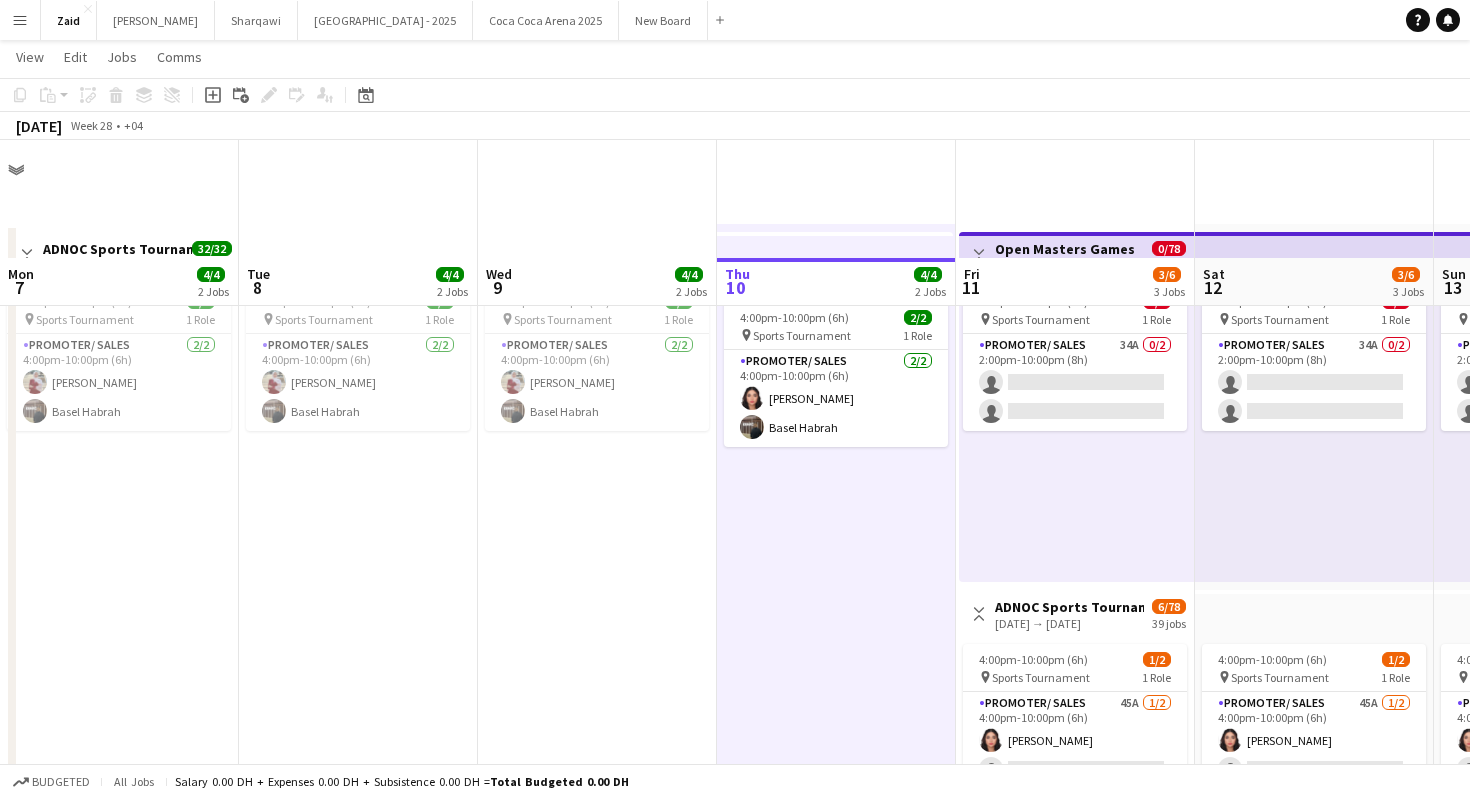 scroll, scrollTop: 118, scrollLeft: 0, axis: vertical 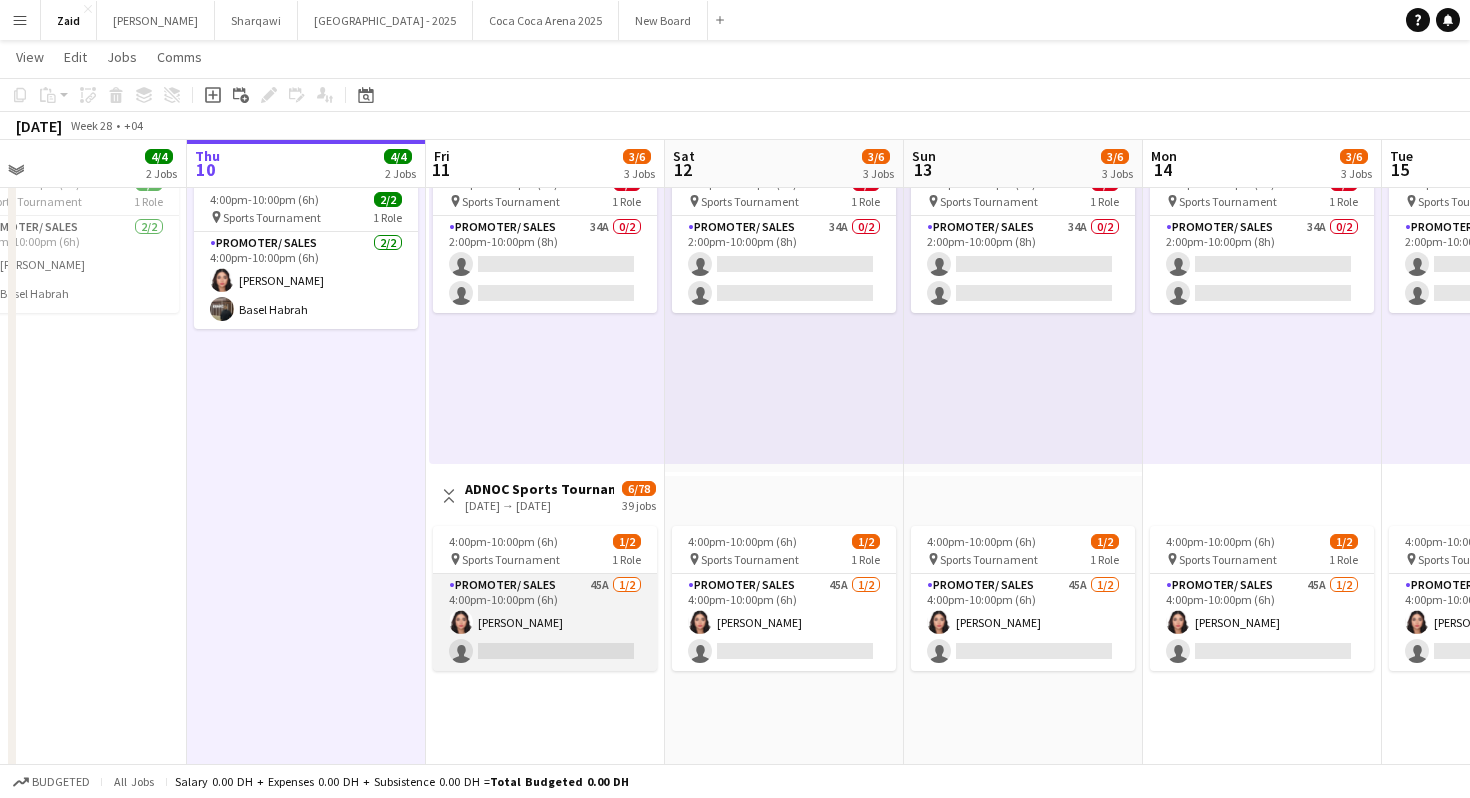 click on "Promoter/ Sales   45A   [DATE]   4:00pm-10:00pm (6h)
[PERSON_NAME]
single-neutral-actions" at bounding box center (545, 622) 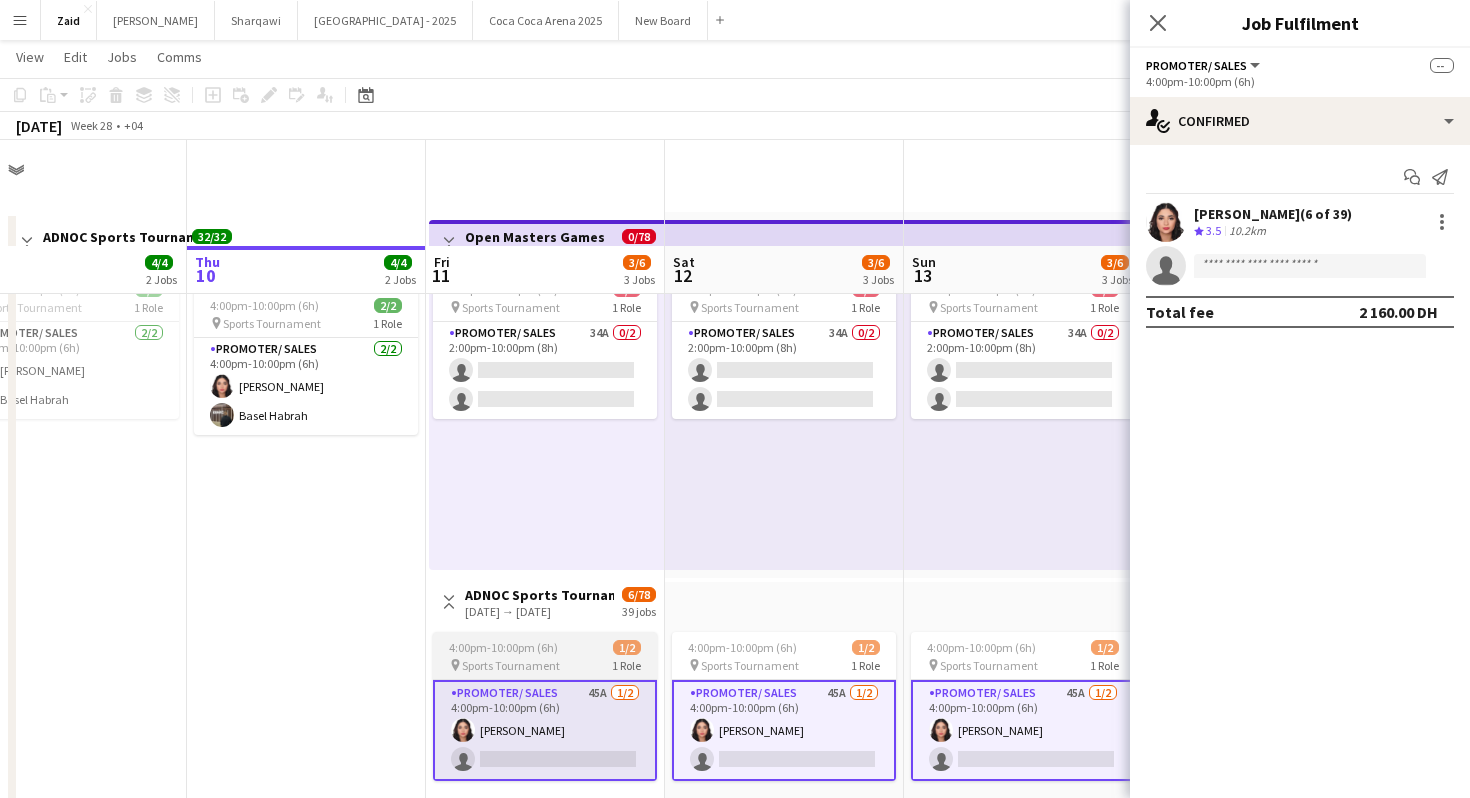 scroll, scrollTop: 0, scrollLeft: 0, axis: both 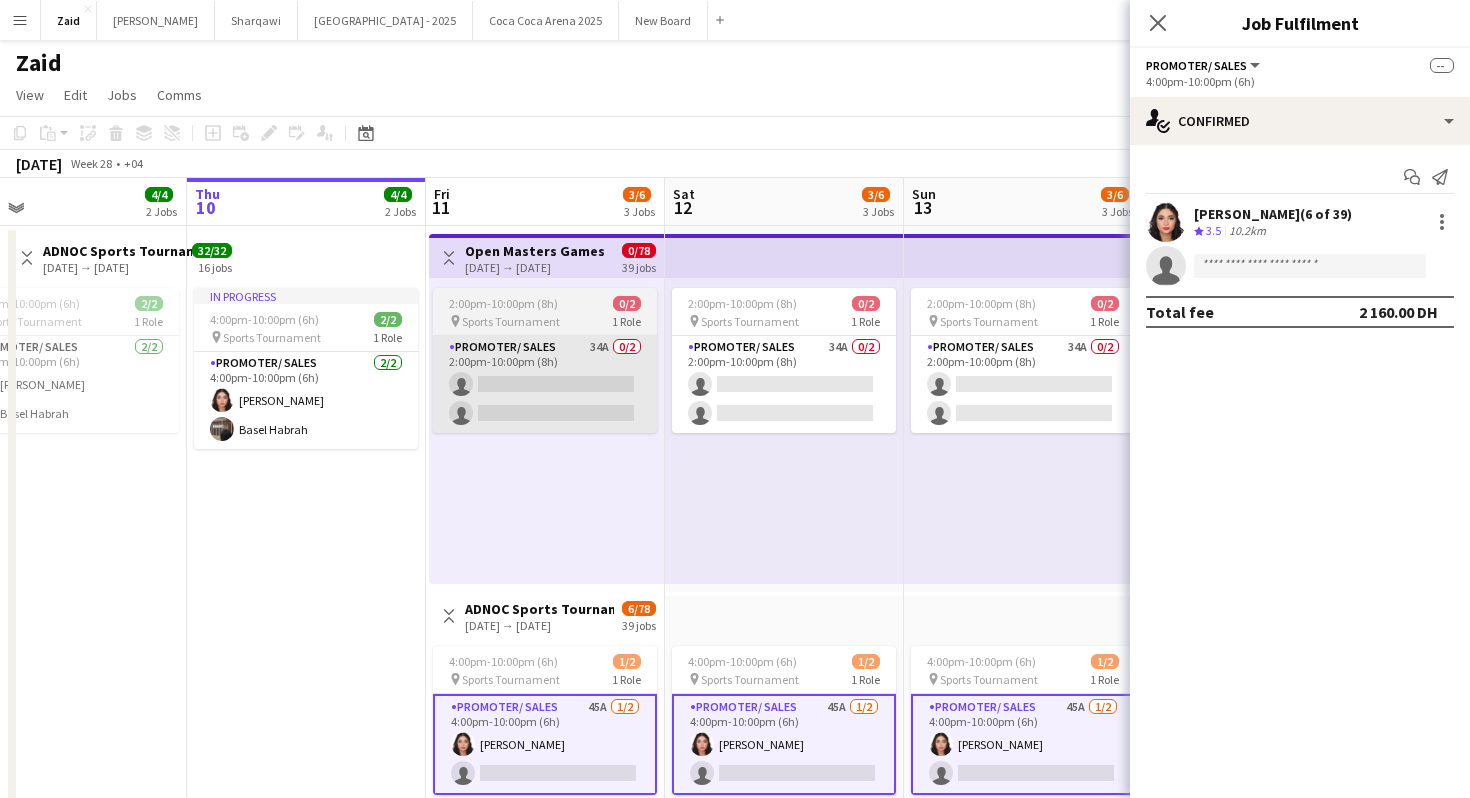 click on "Promoter/ Sales   34A   0/2   2:00pm-10:00pm (8h)
single-neutral-actions
single-neutral-actions" at bounding box center [545, 384] 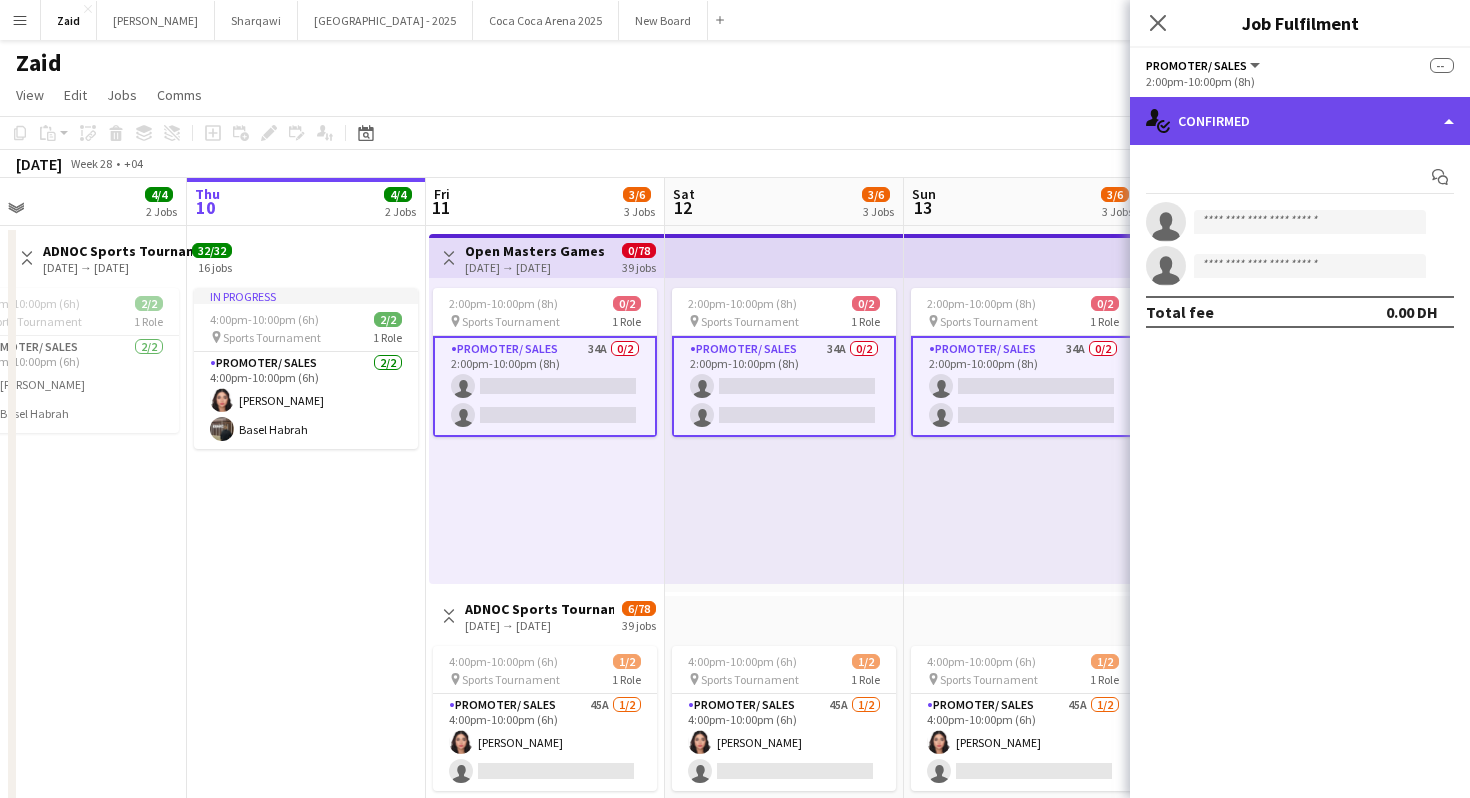 click on "single-neutral-actions-check-2
Confirmed" 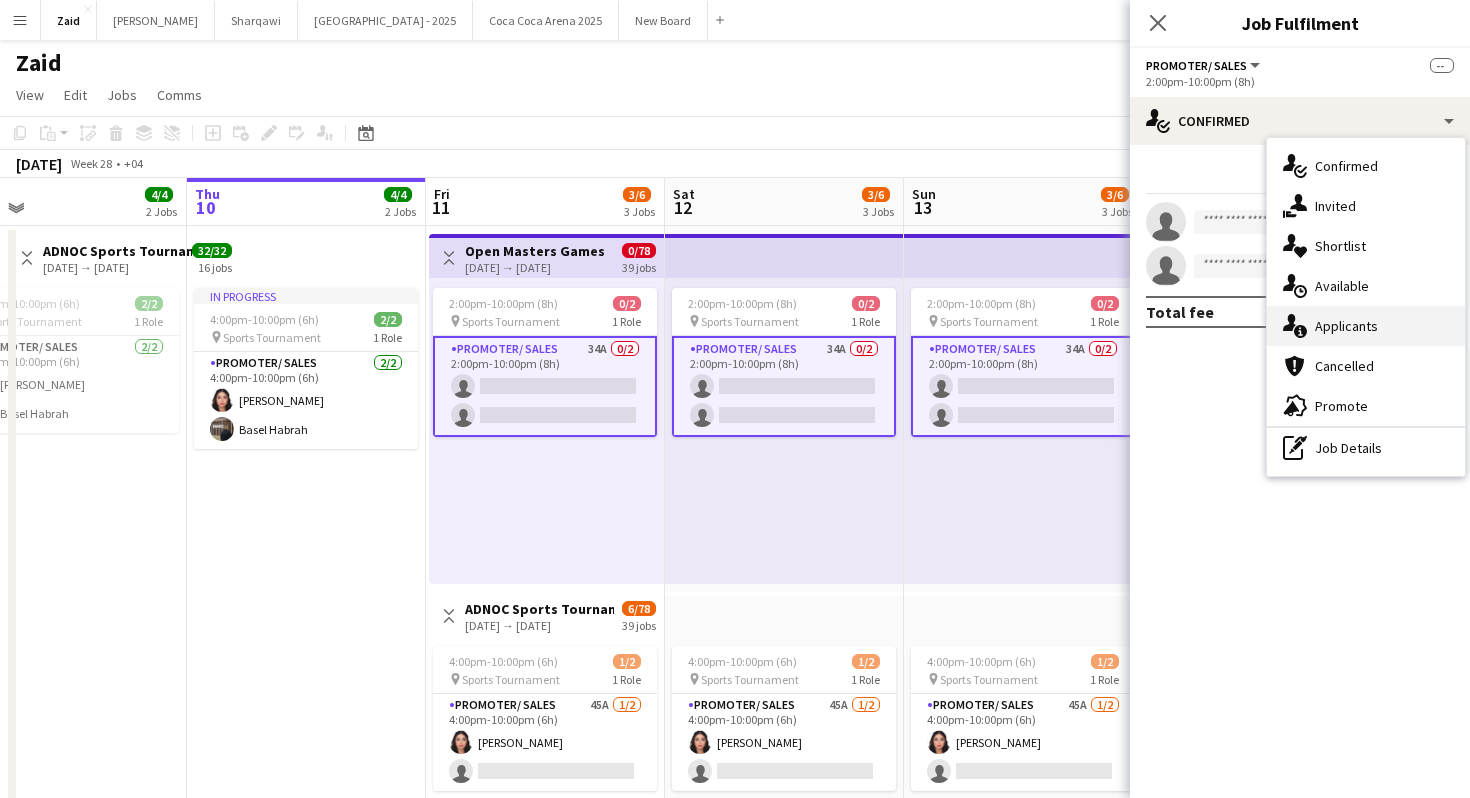 click on "single-neutral-actions-information
Applicants" at bounding box center (1366, 326) 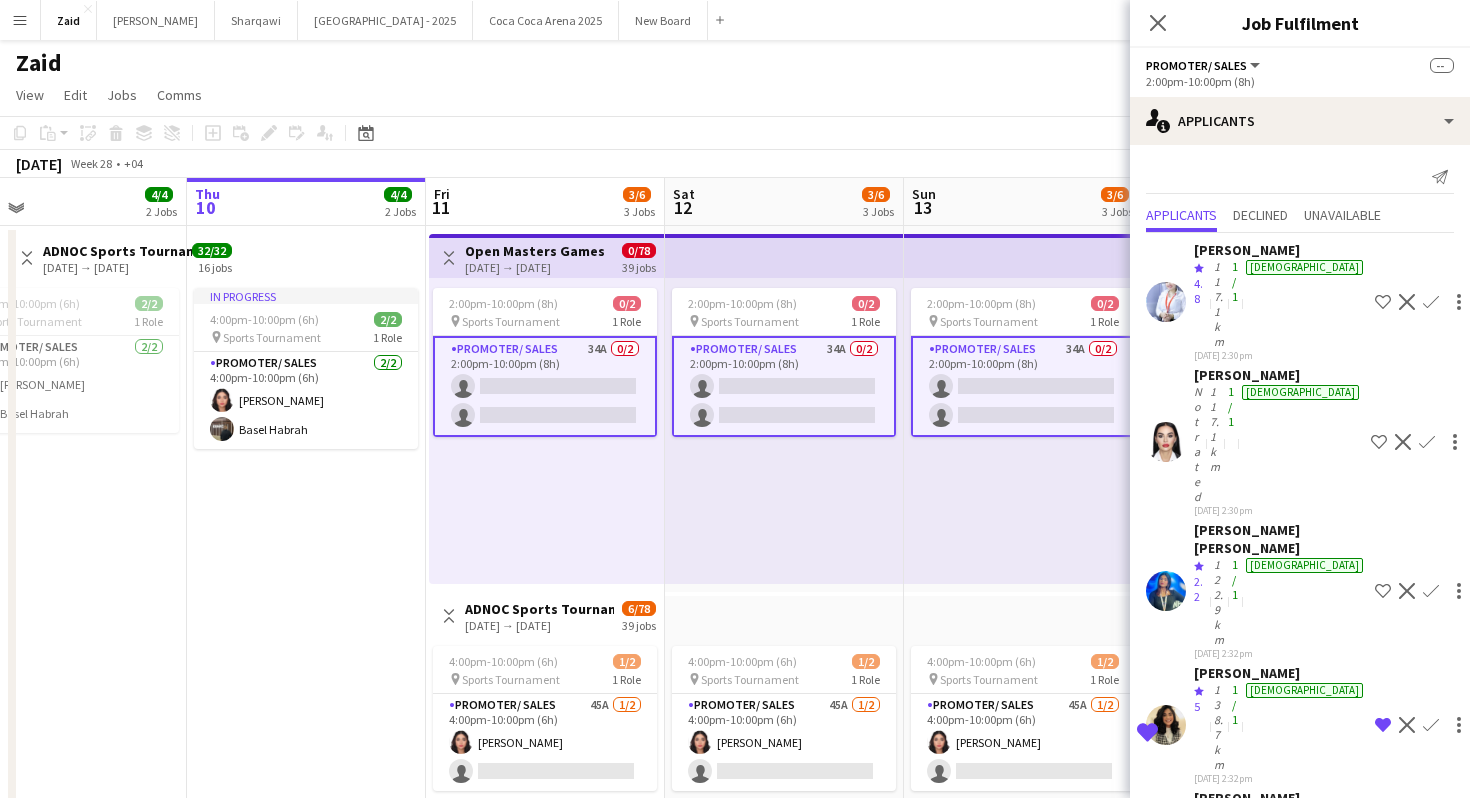 scroll, scrollTop: 1653, scrollLeft: 0, axis: vertical 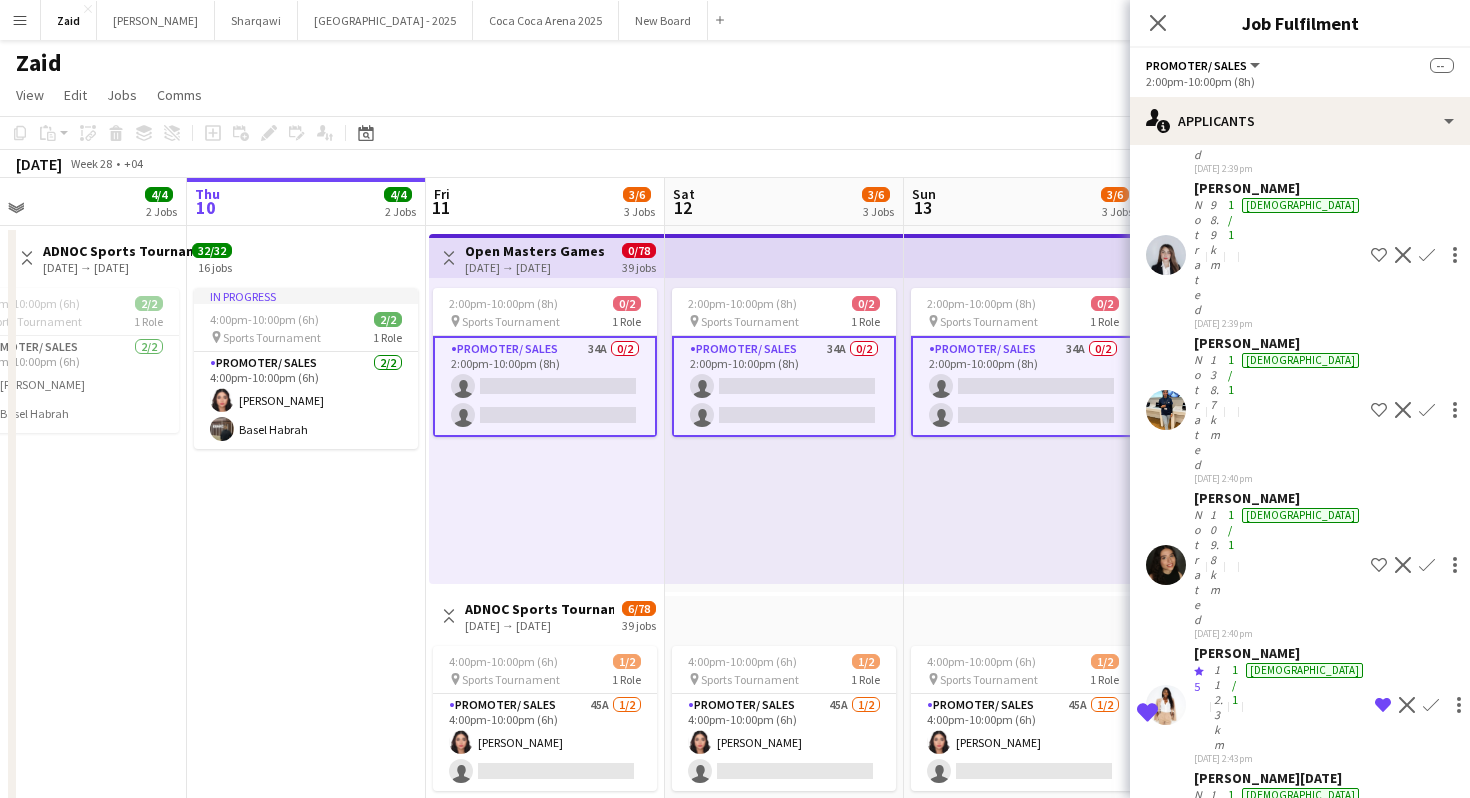click on "[DEMOGRAPHIC_DATA][PERSON_NAME]" 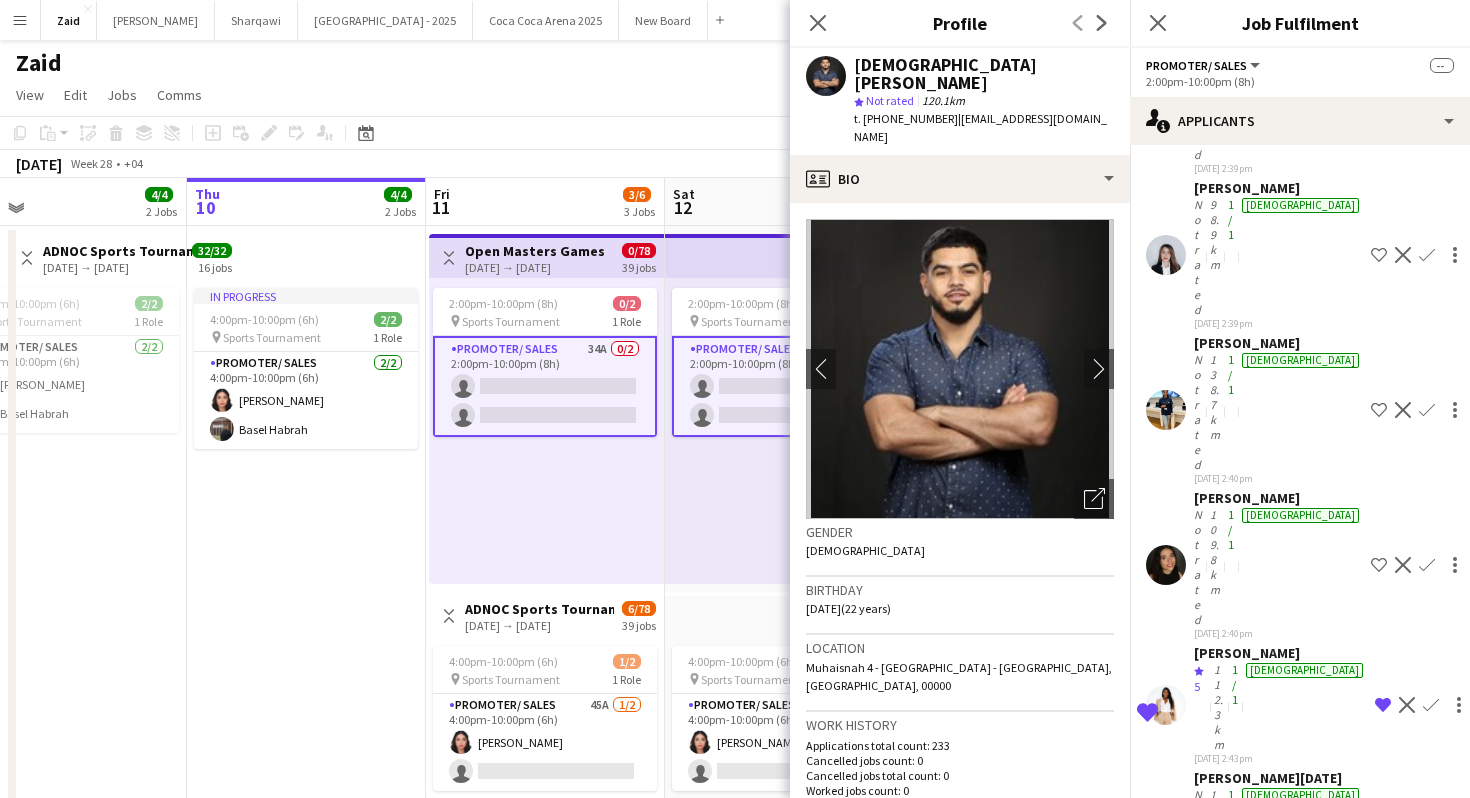 click on "1/1" at bounding box center [1231, 3535] 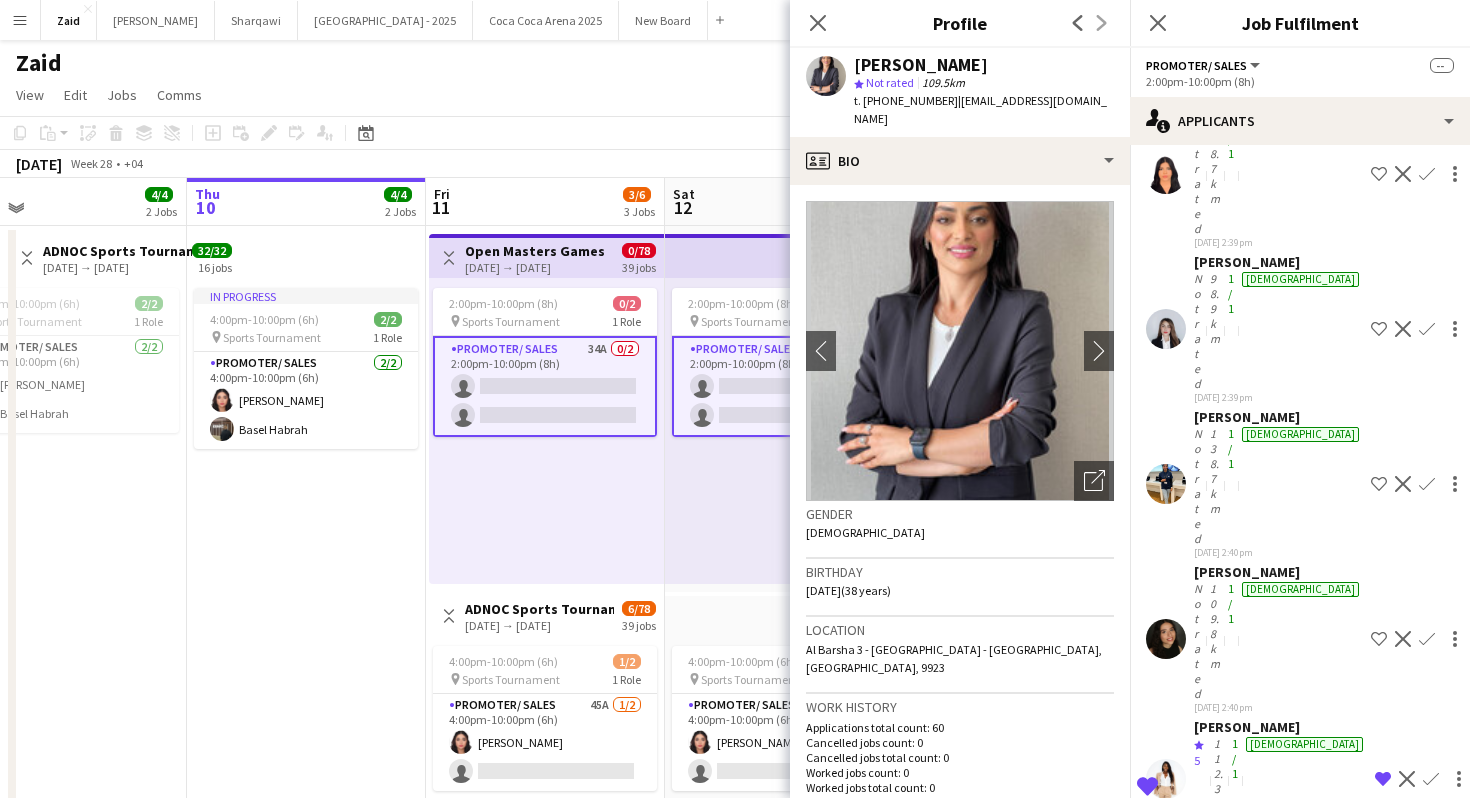 scroll, scrollTop: 1573, scrollLeft: 0, axis: vertical 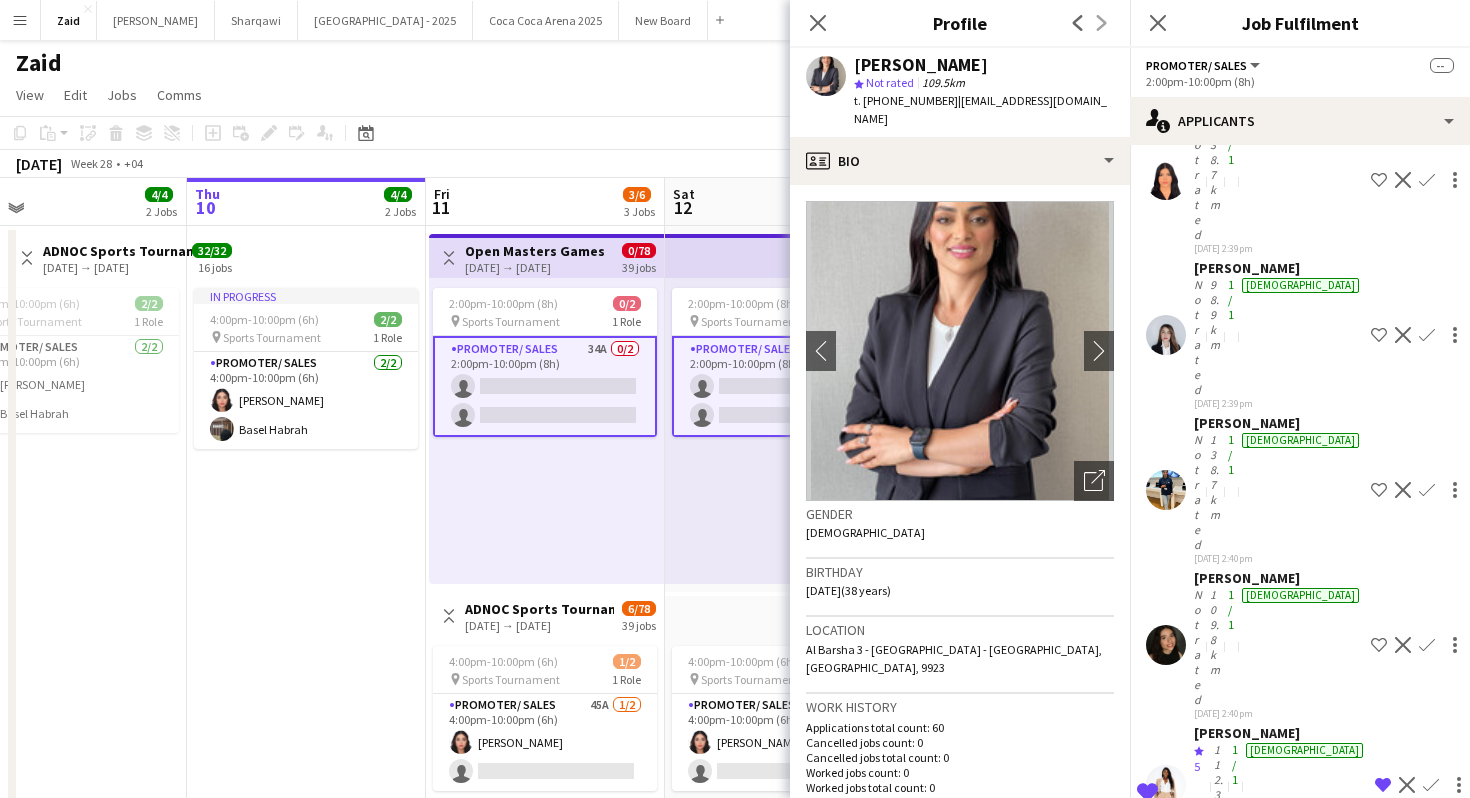 click on "[PERSON_NAME]" at bounding box center [1278, 3373] 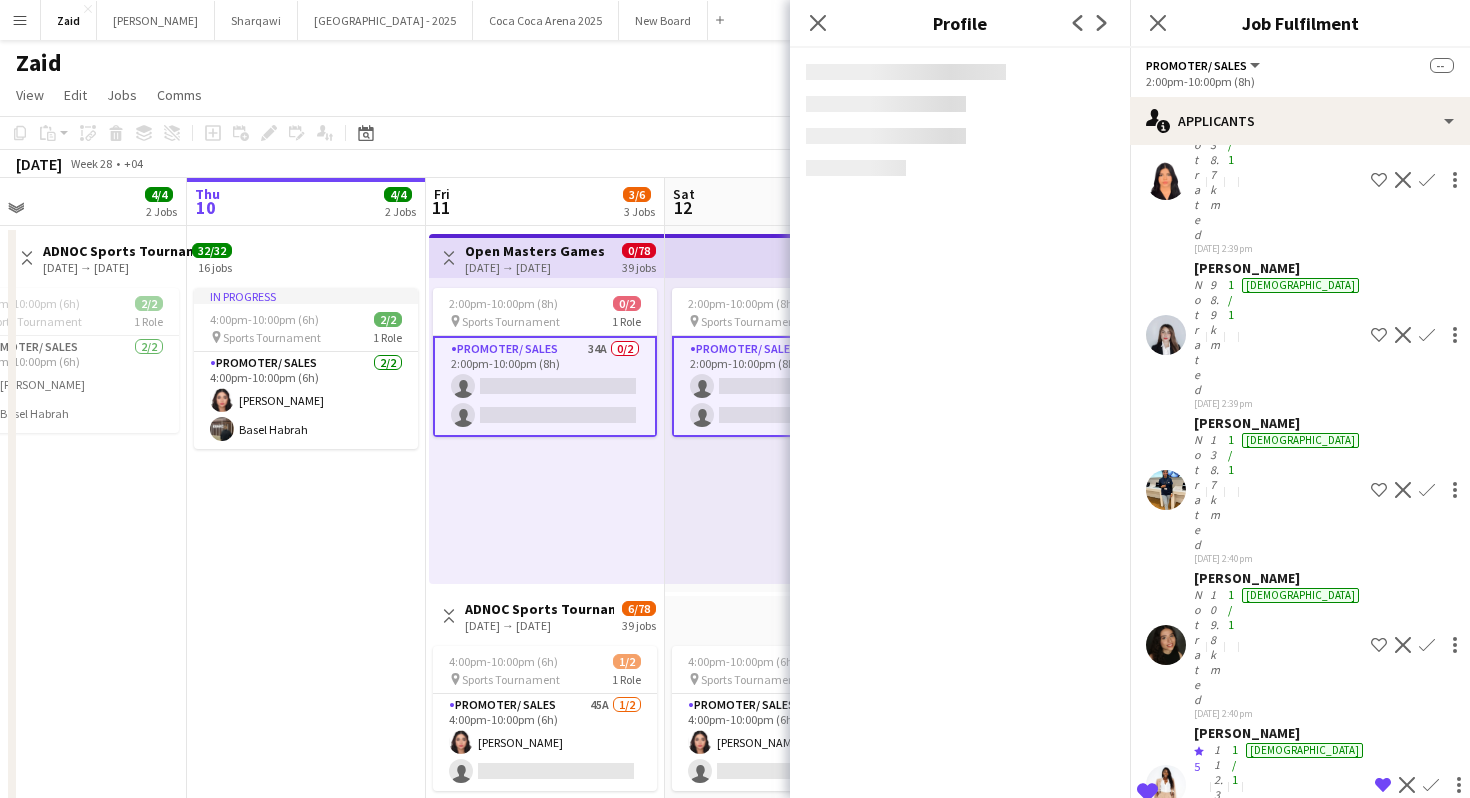click on "[PERSON_NAME]" at bounding box center (1278, 3218) 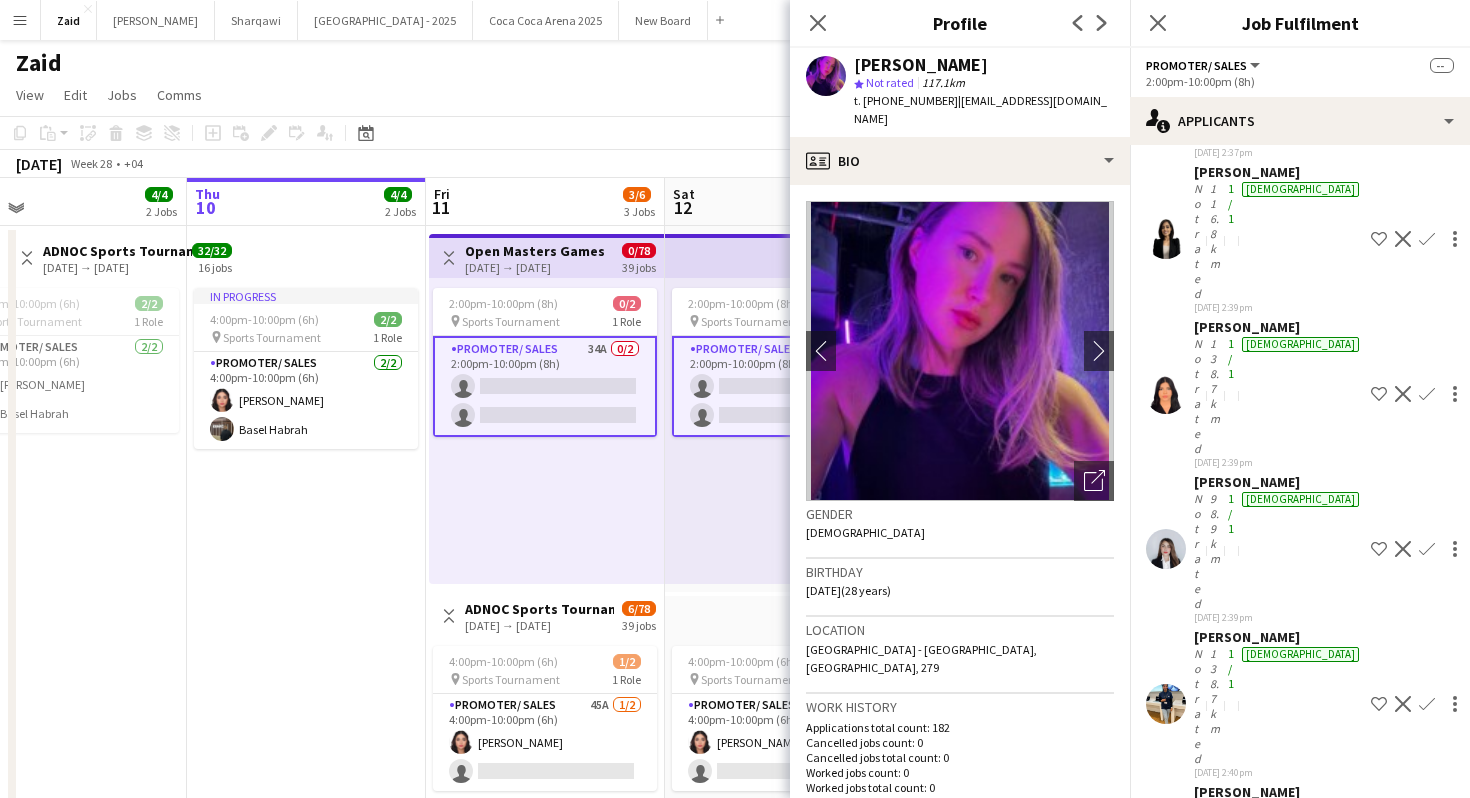 scroll, scrollTop: 1653, scrollLeft: 0, axis: vertical 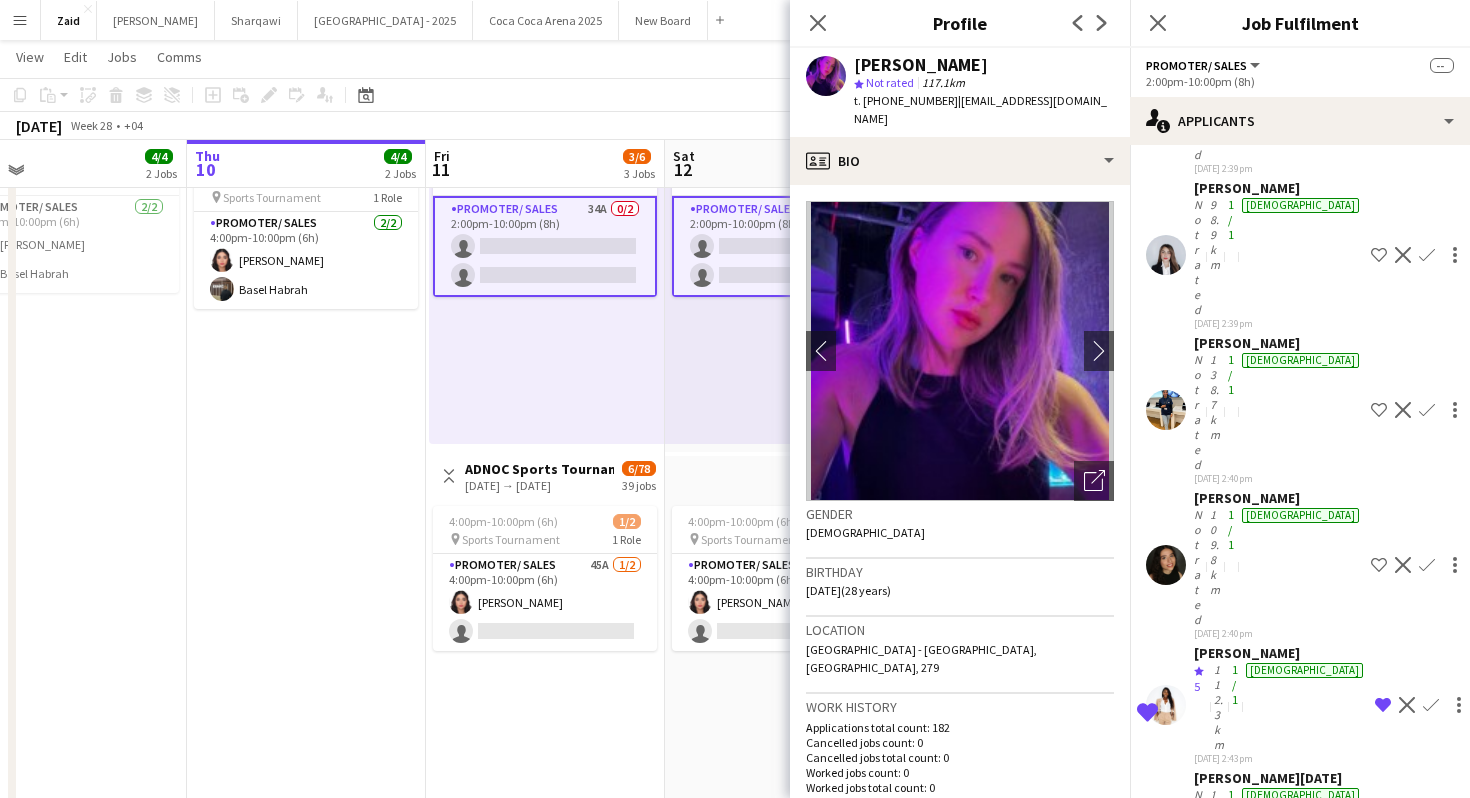 click on "[DATE] 4:30pm" at bounding box center (1278, 3428) 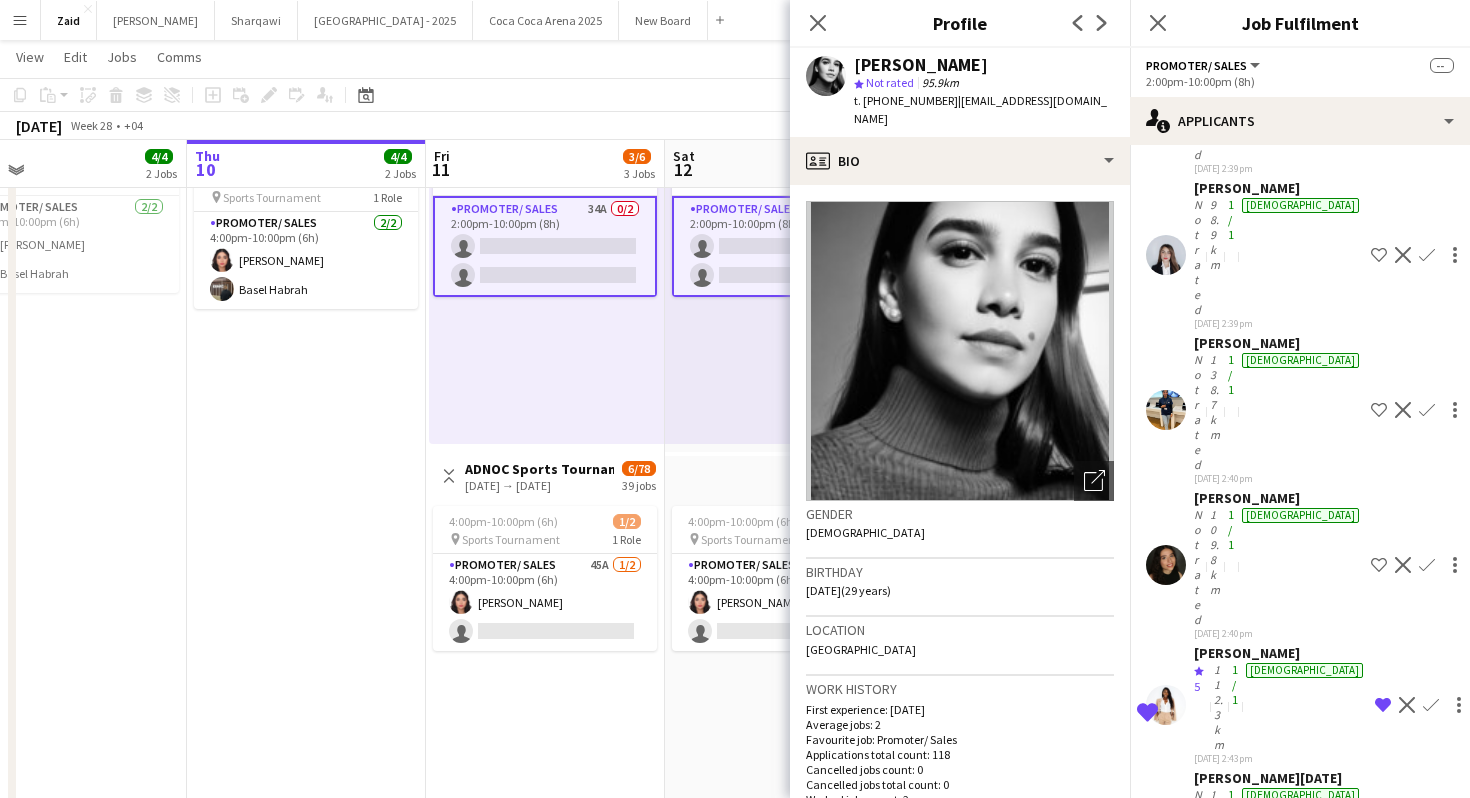 click on "120.1km" 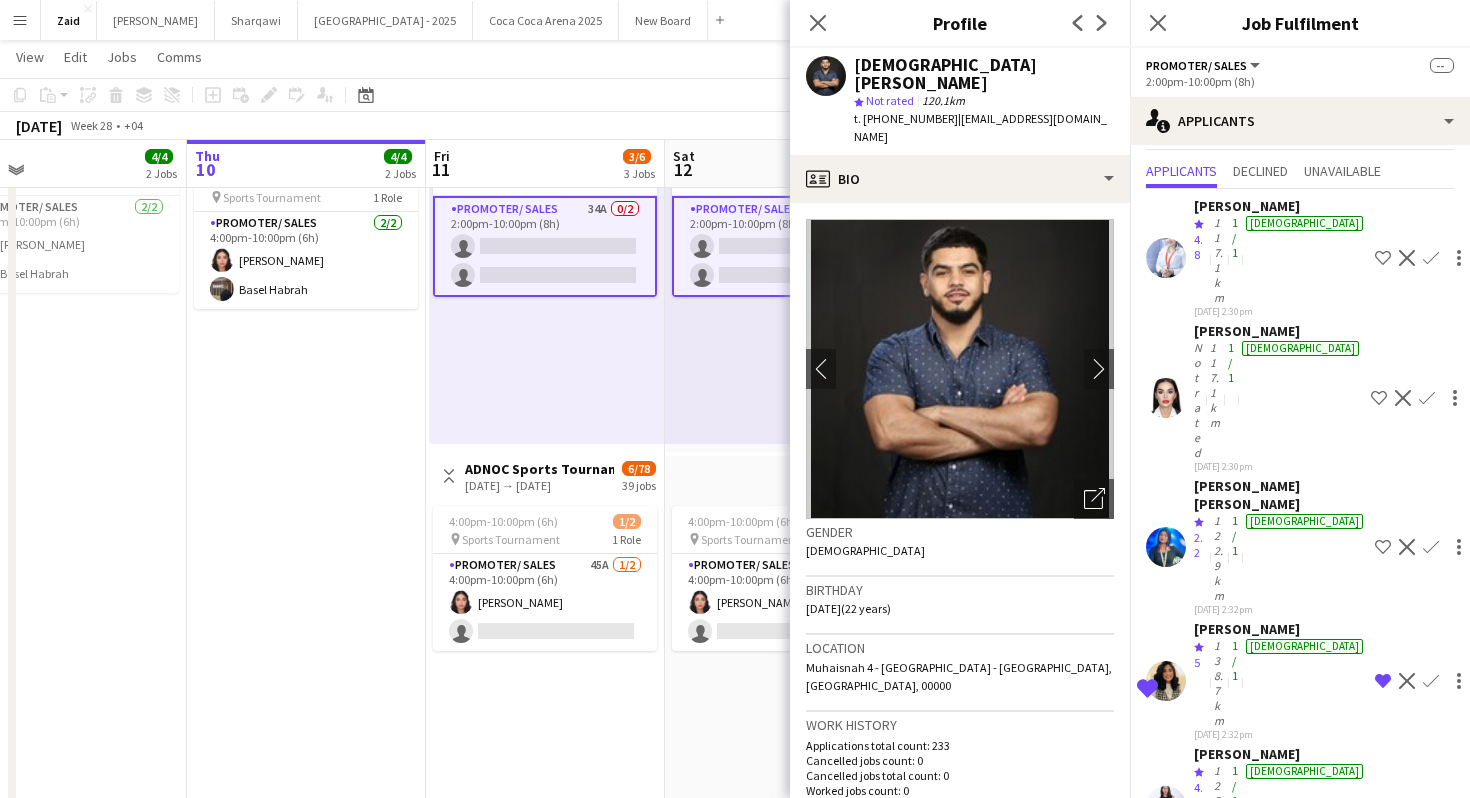scroll, scrollTop: 0, scrollLeft: 0, axis: both 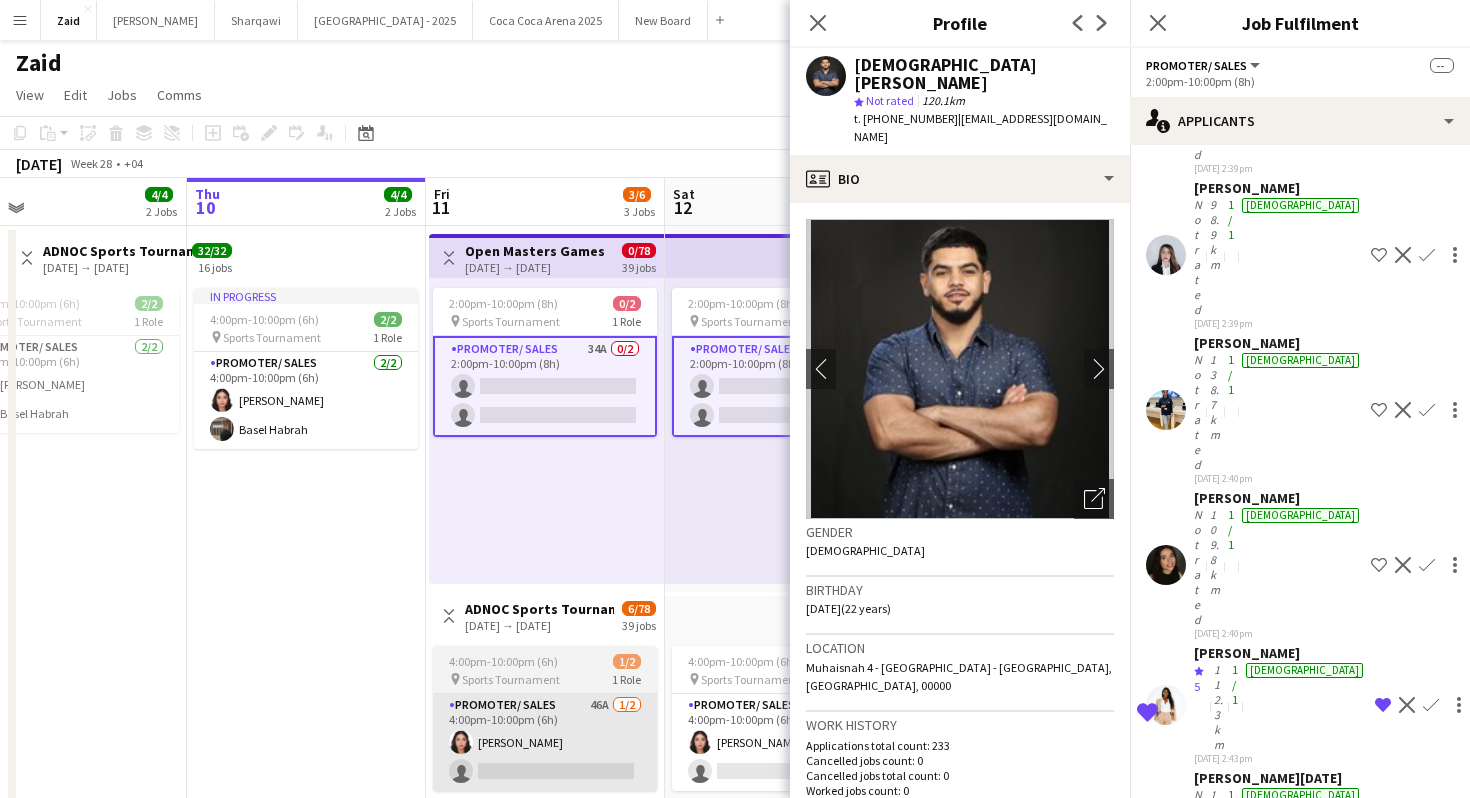 click on "Promoter/ Sales   46A   [DATE]   4:00pm-10:00pm (6h)
[PERSON_NAME]
single-neutral-actions" at bounding box center [545, 742] 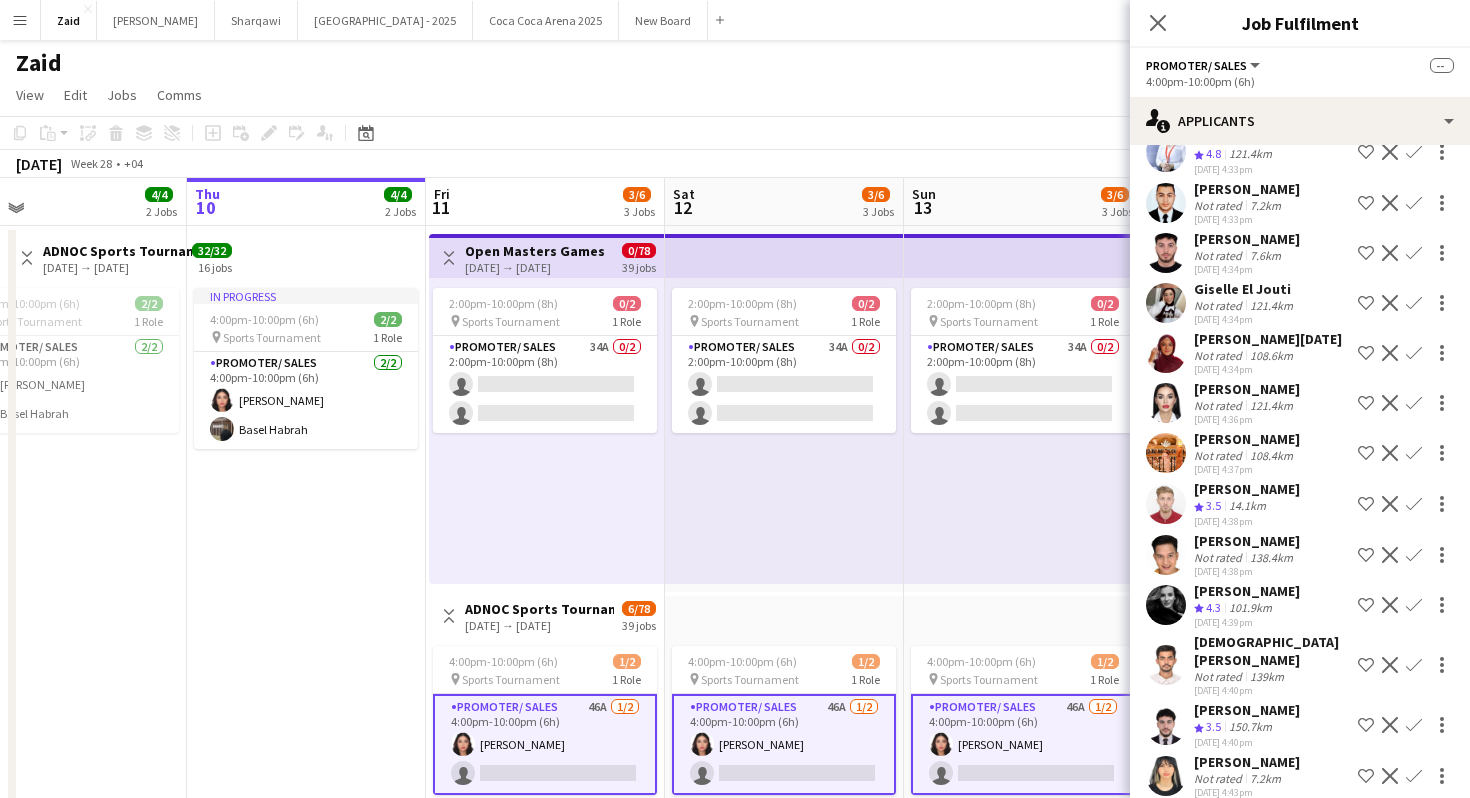 scroll, scrollTop: 1793, scrollLeft: 0, axis: vertical 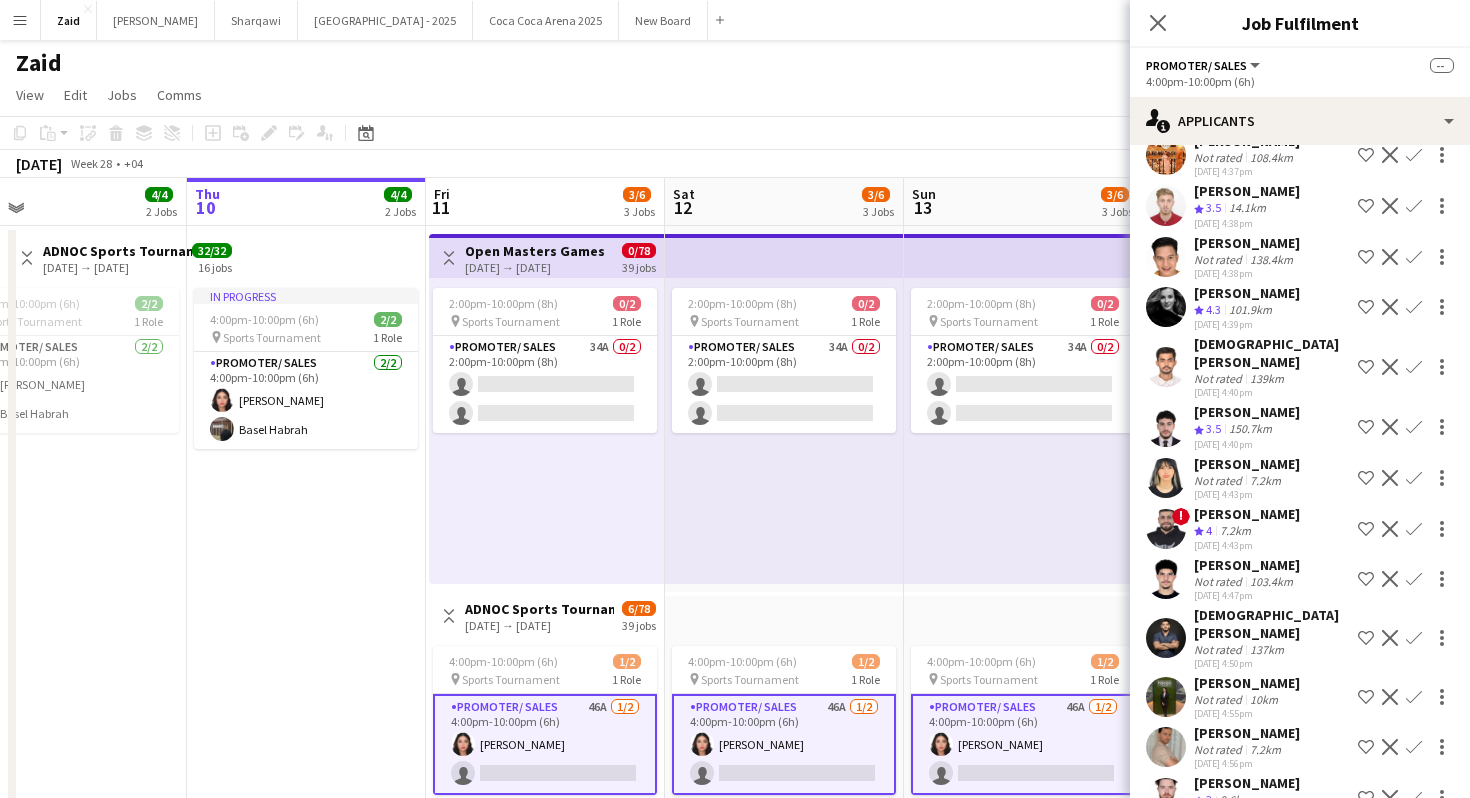 click on "7.2km" at bounding box center [1235, 800] 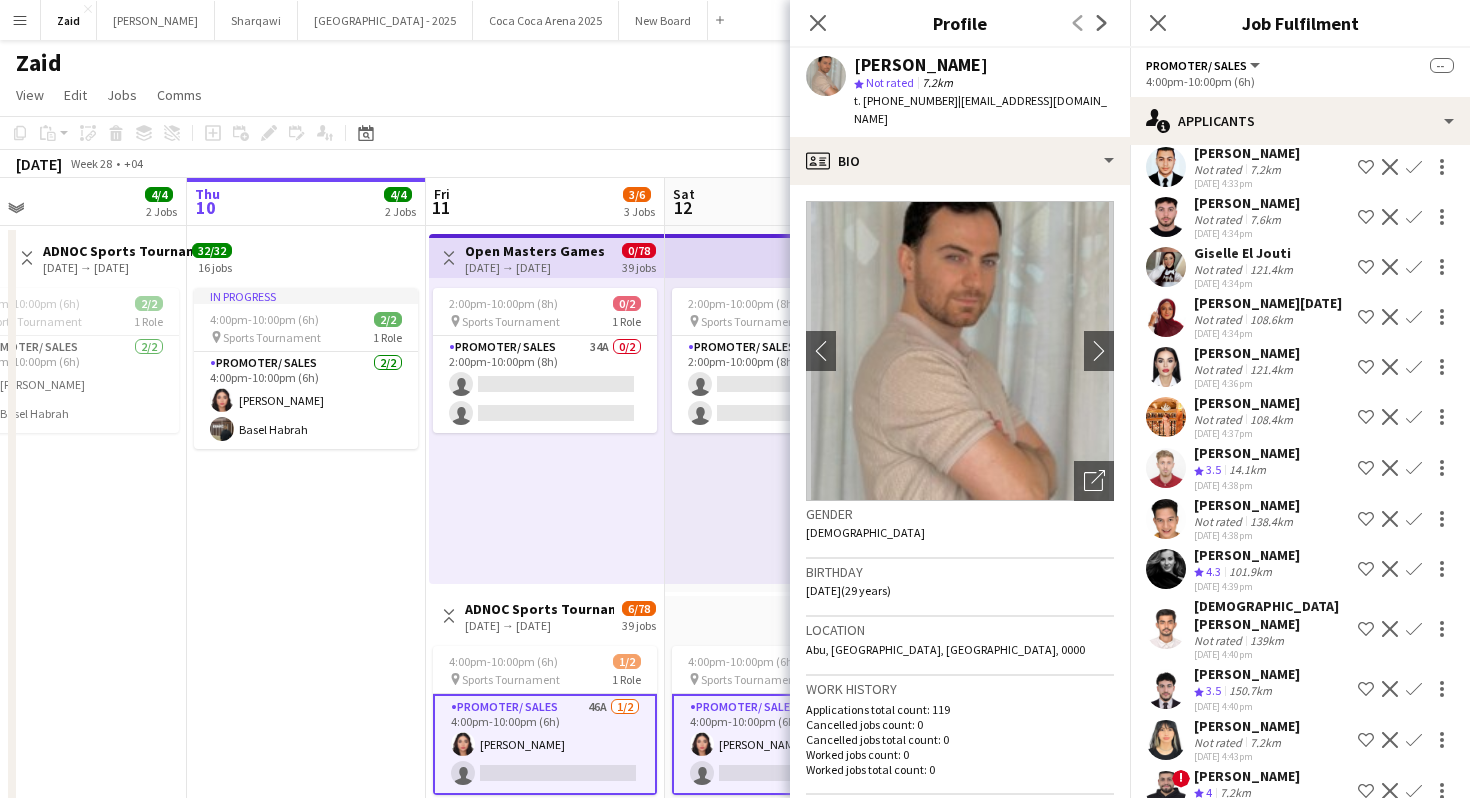 scroll, scrollTop: 1507, scrollLeft: 0, axis: vertical 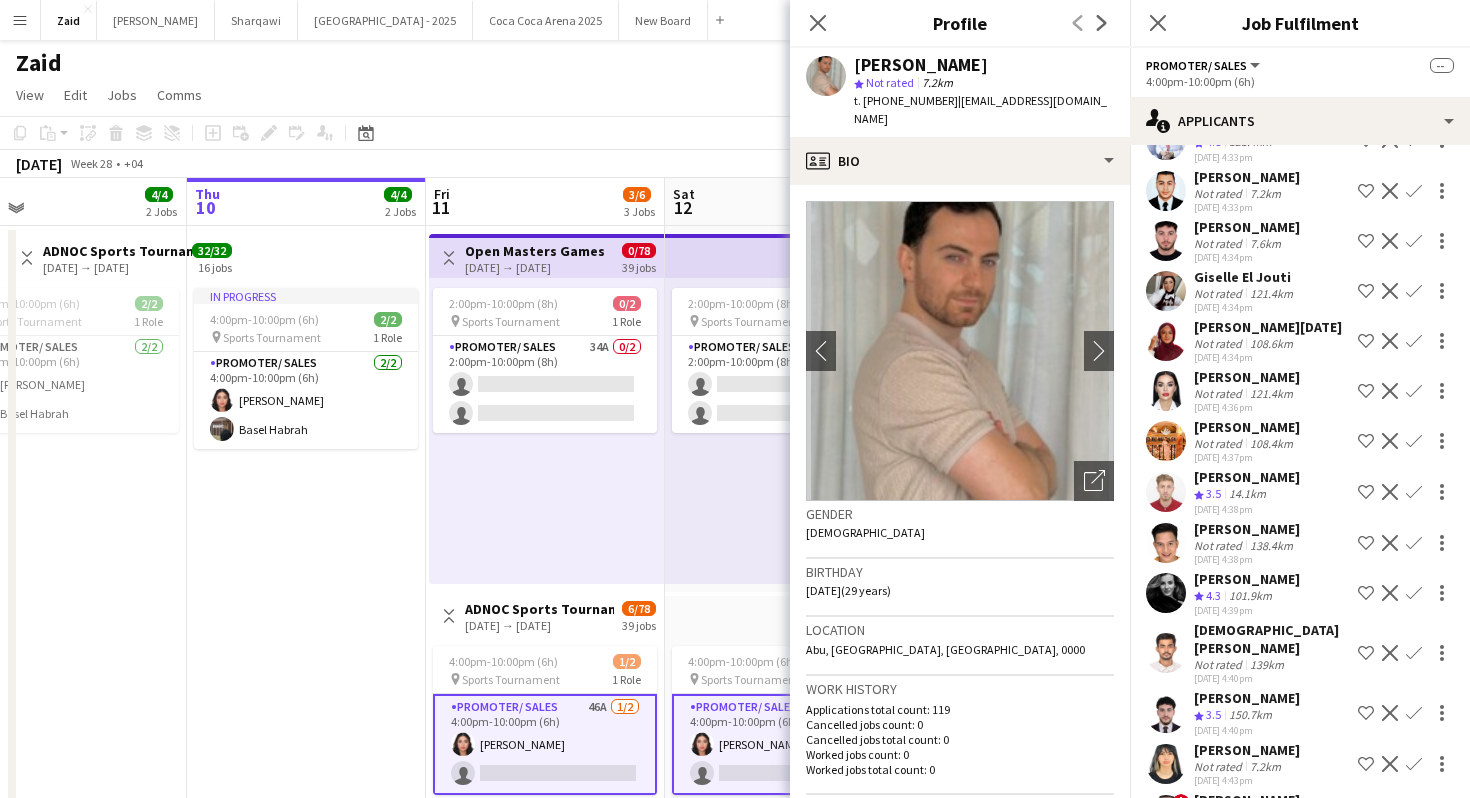 click on "[PERSON_NAME]" at bounding box center [1247, 477] 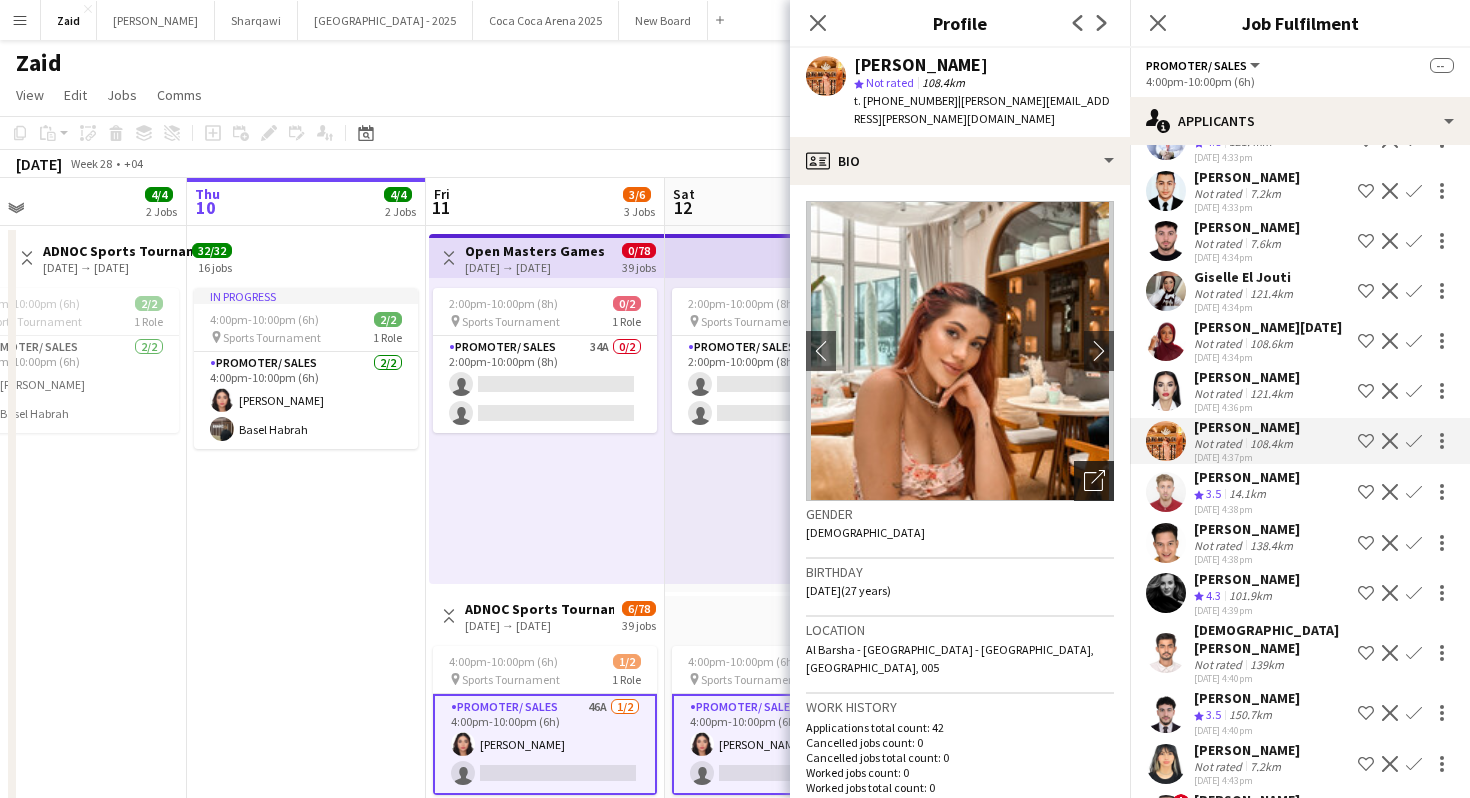 click on "Open photos pop-in" 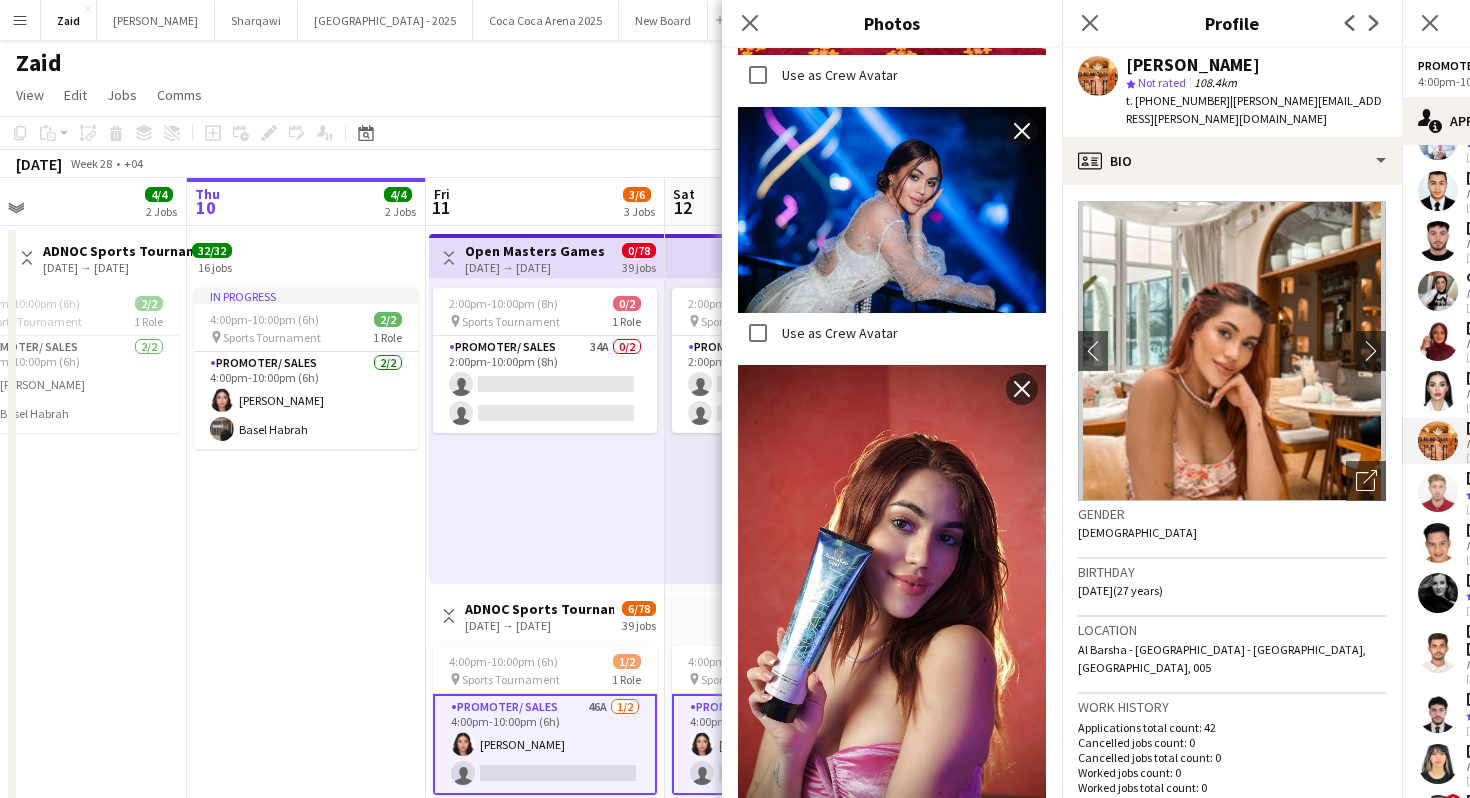 scroll, scrollTop: 1414, scrollLeft: 0, axis: vertical 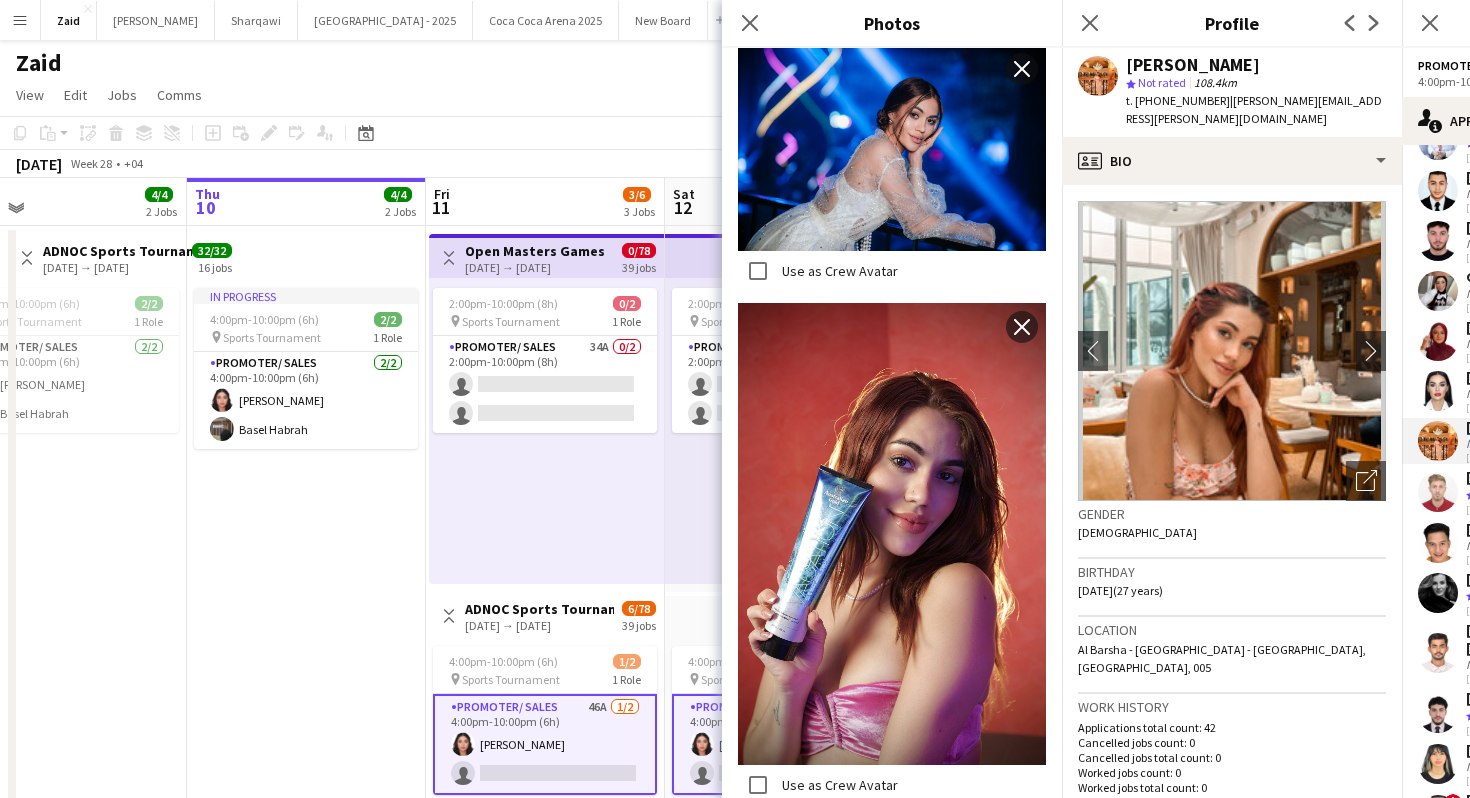 click on "Birthday   [DEMOGRAPHIC_DATA]   (27 years)" 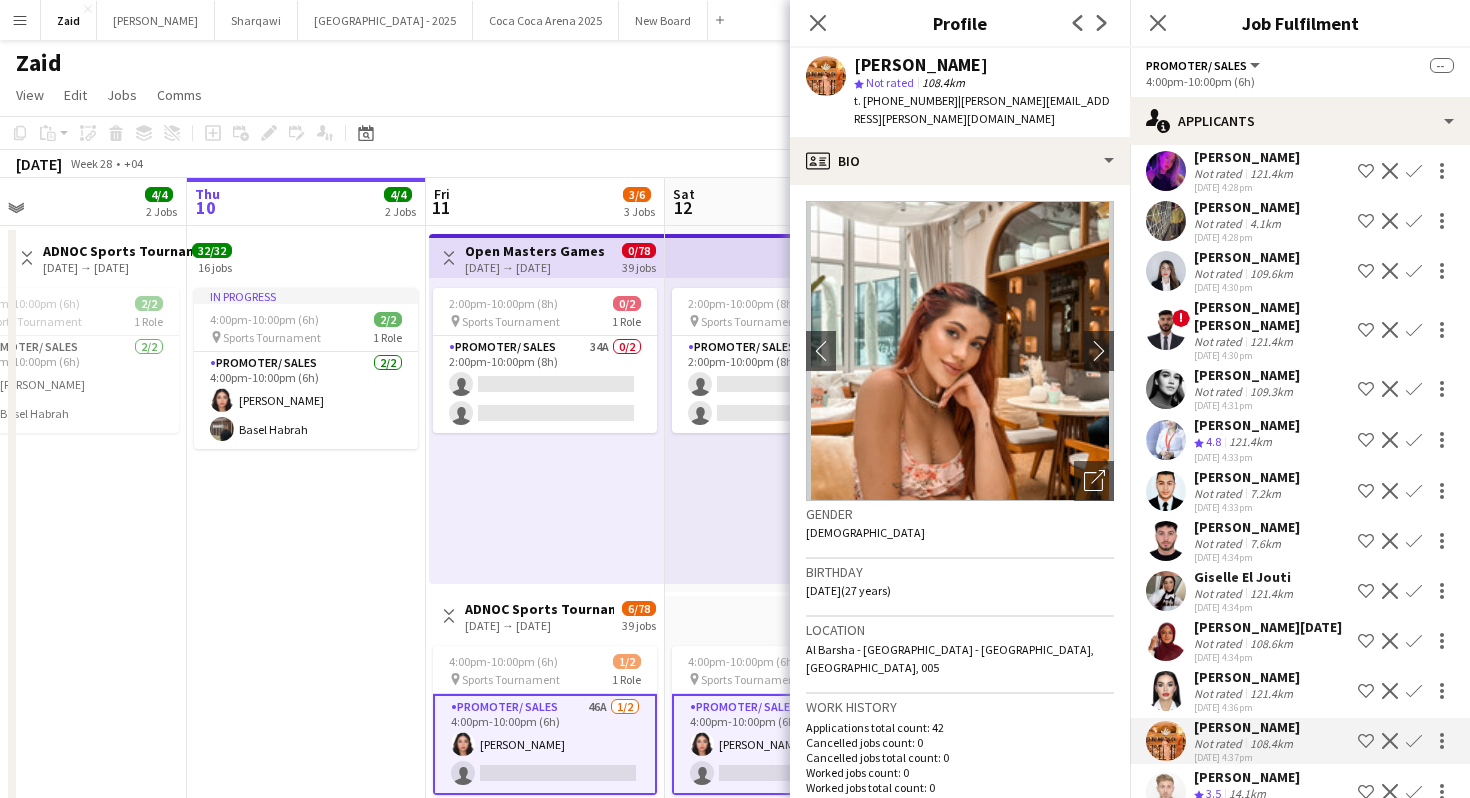 scroll, scrollTop: 1163, scrollLeft: 0, axis: vertical 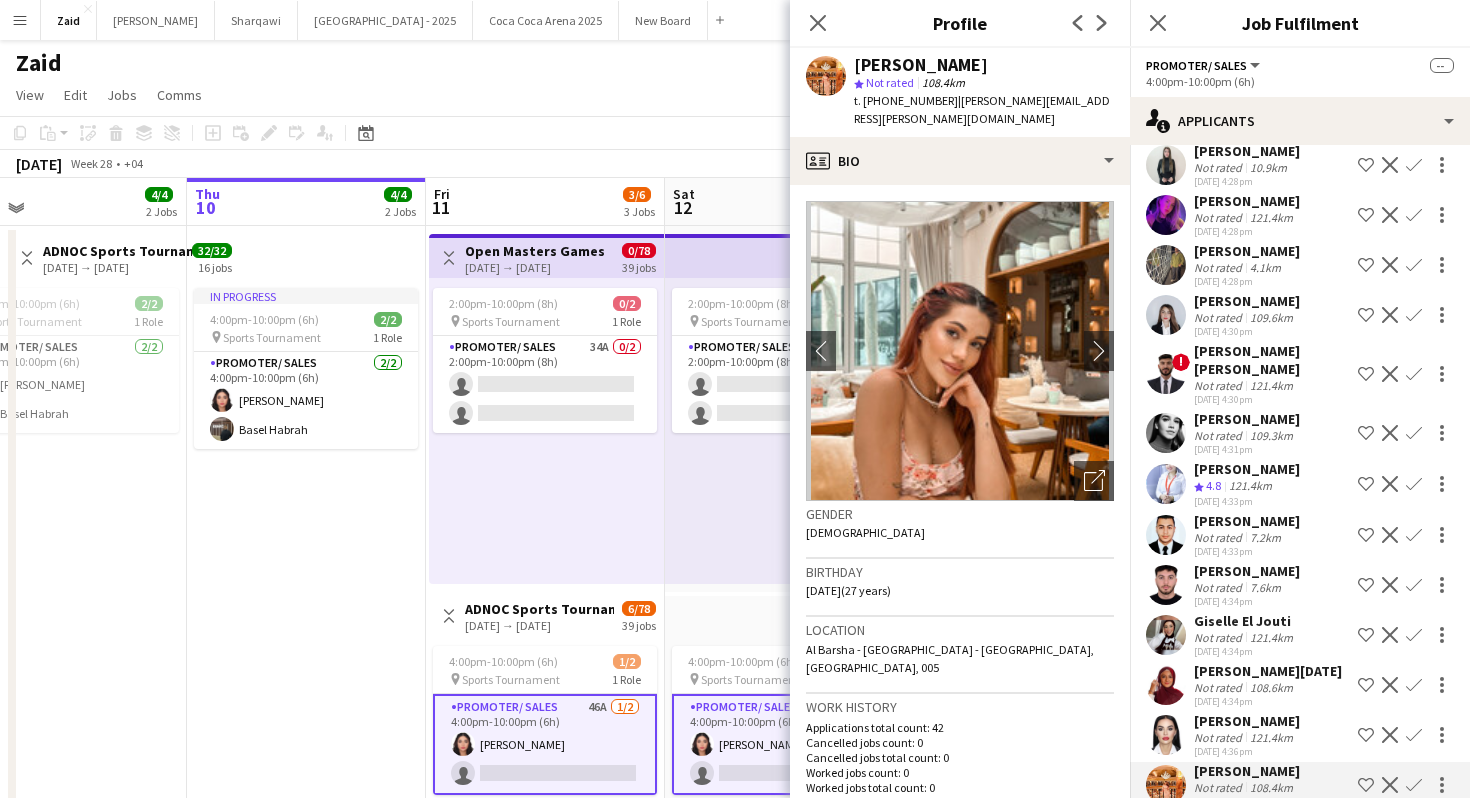 click on "[PERSON_NAME]   Not rated   7.2km   [DATE] 4:33pm
Shortlist crew
Decline
Confirm" at bounding box center (1300, 585) 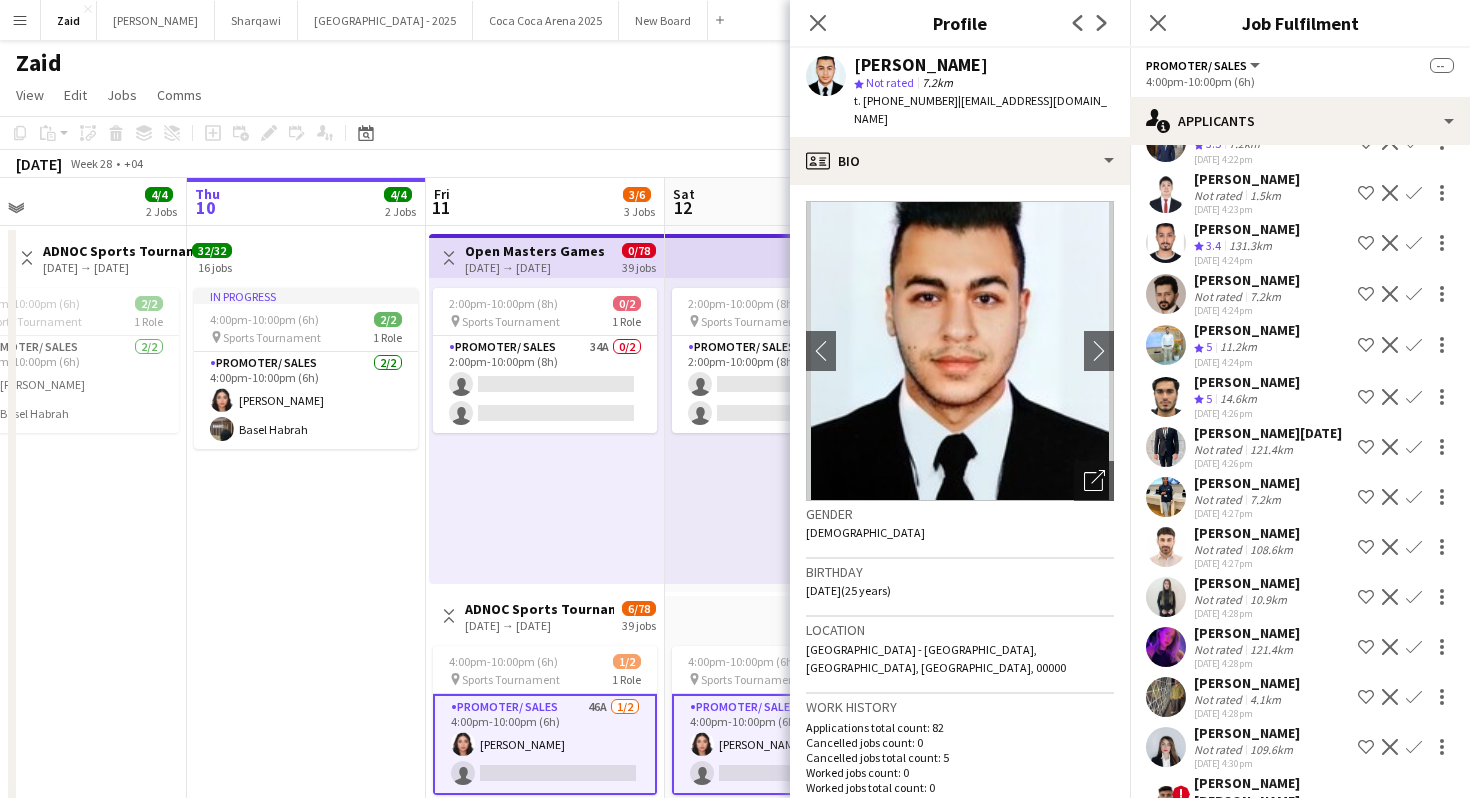 scroll, scrollTop: 713, scrollLeft: 0, axis: vertical 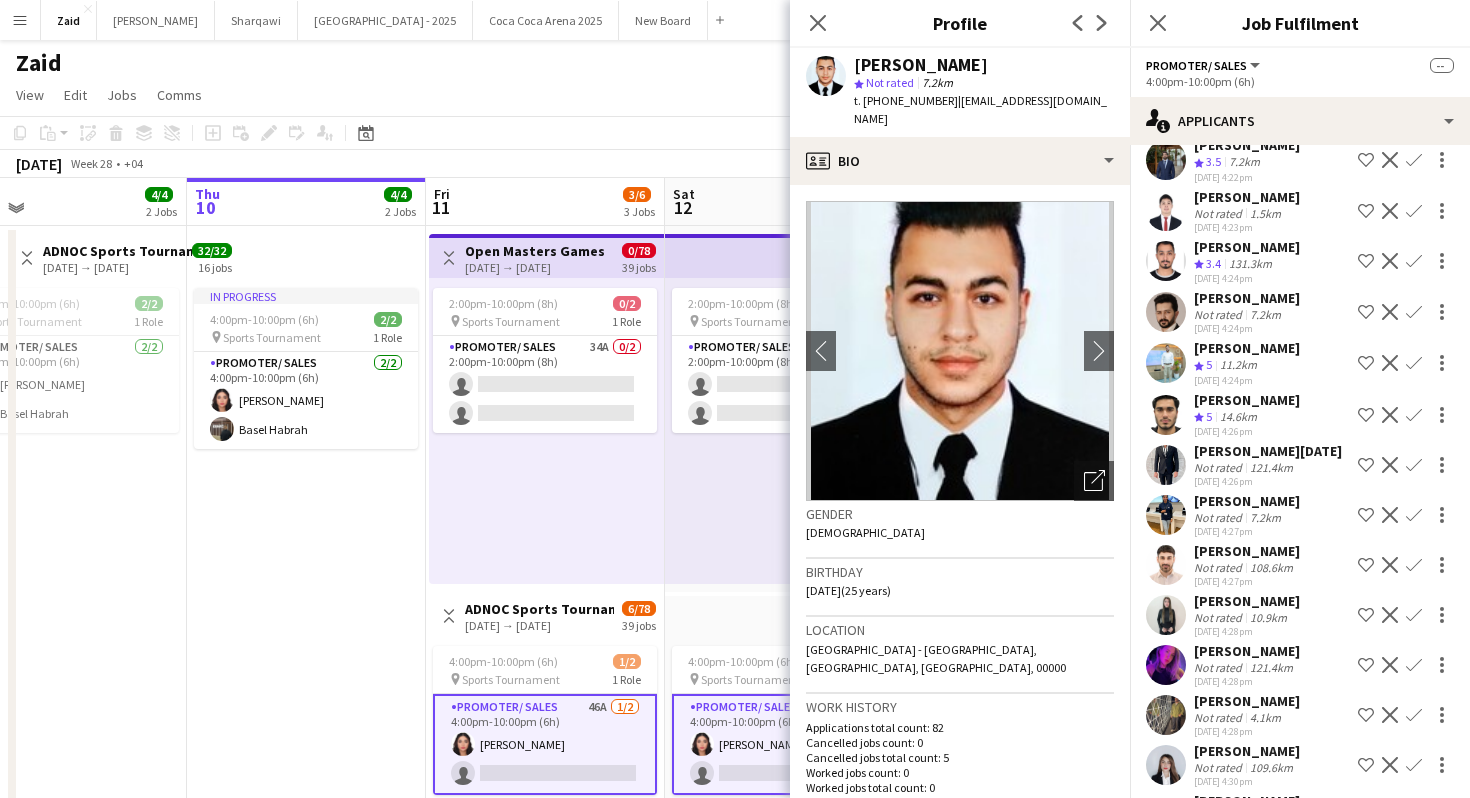 click on "[PERSON_NAME][DATE]" at bounding box center [1247, 501] 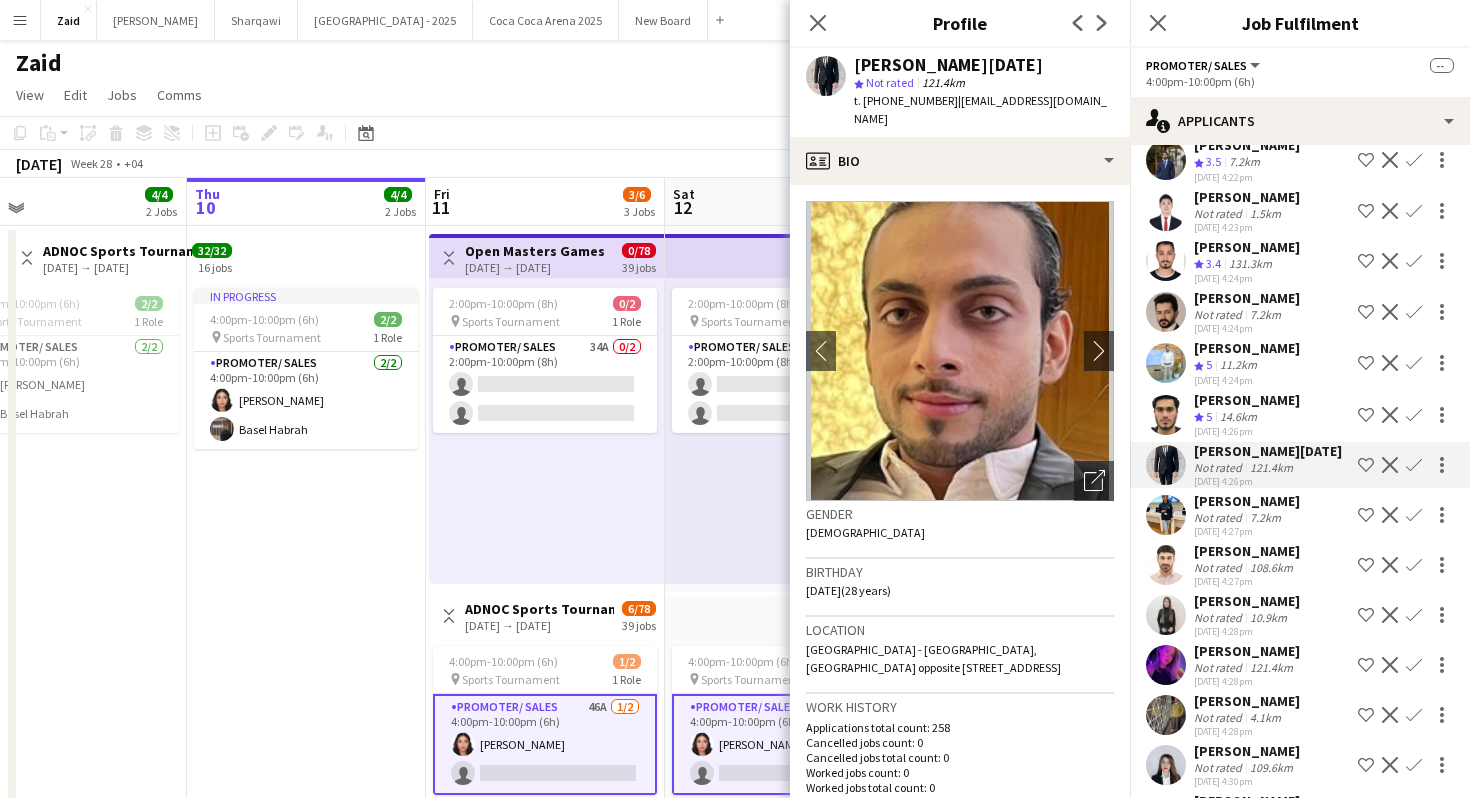 click on "Shortlist crew" 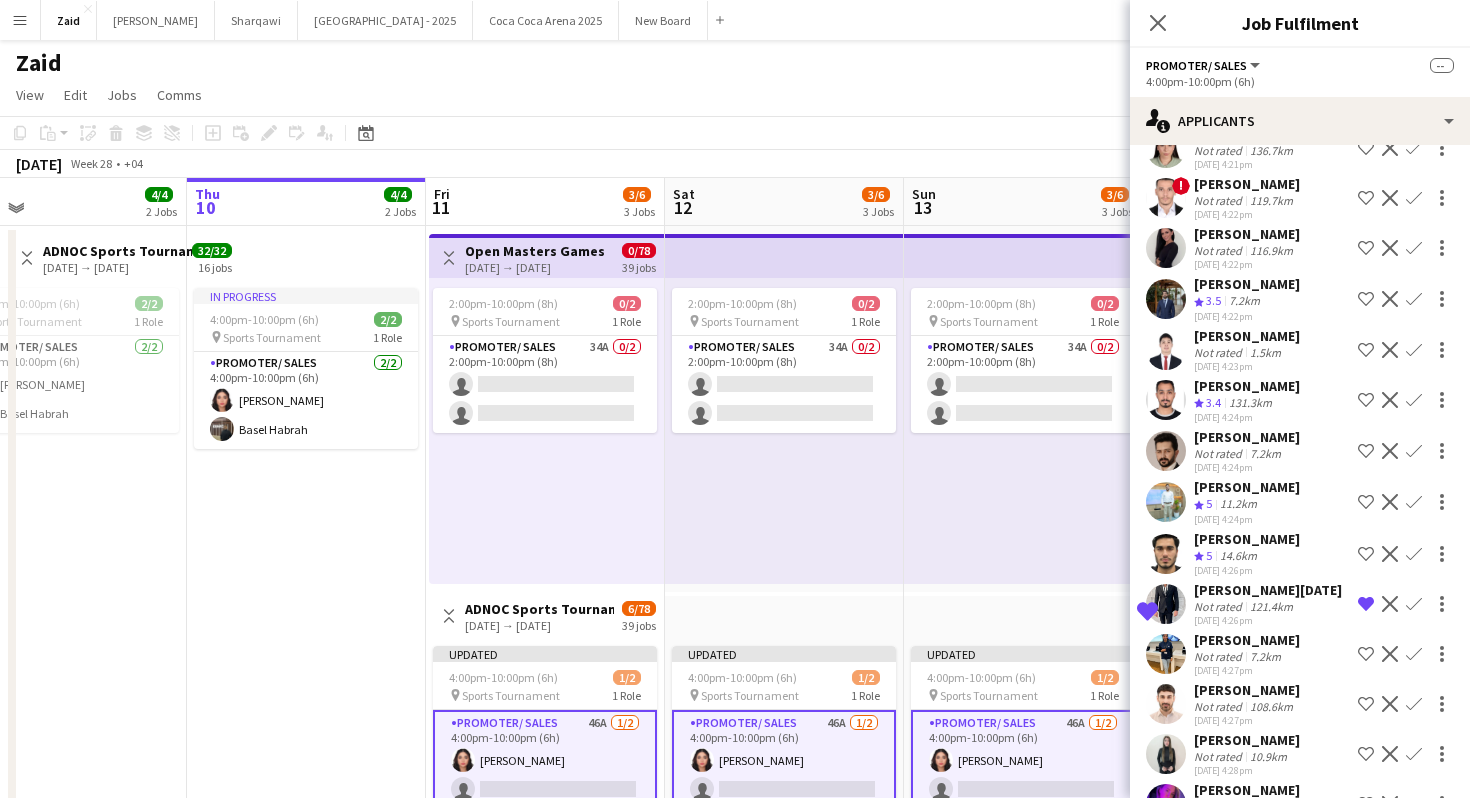 scroll, scrollTop: 573, scrollLeft: 0, axis: vertical 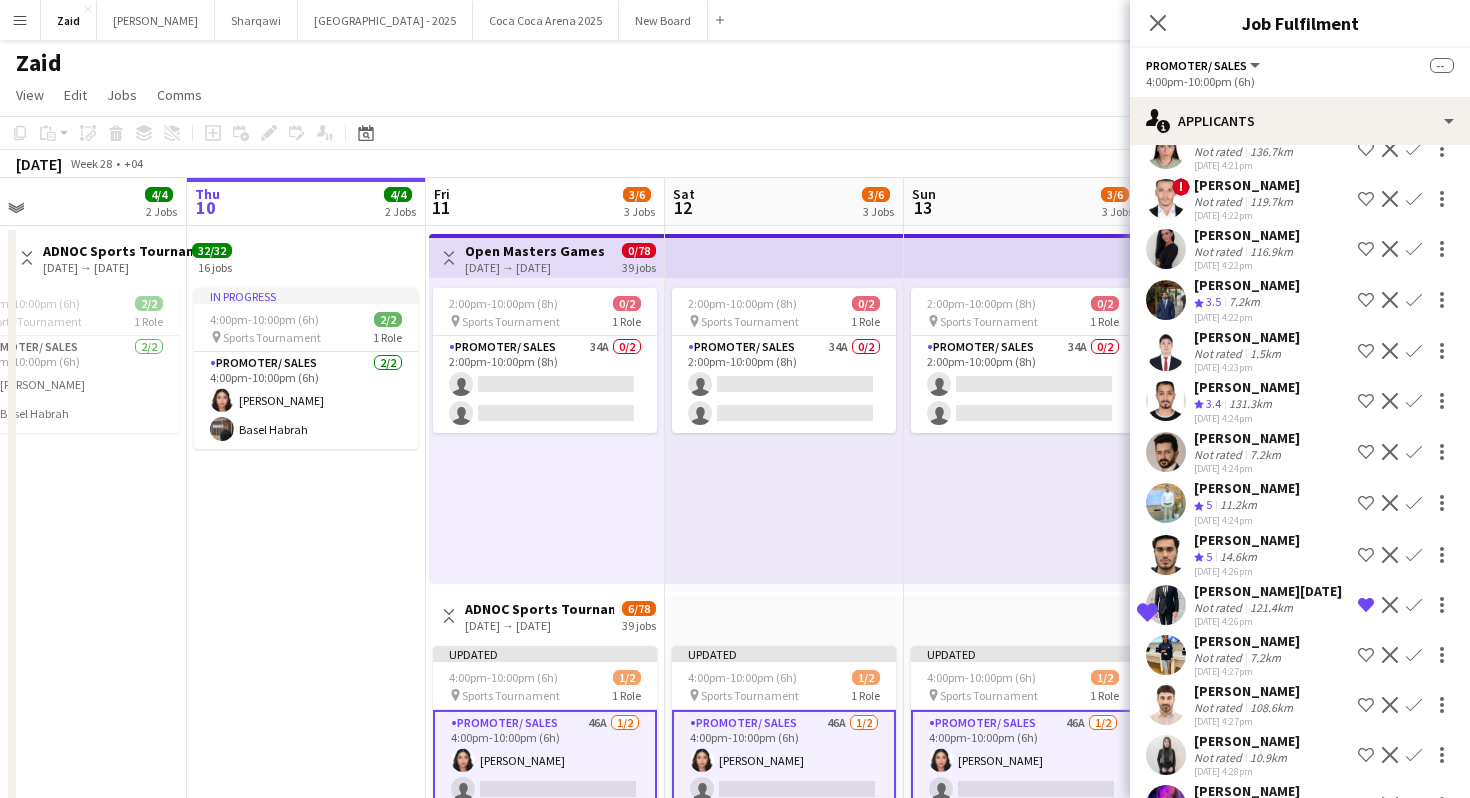 click on "[PERSON_NAME]   Not rated   7.2km   [DATE] 4:24pm
Shortlist crew
Decline
Confirm" at bounding box center (1300, 503) 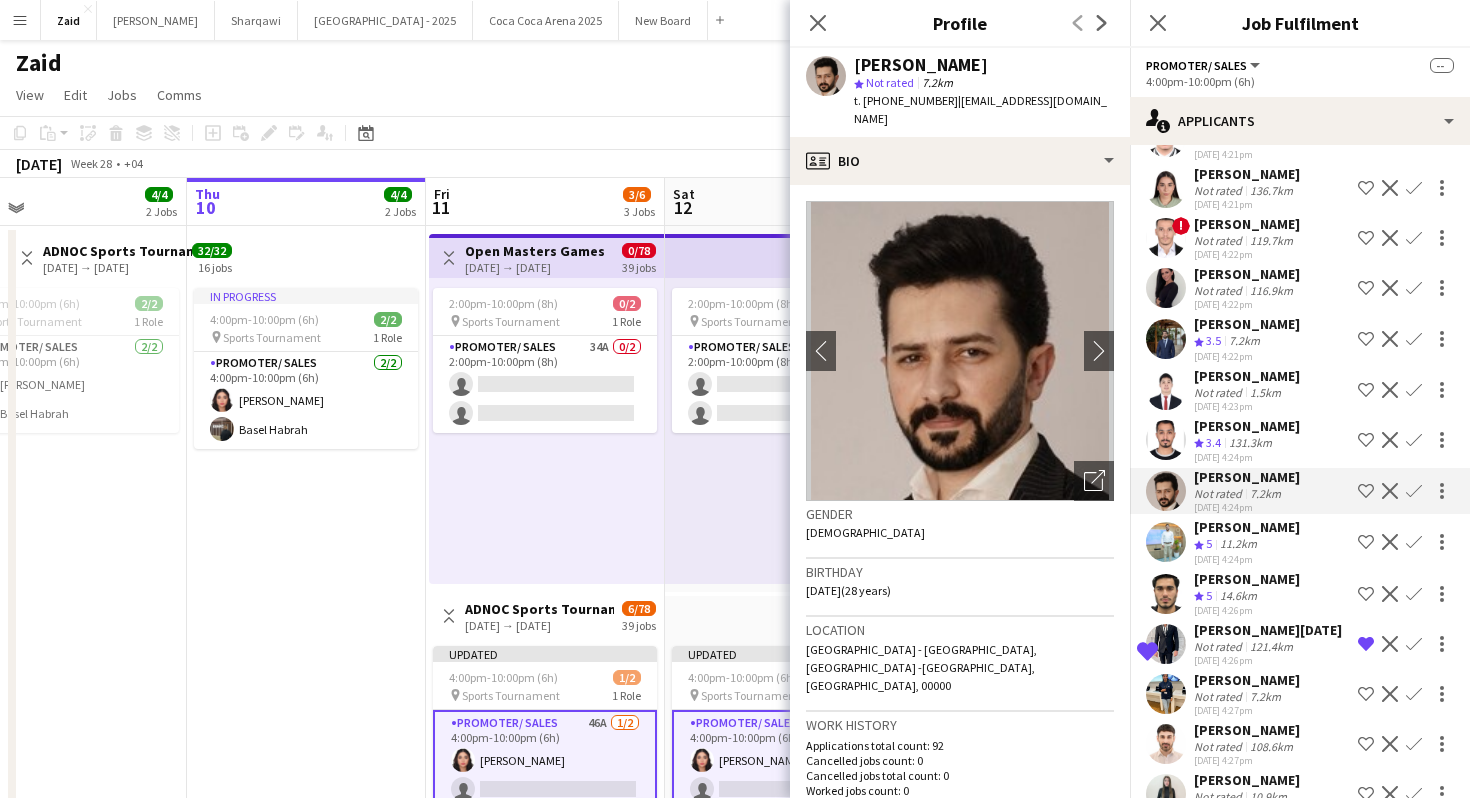 scroll, scrollTop: 521, scrollLeft: 0, axis: vertical 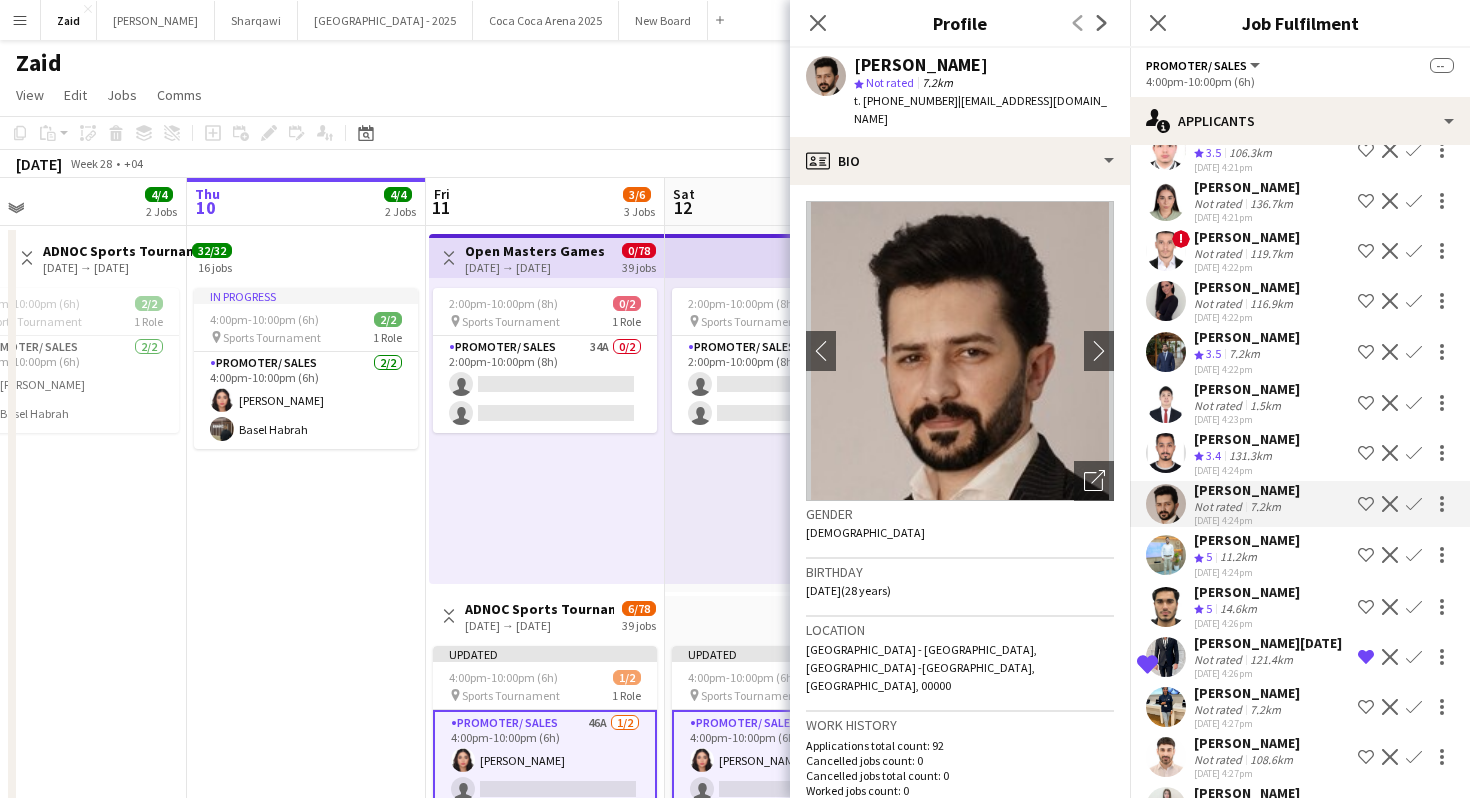 click on "[PERSON_NAME]
Crew rating
3.5   7.2km   [DATE] 4:22pm
Shortlist crew
Decline
Confirm" at bounding box center [1300, 403] 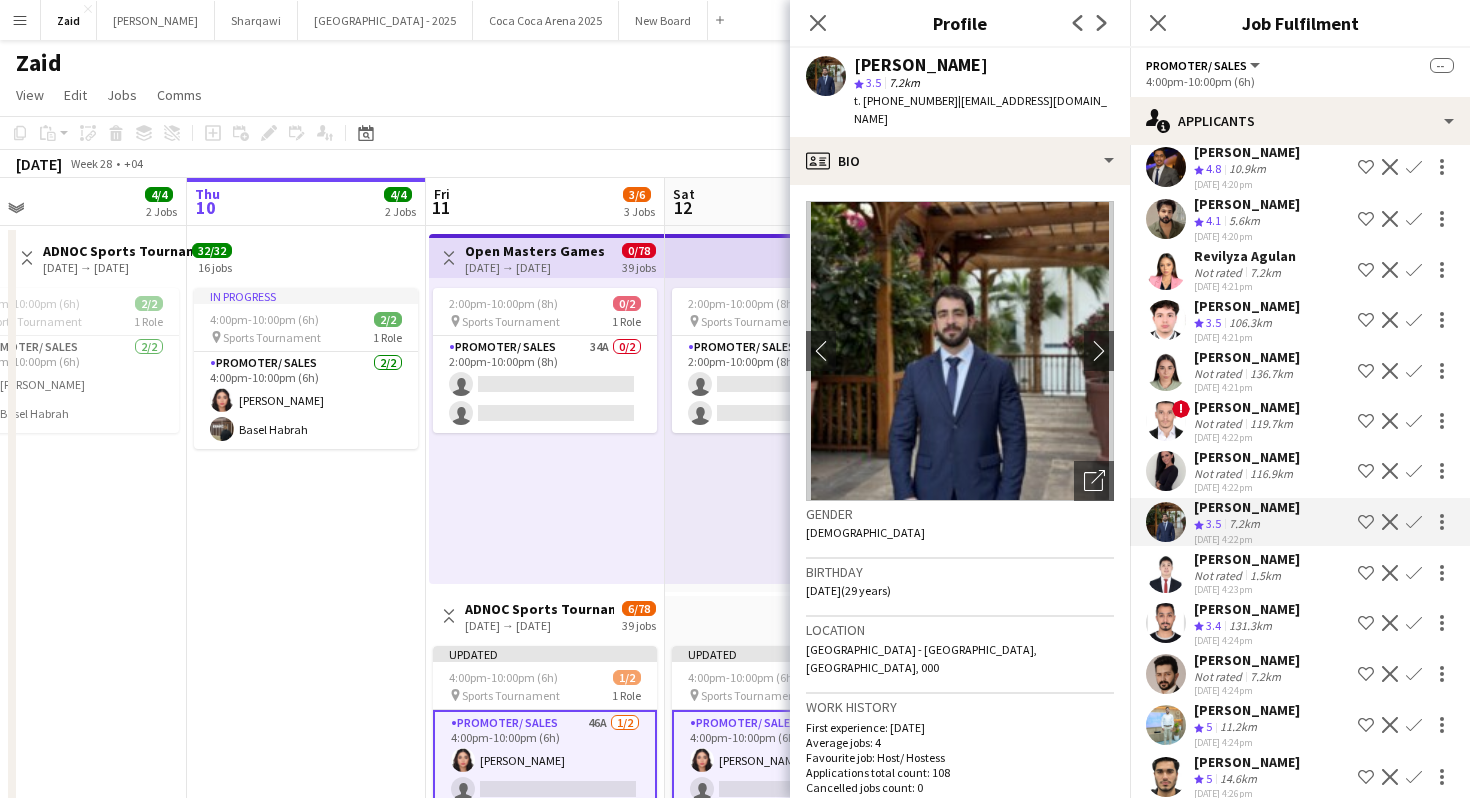 scroll, scrollTop: 346, scrollLeft: 0, axis: vertical 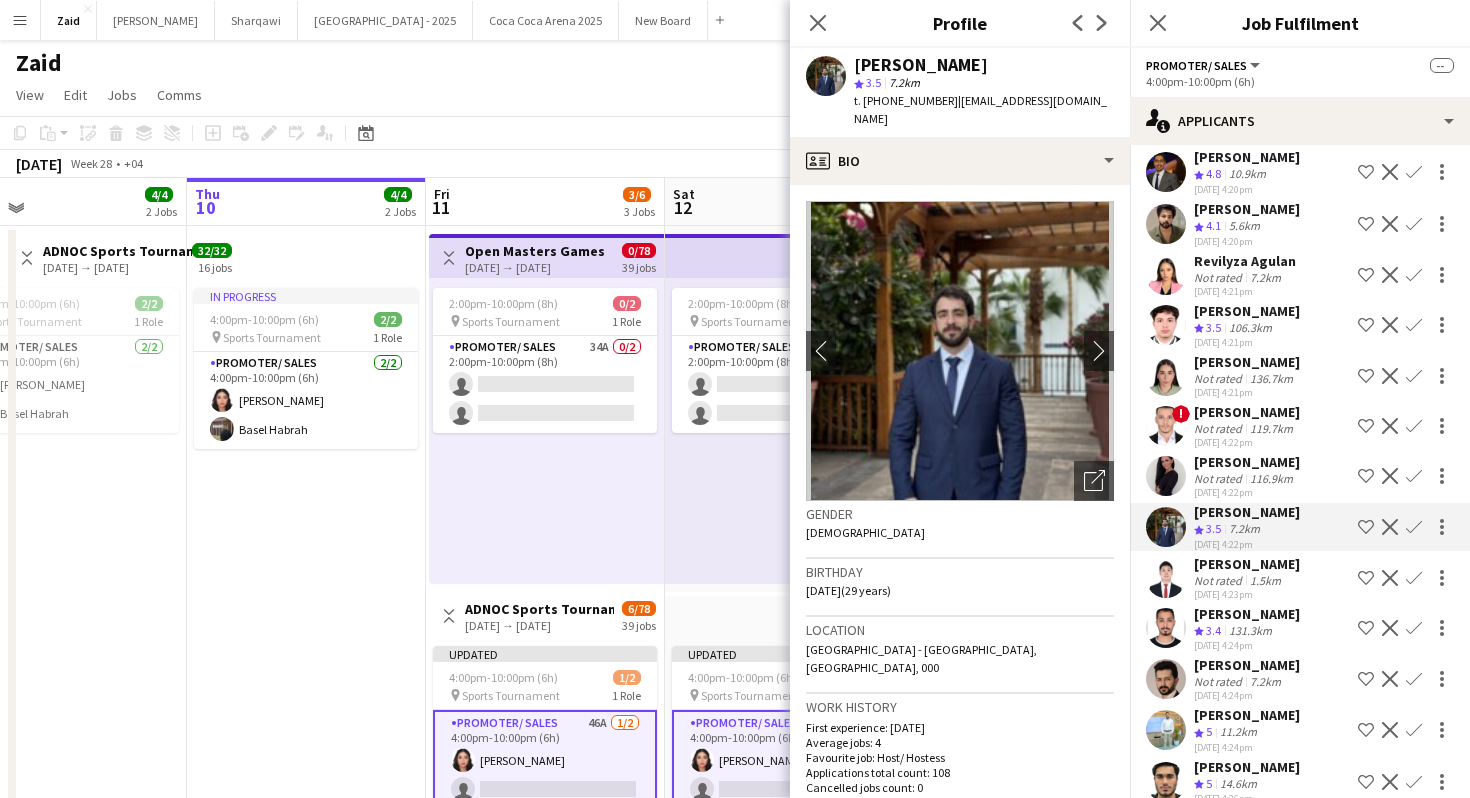 click on "[PERSON_NAME]
Crew rating
3.5   106.3km   [DATE] 4:21pm
Shortlist crew
Decline
Confirm" at bounding box center (1300, 376) 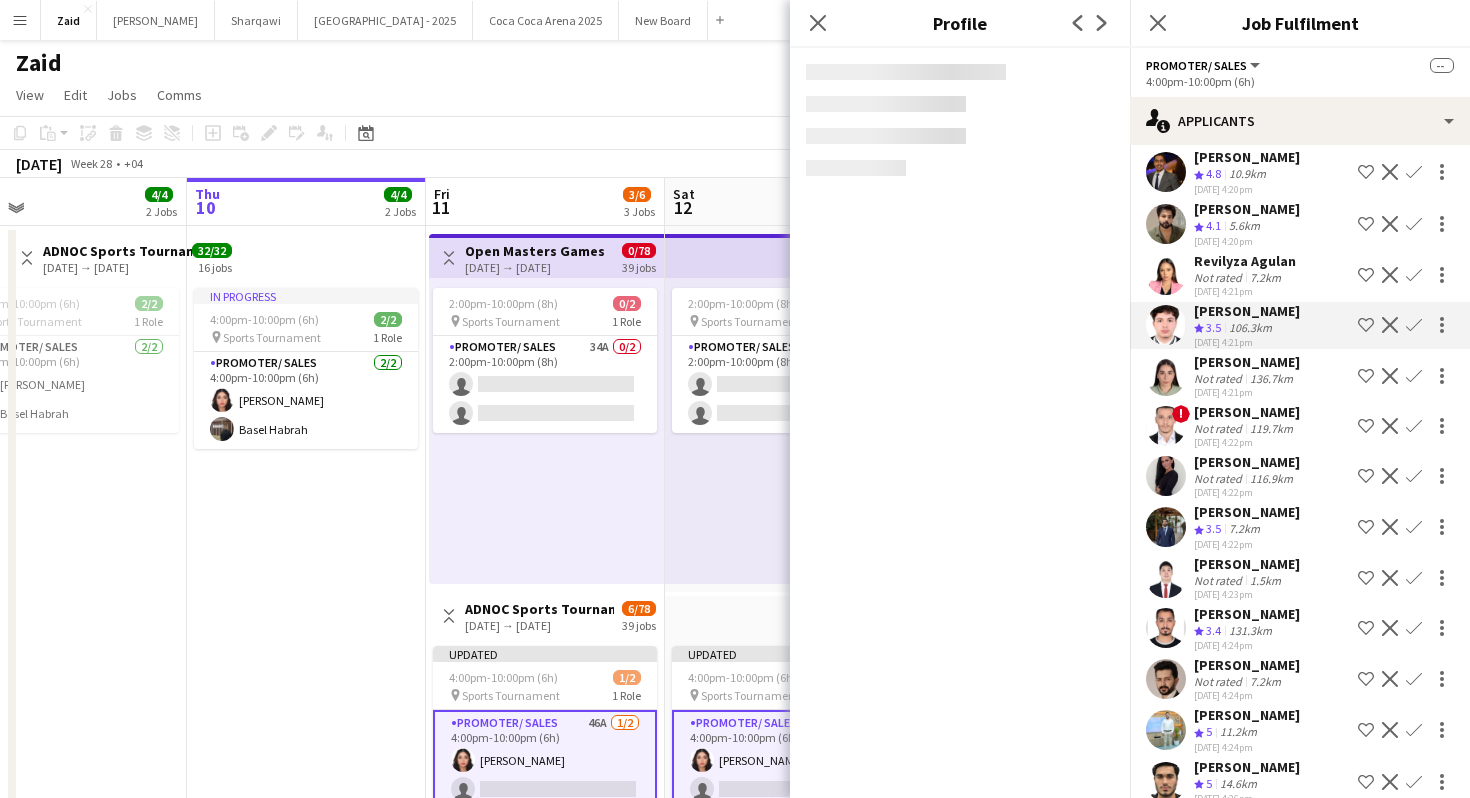 scroll, scrollTop: 264, scrollLeft: 0, axis: vertical 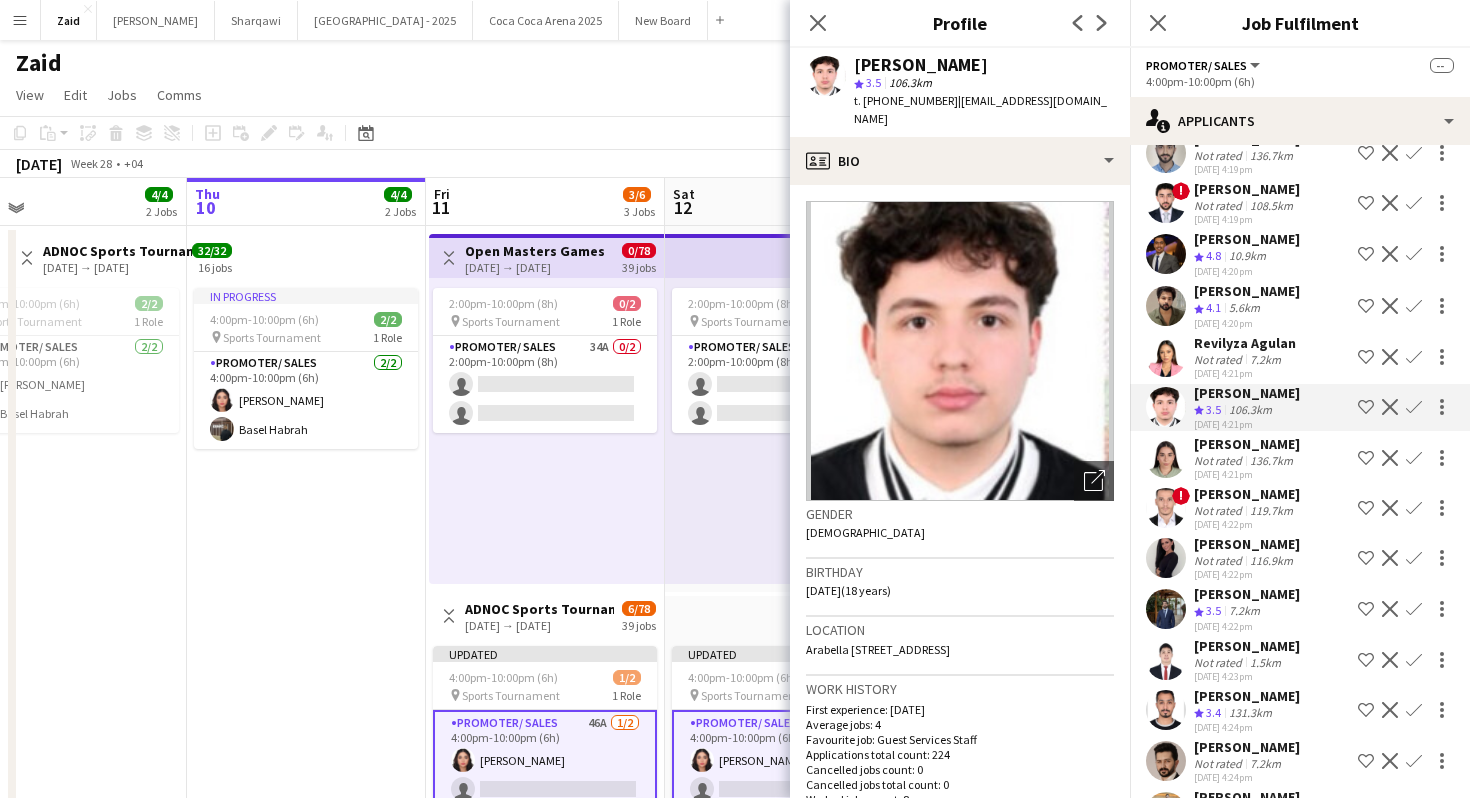 click on "[DATE] 4:20pm" at bounding box center [1247, 323] 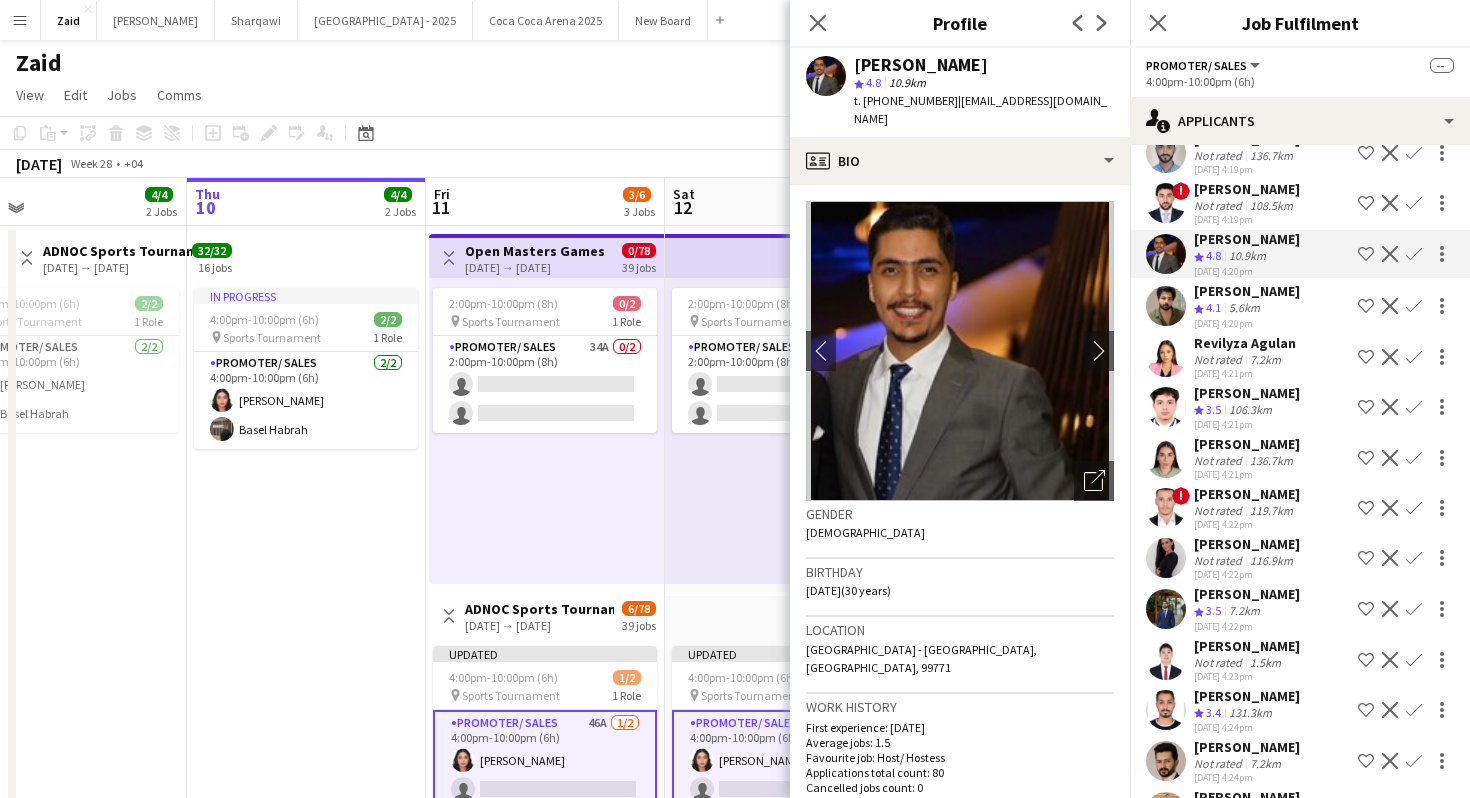 click on "Shortlist crew" 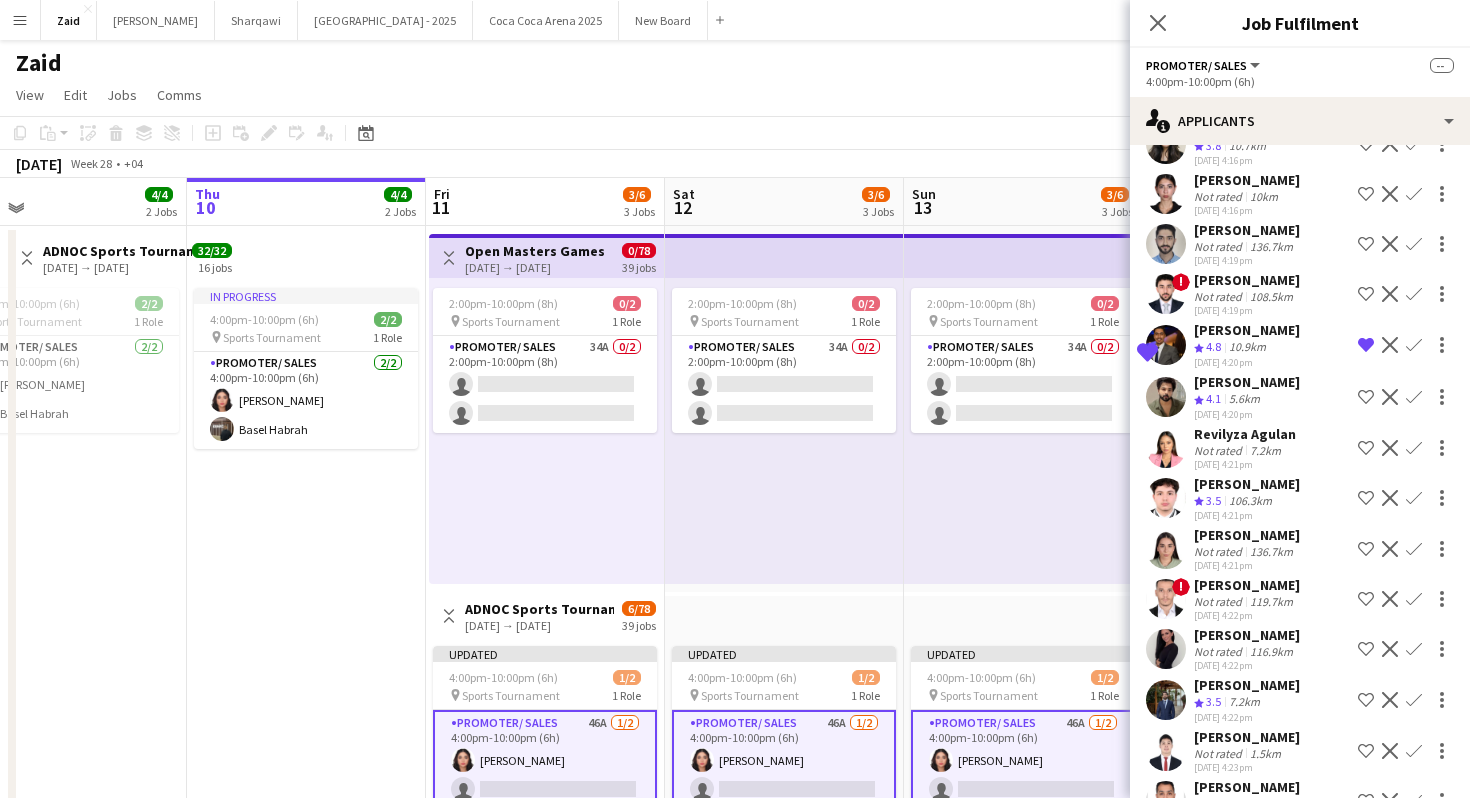 click on "[PERSON_NAME]" at bounding box center (1247, 330) 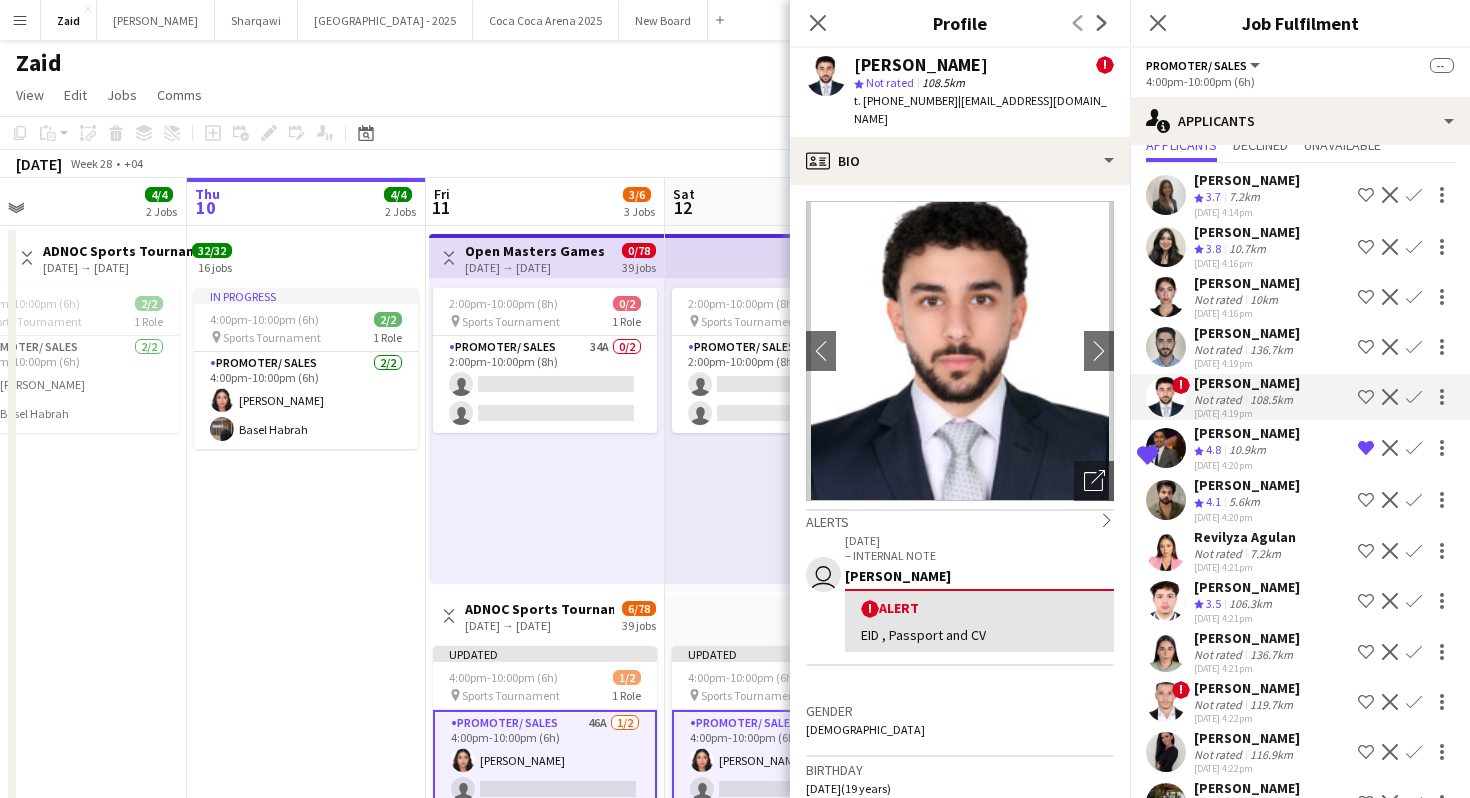 scroll, scrollTop: 66, scrollLeft: 0, axis: vertical 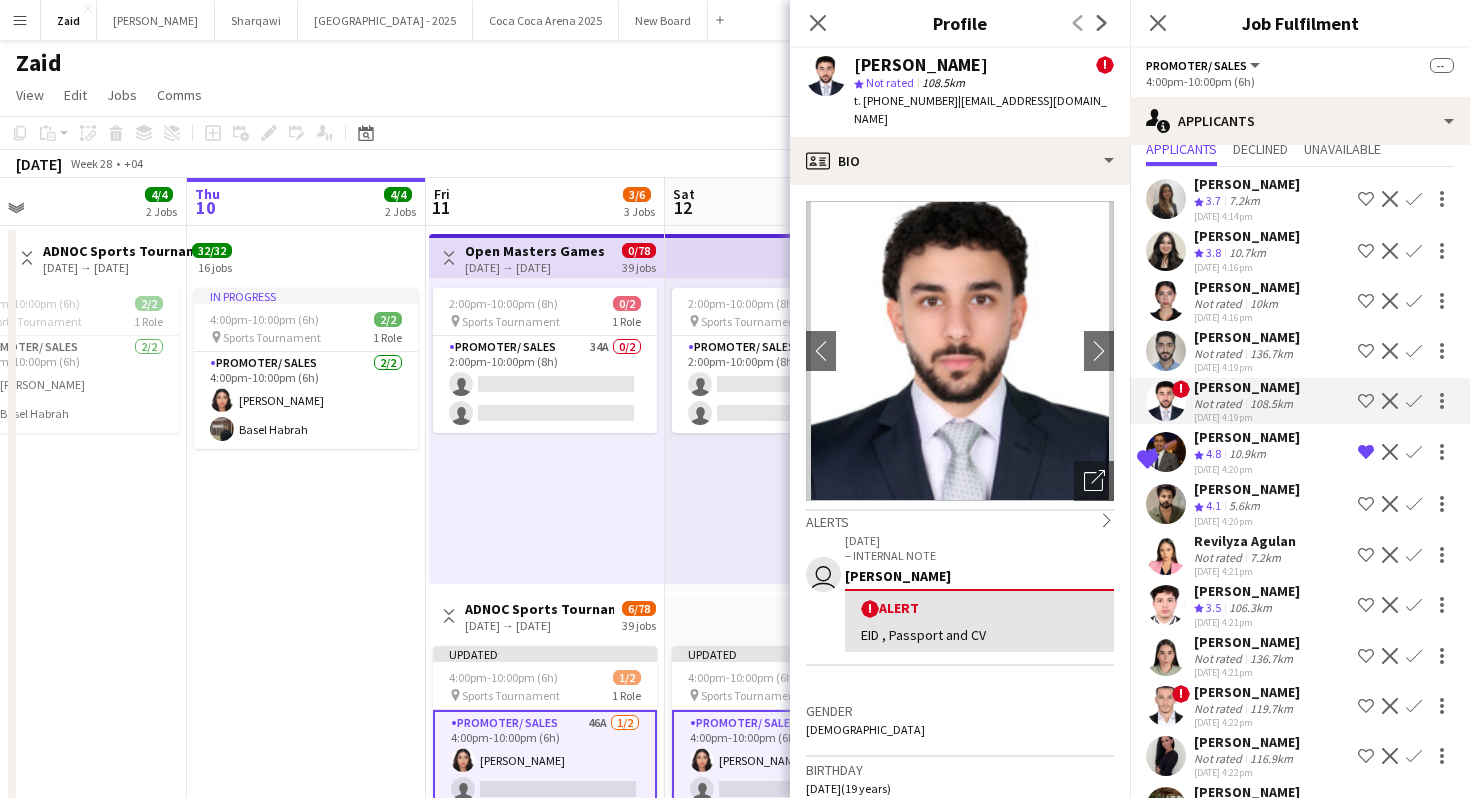 click on "[PERSON_NAME]   Not rated   10km   [DATE] 4:16pm
Shortlist crew
Decline
Confirm" at bounding box center [1300, 351] 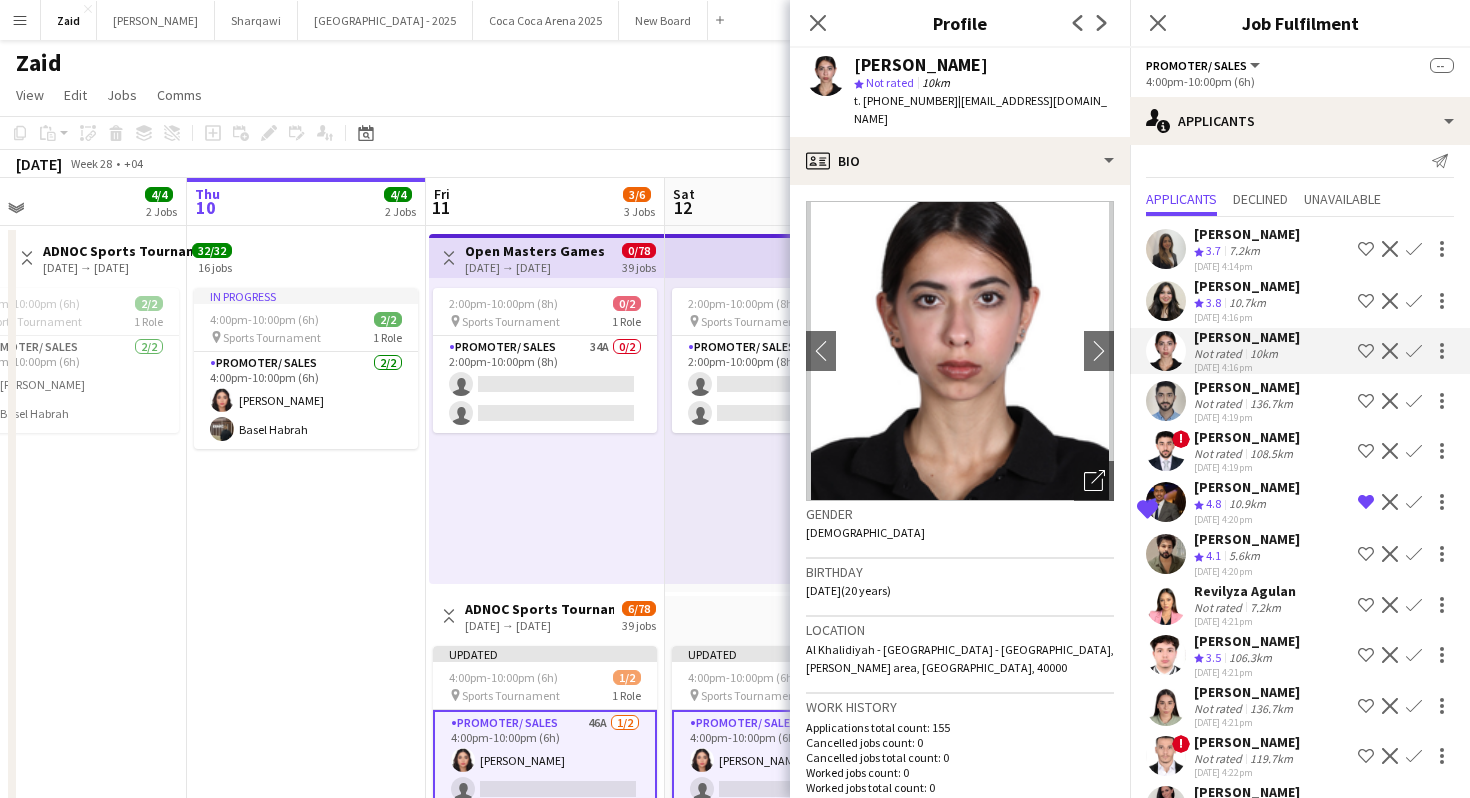 scroll, scrollTop: 10, scrollLeft: 0, axis: vertical 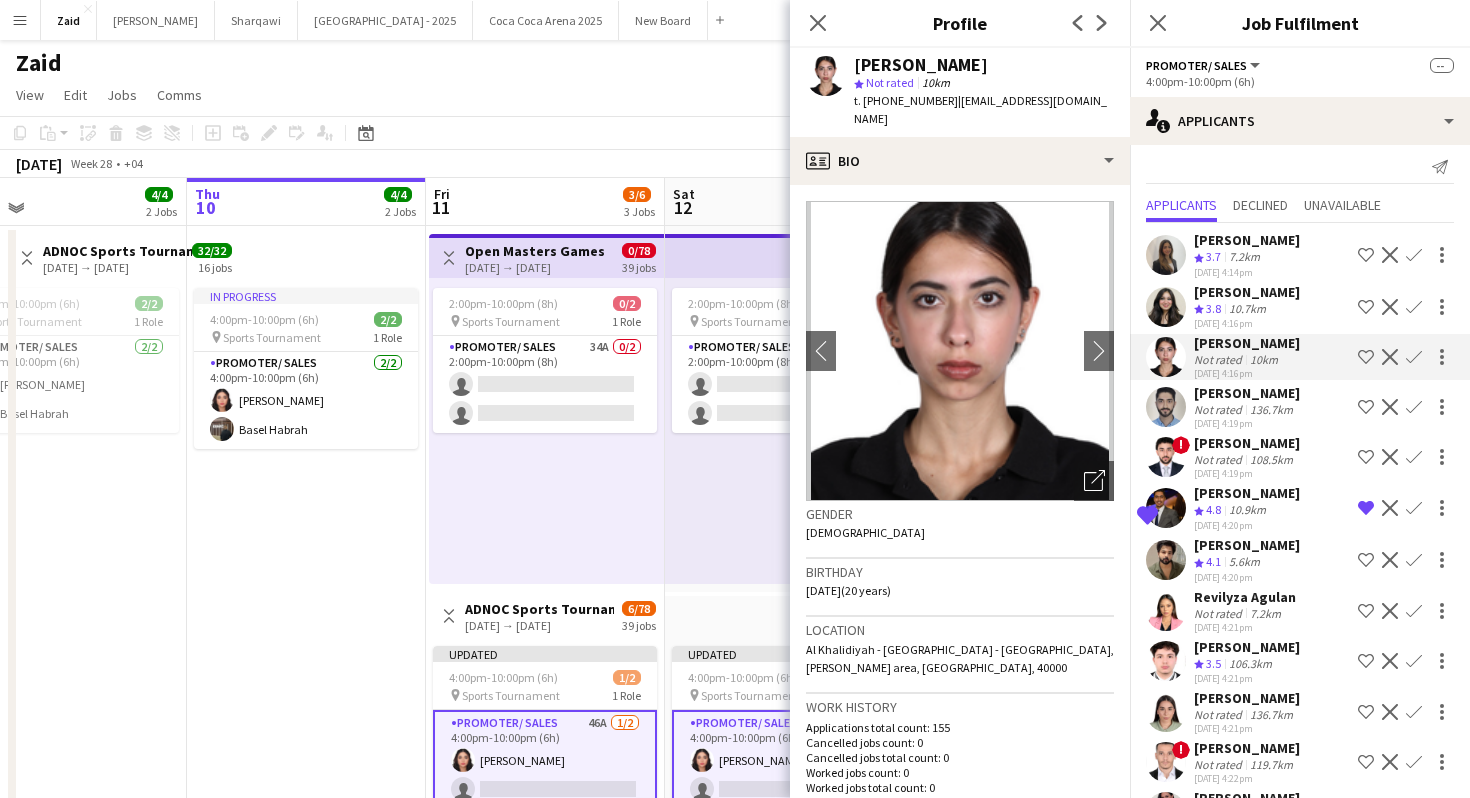click on "[PERSON_NAME]
Crew rating
3.8   10.7km   [DATE] 4:16pm
Shortlist crew
Decline
Confirm" at bounding box center [1300, 357] 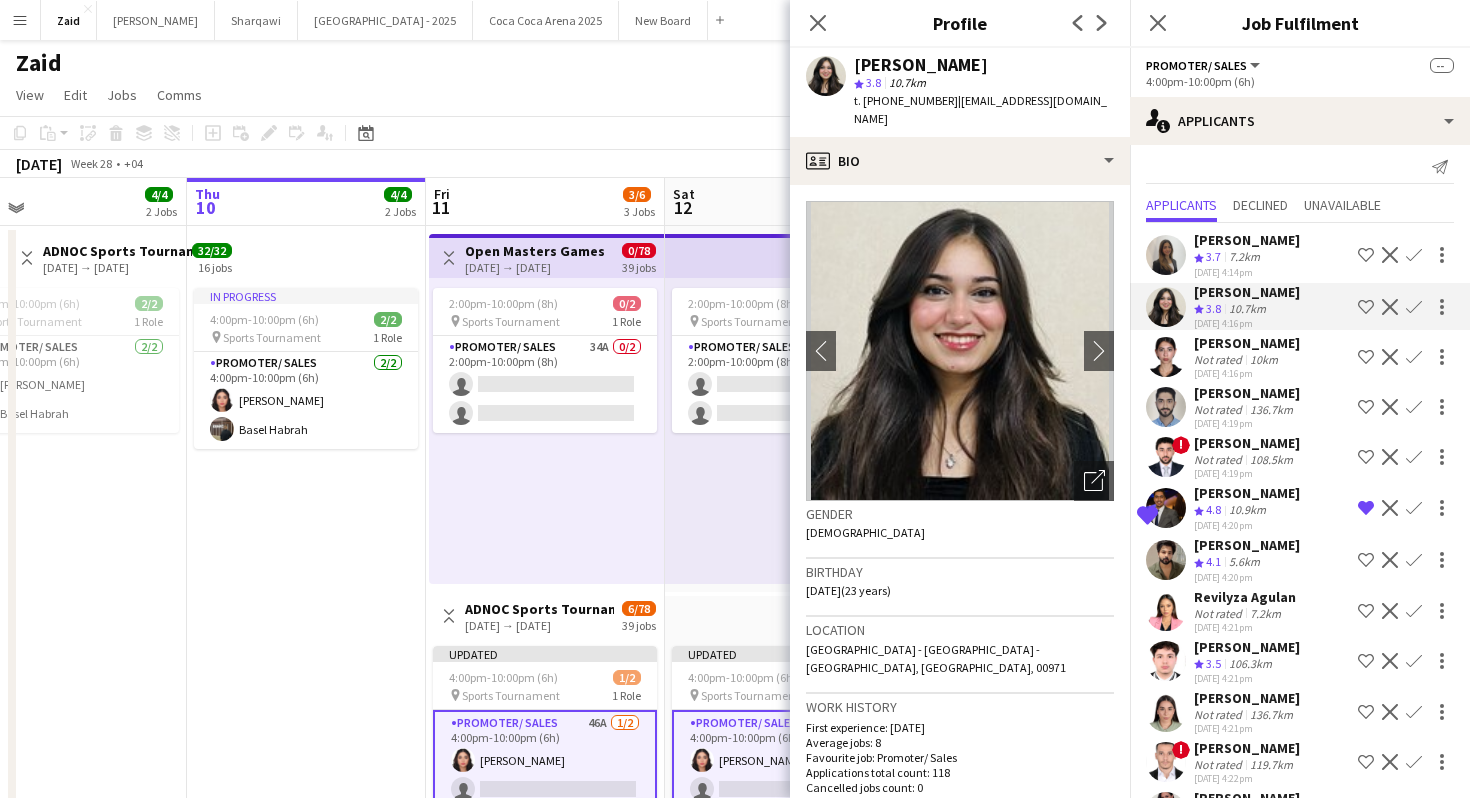 scroll, scrollTop: 0, scrollLeft: 0, axis: both 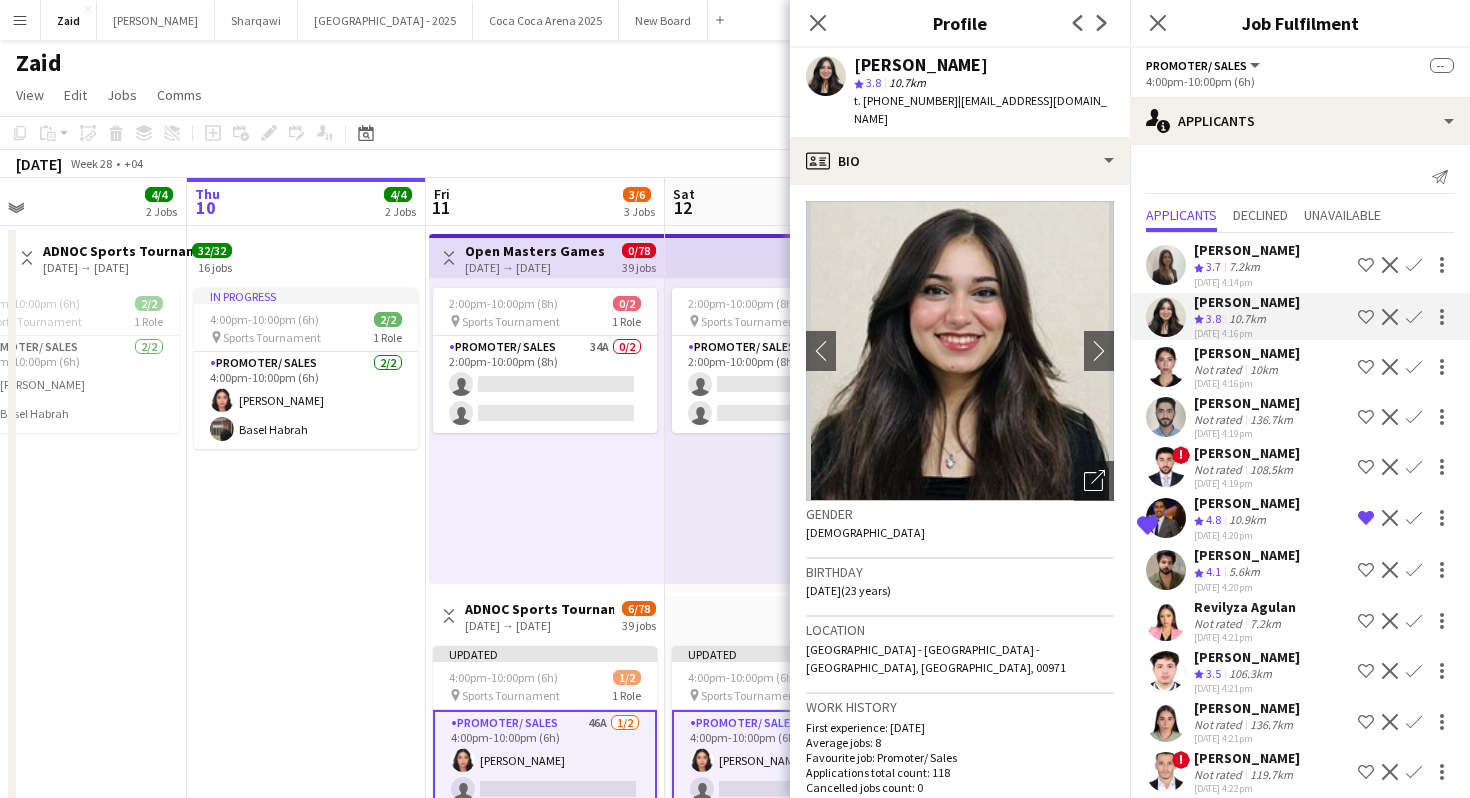 click on "Yara Wael
Crew rating
3.7   7.2km   [DATE] 4:14pm
Shortlist crew
Decline
Confirm" at bounding box center (1300, 317) 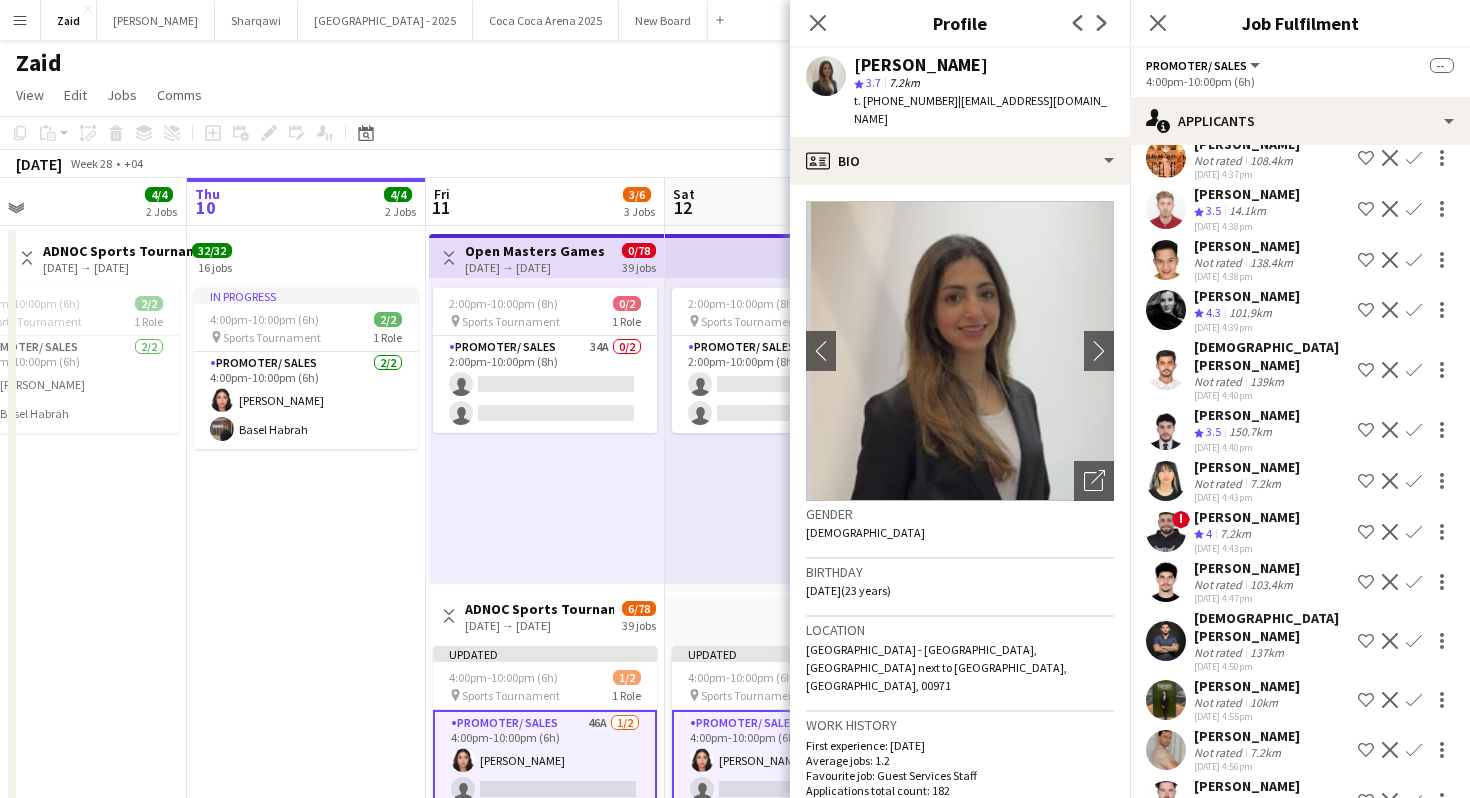 scroll, scrollTop: 1793, scrollLeft: 0, axis: vertical 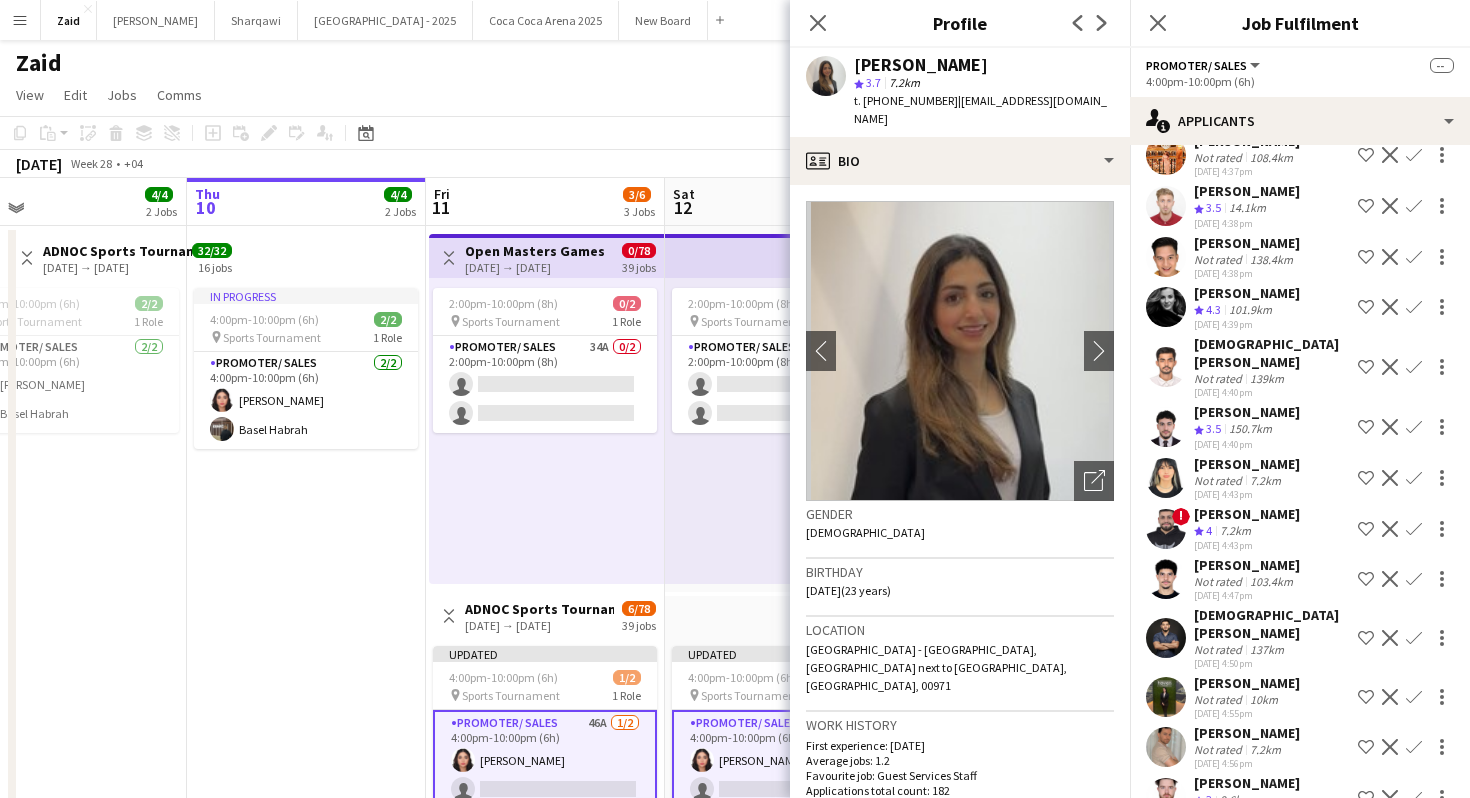 click on "7.2km" at bounding box center (1235, 800) 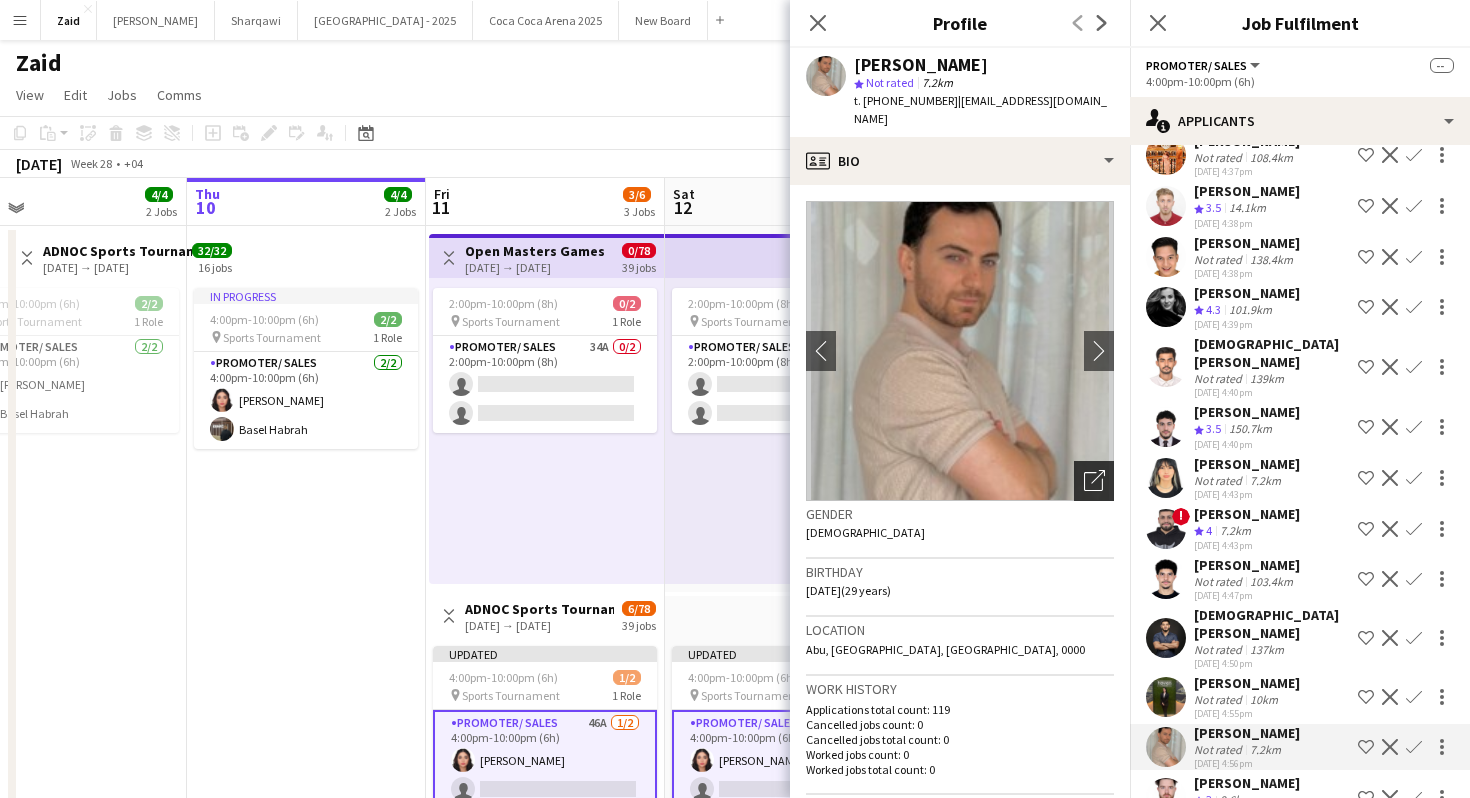 click on "Open photos pop-in" 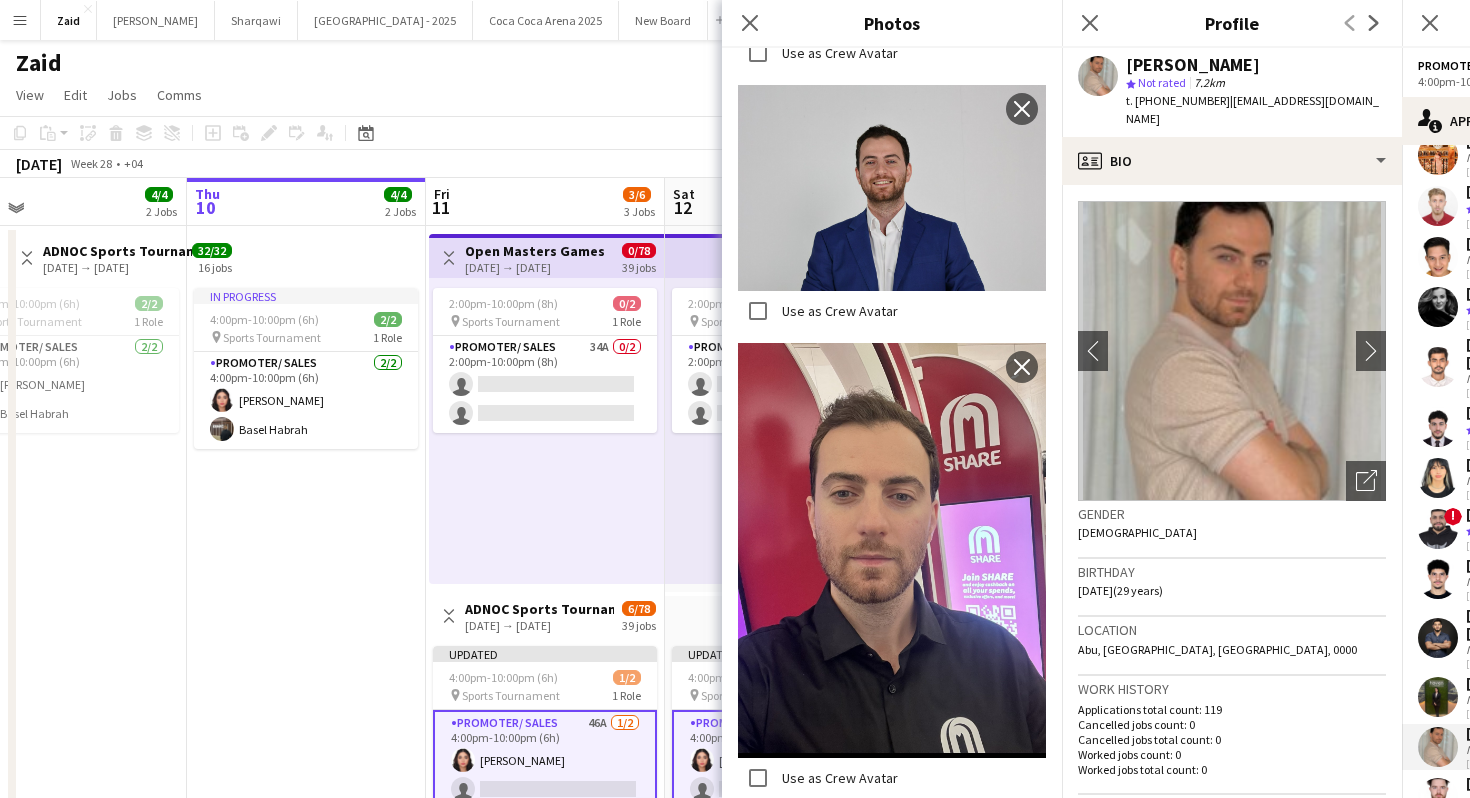 scroll, scrollTop: 1331, scrollLeft: 0, axis: vertical 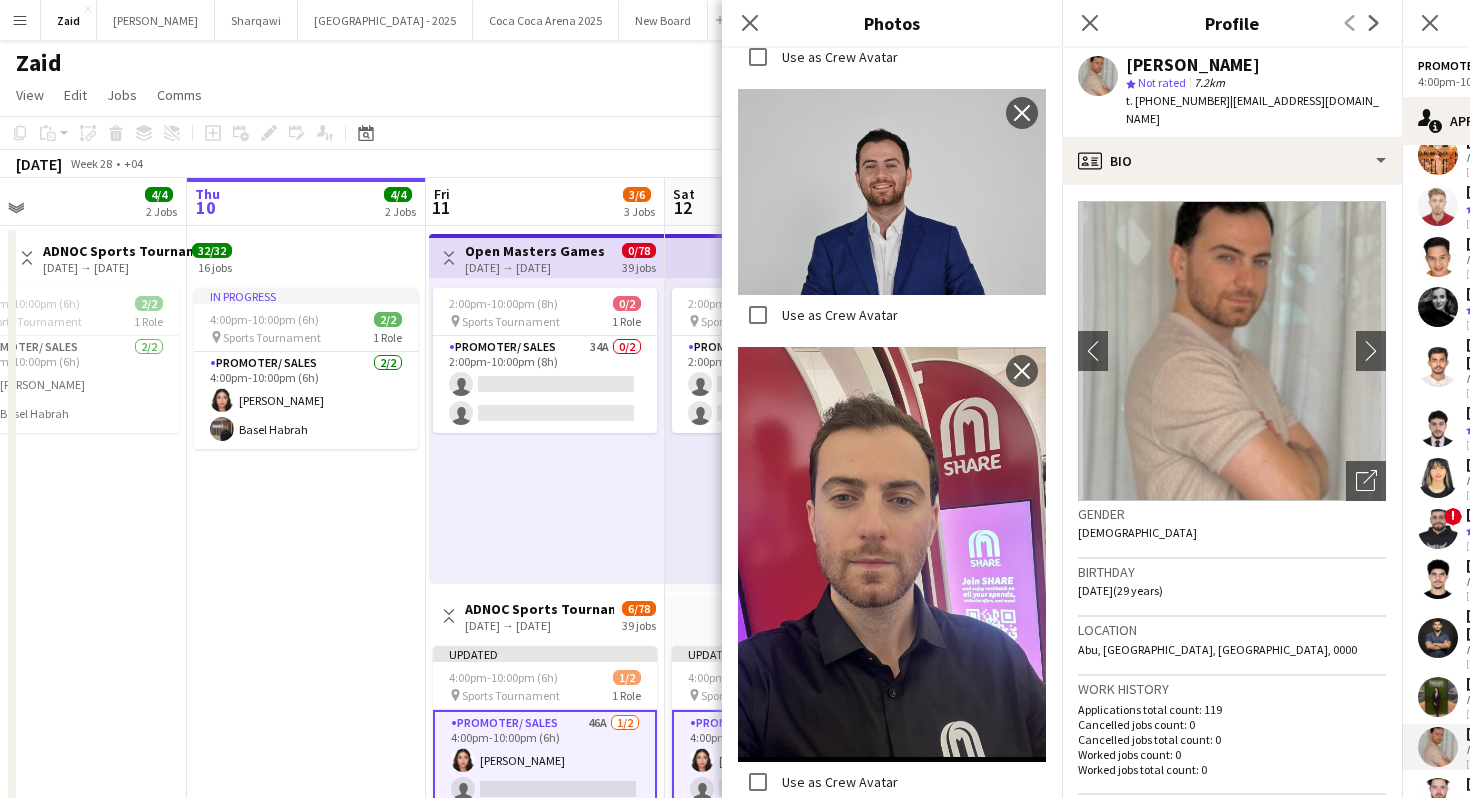 click on "Cancelled jobs total count: 0" 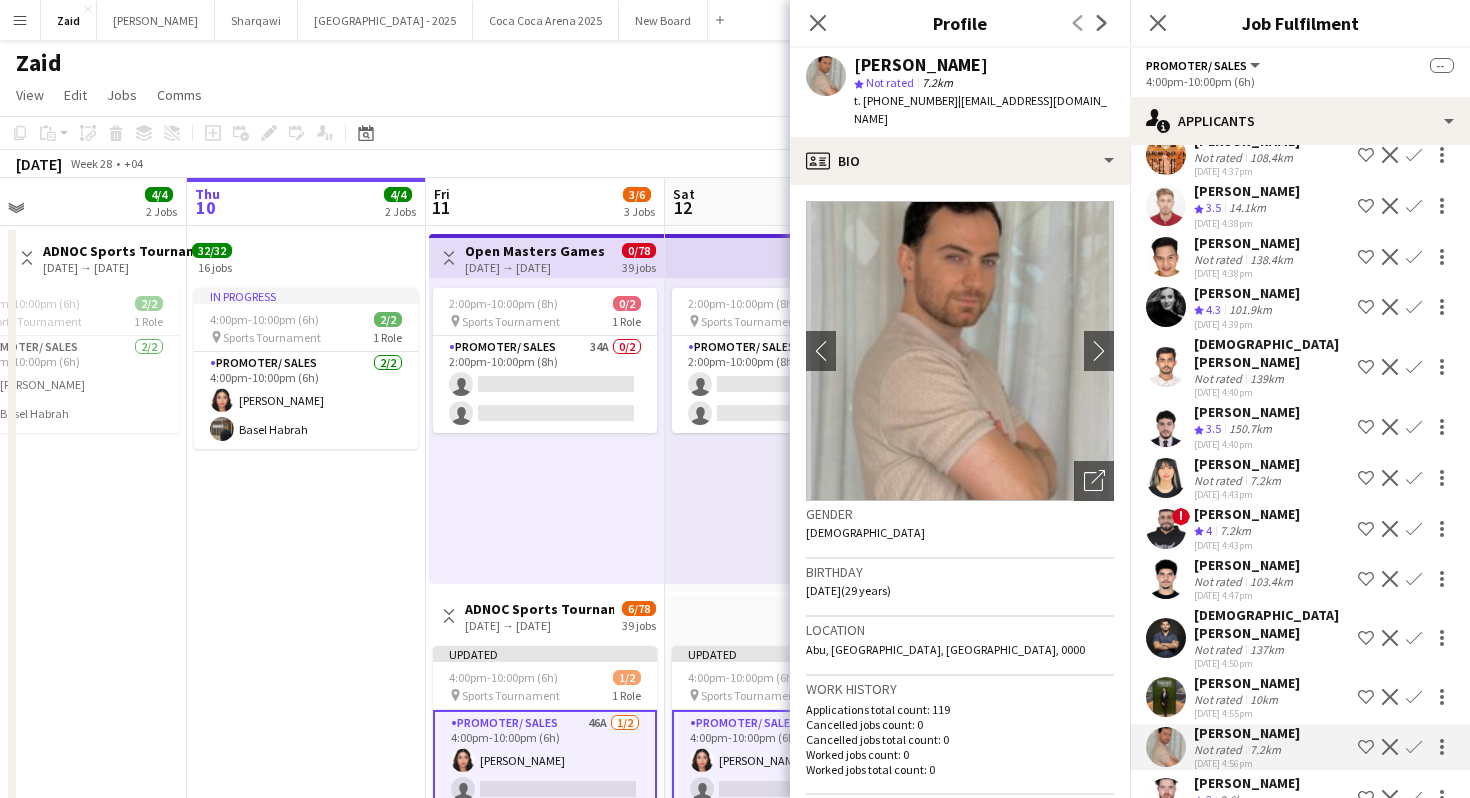 click on "Shortlist crew" 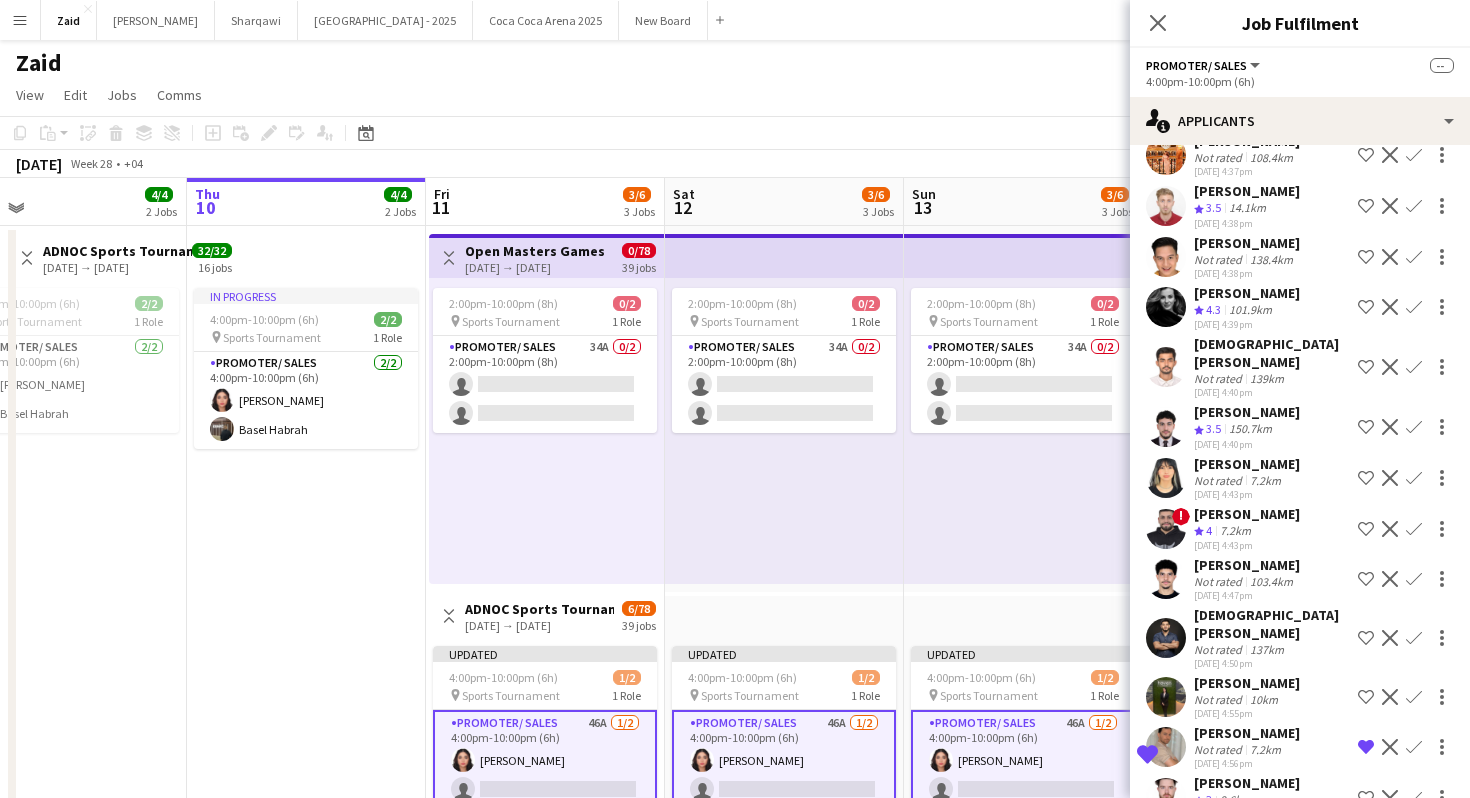click on "137km" at bounding box center [1264, 699] 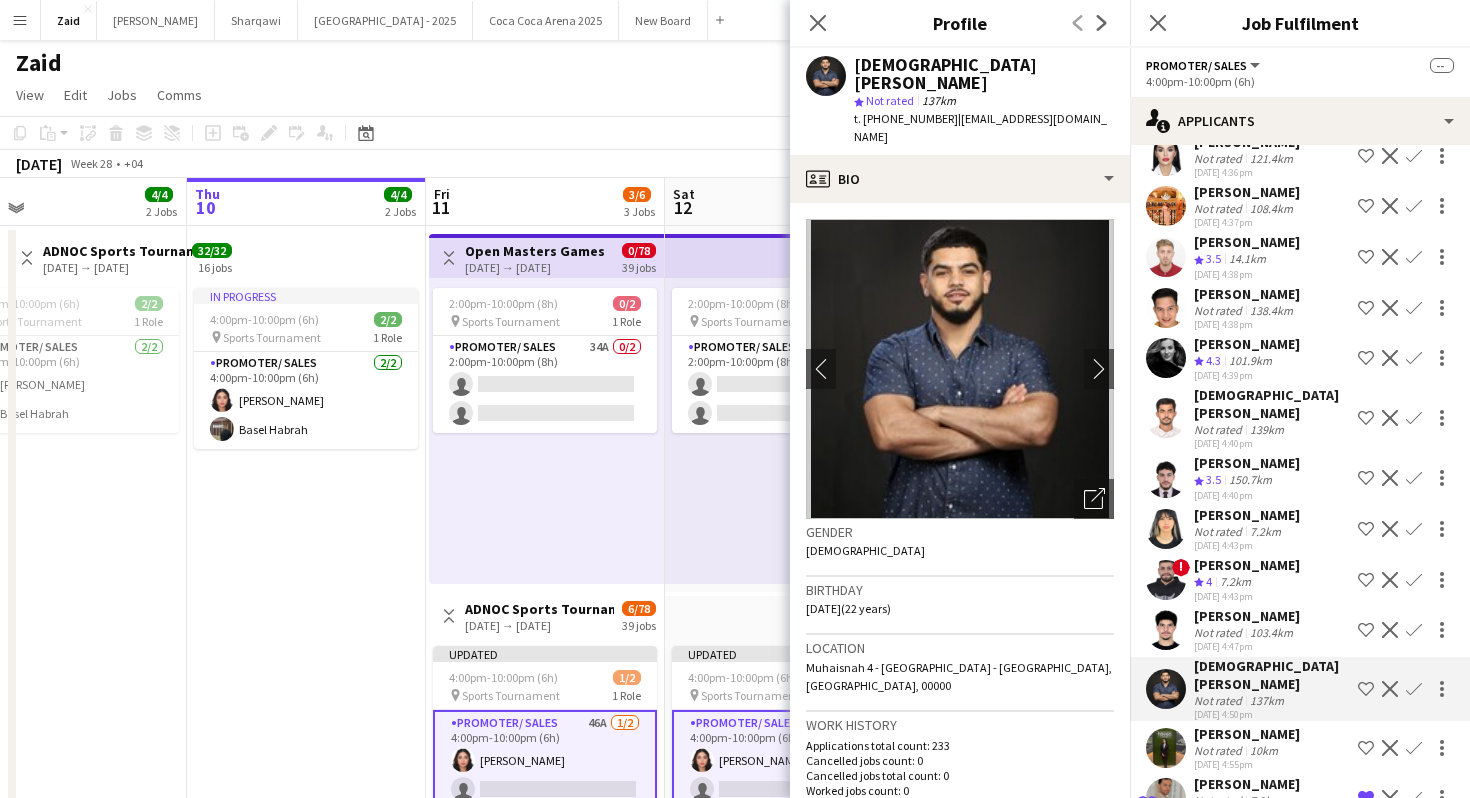 scroll, scrollTop: 1736, scrollLeft: 0, axis: vertical 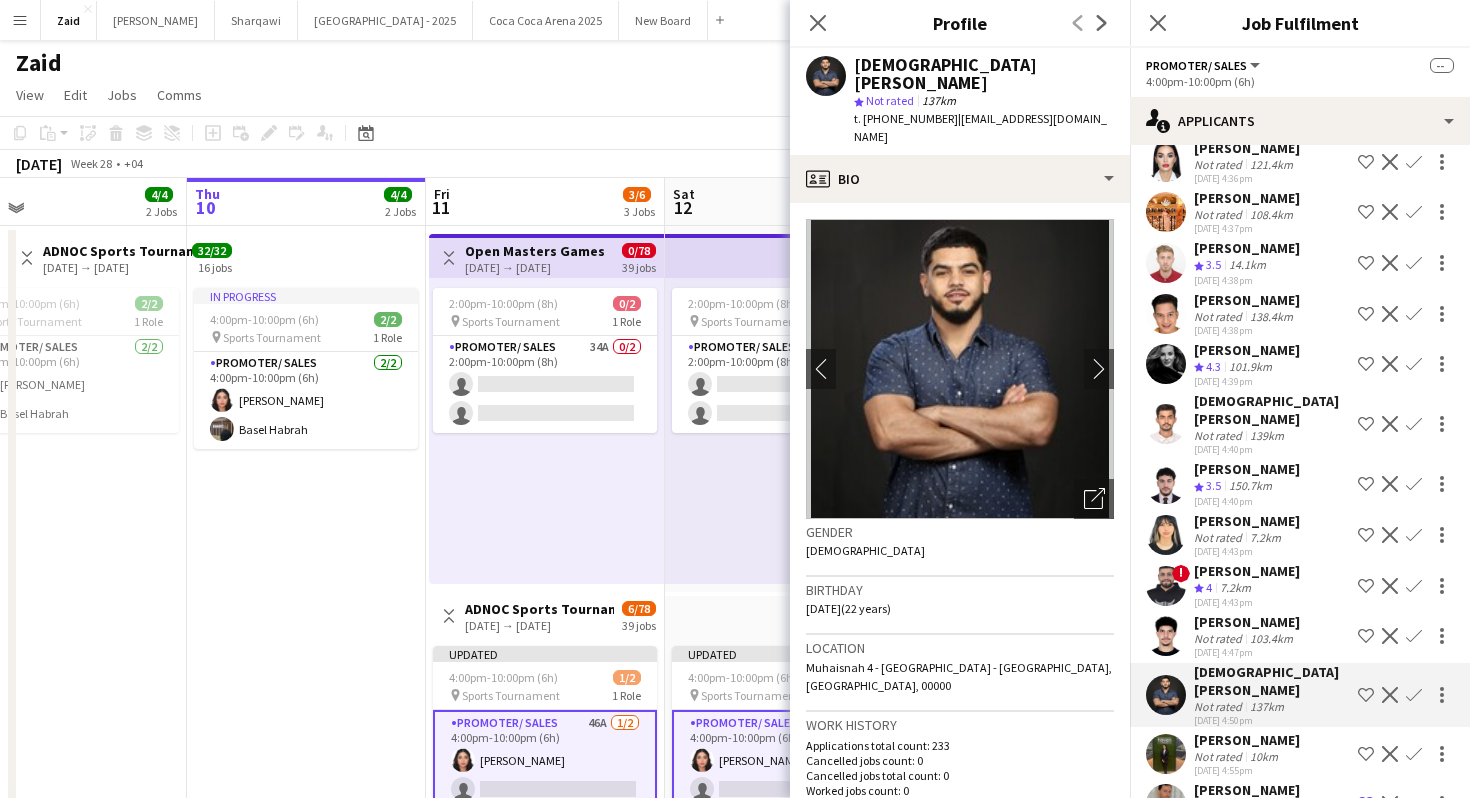 click on "103.4km" at bounding box center (1267, 706) 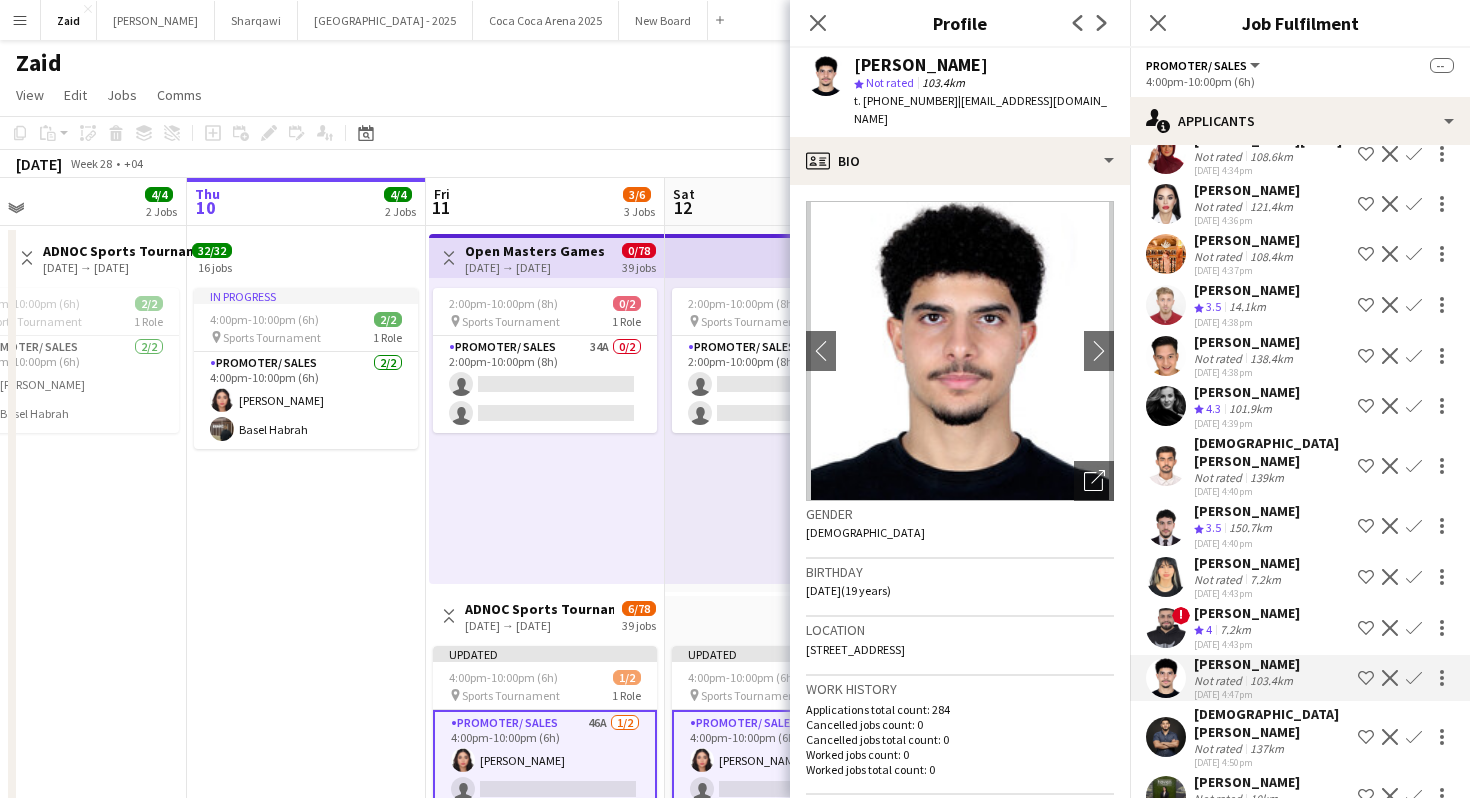 click on "Crew rating
4   7.2km" at bounding box center [1247, 680] 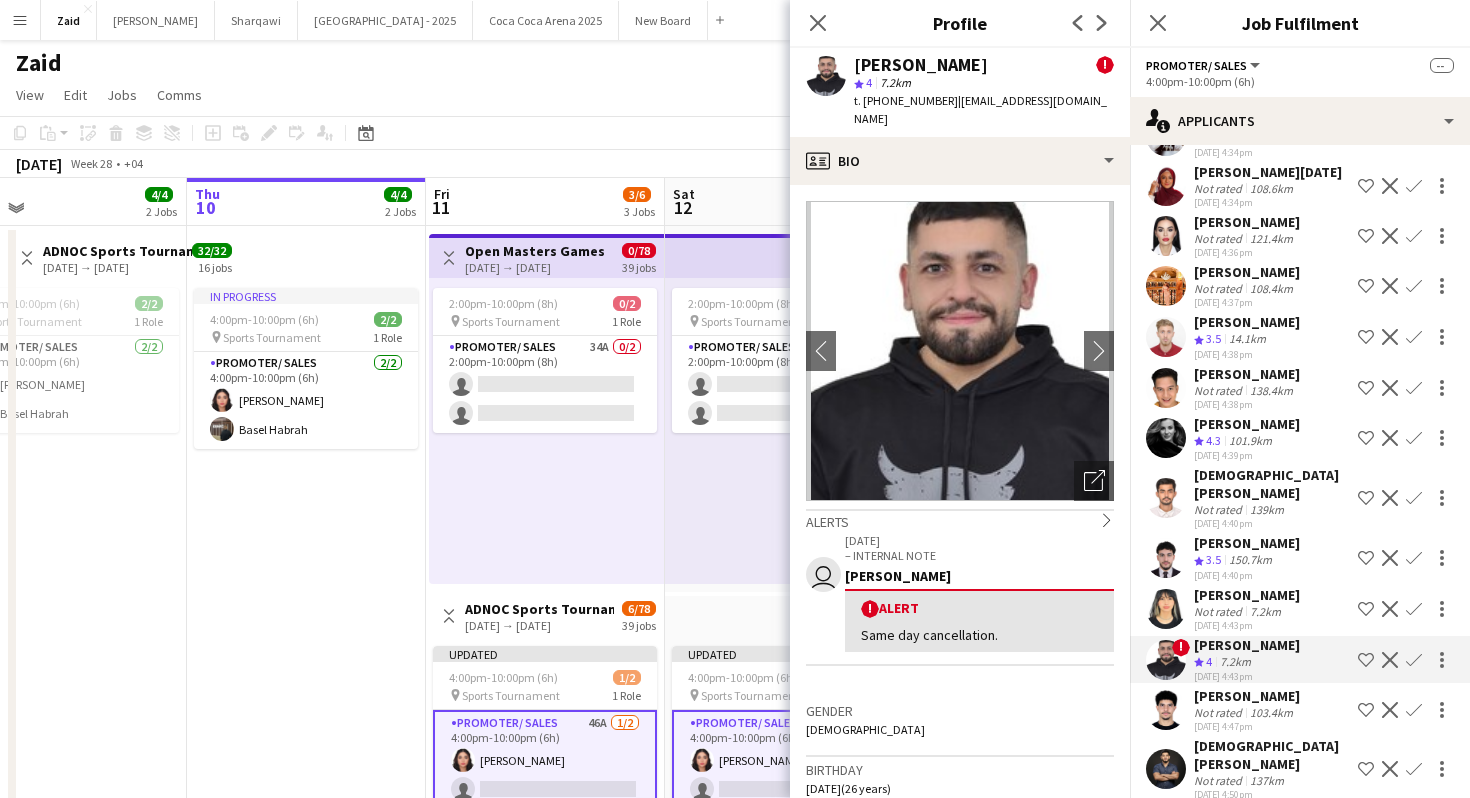 scroll, scrollTop: 1659, scrollLeft: 0, axis: vertical 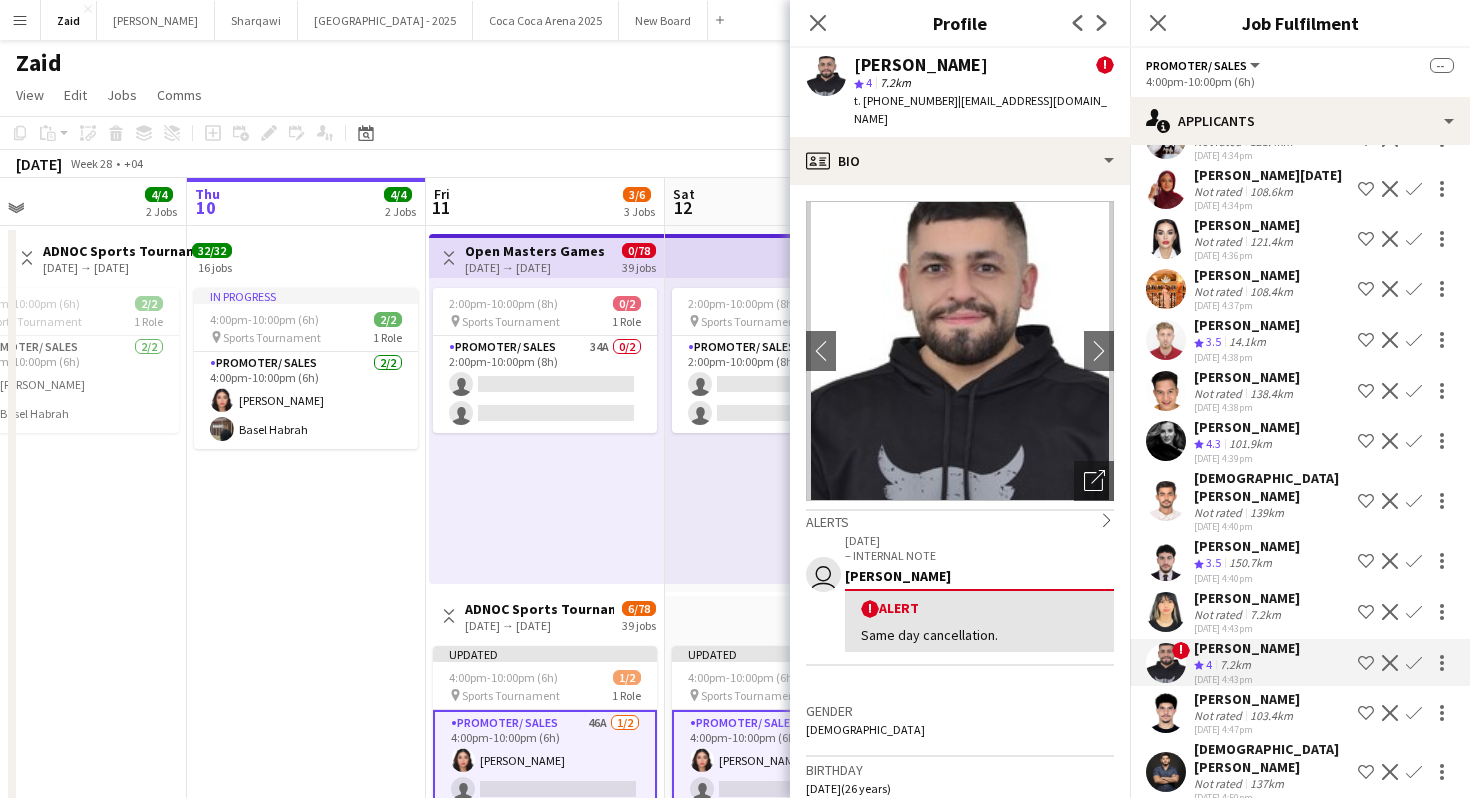 click on "7.2km" at bounding box center (1235, 665) 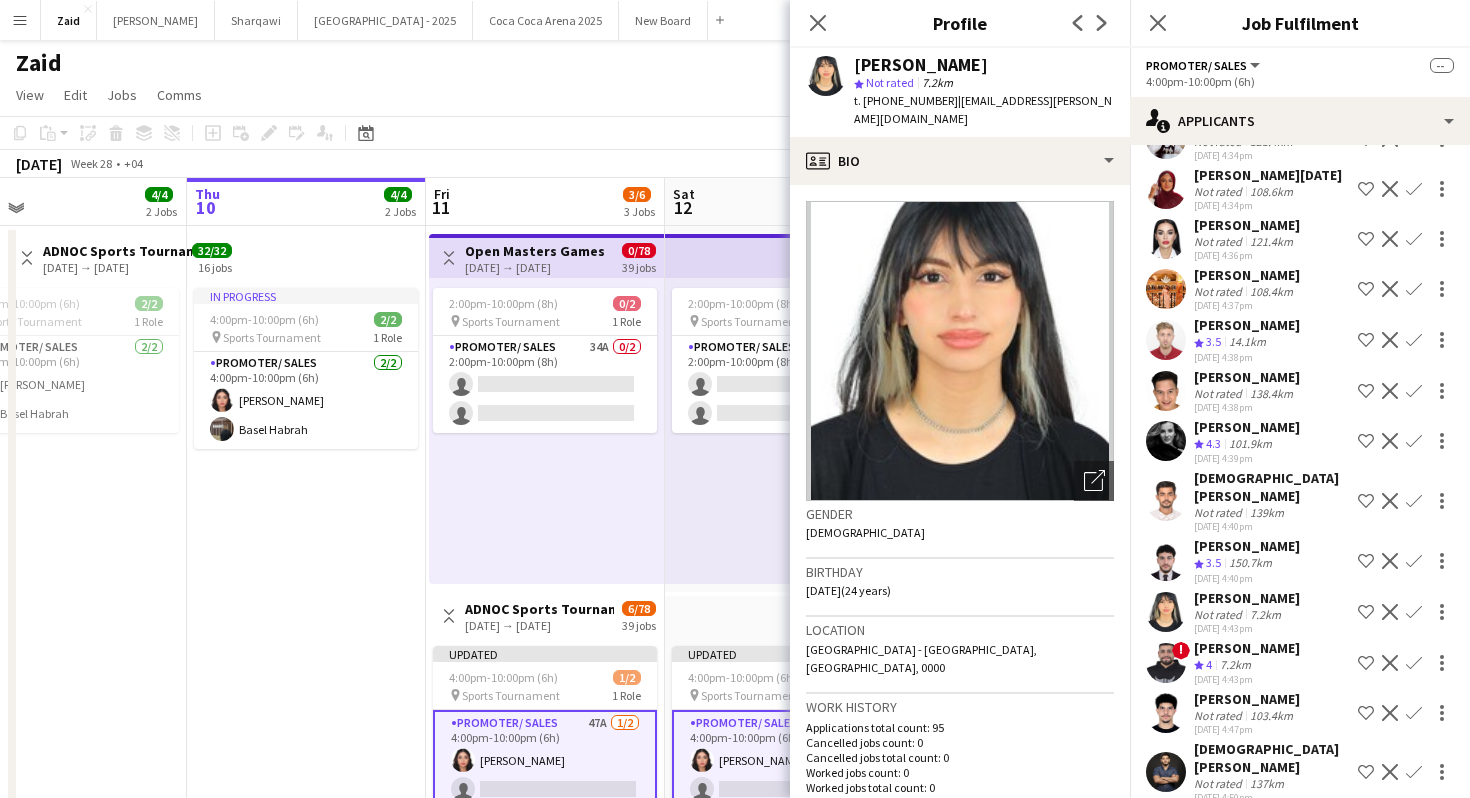 click on "Copy
Paste
Paste
Command
V Paste with crew
Command
Shift
V
Paste linked Job
[GEOGRAPHIC_DATA]
Group
Ungroup
Add job
Add linked Job
Edit
Edit linked Job
Applicants
Date picker
[DATE] [DATE] [DATE] M [DATE] T [DATE] W [DATE] T [DATE] F [DATE] S [DATE] S  [DATE]   2   3   4   5   6   7   8   9   10   11   12   13   14   15   16   17   18   19   20   21   22   23   24" 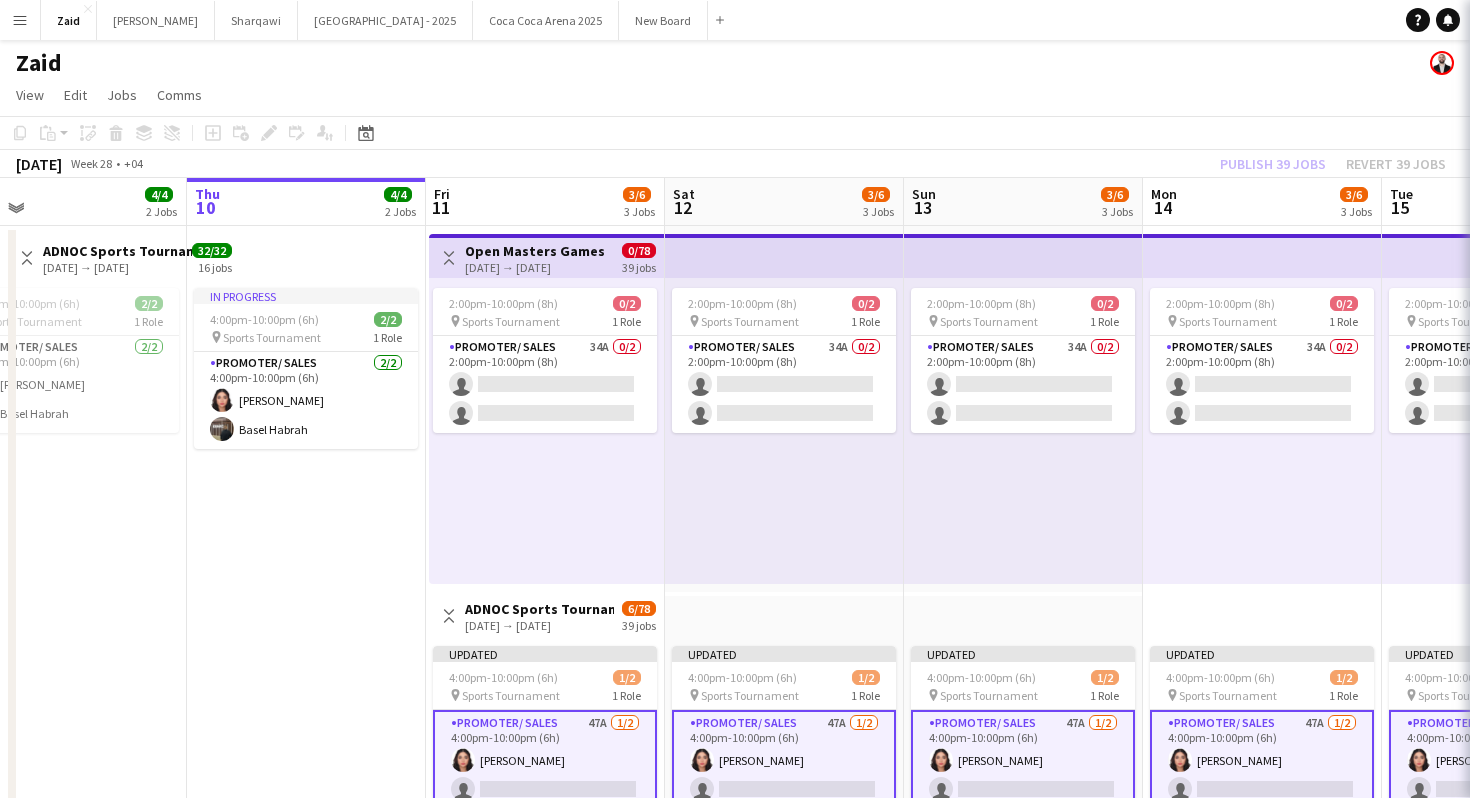 scroll, scrollTop: 0, scrollLeft: 0, axis: both 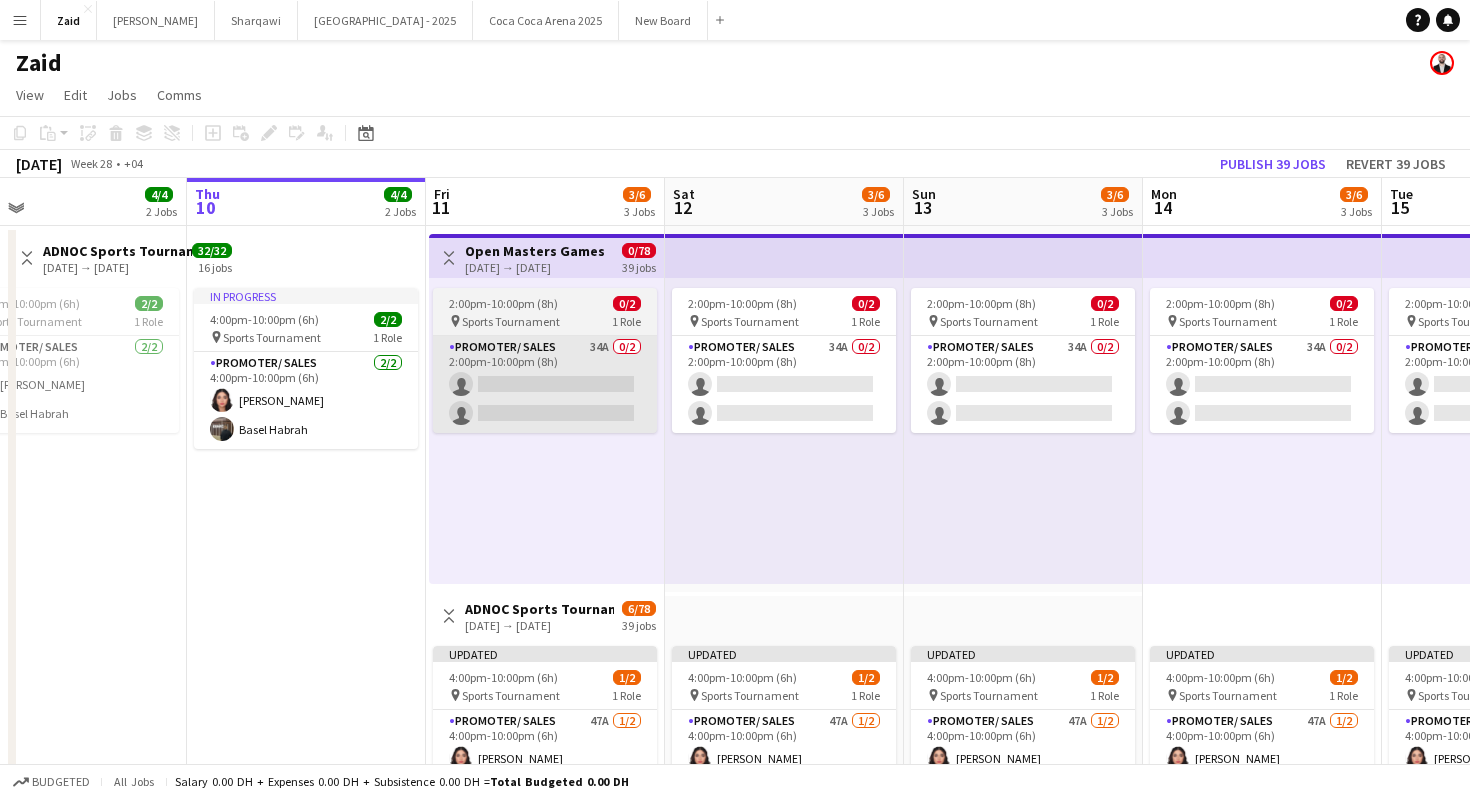 click on "Promoter/ Sales   34A   0/2   2:00pm-10:00pm (8h)
single-neutral-actions
single-neutral-actions" at bounding box center [545, 384] 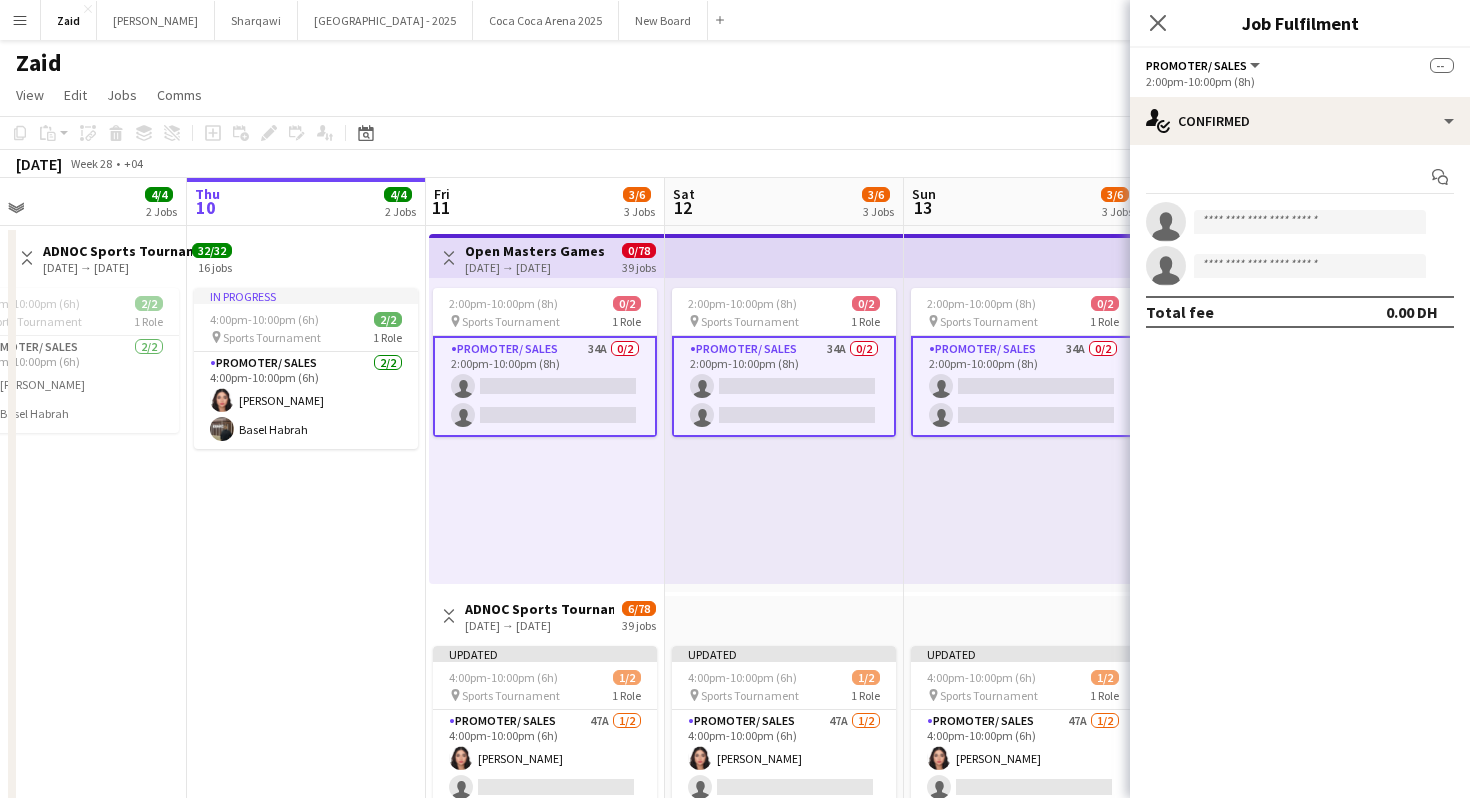 click on "2:00pm-10:00pm (8h)    0/2
pin
Sports Tournament   1 Role   Promoter/ Sales   34A   0/2   2:00pm-10:00pm (8h)
single-neutral-actions
single-neutral-actions" at bounding box center (546, 431) 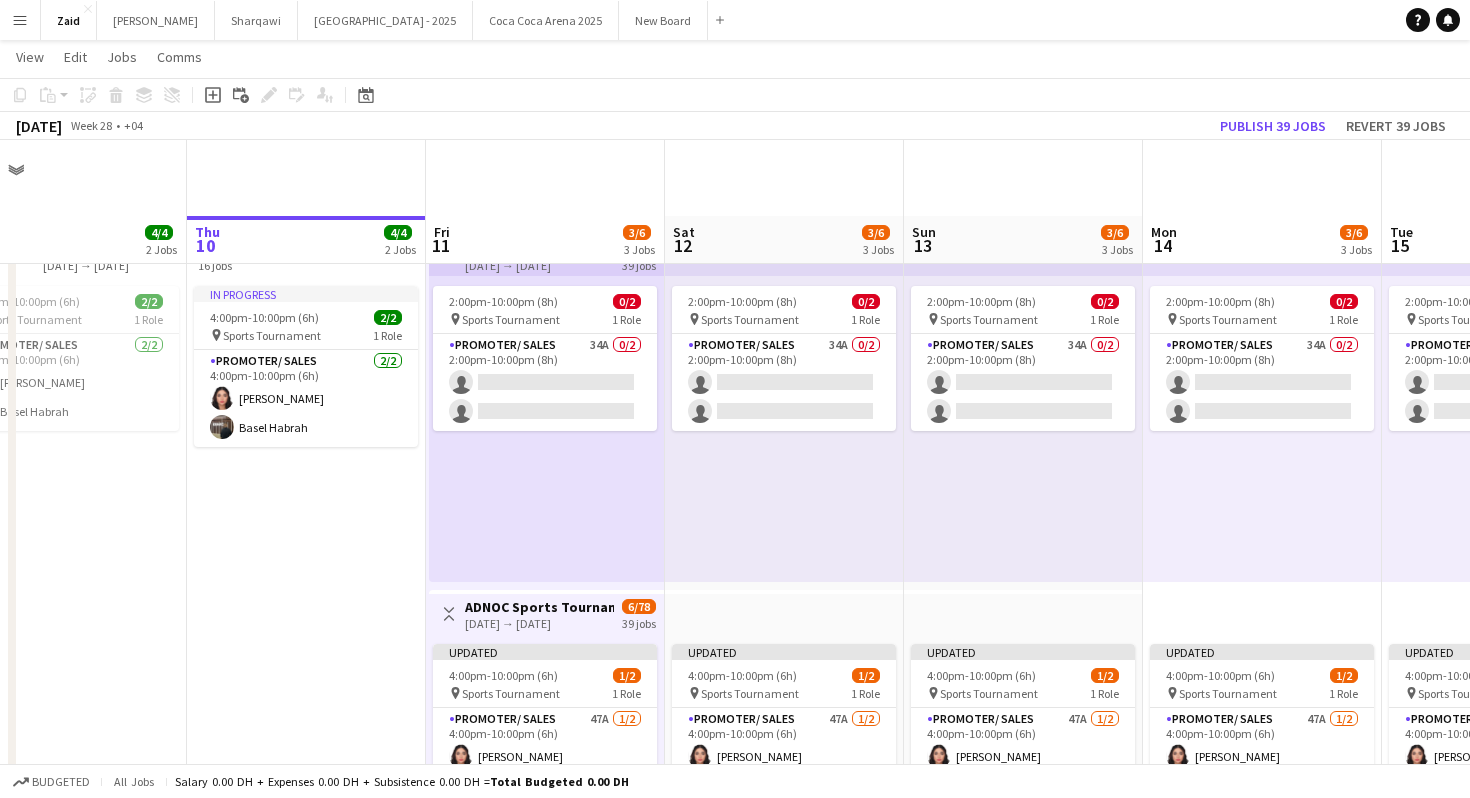 scroll, scrollTop: 131, scrollLeft: 0, axis: vertical 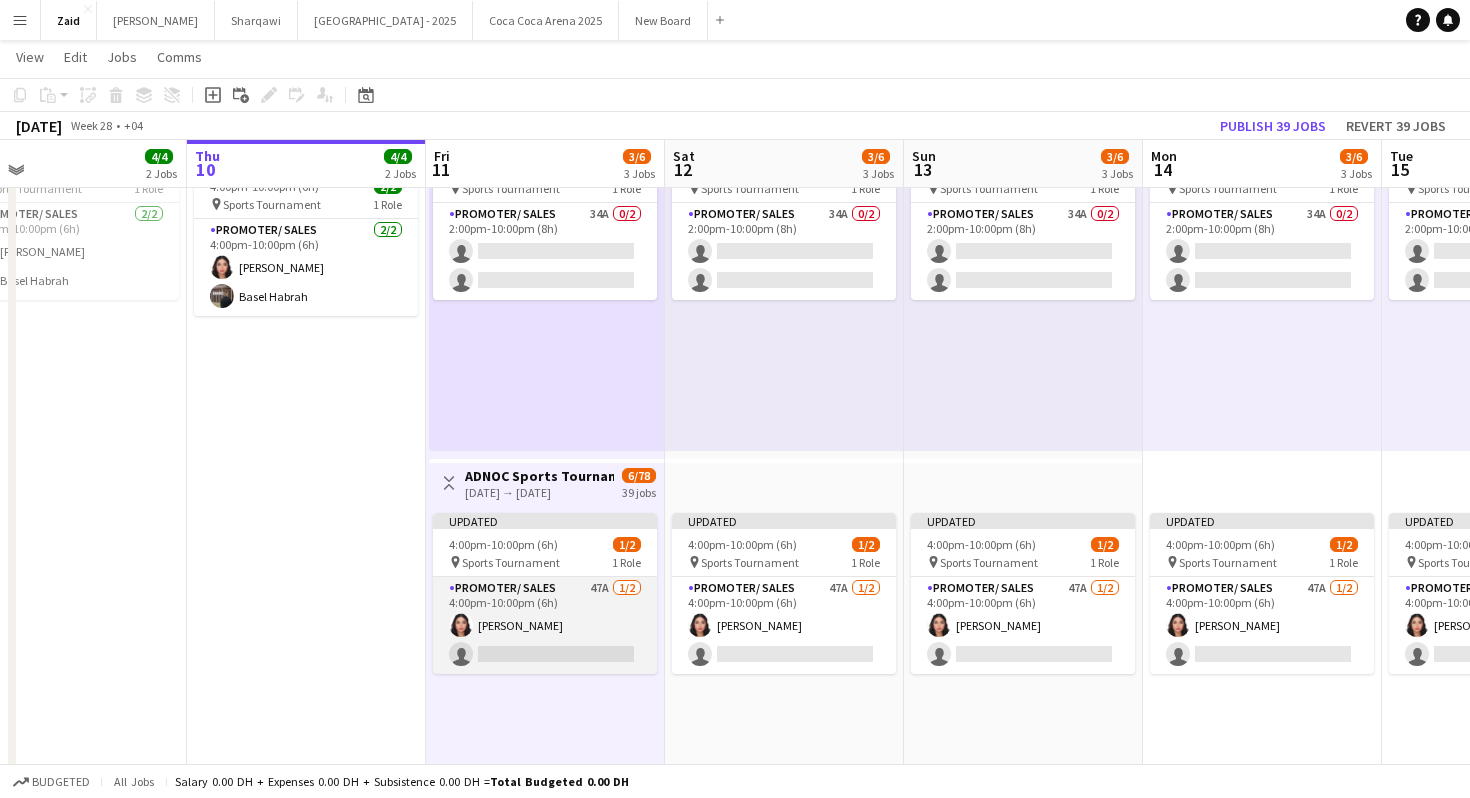 click on "Promoter/ Sales   47A   [DATE]   4:00pm-10:00pm (6h)
[PERSON_NAME]
single-neutral-actions" at bounding box center (545, 625) 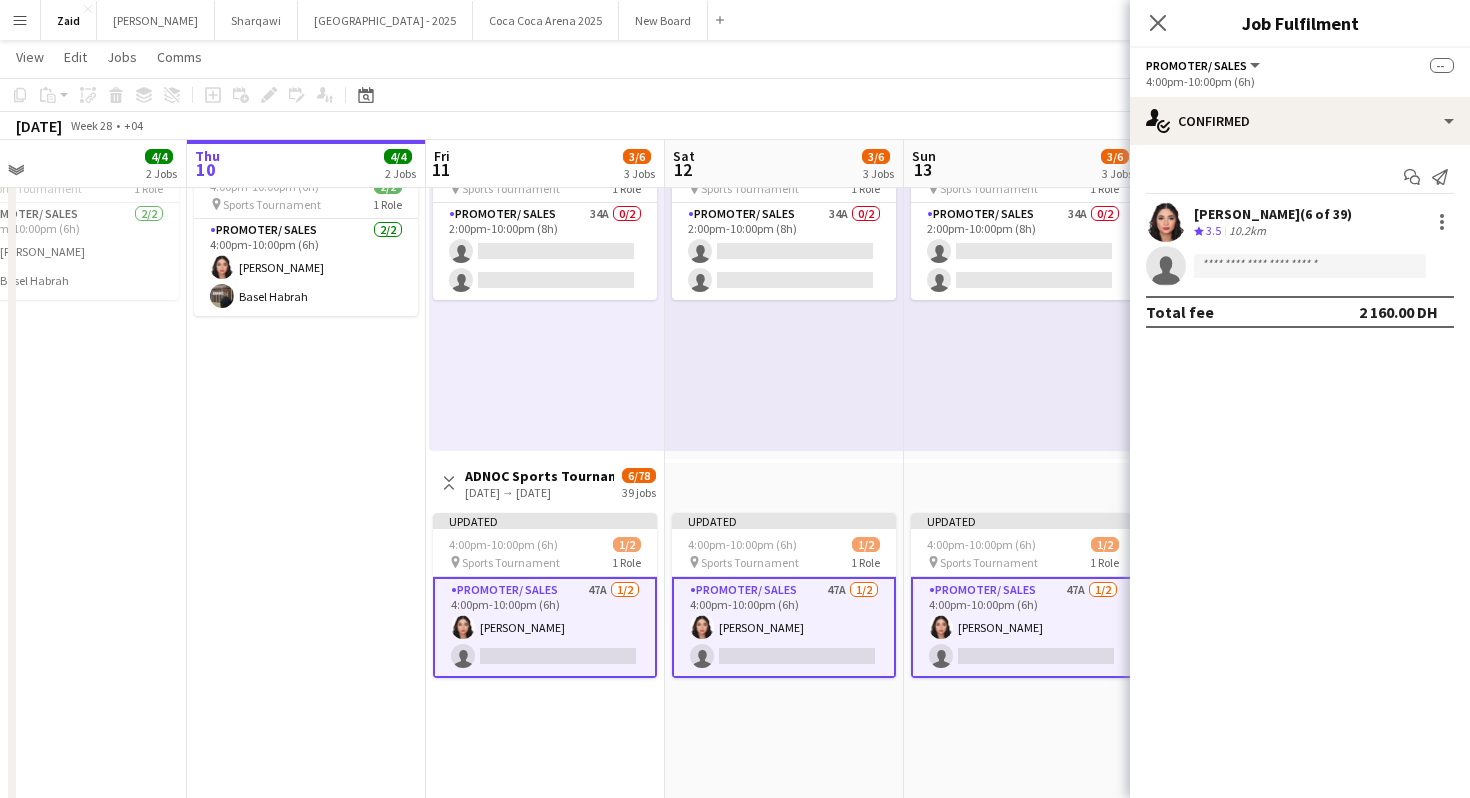 click on "2:00pm-10:00pm (8h)    0/2
pin
Sports Tournament   1 Role   Promoter/ Sales   34A   0/2   2:00pm-10:00pm (8h)
single-neutral-actions
single-neutral-actions" at bounding box center (784, 298) 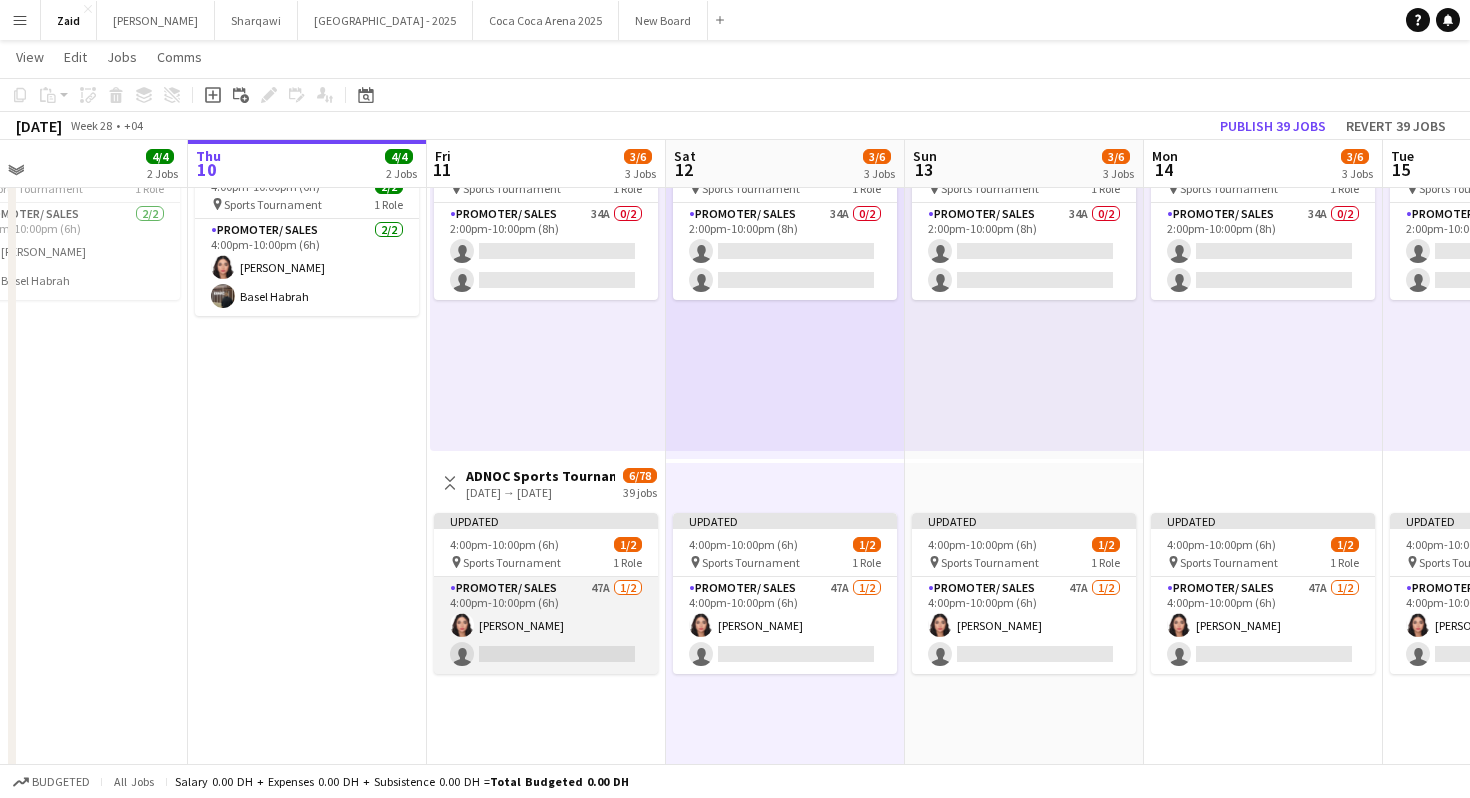 click on "Promoter/ Sales   47A   [DATE]   4:00pm-10:00pm (6h)
[PERSON_NAME]
single-neutral-actions" at bounding box center (546, 625) 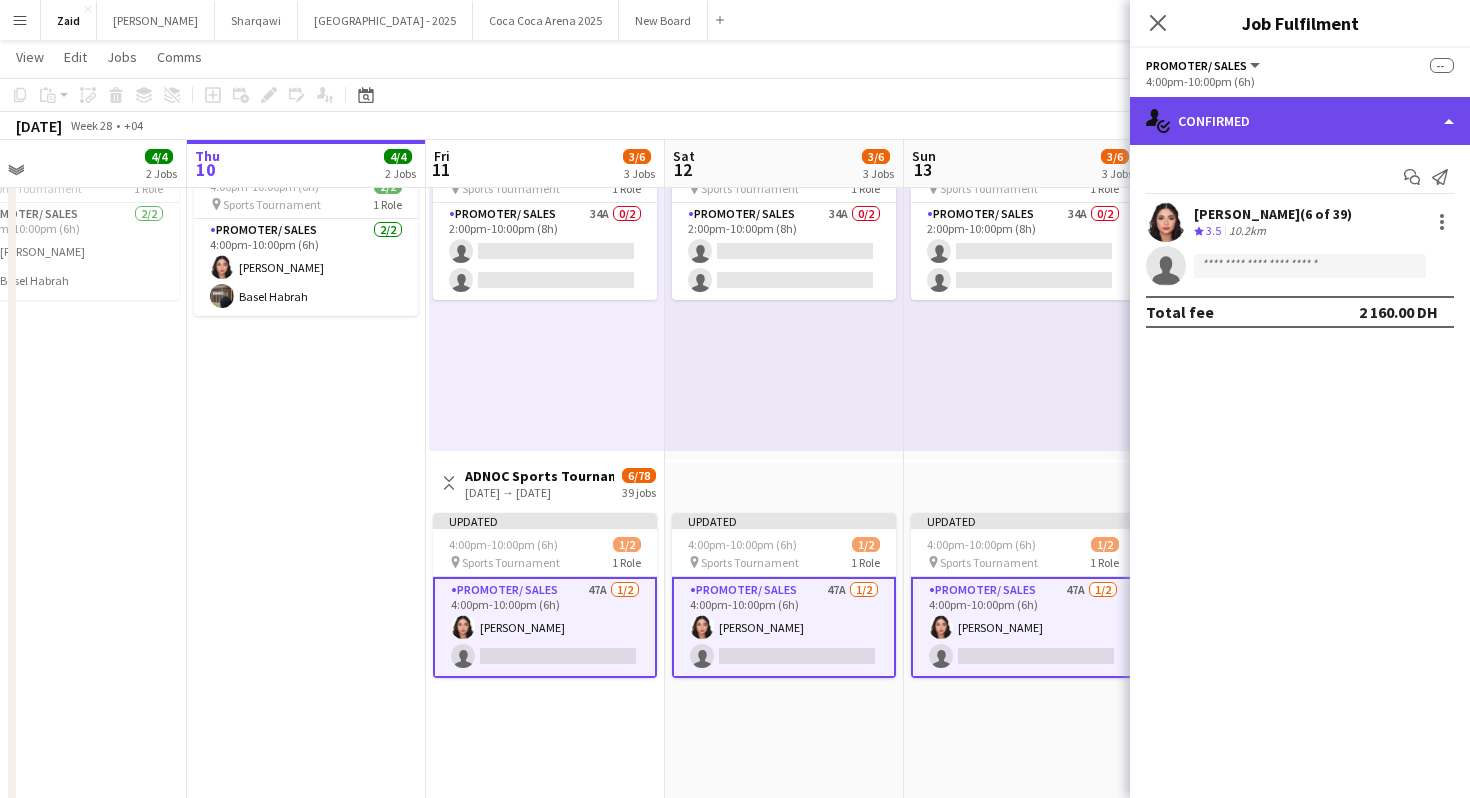 click on "single-neutral-actions-check-2
Confirmed" 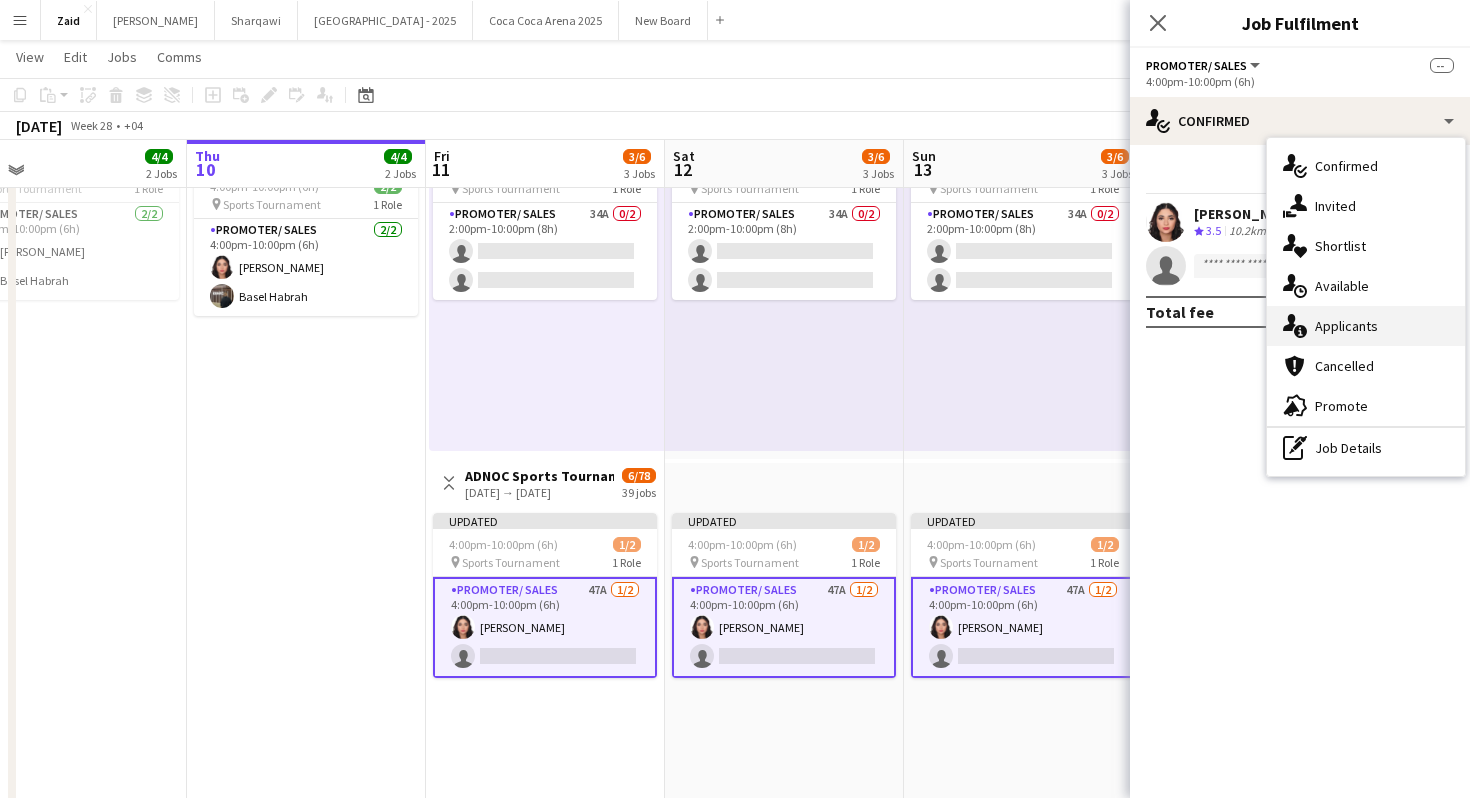 click on "single-neutral-actions-information
Applicants" at bounding box center [1366, 326] 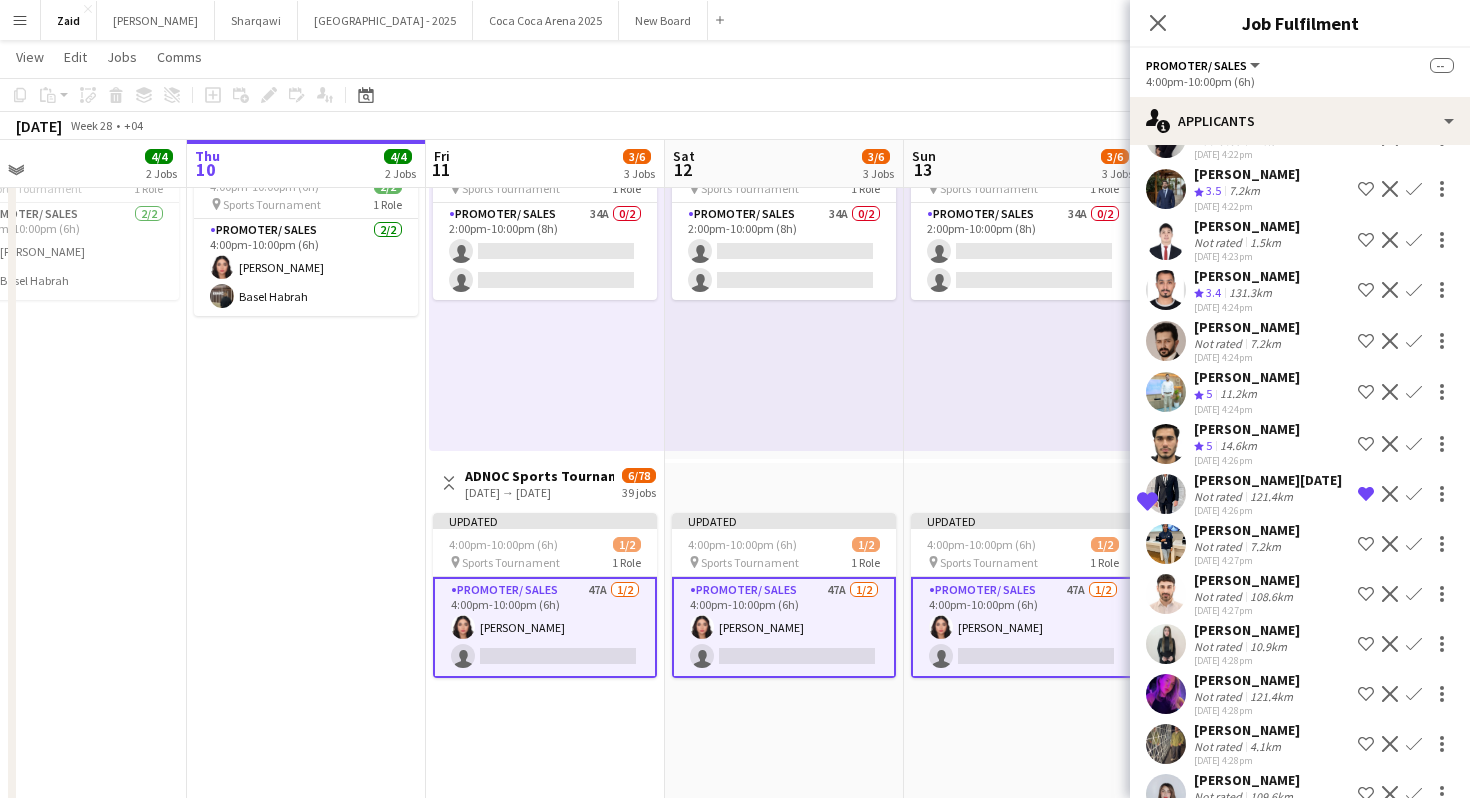 scroll, scrollTop: 685, scrollLeft: 0, axis: vertical 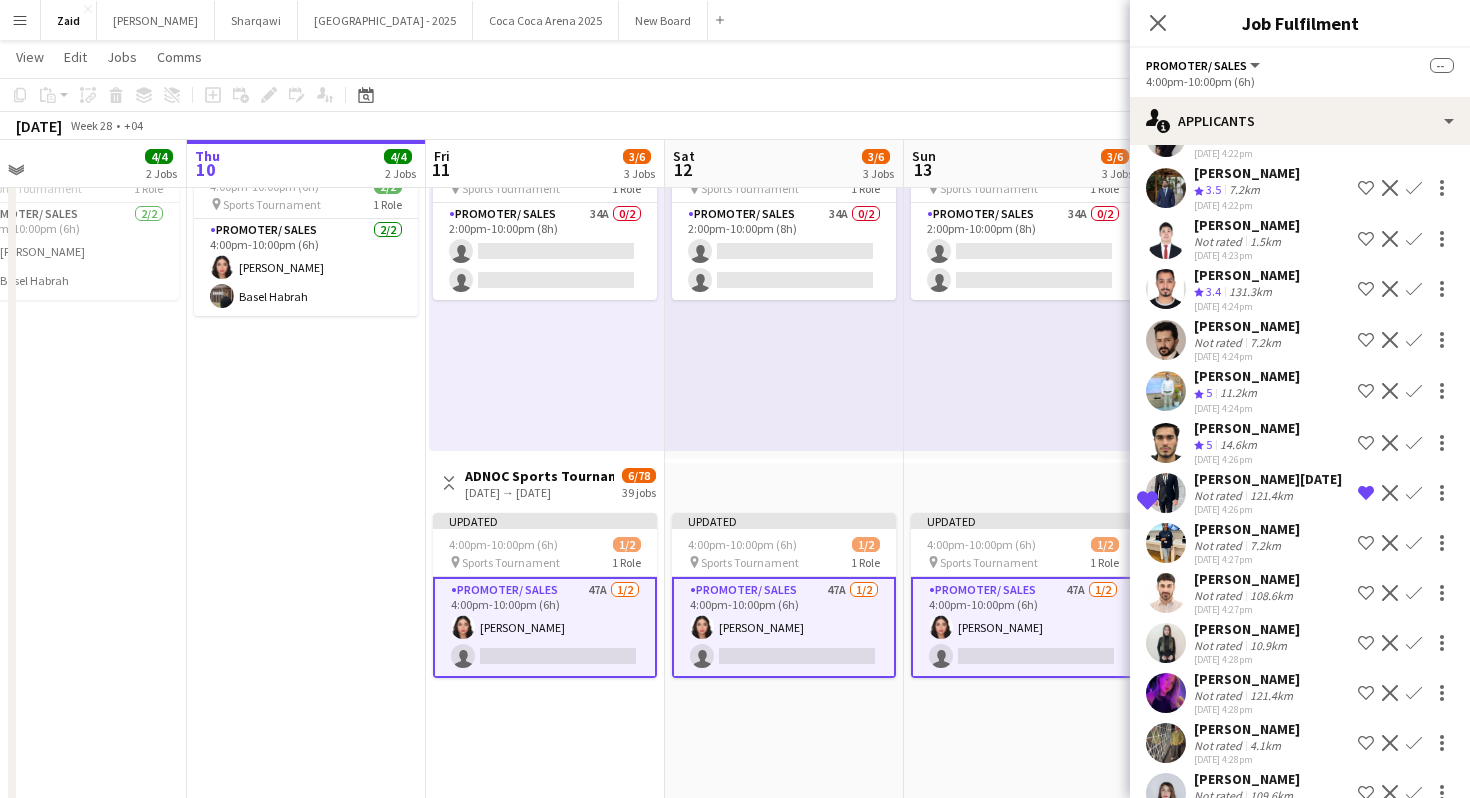 click on "Yara Wael
Crew rating
3.7   7.2km   [DATE] 4:14pm
Shortlist crew
Decline
Confirm
[PERSON_NAME]
Crew rating
3.8   10.7km   [DATE] 4:16pm
Shortlist crew
Decline
Confirm
[PERSON_NAME]   Not rated   10km   [DATE] 4:16pm
Shortlist crew
Decline
Confirm
Obada Al [PERSON_NAME]   Not rated   136.7km   [DATE] 4:19pm
Shortlist crew
Decline
Confirm
!  [PERSON_NAME]   Not rated   108.5km   [DATE] 4:19pm
Shortlist crew
Decline
Confirm
Shortlisted
[PERSON_NAME]
Crew rating
4.8   10.9km   [DATE] 4:20pm" at bounding box center (1300, 766) 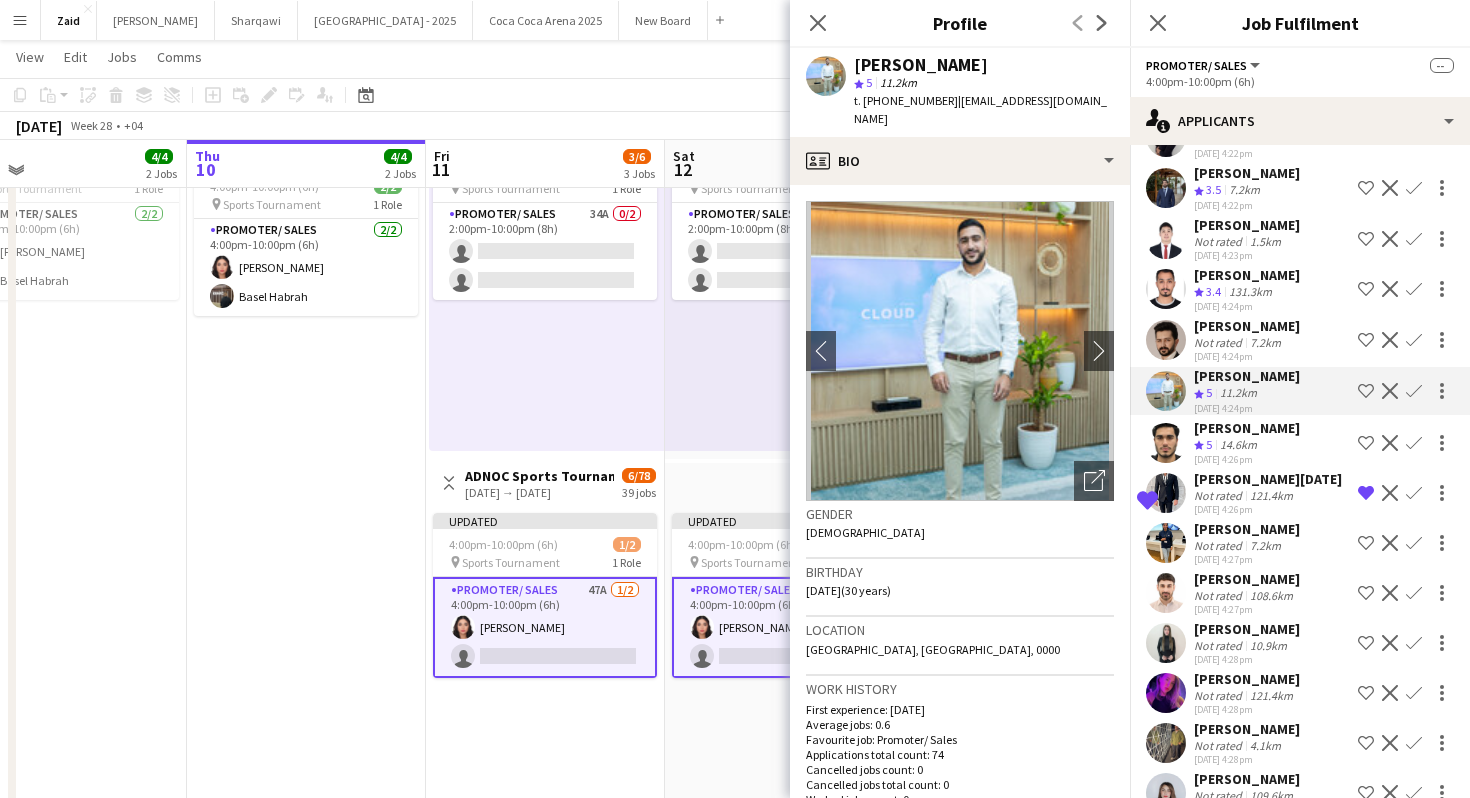 click on "7.2km" at bounding box center (1238, 393) 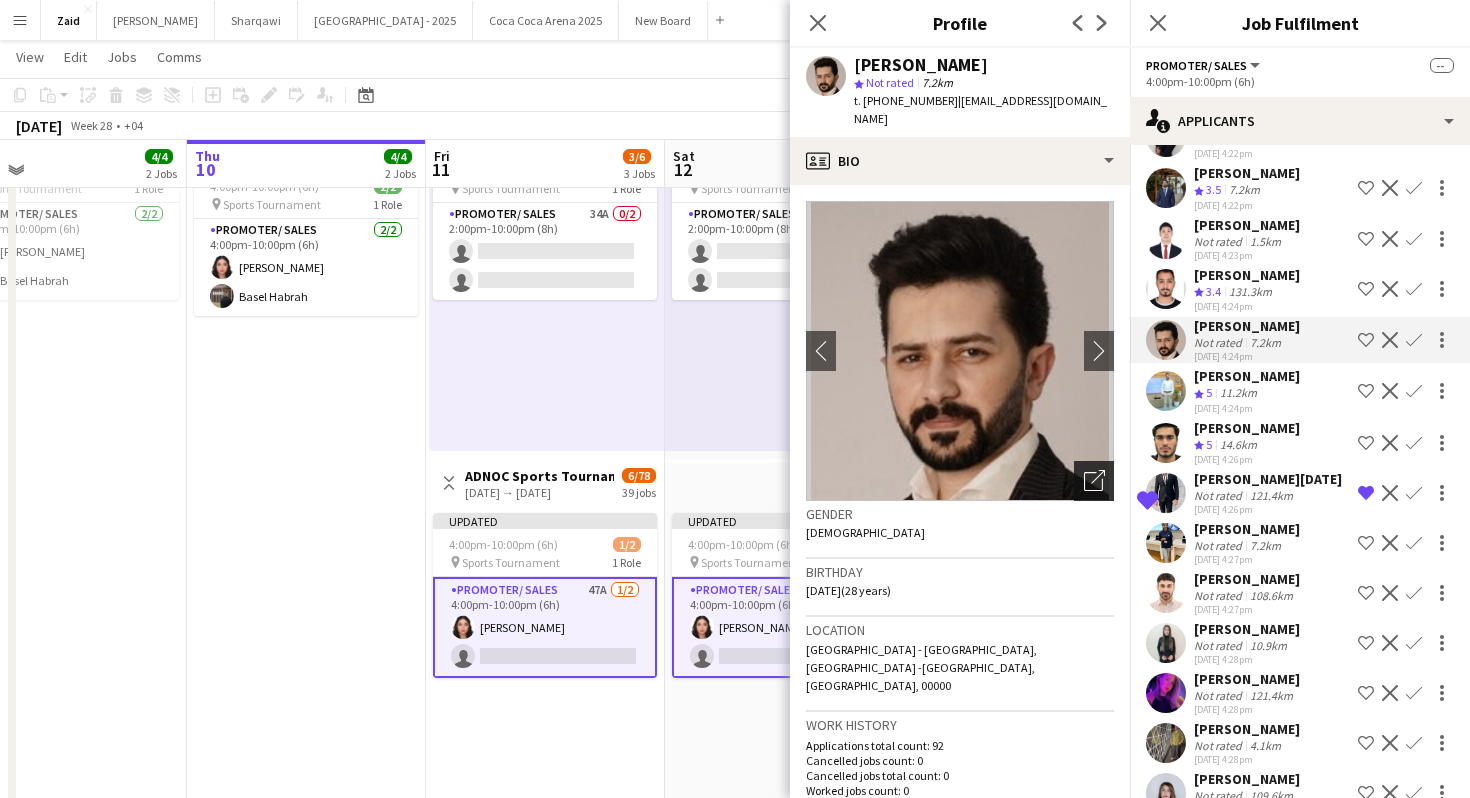 click 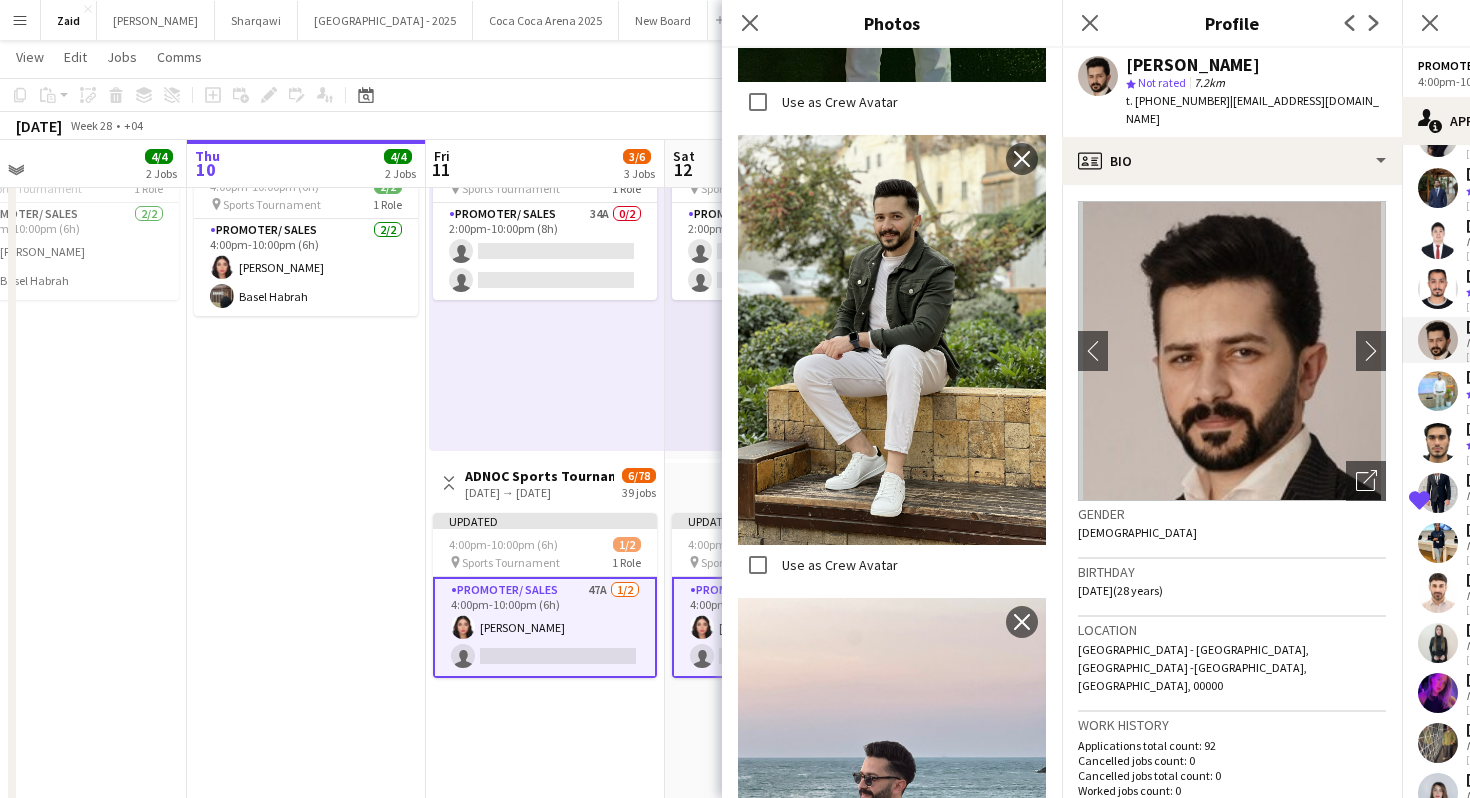 scroll, scrollTop: 821, scrollLeft: 0, axis: vertical 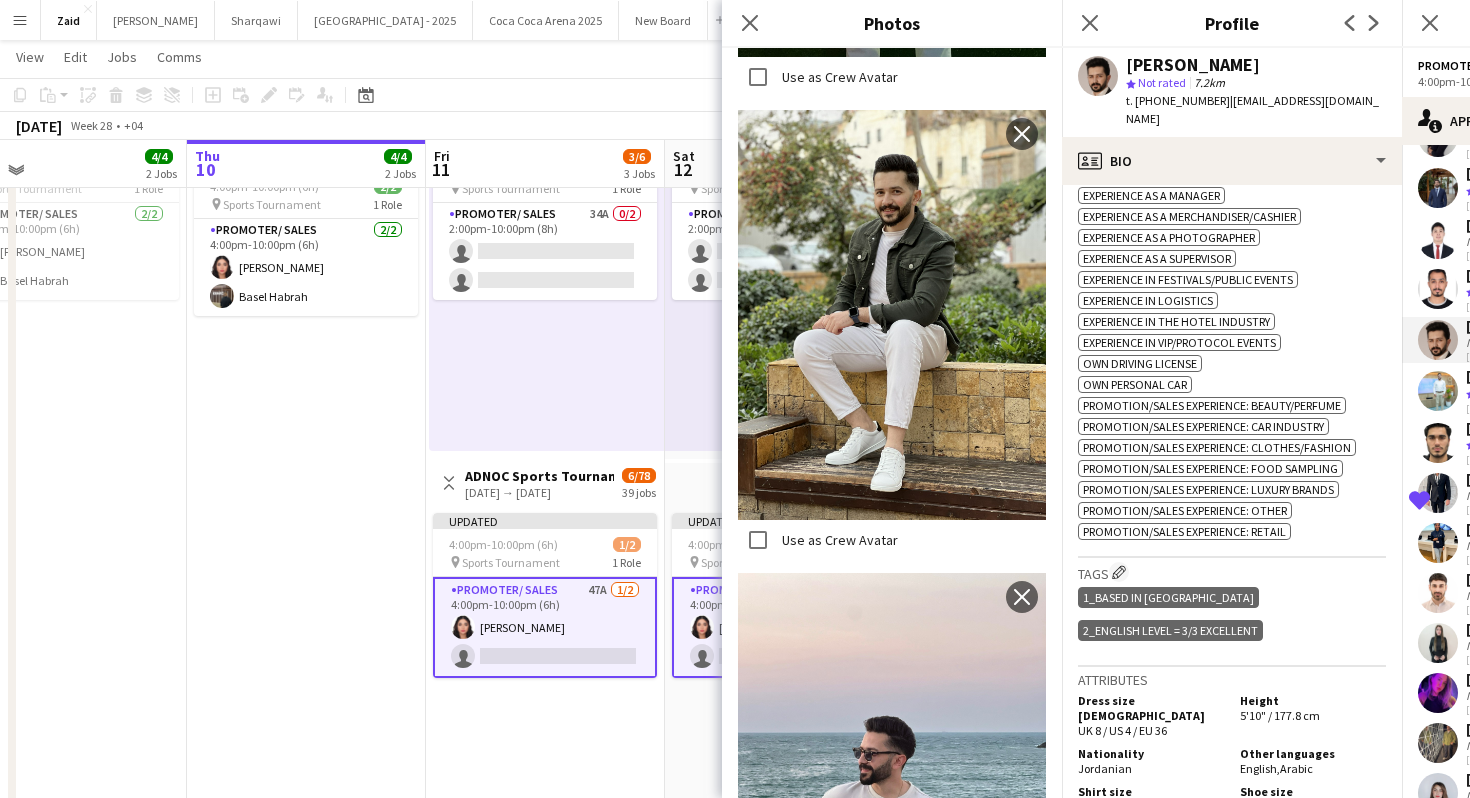 click on "1_Based in [GEOGRAPHIC_DATA]   2_English Level = 3/3 Excellent" 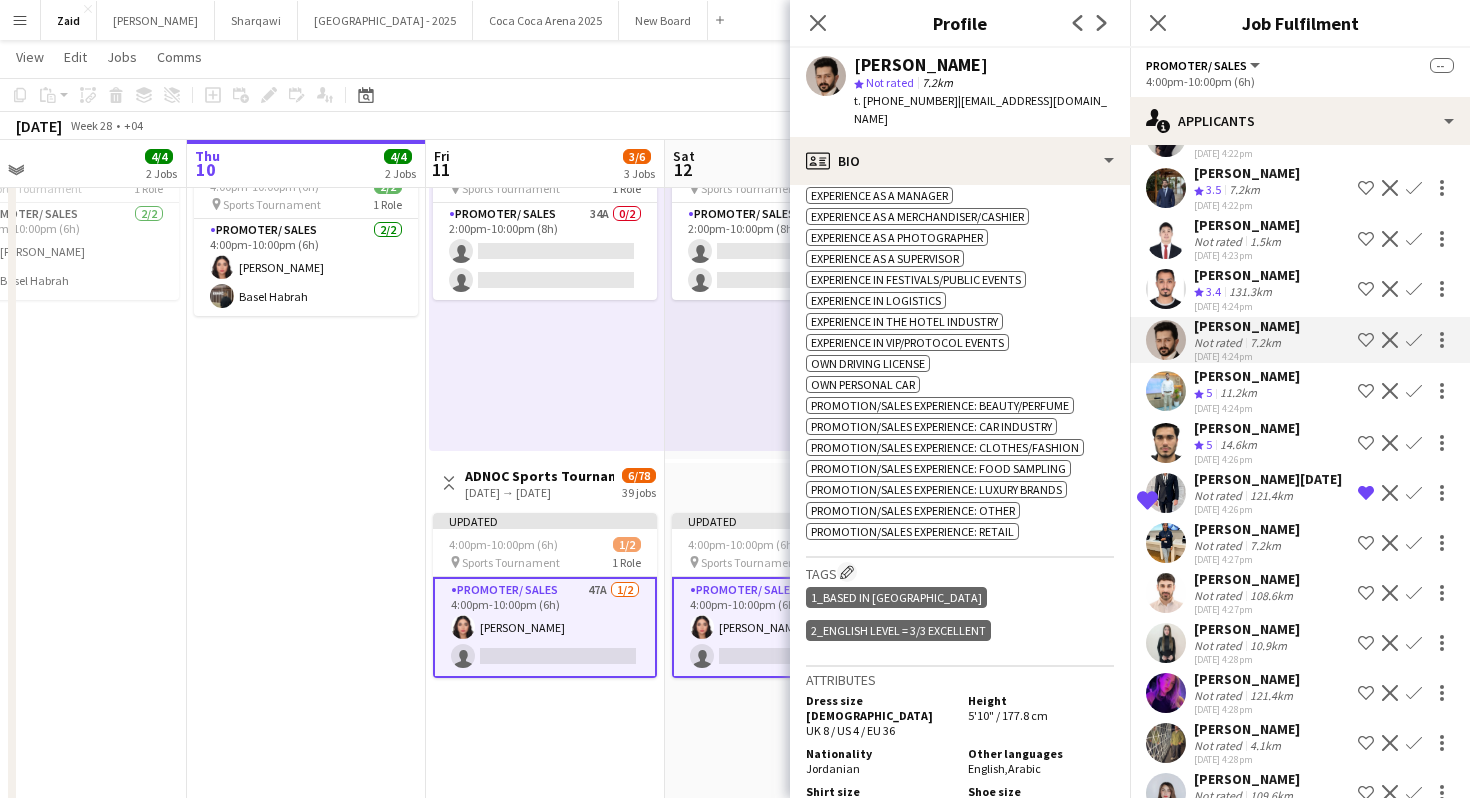 click on "[PERSON_NAME]   Not rated   7.2km   [DATE] 4:24pm
Shortlist crew
Decline
Confirm" 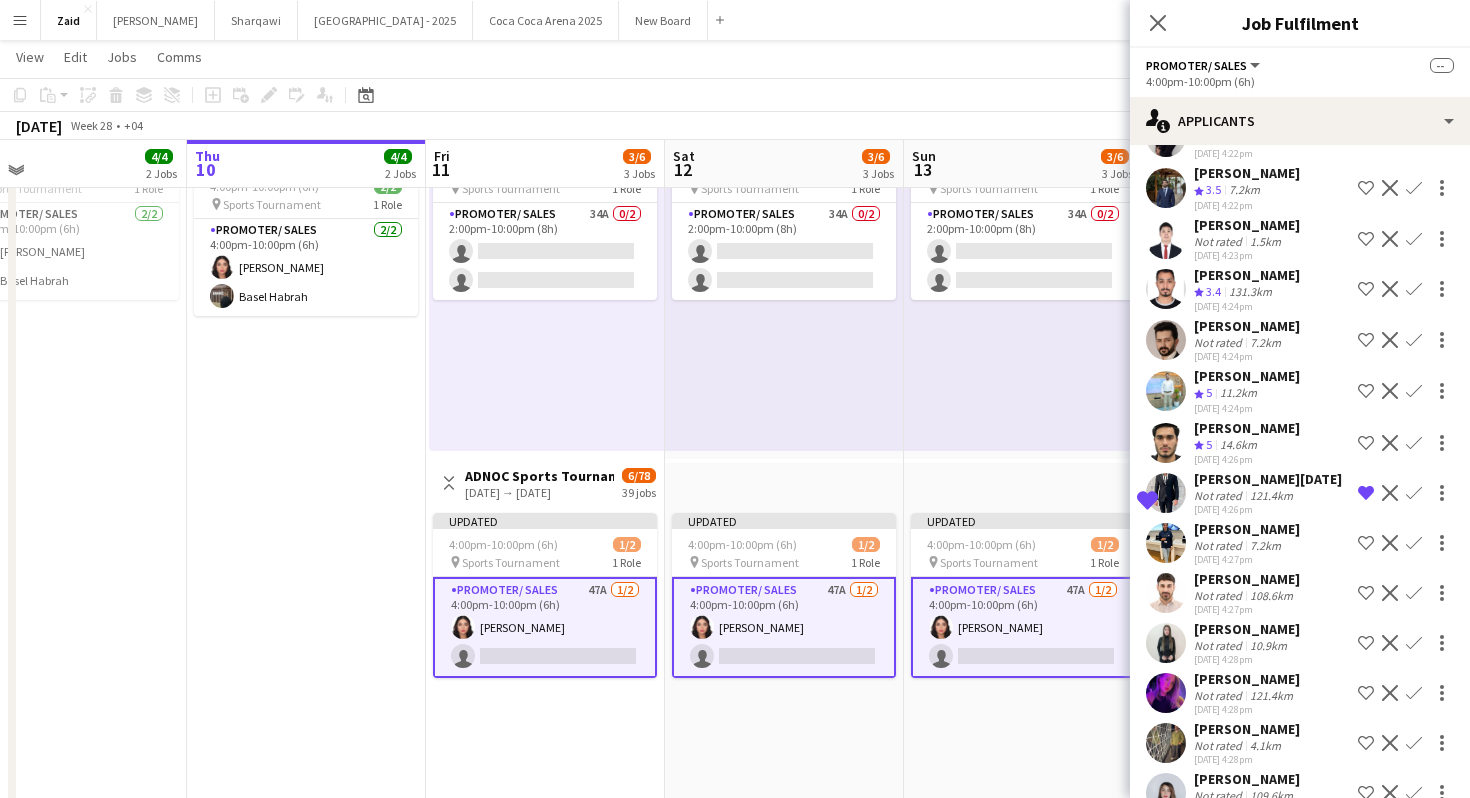 click on "Shortlist crew" at bounding box center (1366, 391) 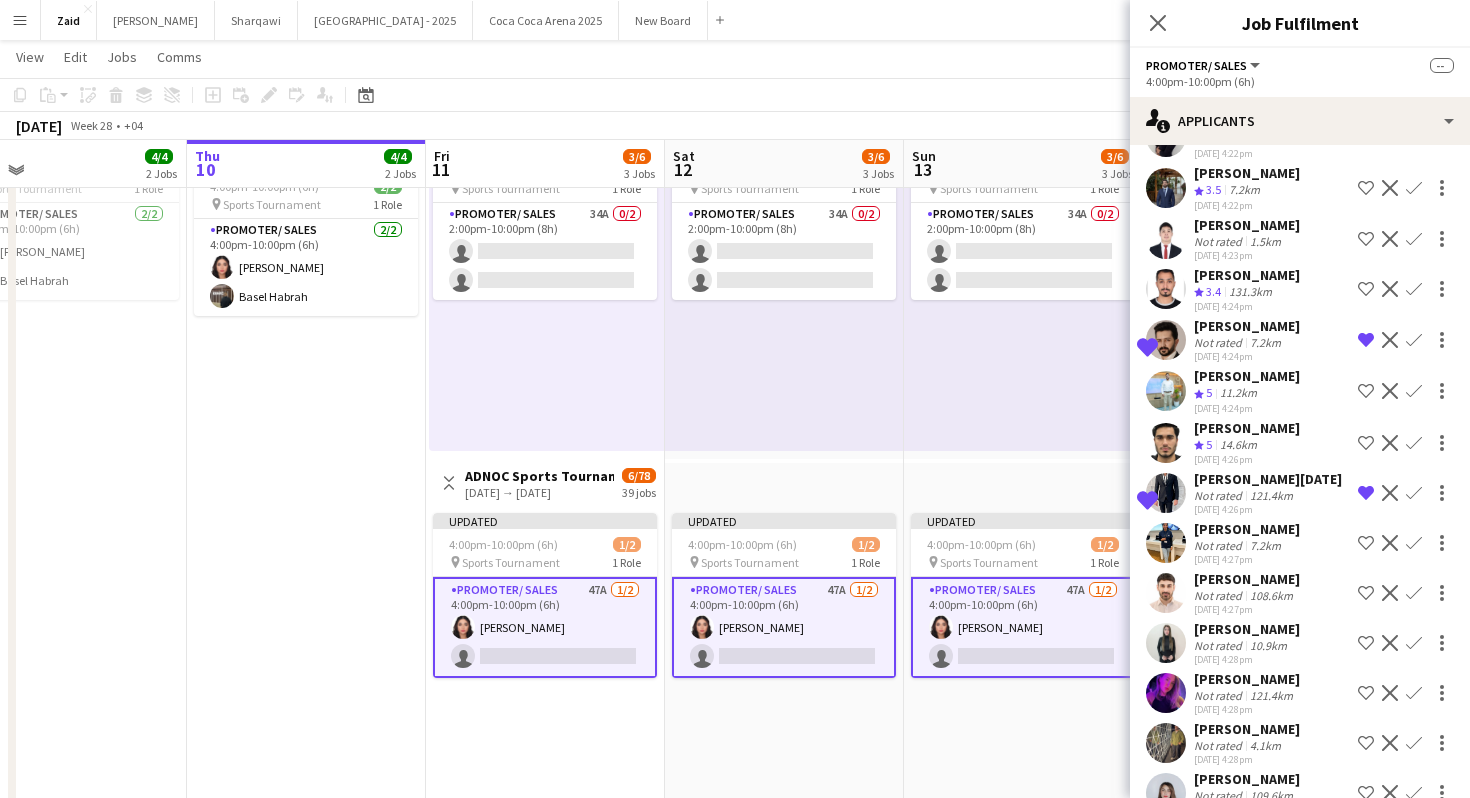 click on "[PERSON_NAME]" at bounding box center [1247, 326] 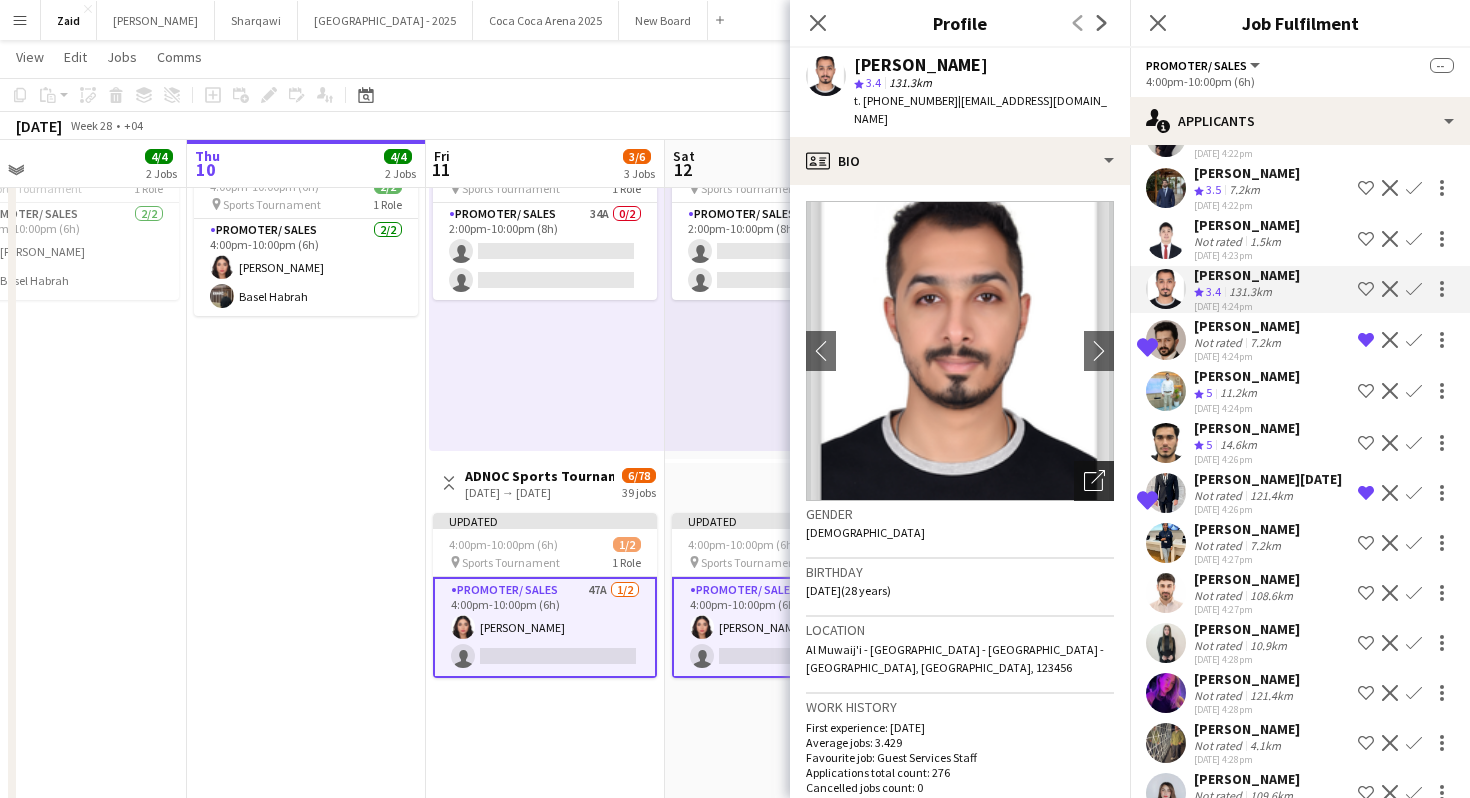 click on "Open photos pop-in" 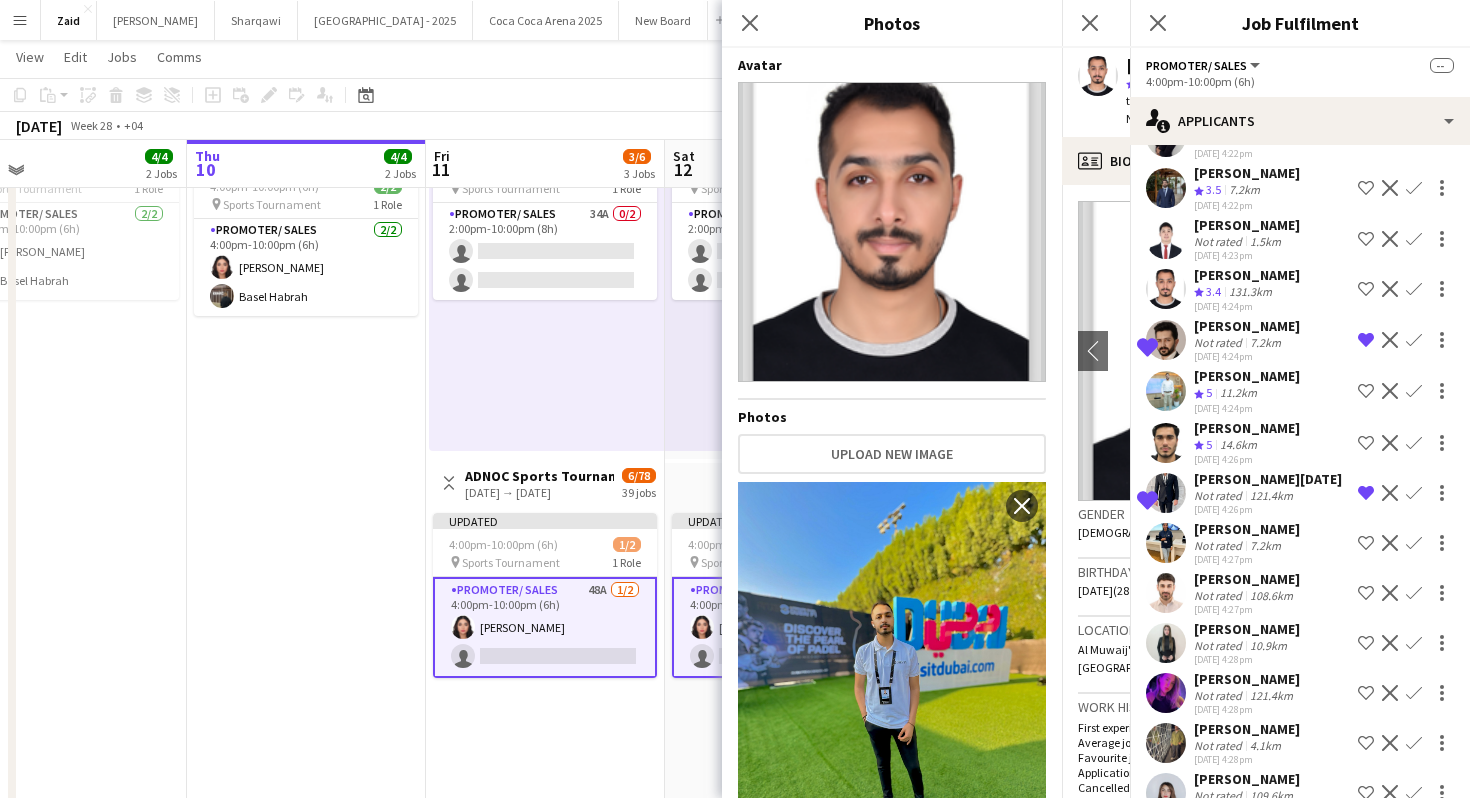 scroll, scrollTop: 0, scrollLeft: 0, axis: both 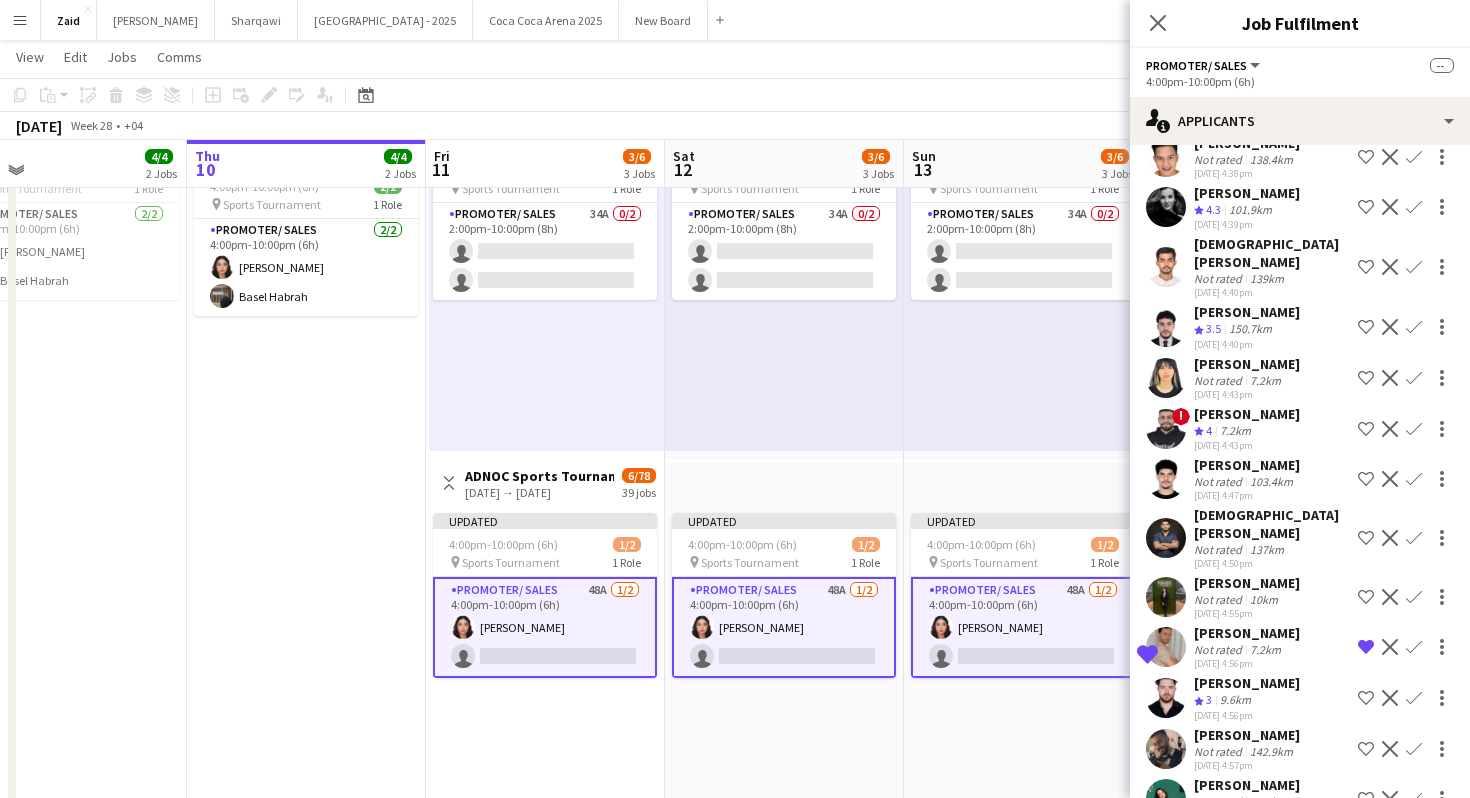 click on "[PERSON_NAME]   Not rated   13.6km   [DATE] 4:58pm
Shortlist crew
Decline
Confirm" 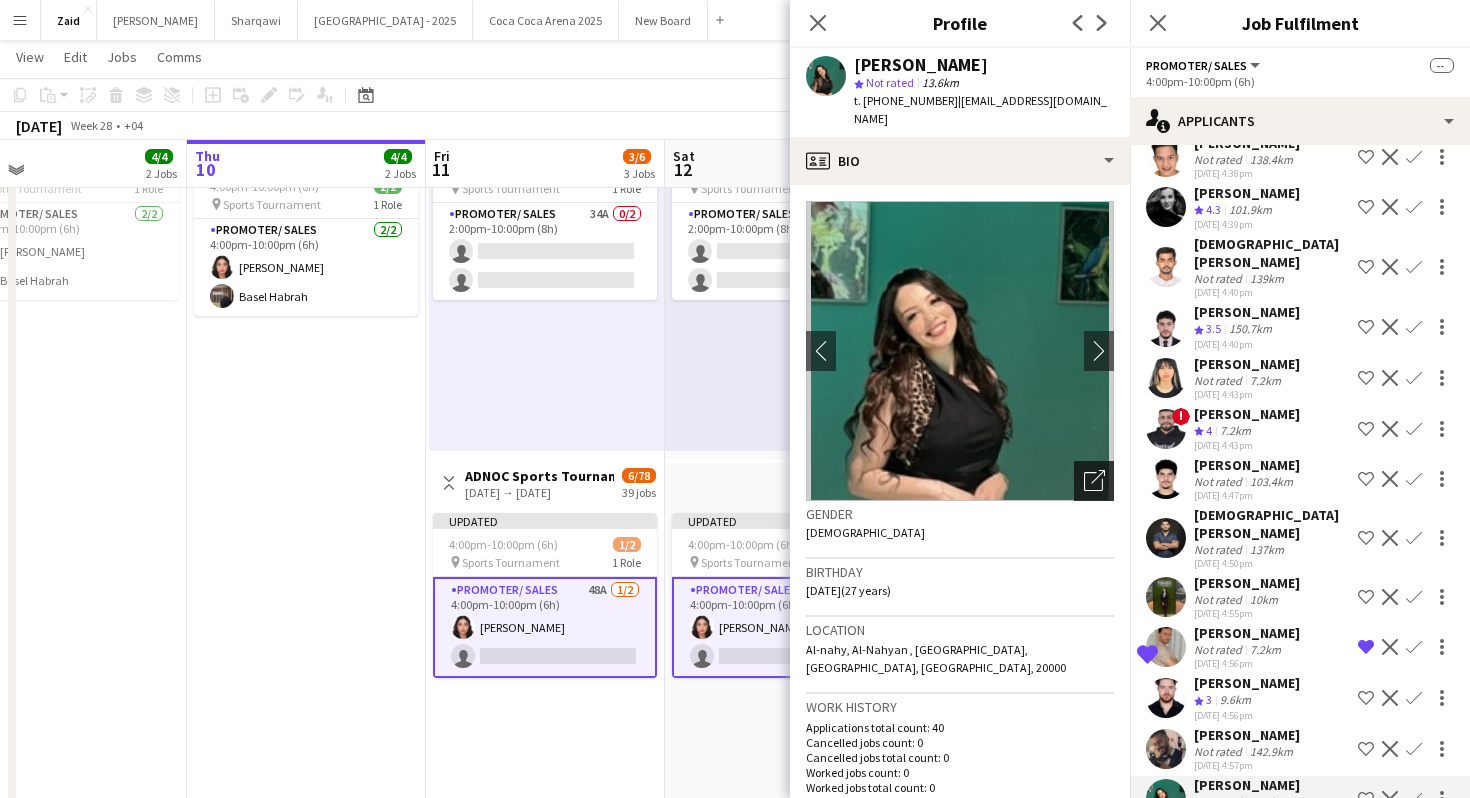 click on "Open photos pop-in" 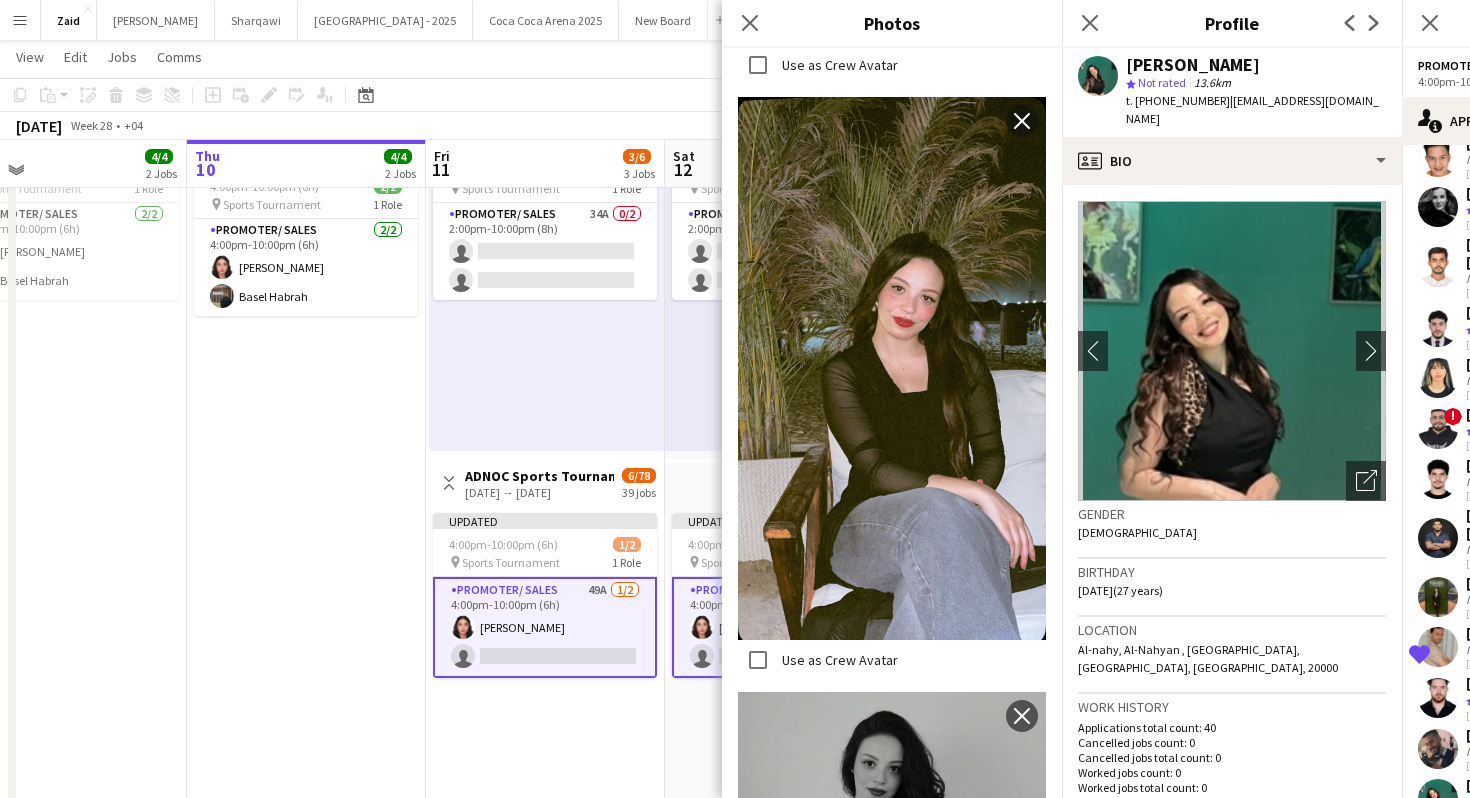 scroll, scrollTop: 1168, scrollLeft: 0, axis: vertical 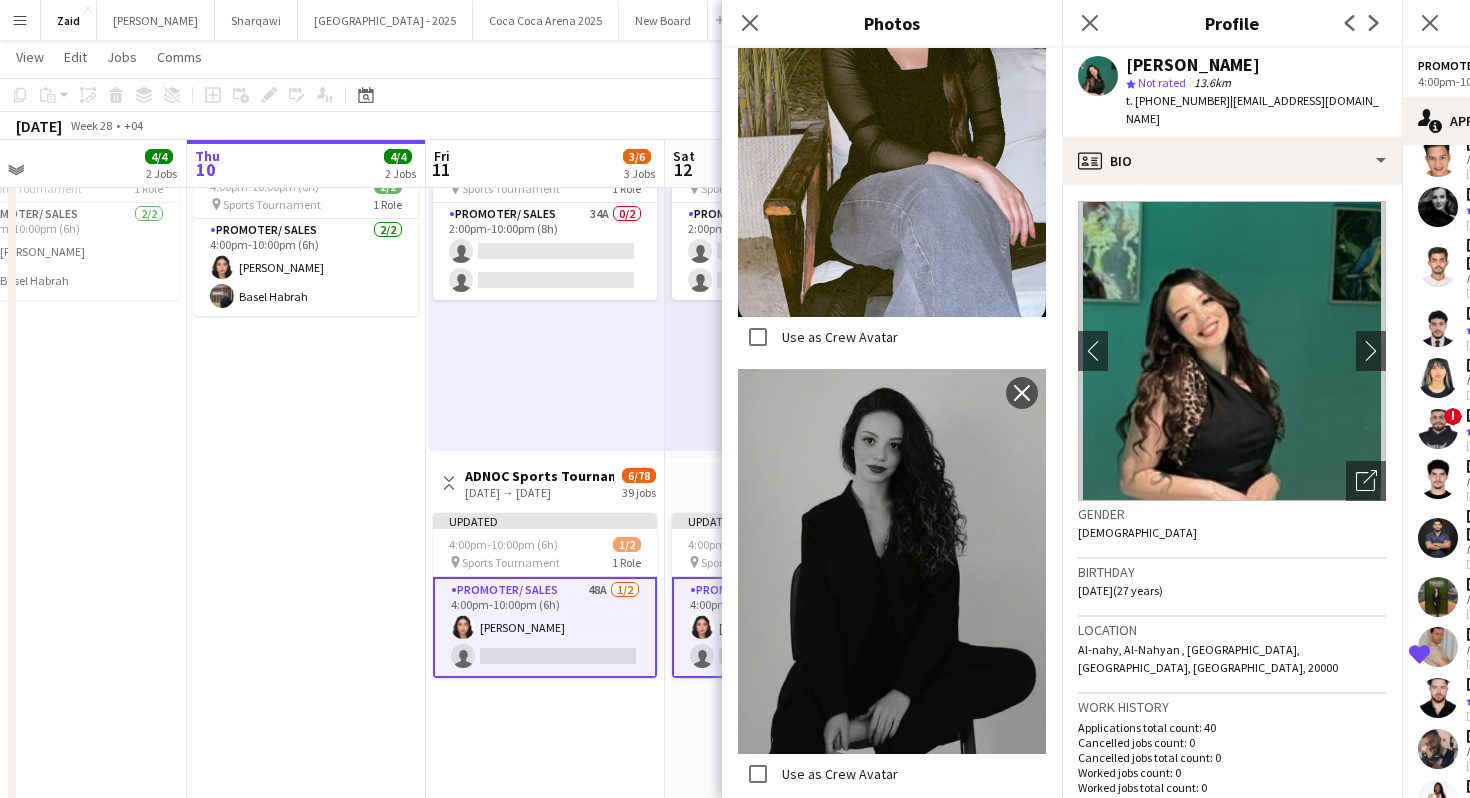 click on "2:00pm-10:00pm (8h)    0/2
pin
Sports Tournament   1 Role   Promoter/ Sales   34A   0/2   2:00pm-10:00pm (8h)
single-neutral-actions
single-neutral-actions" at bounding box center [784, 298] 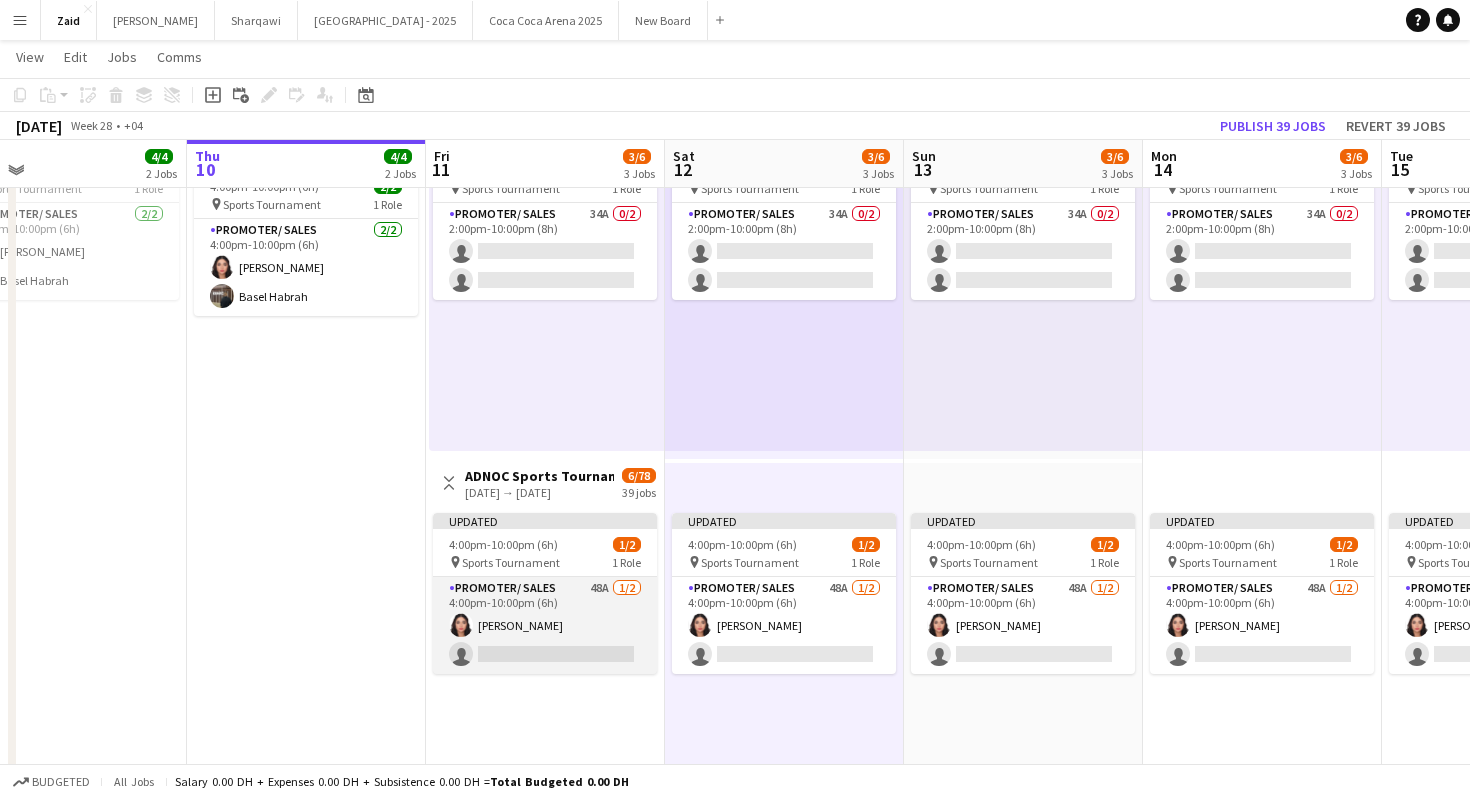 click on "Promoter/ Sales   48A   [DATE]   4:00pm-10:00pm (6h)
[PERSON_NAME]
single-neutral-actions" at bounding box center [545, 625] 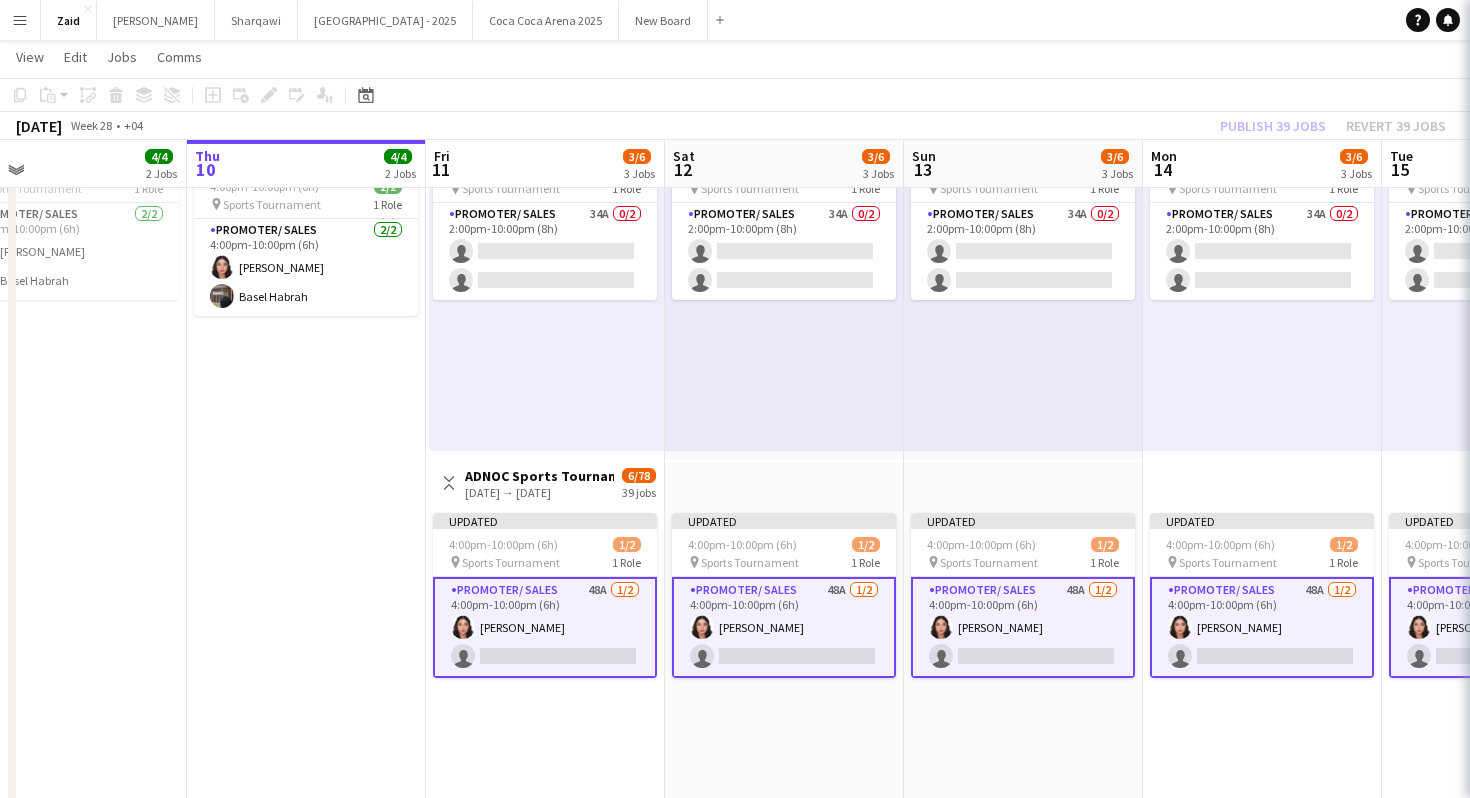 click on "2:00pm-10:00pm (8h)    0/2
pin
Sports Tournament   1 Role   Promoter/ Sales   34A   0/2   2:00pm-10:00pm (8h)
single-neutral-actions
single-neutral-actions" at bounding box center [784, 298] 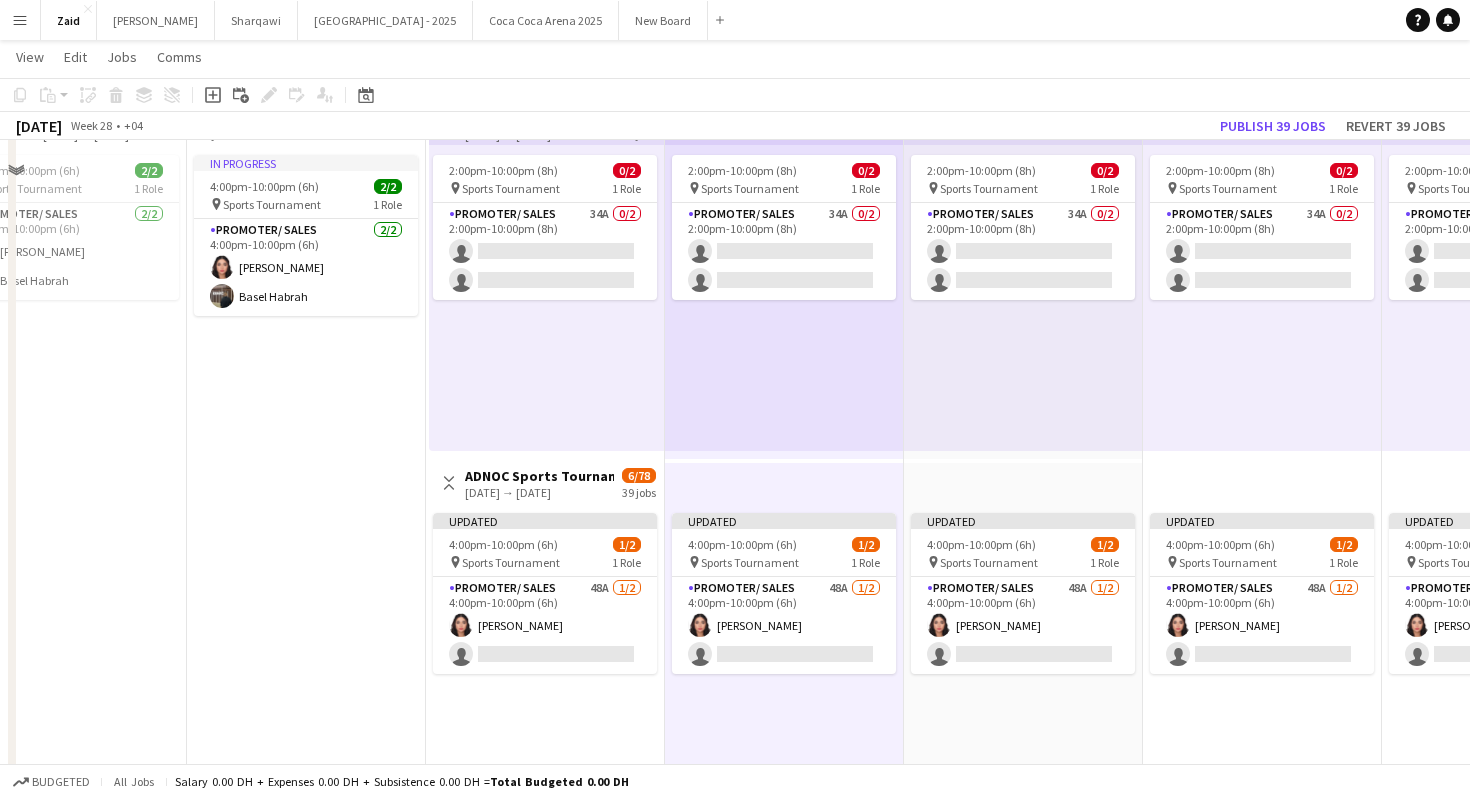 scroll, scrollTop: 31, scrollLeft: 0, axis: vertical 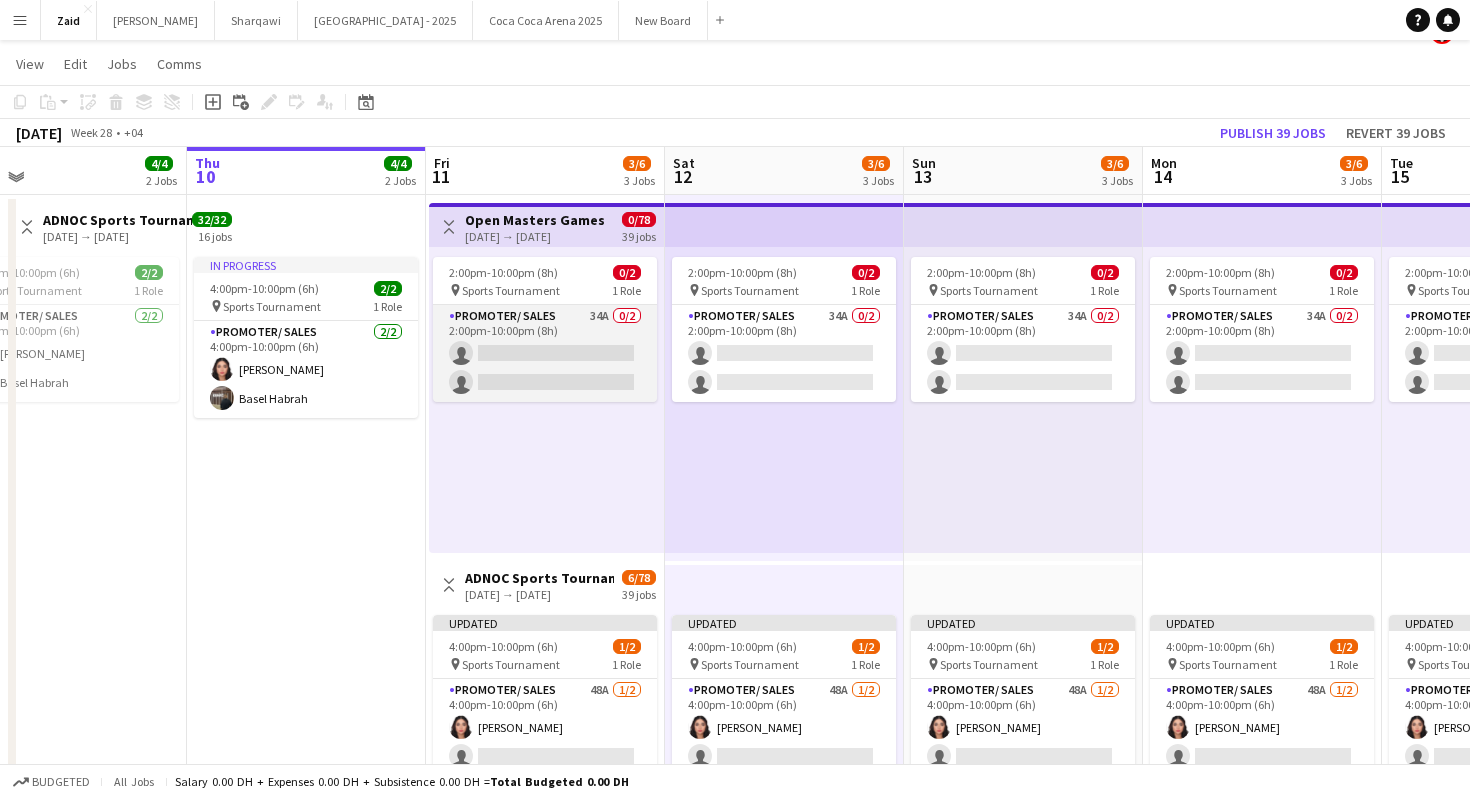 click on "Promoter/ Sales   34A   0/2   2:00pm-10:00pm (8h)
single-neutral-actions
single-neutral-actions" at bounding box center [545, 353] 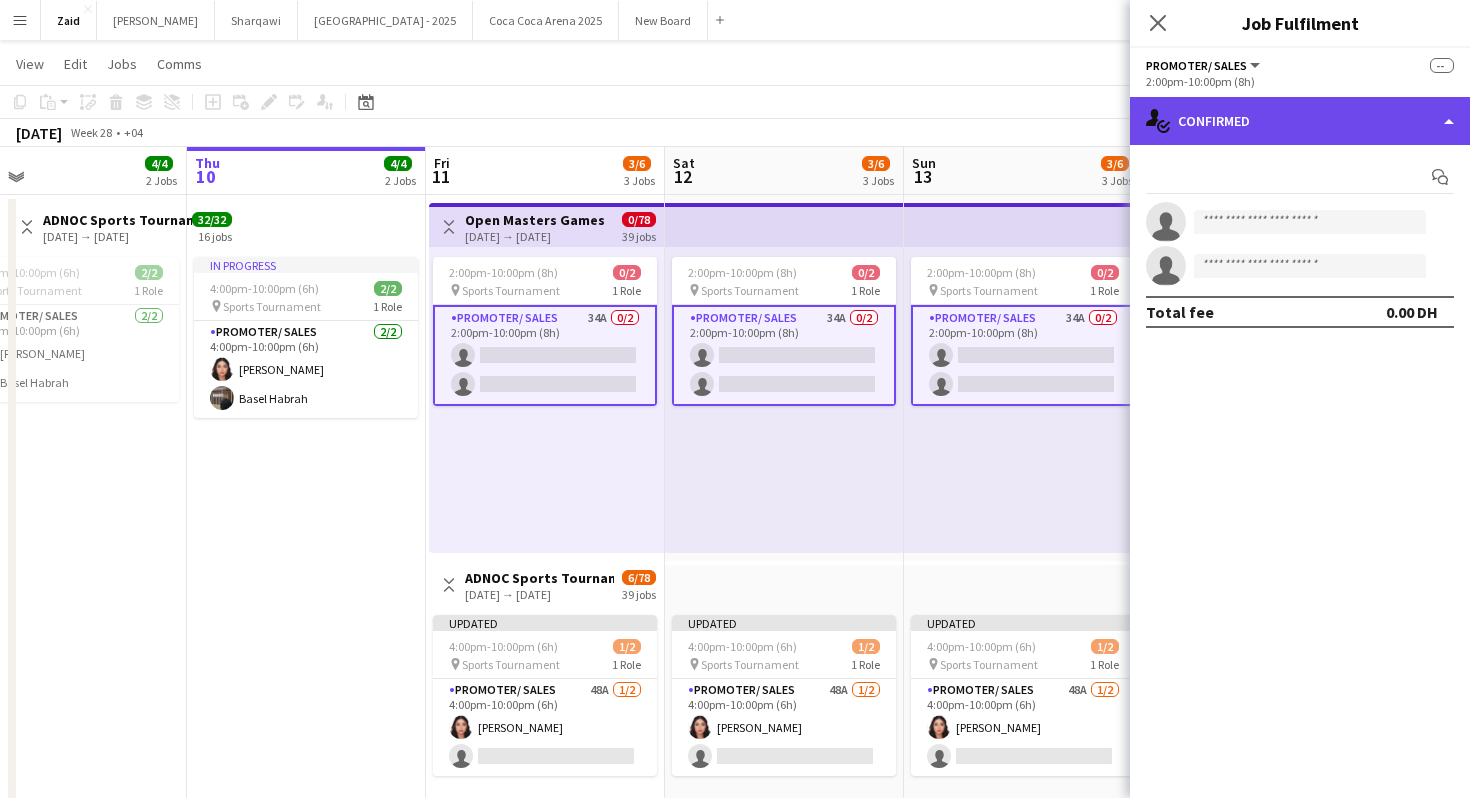 click on "single-neutral-actions-check-2
Confirmed" 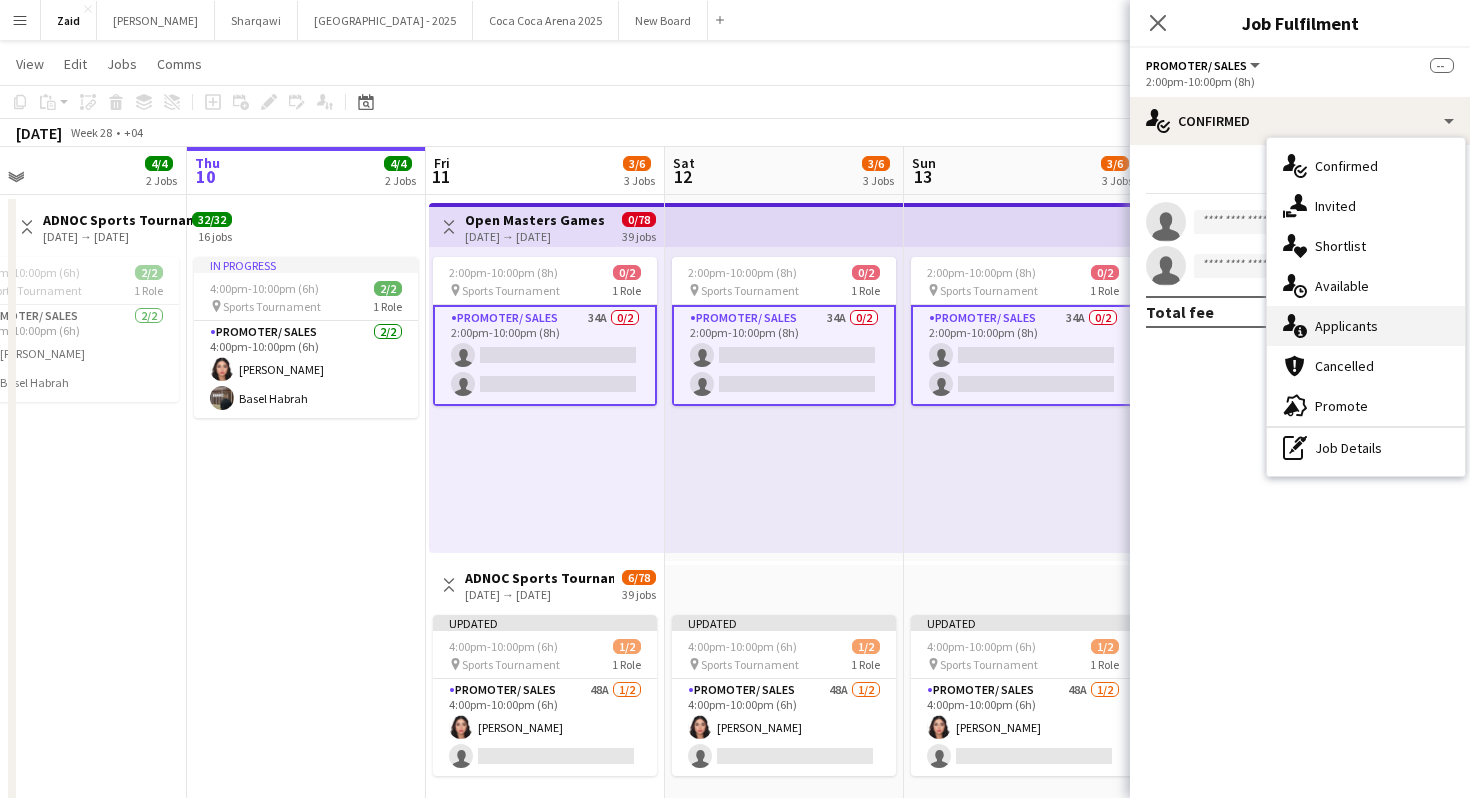 click on "single-neutral-actions-information
Applicants" at bounding box center (1366, 326) 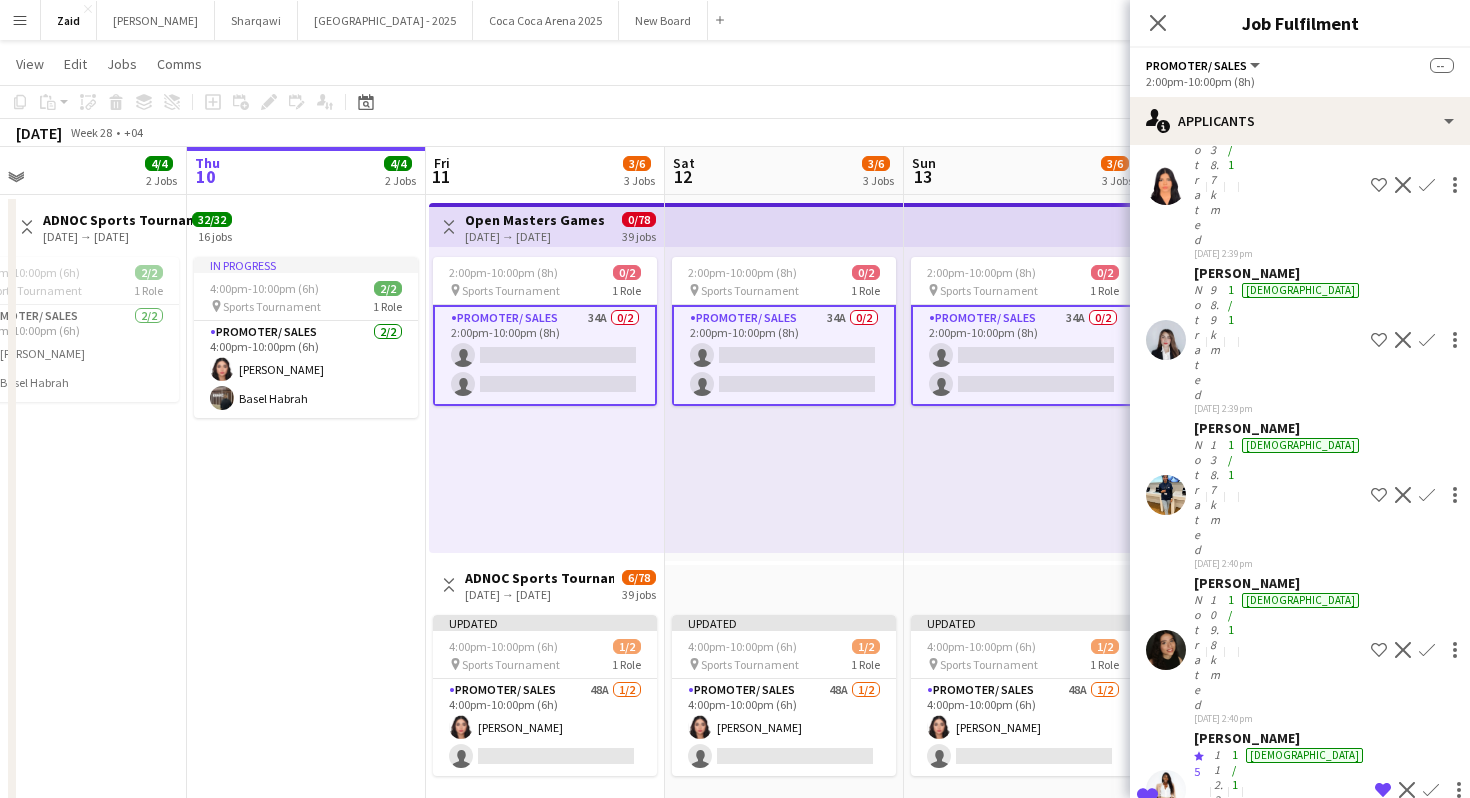 scroll, scrollTop: 1653, scrollLeft: 0, axis: vertical 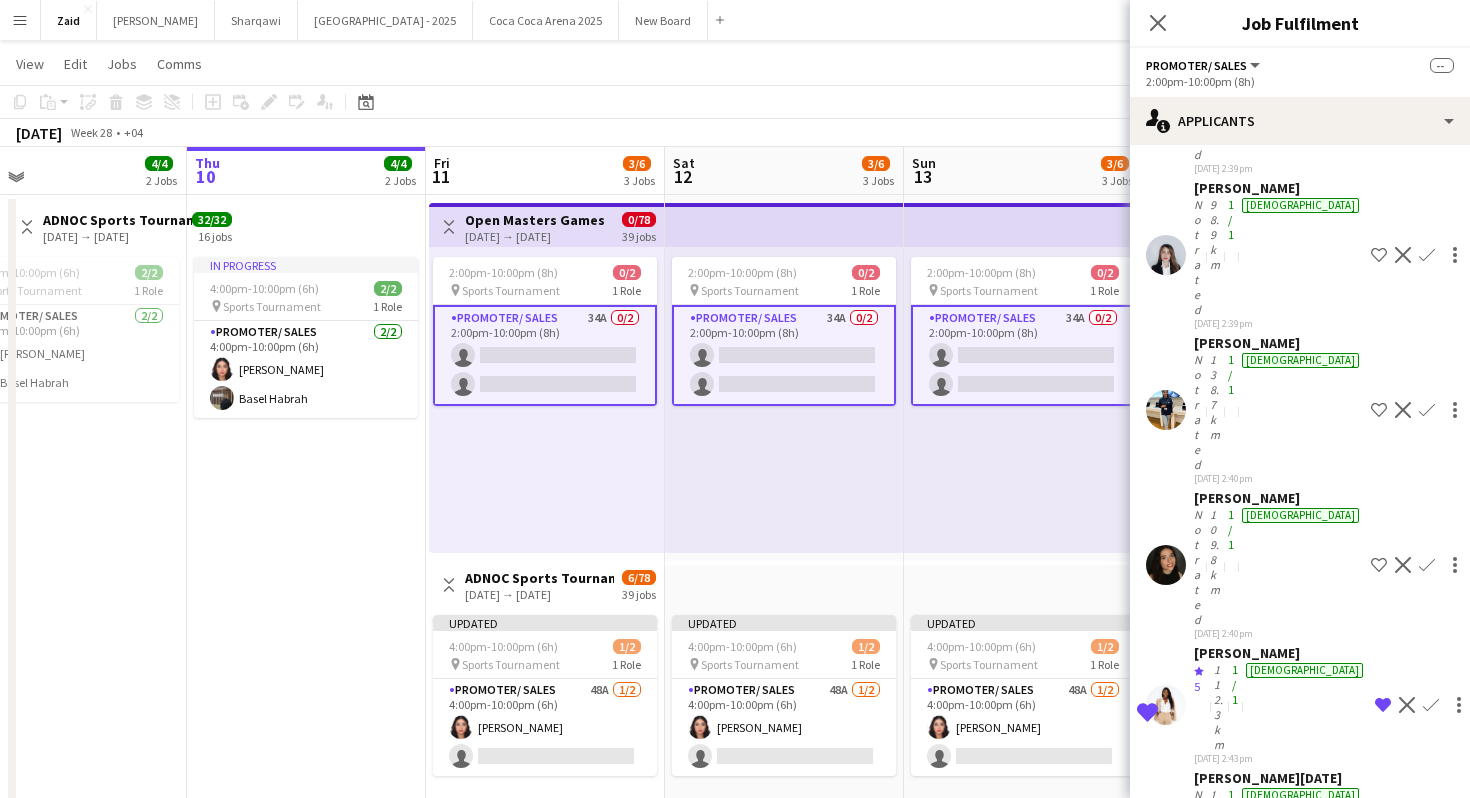 click on "109.5km" at bounding box center (1215, 3535) 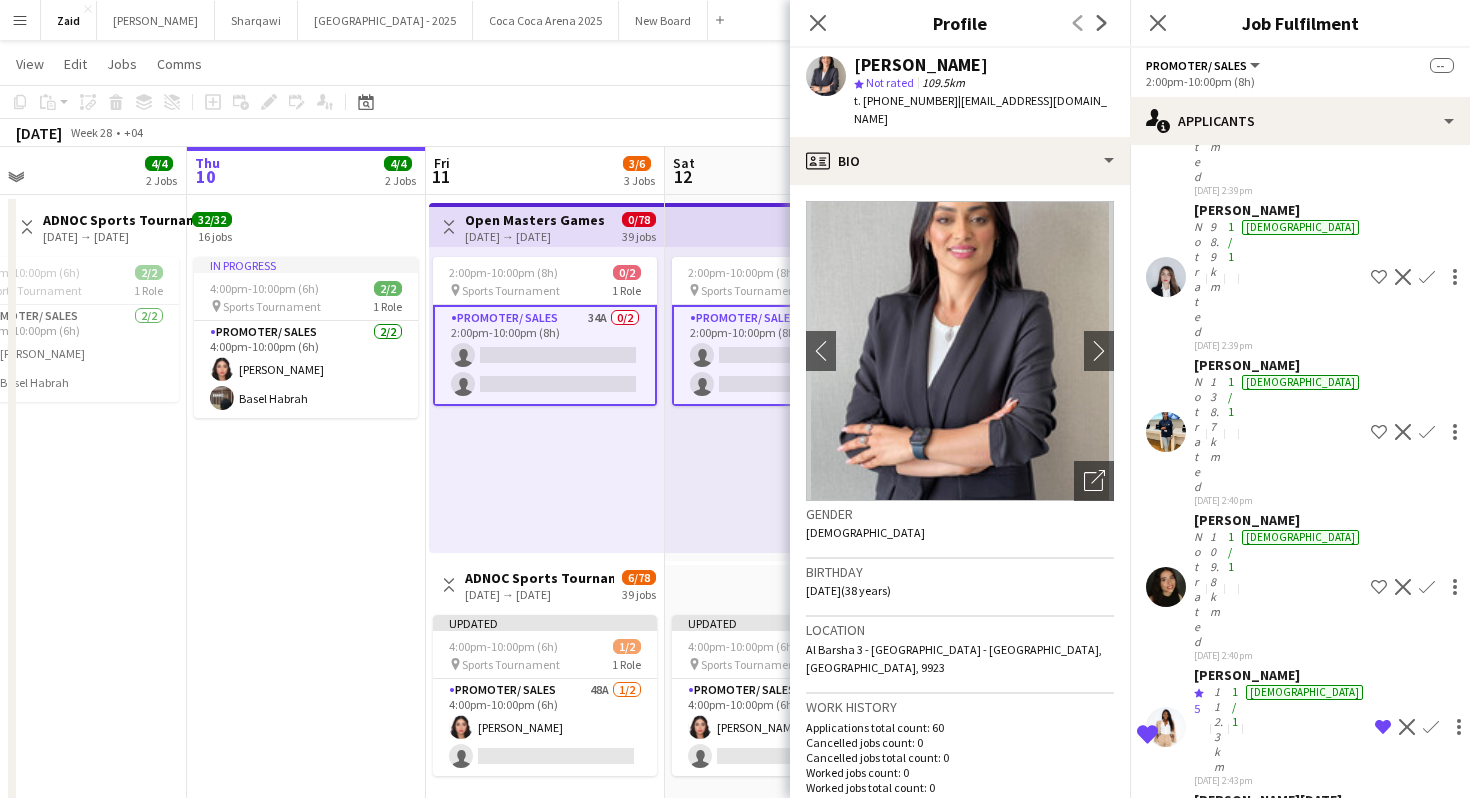 scroll, scrollTop: 1633, scrollLeft: 0, axis: vertical 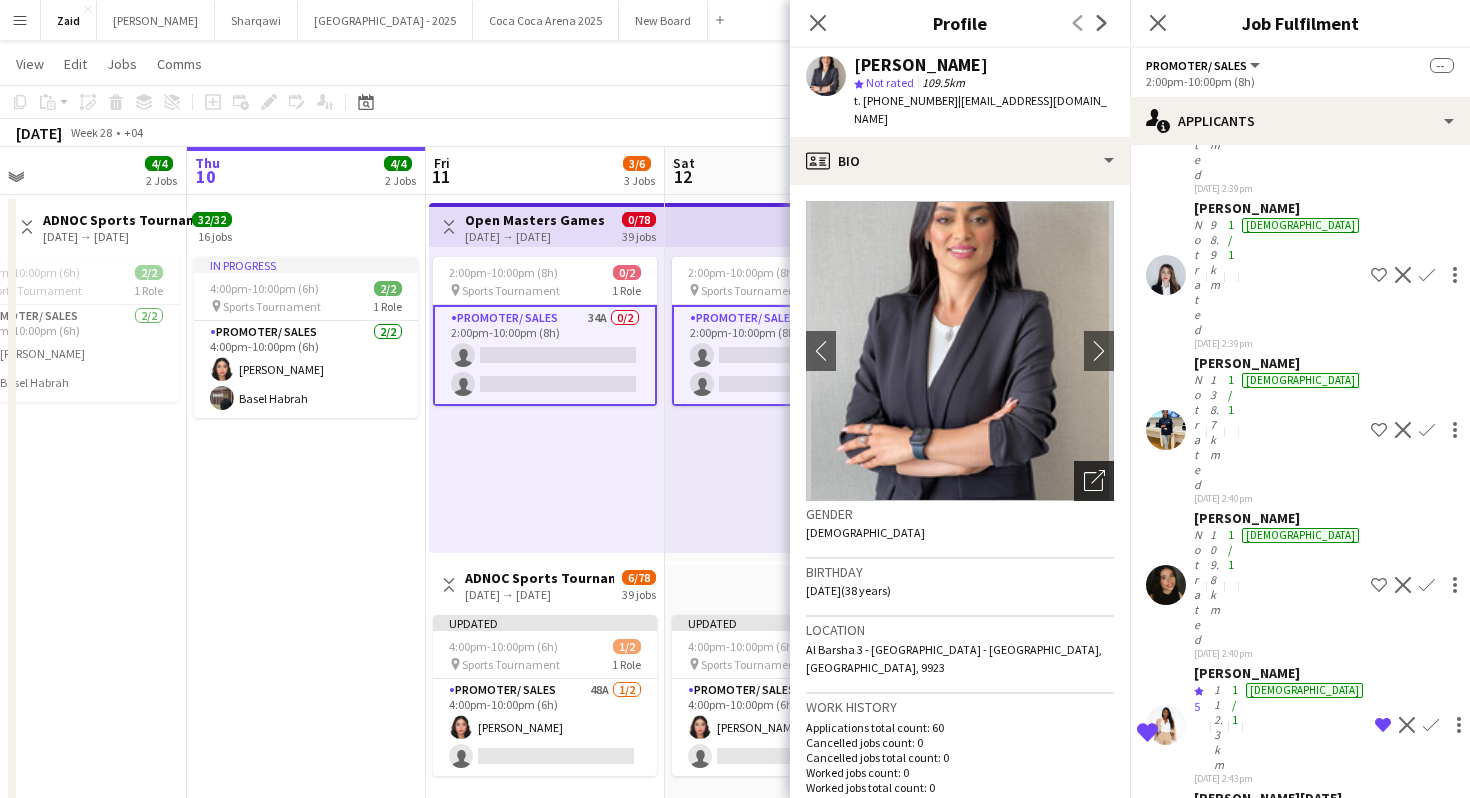 click on "Open photos pop-in" 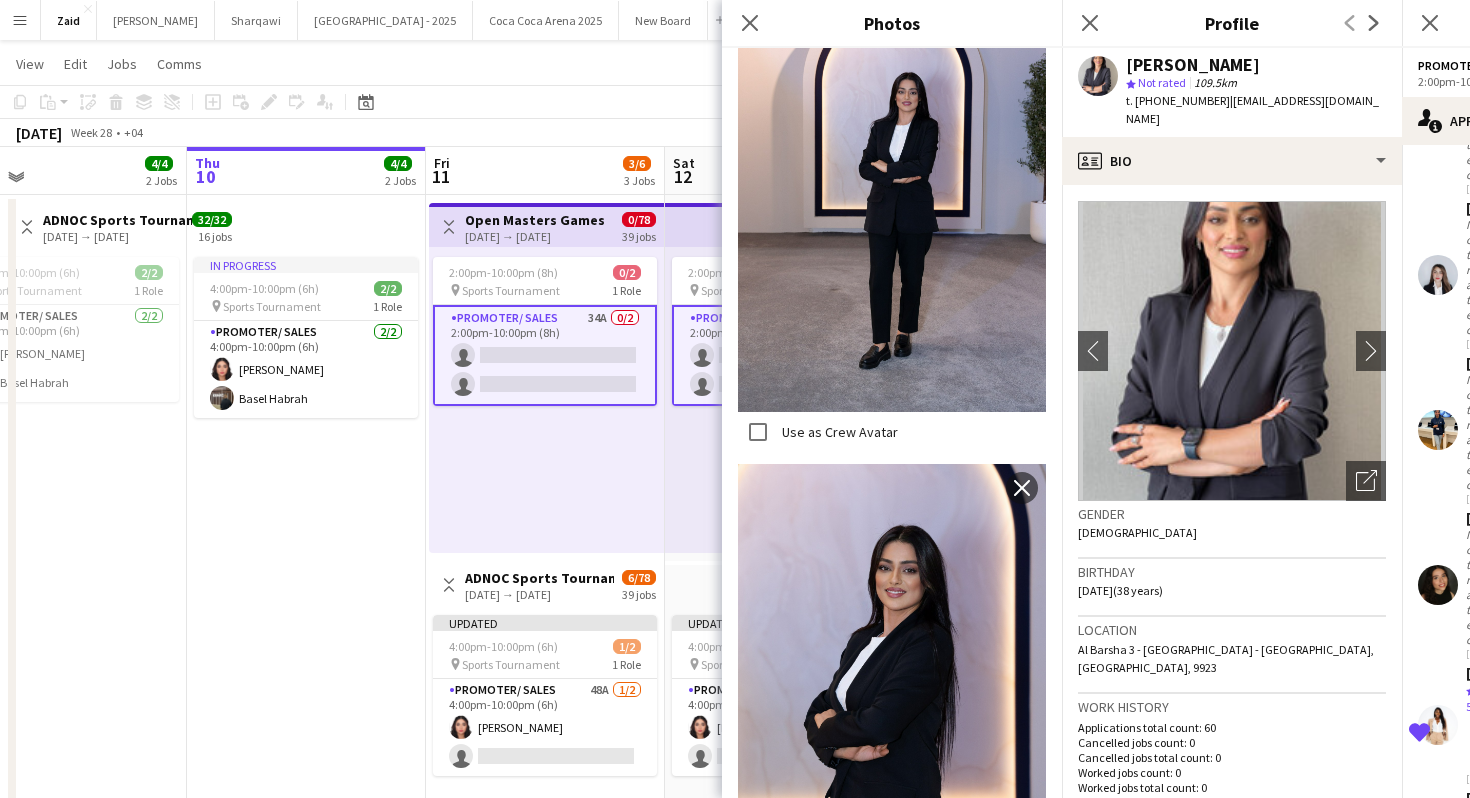 scroll, scrollTop: 1474, scrollLeft: 0, axis: vertical 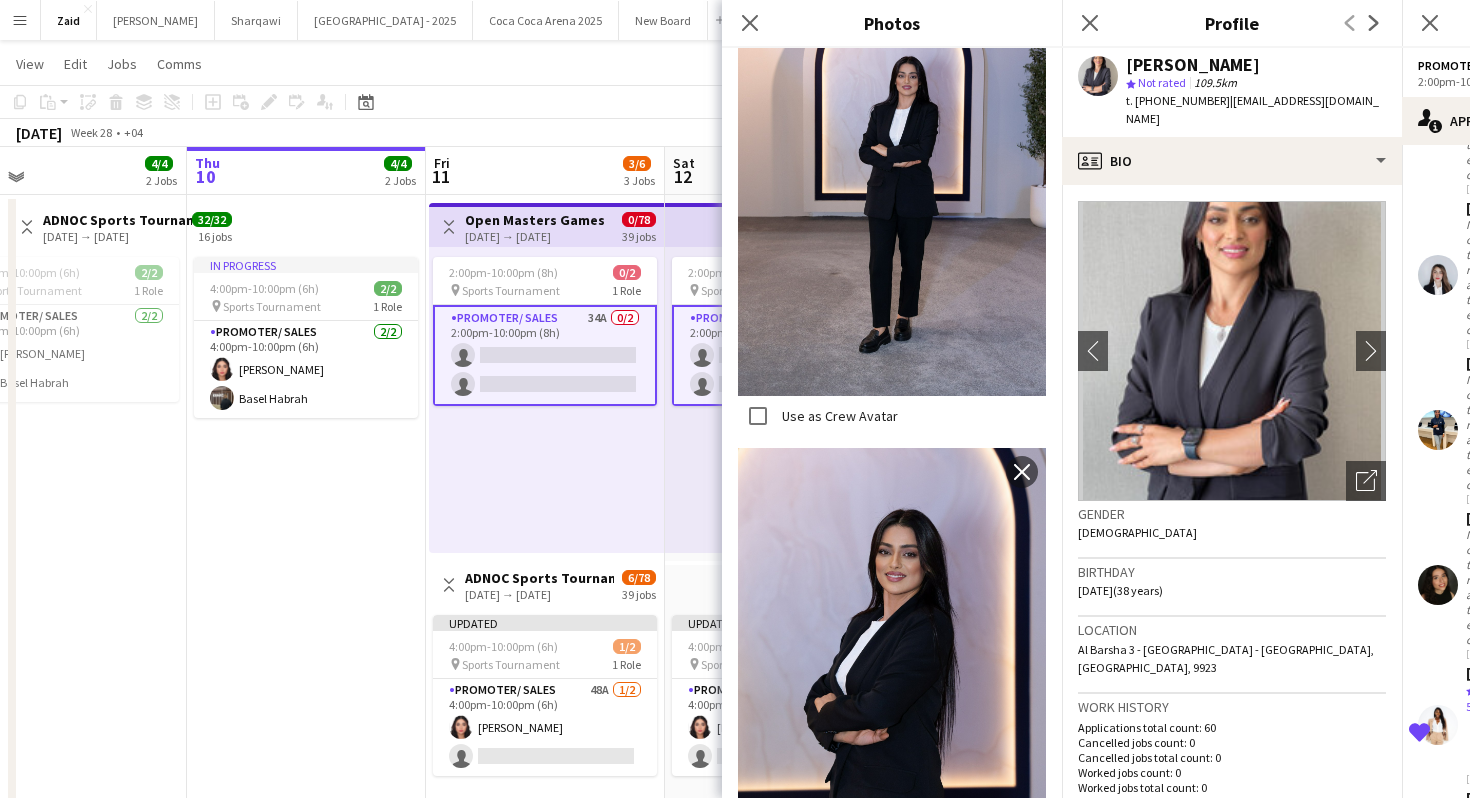 click on "Birthday   [DEMOGRAPHIC_DATA]   (38 years)" 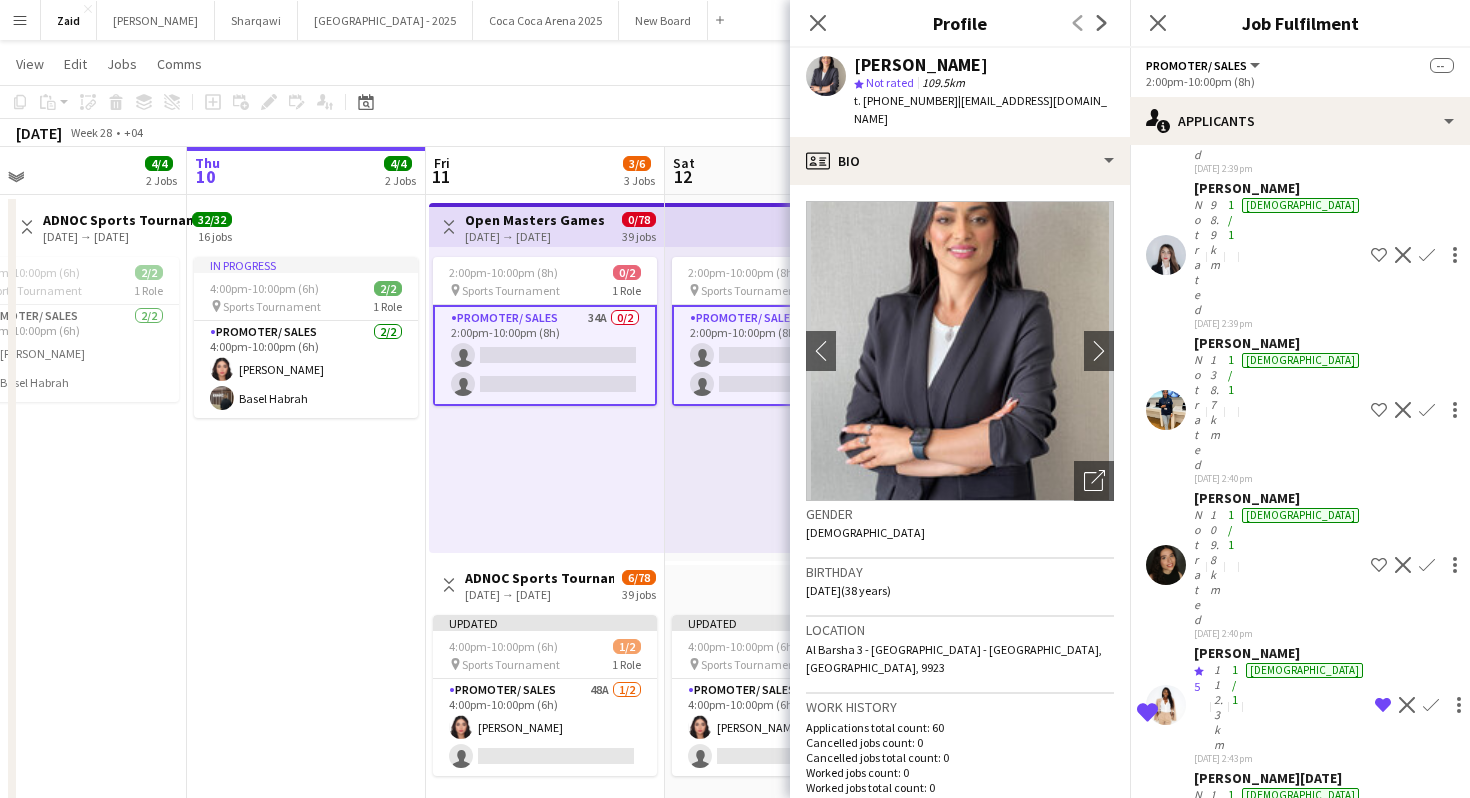 scroll, scrollTop: 1651, scrollLeft: 0, axis: vertical 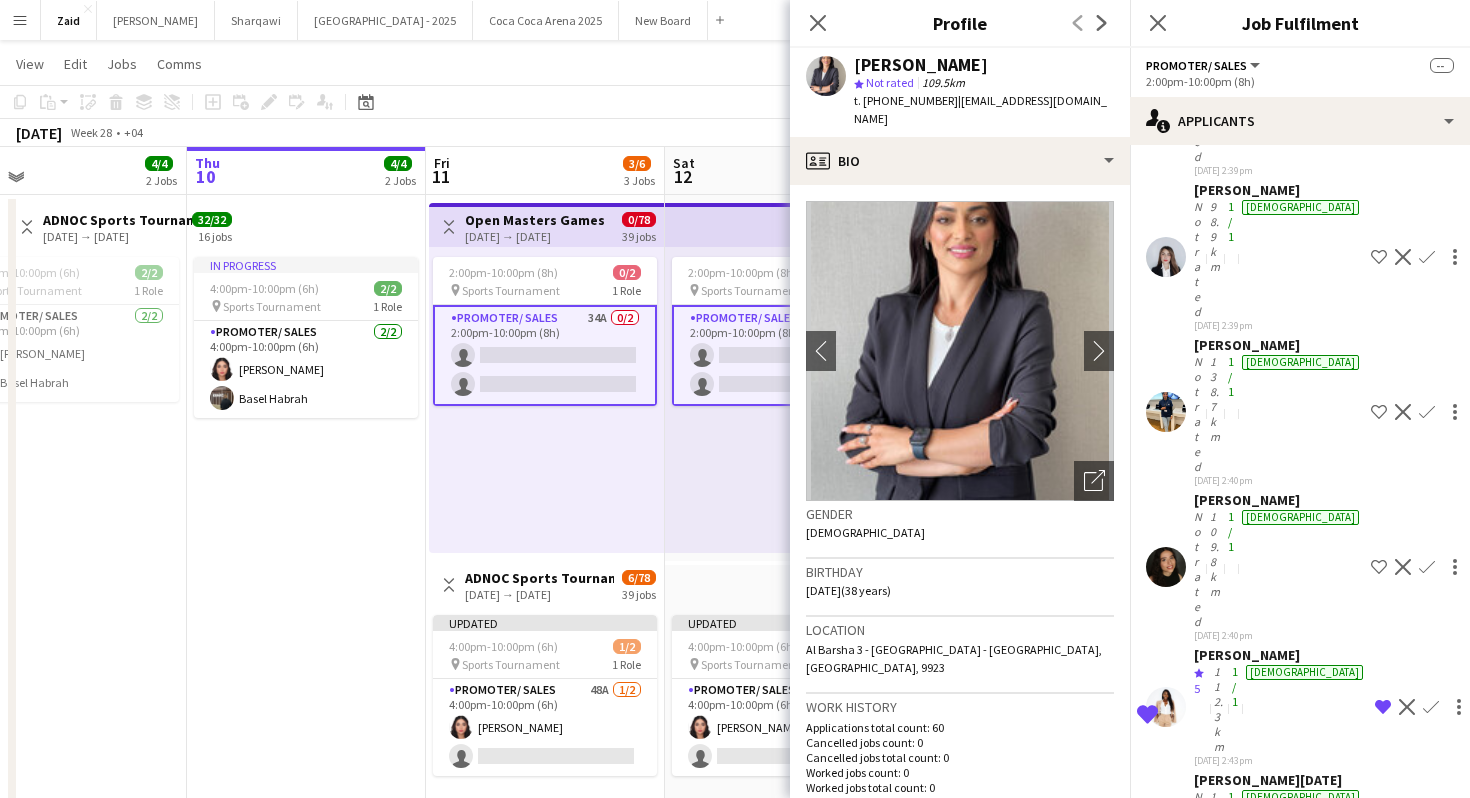 click on "[PERSON_NAME]" at bounding box center (1278, 3295) 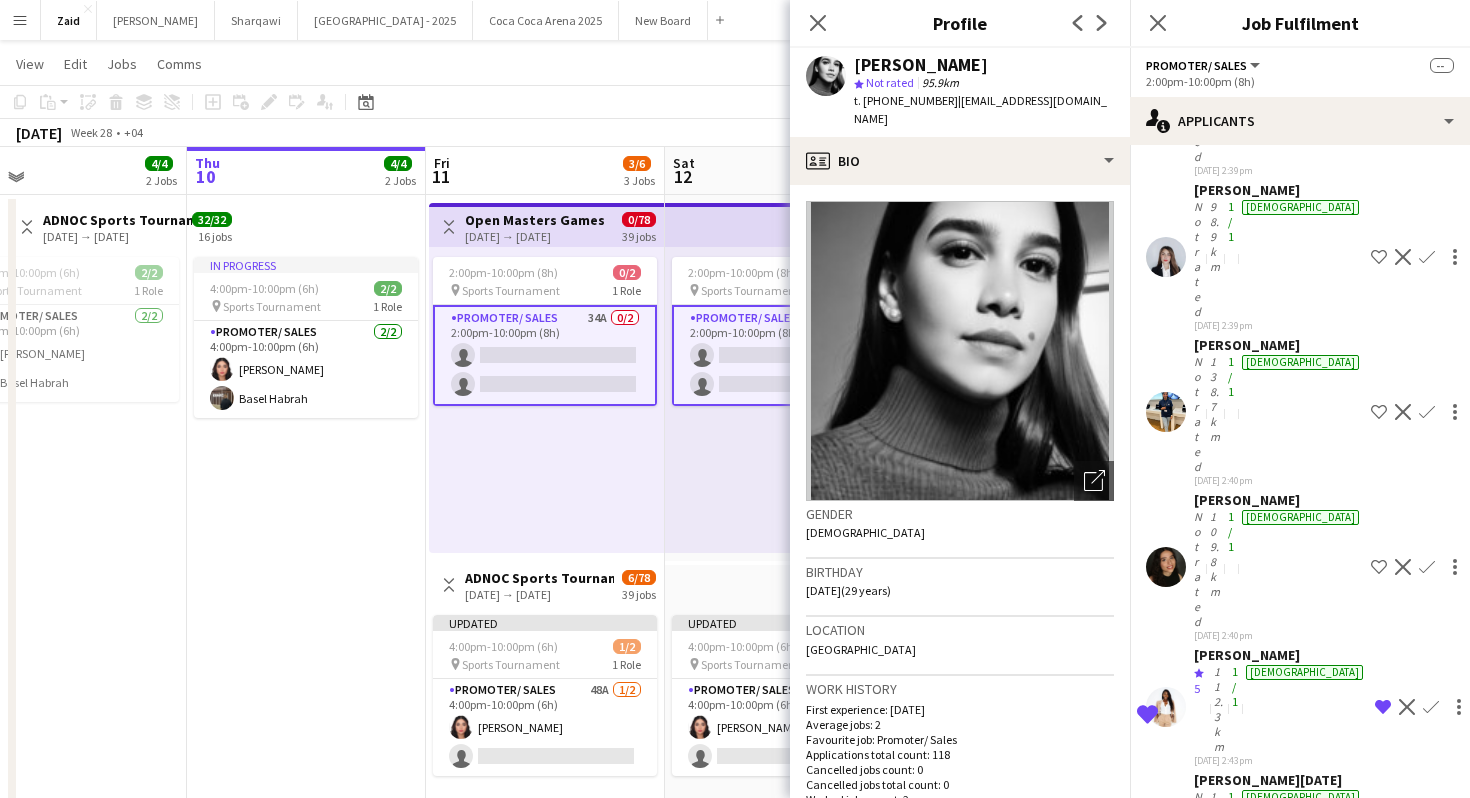 click on "[PERSON_NAME]" at bounding box center [1278, 3140] 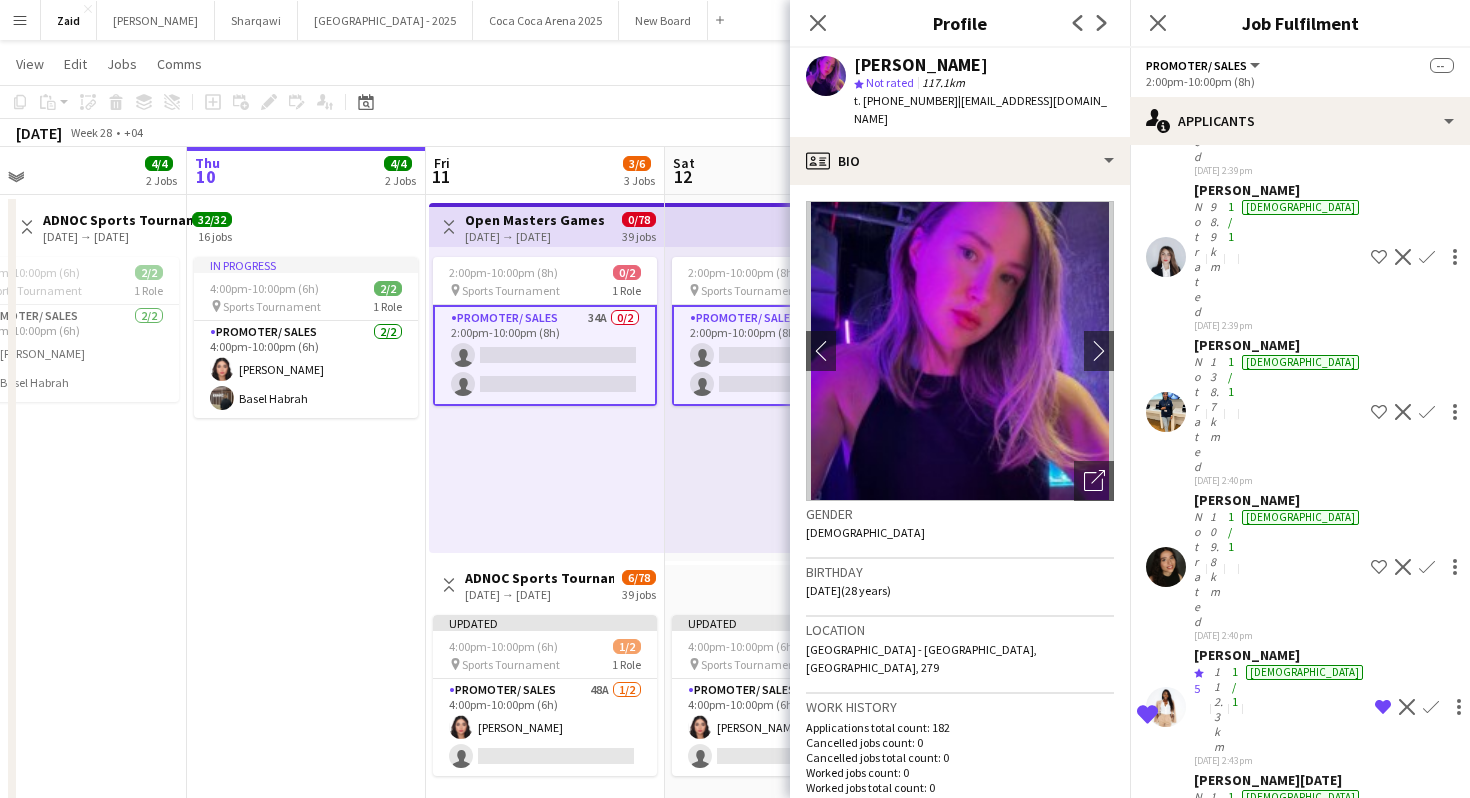 click on "[PERSON_NAME]" at bounding box center (1278, 2985) 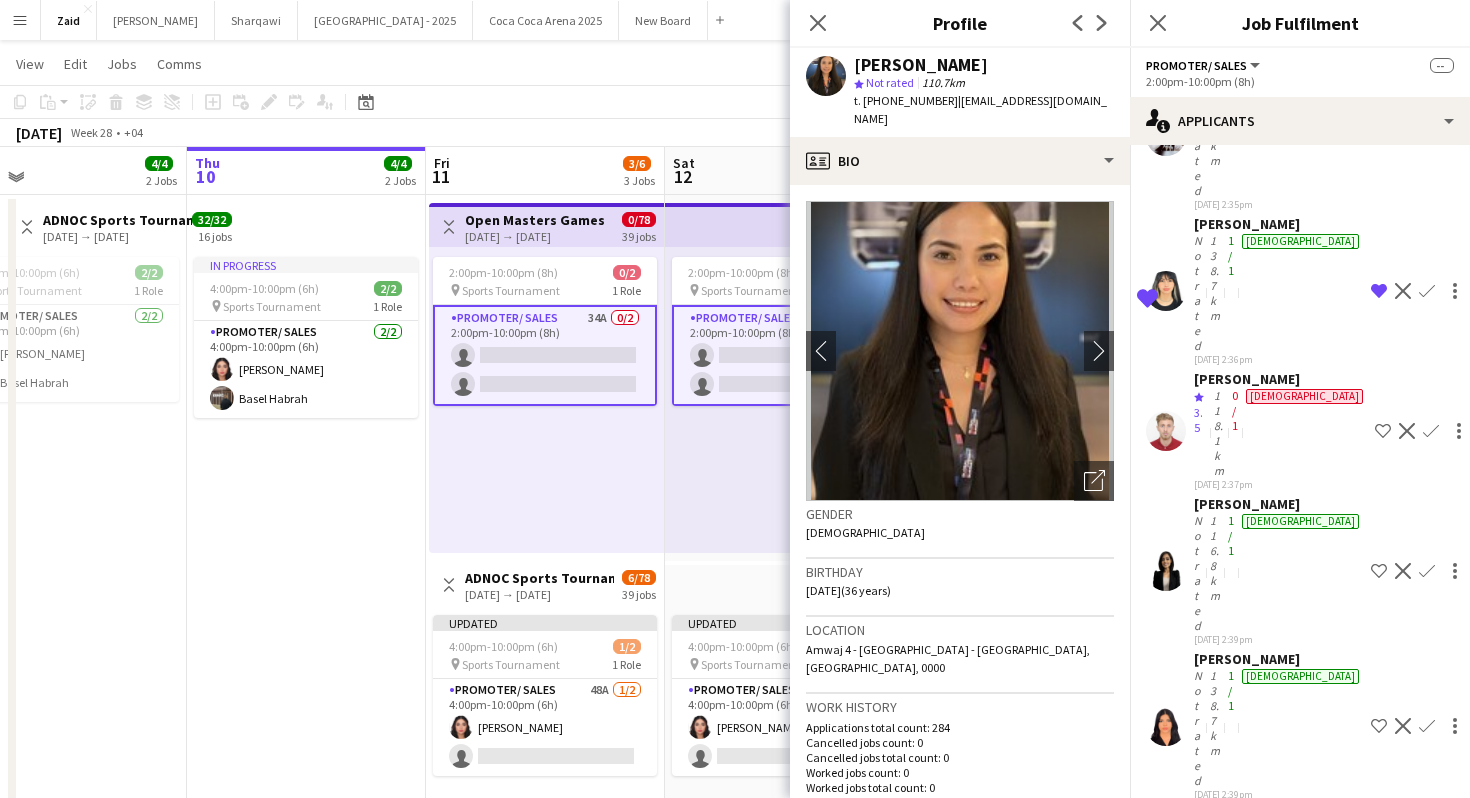 scroll, scrollTop: 1023, scrollLeft: 0, axis: vertical 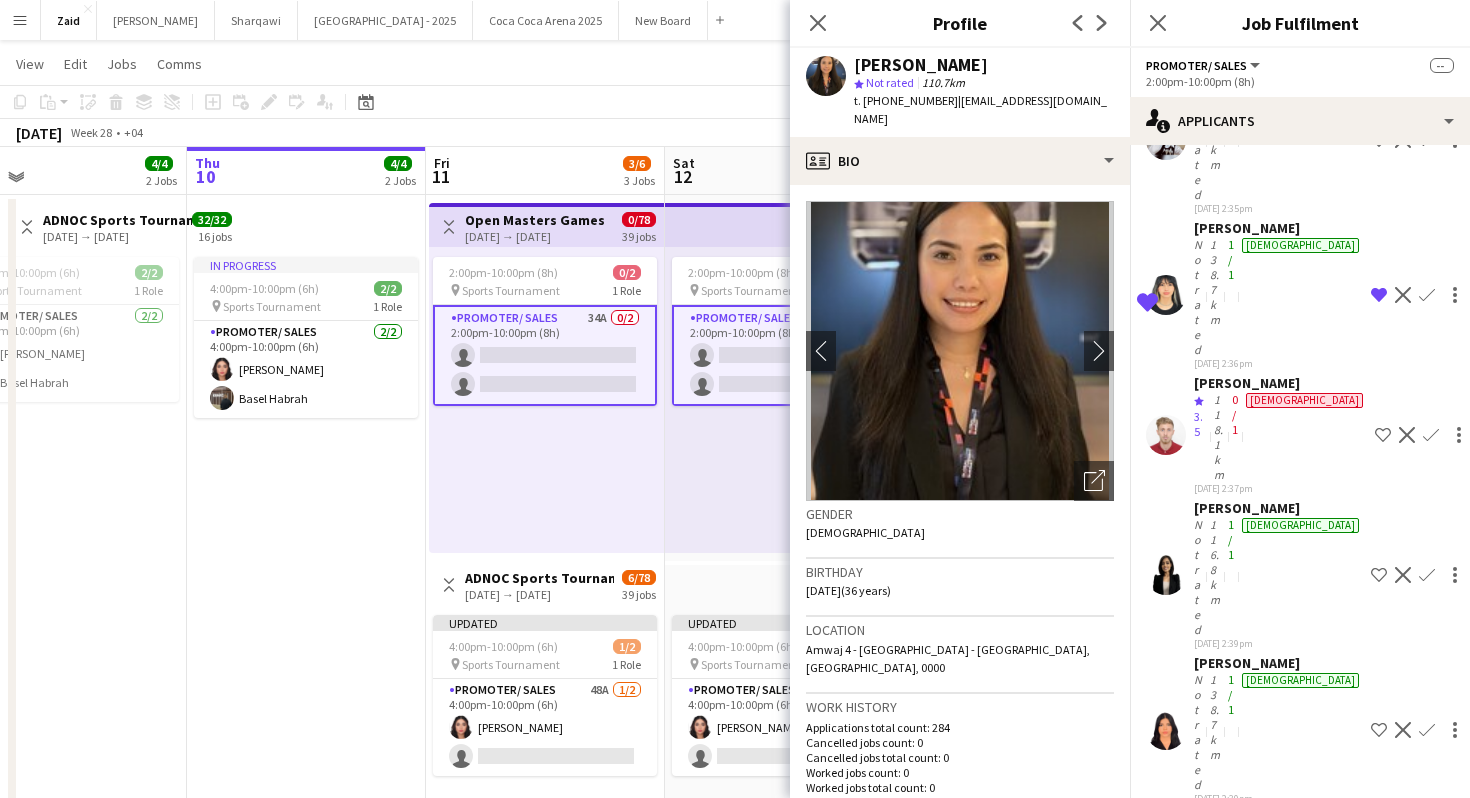 click on "108.7km" at bounding box center [1215, 2067] 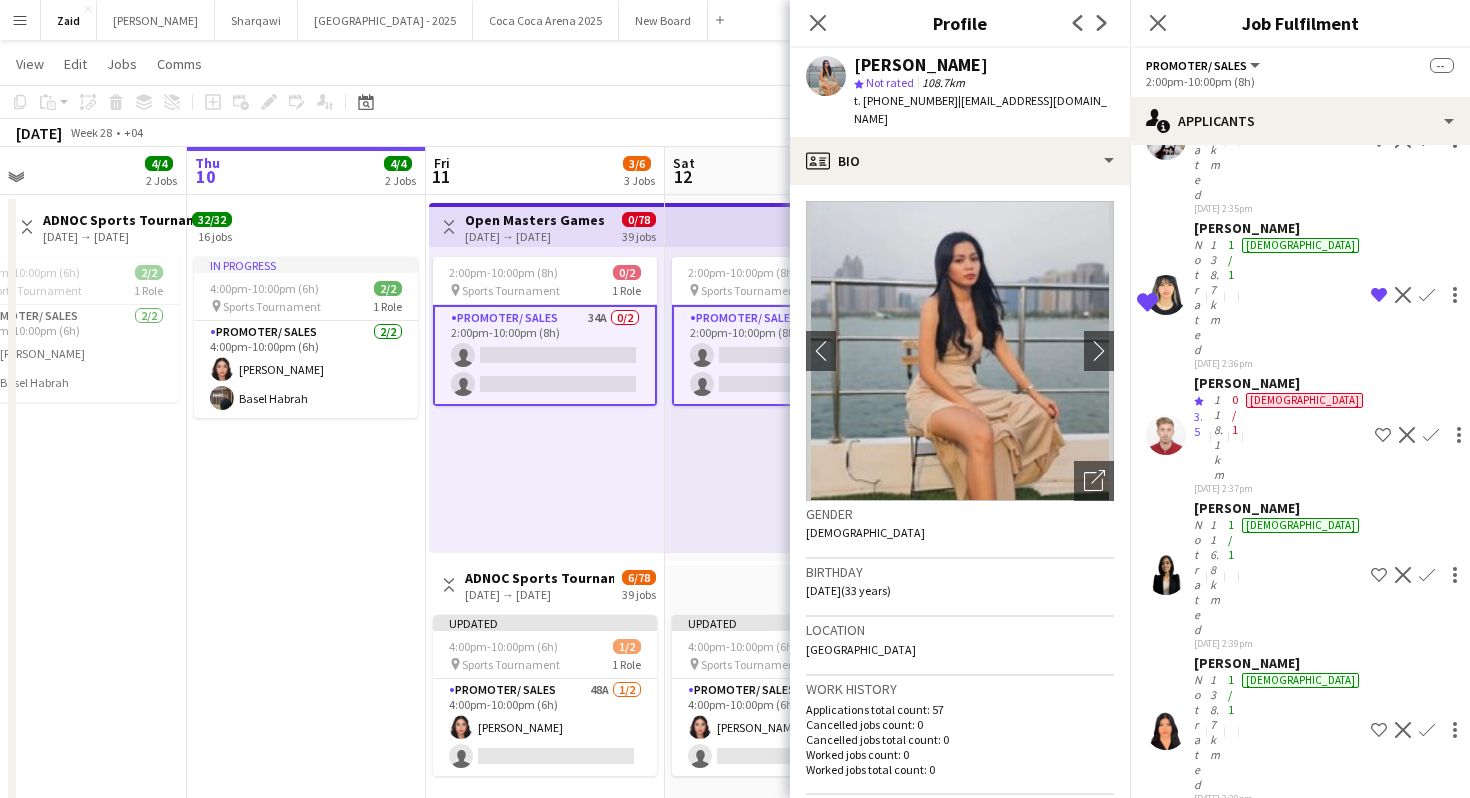 click on "108.7km" 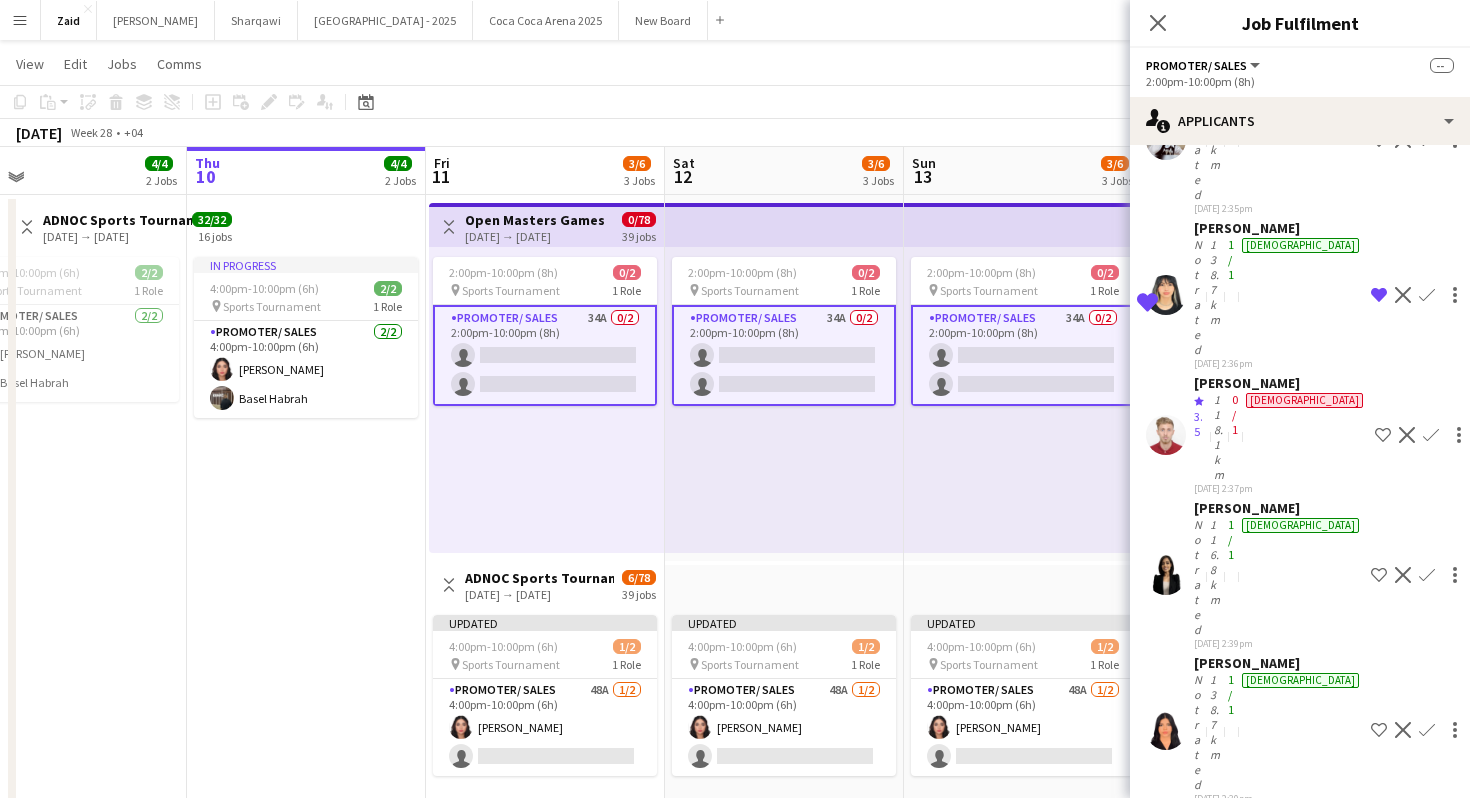 click on "108.7km" at bounding box center [1215, 2067] 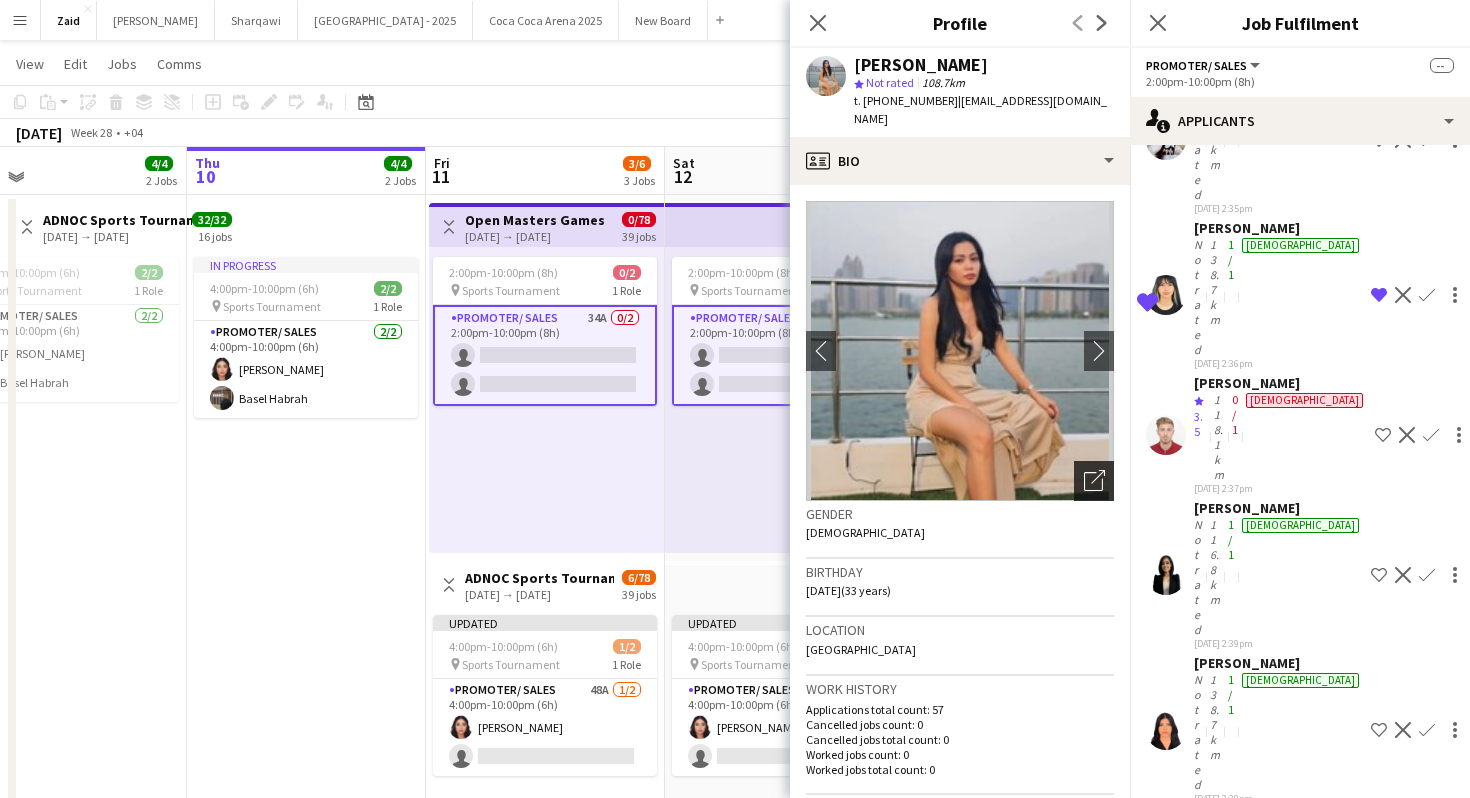 click on "Open photos pop-in" 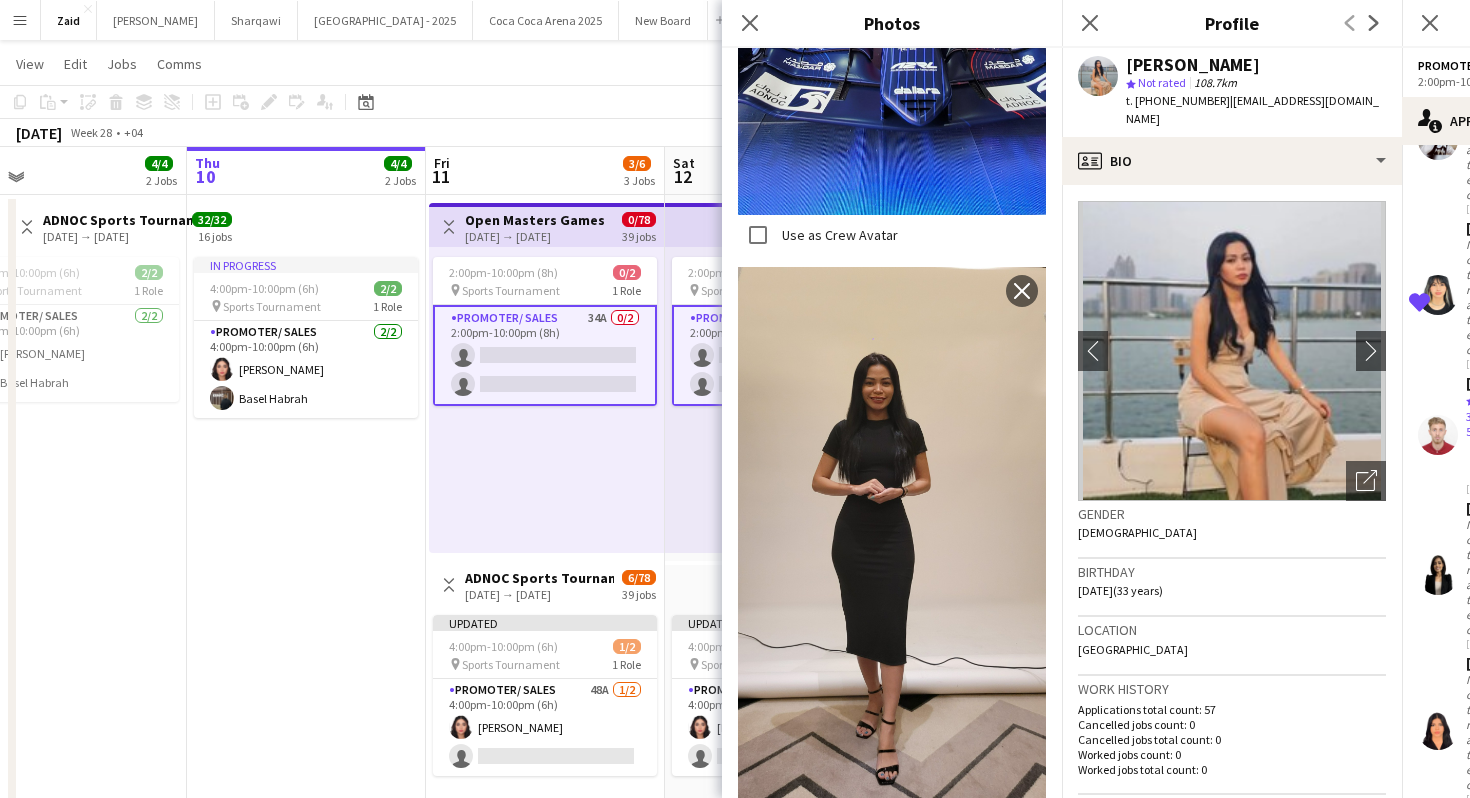 scroll, scrollTop: 822, scrollLeft: 0, axis: vertical 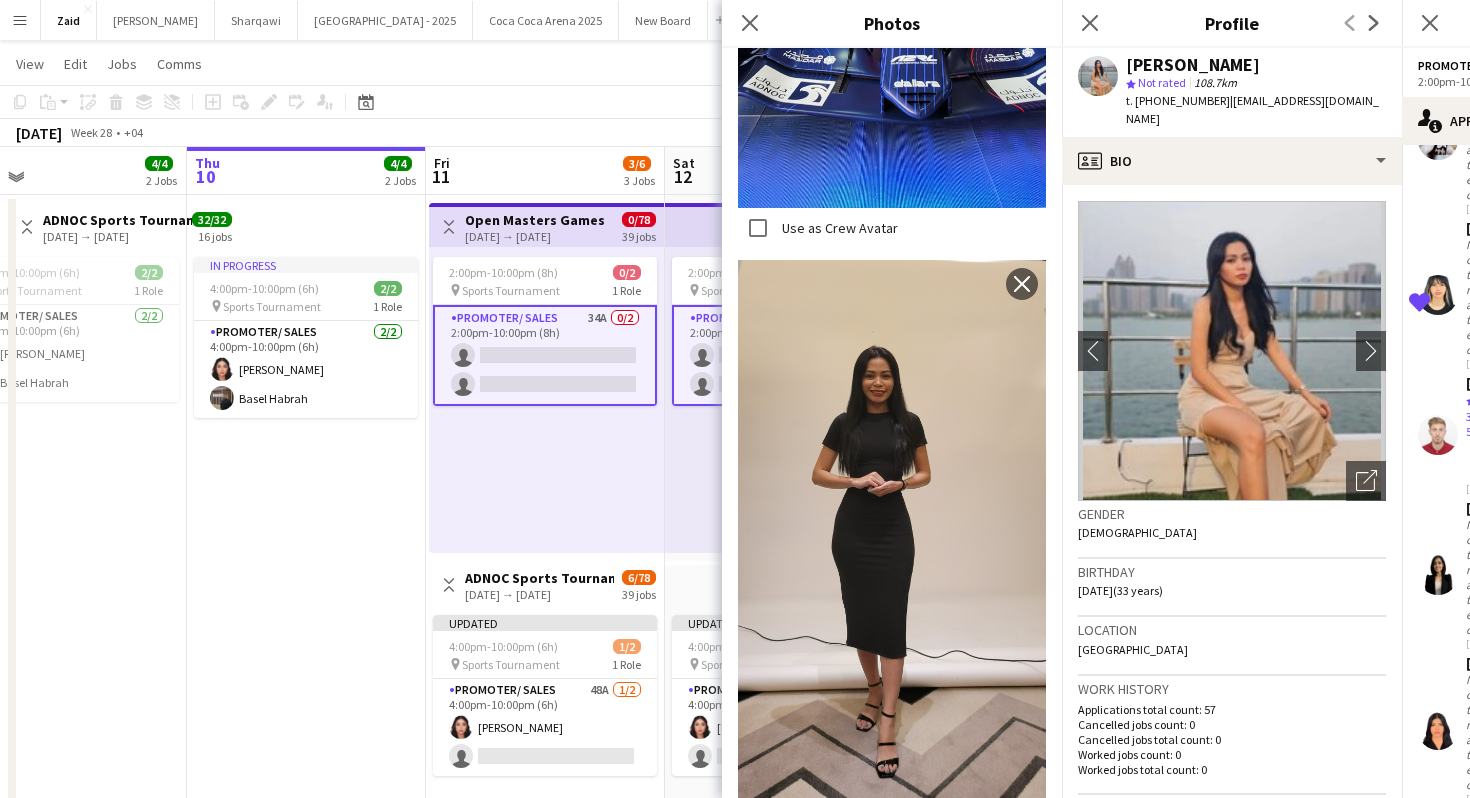 click on "Gender   [DEMOGRAPHIC_DATA]" 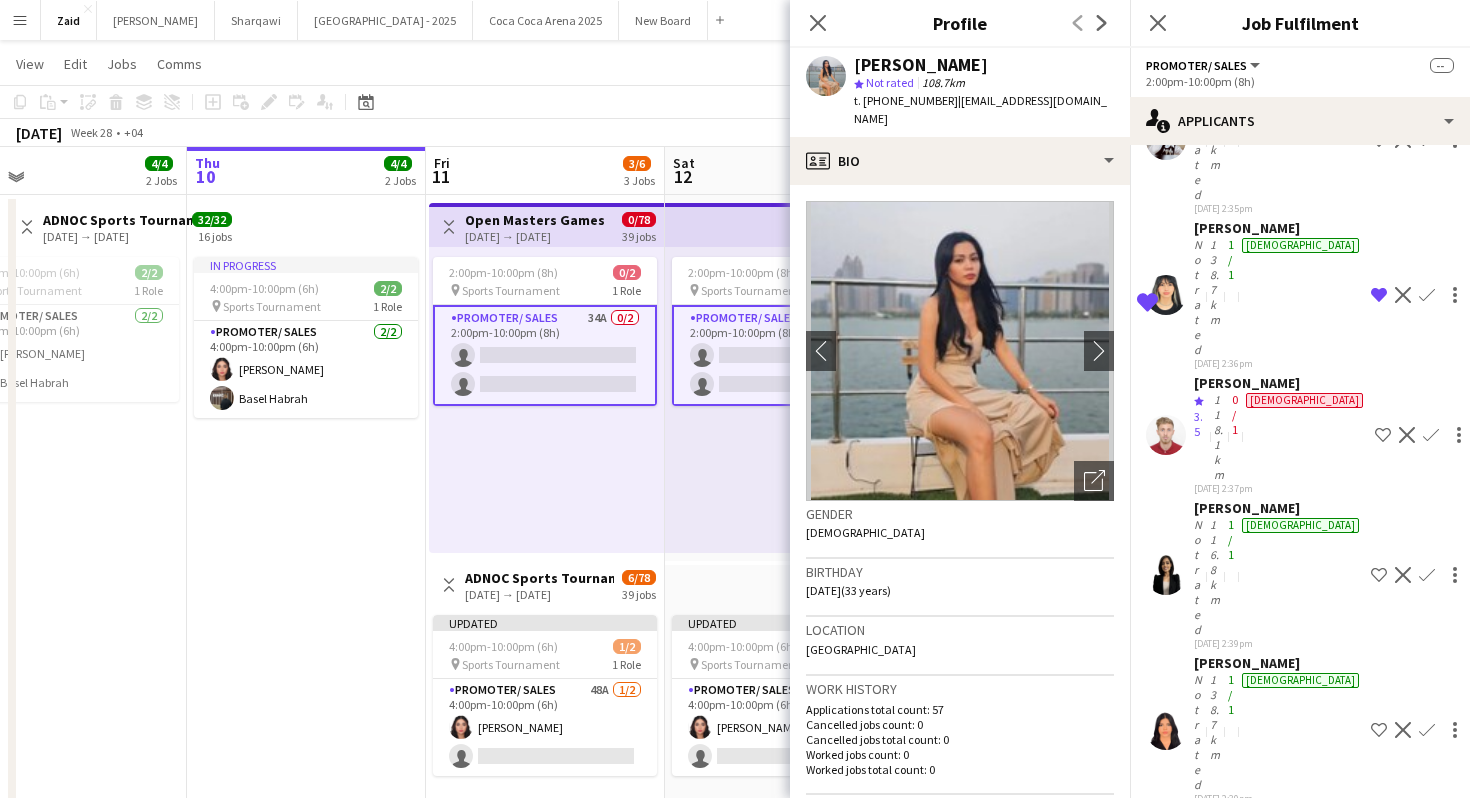 click on "Shortlist crew" 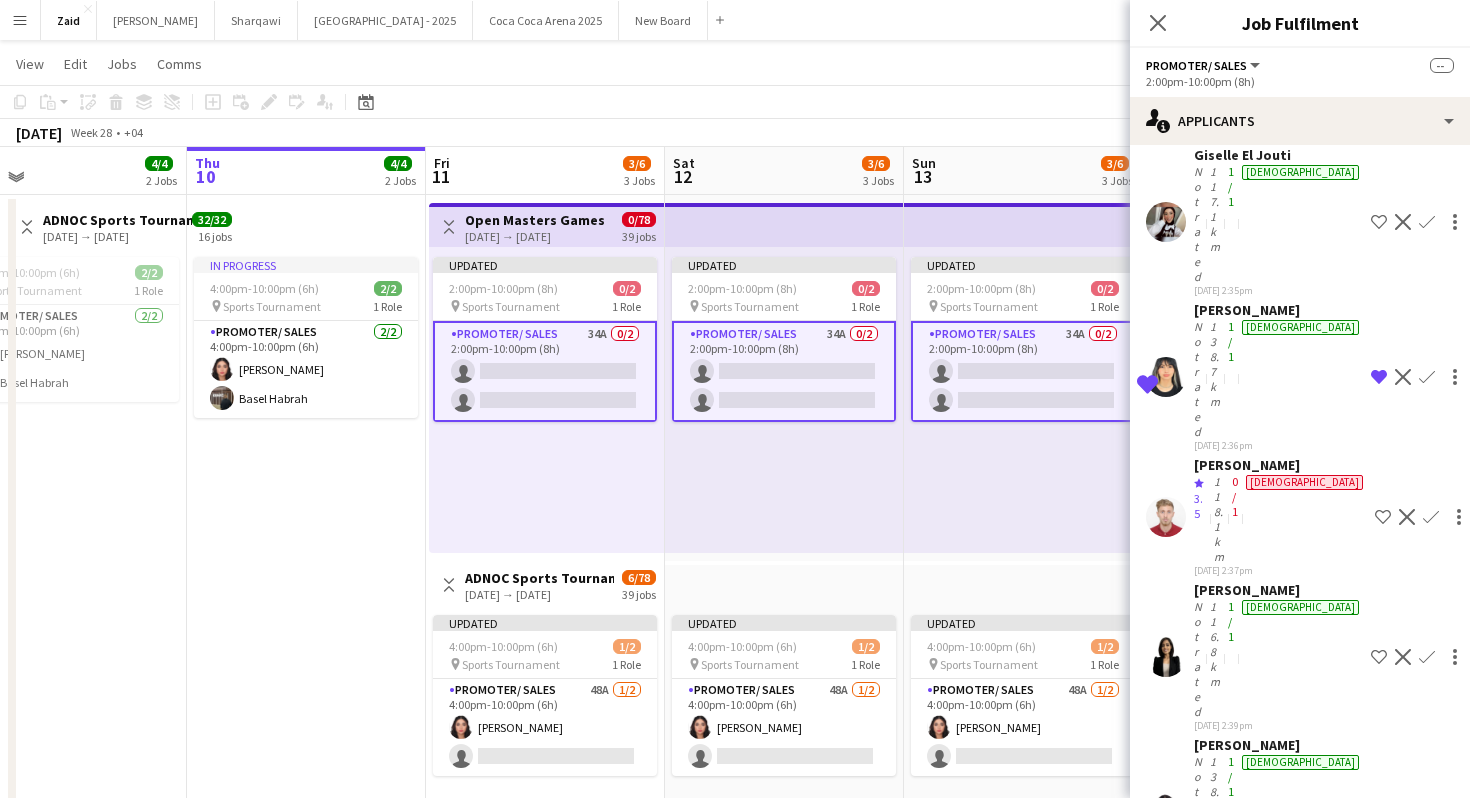 scroll, scrollTop: 940, scrollLeft: 0, axis: vertical 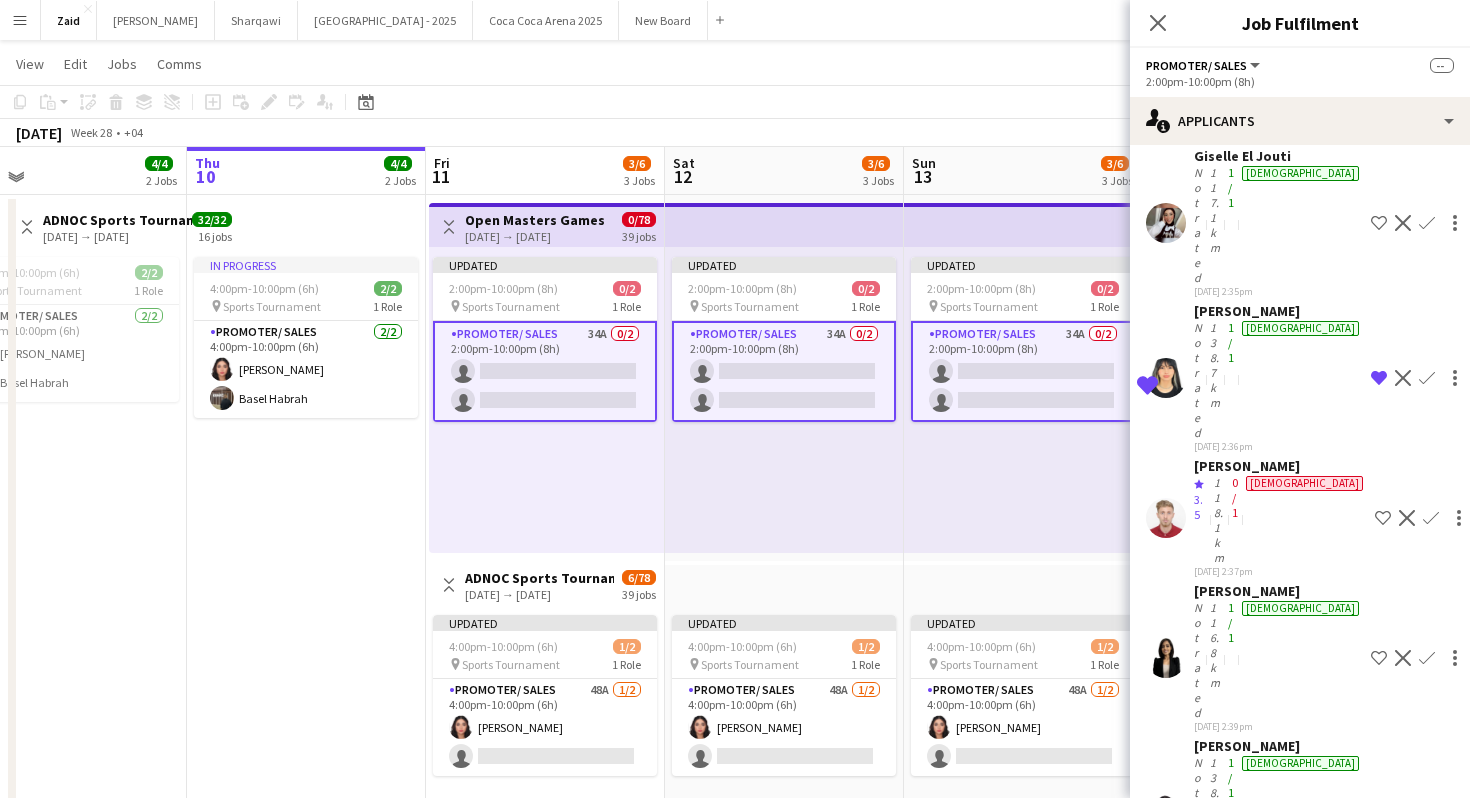 click on "Shortlist crew" at bounding box center [1379, 1993] 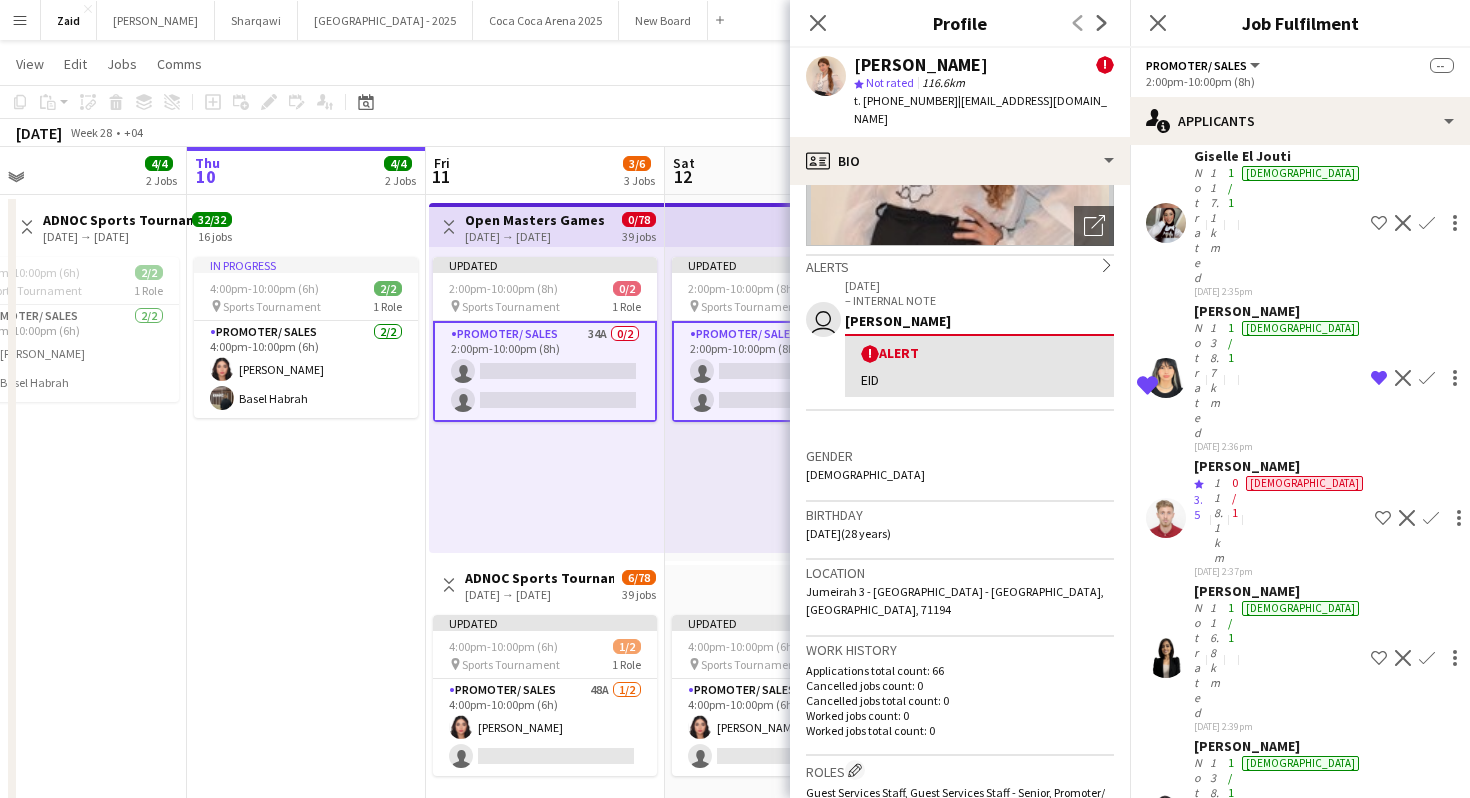 scroll, scrollTop: 120, scrollLeft: 0, axis: vertical 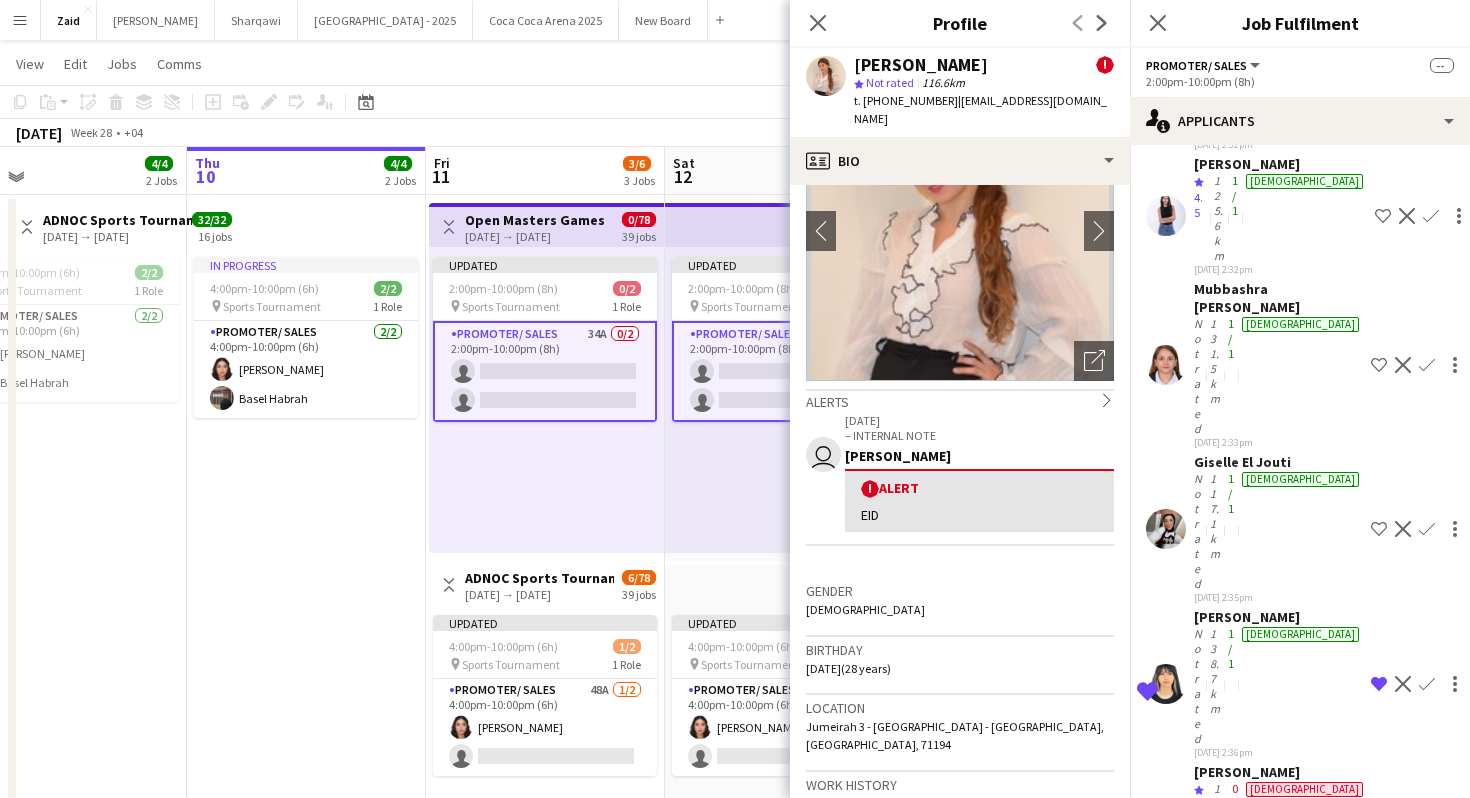 click on "[DATE] 2:40pm" at bounding box center (1278, 1652) 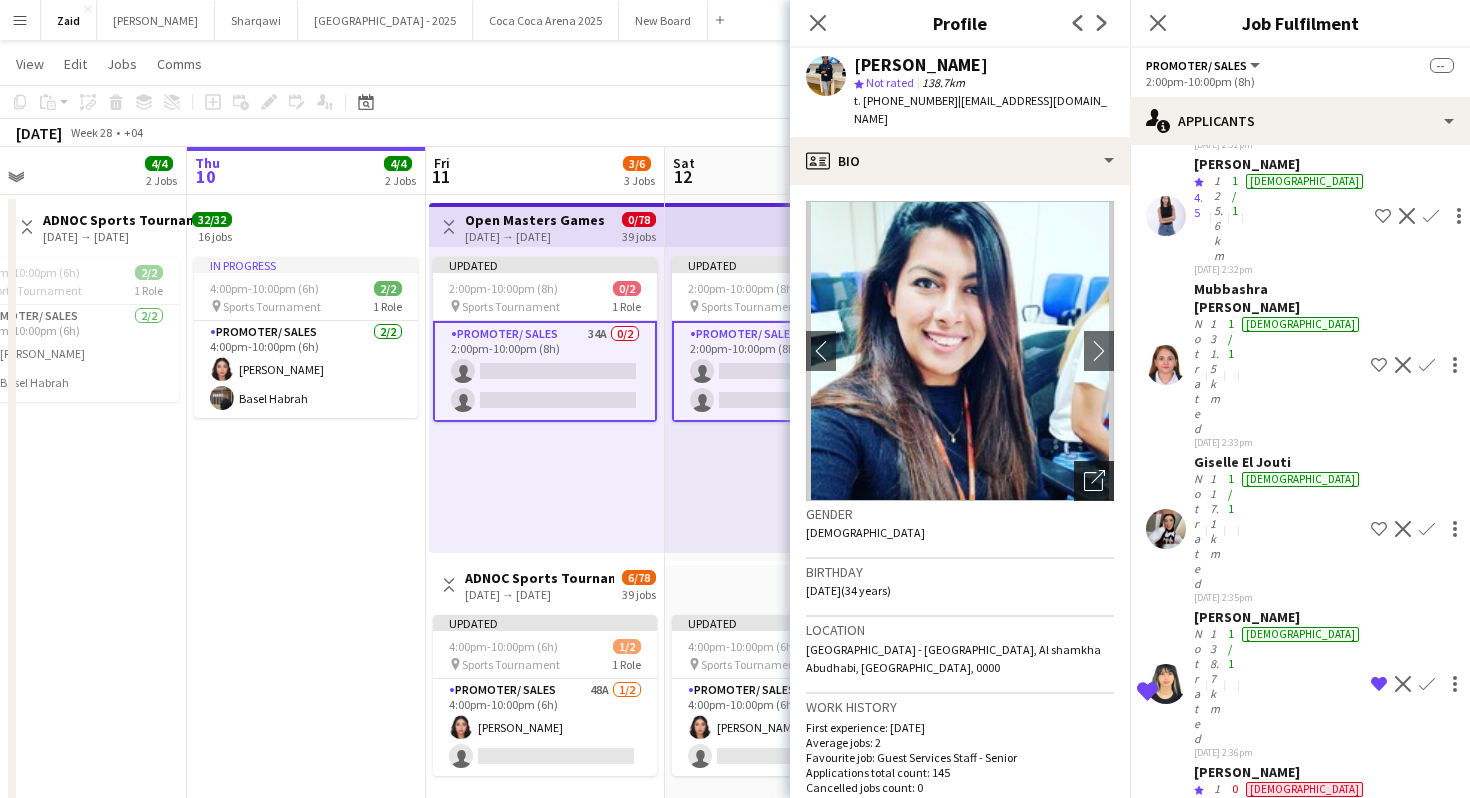 click on "Open photos pop-in" 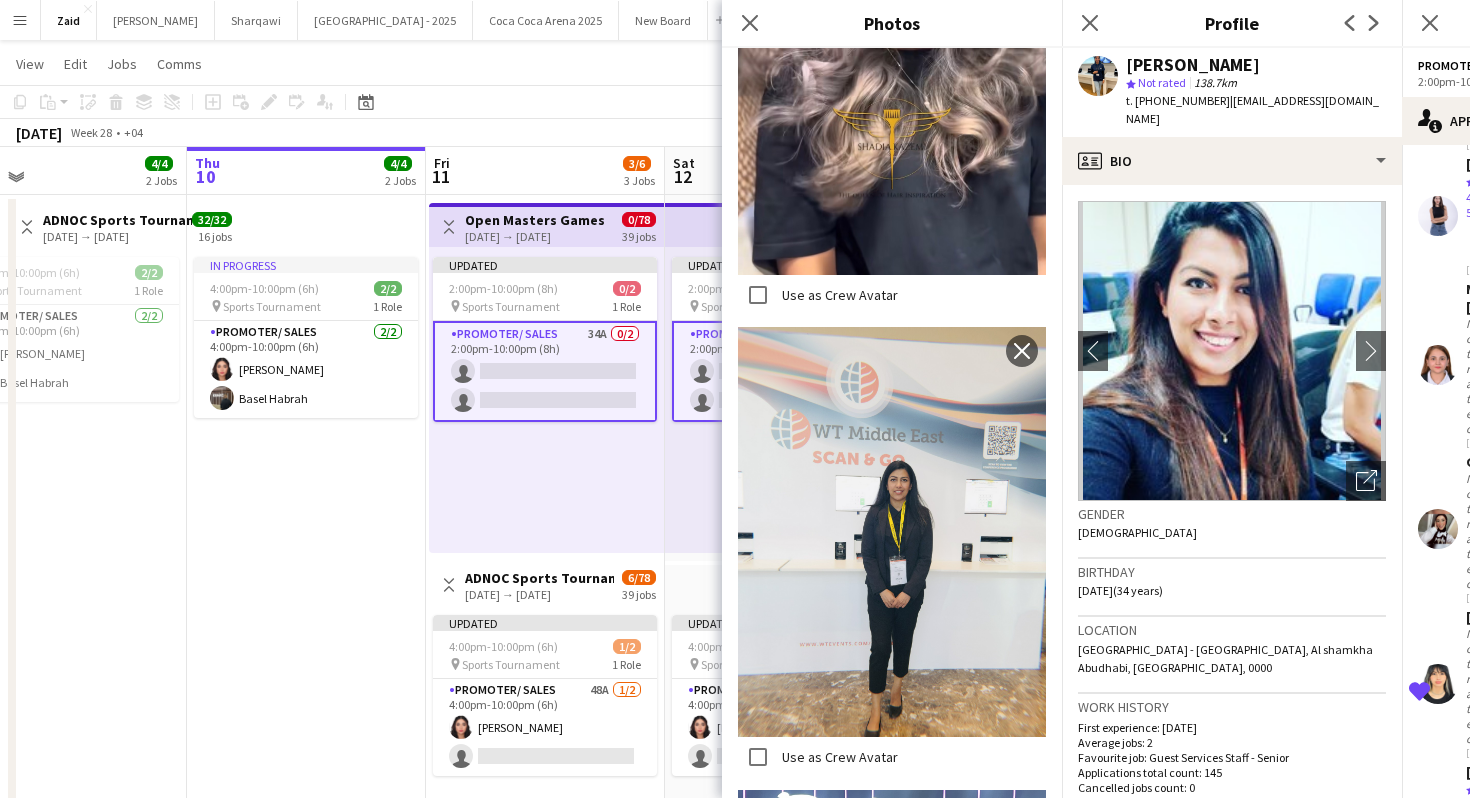 scroll, scrollTop: 655, scrollLeft: 0, axis: vertical 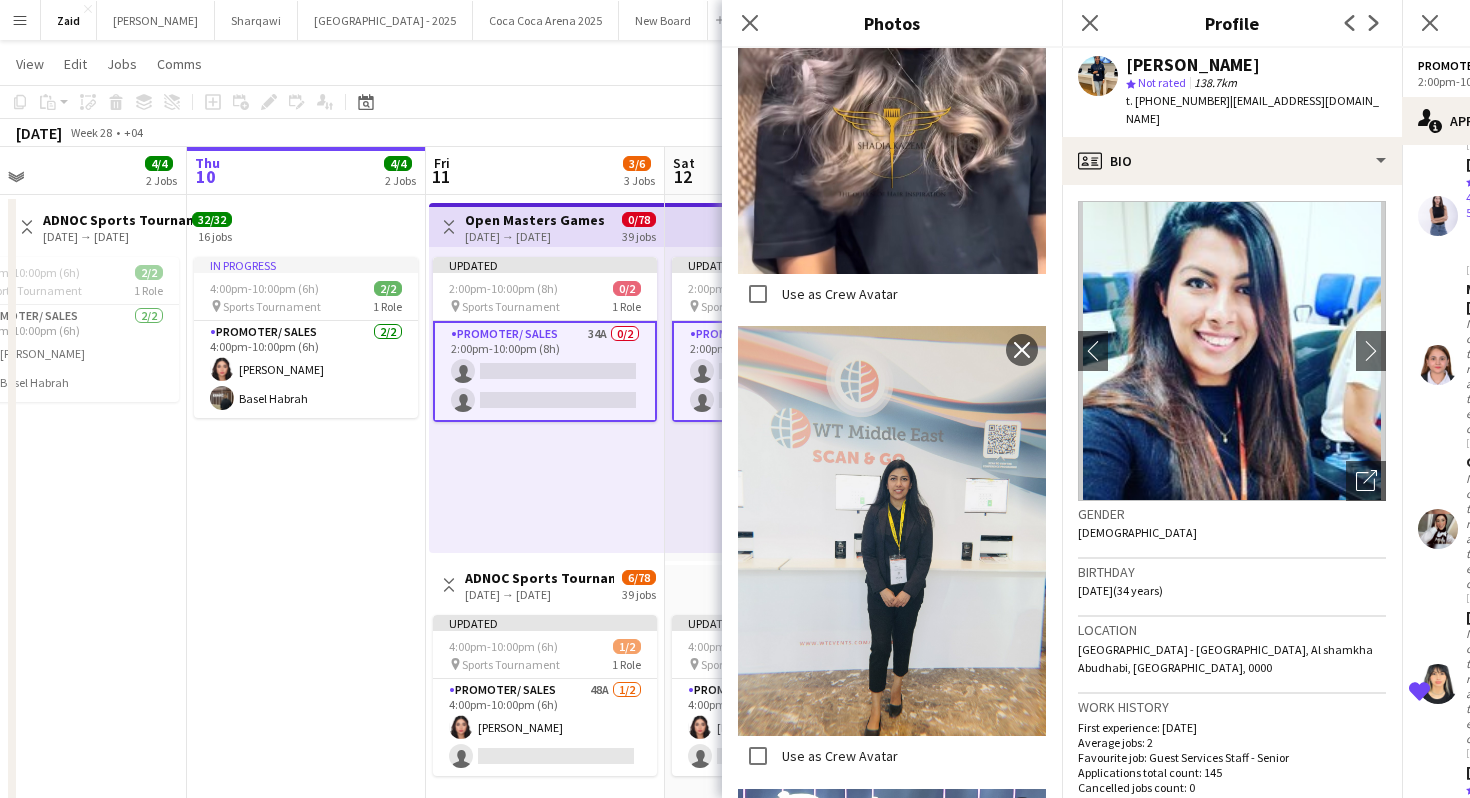 click on "[DATE]   (34 years)" 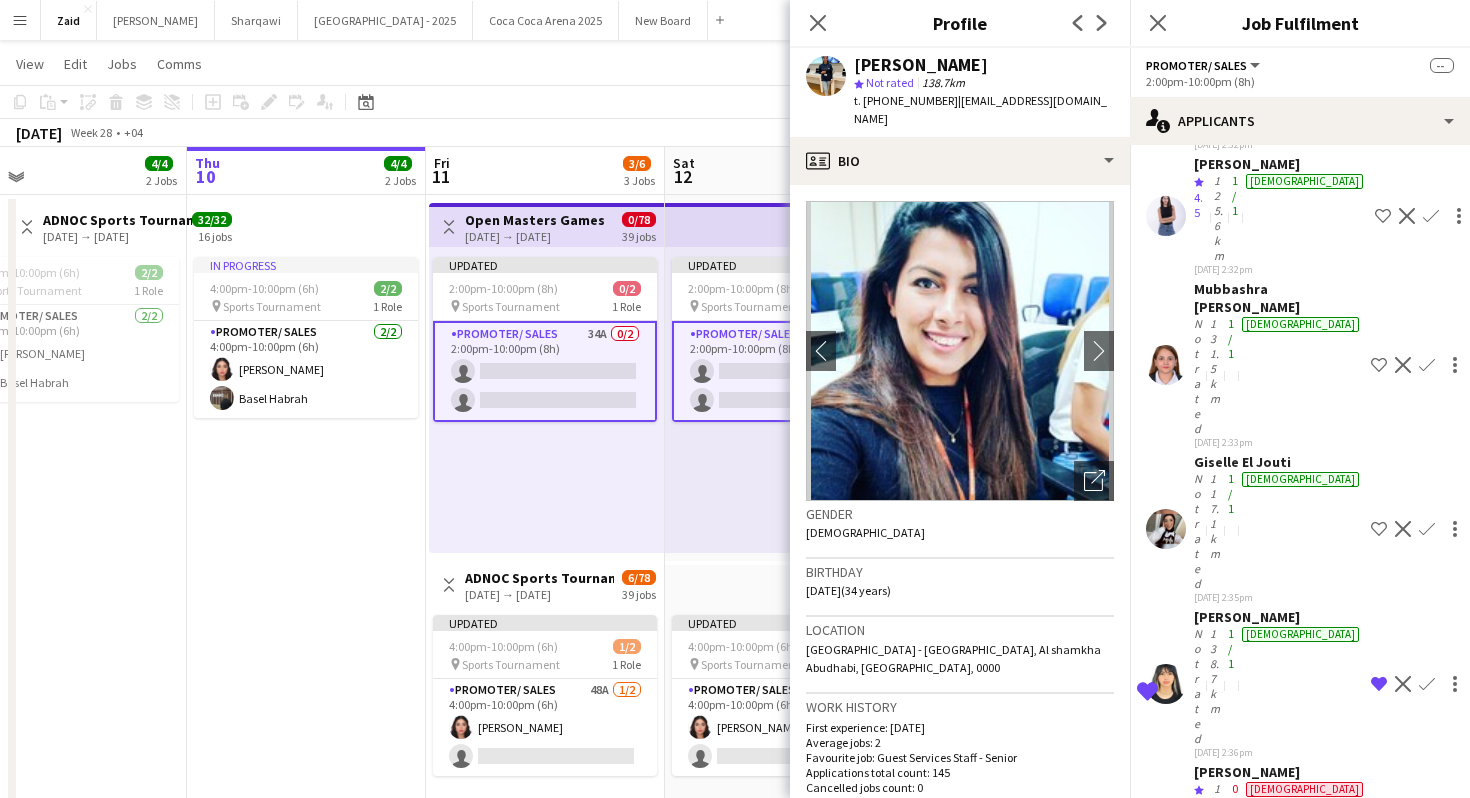 click on "109.8km" at bounding box center (1219, 1726) 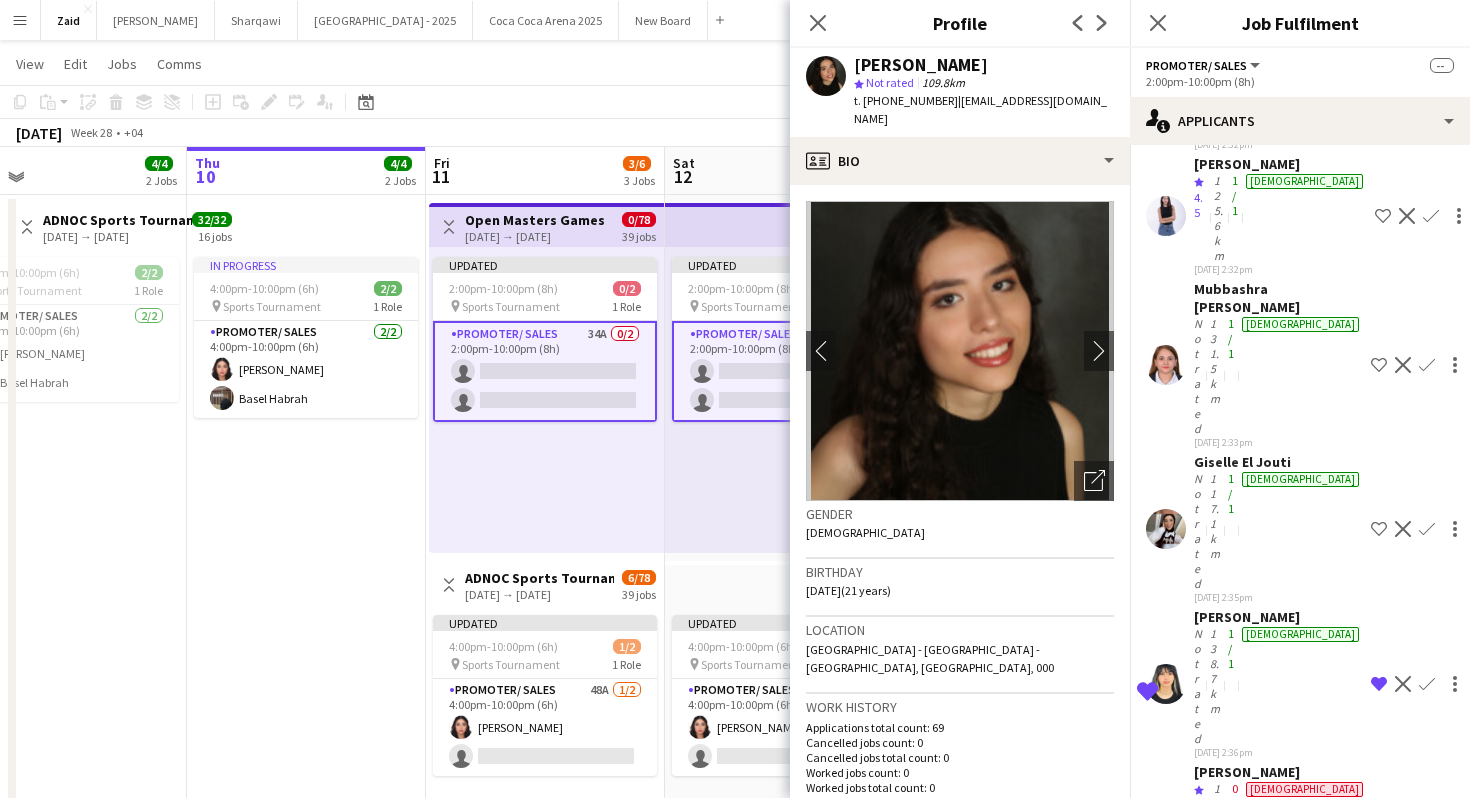 click on "Shortlist crew" 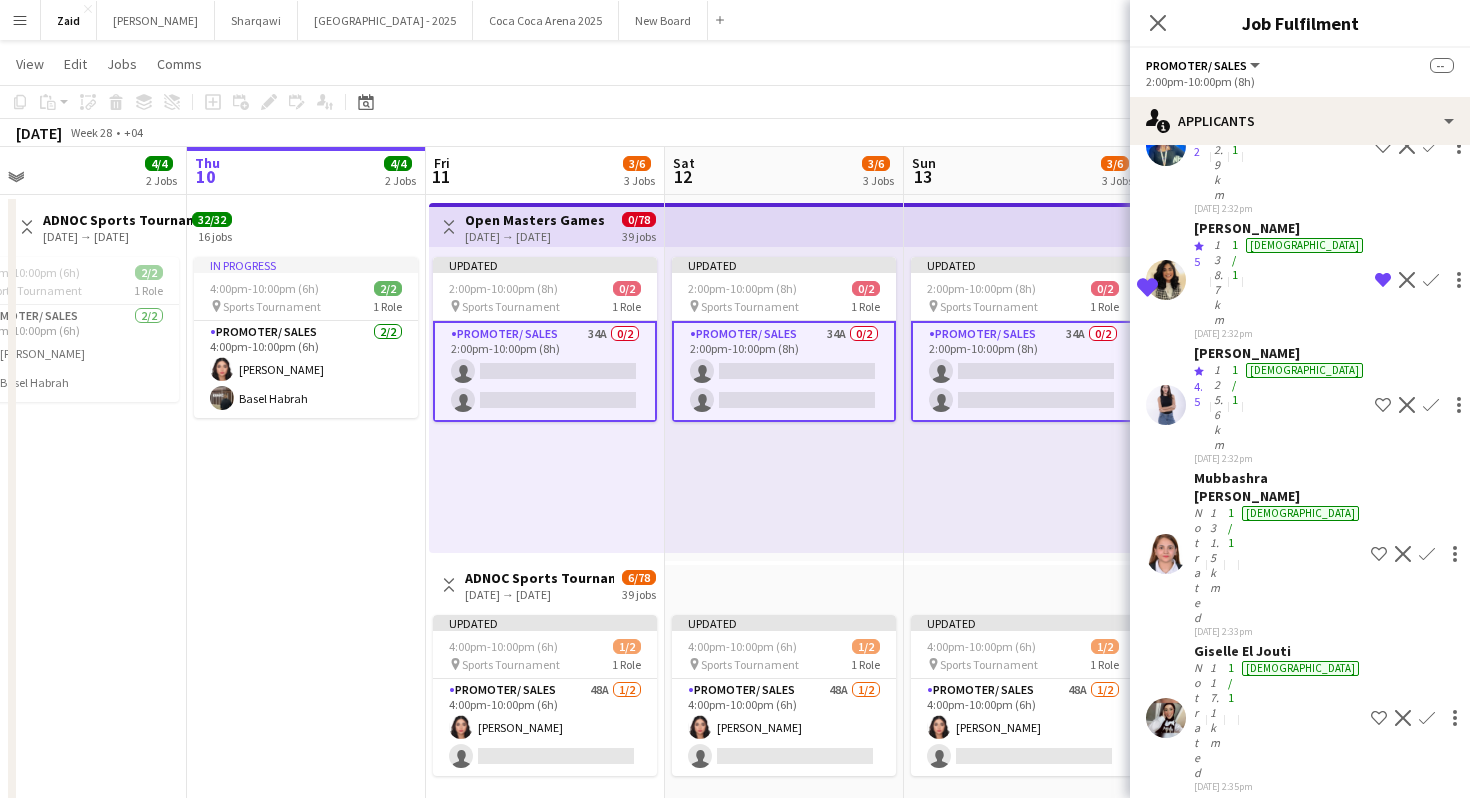 scroll, scrollTop: 389, scrollLeft: 0, axis: vertical 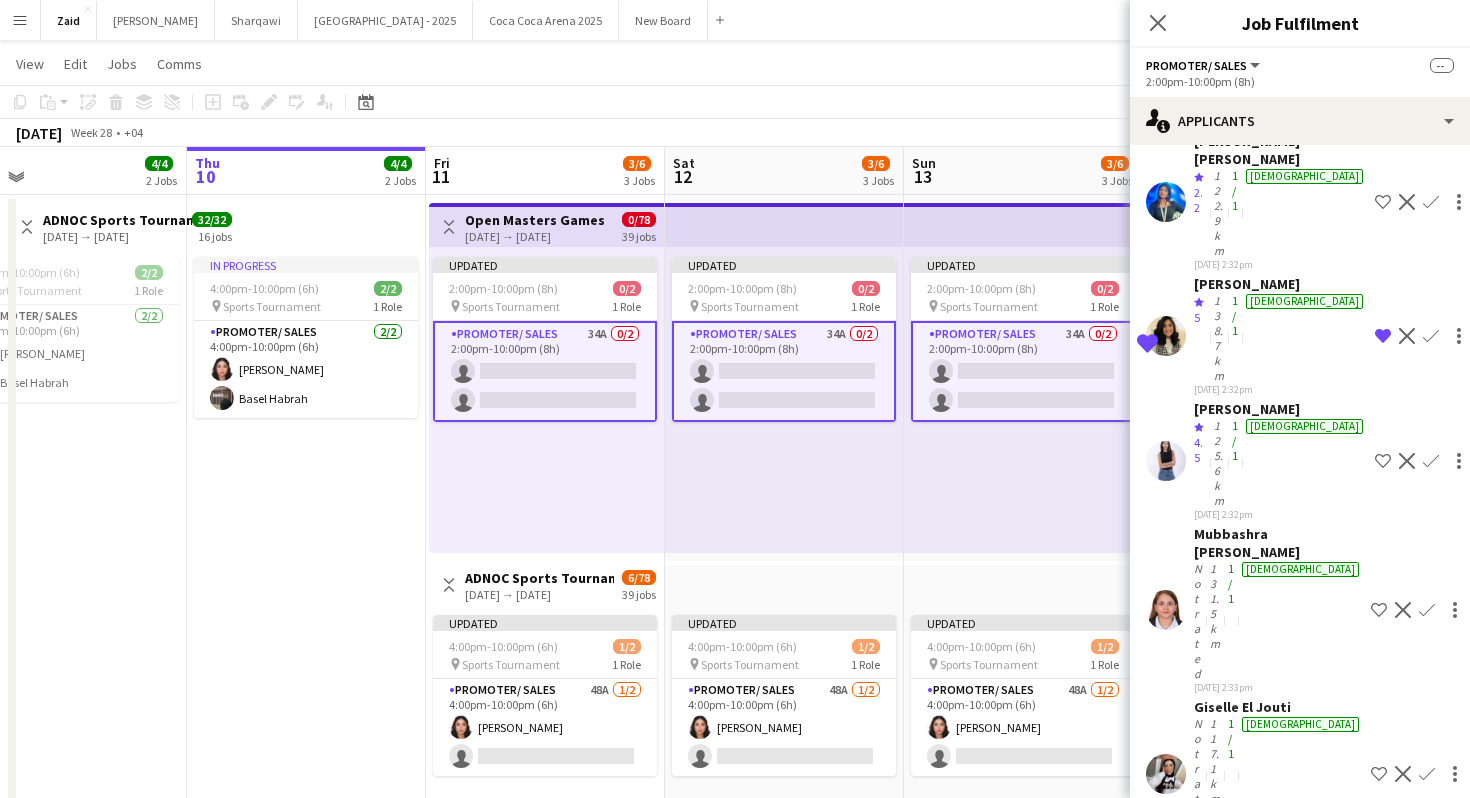 click on "0/1" at bounding box center [1231, 1173] 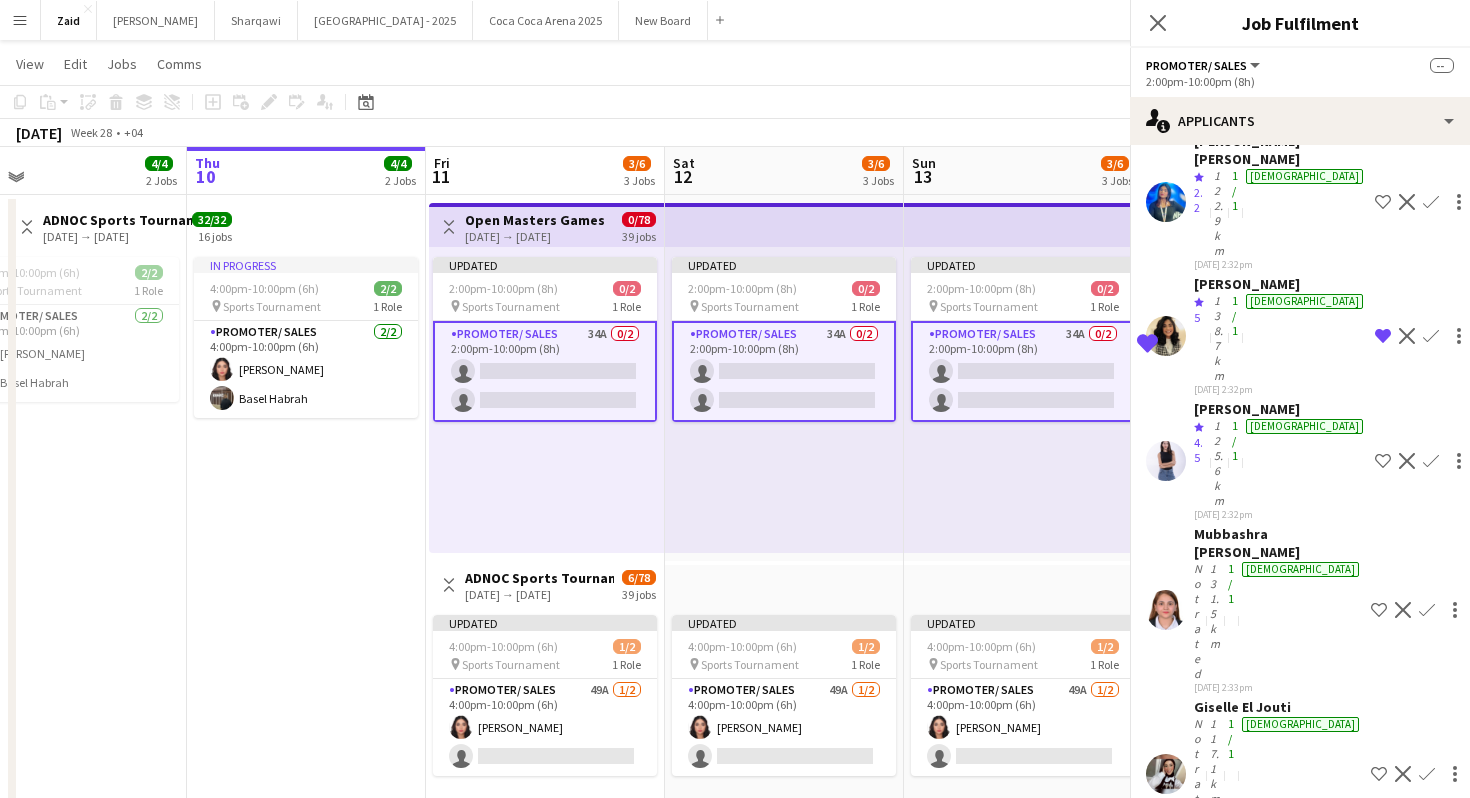 click on "Giselle El Jouti" at bounding box center [1278, 862] 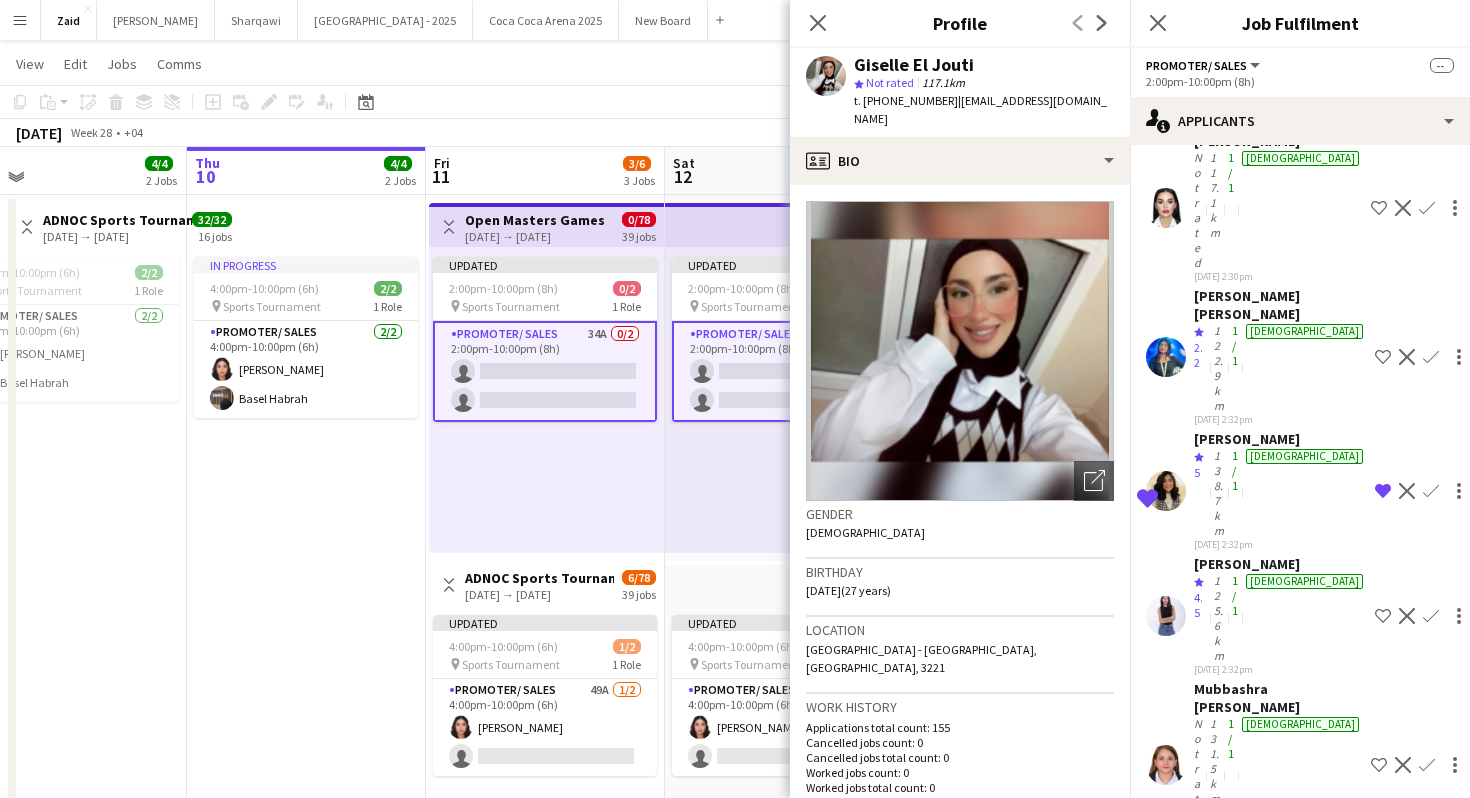 click on "Mubbashra [PERSON_NAME]" at bounding box center (1278, 862) 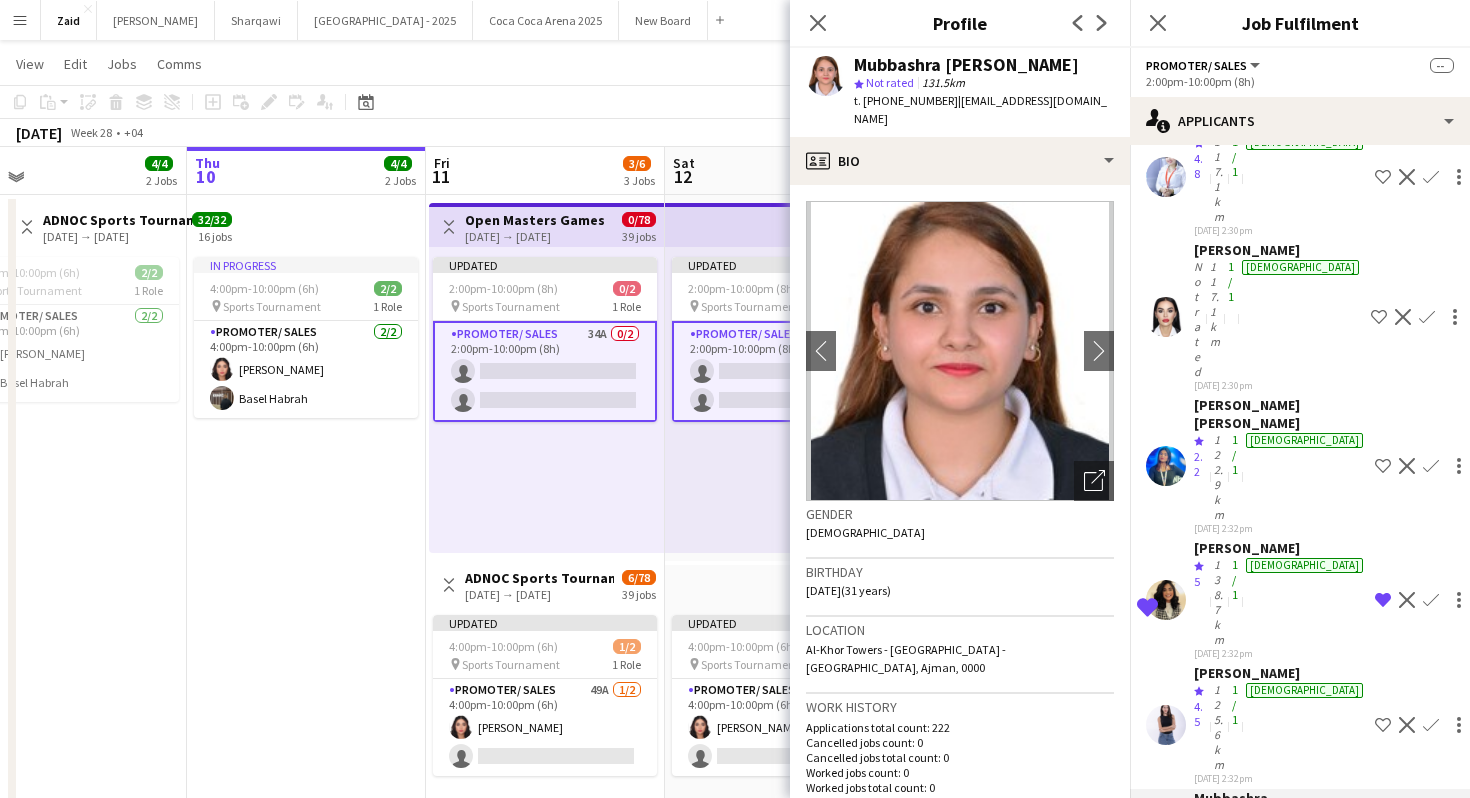 click on "138.7km" 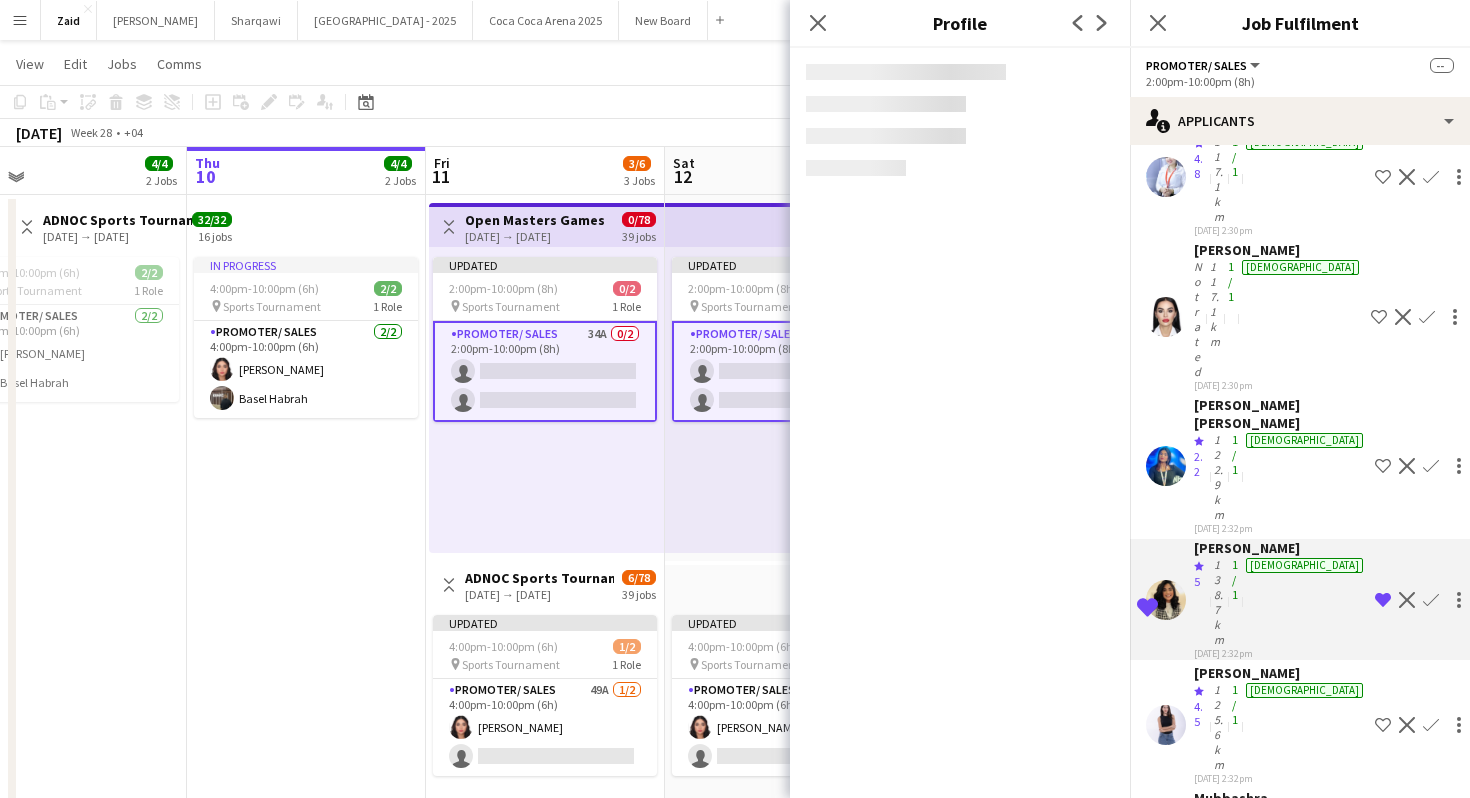 scroll, scrollTop: 37, scrollLeft: 0, axis: vertical 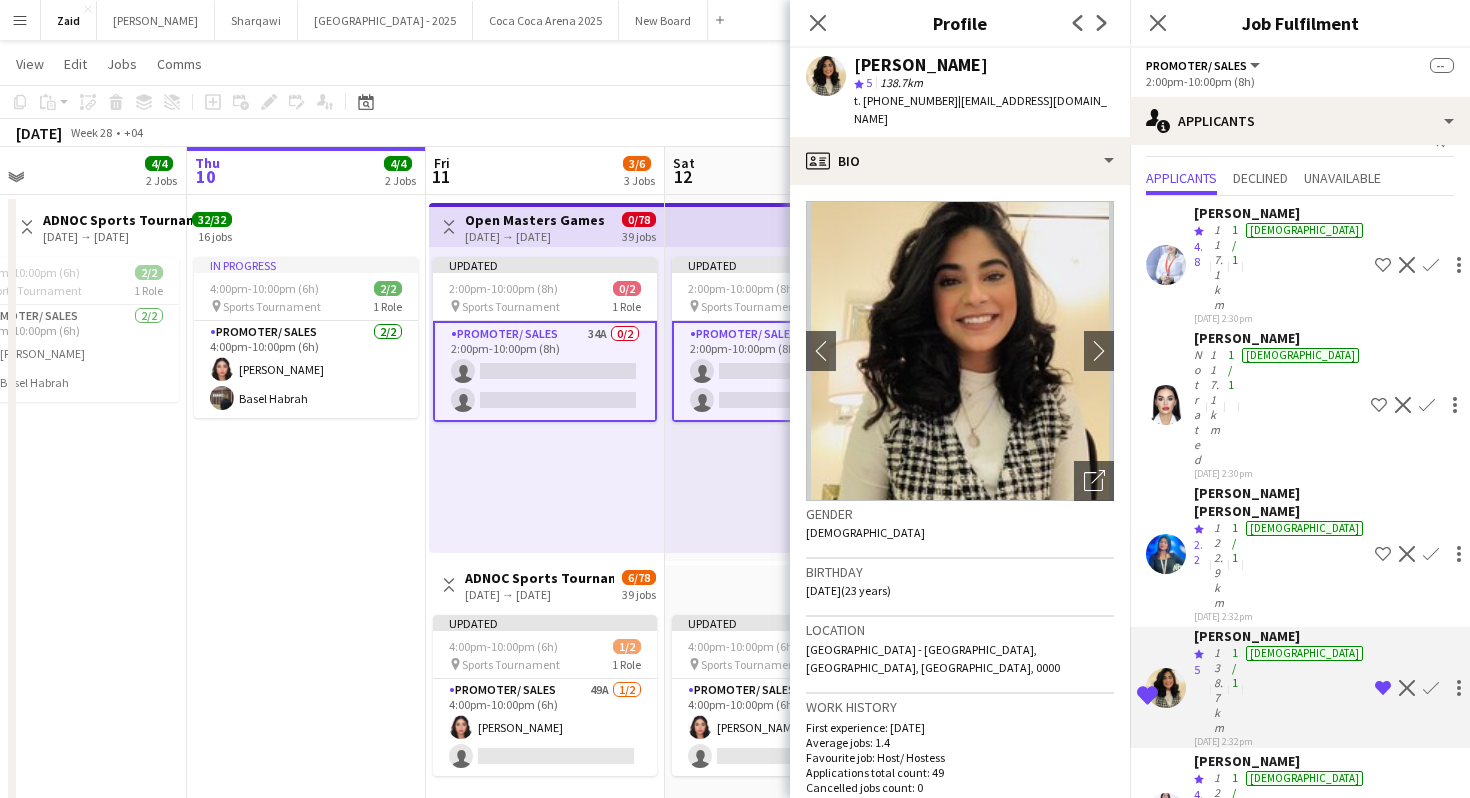 click on "[PERSON_NAME] [PERSON_NAME]" at bounding box center (1280, 636) 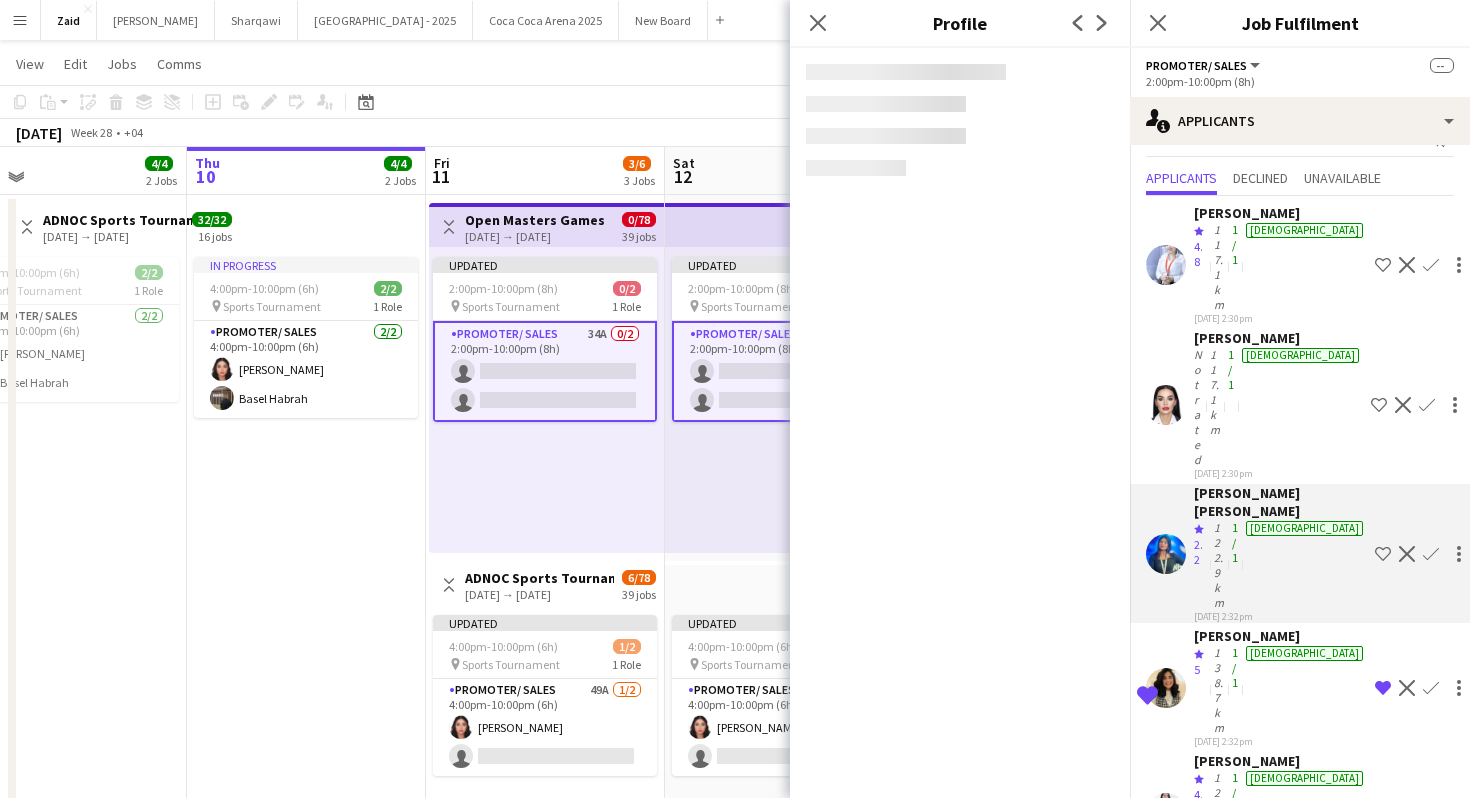 scroll, scrollTop: 0, scrollLeft: 0, axis: both 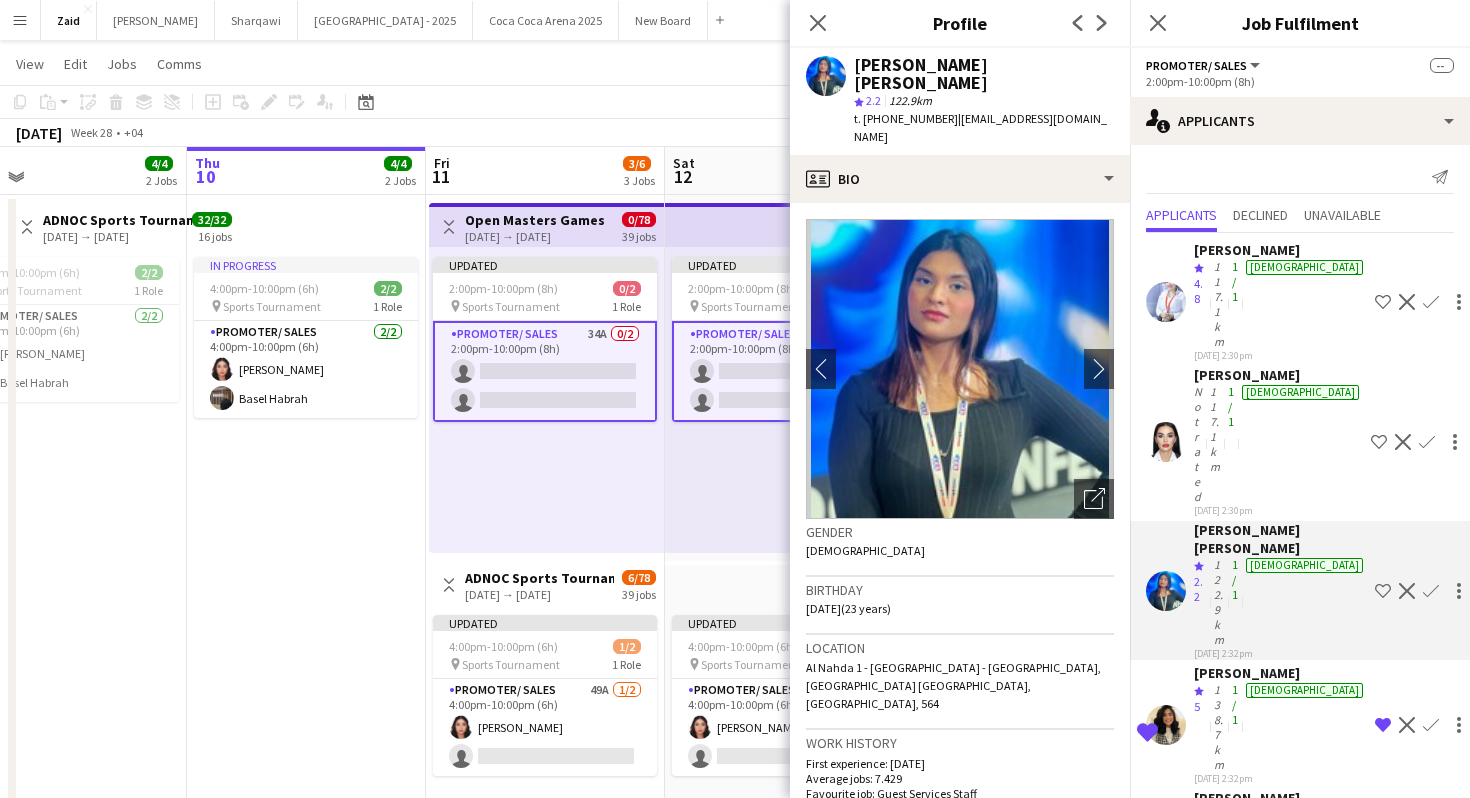 click on "117.1km" at bounding box center [1219, 602] 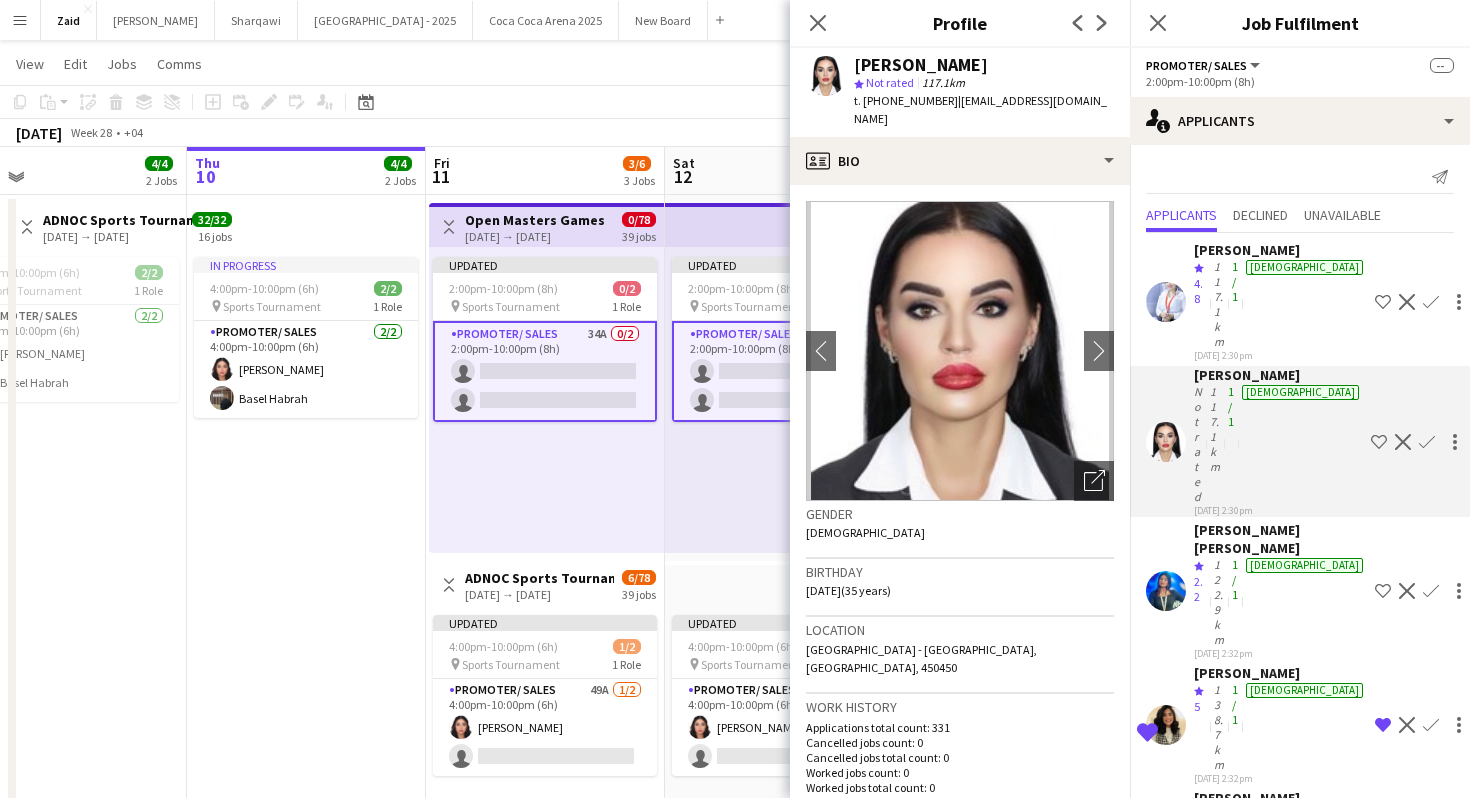 click on "117.1km" at bounding box center (1215, 444) 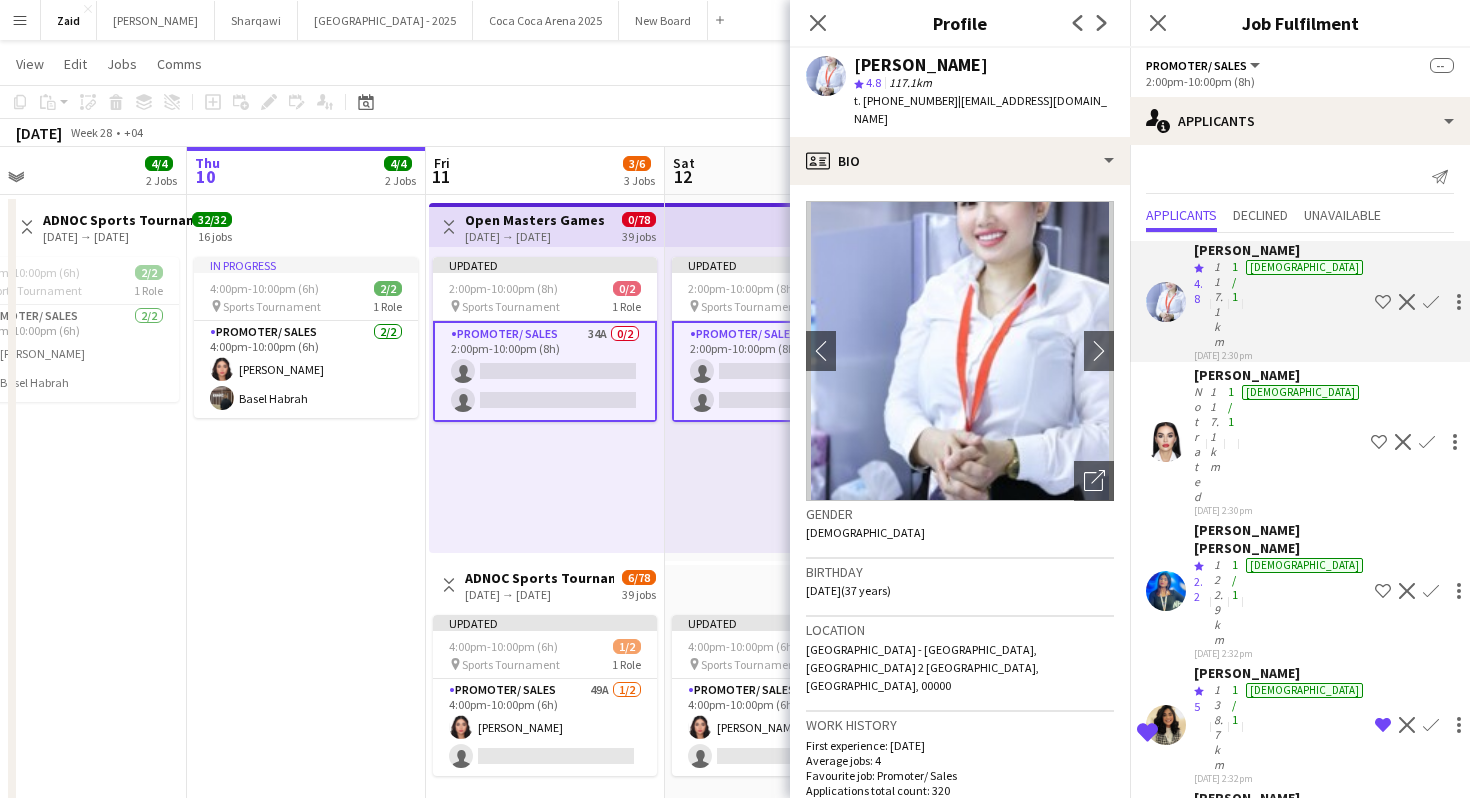 click on "1/1" 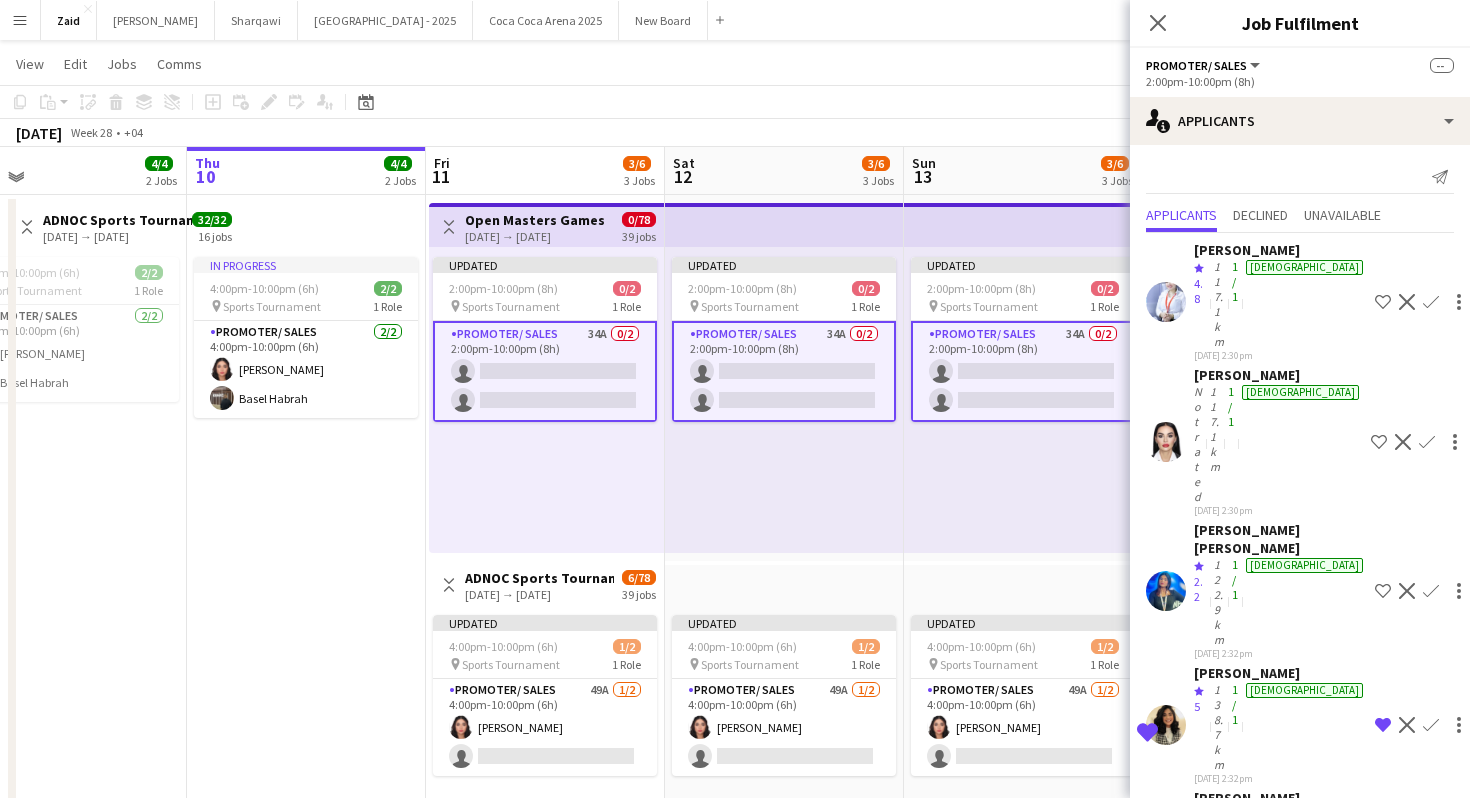 click on "[DATE] 2:30pm" at bounding box center [1278, 510] 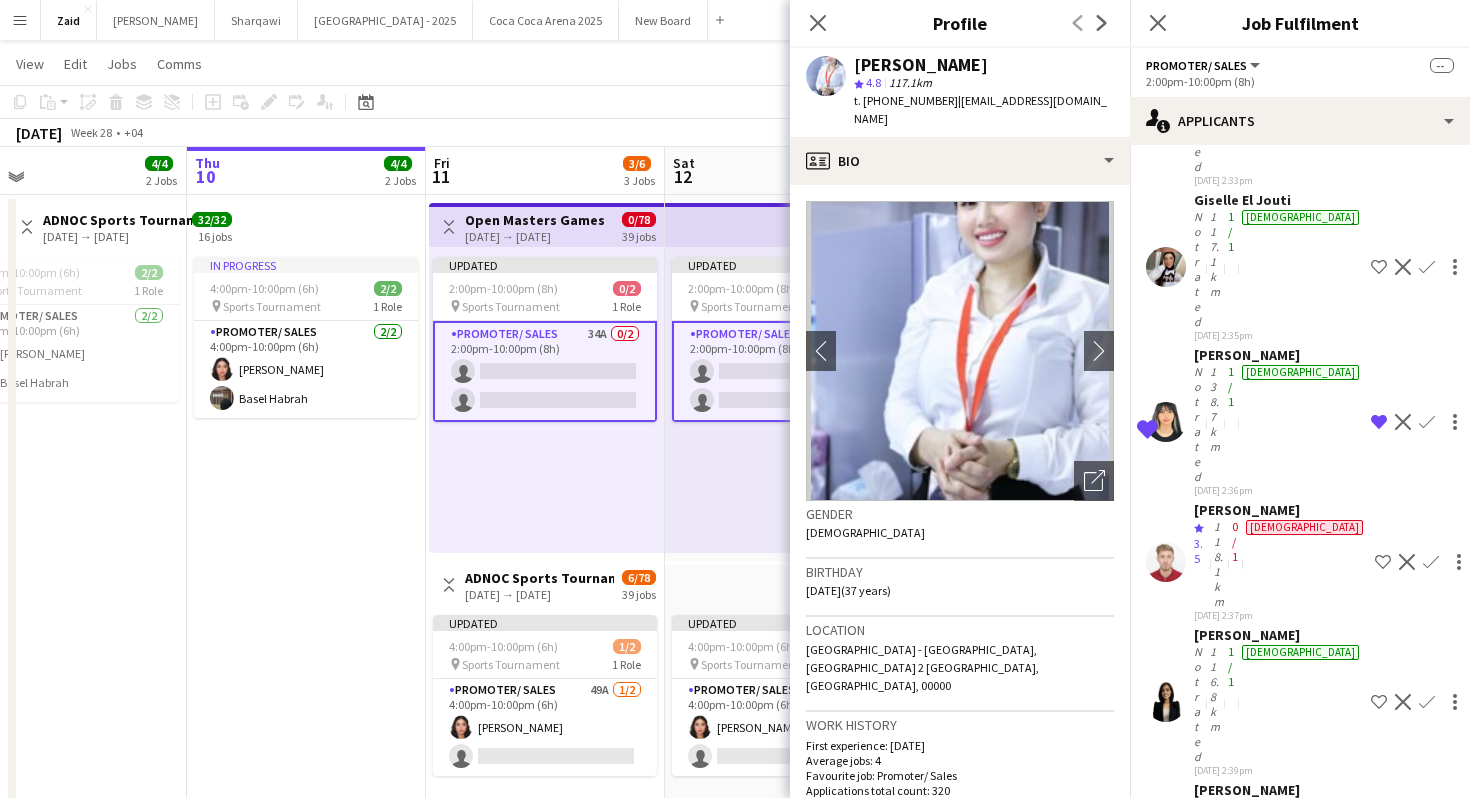 scroll, scrollTop: 1653, scrollLeft: 0, axis: vertical 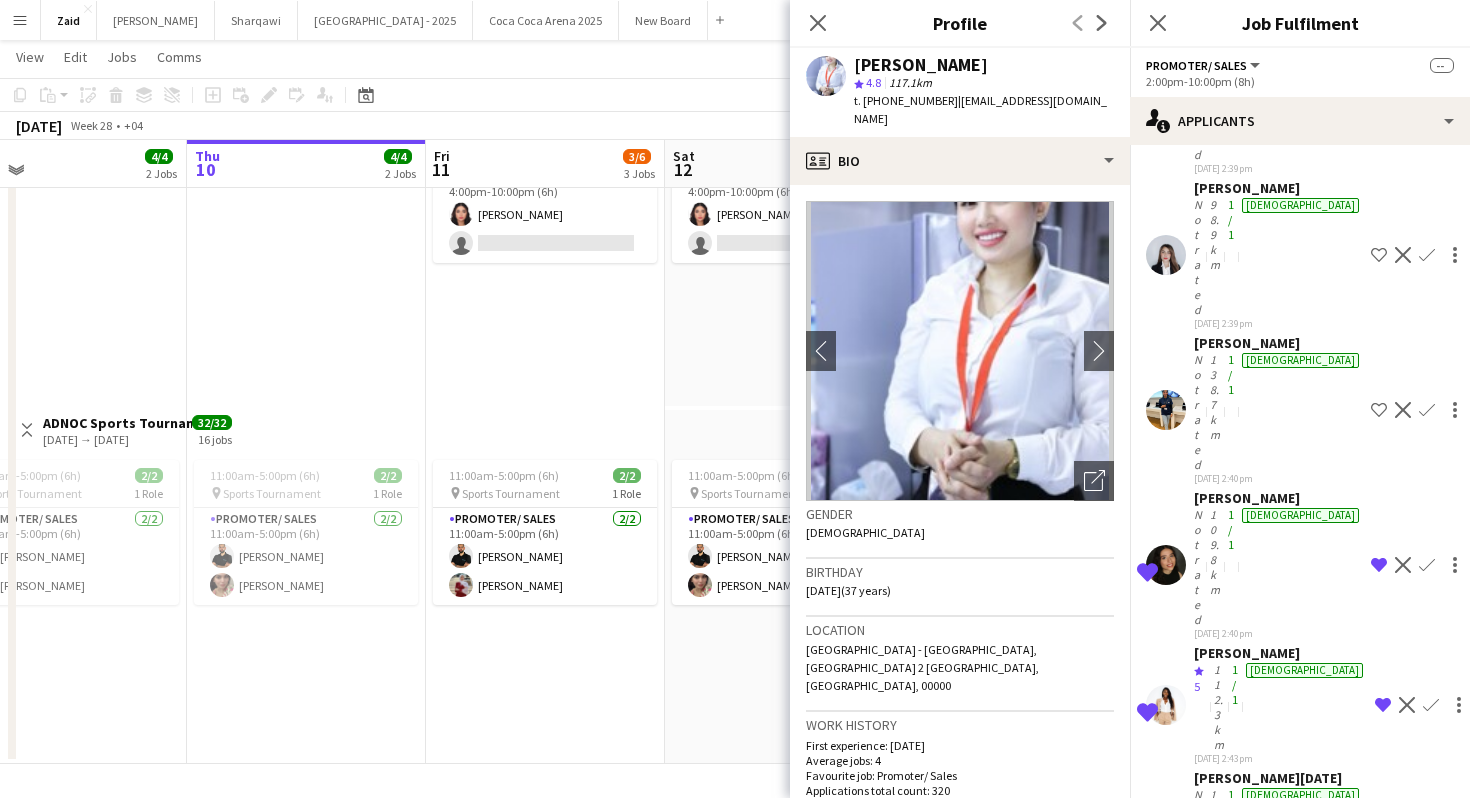 click on "[DEMOGRAPHIC_DATA][PERSON_NAME]" 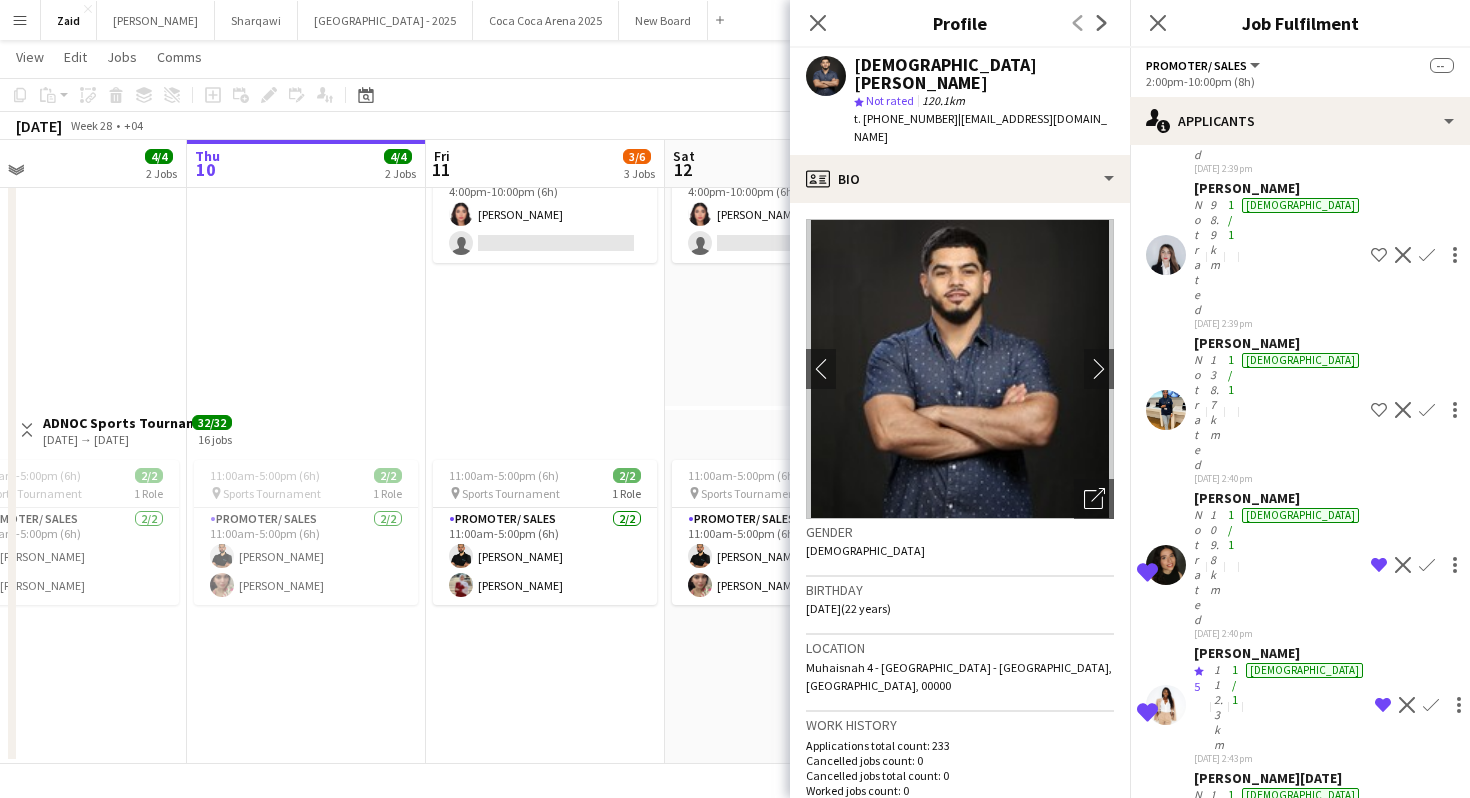 click at bounding box center (784, 428) 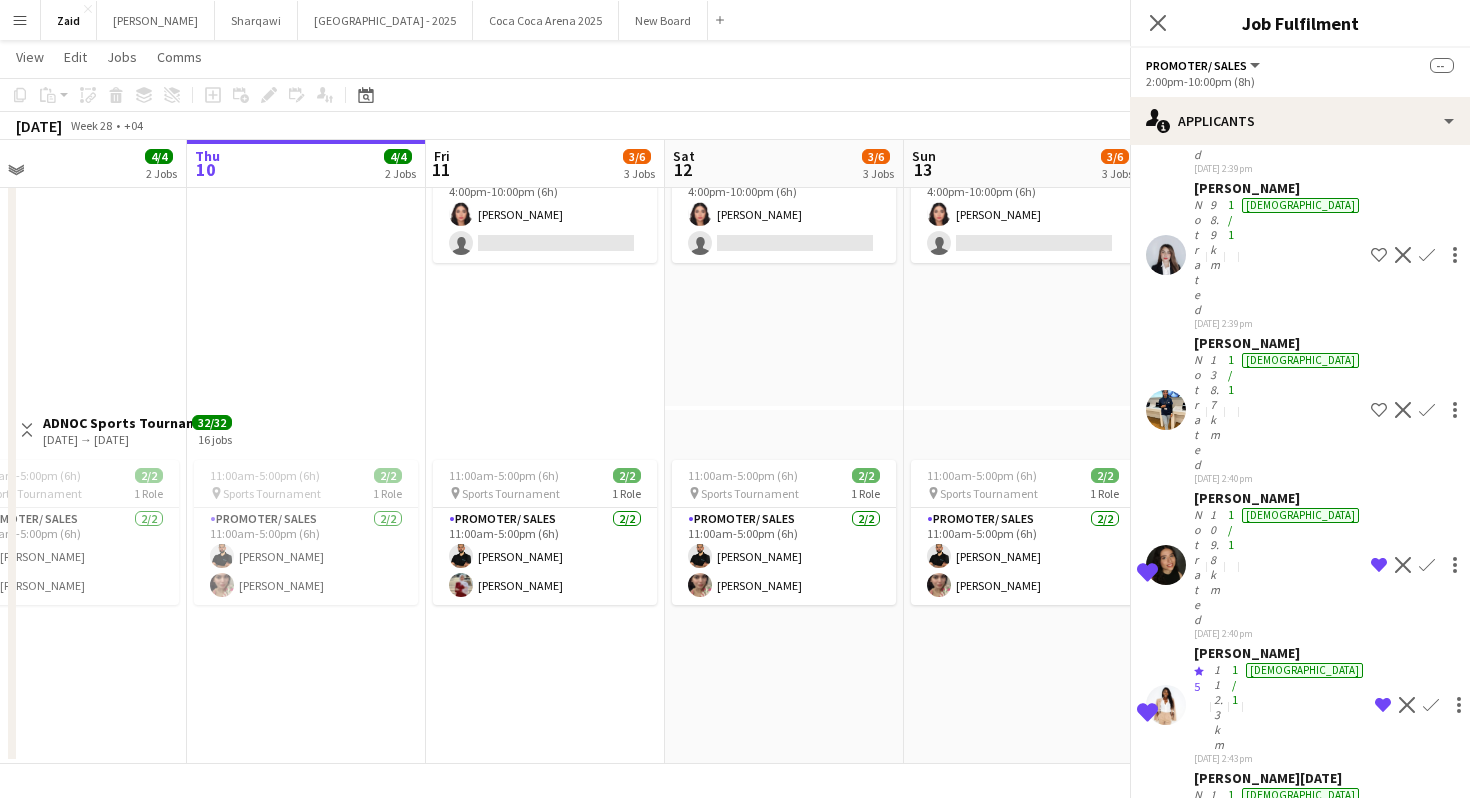 scroll, scrollTop: 0, scrollLeft: 0, axis: both 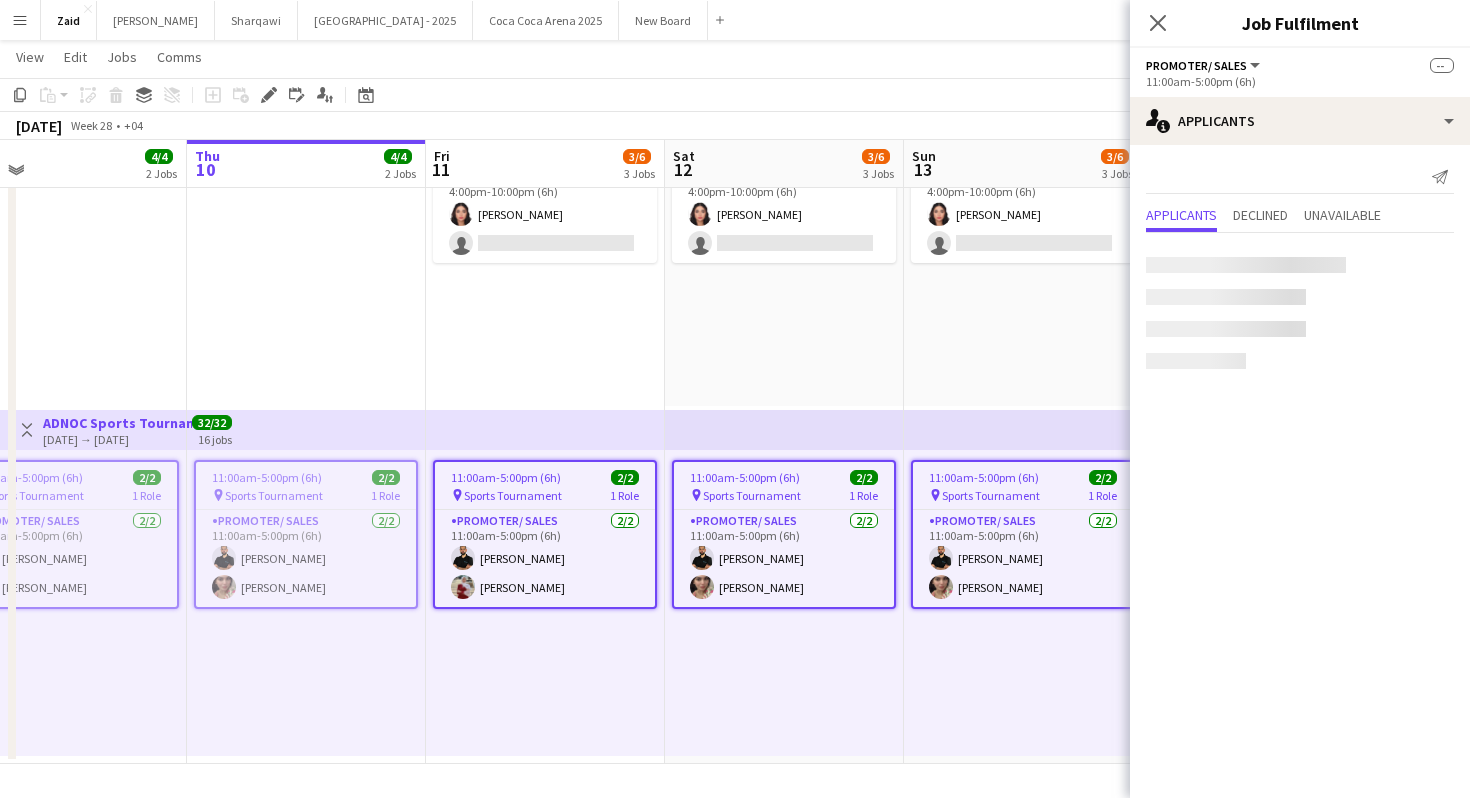 click on "Updated   4:00pm-10:00pm (6h)    1/2
pin
Sports Tournament   1 Role   Promoter/ Sales   49A   [DATE]   4:00pm-10:00pm (6h)
[PERSON_NAME]
single-neutral-actions" at bounding box center (784, 245) 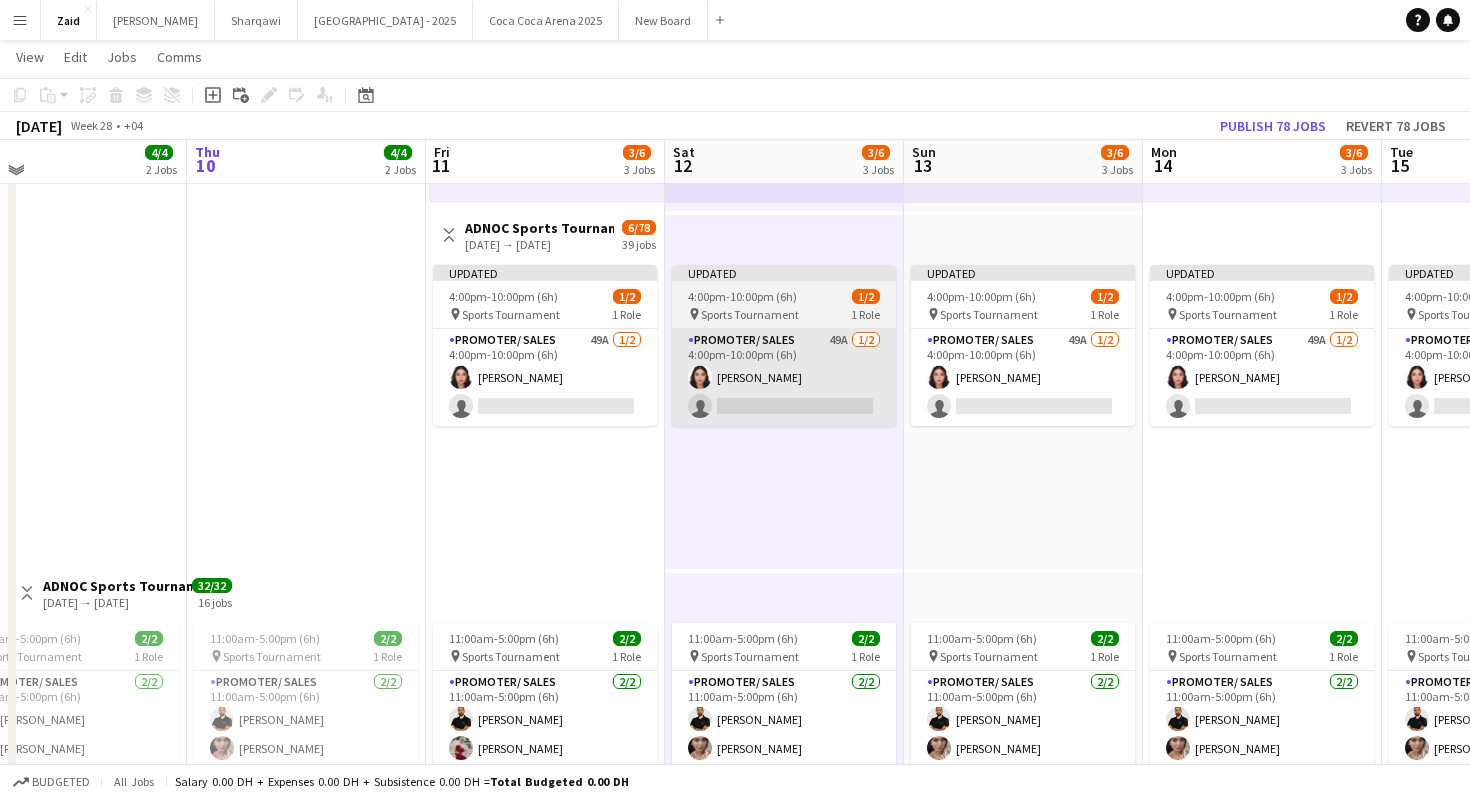 scroll, scrollTop: 375, scrollLeft: 0, axis: vertical 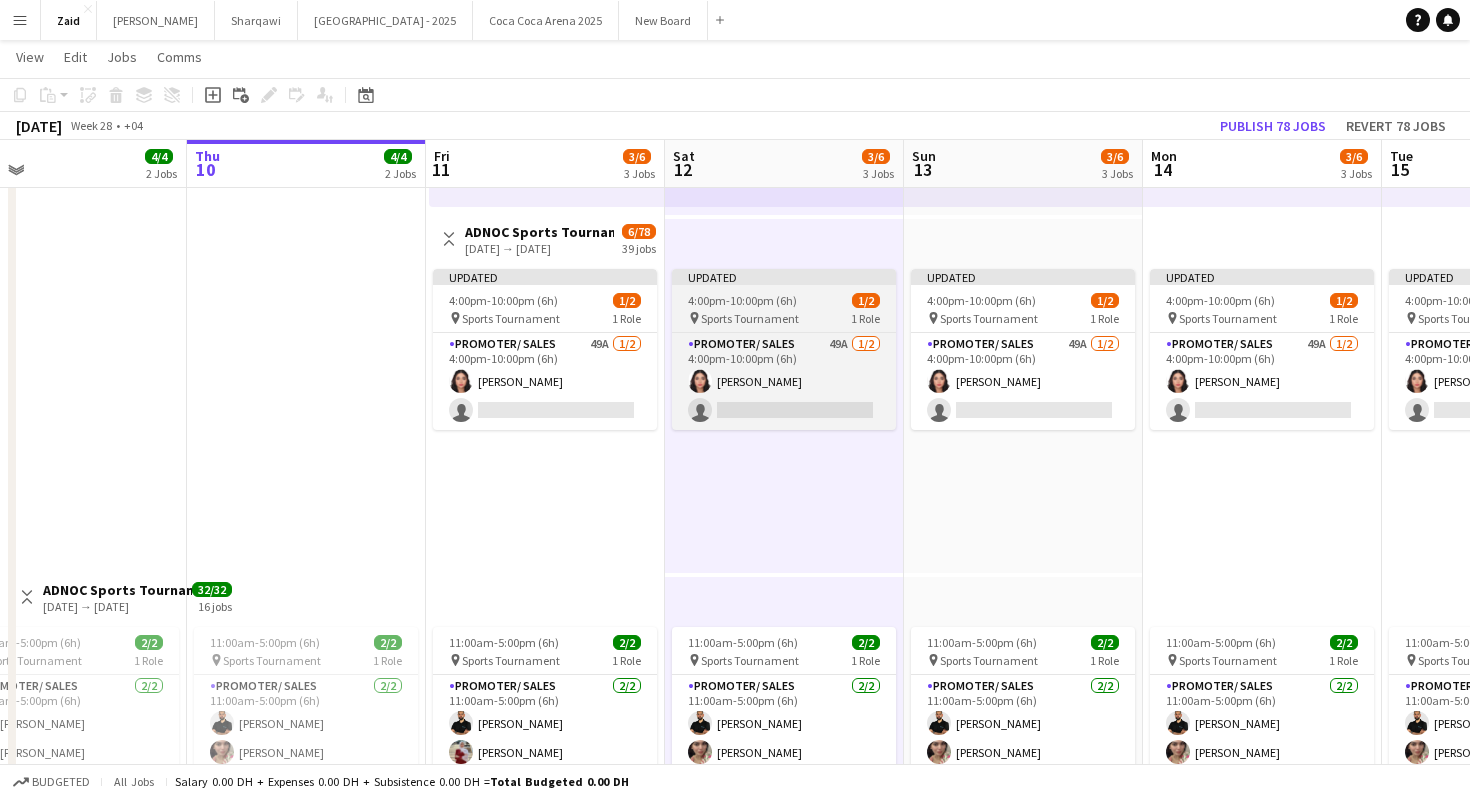 click on "4:00pm-10:00pm (6h)" at bounding box center (742, 300) 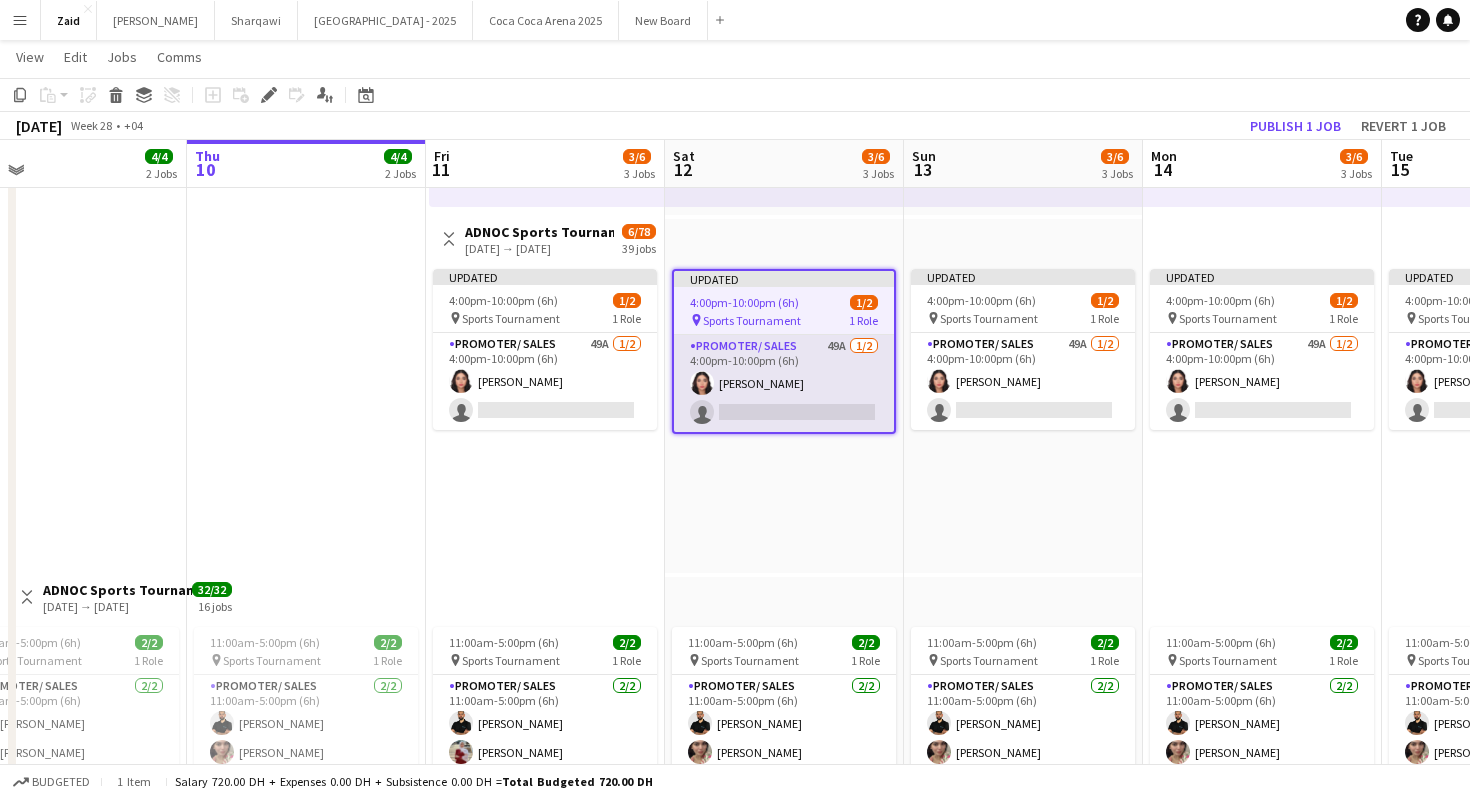 click on "Promoter/ Sales   49A   [DATE]   4:00pm-10:00pm (6h)
[PERSON_NAME]
single-neutral-actions" at bounding box center [784, 383] 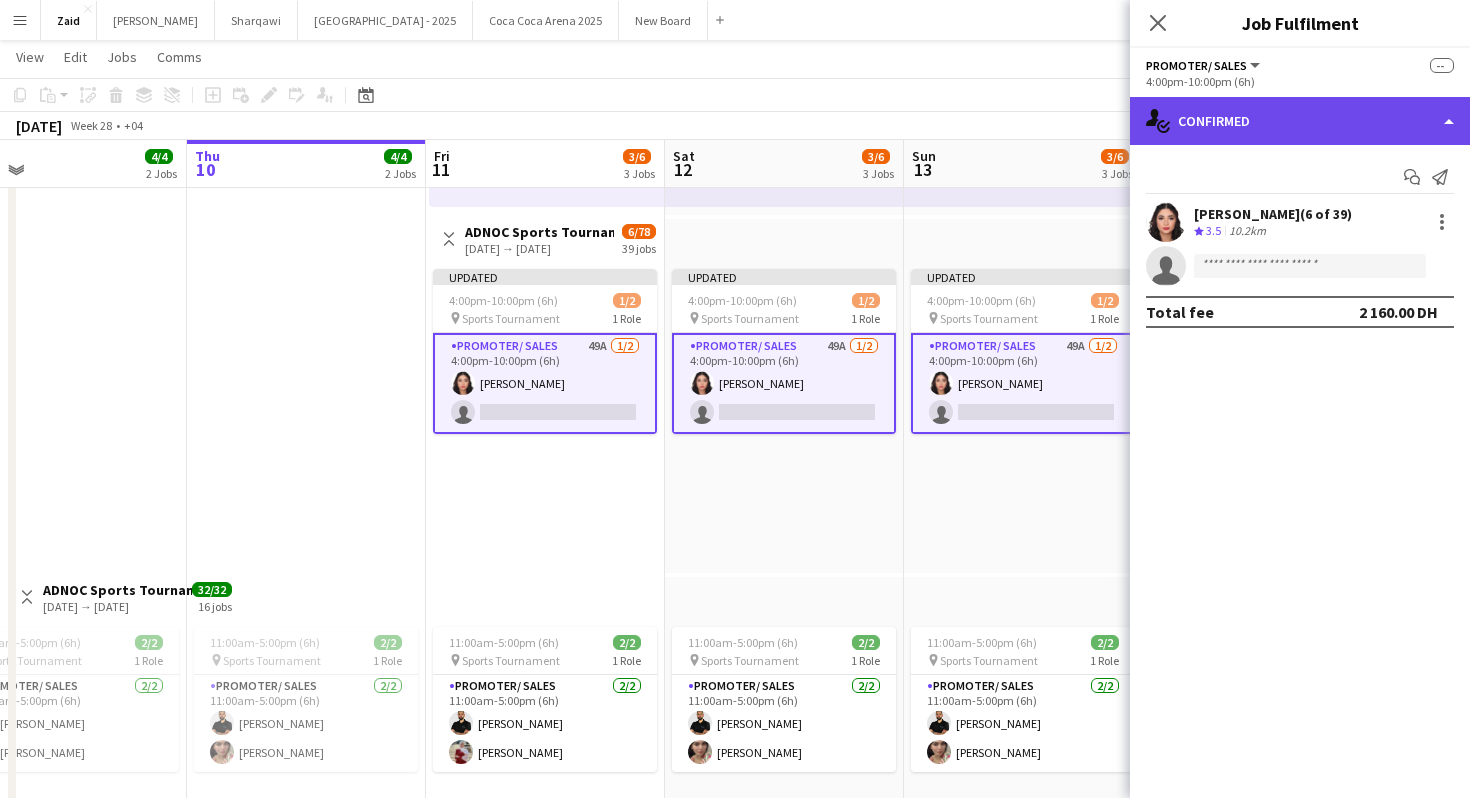 click on "single-neutral-actions-check-2
Confirmed" 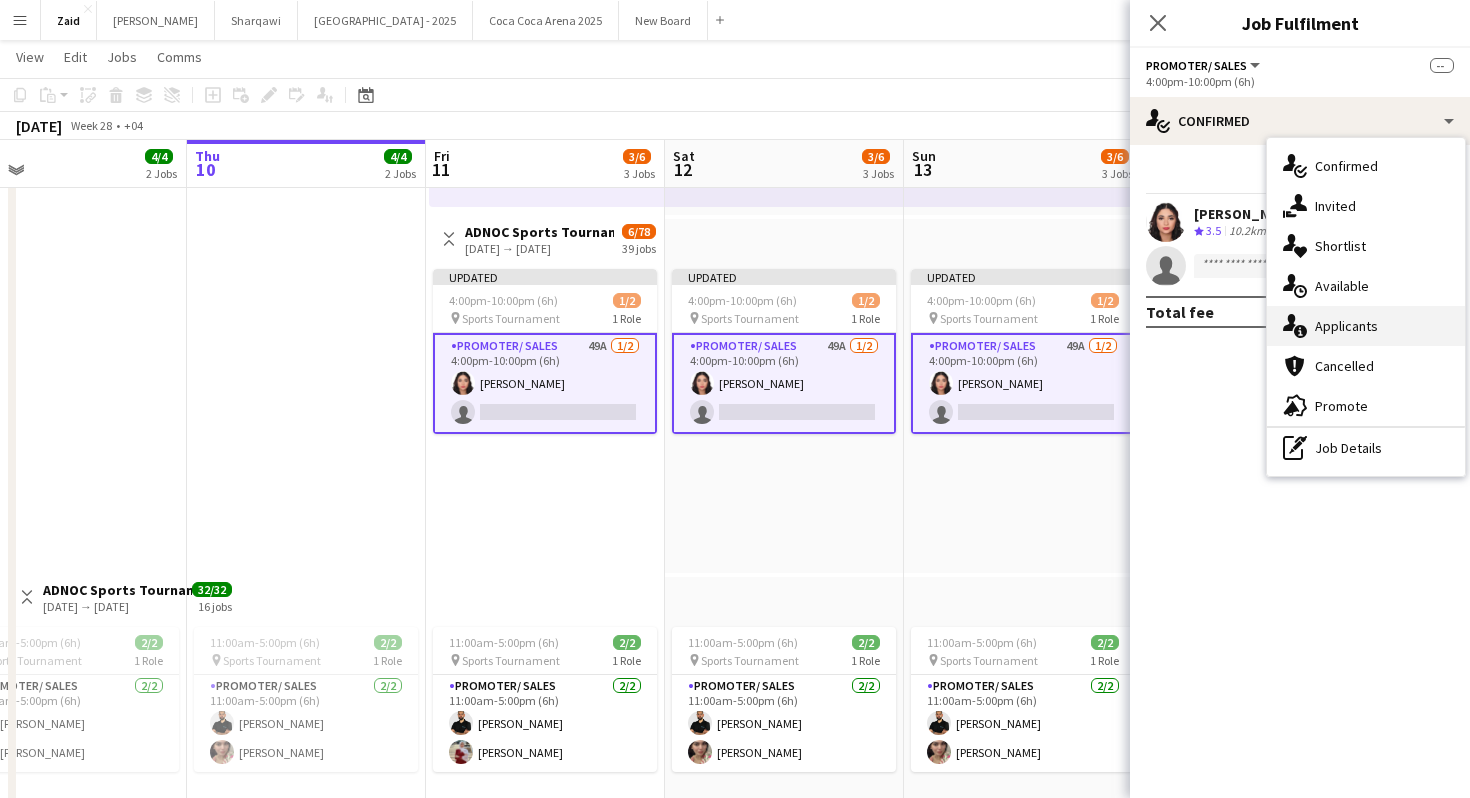 click on "single-neutral-actions-information
Applicants" at bounding box center (1366, 326) 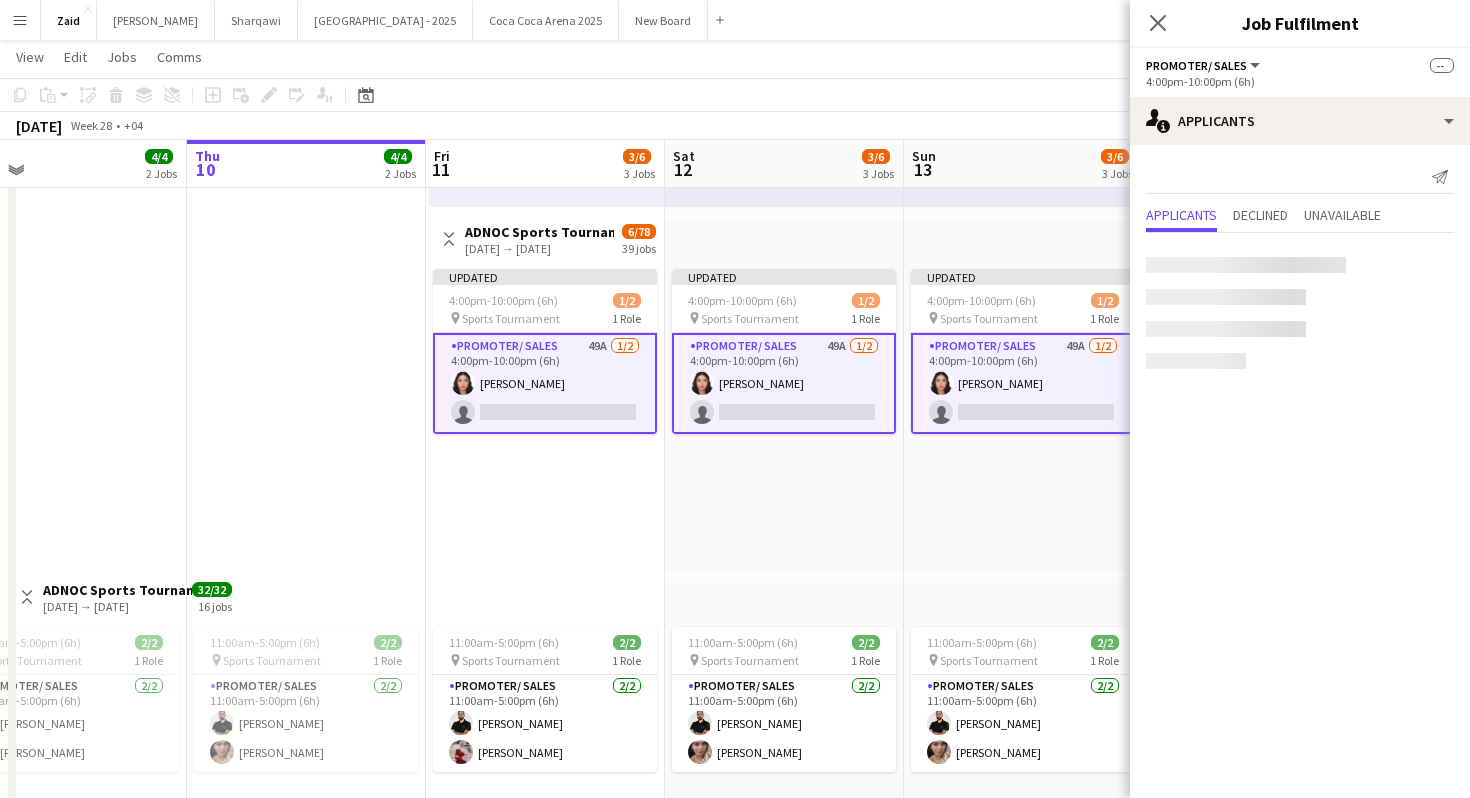 click on "Updated   4:00pm-10:00pm (6h)    1/2
pin
Sports Tournament   1 Role   Promoter/ Sales   49A   [DATE]   4:00pm-10:00pm (6h)
[PERSON_NAME]
single-neutral-actions" at bounding box center (1023, 412) 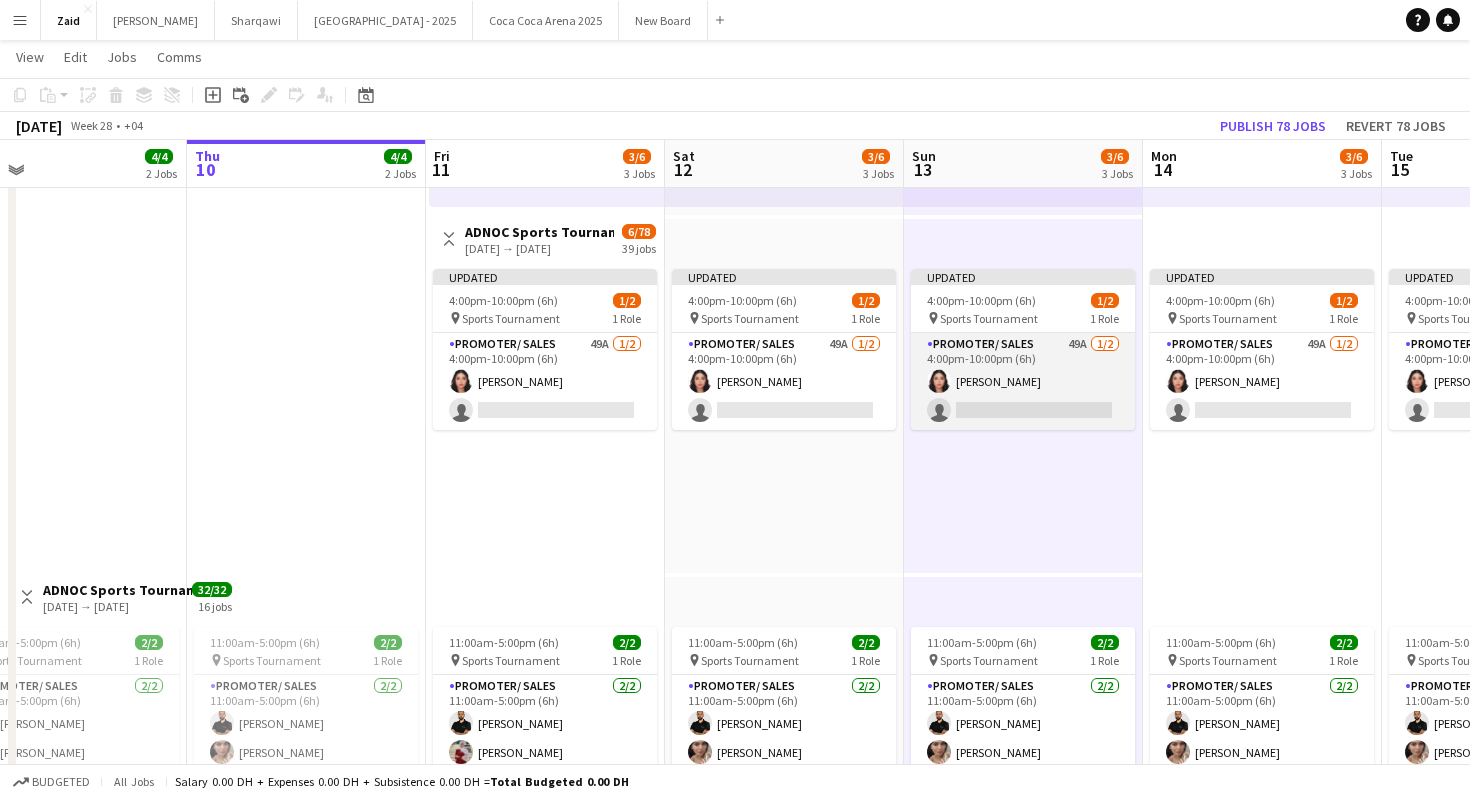 click on "Promoter/ Sales   49A   [DATE]   4:00pm-10:00pm (6h)
[PERSON_NAME]
single-neutral-actions" at bounding box center (1023, 381) 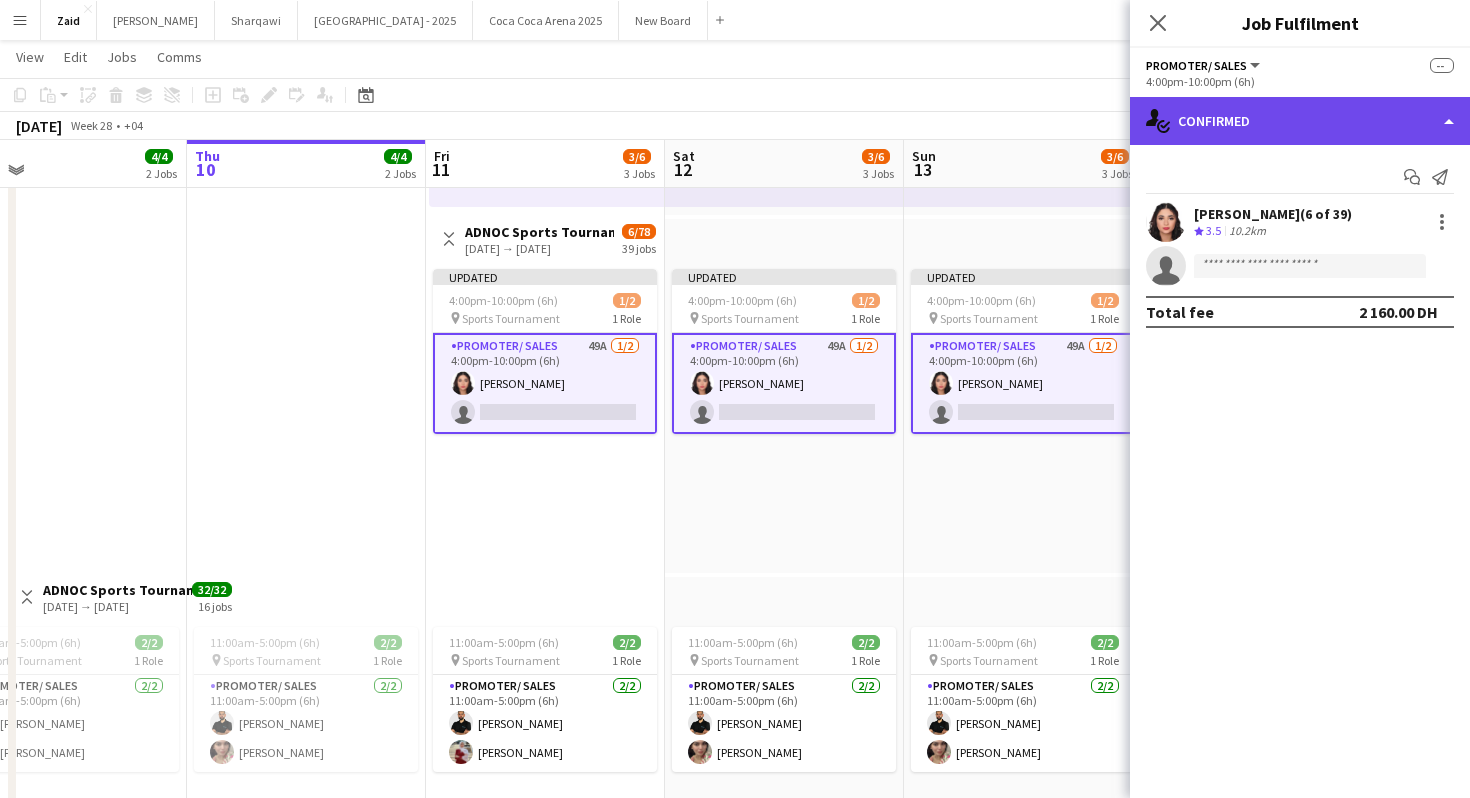 click on "single-neutral-actions-check-2
Confirmed" 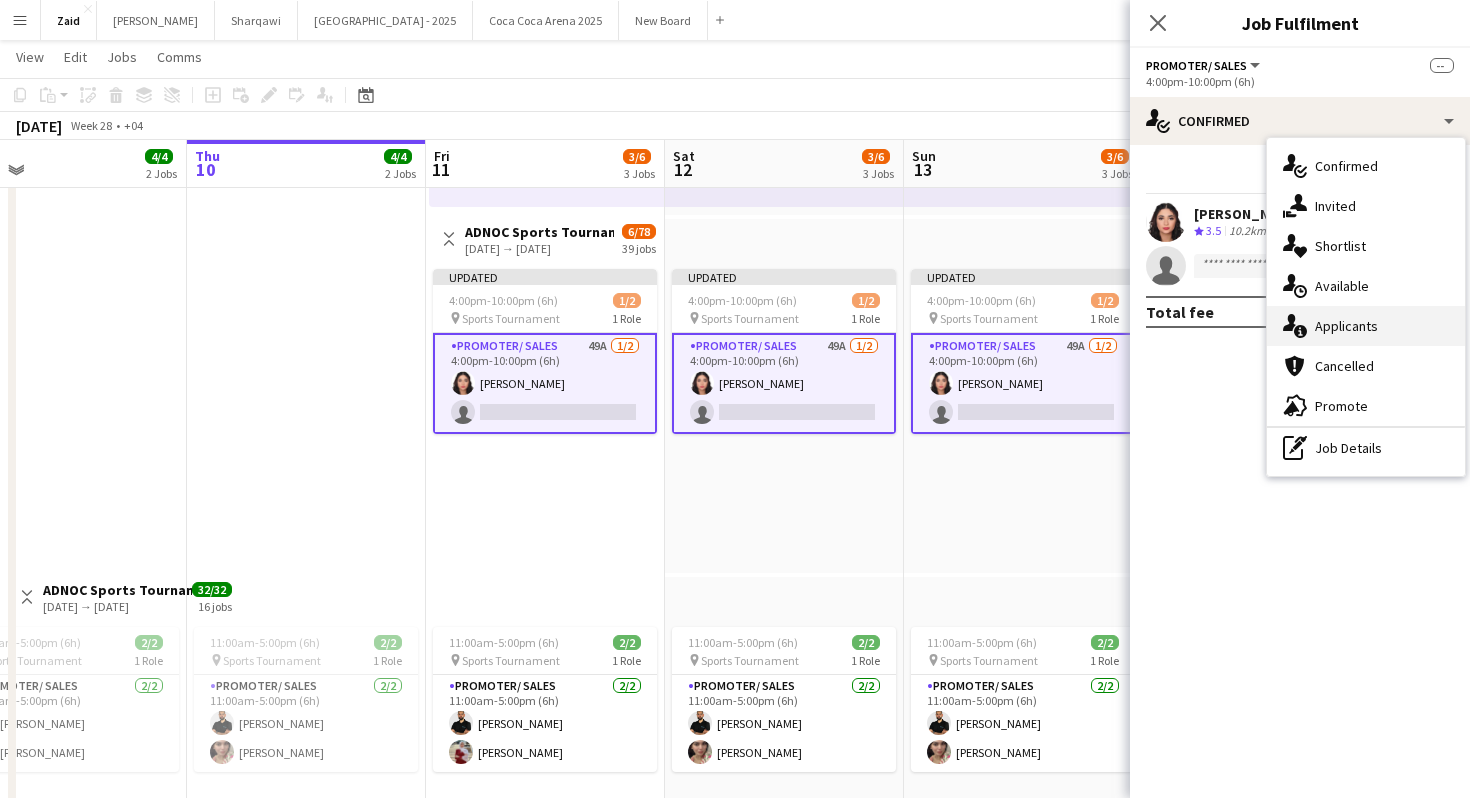 click on "single-neutral-actions-information
Applicants" at bounding box center [1366, 326] 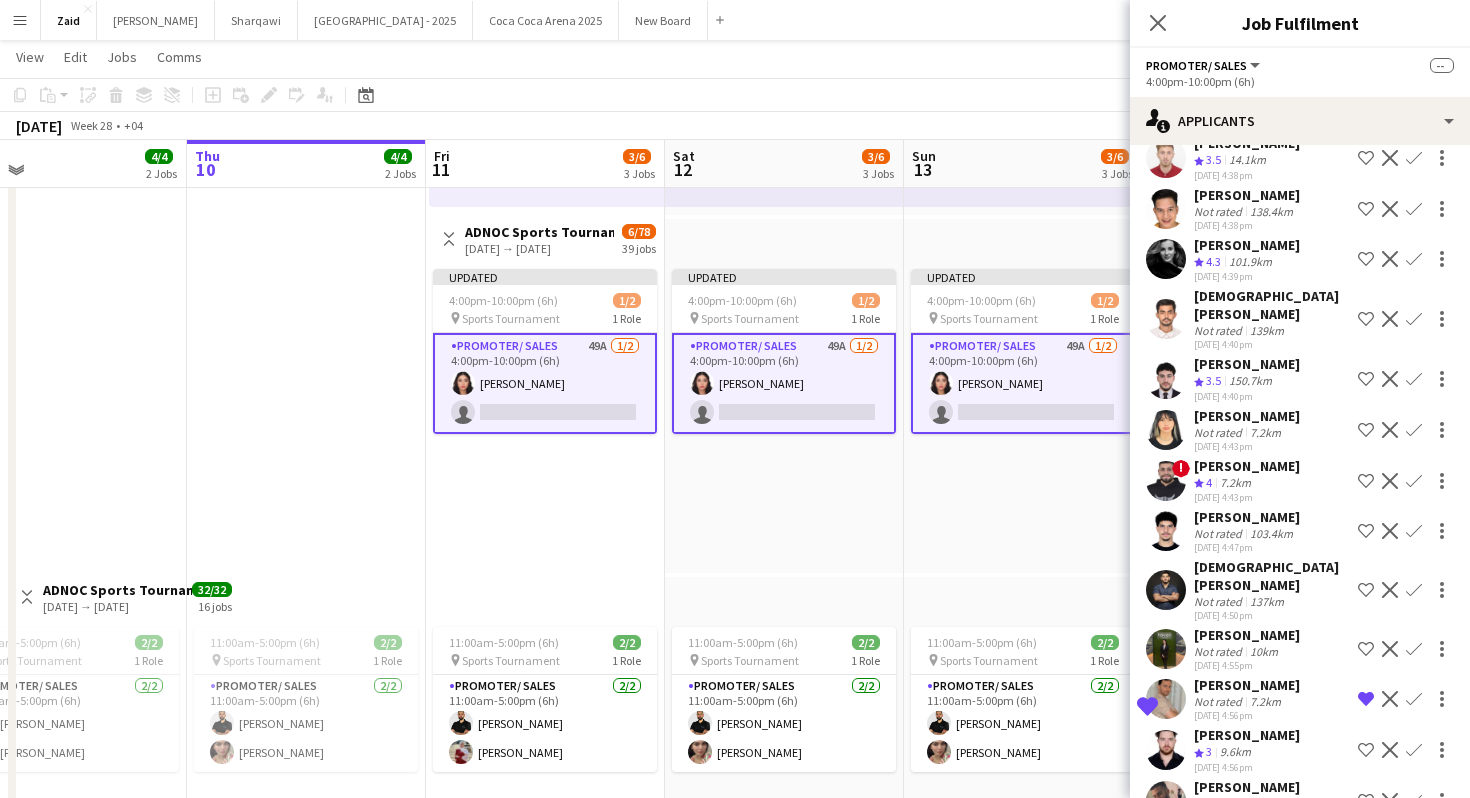 scroll, scrollTop: 1944, scrollLeft: 0, axis: vertical 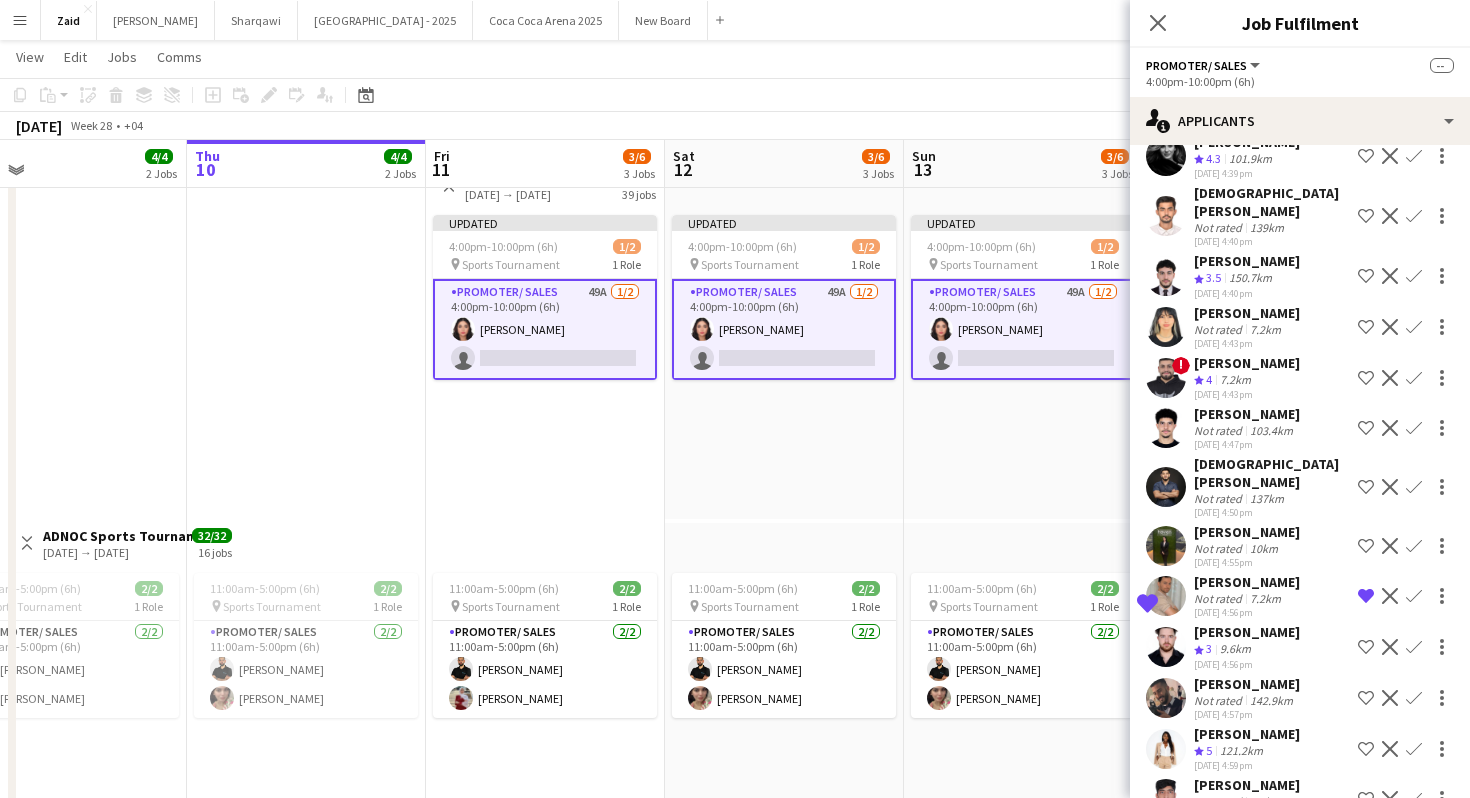 click on "142.9km" at bounding box center (1241, 751) 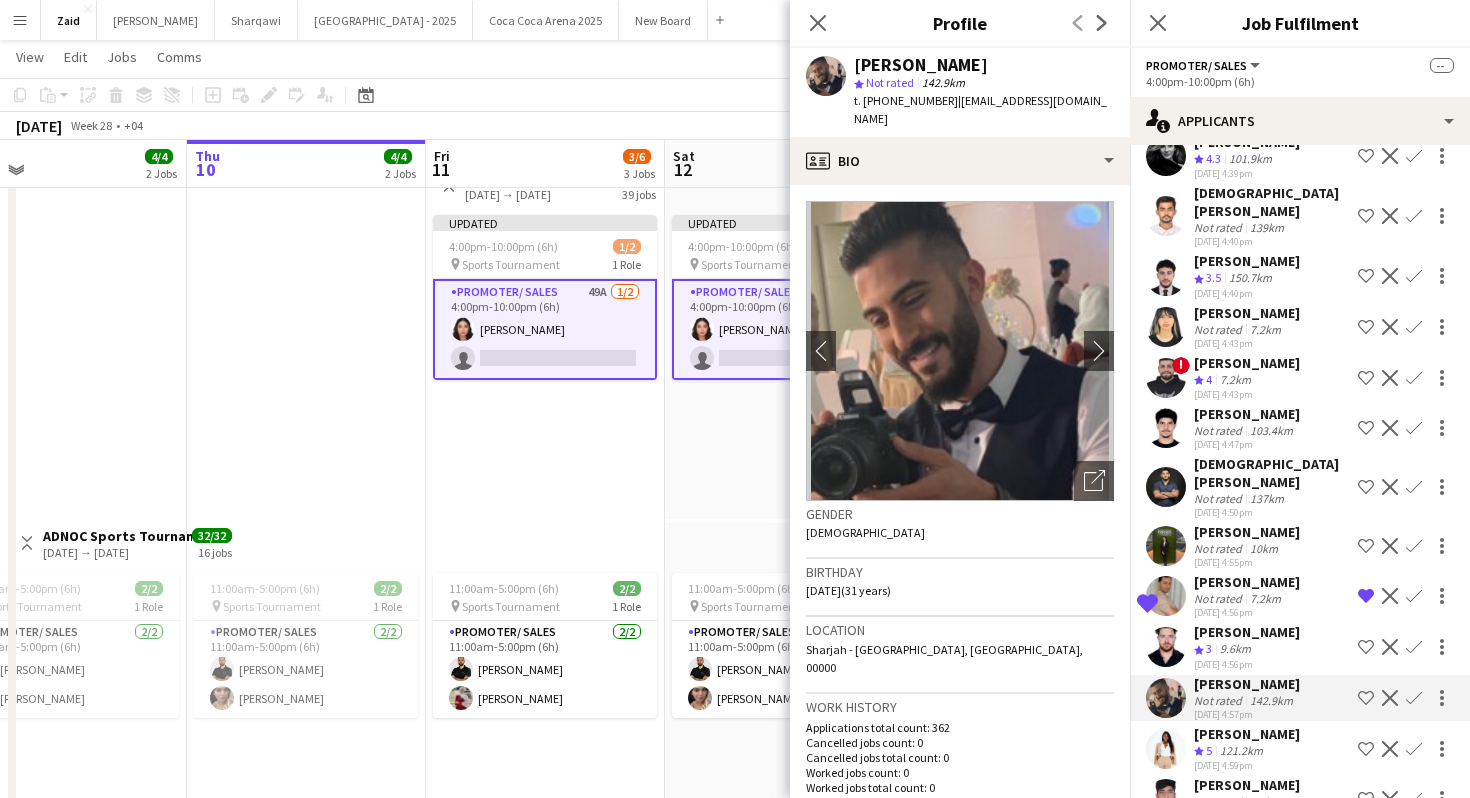 click on "[PERSON_NAME]   Not rated   142.9km   [DATE] 4:57pm
Shortlist crew
Decline
Confirm" 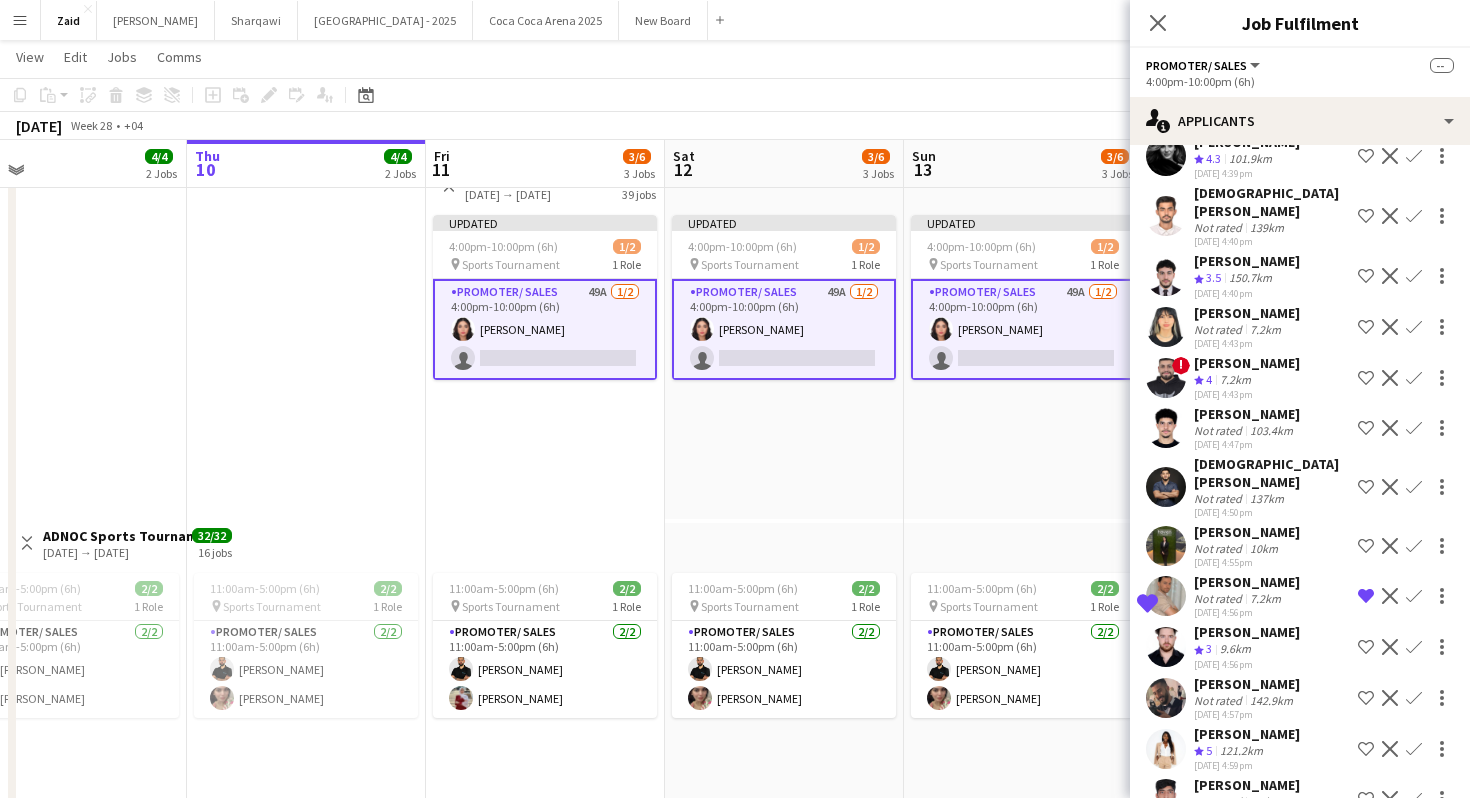 click on "Shortlist crew" at bounding box center (1366, 749) 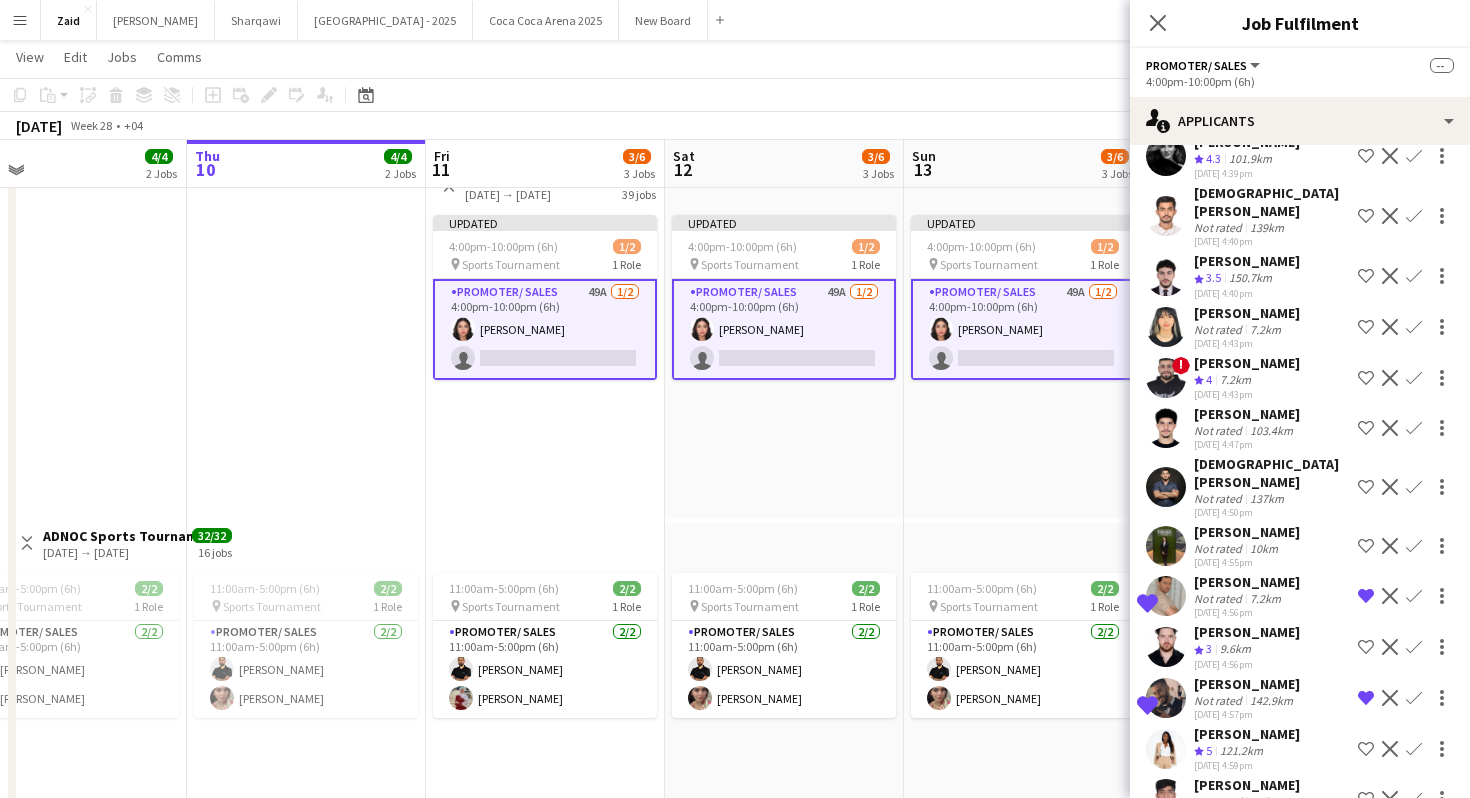 click on "Shortlist crew" at bounding box center [1366, 799] 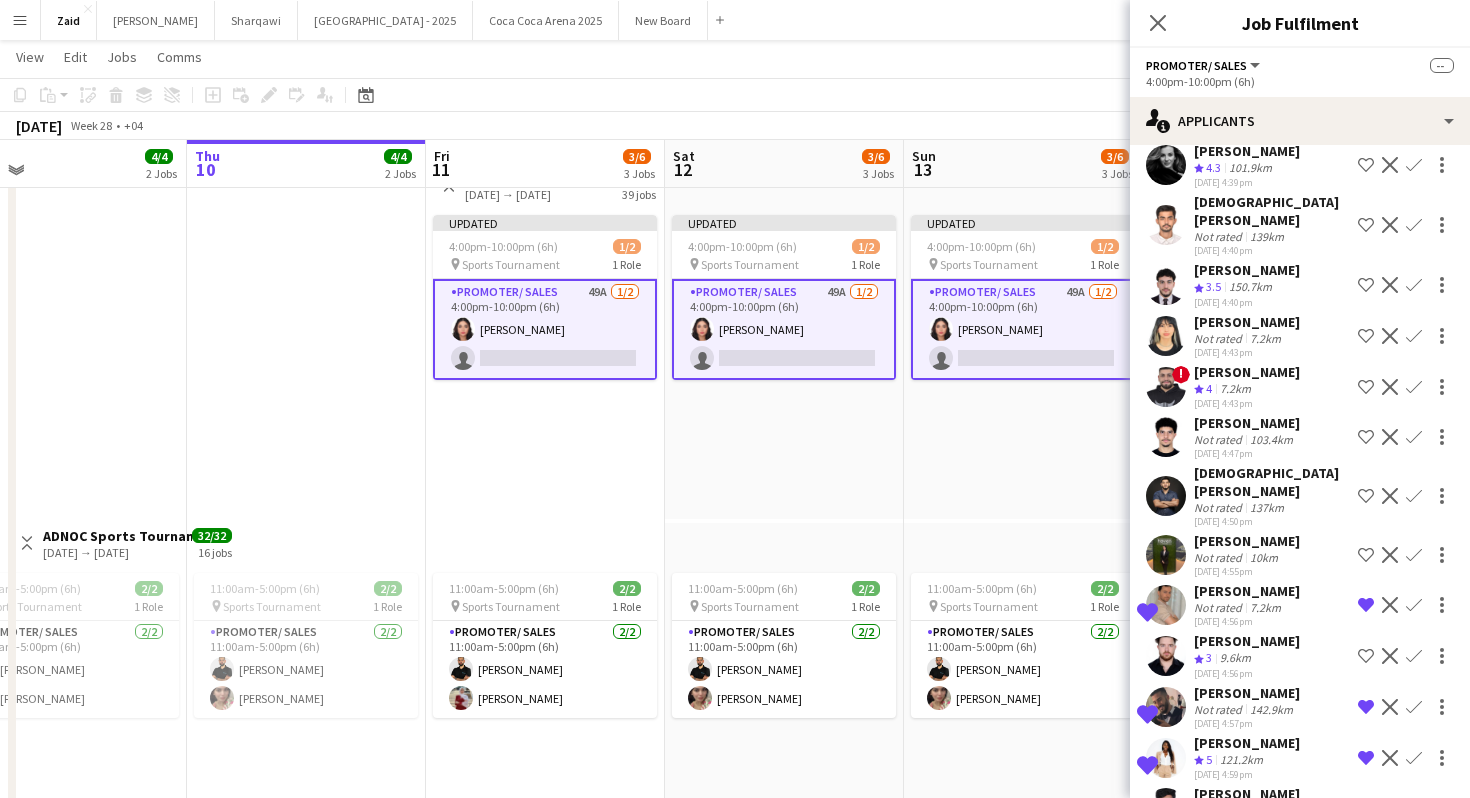 scroll, scrollTop: 1944, scrollLeft: 0, axis: vertical 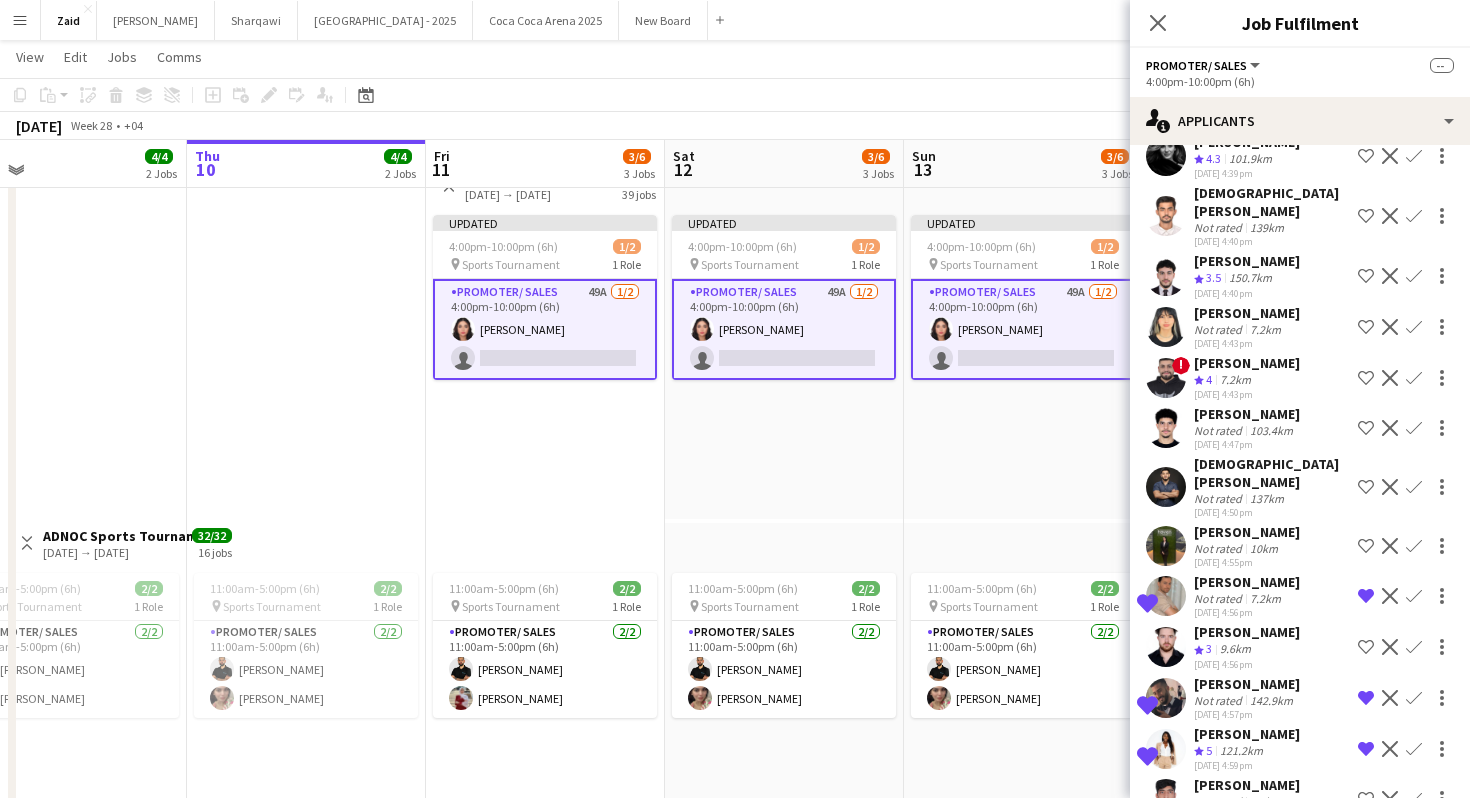 click on "Remove crew from shortlist" 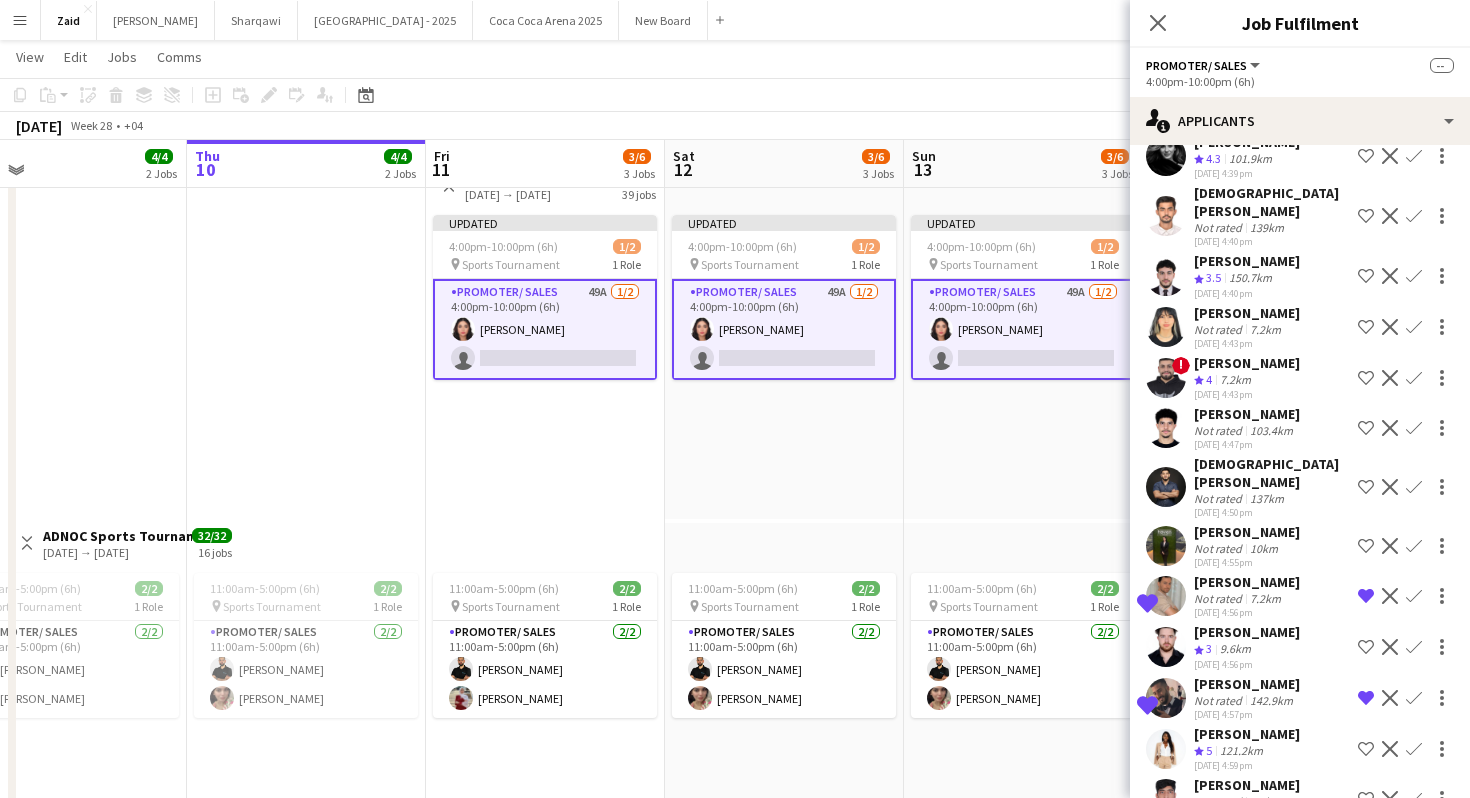 click on "[PERSON_NAME]" 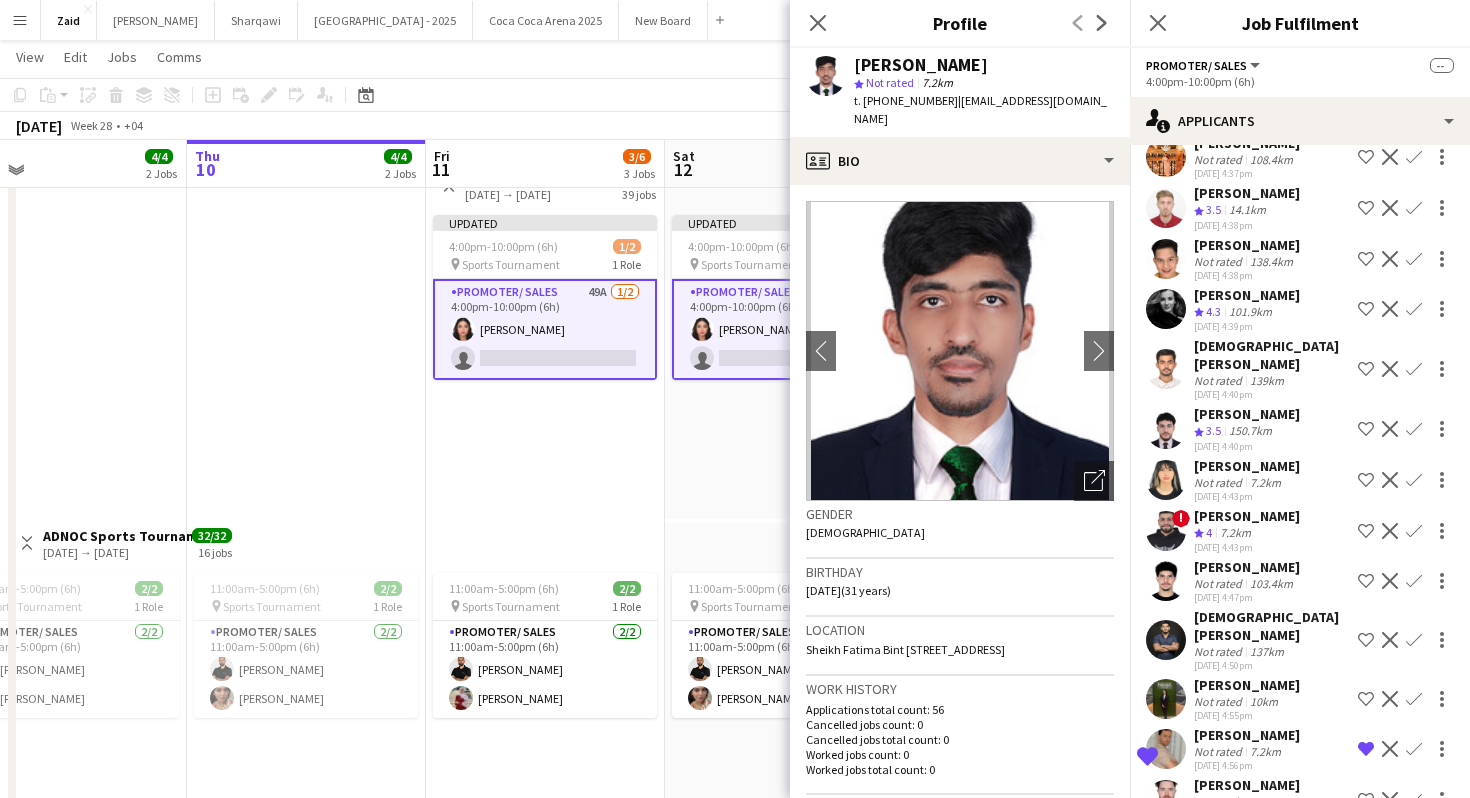 scroll, scrollTop: 1691, scrollLeft: 0, axis: vertical 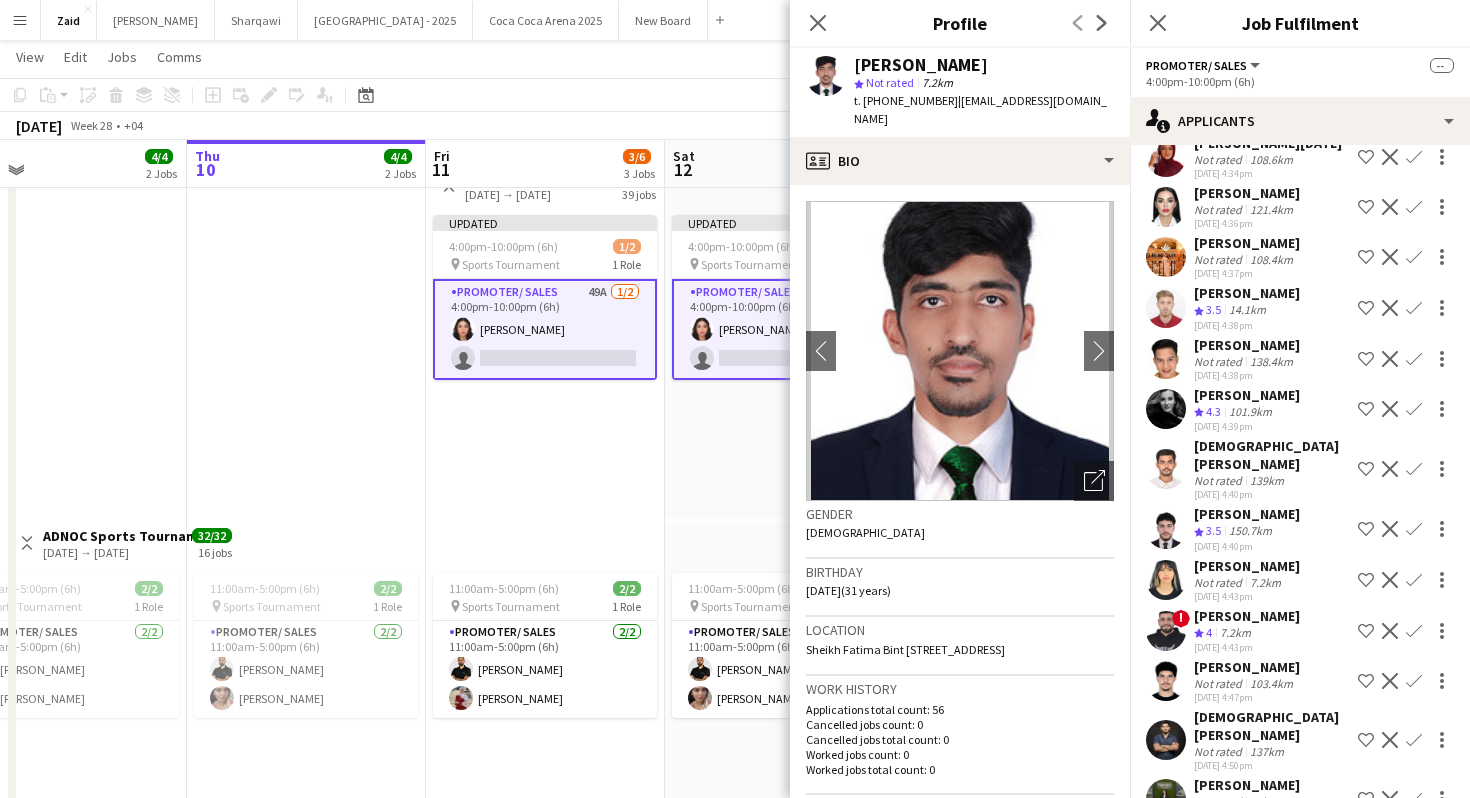 click on "[PERSON_NAME]   Not rated   7.2km   [DATE] 4:43pm
Shortlist crew
Decline
Confirm" at bounding box center [1300, 631] 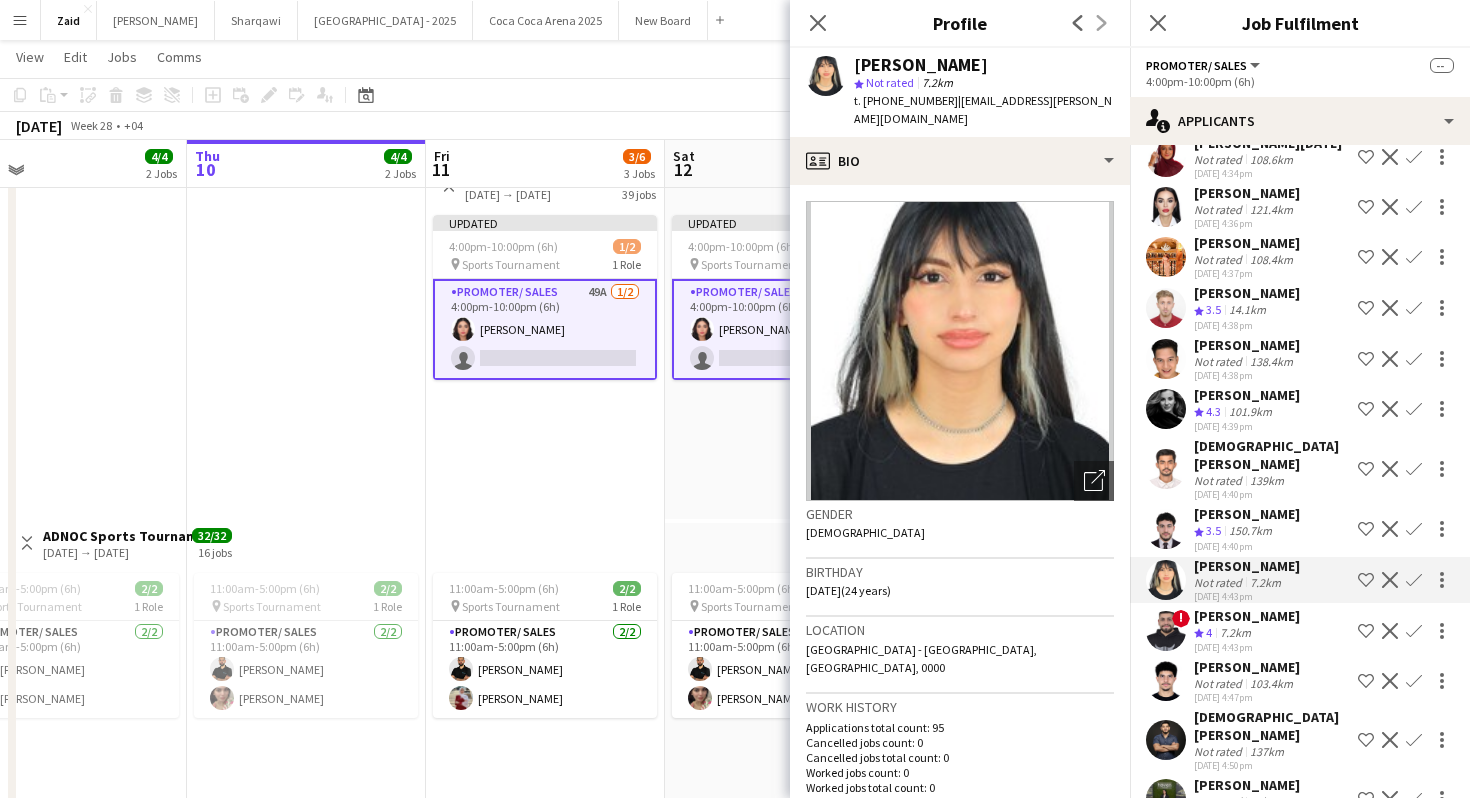 click on "Shortlist crew" 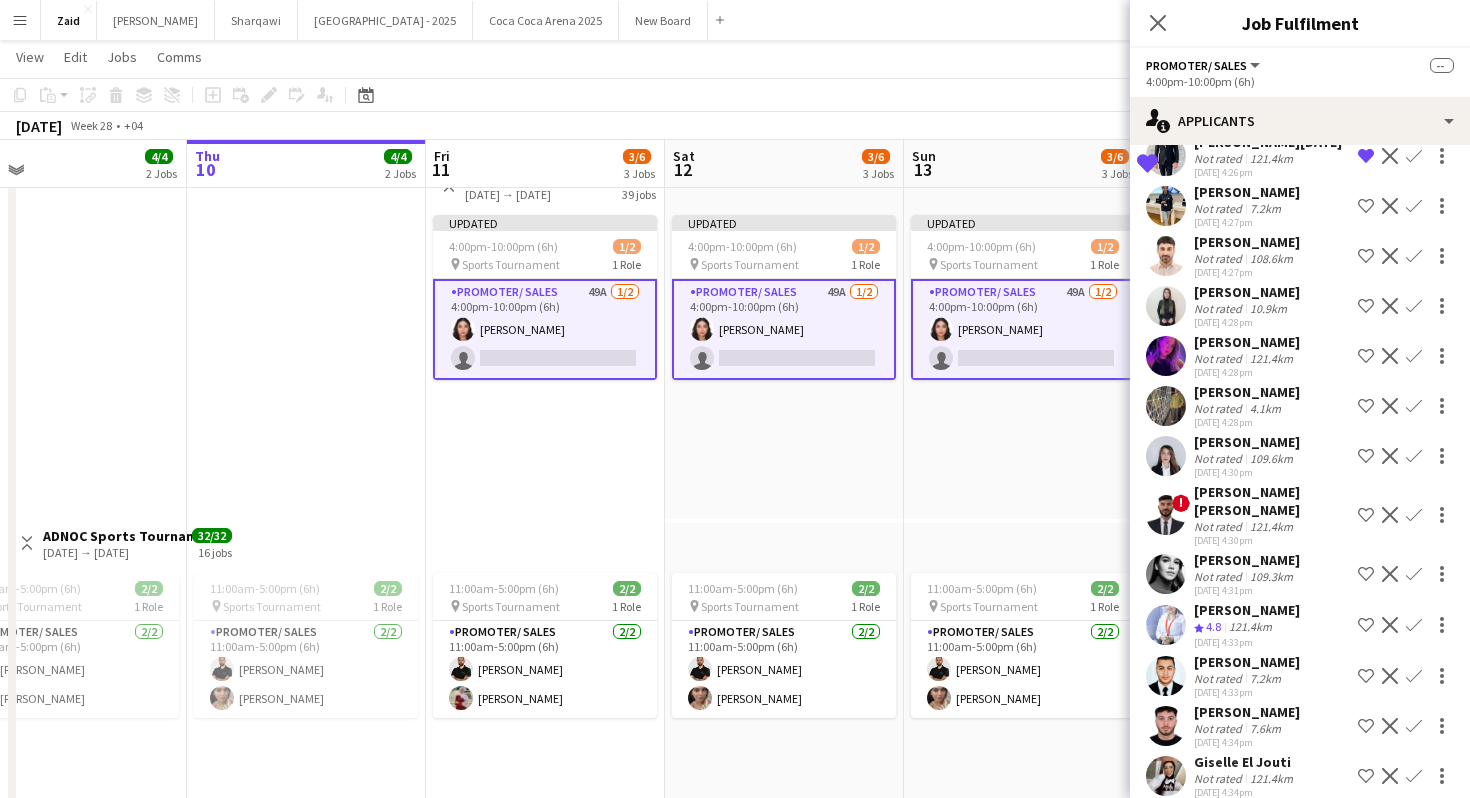 scroll, scrollTop: 1016, scrollLeft: 0, axis: vertical 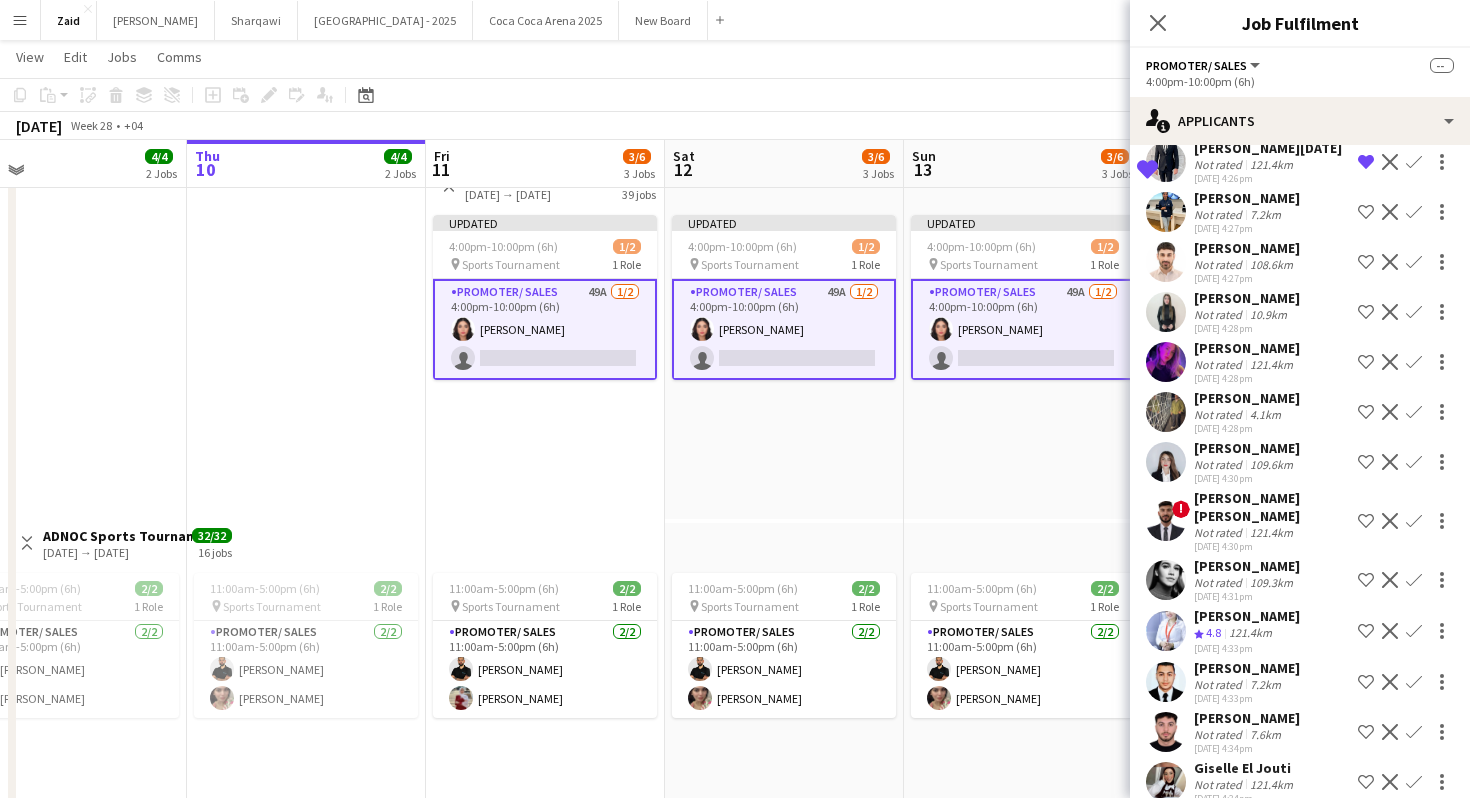 click on "[PERSON_NAME]   Not rated   121.4km   [DATE] 4:28pm
Shortlist crew
Decline
Confirm" at bounding box center (1300, 412) 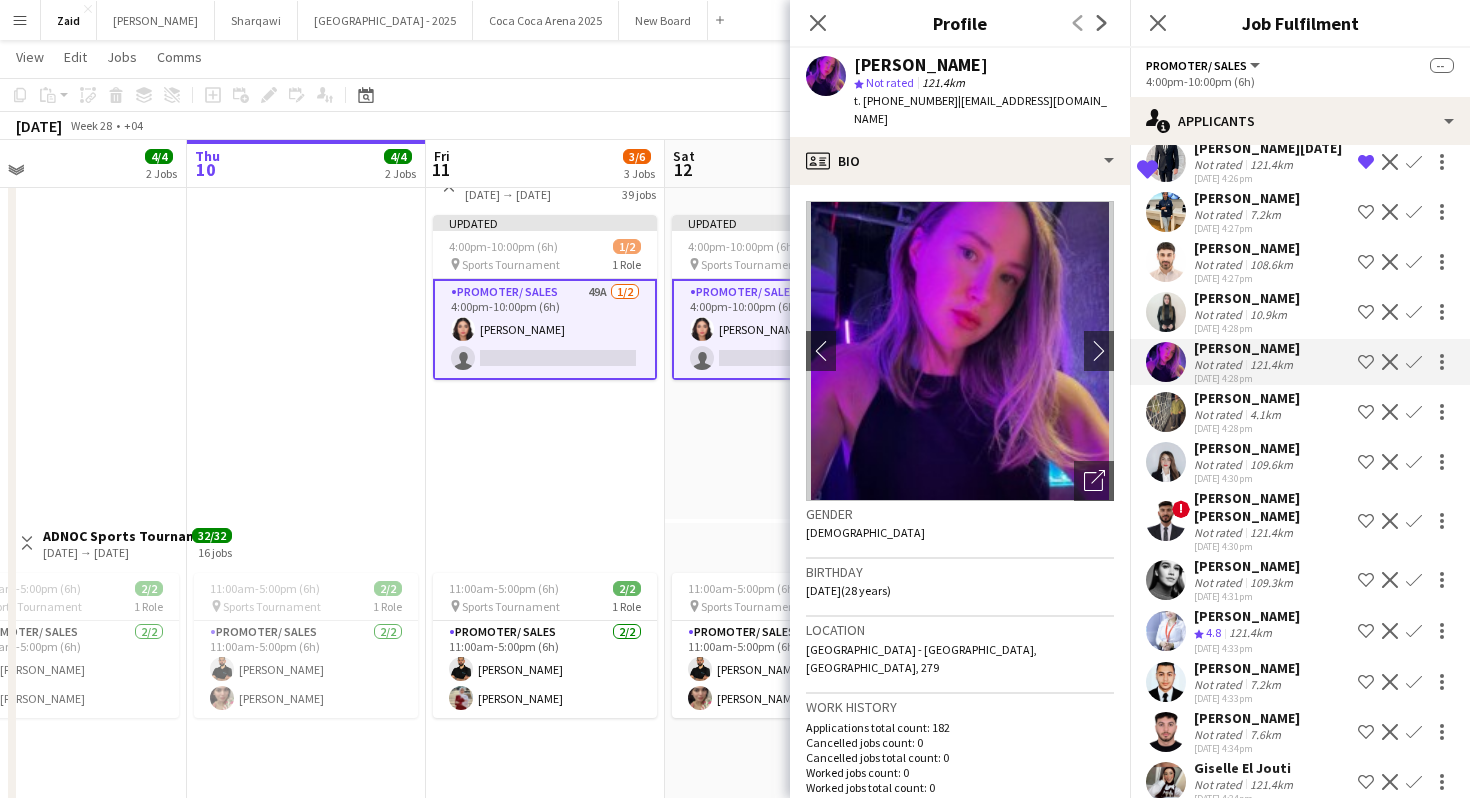 click on "Shortlist crew" 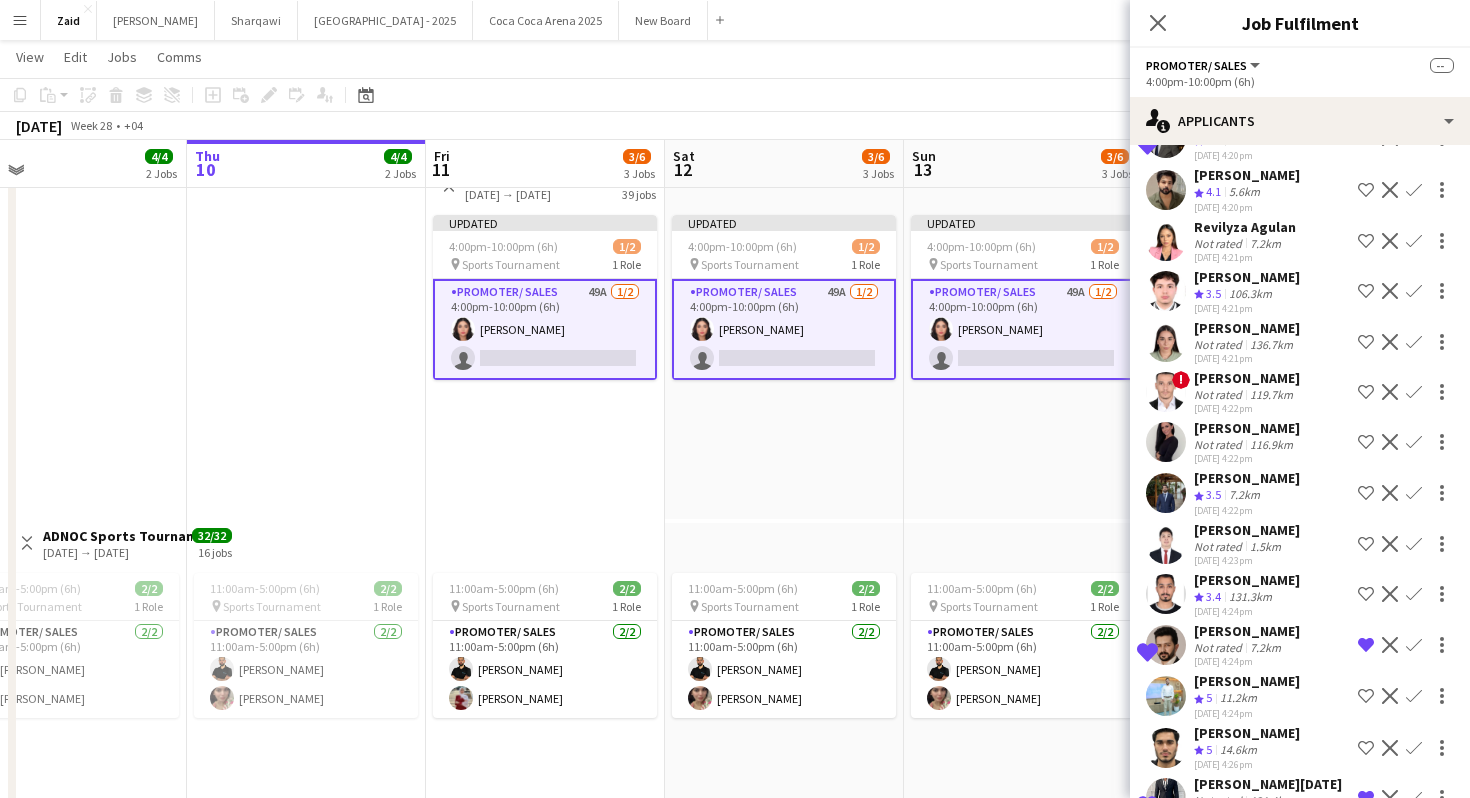 scroll, scrollTop: 366, scrollLeft: 0, axis: vertical 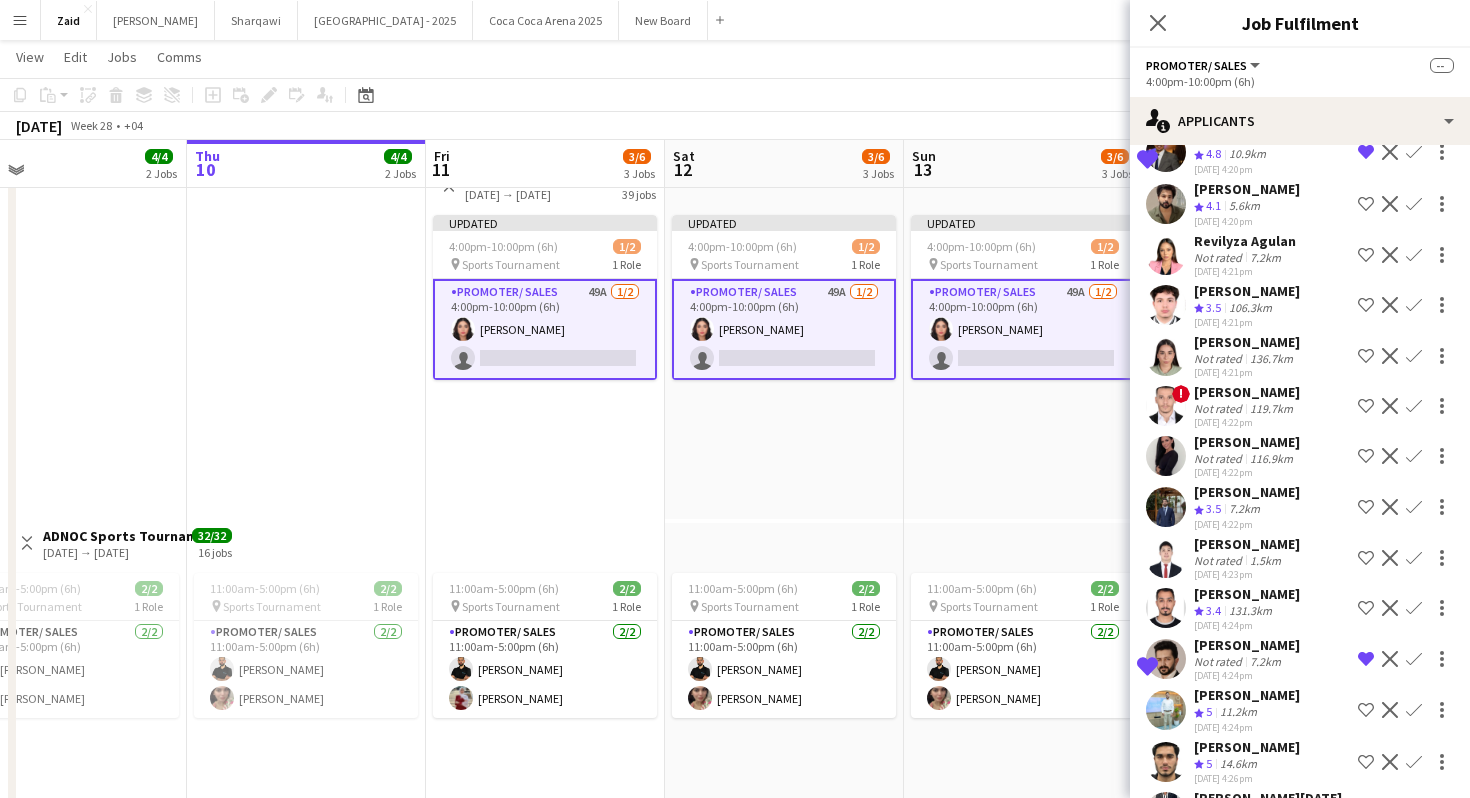click on "[PERSON_NAME]
Crew rating
3.5   7.2km   [DATE] 4:22pm
Shortlist crew
Decline
Confirm" at bounding box center [1300, 558] 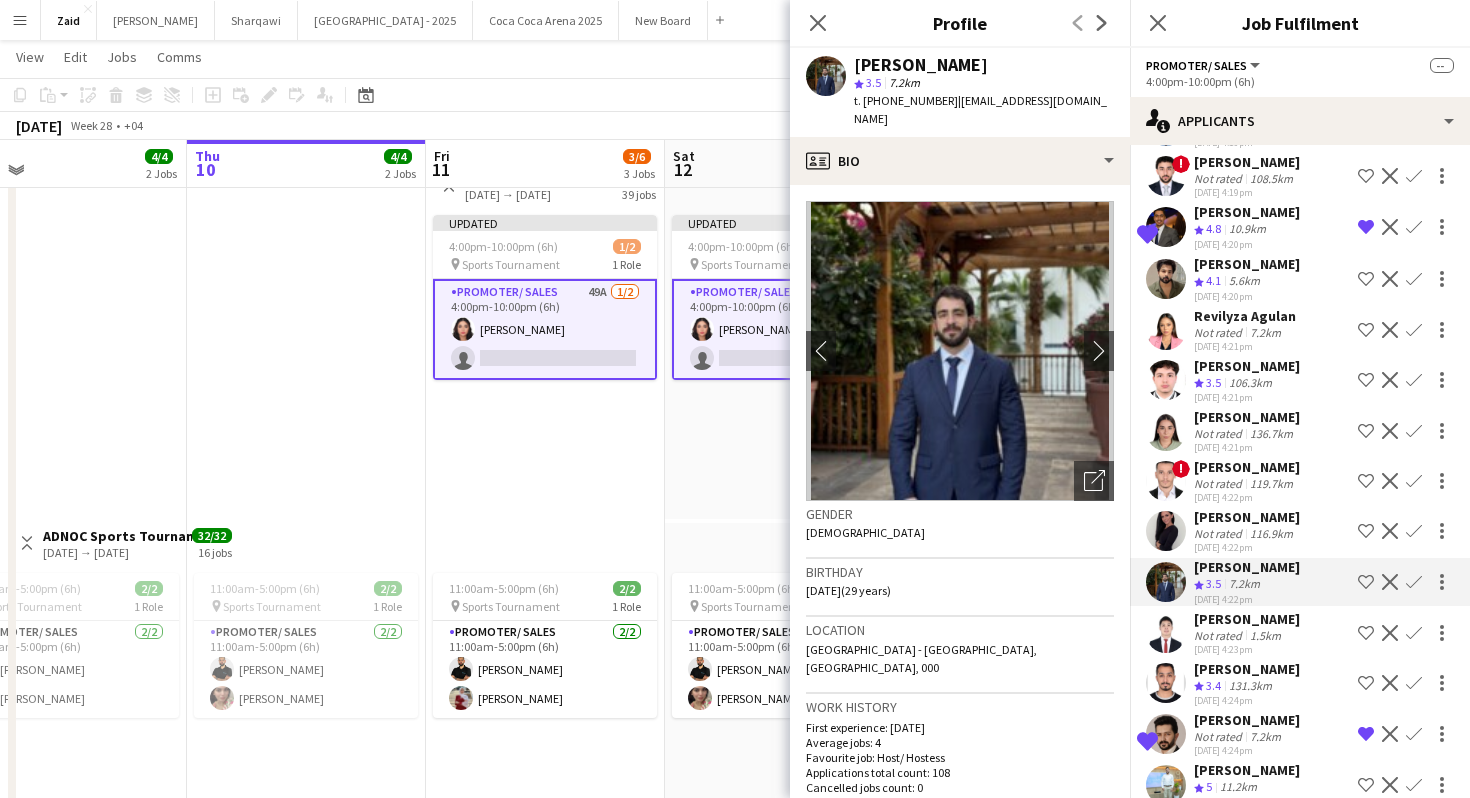 scroll, scrollTop: 263, scrollLeft: 0, axis: vertical 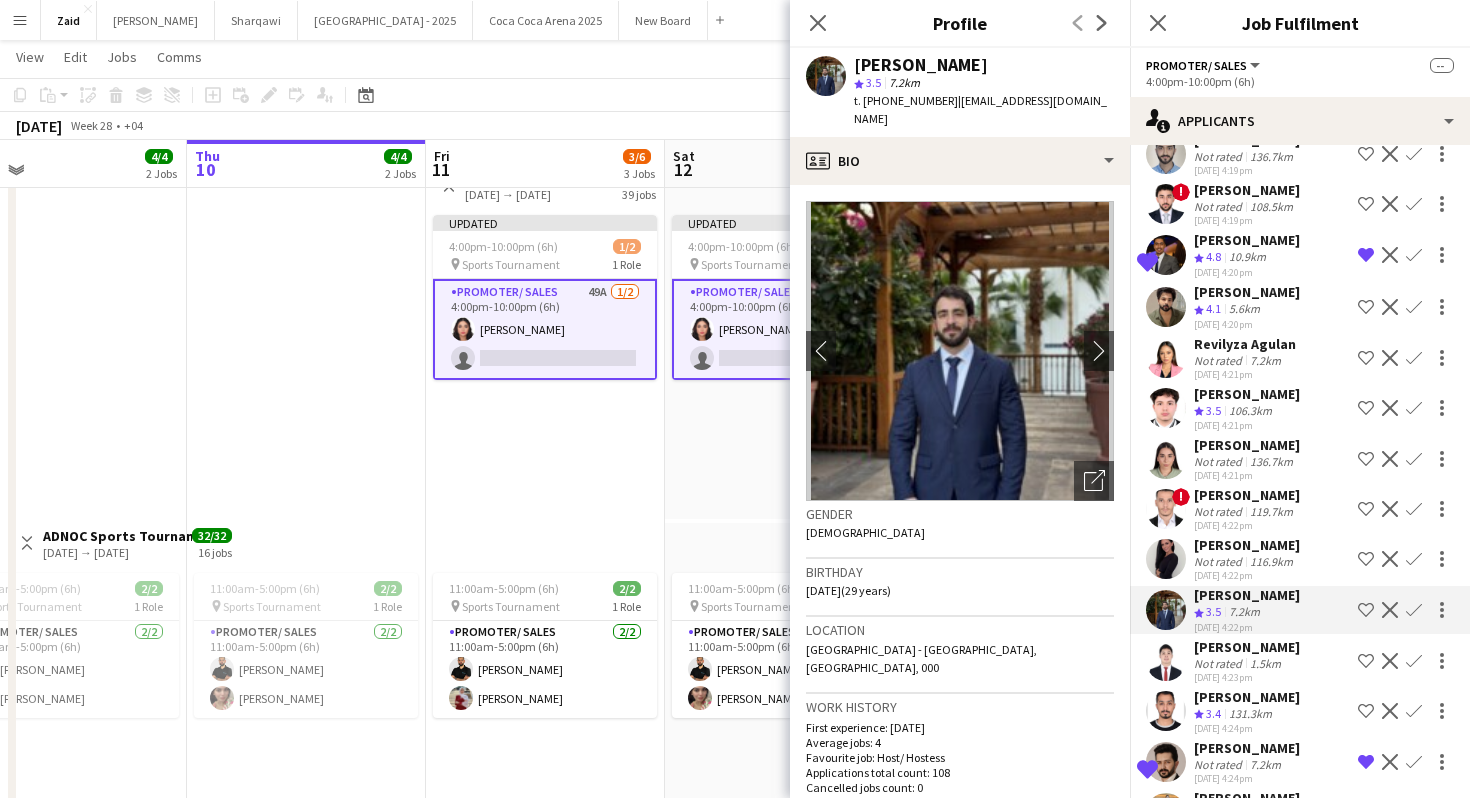 click on "[PERSON_NAME]" at bounding box center (1247, 595) 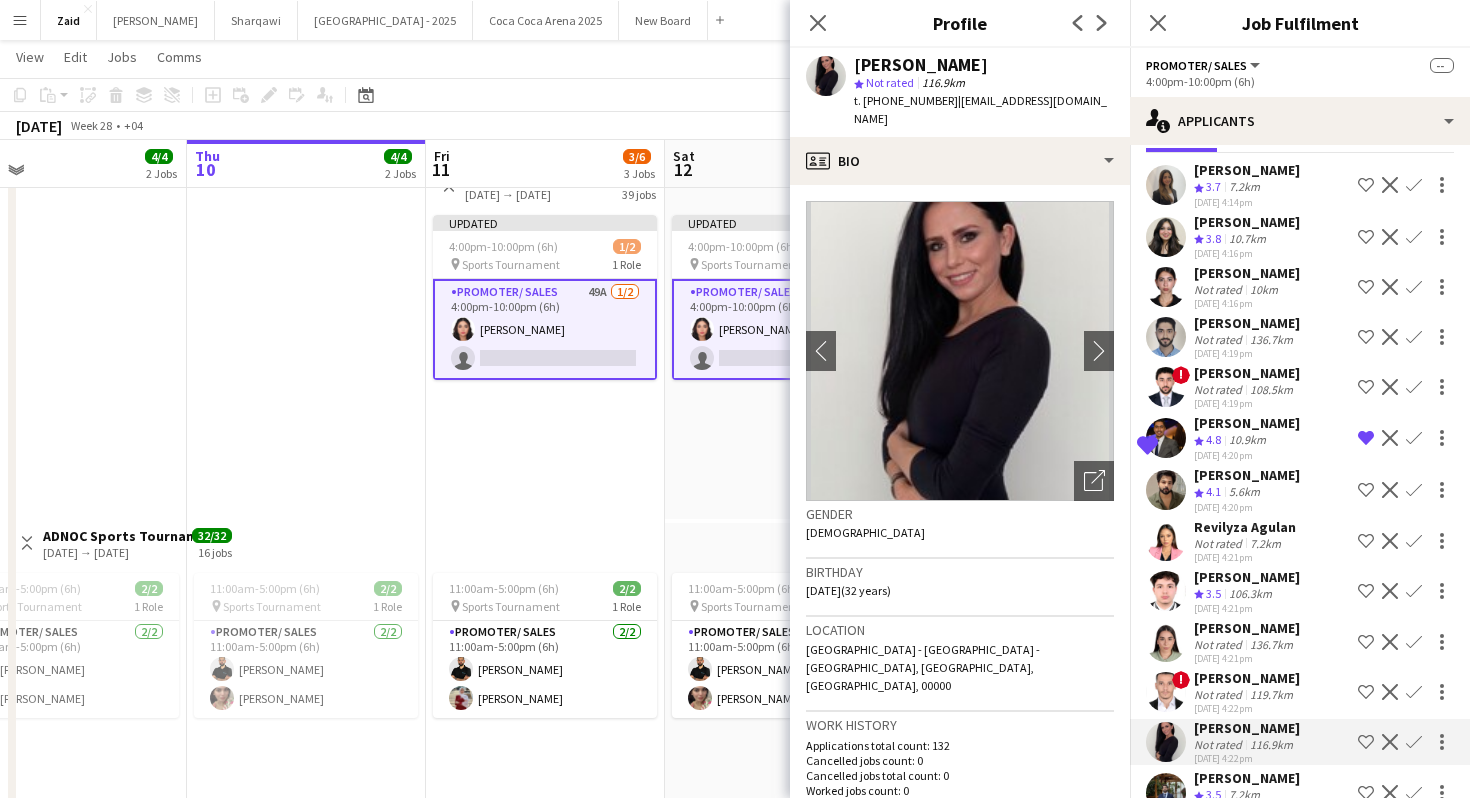 scroll, scrollTop: 37, scrollLeft: 0, axis: vertical 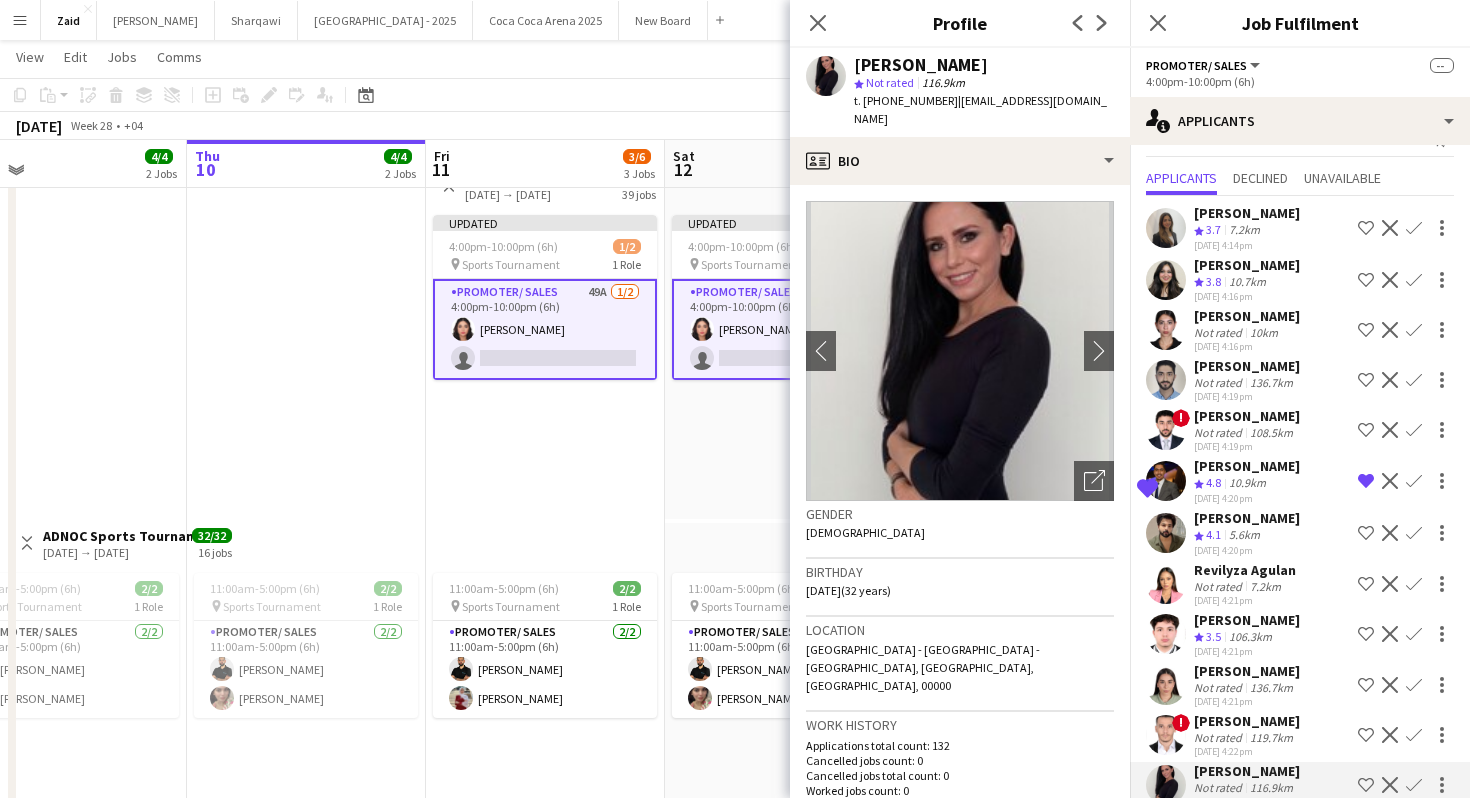 click on "[DATE] 4:21pm" at bounding box center (1247, 651) 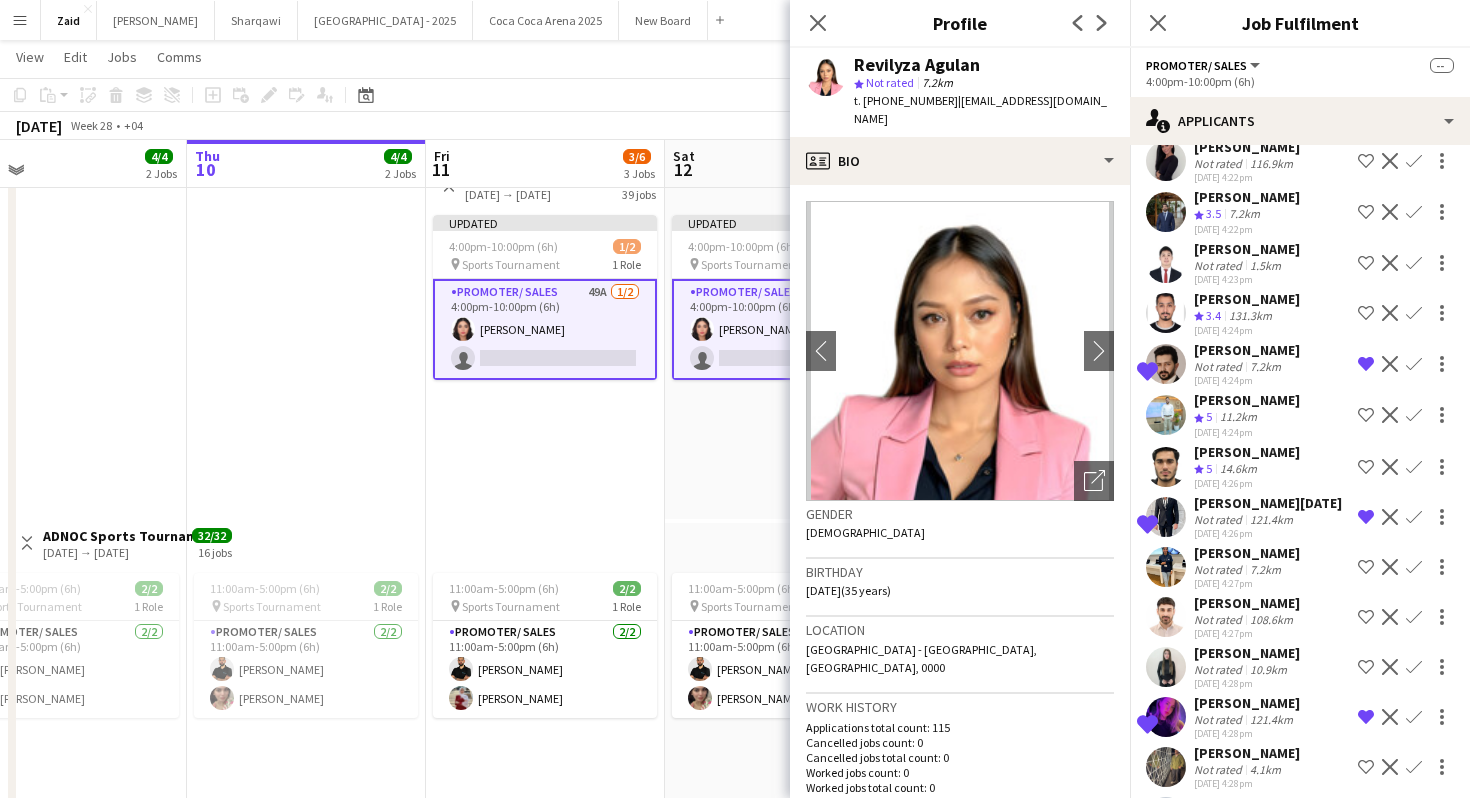 scroll, scrollTop: 662, scrollLeft: 0, axis: vertical 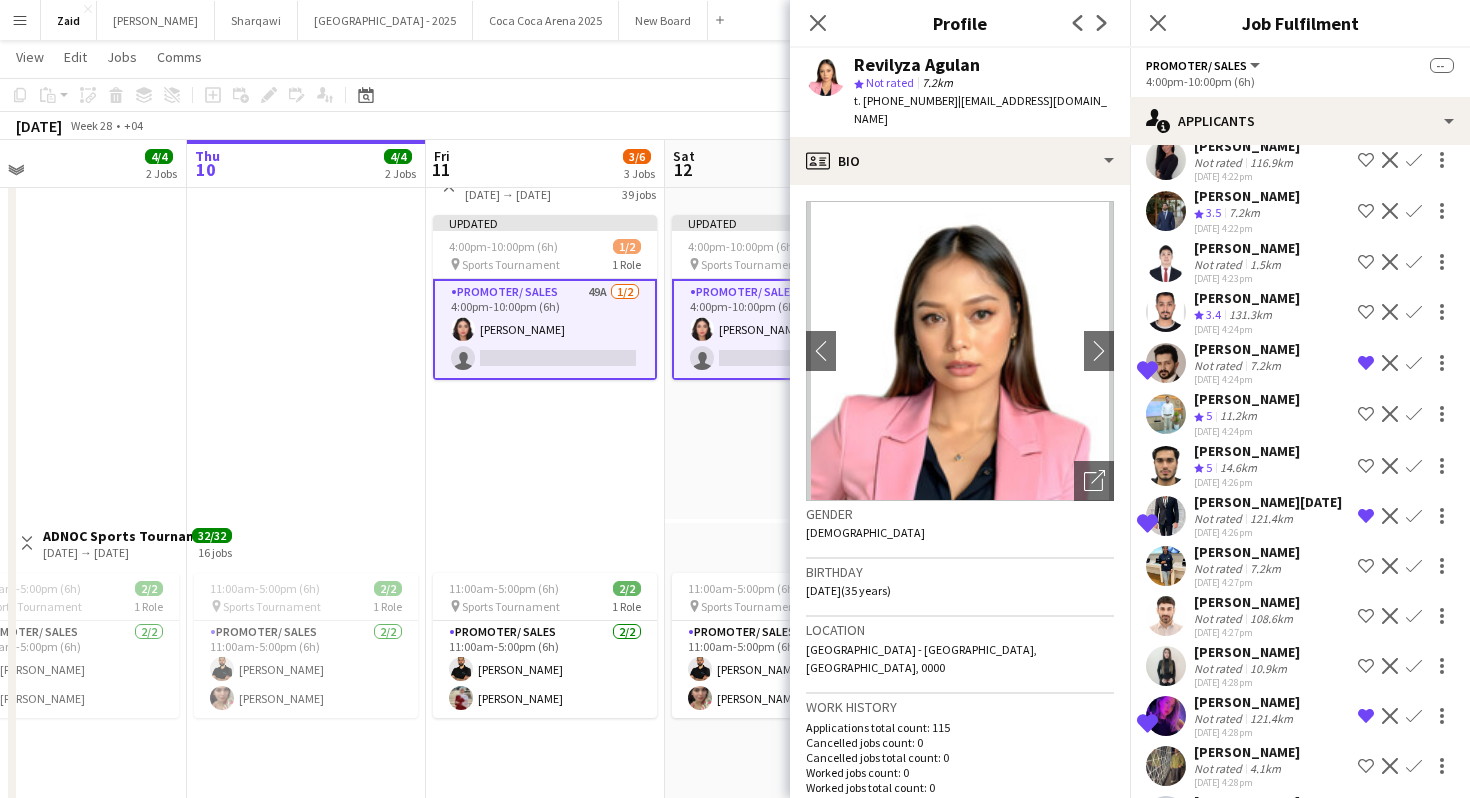 click on "[PERSON_NAME]" at bounding box center (1247, 652) 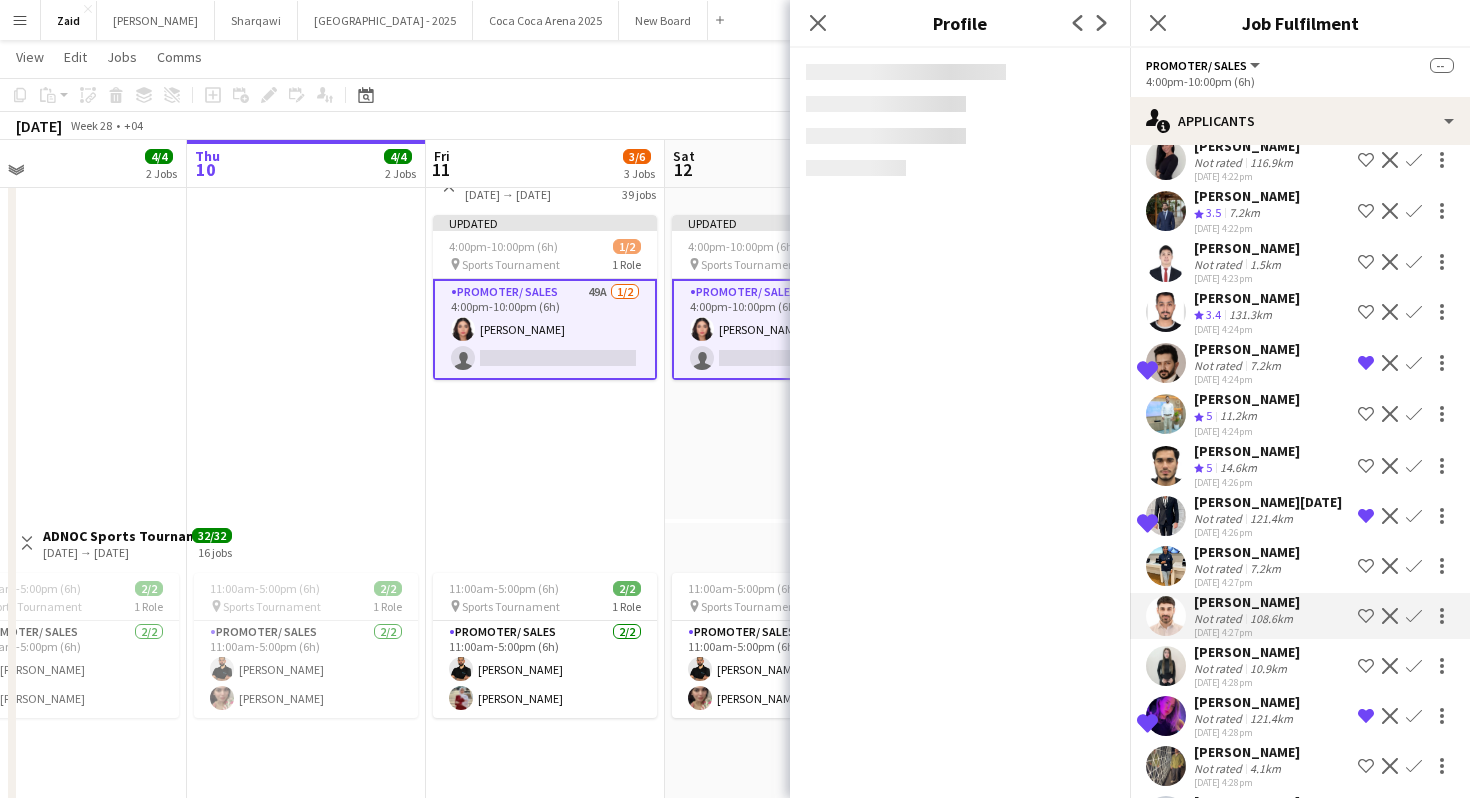 click on "10.9km" at bounding box center [1271, 718] 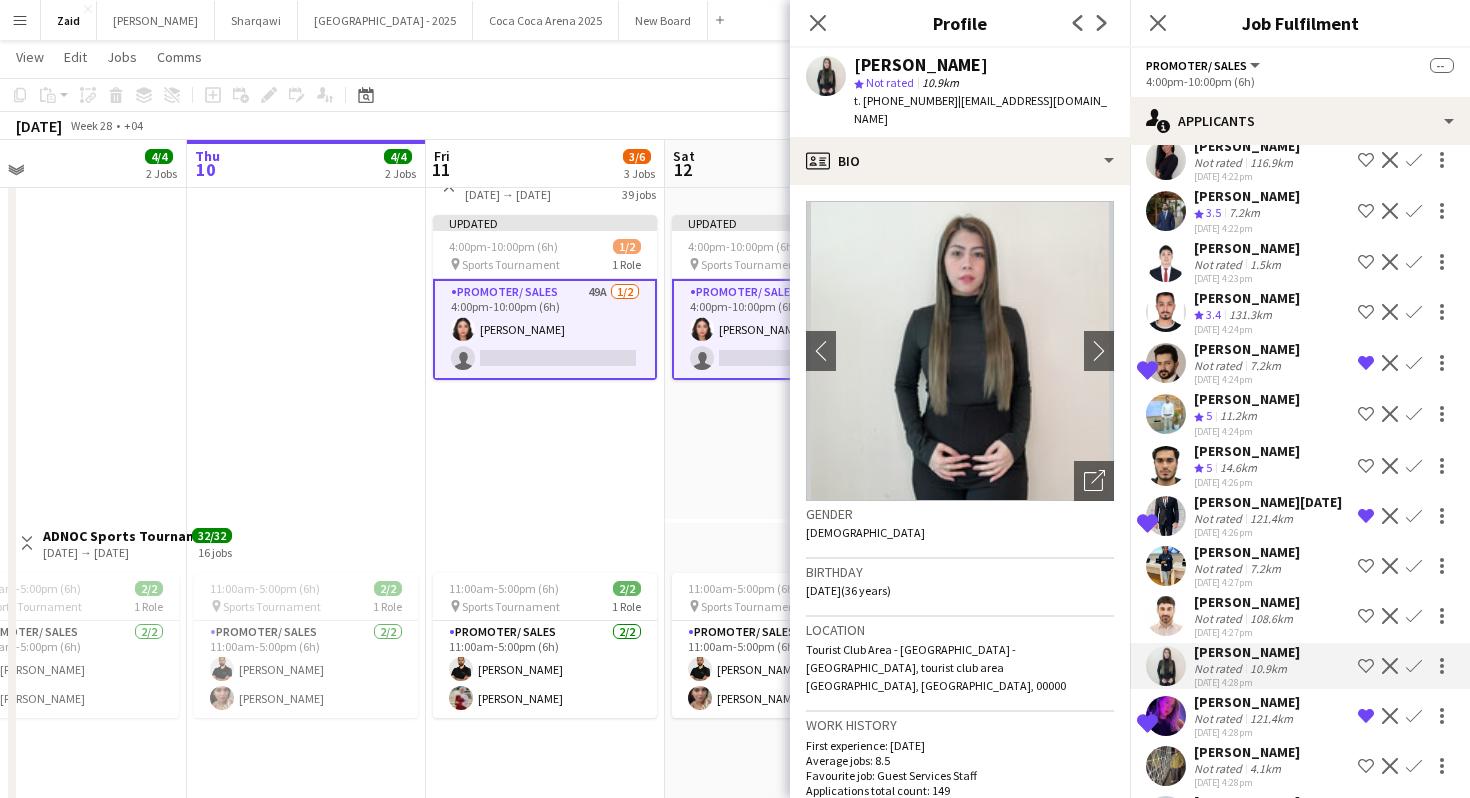 click on "Updated   4:00pm-10:00pm (6h)    1/2
pin
Sports Tournament   1 Role   Promoter/ Sales   49A   [DATE]   4:00pm-10:00pm (6h)
[PERSON_NAME]
single-neutral-actions" at bounding box center [784, 358] 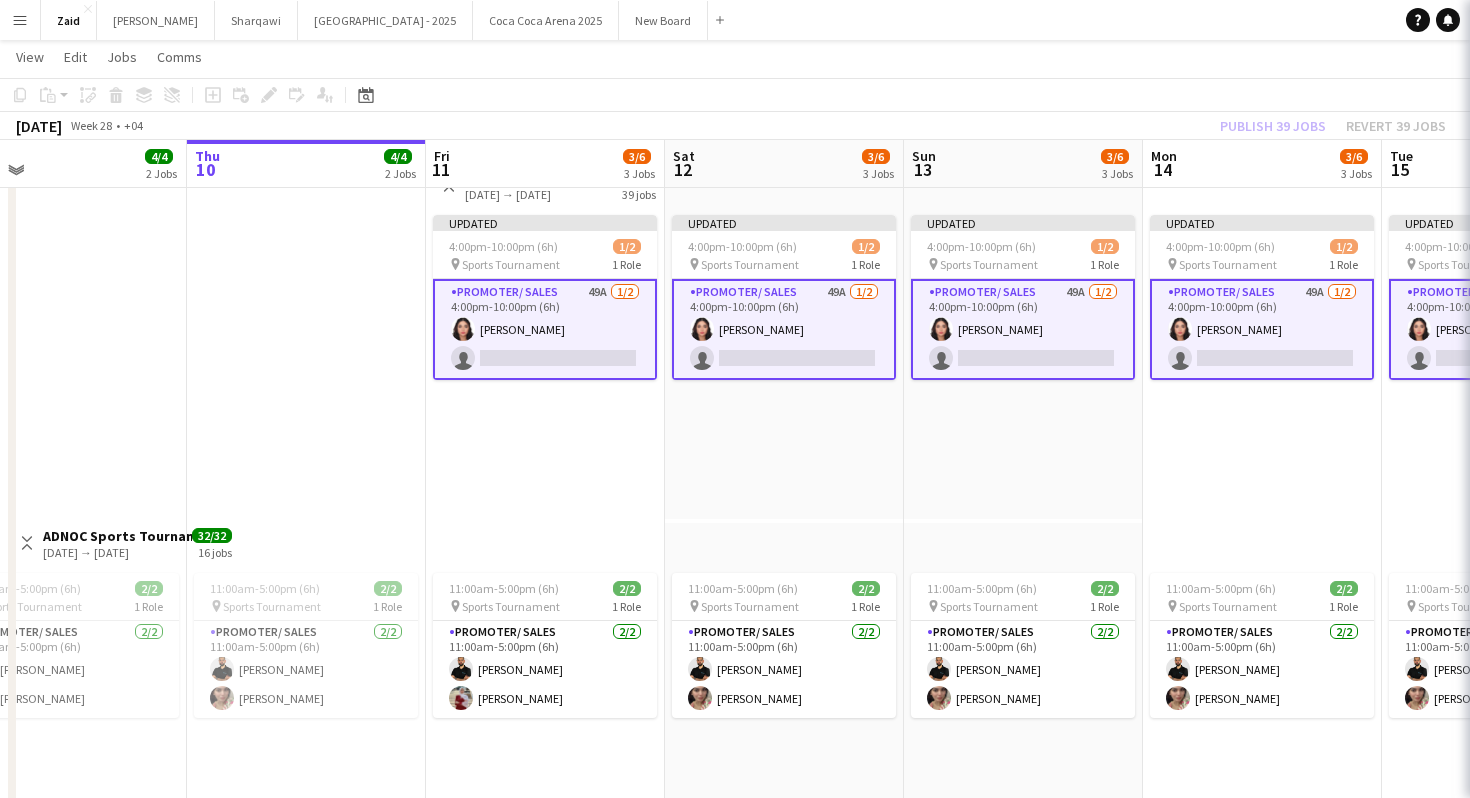 scroll, scrollTop: 0, scrollLeft: 0, axis: both 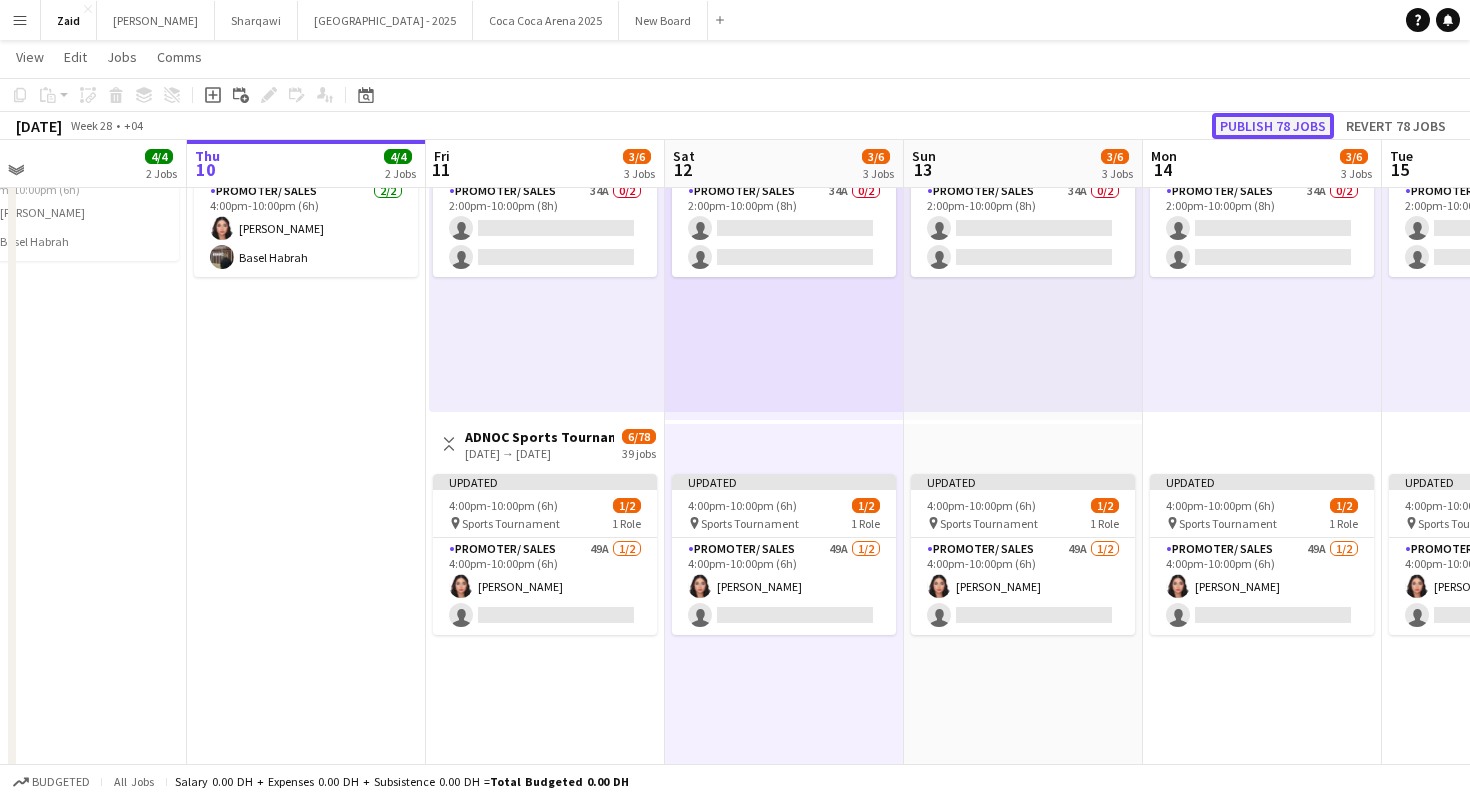 click on "Publish 78 jobs" 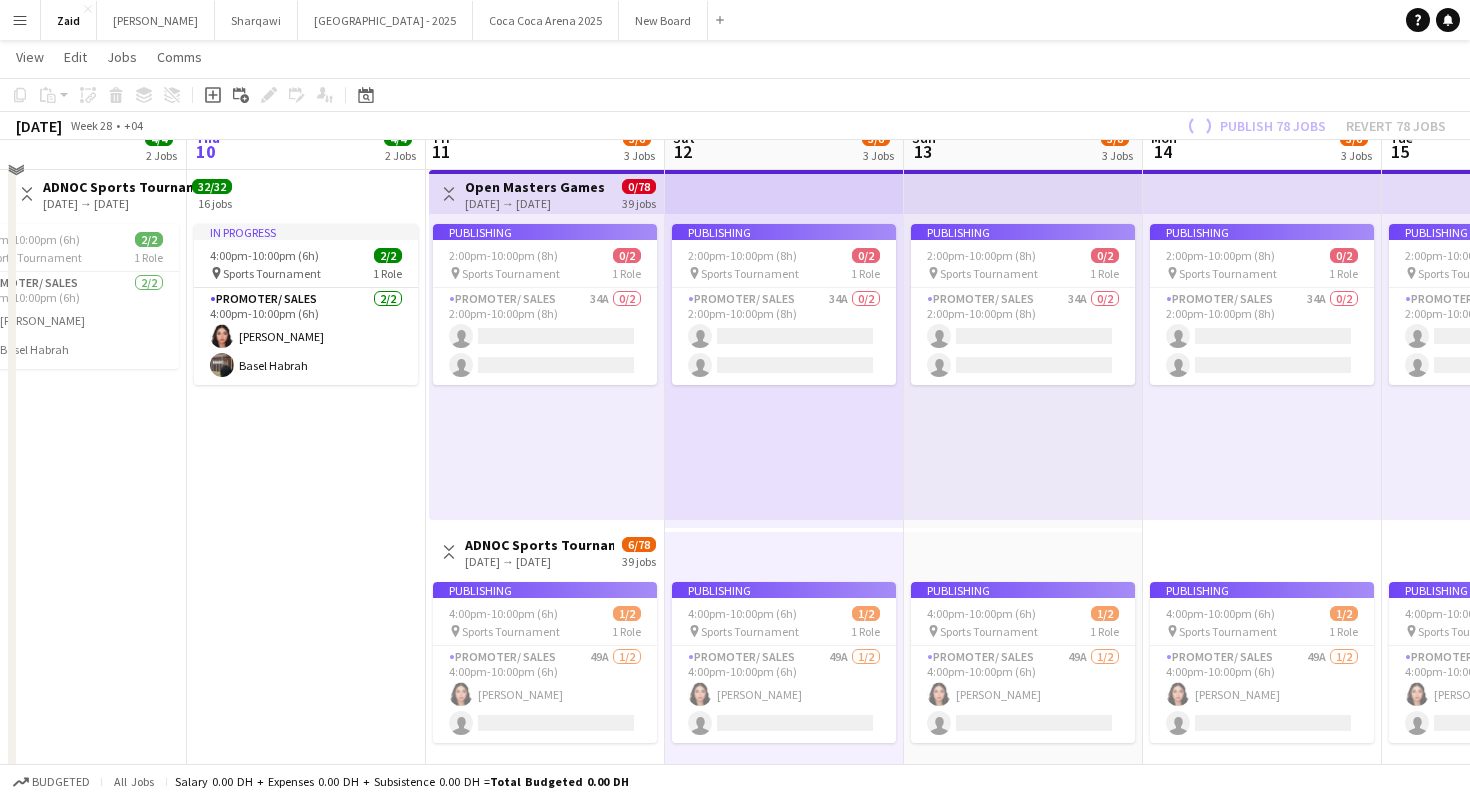 scroll, scrollTop: 44, scrollLeft: 0, axis: vertical 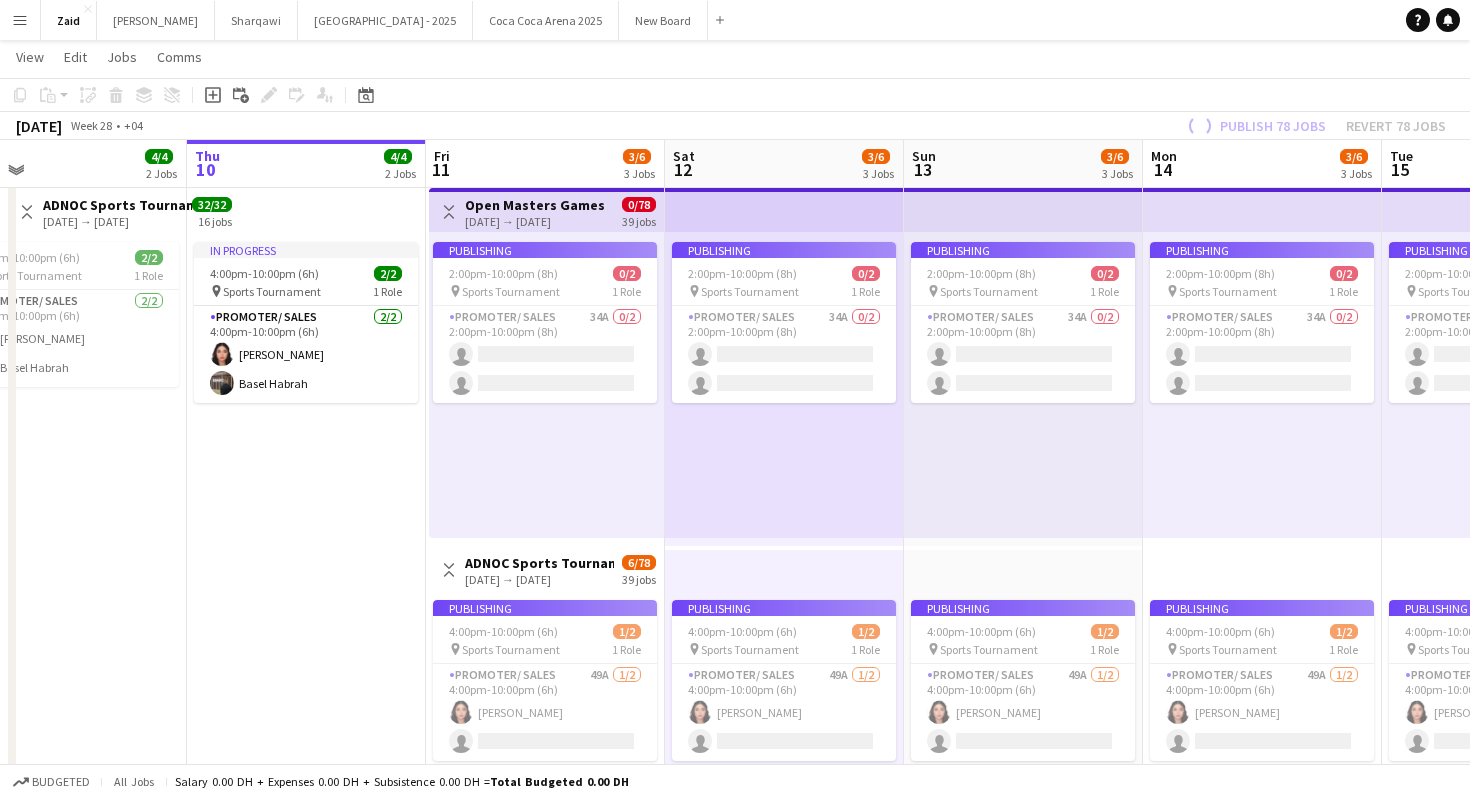 click on "Publishing   2:00pm-10:00pm (8h)    0/2
pin
Sports Tournament   1 Role   Promoter/ Sales   34A   0/2   2:00pm-10:00pm (8h)
single-neutral-actions
single-neutral-actions" at bounding box center [545, 322] 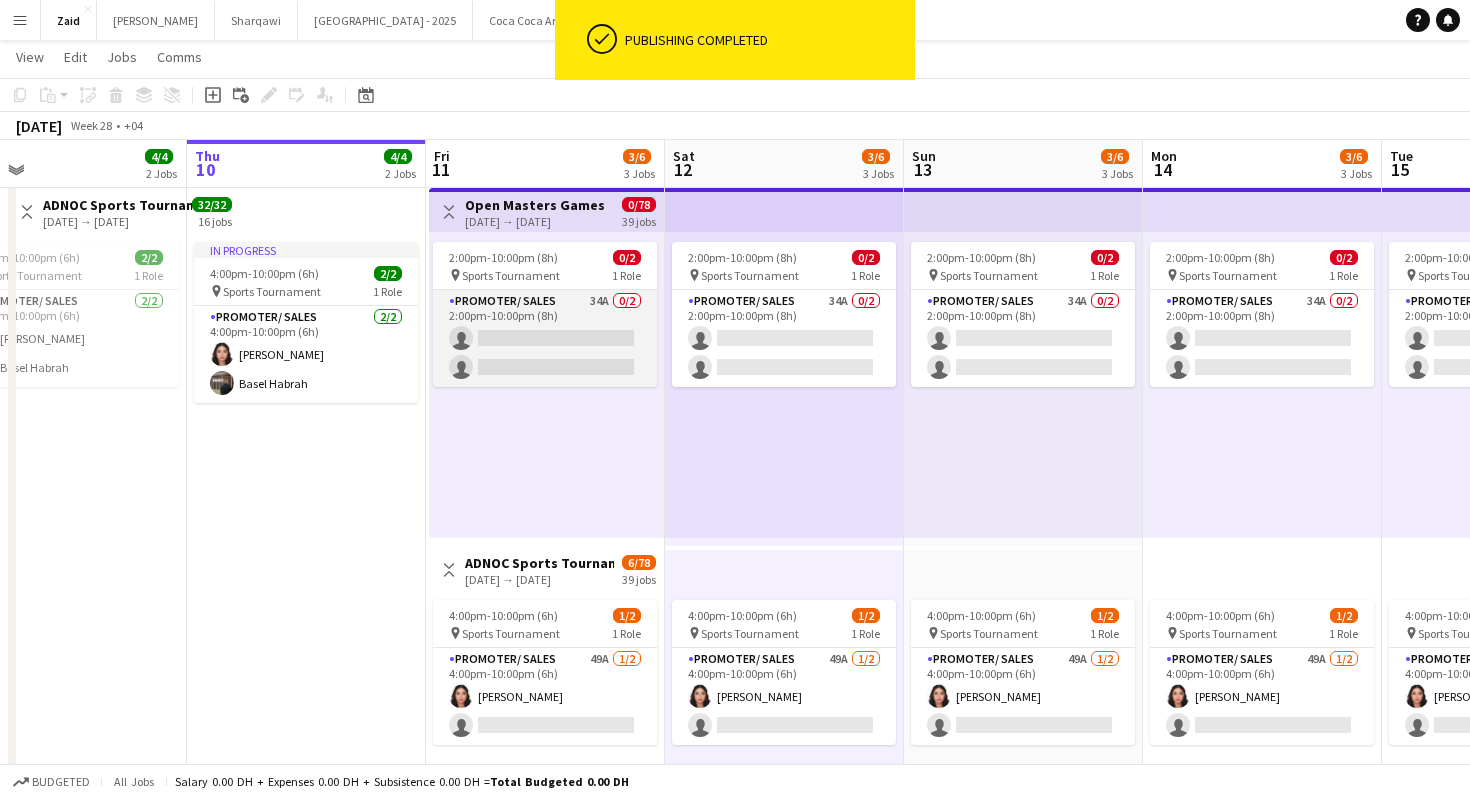 click on "Promoter/ Sales   34A   0/2   2:00pm-10:00pm (8h)
single-neutral-actions
single-neutral-actions" at bounding box center [545, 338] 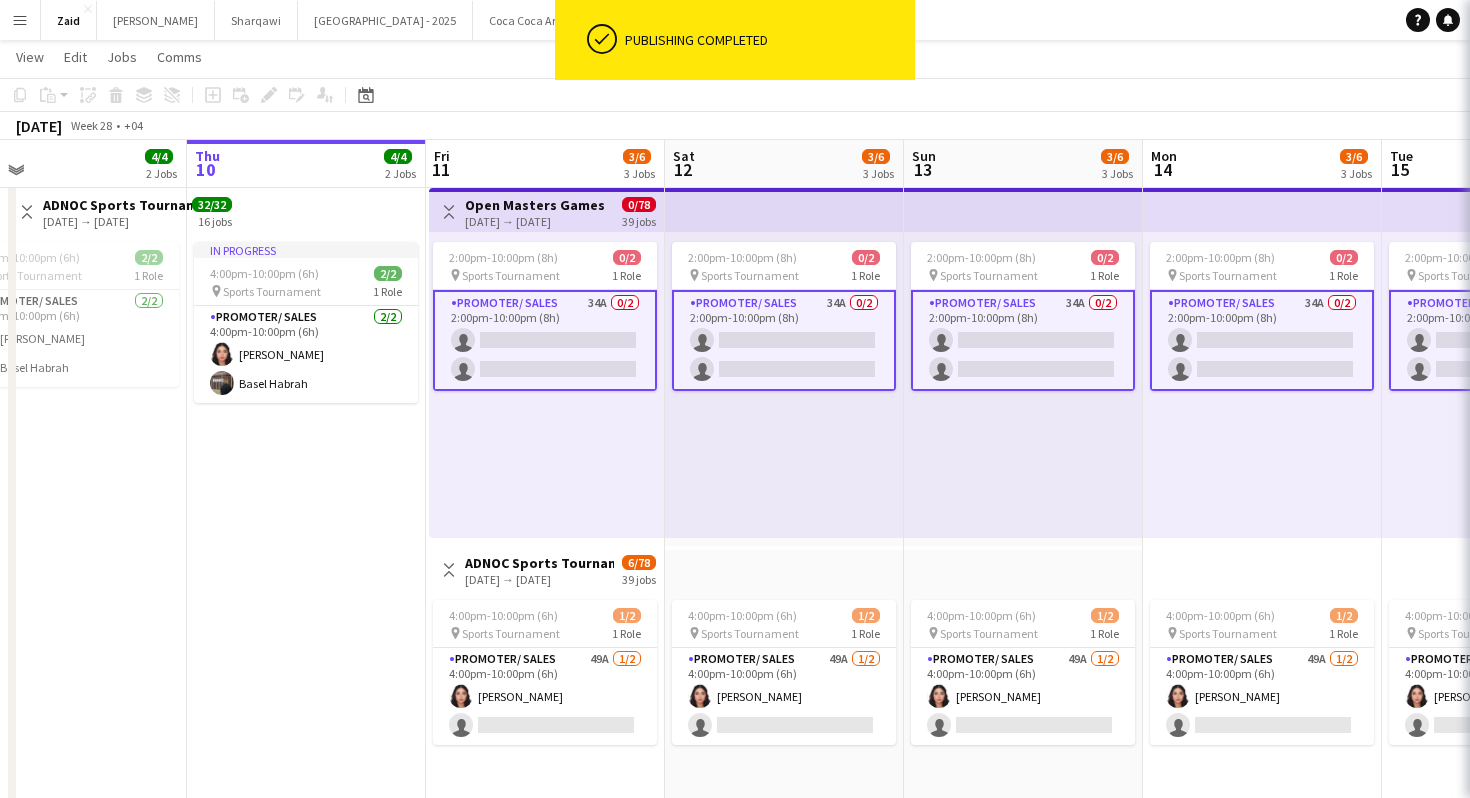 scroll, scrollTop: 0, scrollLeft: 529, axis: horizontal 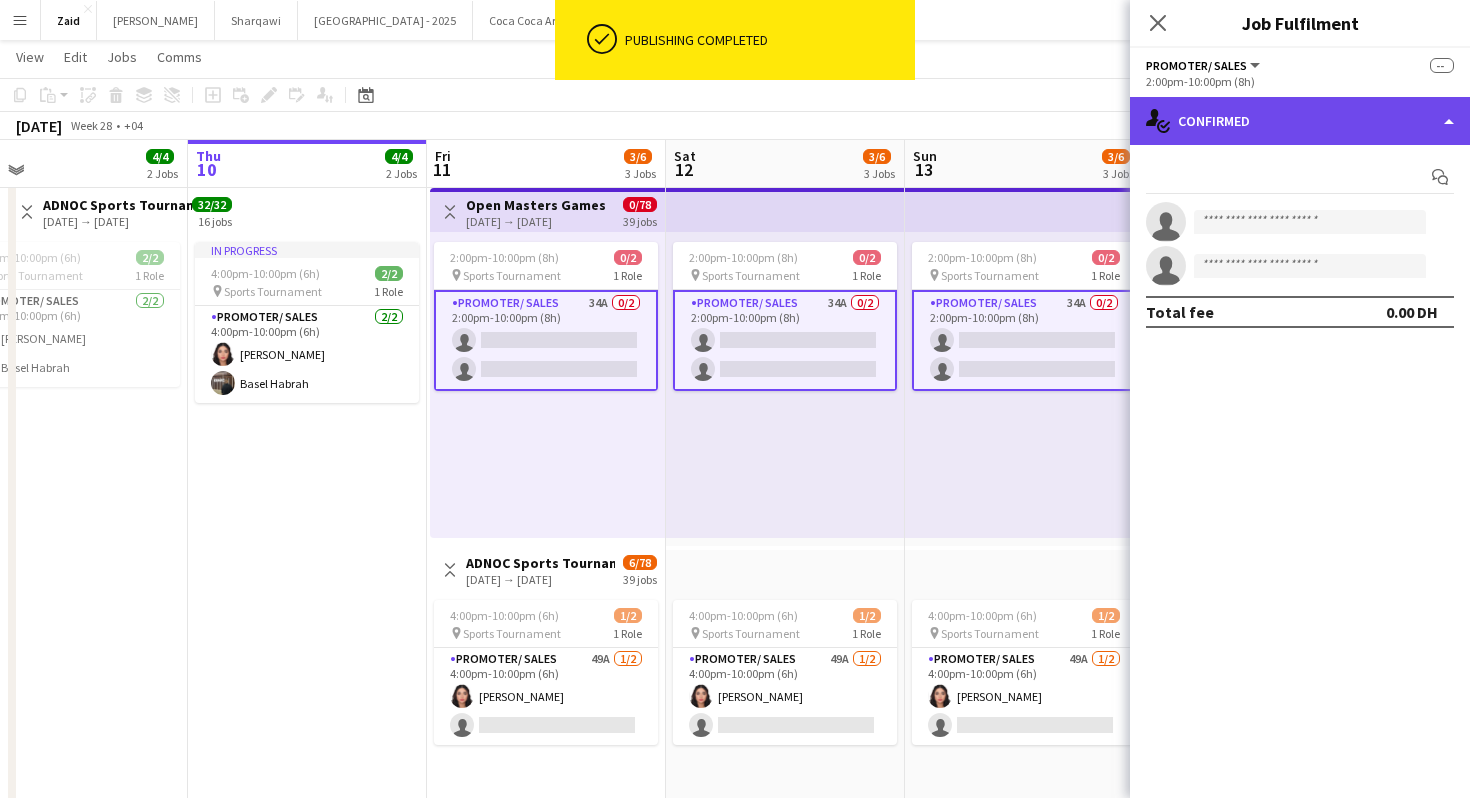 click on "single-neutral-actions-check-2
Confirmed" 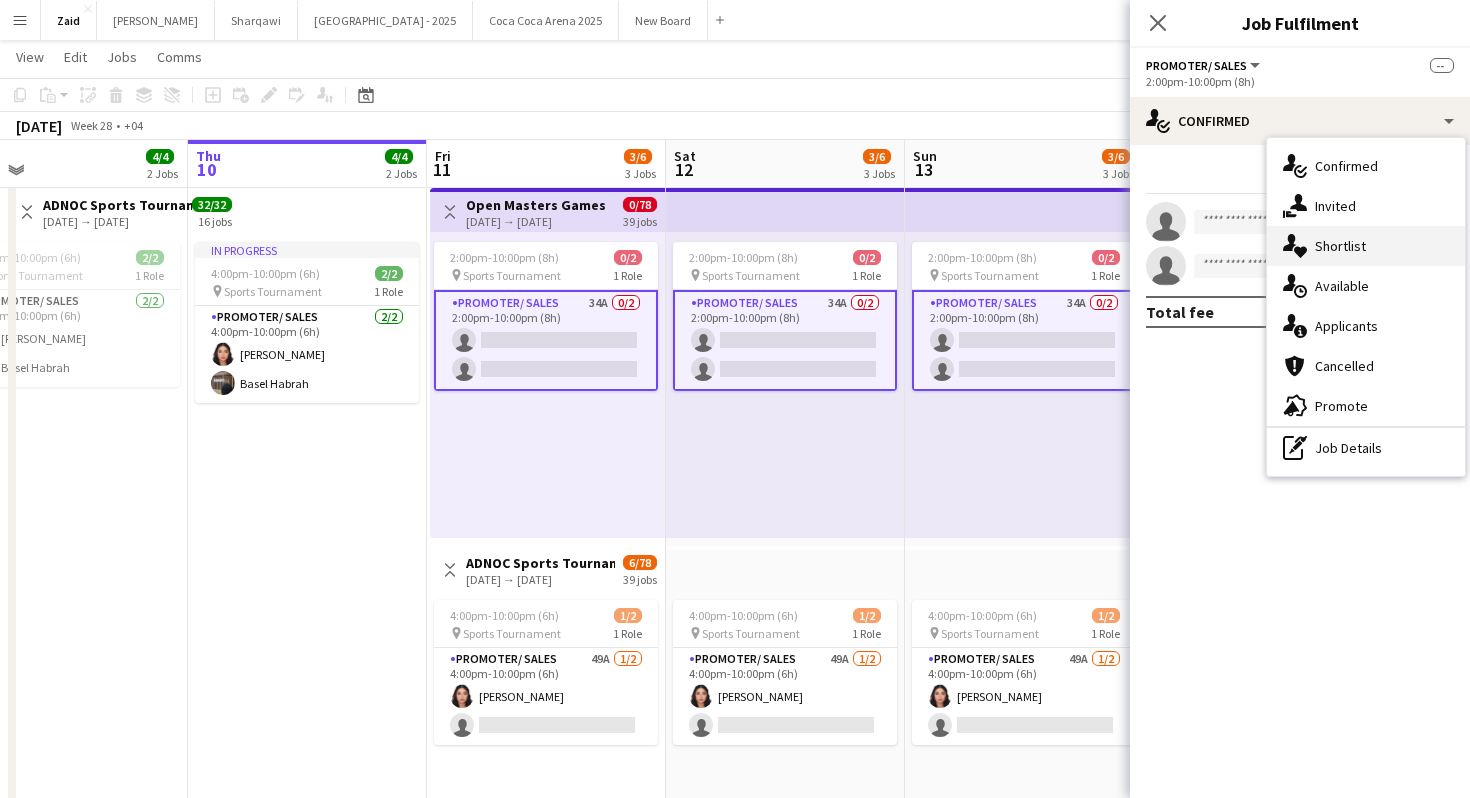 click on "single-neutral-actions-heart
Shortlist" at bounding box center [1366, 246] 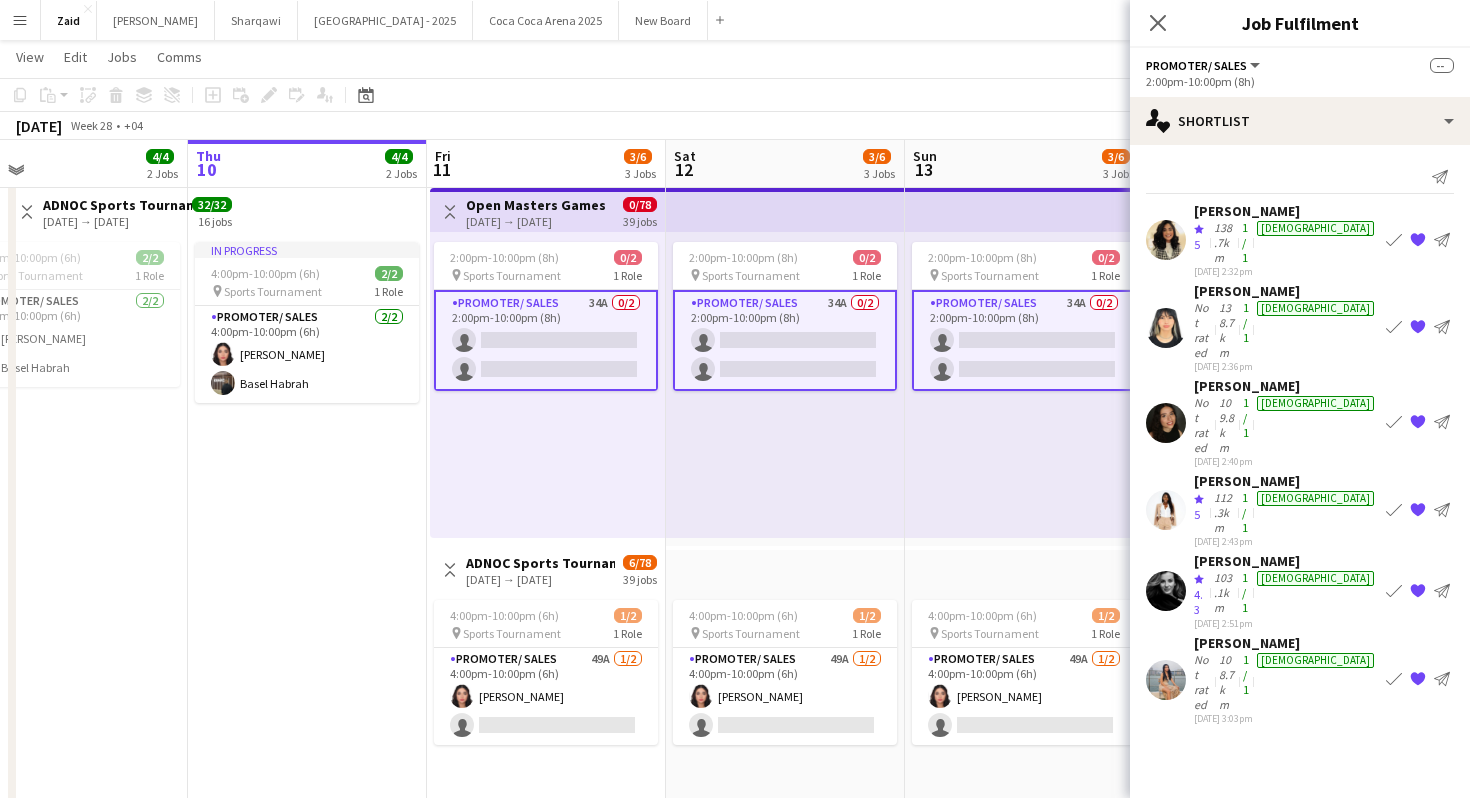 click on "Send notification
[PERSON_NAME]
Crew rating
5   138.7km  1/1  [DEMOGRAPHIC_DATA]   [DATE] 2:32pm
Book crew
{{ spriteTitle }}
Send notification
[PERSON_NAME]   Not rated   138.7km  1/1  [DEMOGRAPHIC_DATA]   [DATE] 2:36pm
Book crew
{{ spriteTitle }}
Send notification
[PERSON_NAME]   Not rated   109.8km  1/1  [DEMOGRAPHIC_DATA]   [DATE] 2:40pm
Book crew
{{ spriteTitle }}
Send notification
[PERSON_NAME]
Crew rating
5   112.3km  1/1  [DEMOGRAPHIC_DATA]   [DATE] 2:43pm
Book crew
{{ spriteTitle }}" at bounding box center (1300, 445) 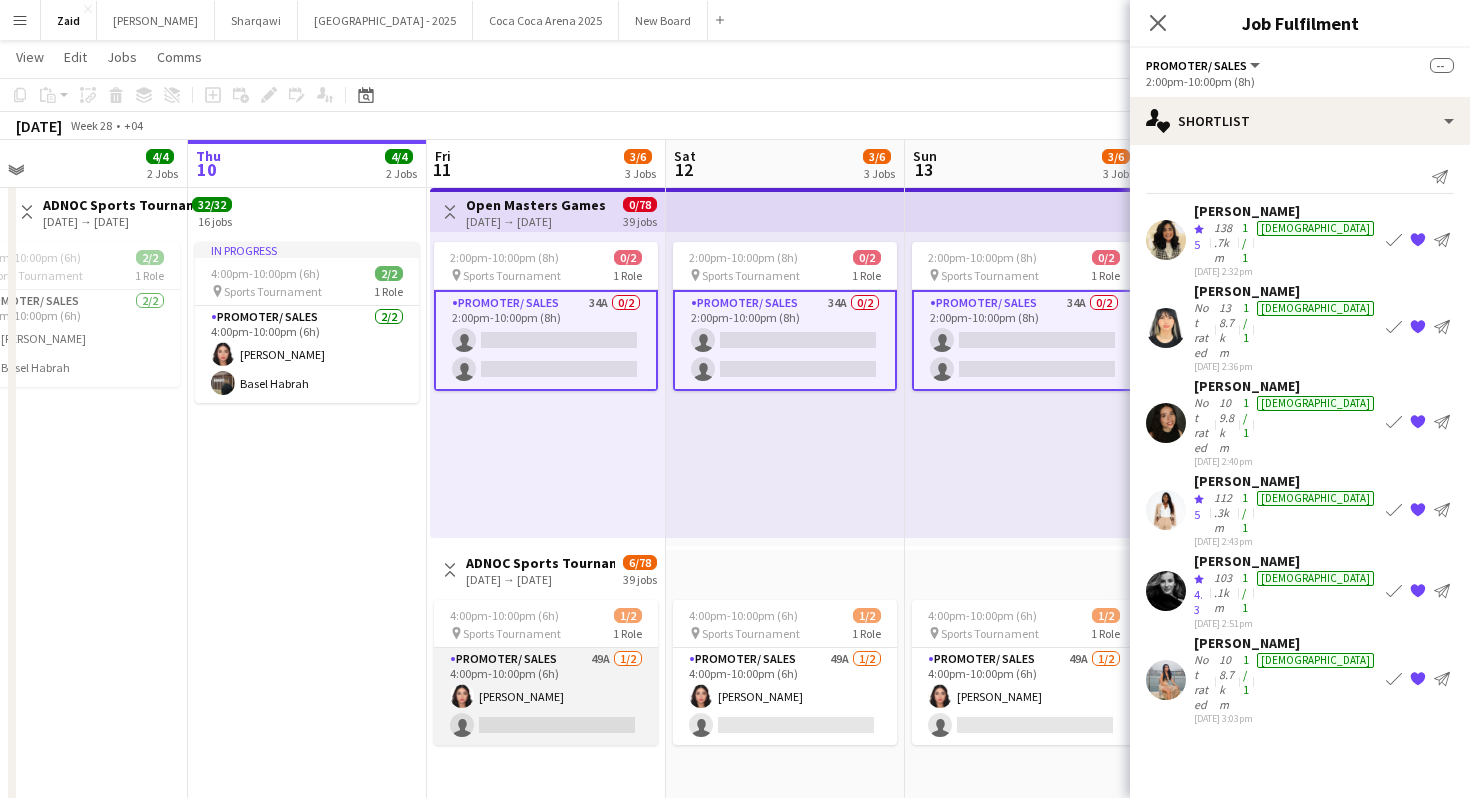 click on "Promoter/ Sales   49A   [DATE]   4:00pm-10:00pm (6h)
[PERSON_NAME]
single-neutral-actions" at bounding box center [546, 696] 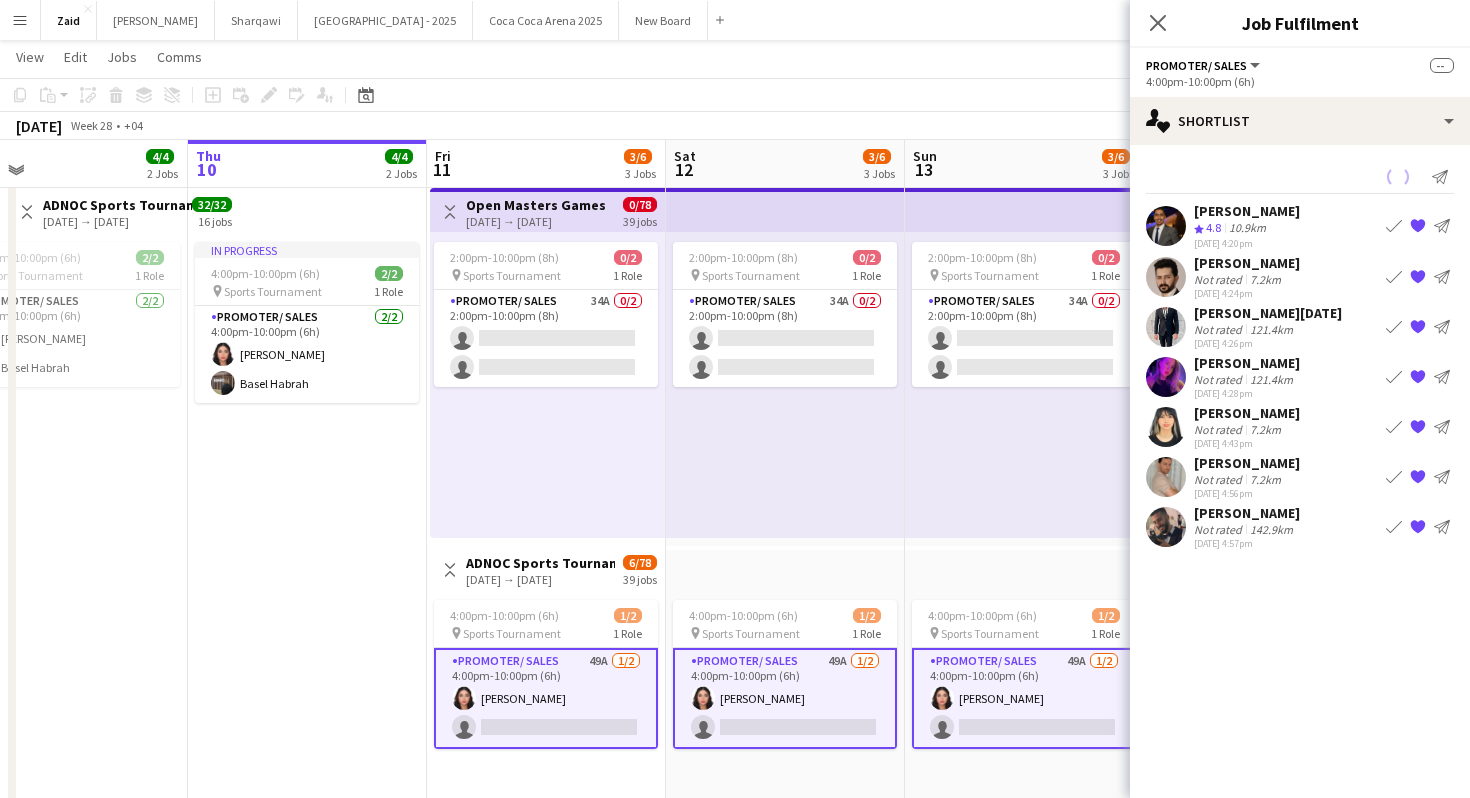 click on "Promoter/ Sales   49A   [DATE]   4:00pm-10:00pm (6h)
[PERSON_NAME]
single-neutral-actions" at bounding box center [546, 698] 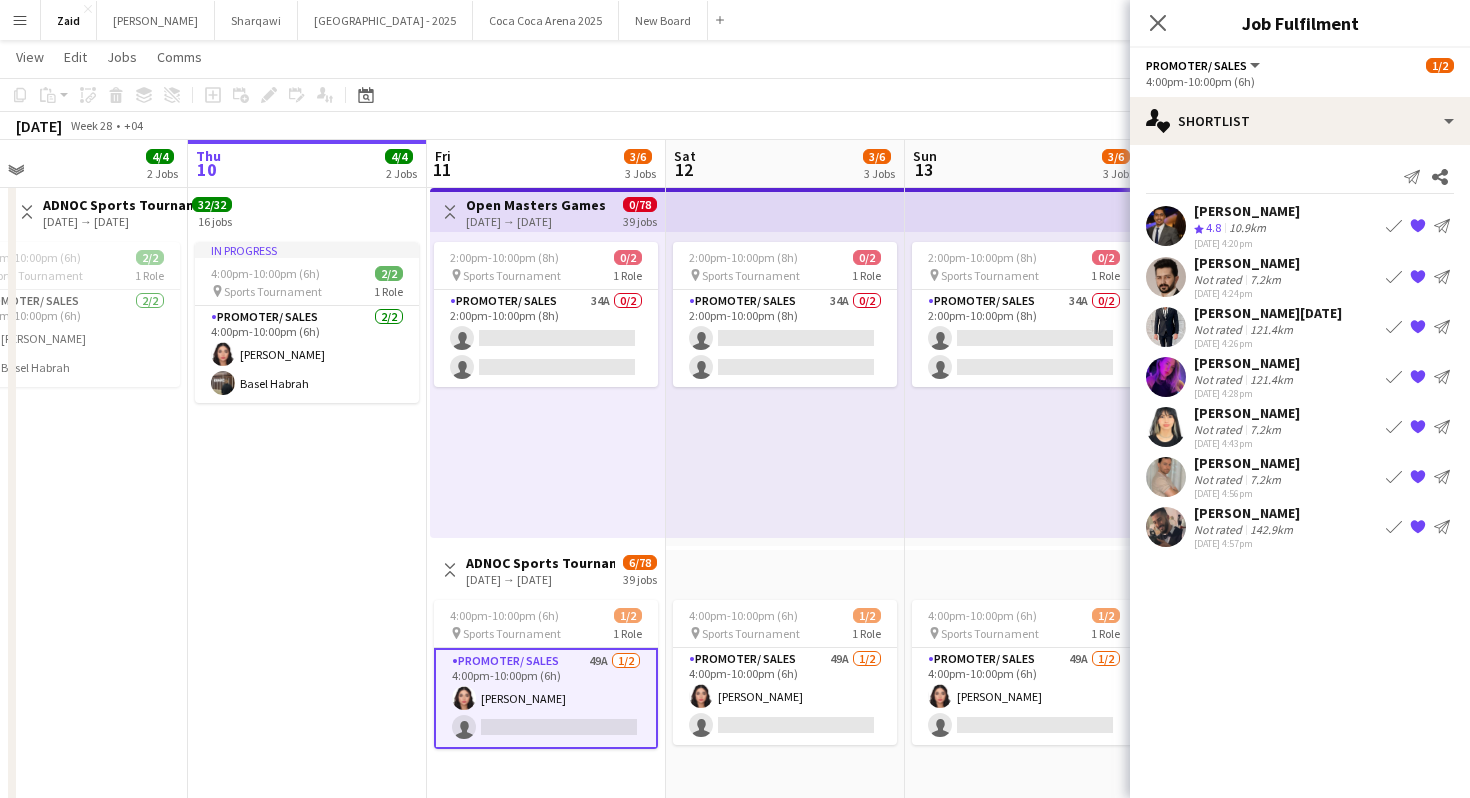 click on "{{ spriteTitle }}" at bounding box center [1418, 427] 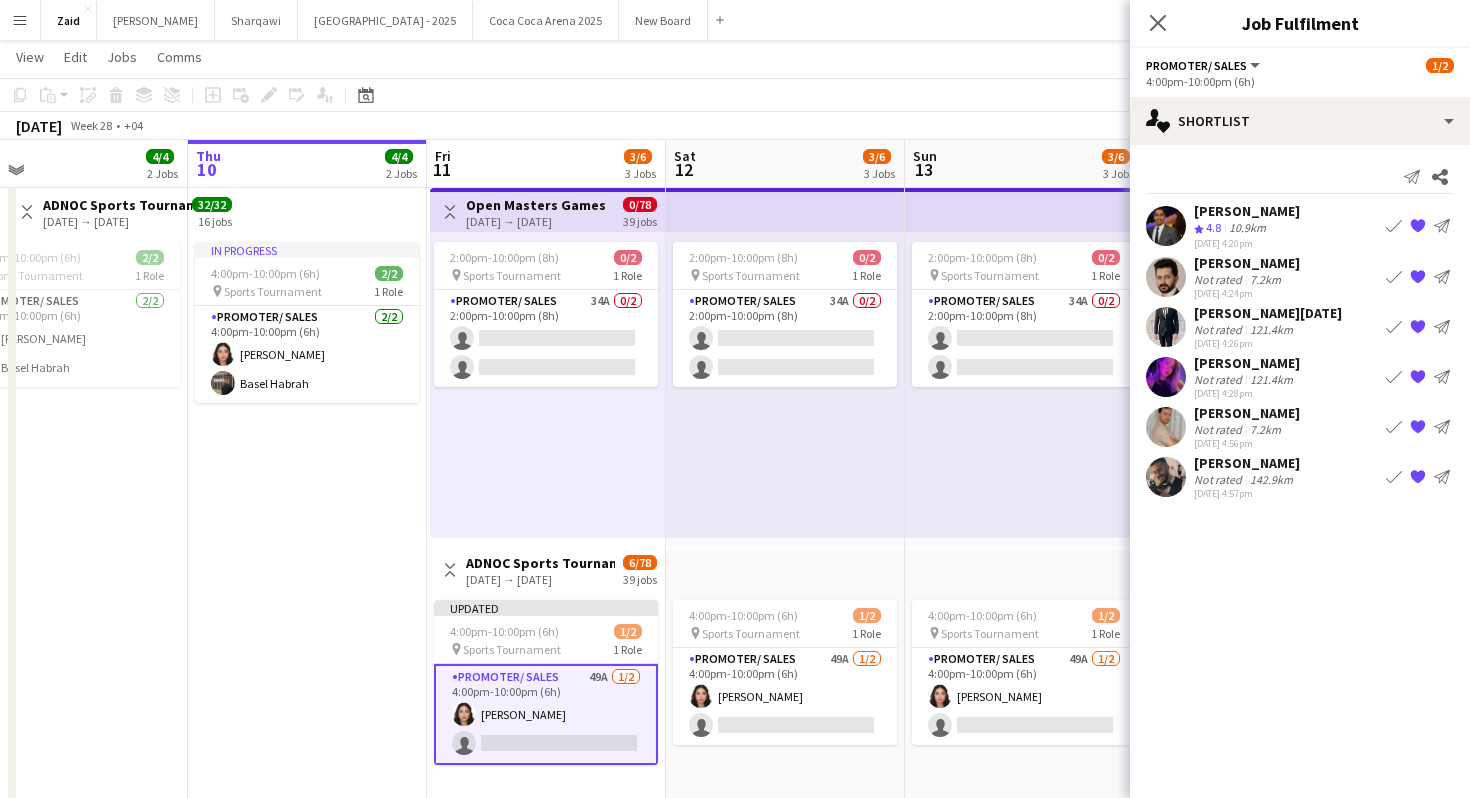click on "2:00pm-10:00pm (8h)    0/2
pin
Sports Tournament   1 Role   Promoter/ Sales   34A   0/2   2:00pm-10:00pm (8h)
single-neutral-actions
single-neutral-actions" at bounding box center (1024, 385) 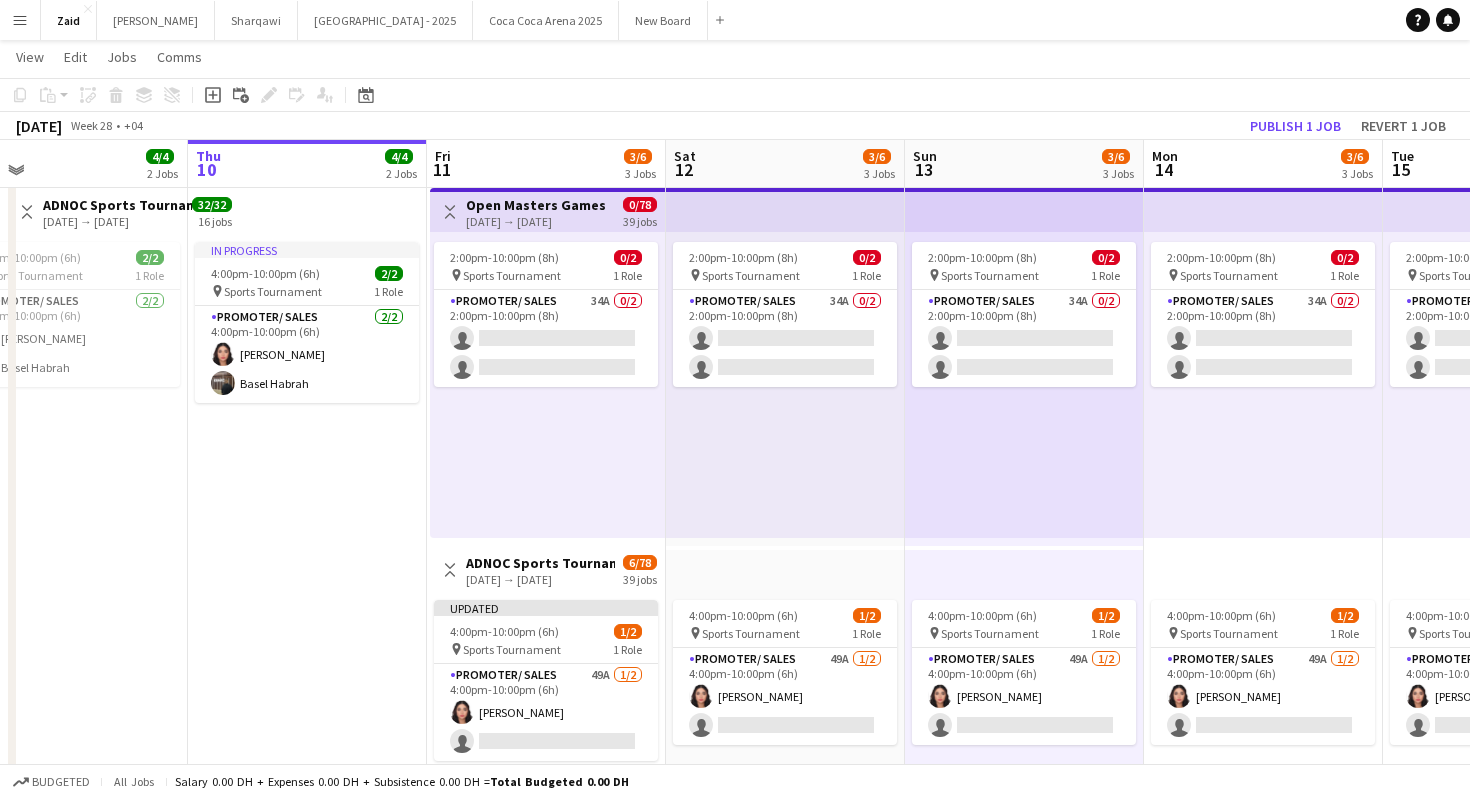 click on "Mon   14   3/6   3 Jobs" at bounding box center (1263, 164) 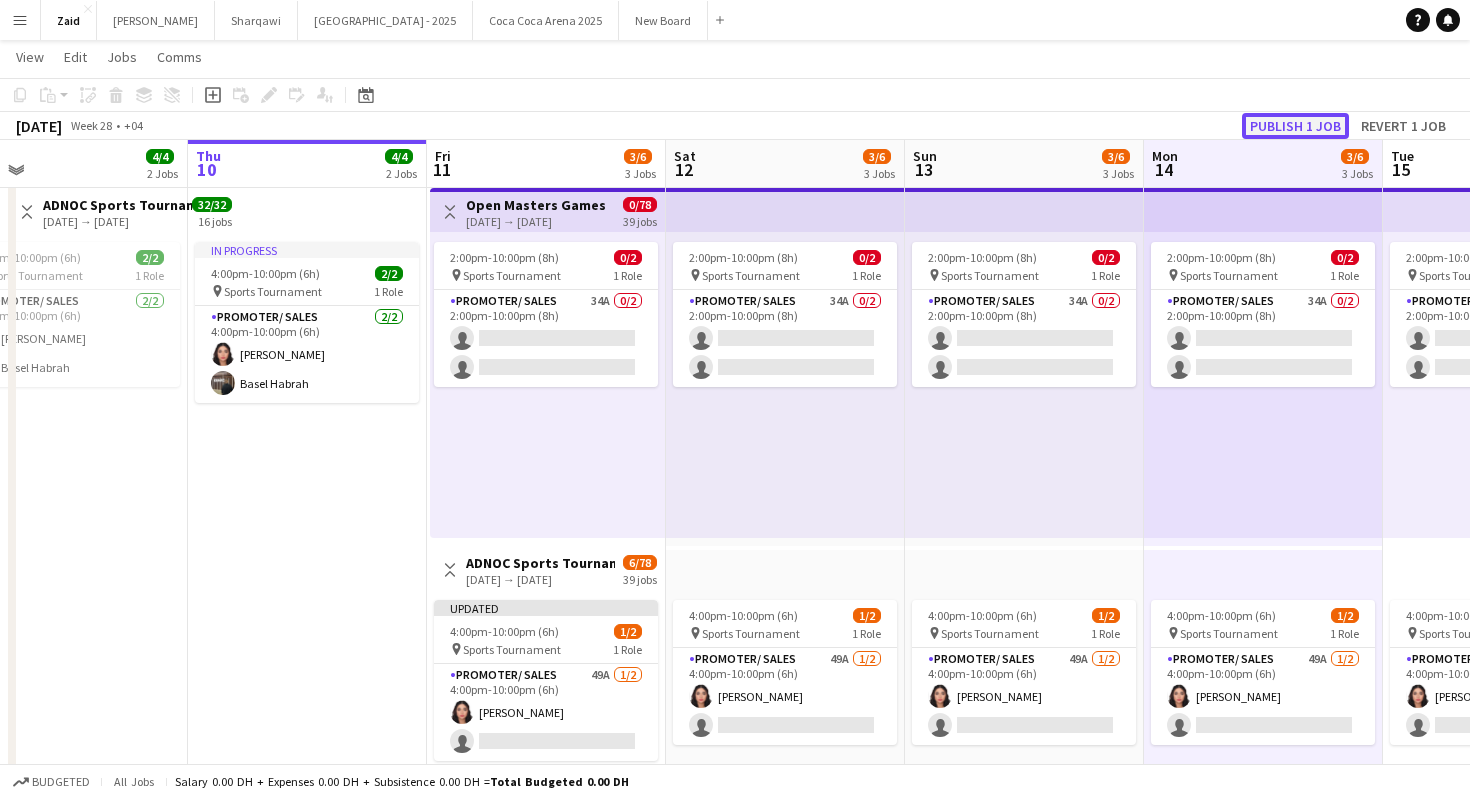 click on "Publish 1 job" 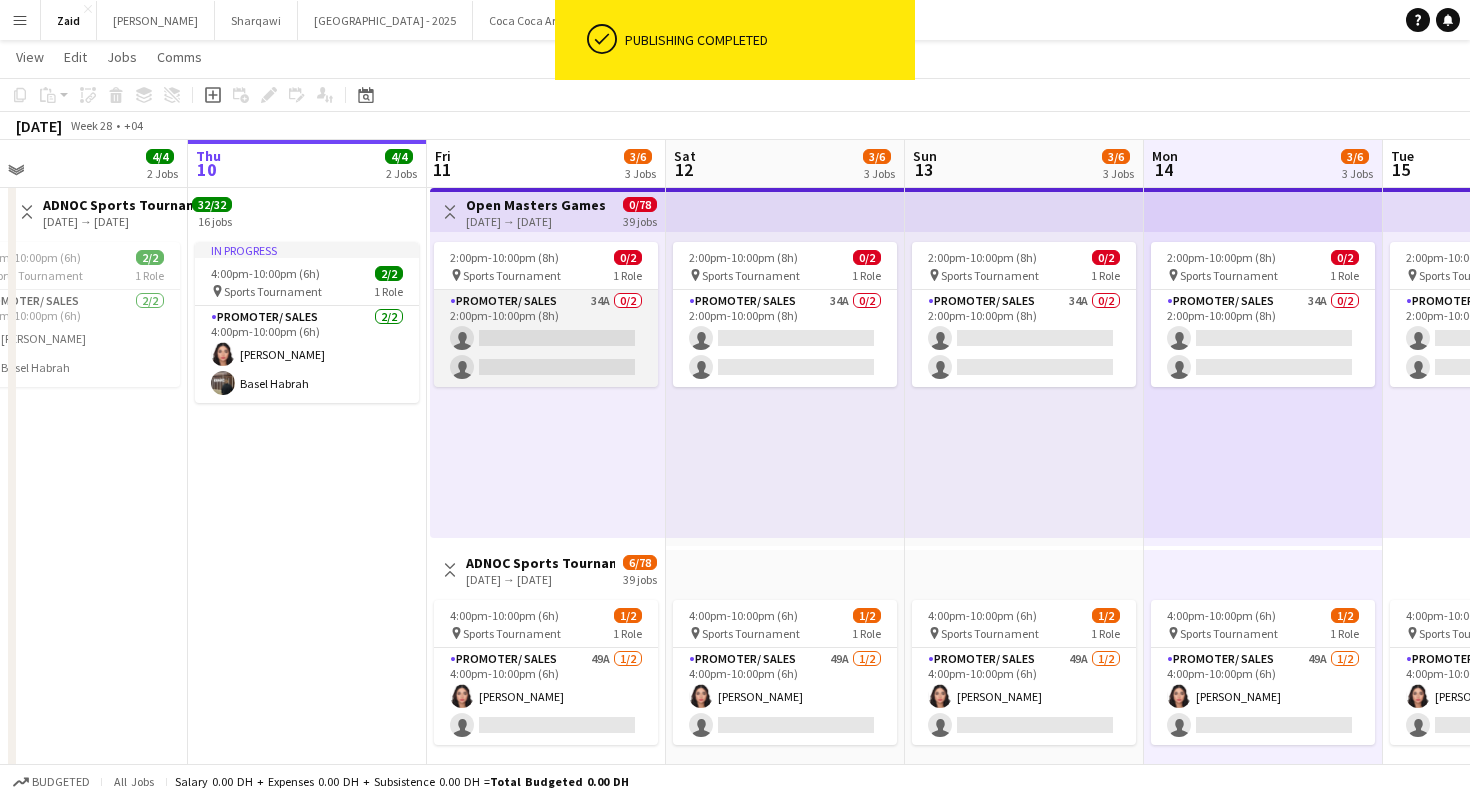 click on "Promoter/ Sales   34A   0/2   2:00pm-10:00pm (8h)
single-neutral-actions
single-neutral-actions" at bounding box center (546, 338) 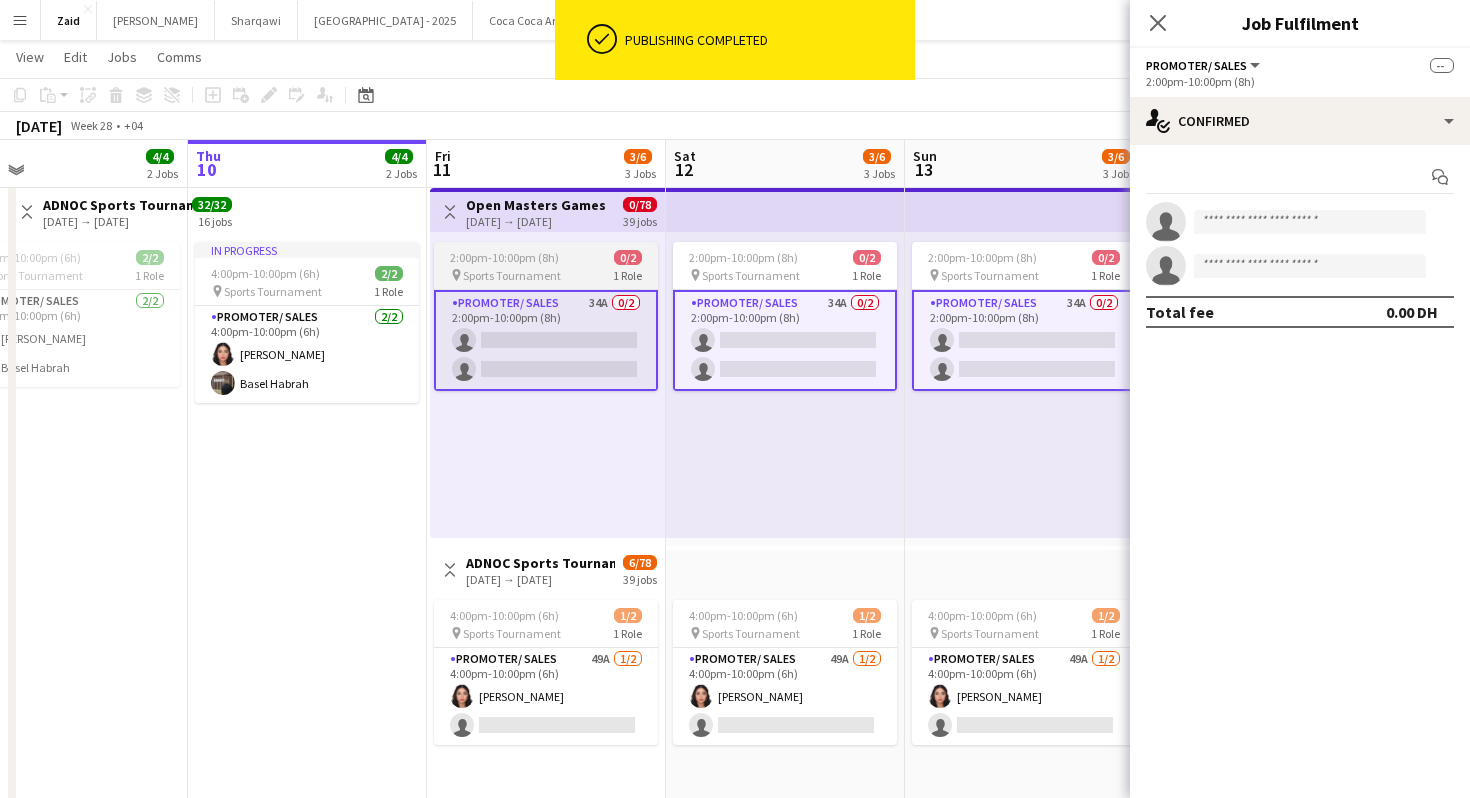 click on "2:00pm-10:00pm (8h)    0/2
pin
Sports Tournament   1 Role   Promoter/ Sales   34A   0/2   2:00pm-10:00pm (8h)
single-neutral-actions
single-neutral-actions" at bounding box center [546, 316] 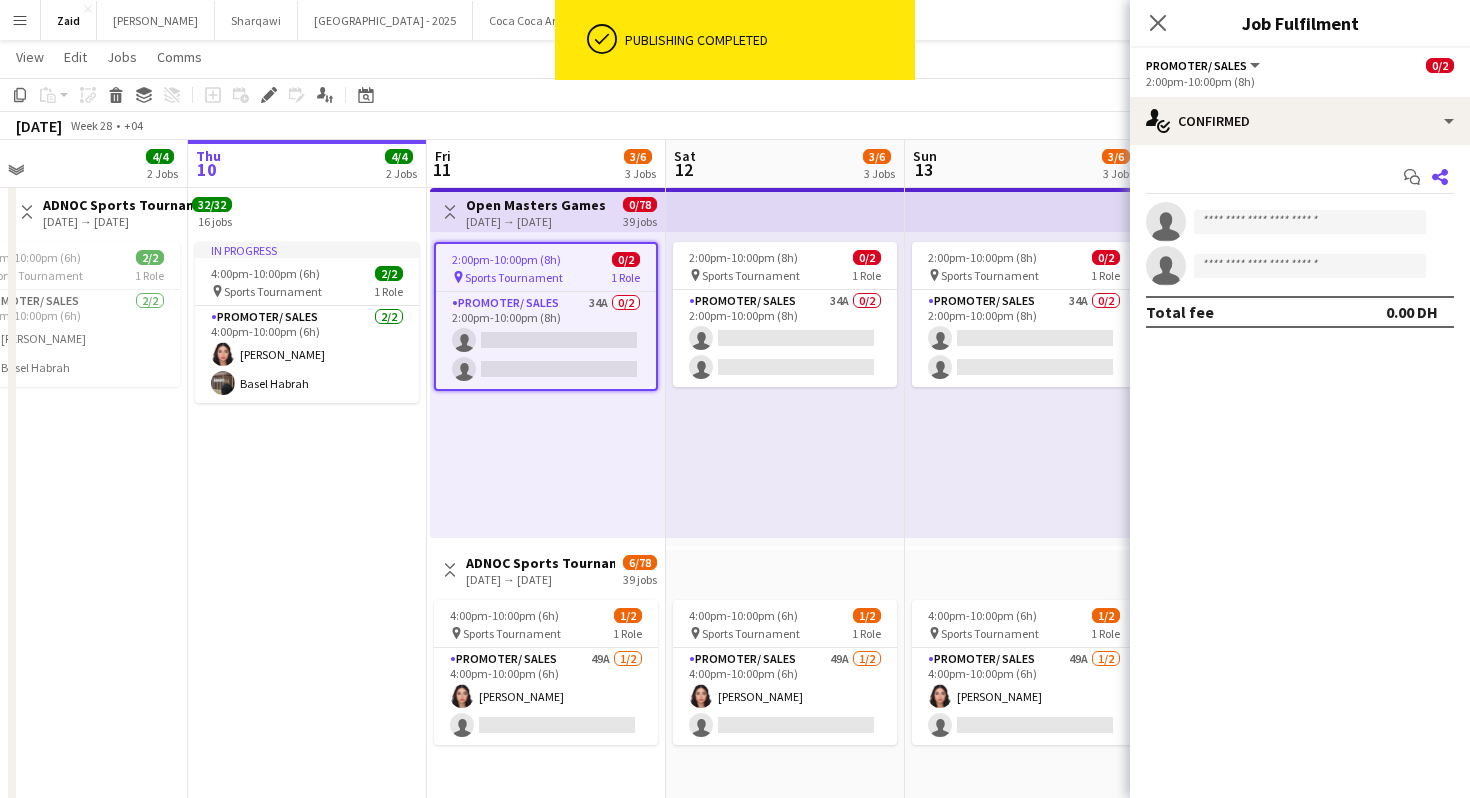 click 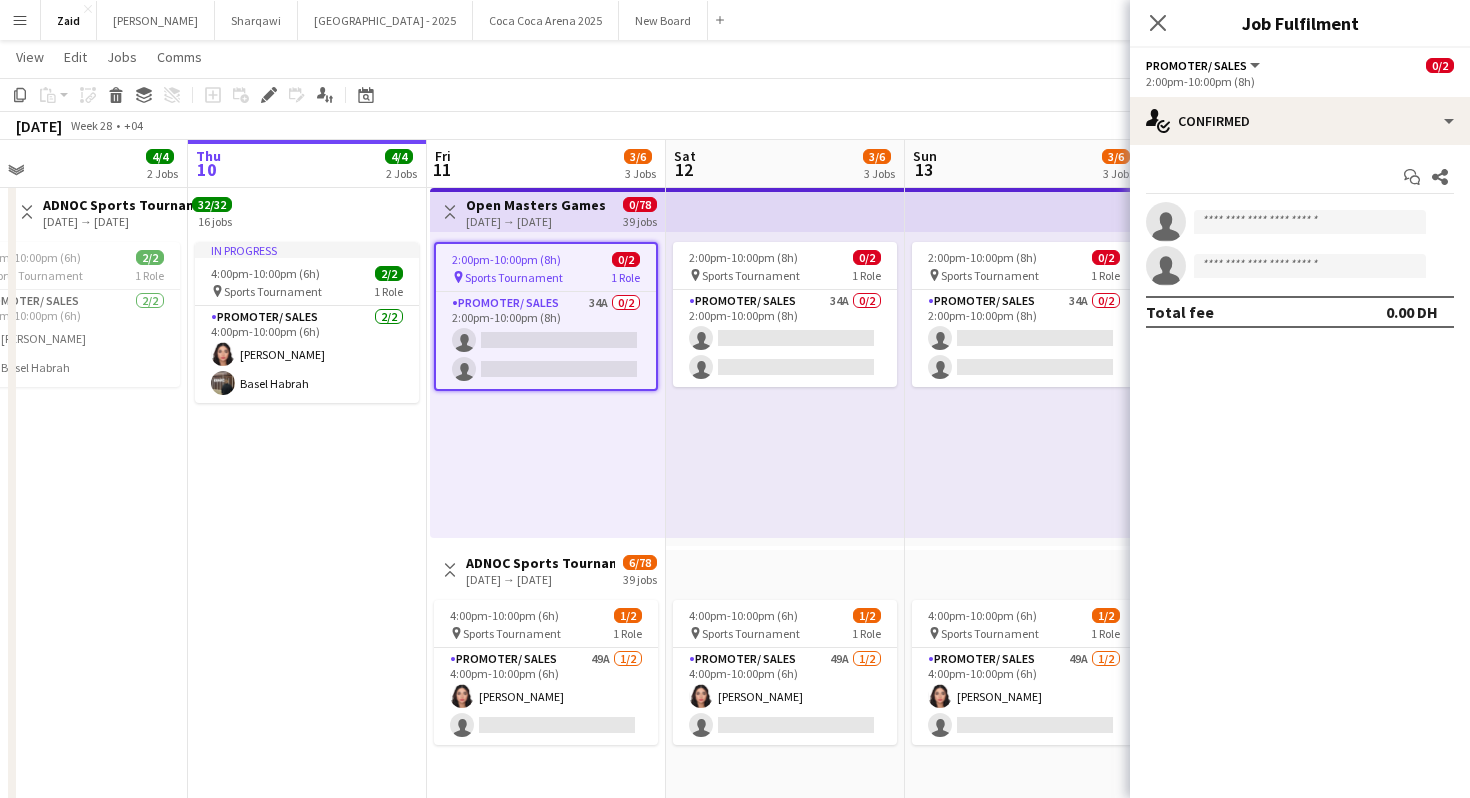 scroll, scrollTop: 0, scrollLeft: 0, axis: both 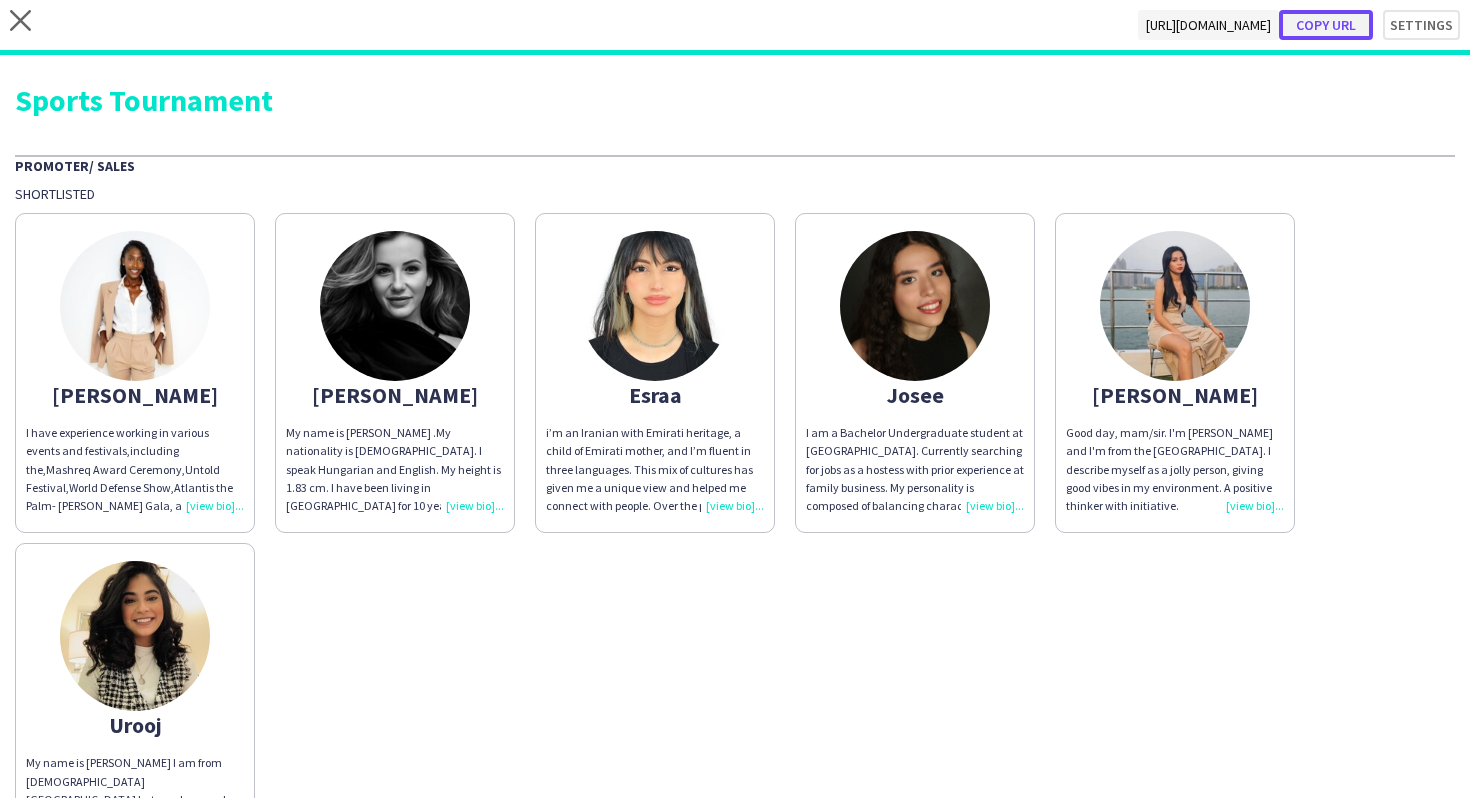click on "Copy url" 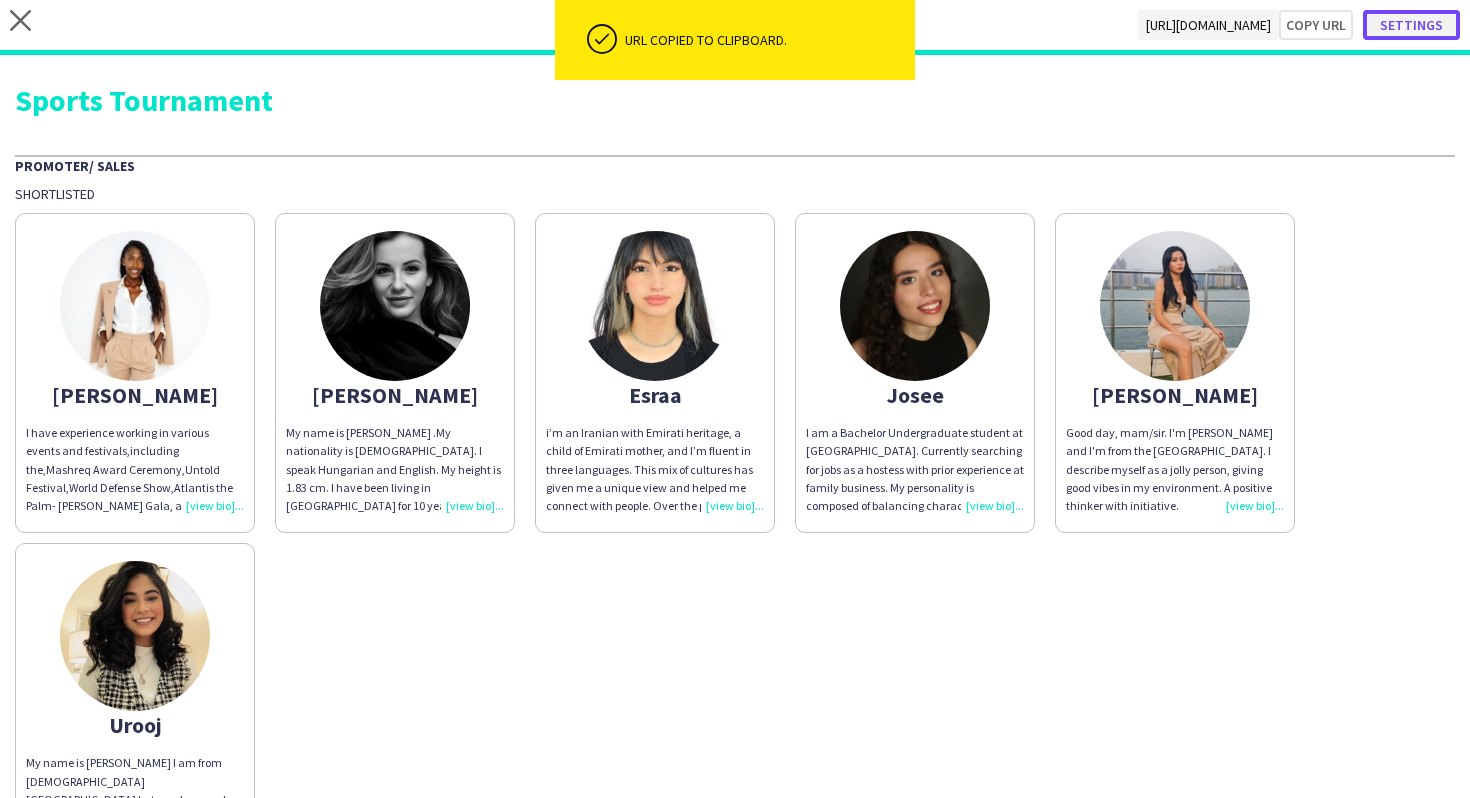 click on "Settings" 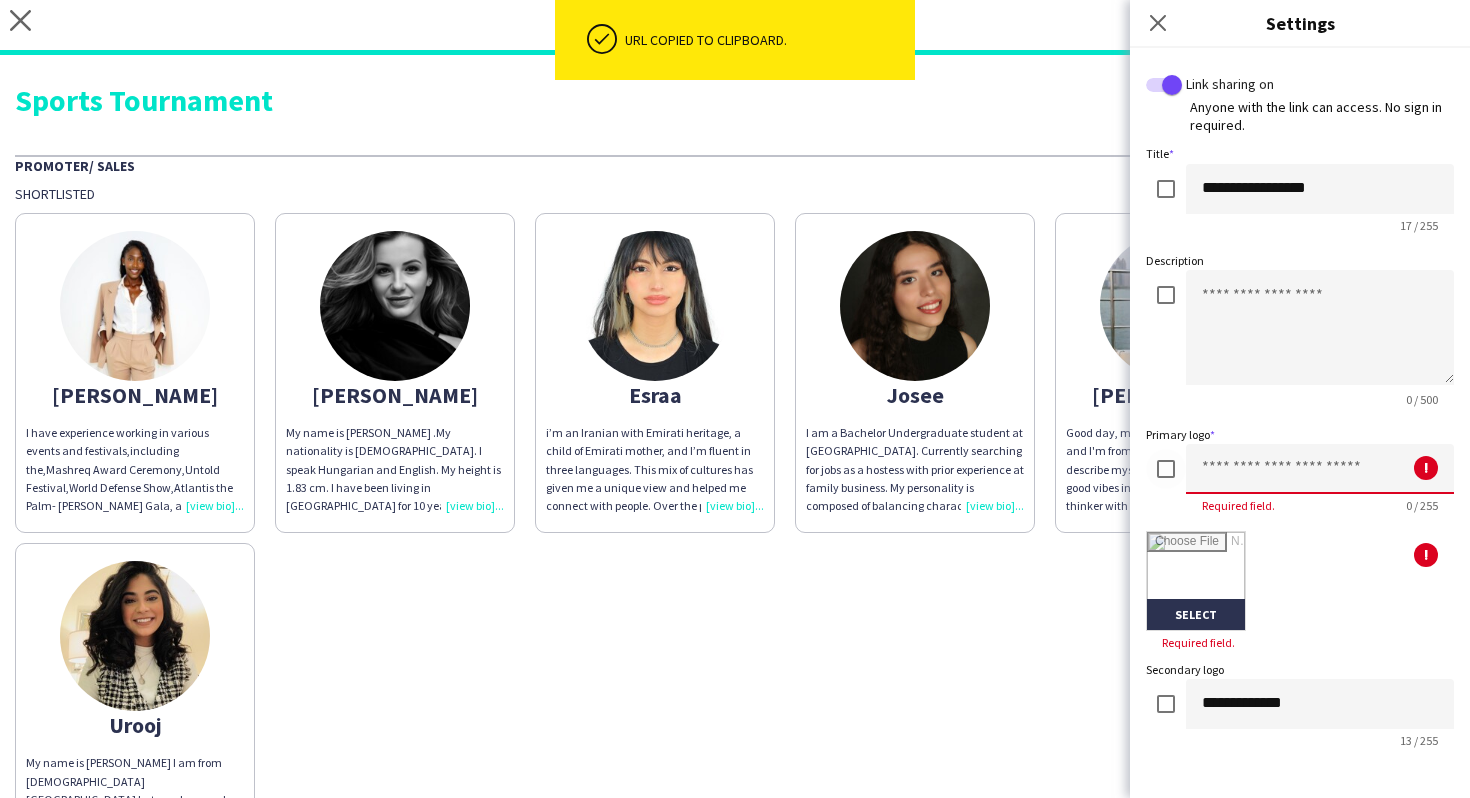 click 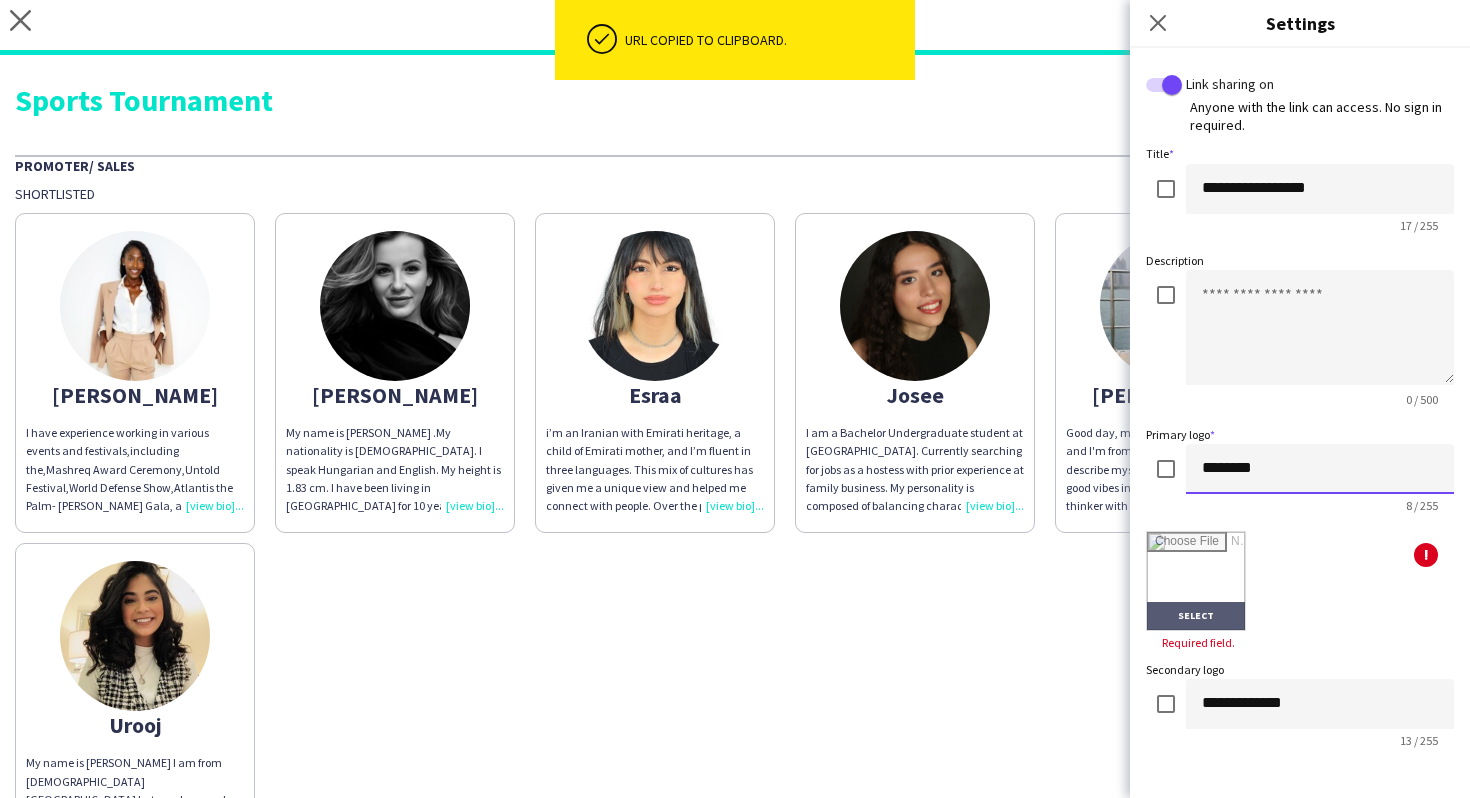 type on "********" 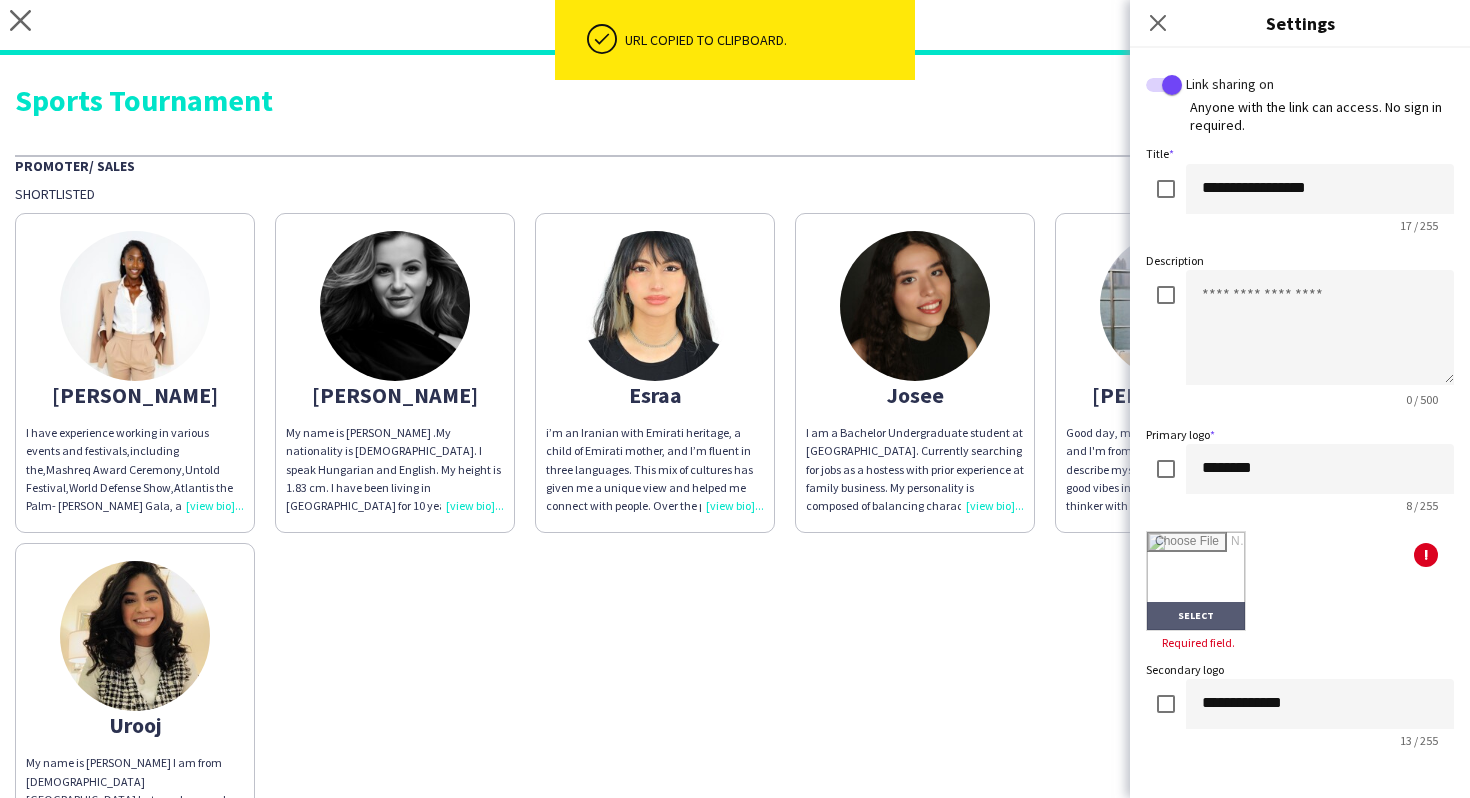 click 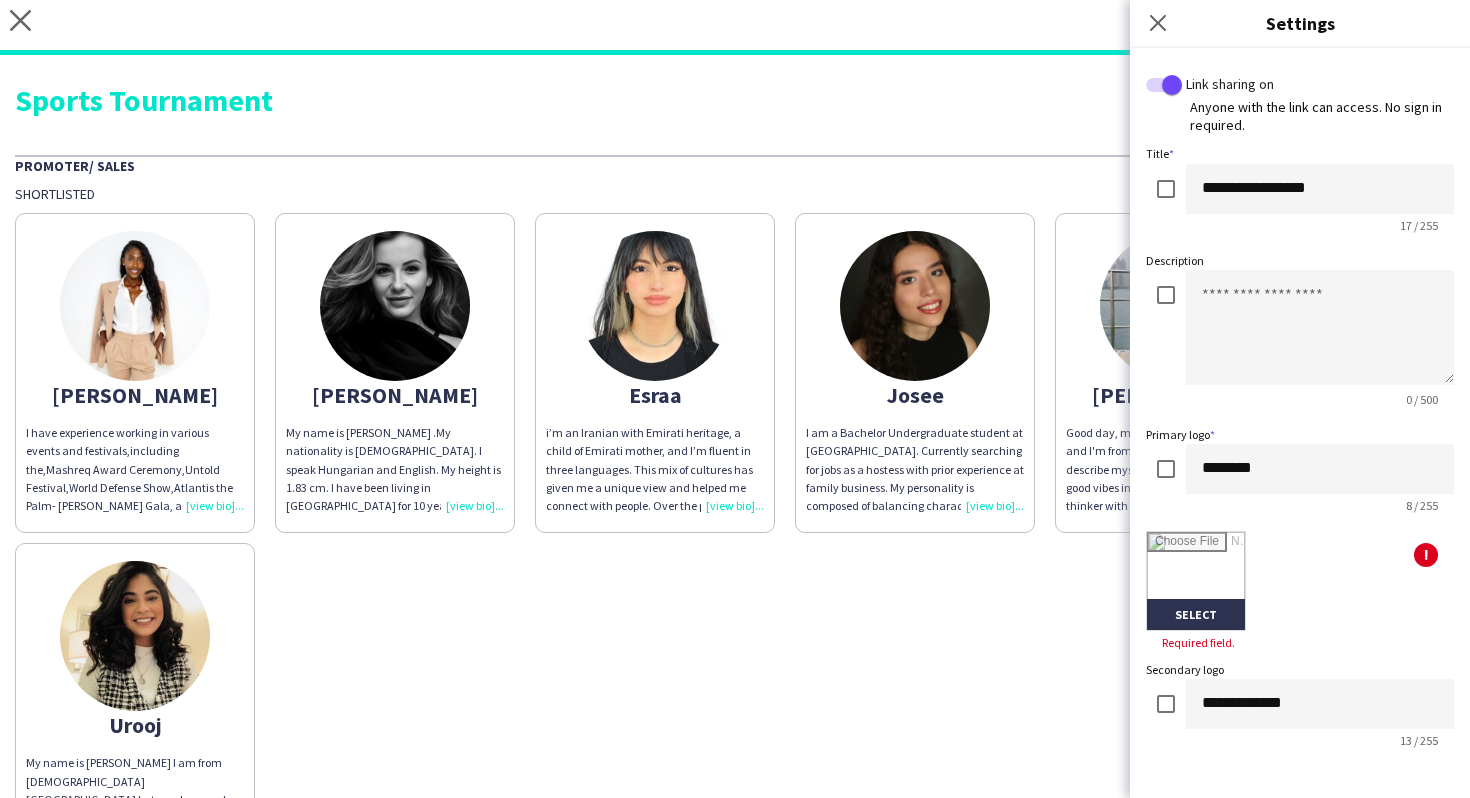type on "**********" 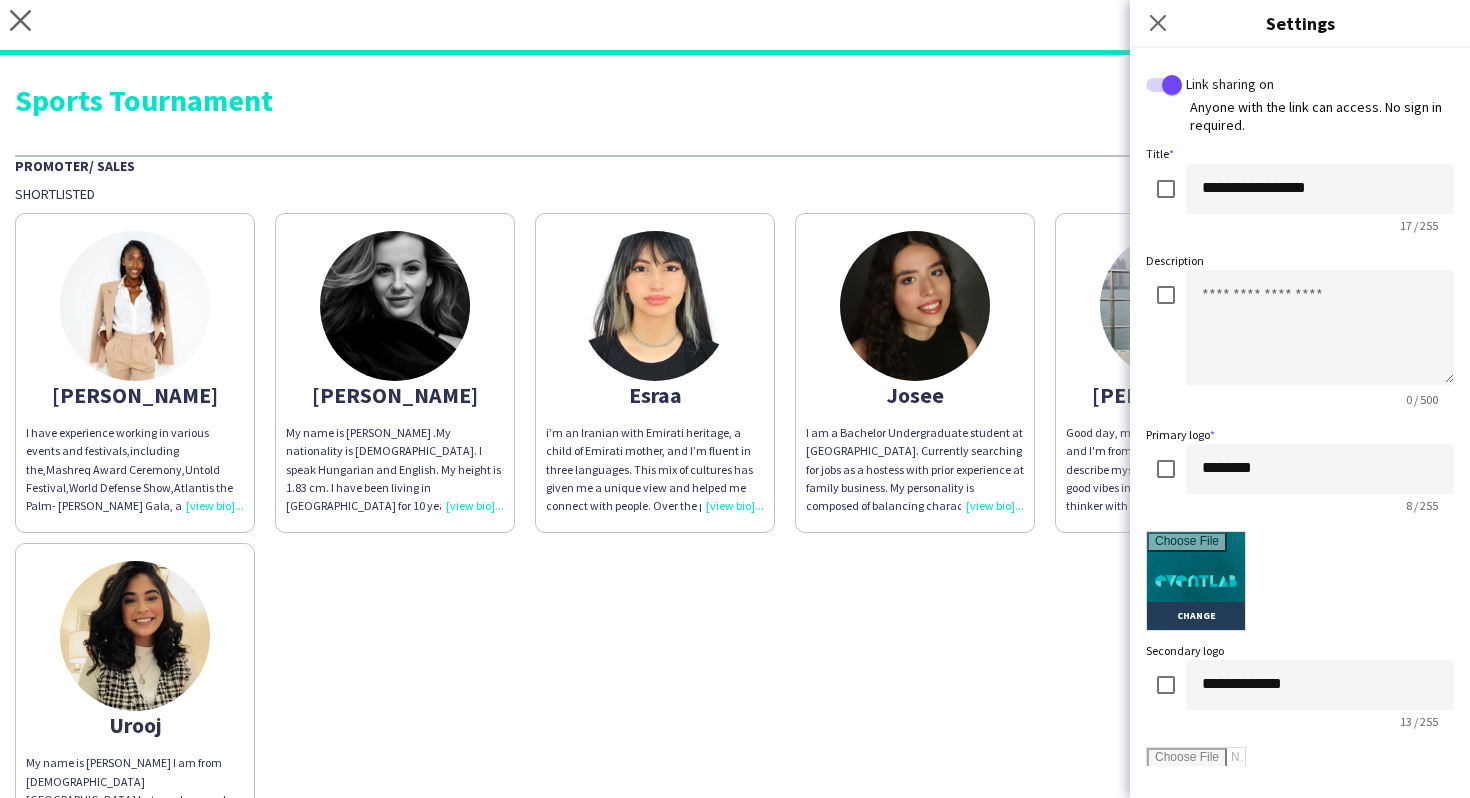 scroll, scrollTop: 380, scrollLeft: 0, axis: vertical 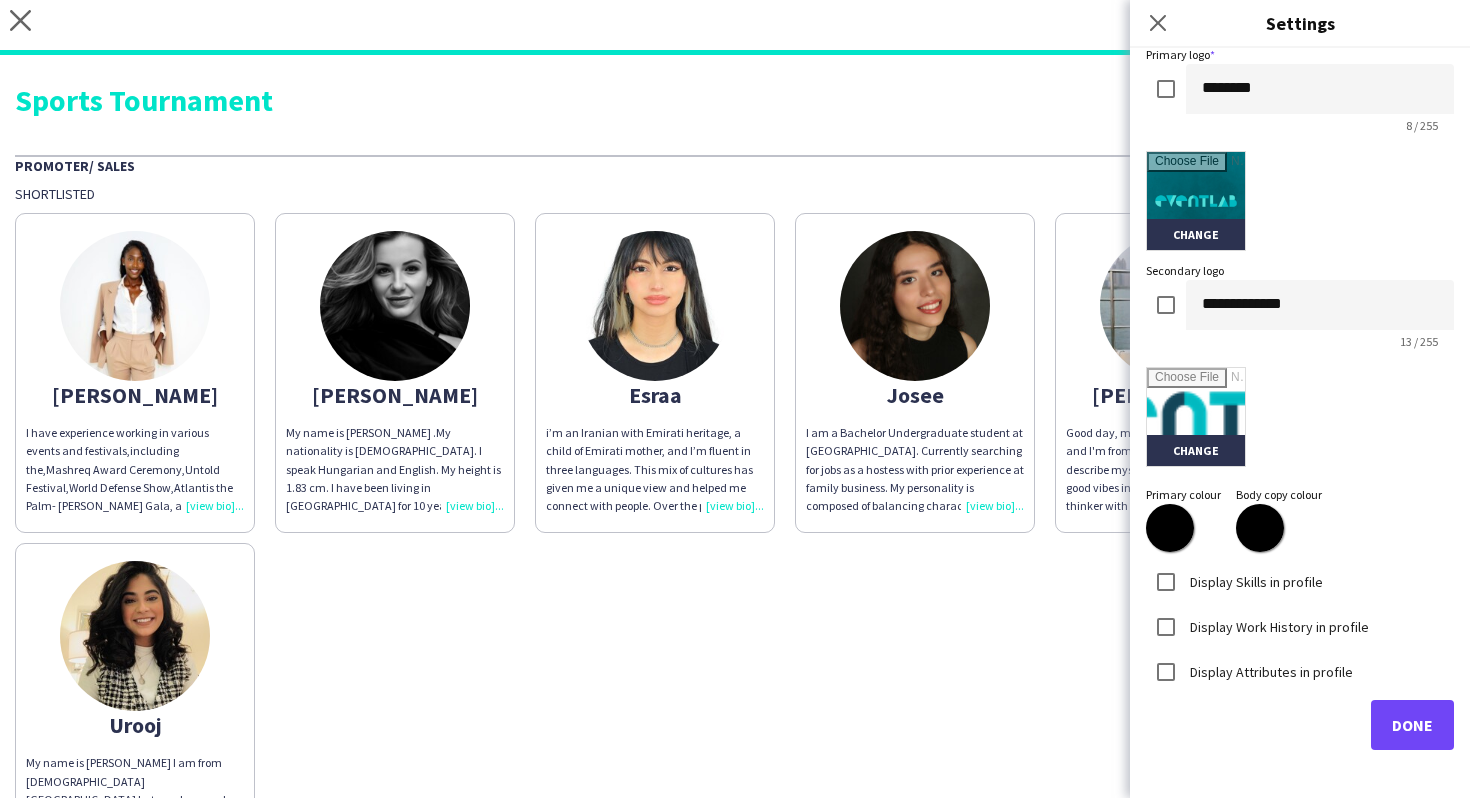 click on "Display Skills in profile" at bounding box center (1254, 581) 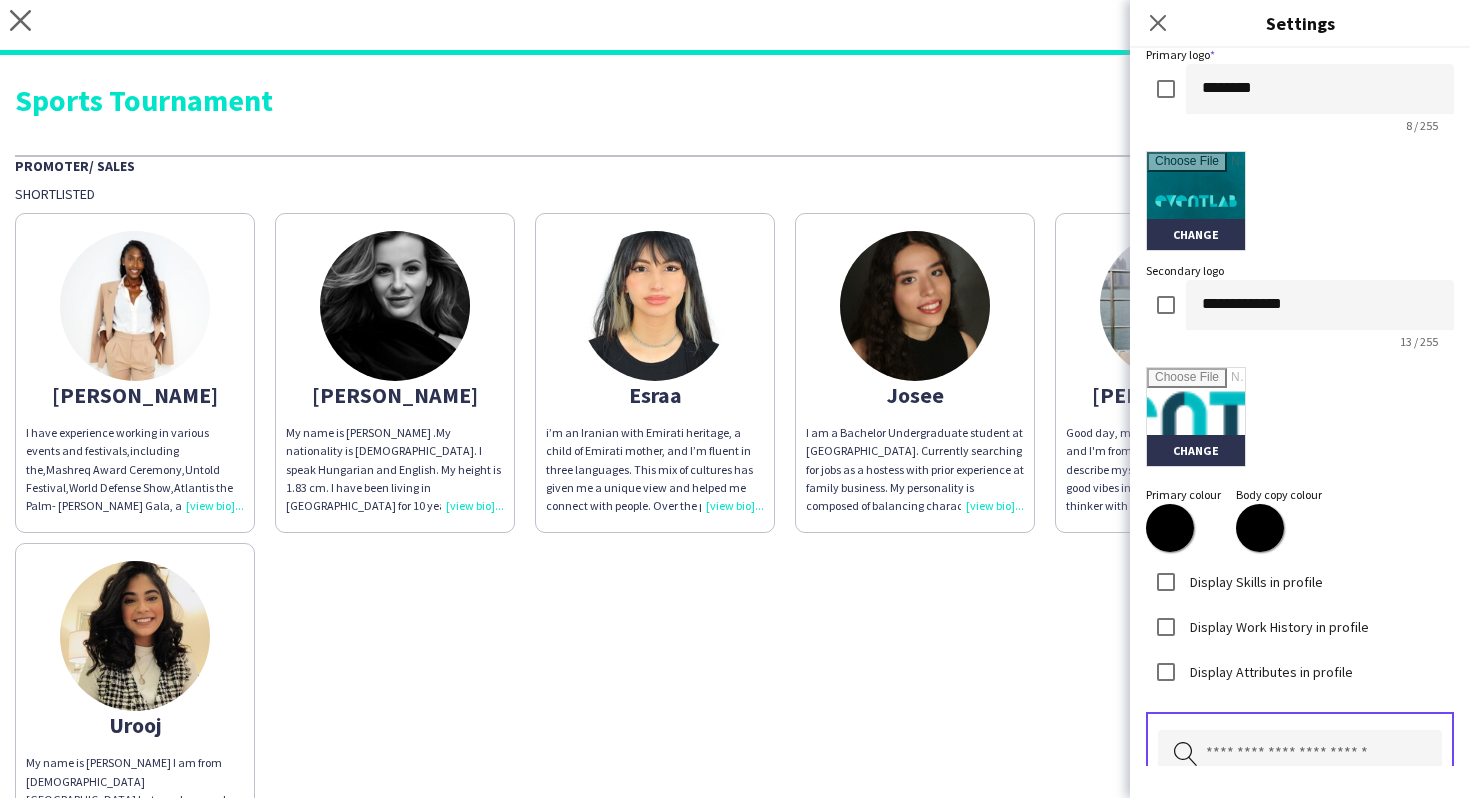 click at bounding box center [1300, 755] 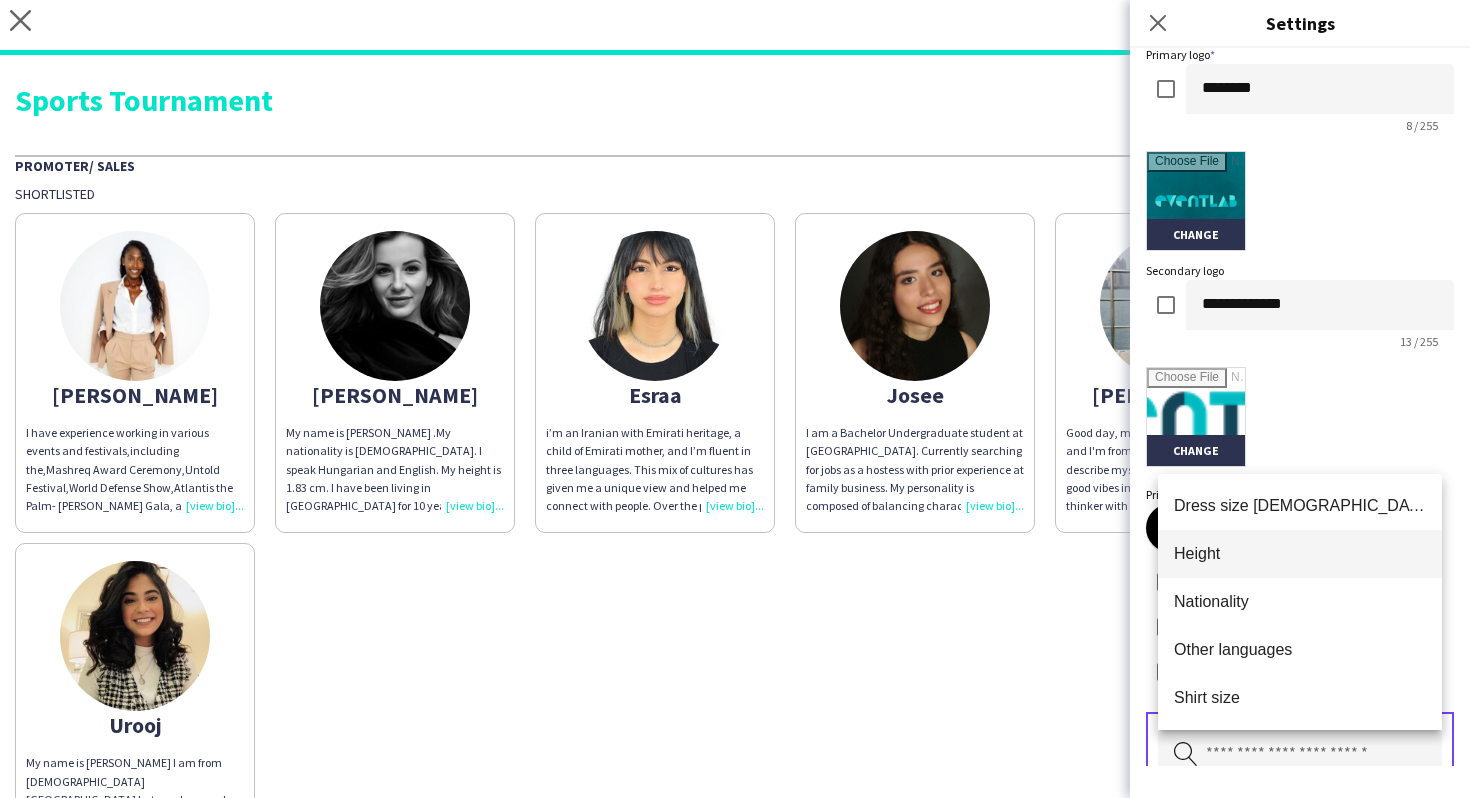 click on "Height" at bounding box center [1300, 554] 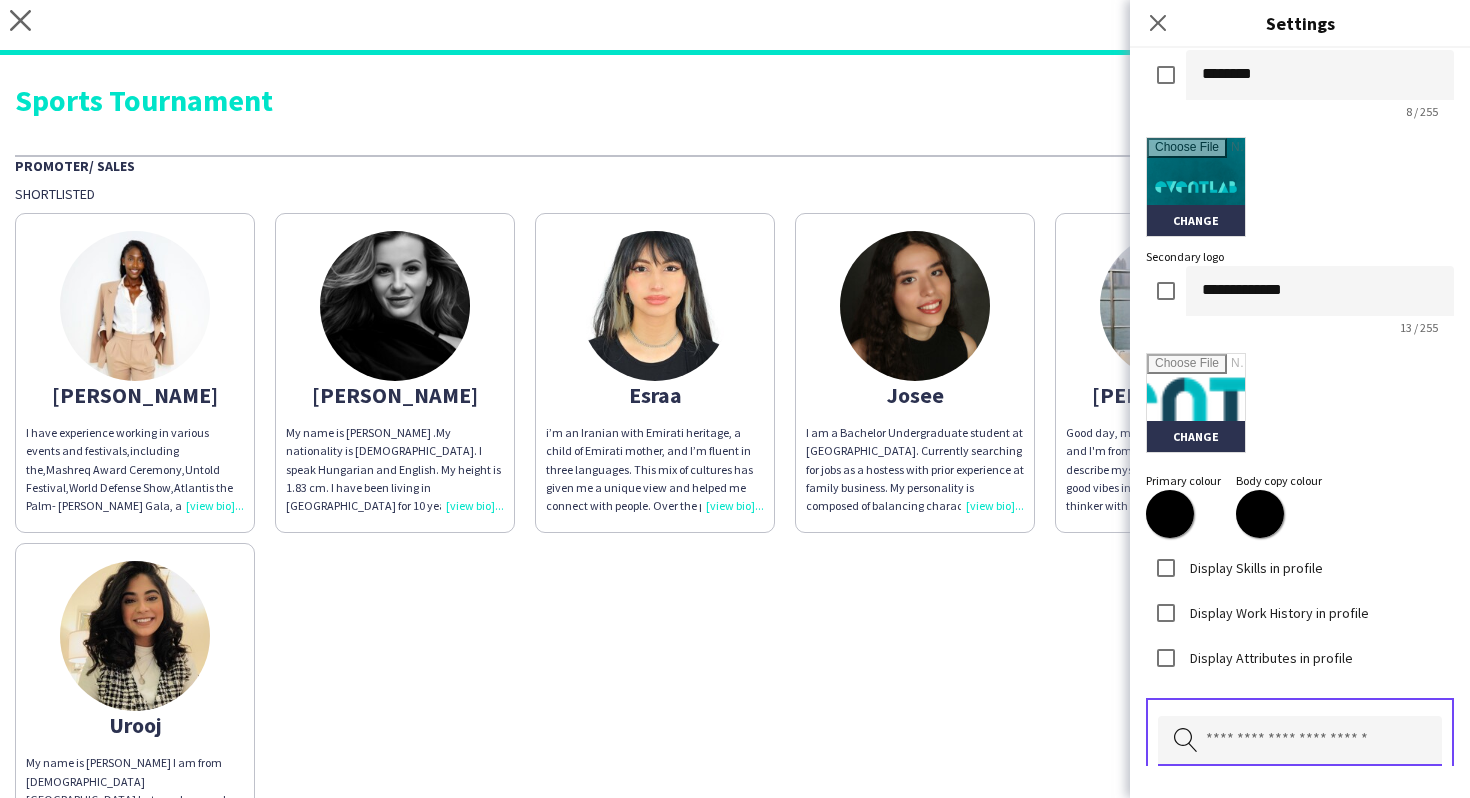 click at bounding box center [1300, 741] 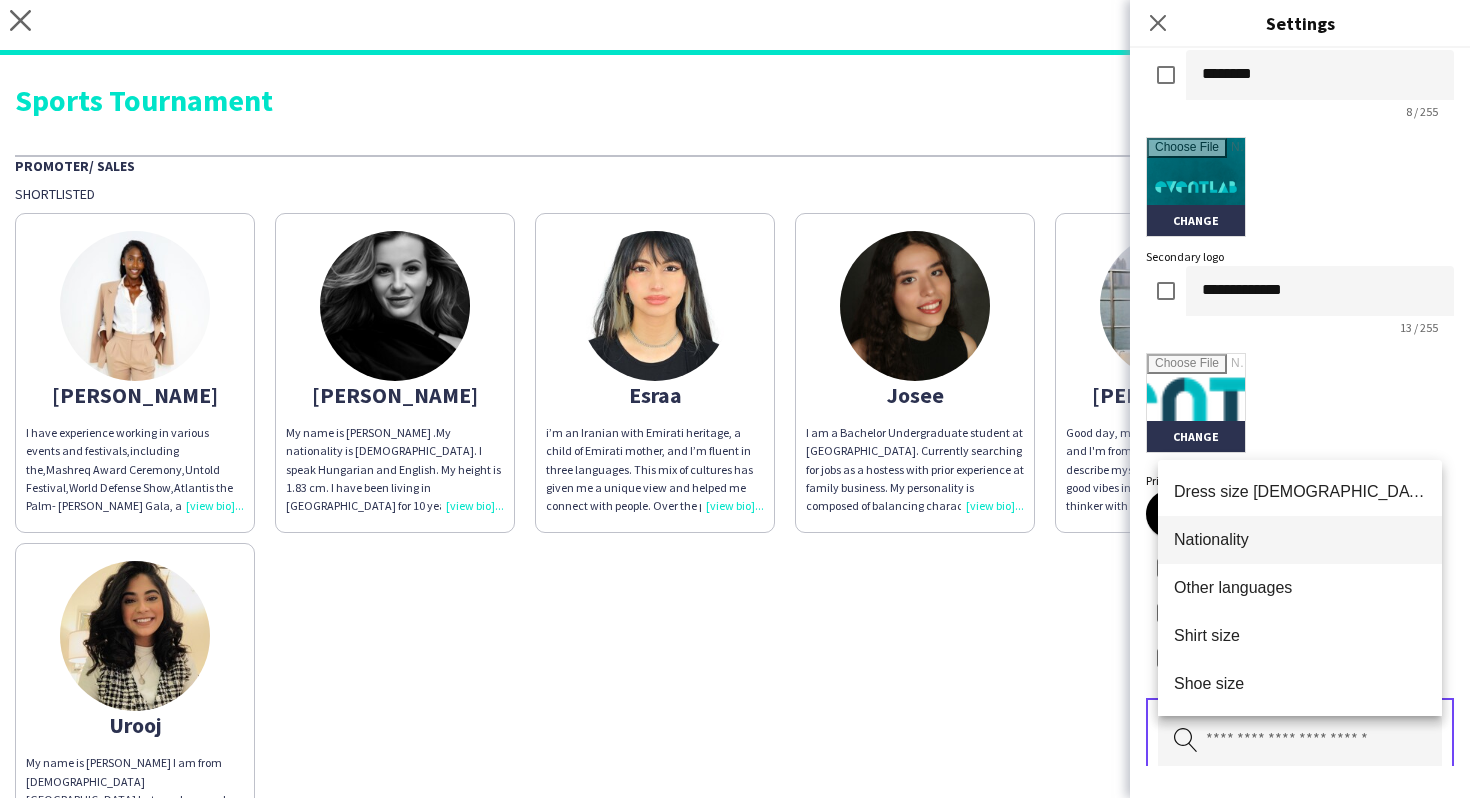 click on "Nationality" at bounding box center [1300, 540] 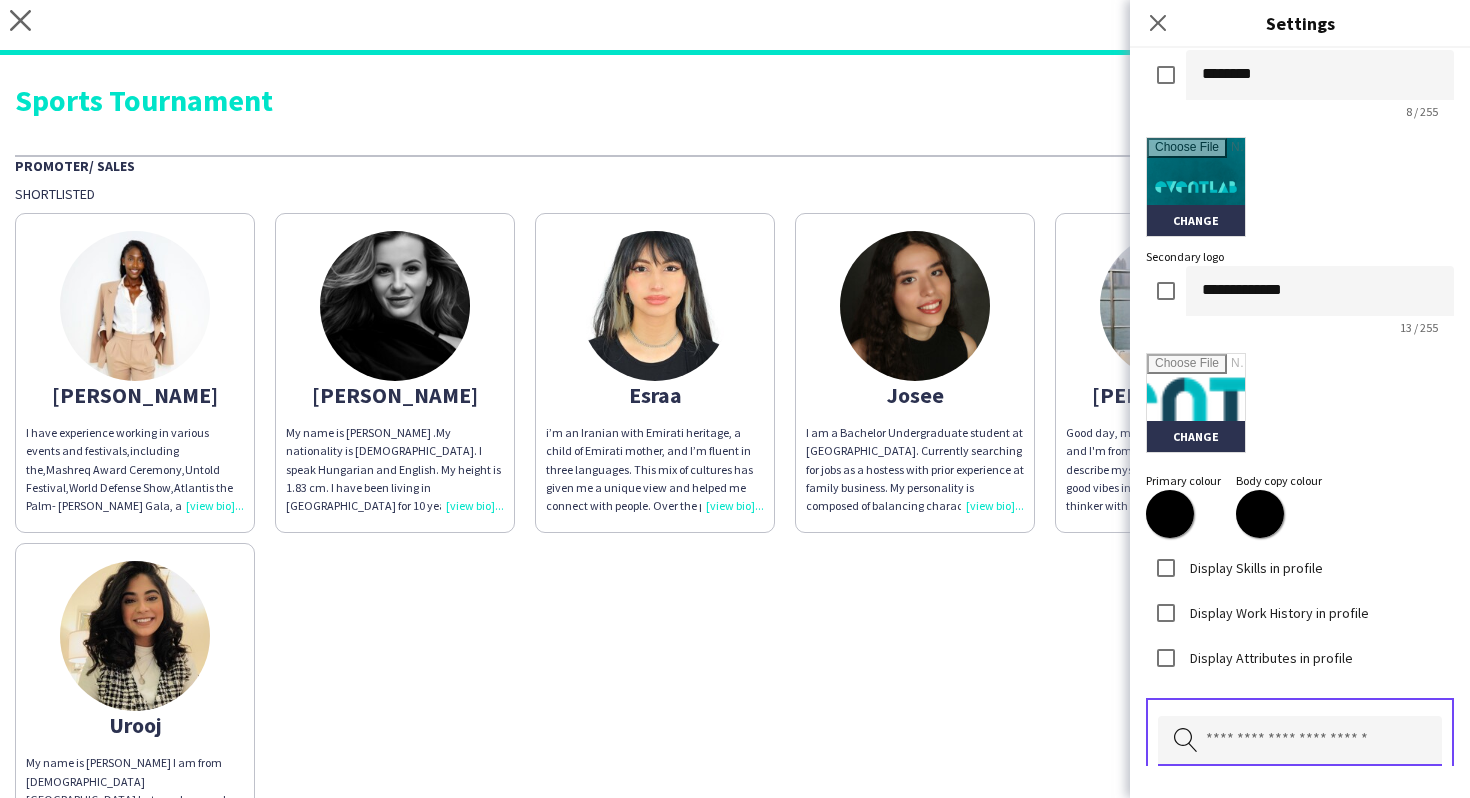click at bounding box center [1300, 741] 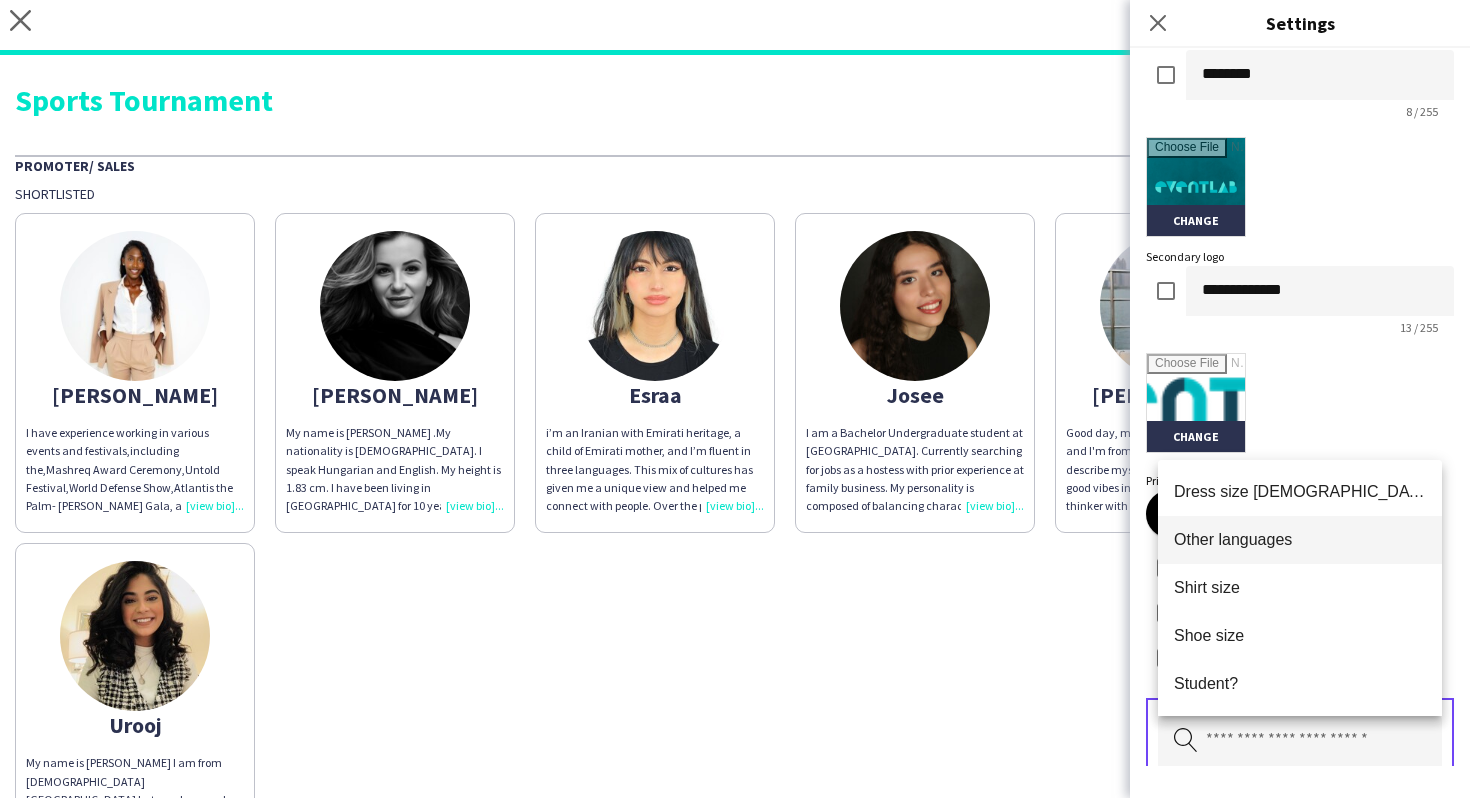 click on "Other languages" at bounding box center (1300, 540) 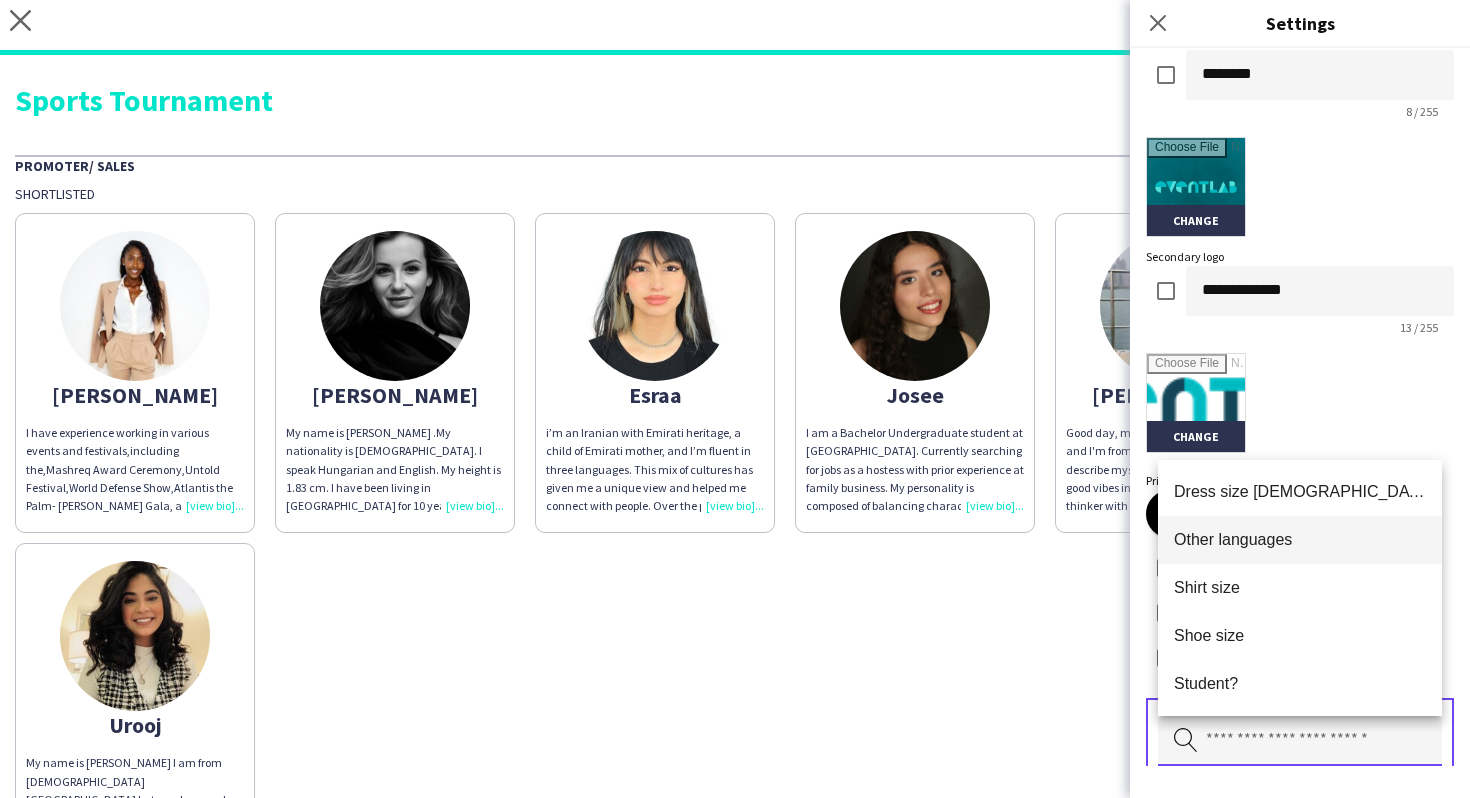 type 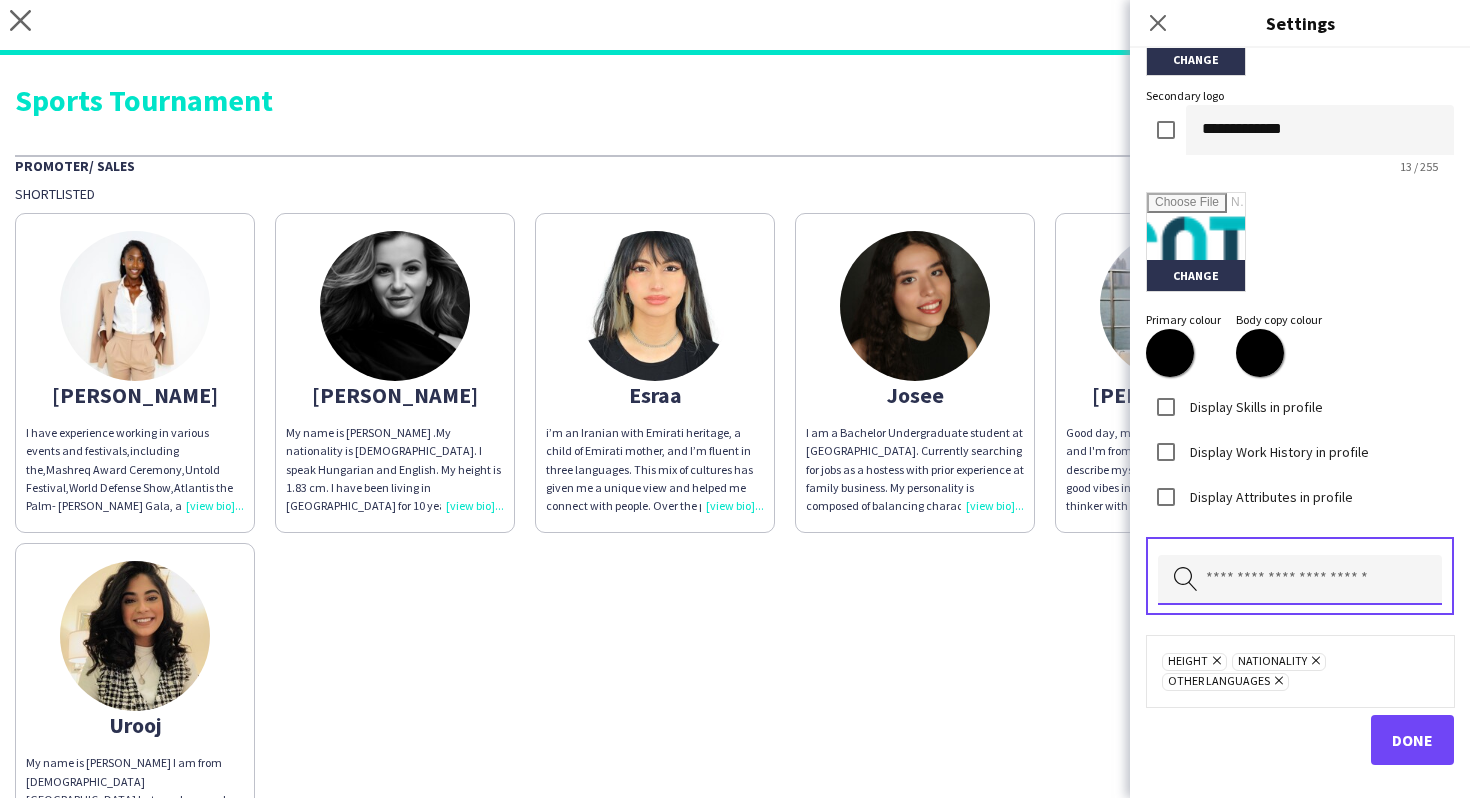 scroll, scrollTop: 570, scrollLeft: 0, axis: vertical 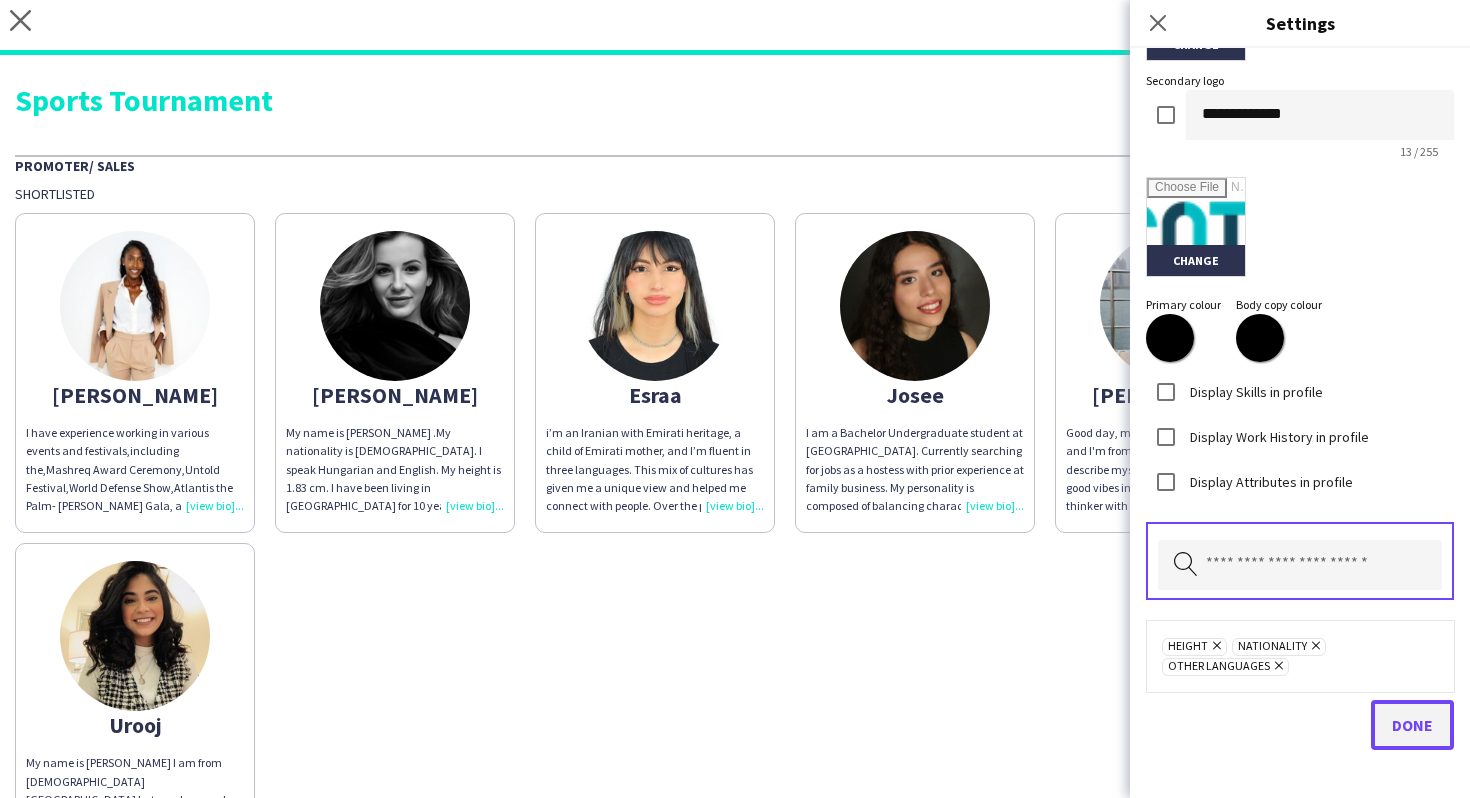 click on "Done" 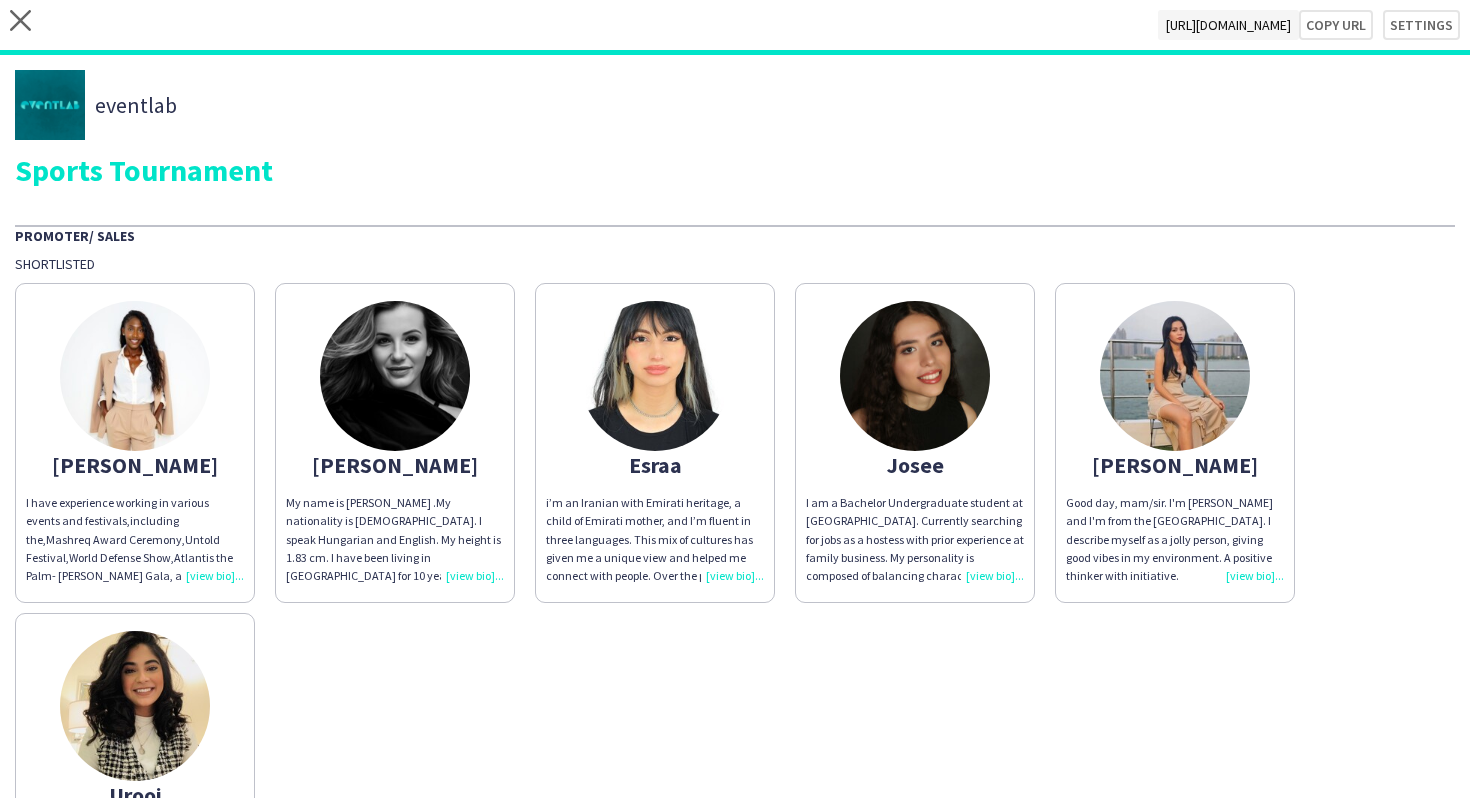 click on "Josee
I am a Bachelor Undergraduate student at [GEOGRAPHIC_DATA]. Currently searching for jobs as a hostess with prior experience at family business.
My personality is composed of balancing characteristics, such that I am both creative and logical. I am hardworking but also social, all whilst maintaining respect.
I am an excellent performer (3.9/4 GPA) at university with high discipline and passion to persevere in my future career. I am eager to prove myself to attain a good job position." 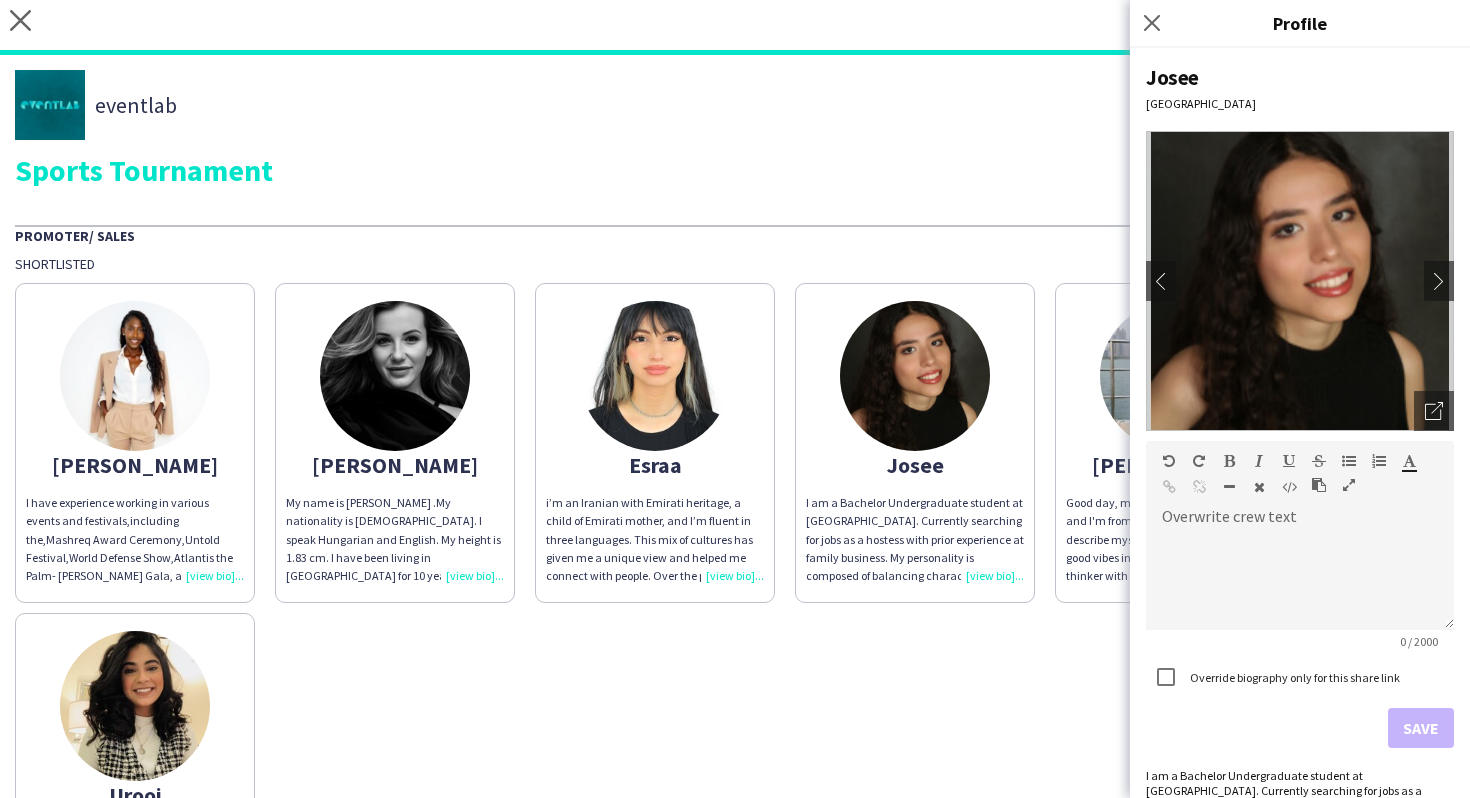 click on "eventlab   Sports Tournament   Promoter/ Sales   Shortlisted   [PERSON_NAME]
I have experience working in various events and festivals,including the,Mashreq Award Ceremony,Untold Festival,World Defense Show,Atlantis the Palm- [PERSON_NAME] Gala, and COP [DOMAIN_NAME] these roles,I welcomed, greeted, and guided guests around the venue, supported clients,managed guest information, processed payments,and ensured a good flow of the event.I also served as a team supervisor,setting goals,organizing workflow,monitoring productivity,resolving issues,maintaining records,and training new employees.  [PERSON_NAME]
My name is [PERSON_NAME] .My nationality is [DEMOGRAPHIC_DATA]. I speak Hungarian and English. My height is 1.83 cm. I have been living in [GEOGRAPHIC_DATA] for 10 years. I have been working for Etihad Airways as Cabin Manager. I have years of event coordinator and hostess experience. I was trained in [GEOGRAPHIC_DATA], [GEOGRAPHIC_DATA] for the Residence [PERSON_NAME].  Esraa
[PERSON_NAME]
[PERSON_NAME]" 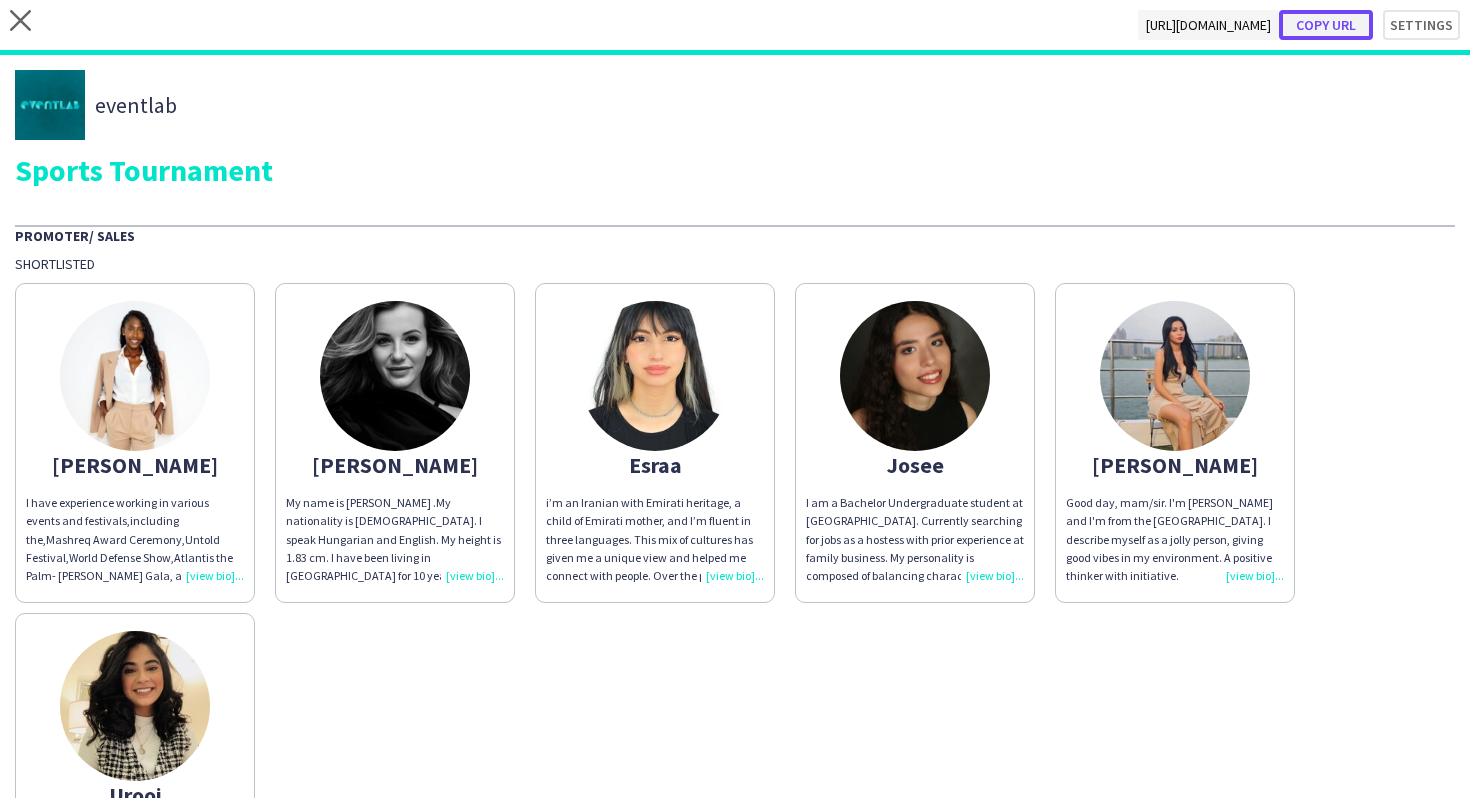 click on "Copy url" 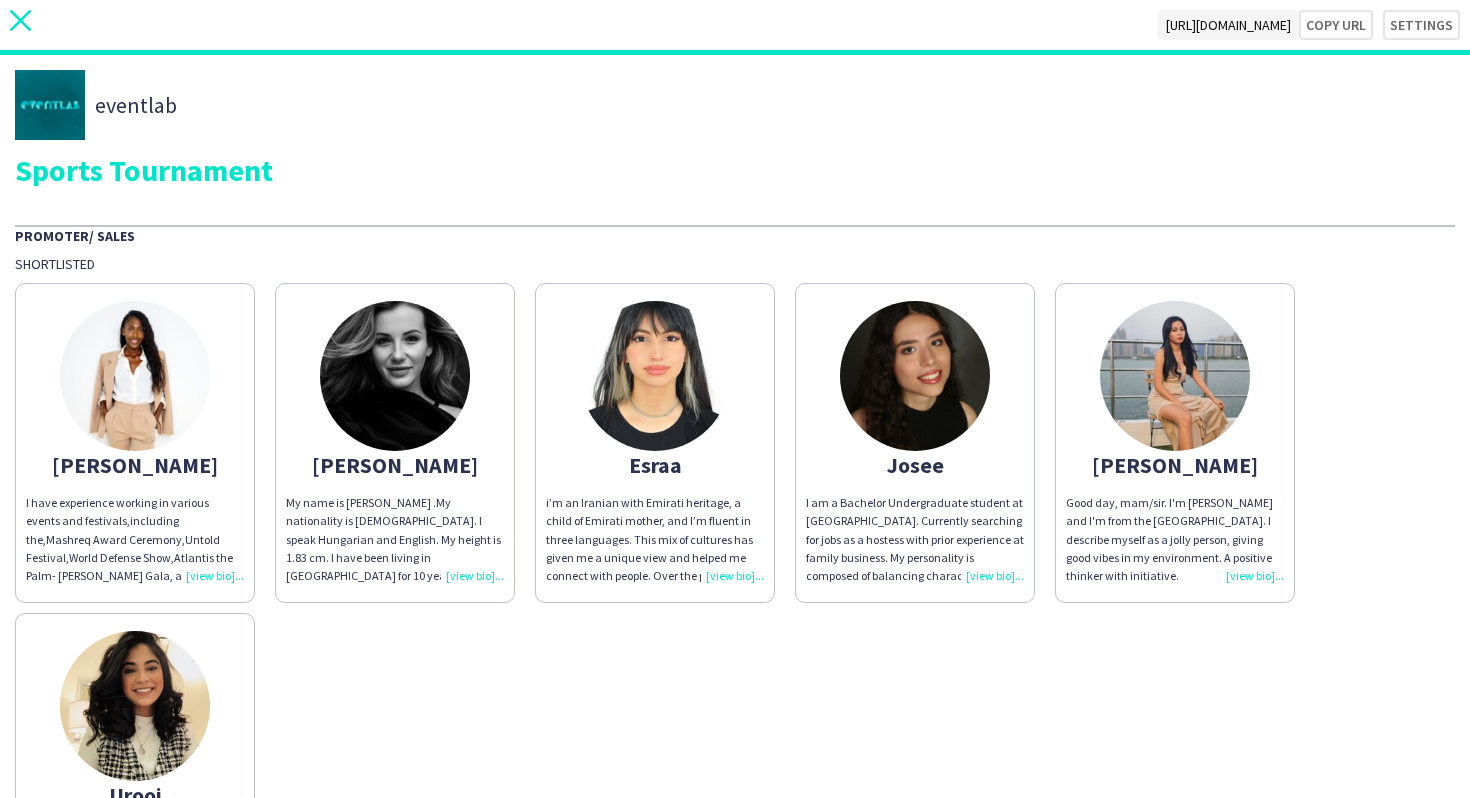 click 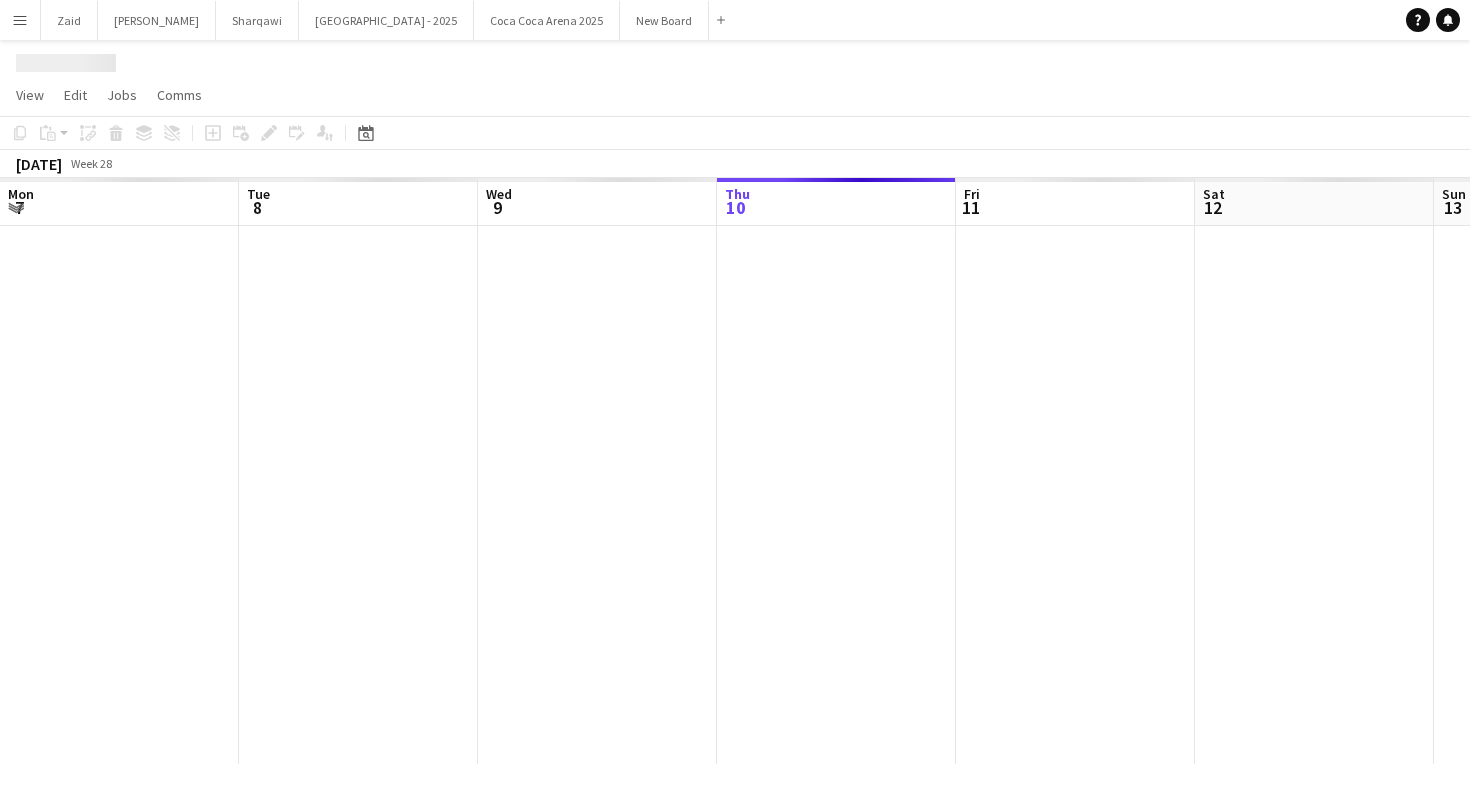 scroll, scrollTop: 0, scrollLeft: 478, axis: horizontal 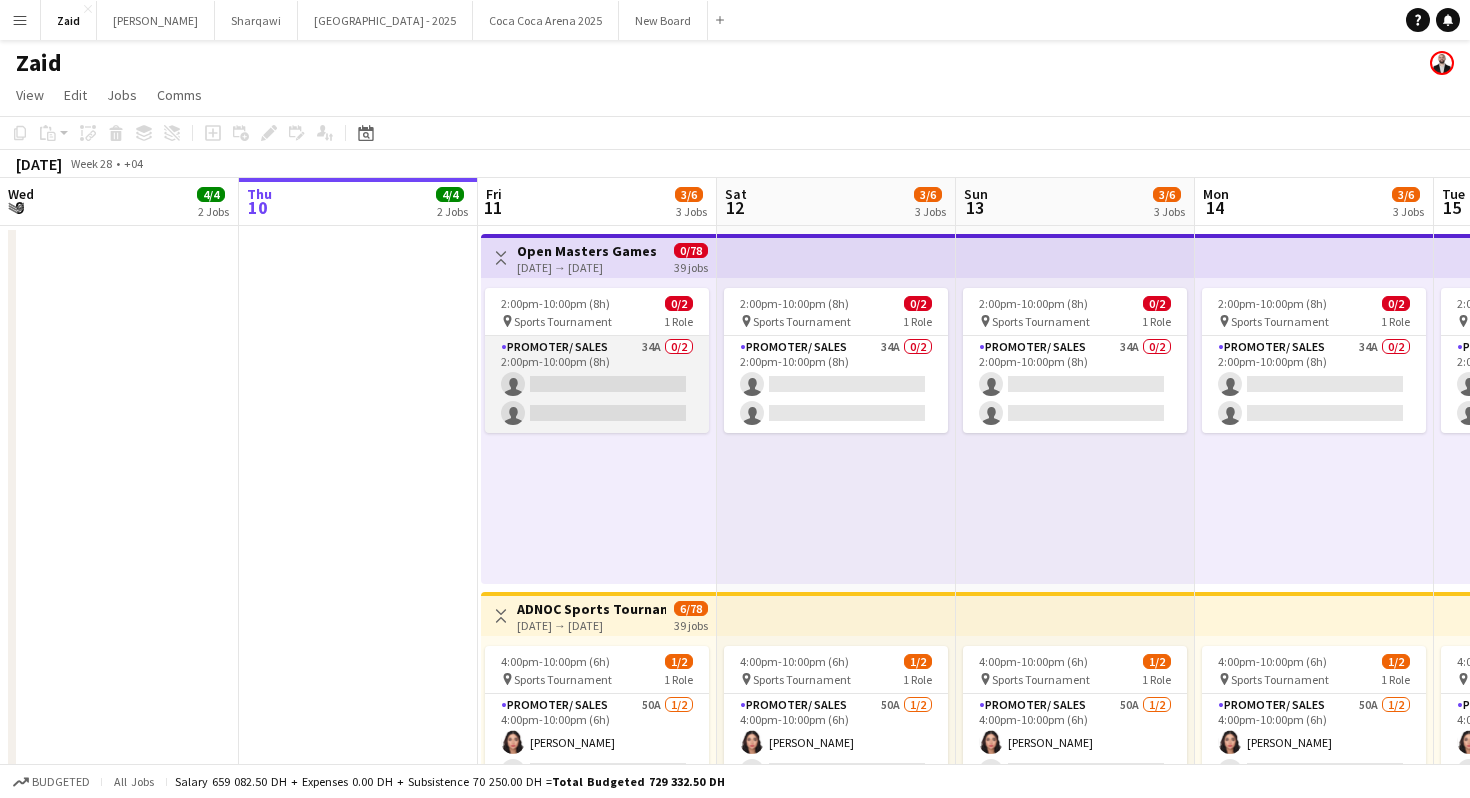 click on "Promoter/ Sales   34A   0/2   2:00pm-10:00pm (8h)
single-neutral-actions
single-neutral-actions" at bounding box center [597, 384] 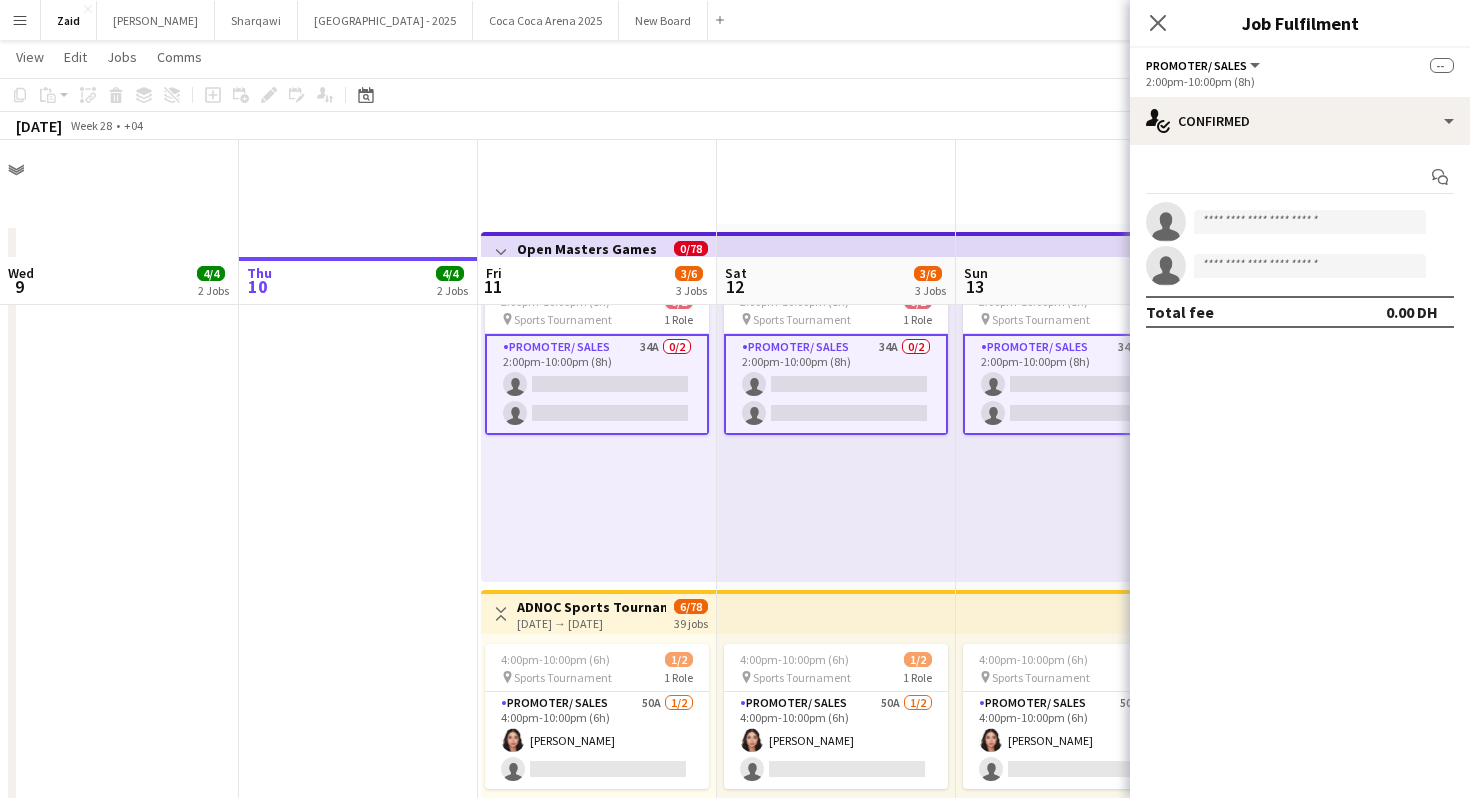 scroll, scrollTop: 153, scrollLeft: 0, axis: vertical 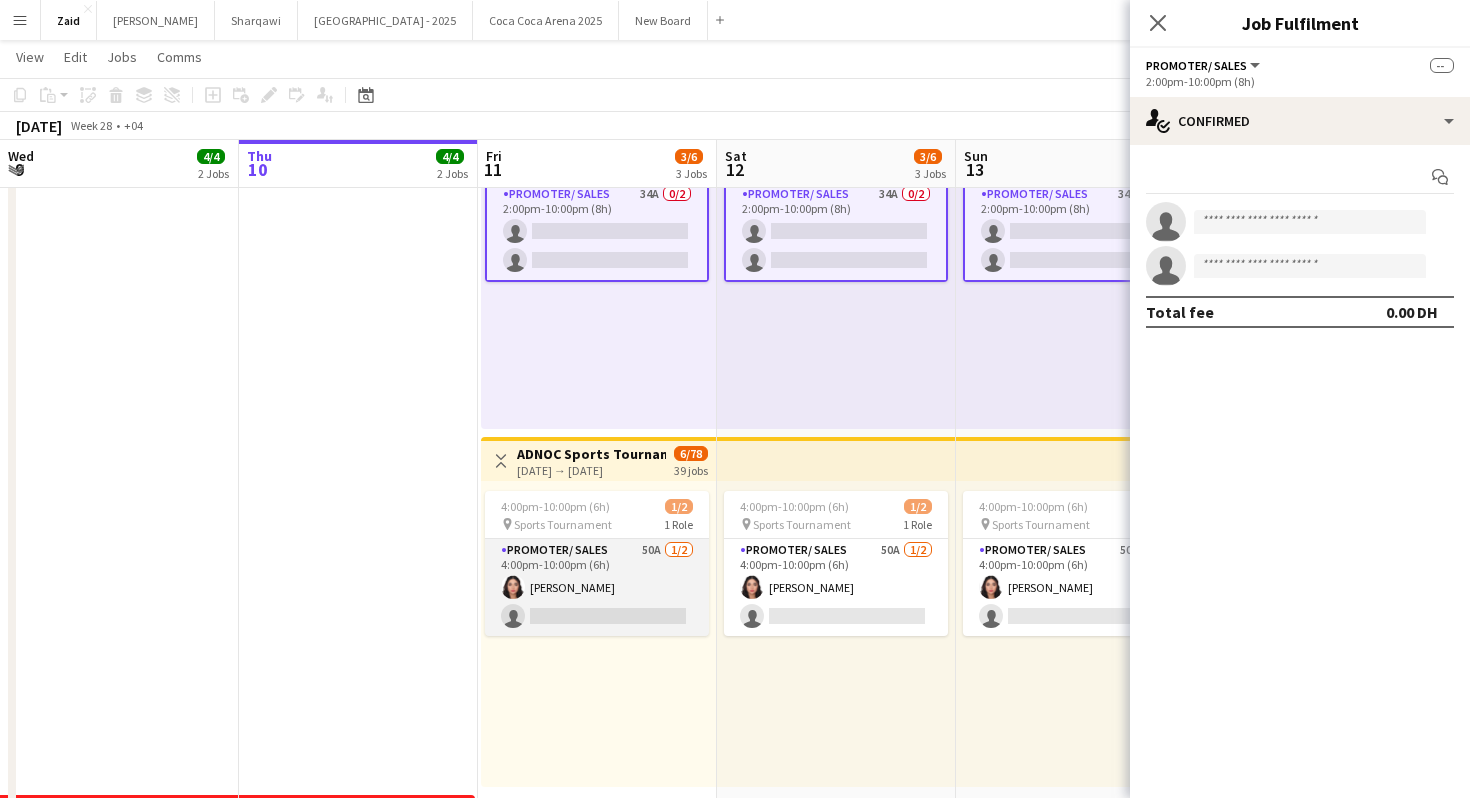 click on "Promoter/ Sales   50A   [DATE]   4:00pm-10:00pm (6h)
[PERSON_NAME]
single-neutral-actions" at bounding box center (597, 587) 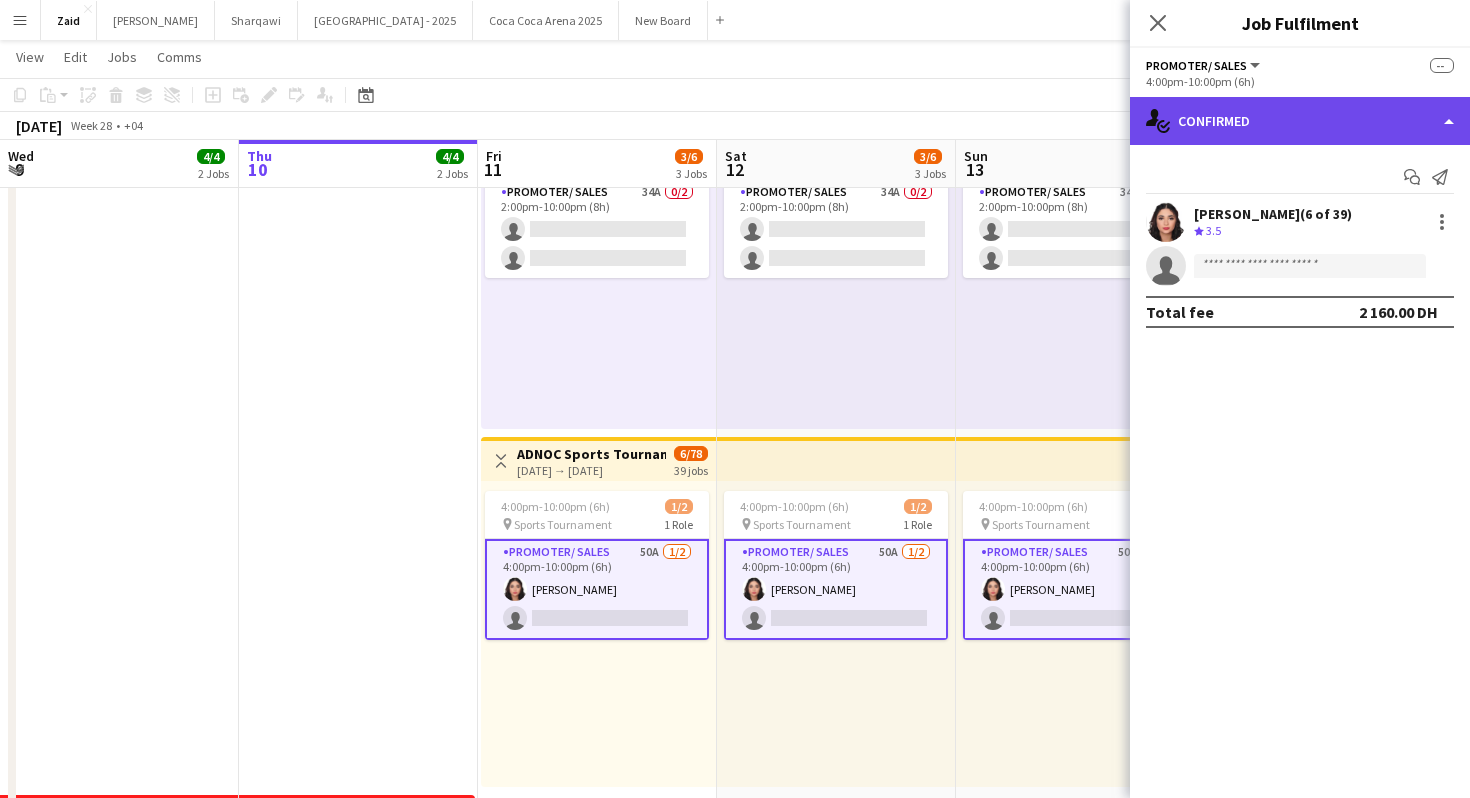 click on "single-neutral-actions-check-2
Confirmed" 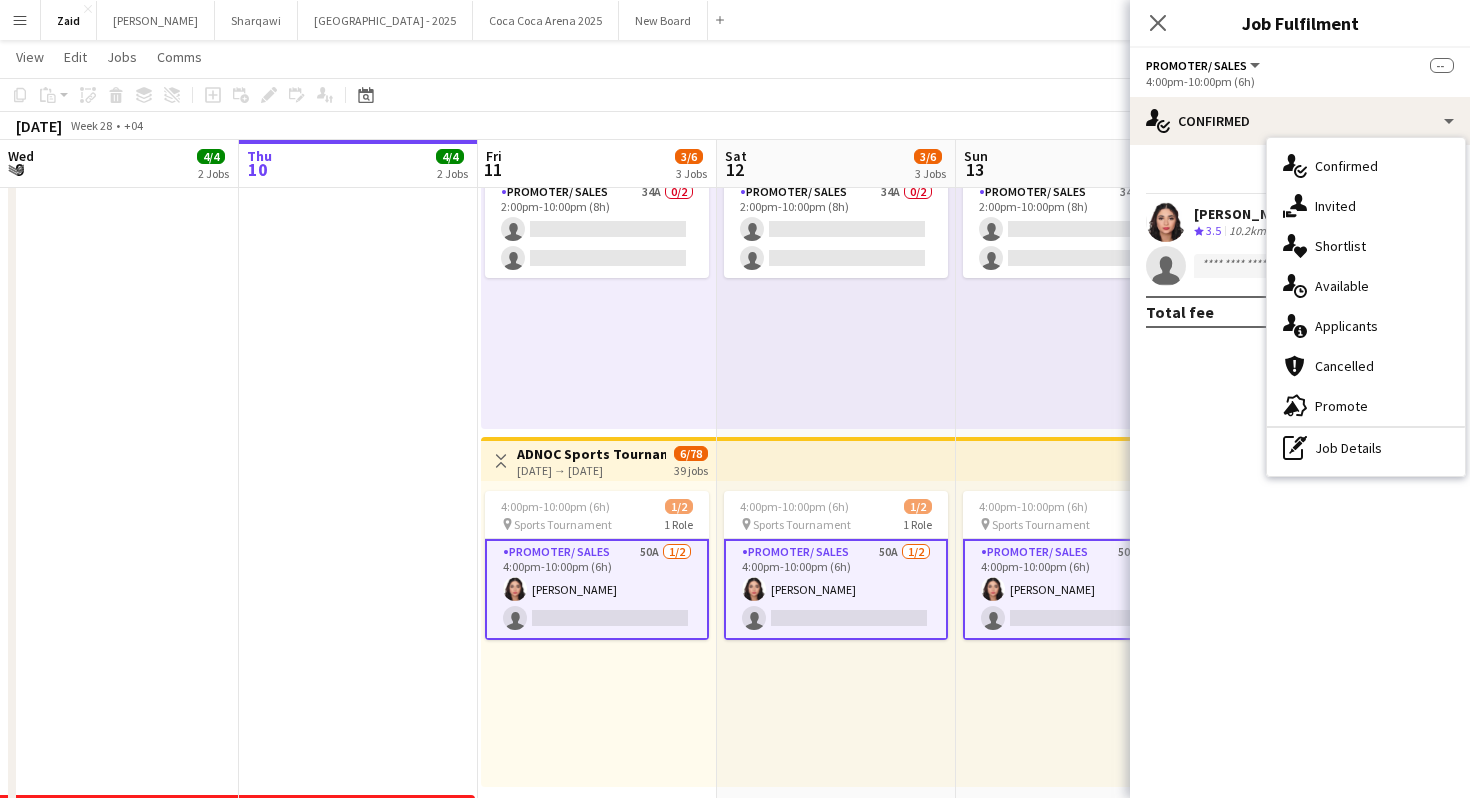 click on "single-neutral-actions-information
Applicants" at bounding box center (1366, 326) 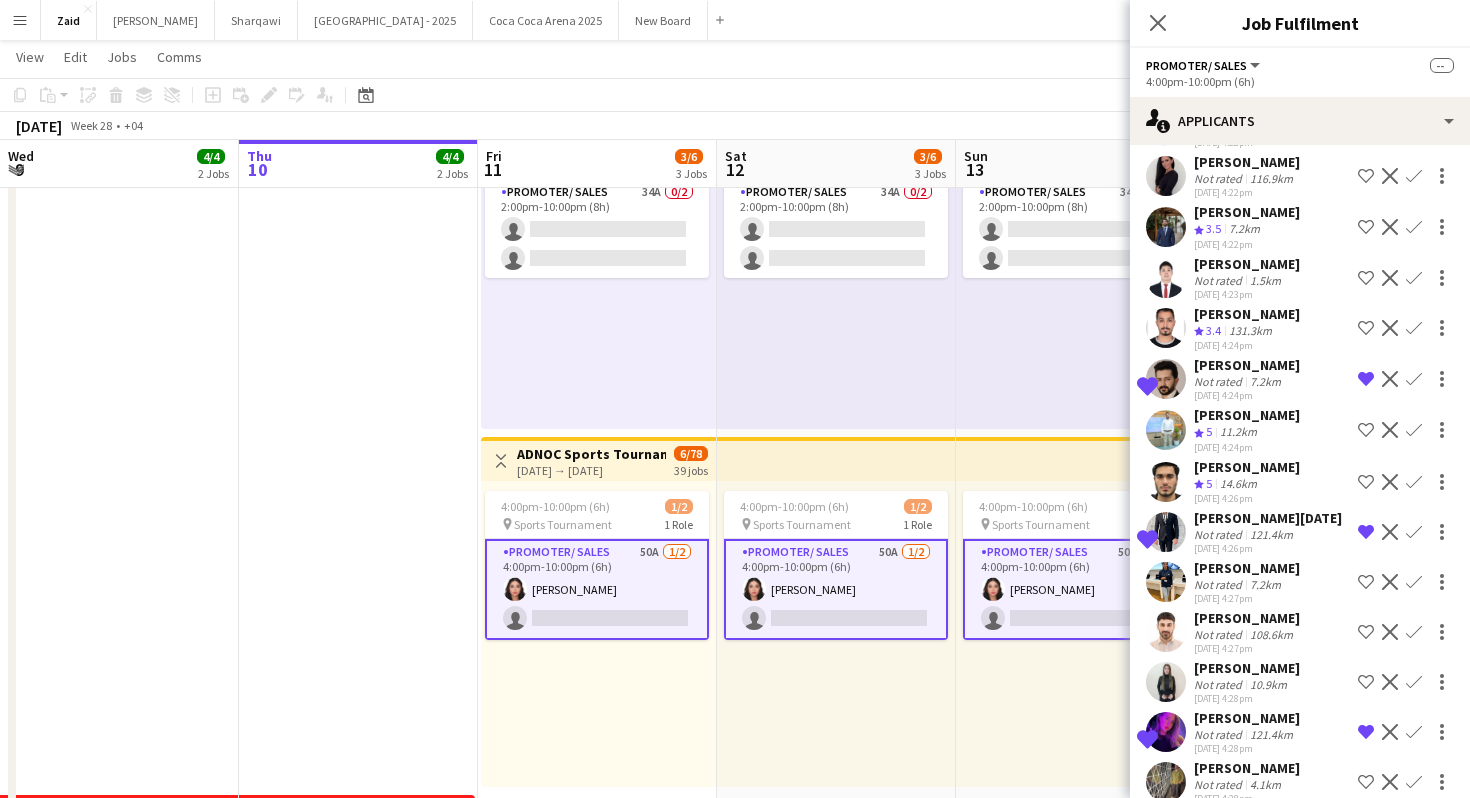 scroll, scrollTop: 1988, scrollLeft: 0, axis: vertical 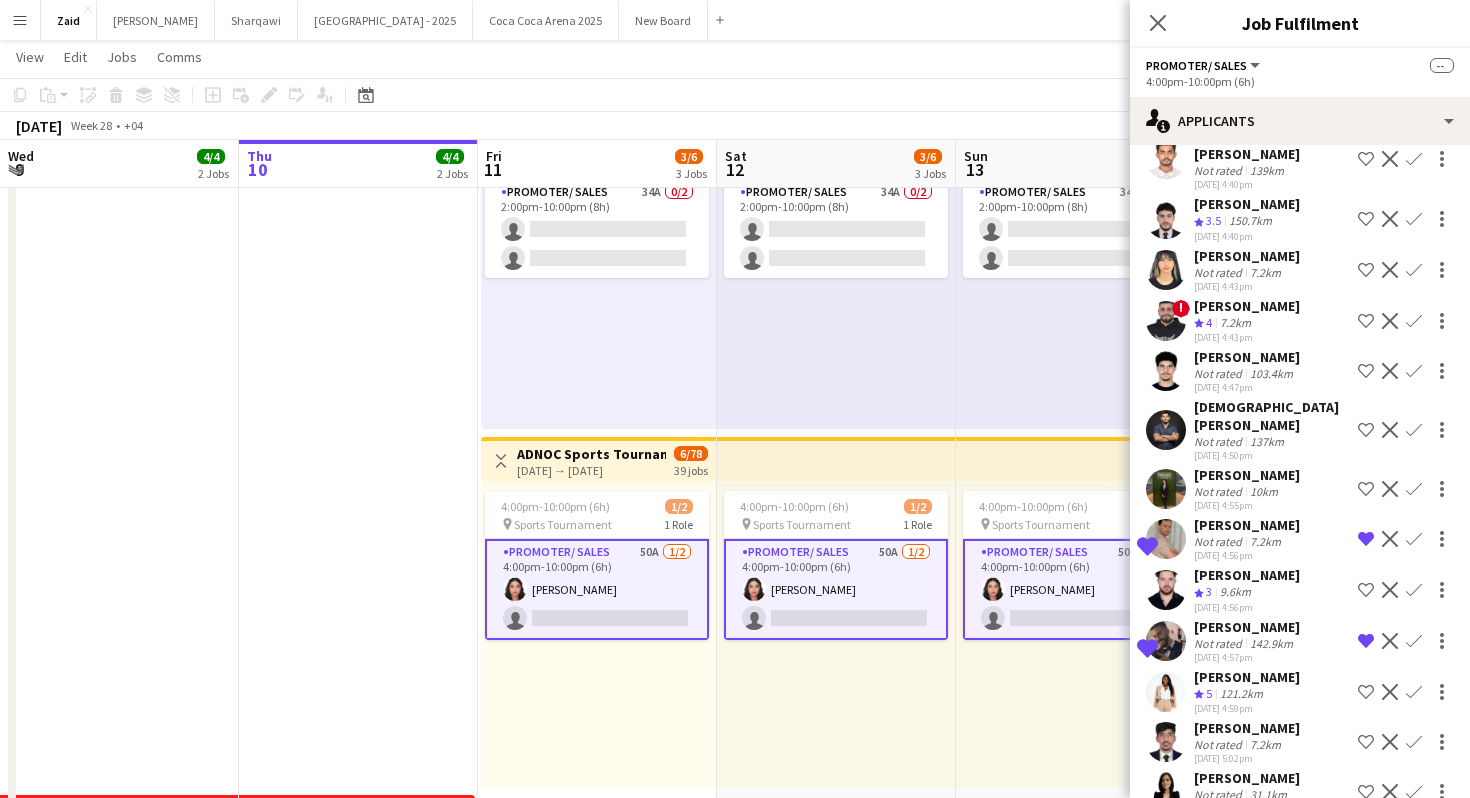 click on "[PERSON_NAME]" 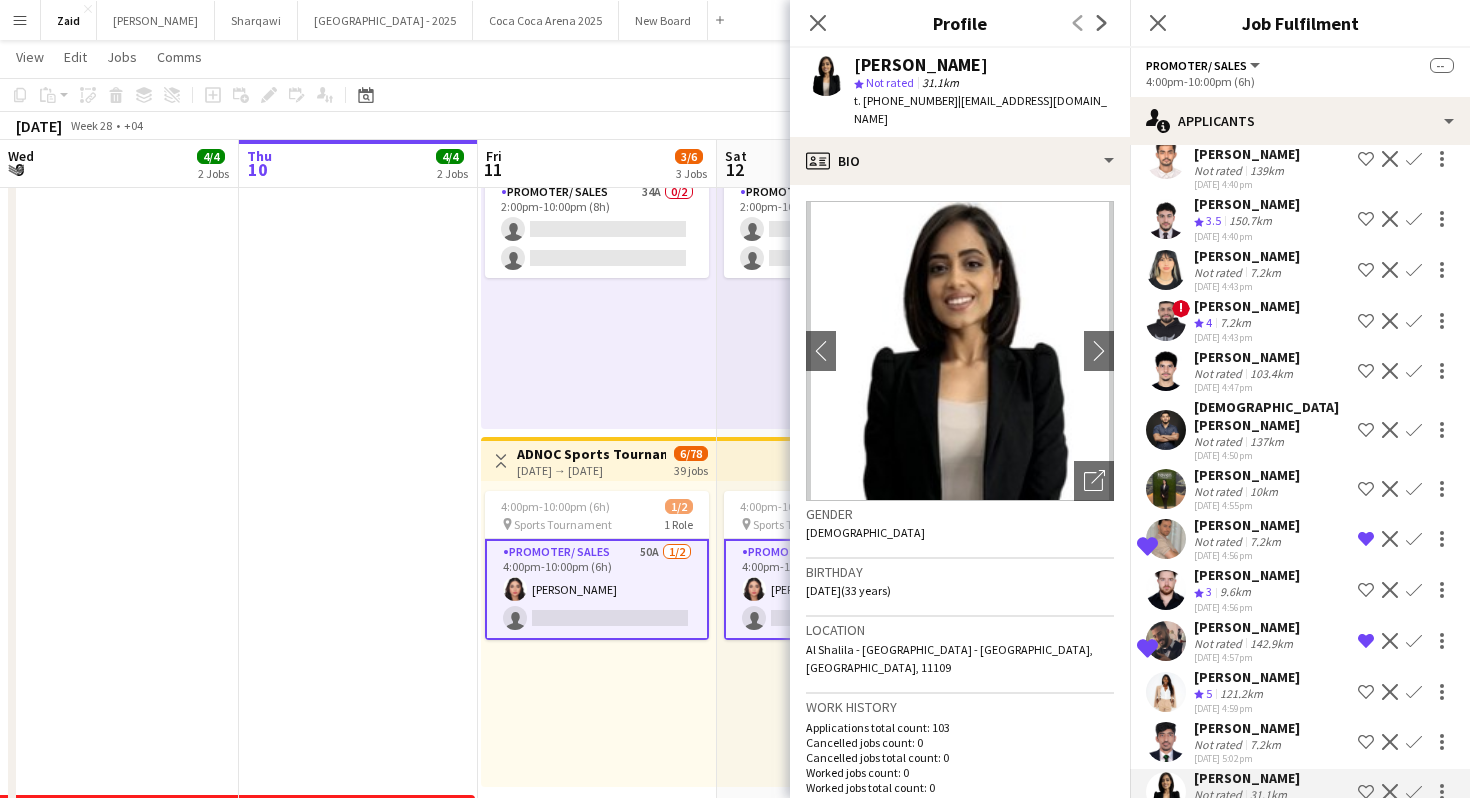 click on "Not rated   7.2km" at bounding box center (1247, 794) 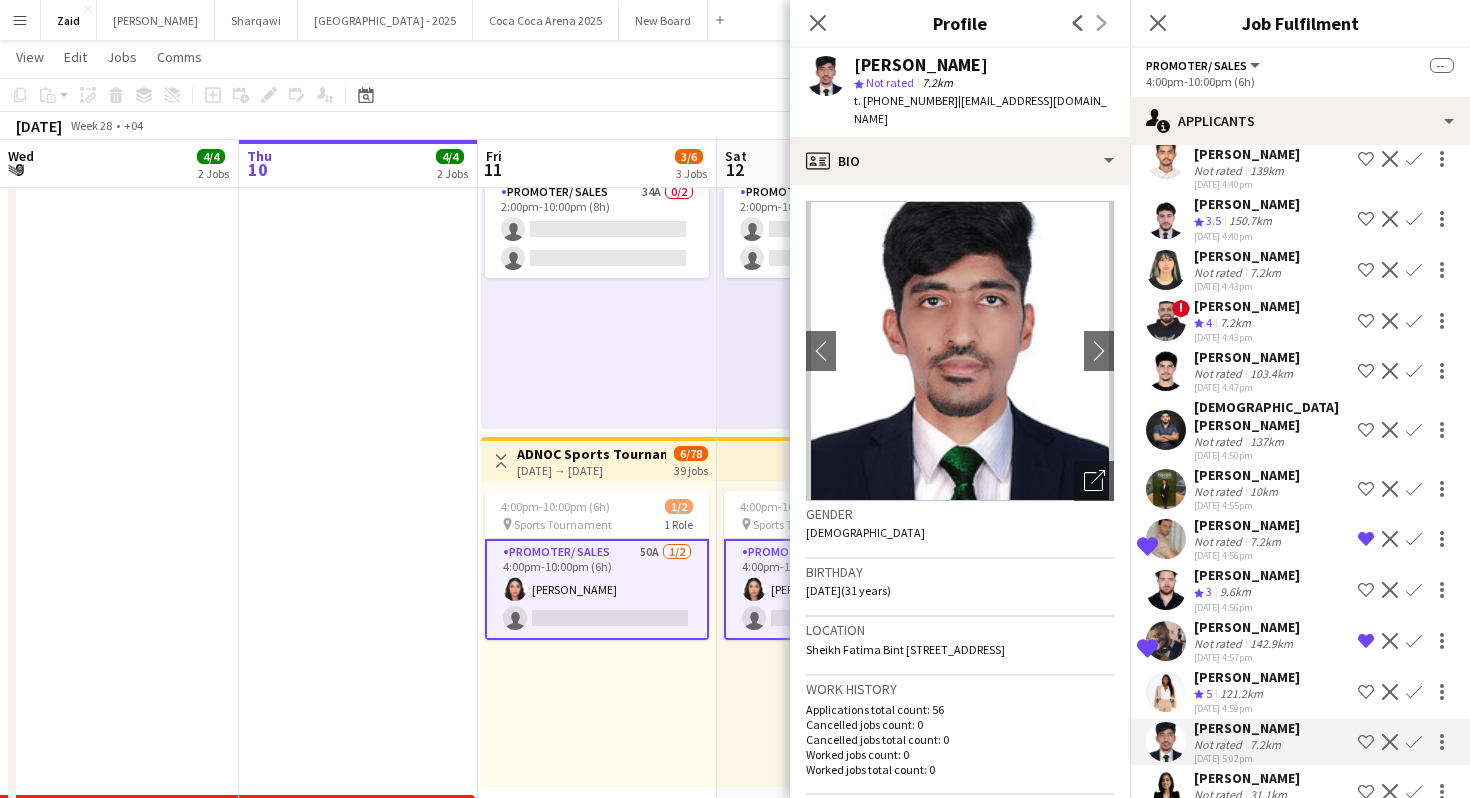 click on "Crew rating
5   121.2km" at bounding box center (1247, 744) 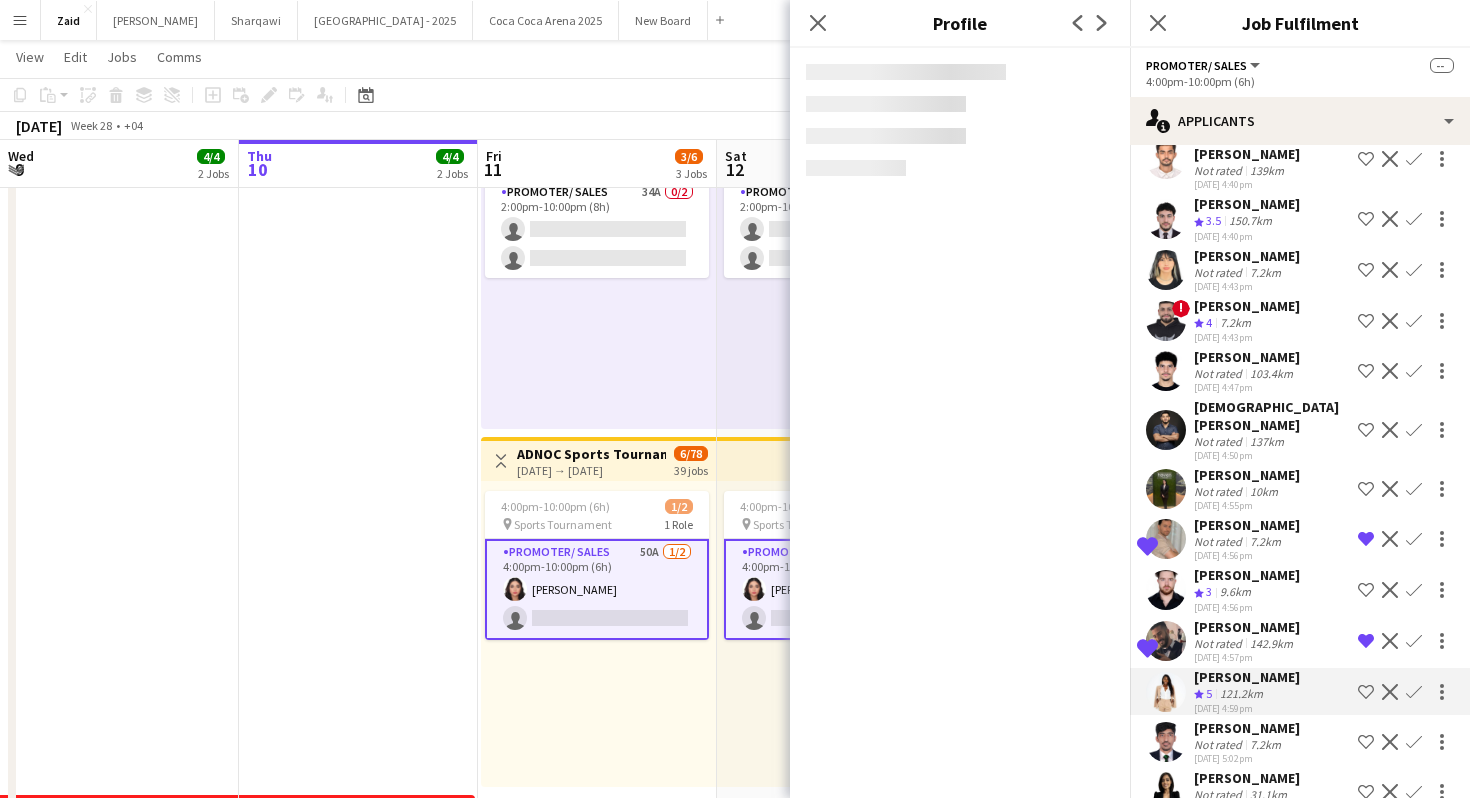 click on "Crew rating
5   121.2km" 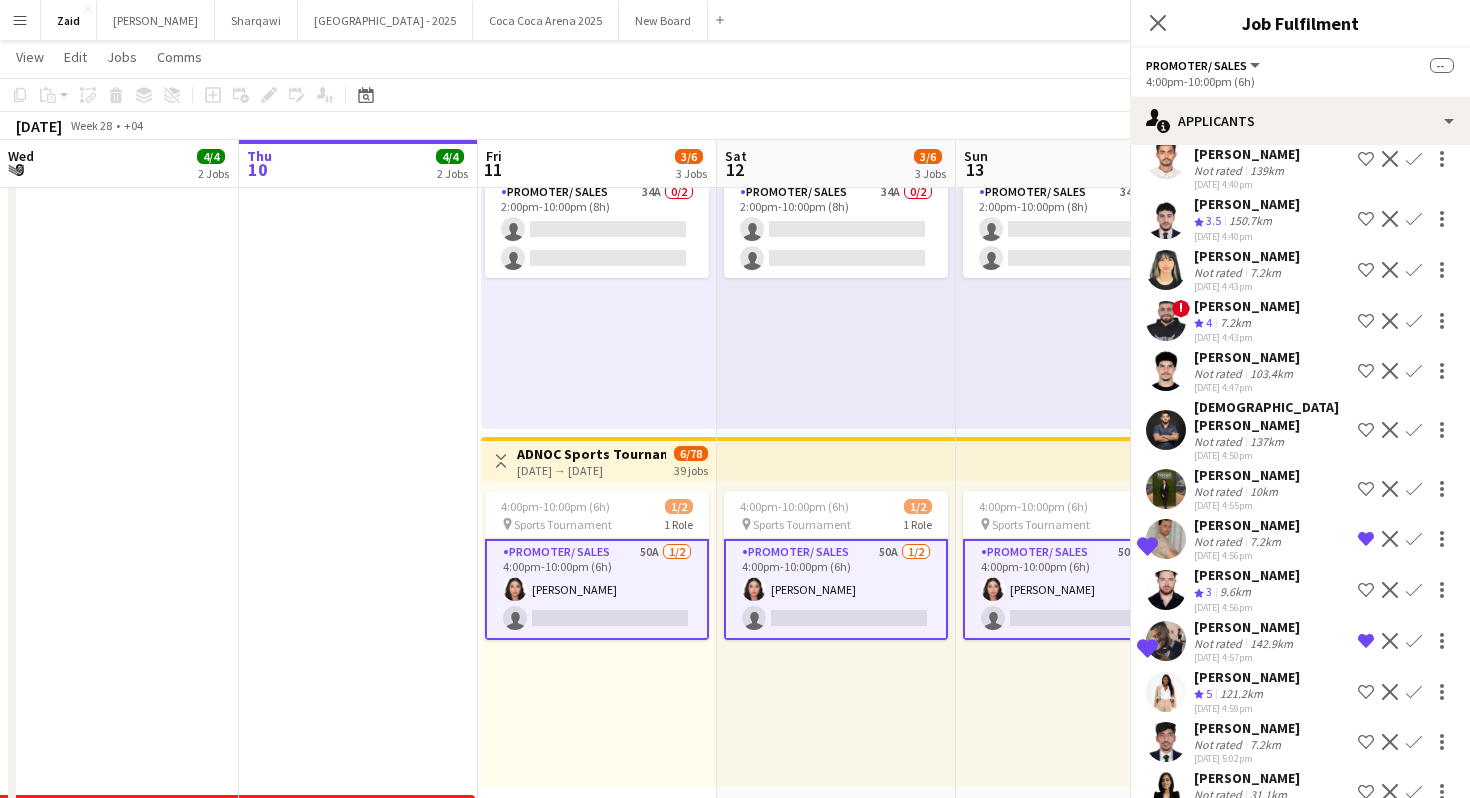 click on "[PERSON_NAME]   Not rated   7.2km   [DATE] 5:02pm
Shortlist crew
Decline
Confirm" at bounding box center [1300, 792] 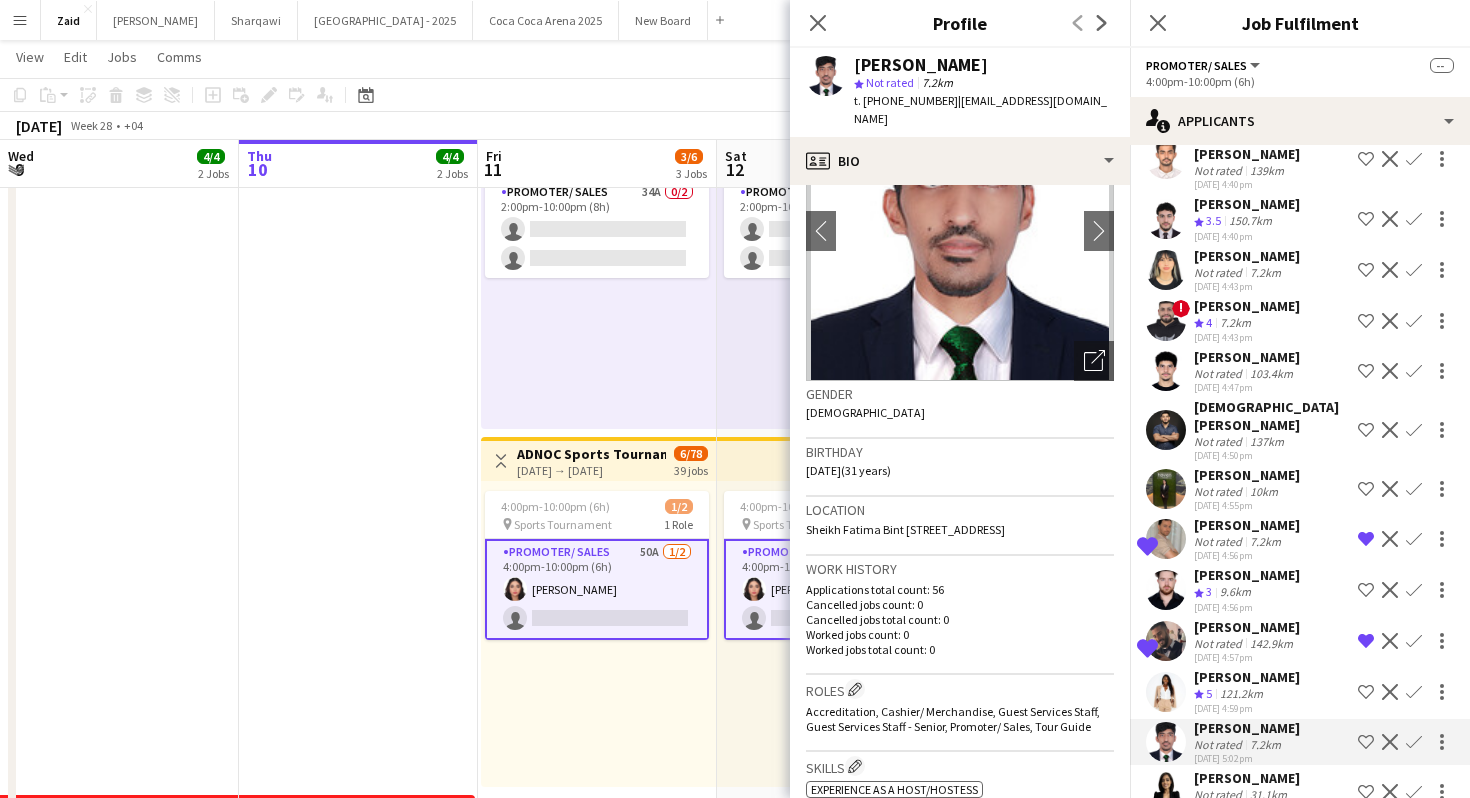 scroll, scrollTop: 98, scrollLeft: 0, axis: vertical 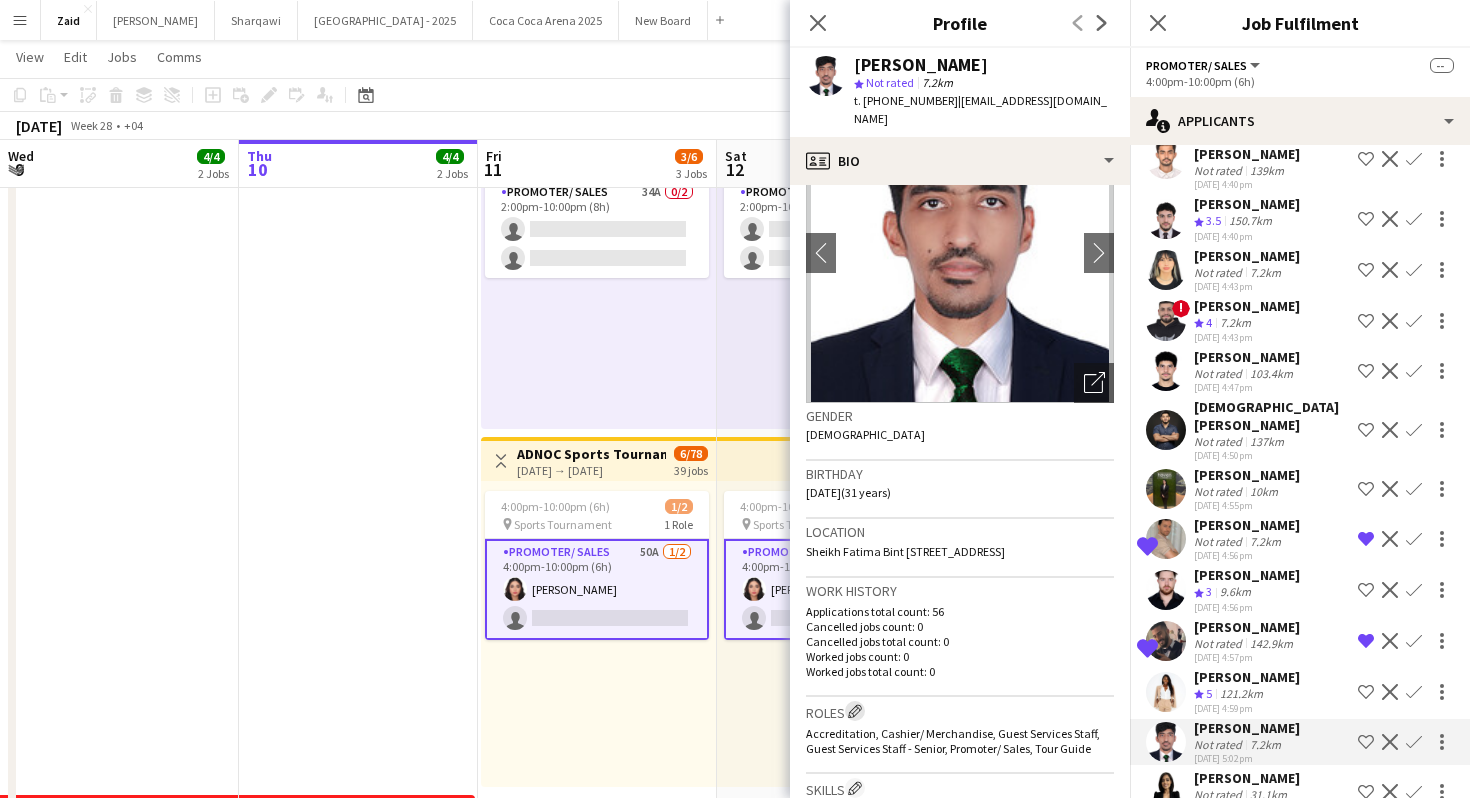 click on "Edit crew company roles" 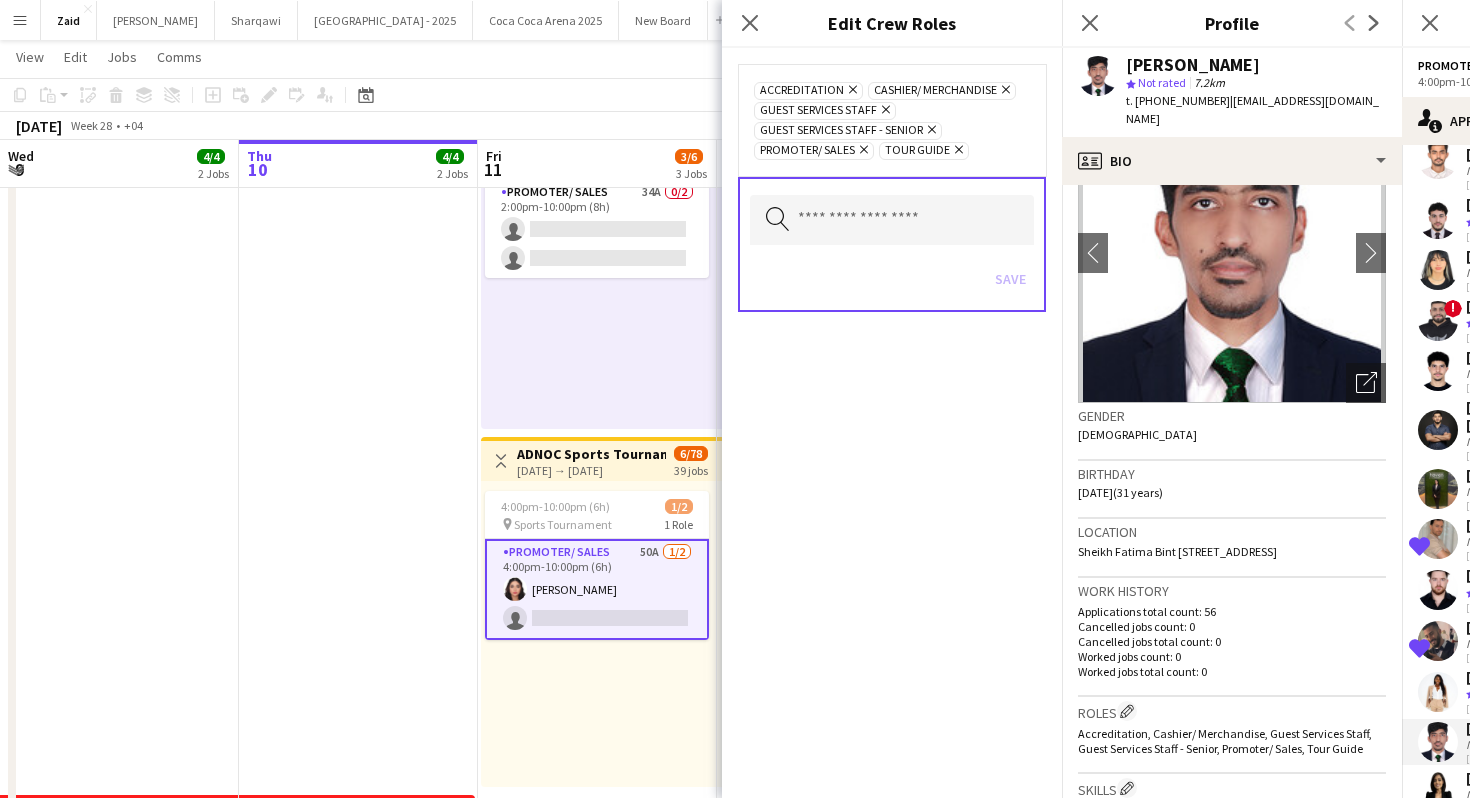 click on "Remove" 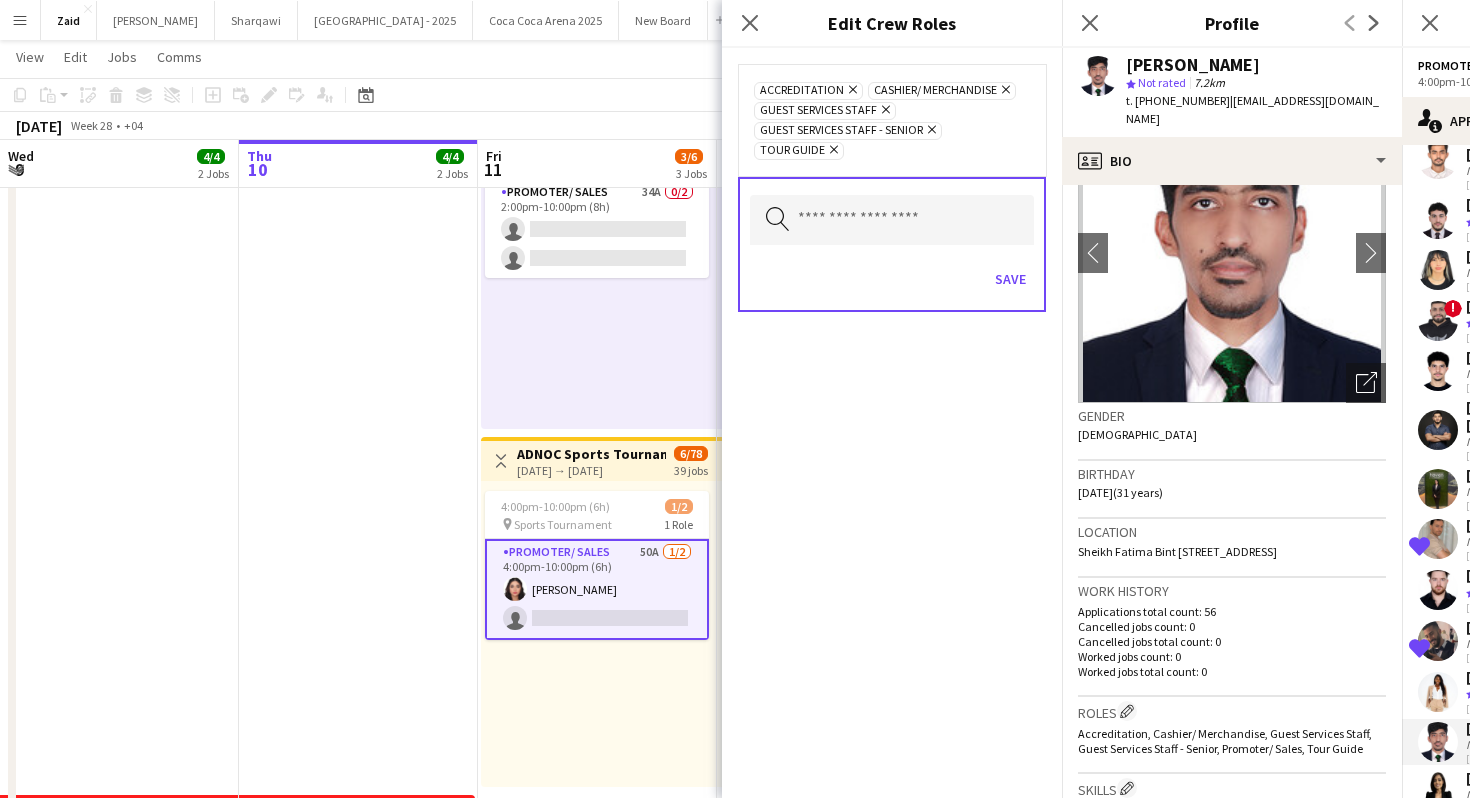 click on "Remove" 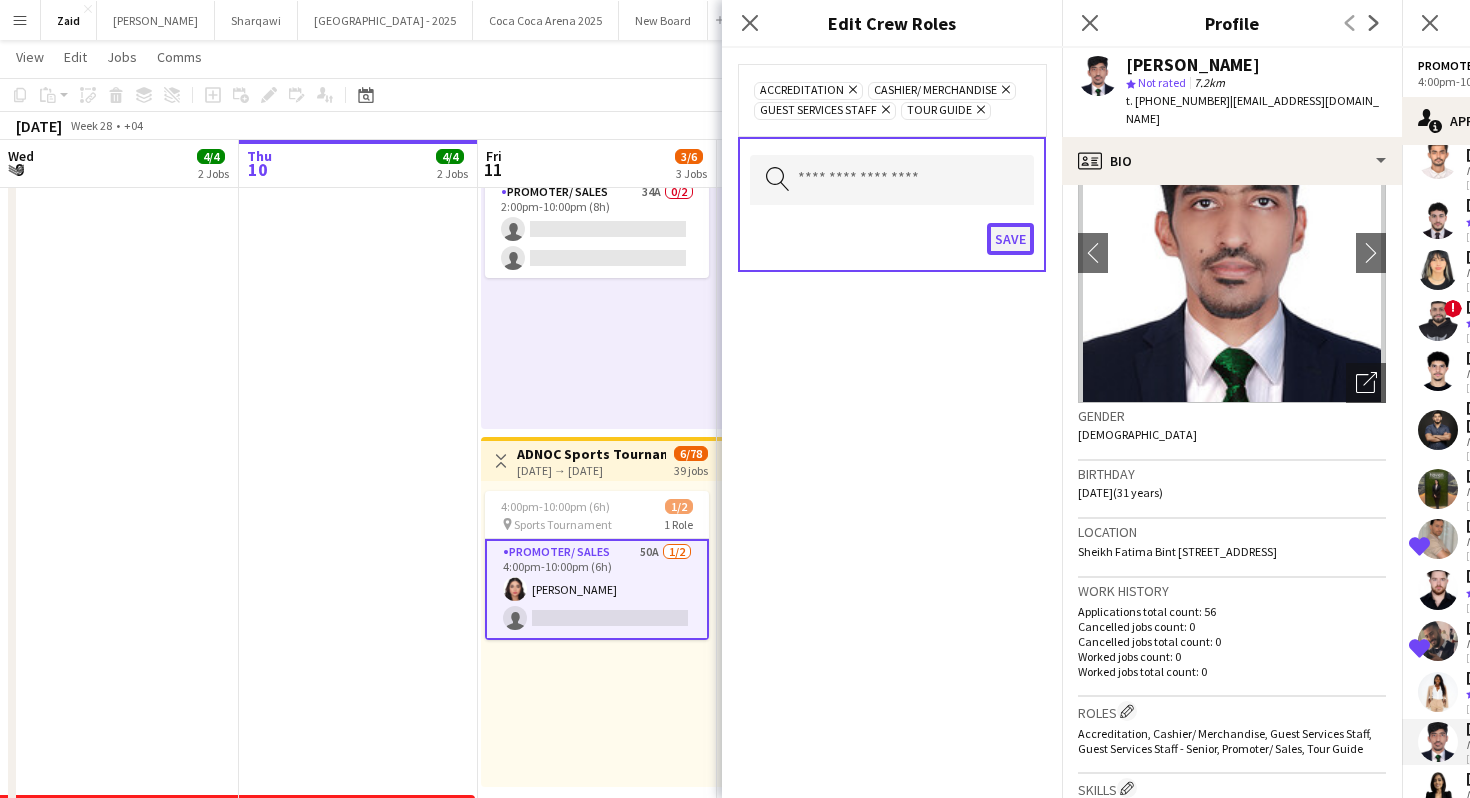 click on "Save" 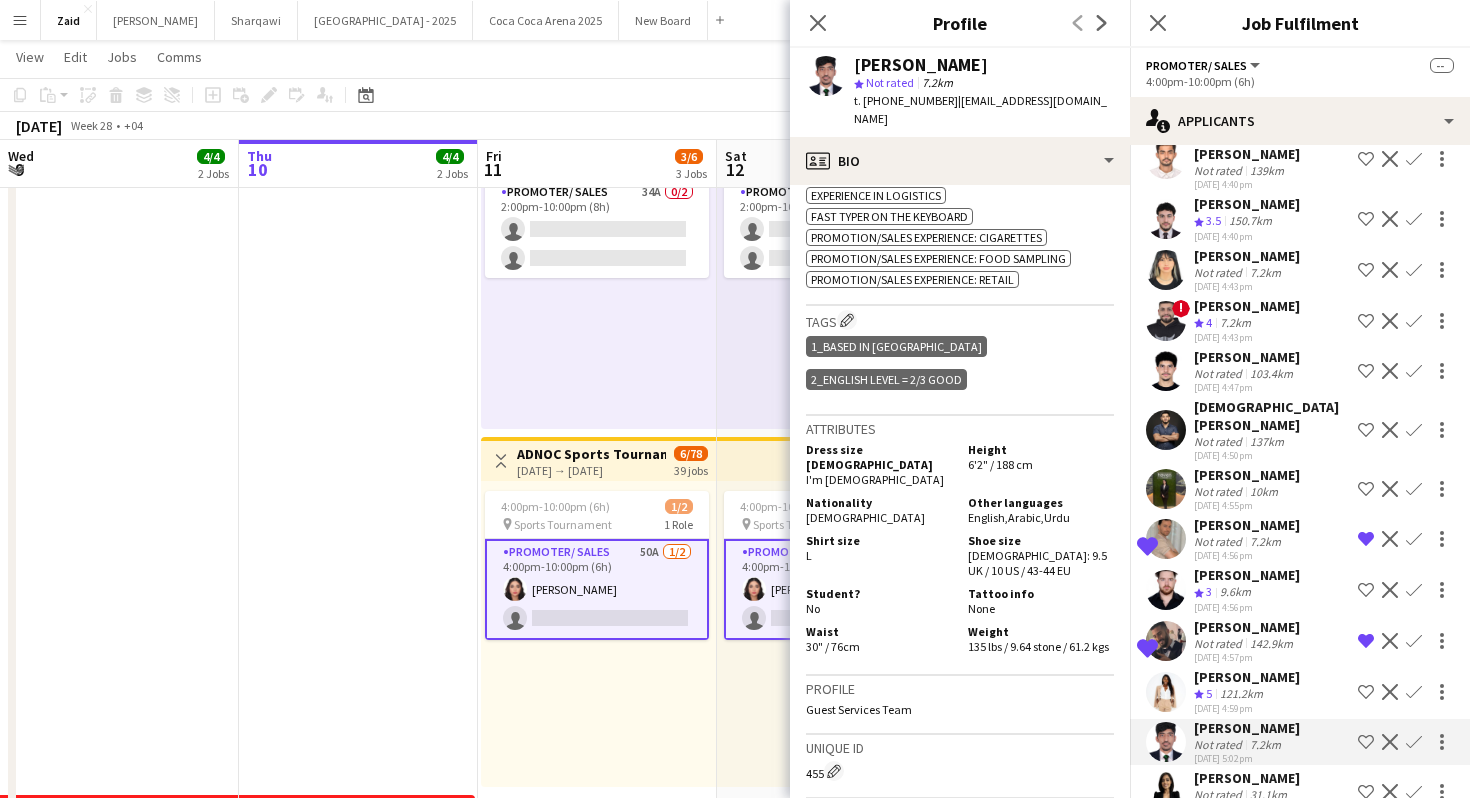 scroll, scrollTop: 1270, scrollLeft: 0, axis: vertical 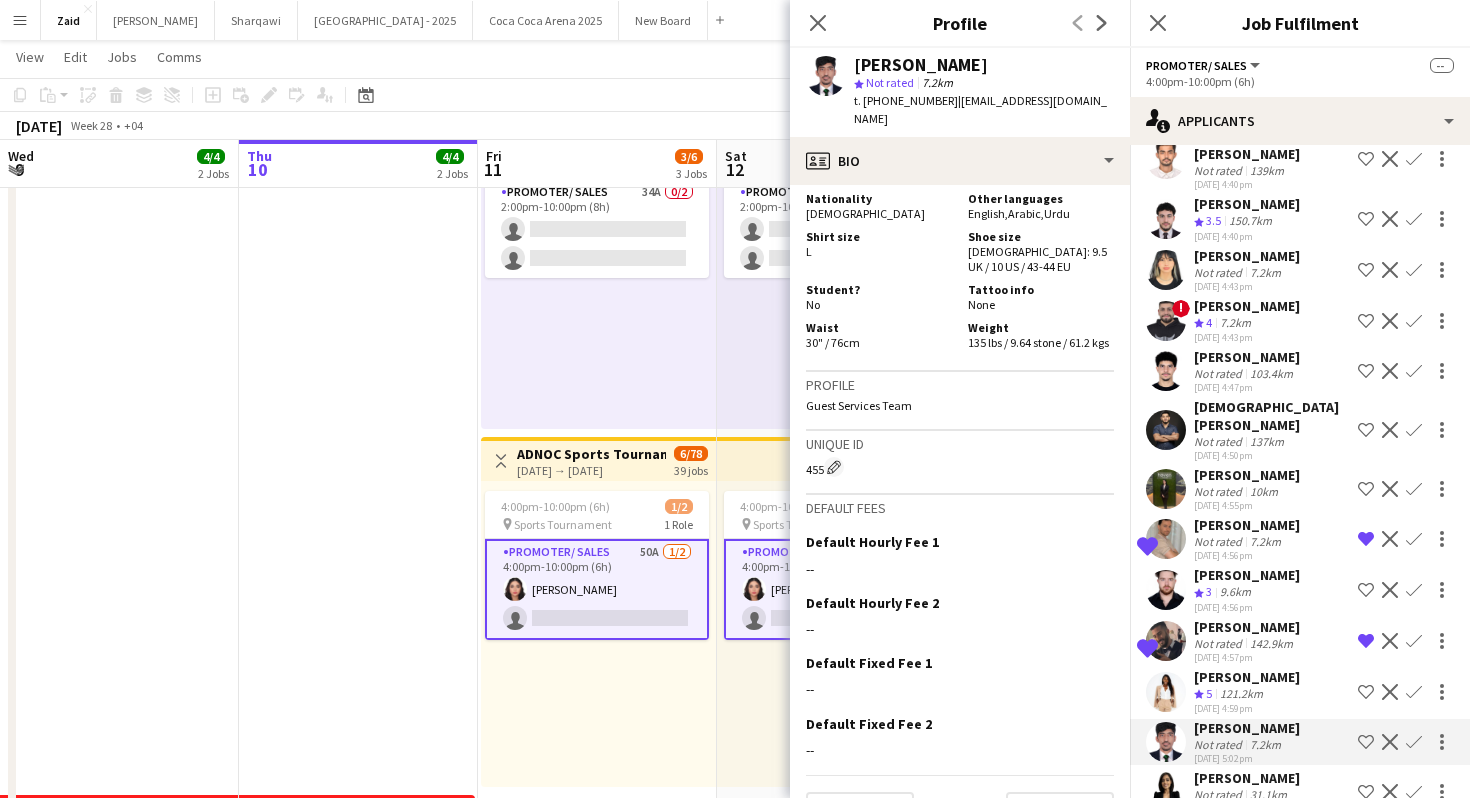 click at bounding box center [1166, 742] 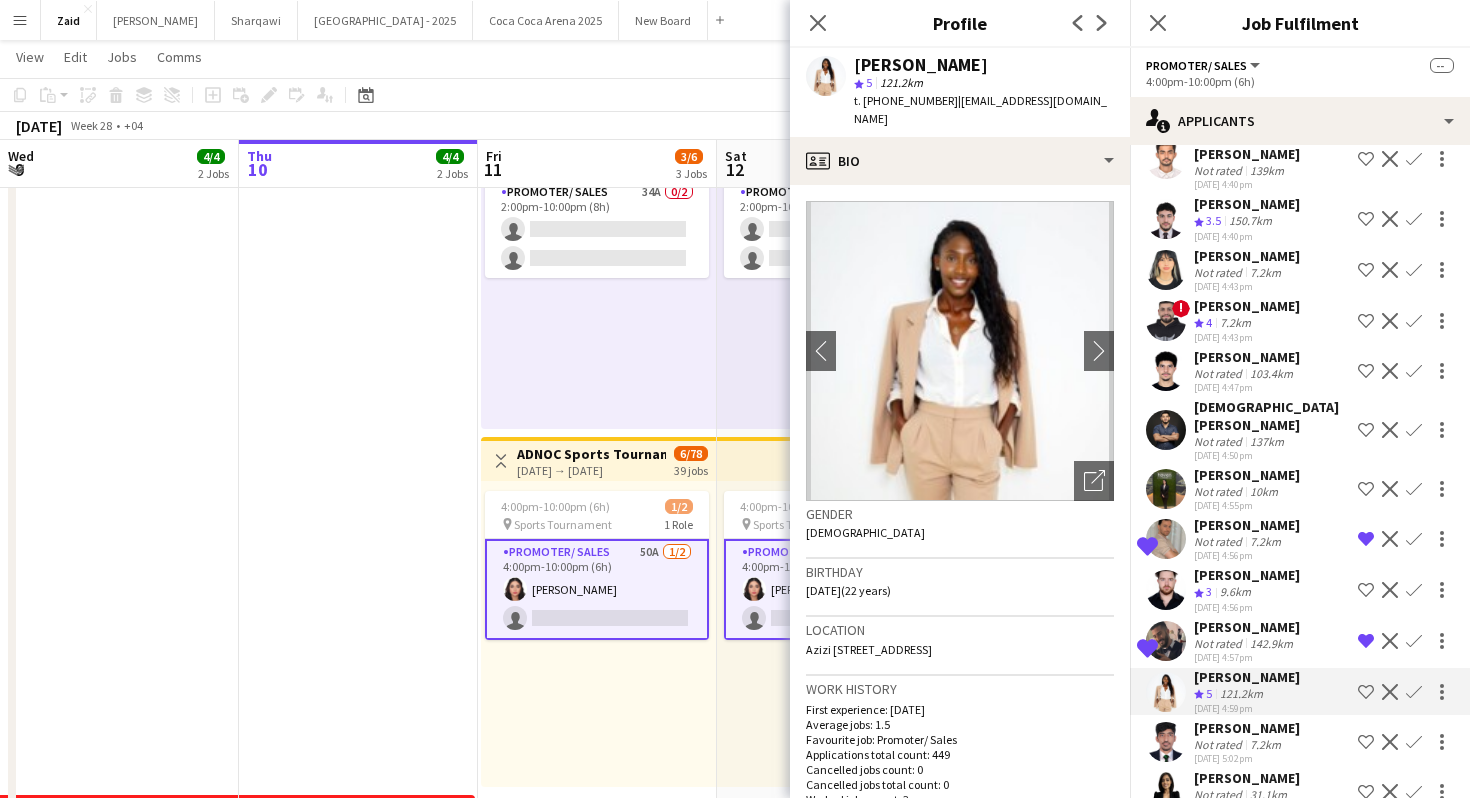 click on "[PERSON_NAME]
Crew rating
3   9.6km   [DATE] 4:56pm
Shortlist crew
Decline
Confirm" at bounding box center (1300, 641) 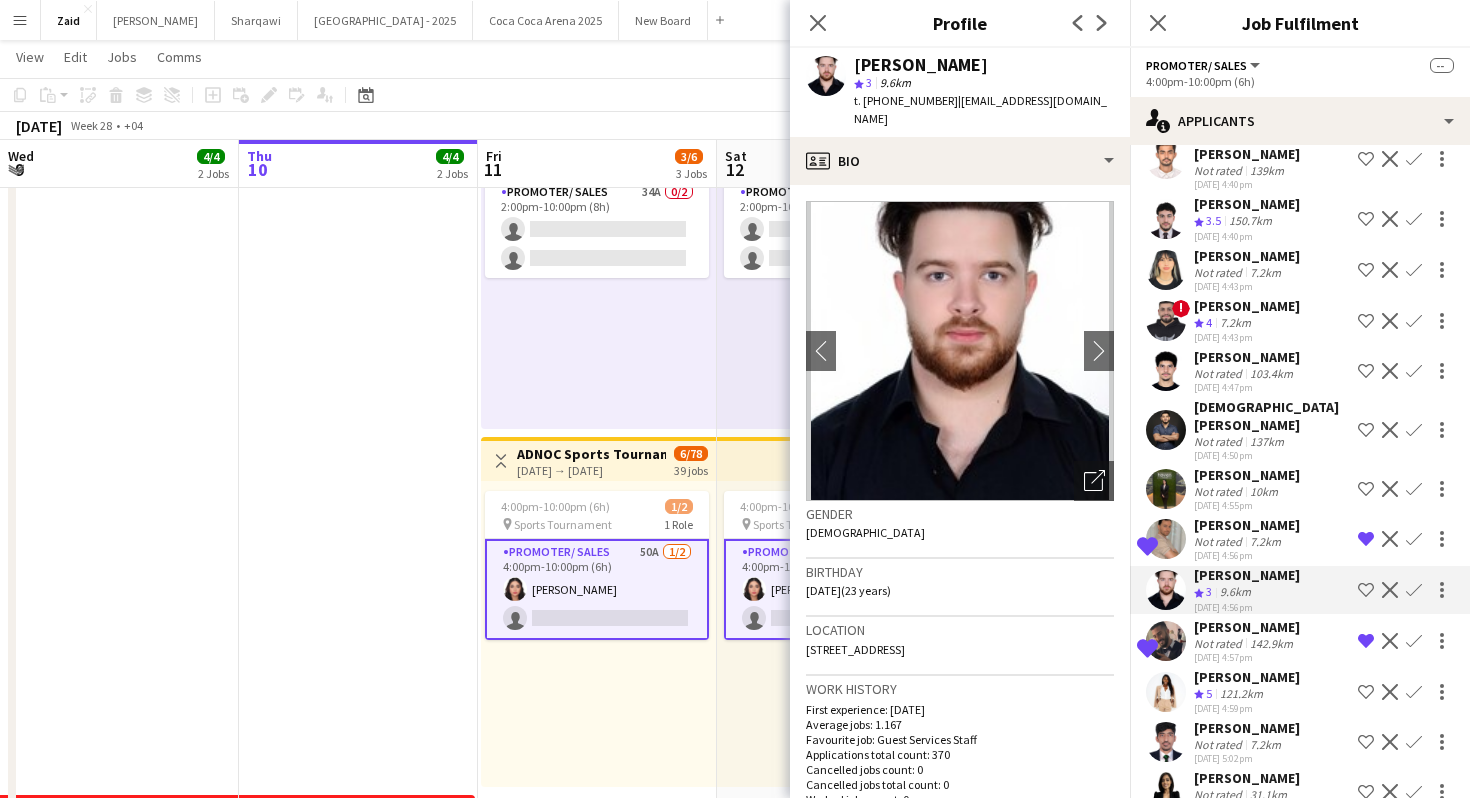 click on "[DATE] 4:56pm" 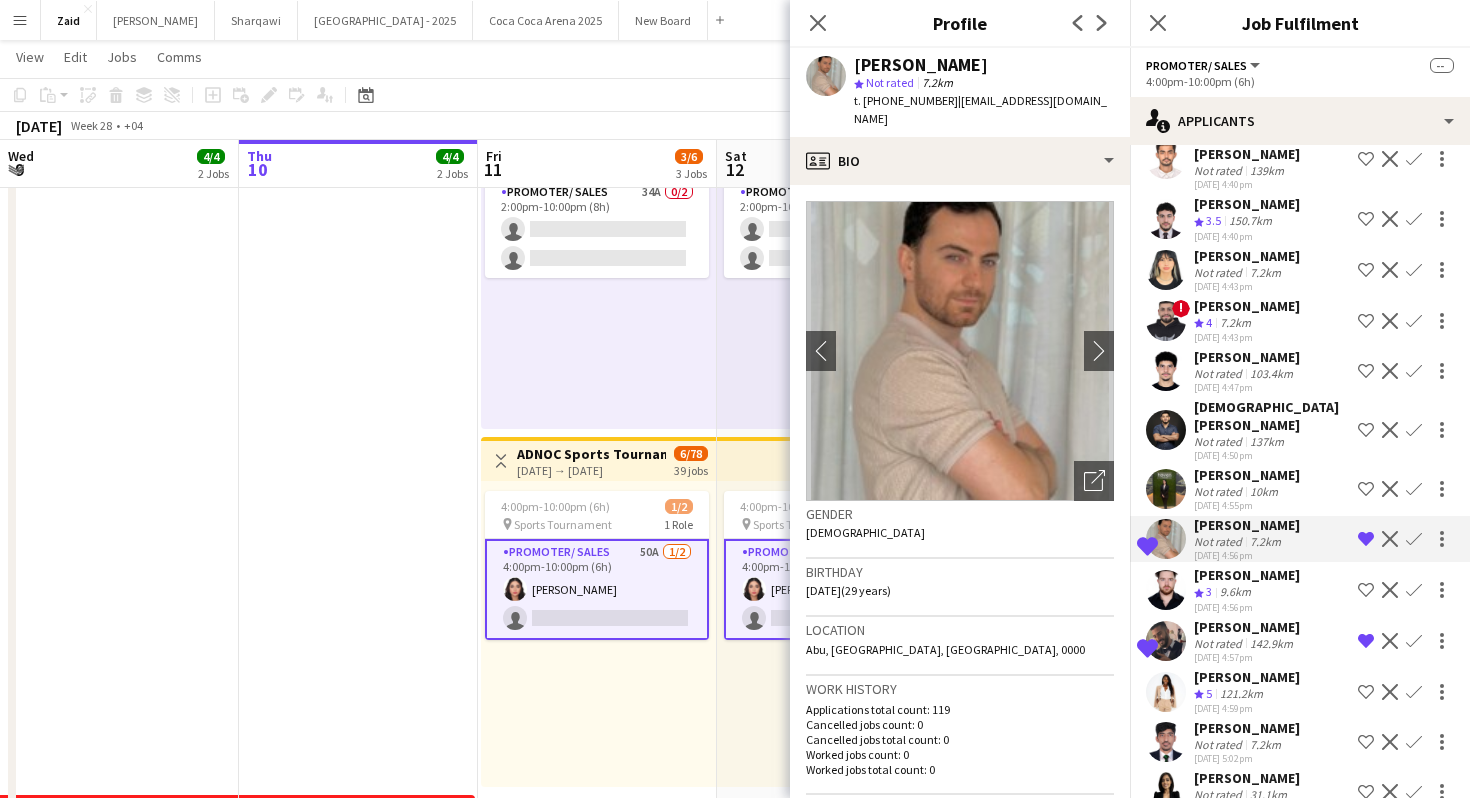 click on "Not rated" at bounding box center [1220, 541] 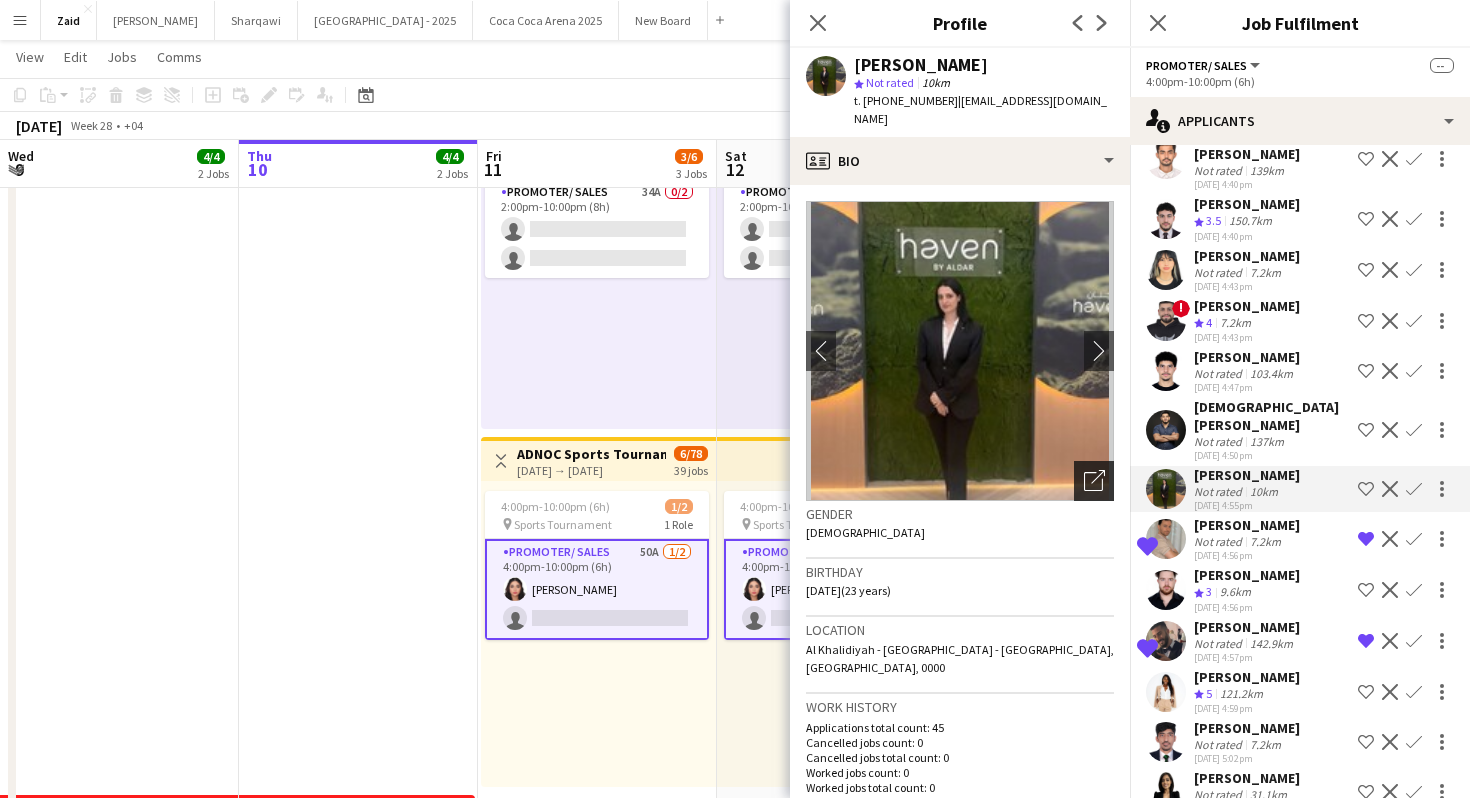 click on "Open photos pop-in" 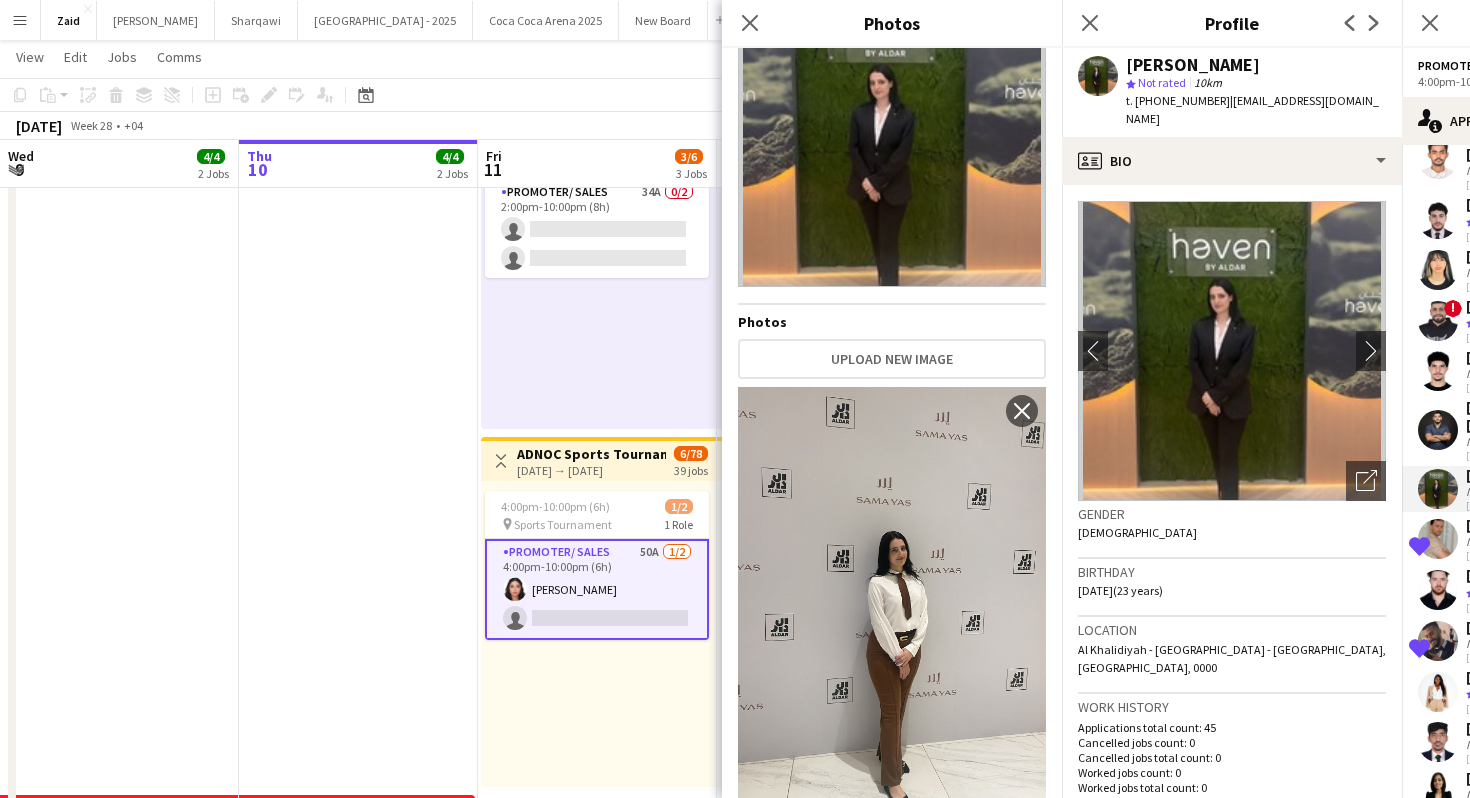 scroll, scrollTop: 139, scrollLeft: 0, axis: vertical 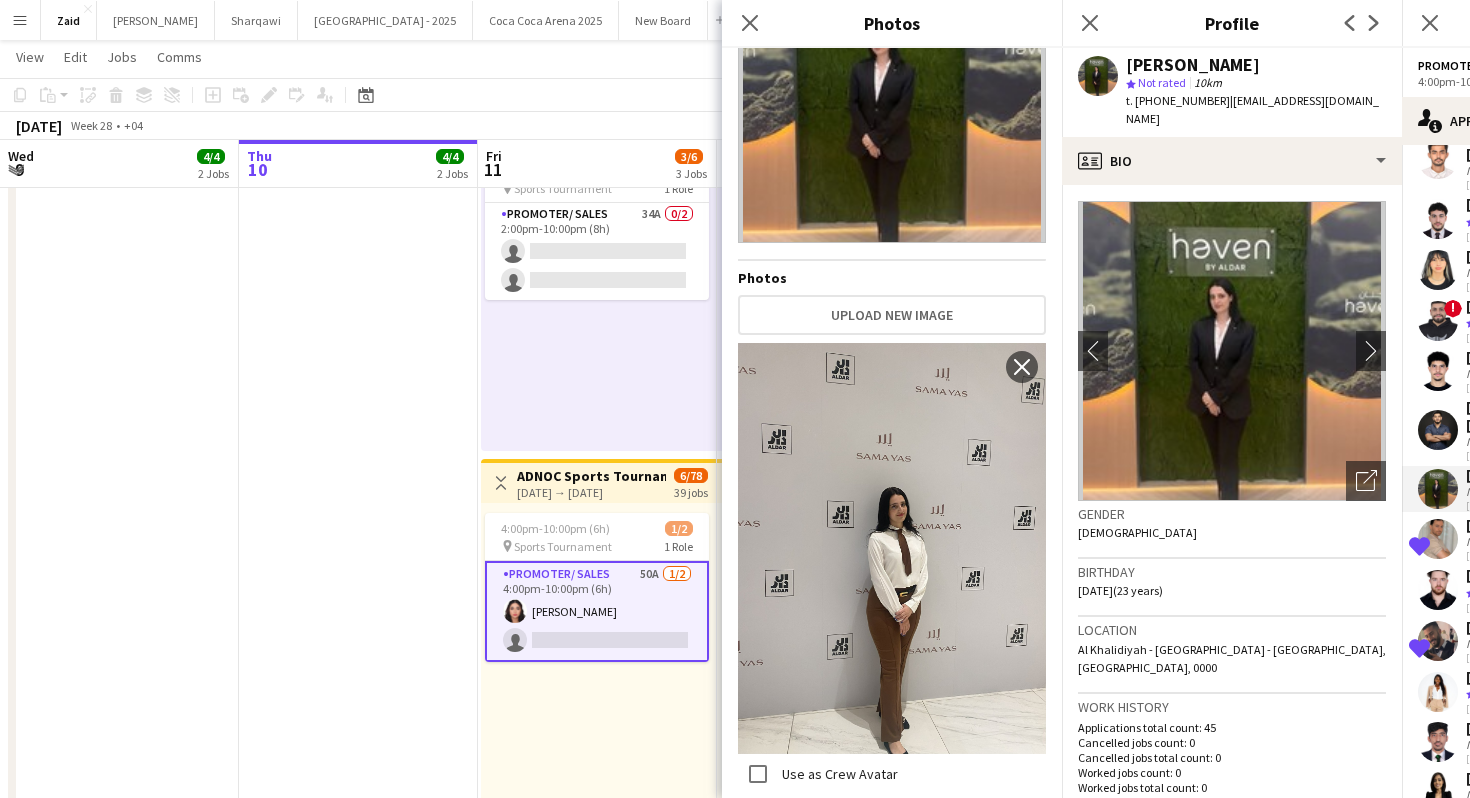click on "Gender   [DEMOGRAPHIC_DATA]" 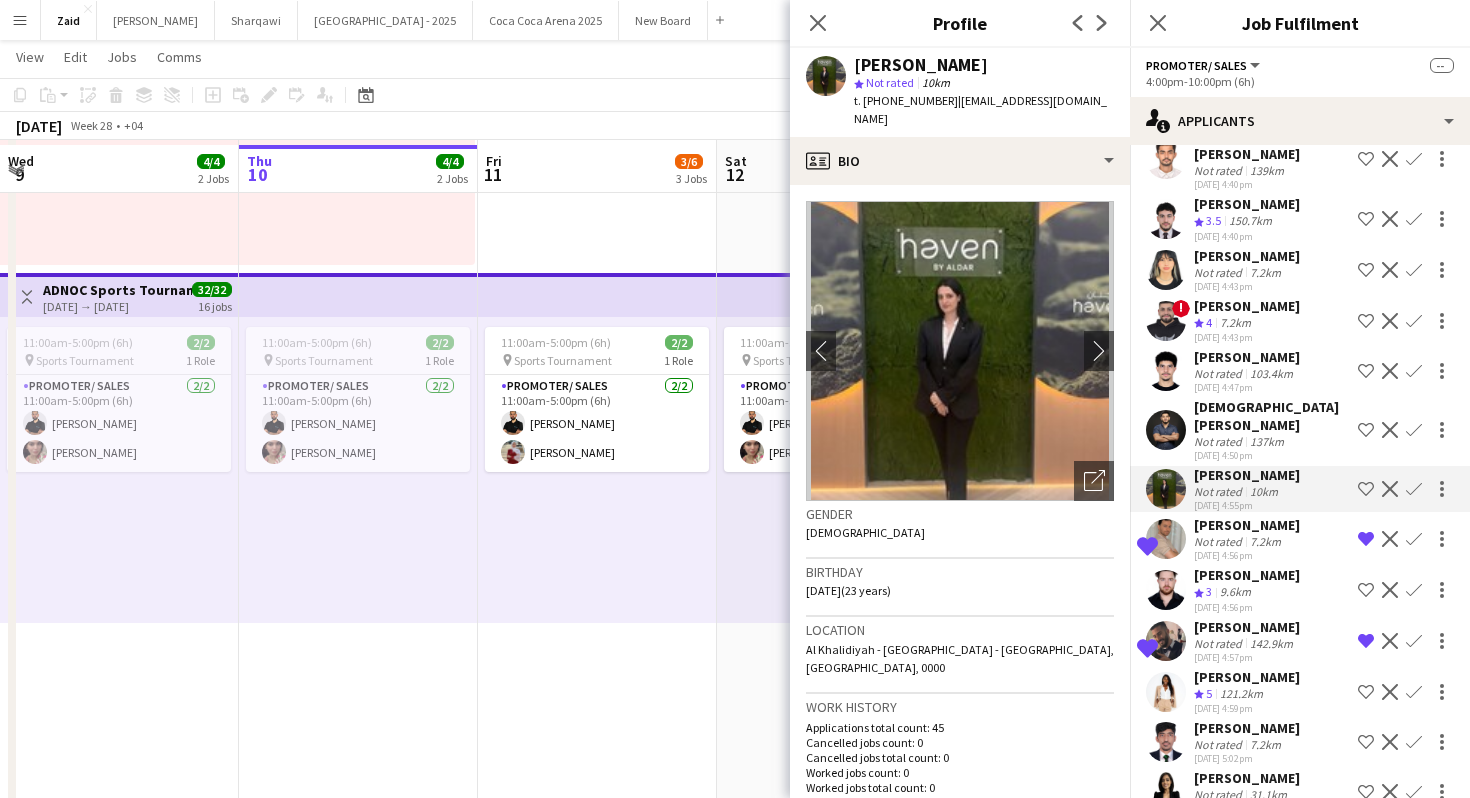 scroll, scrollTop: 968, scrollLeft: 0, axis: vertical 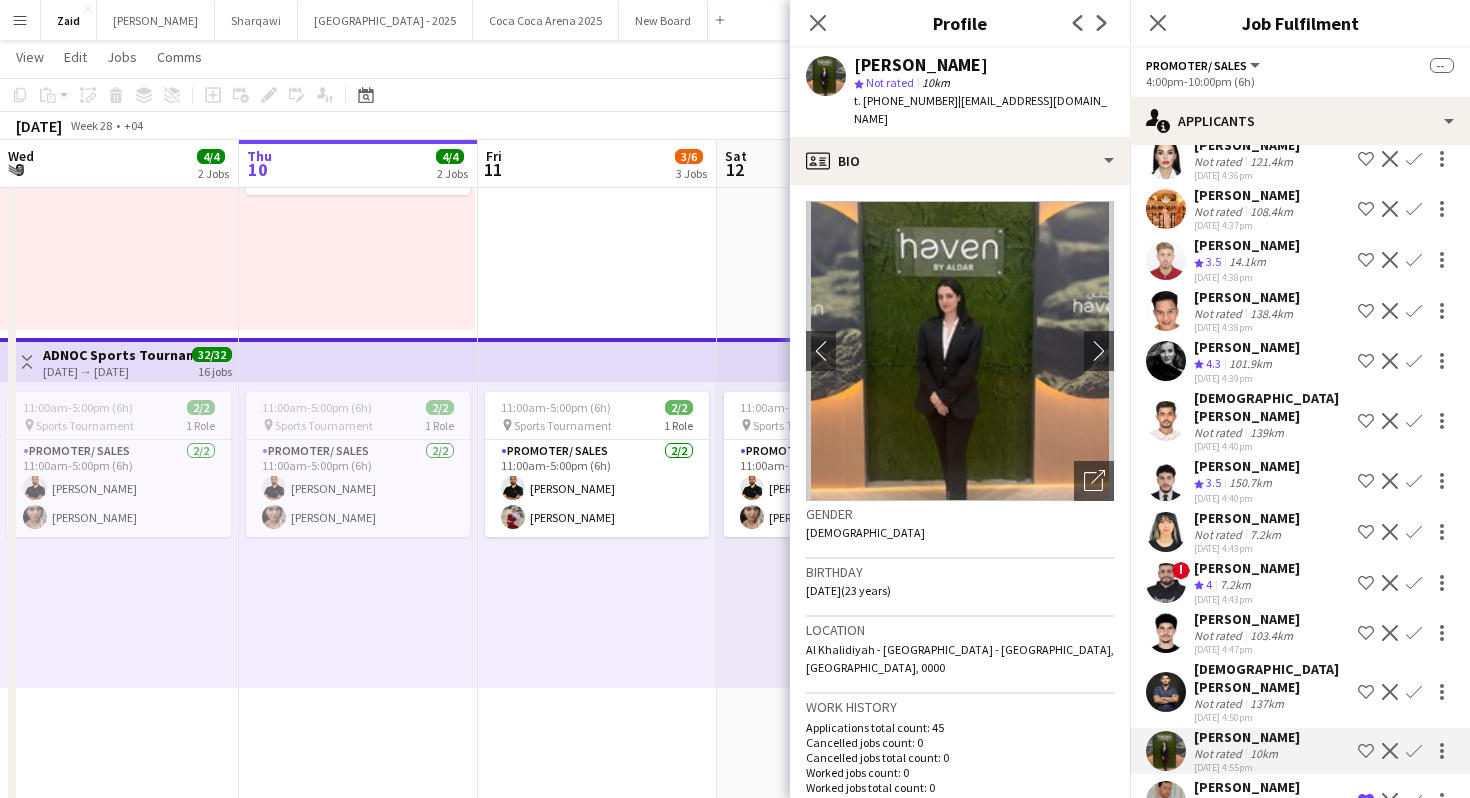 click on "[PERSON_NAME]" at bounding box center (1247, 568) 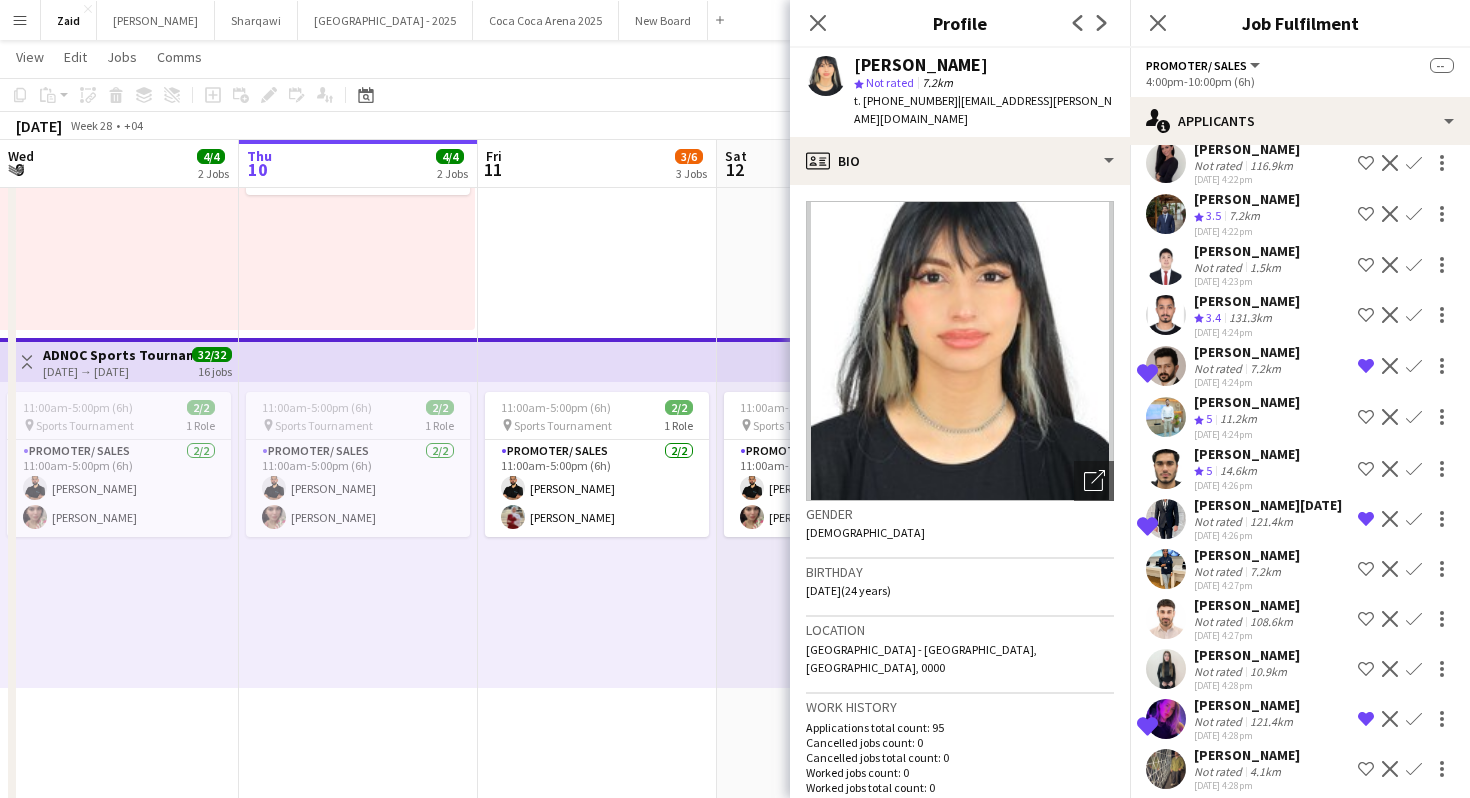 scroll, scrollTop: 660, scrollLeft: 0, axis: vertical 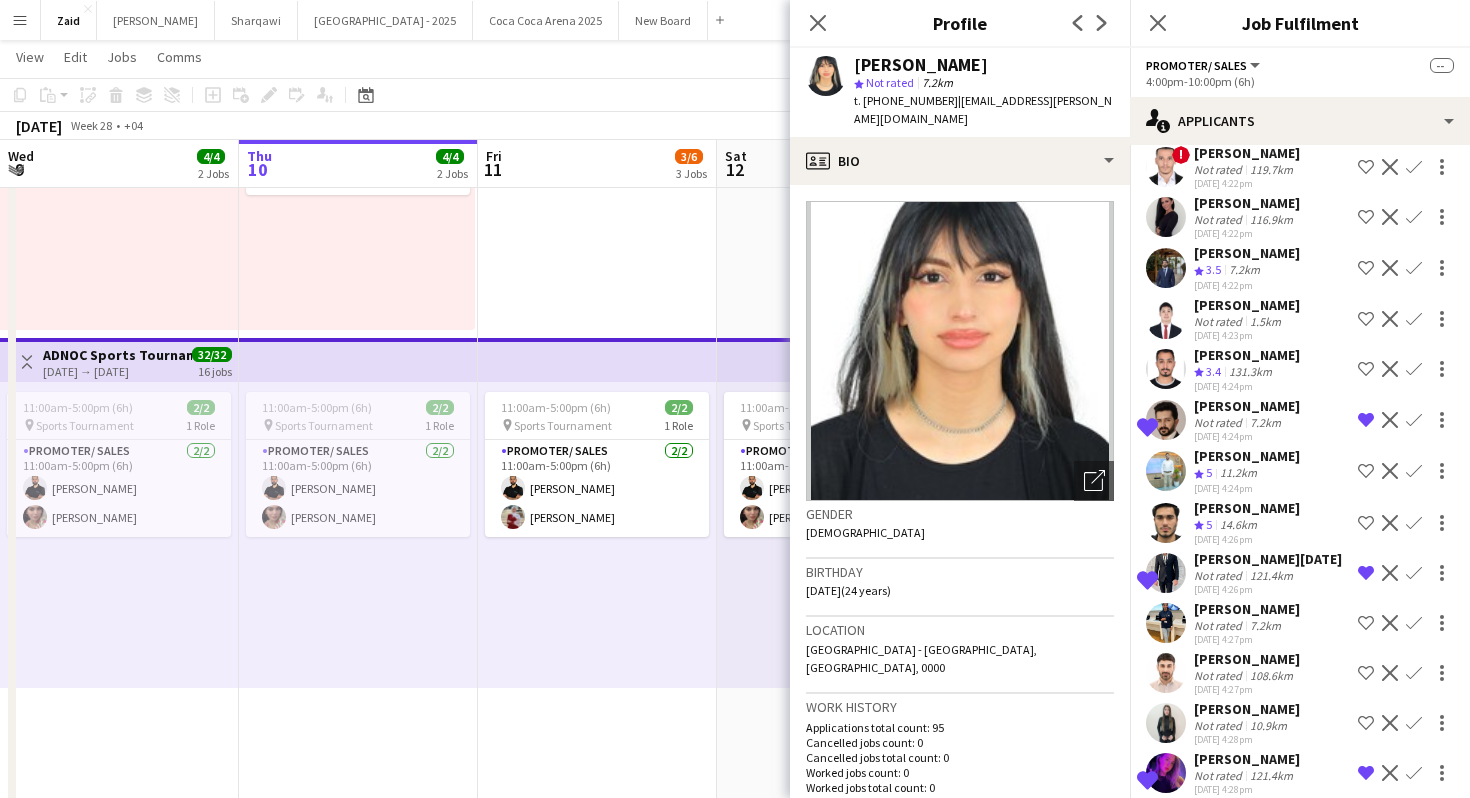 click on "[PERSON_NAME]" at bounding box center (1247, 406) 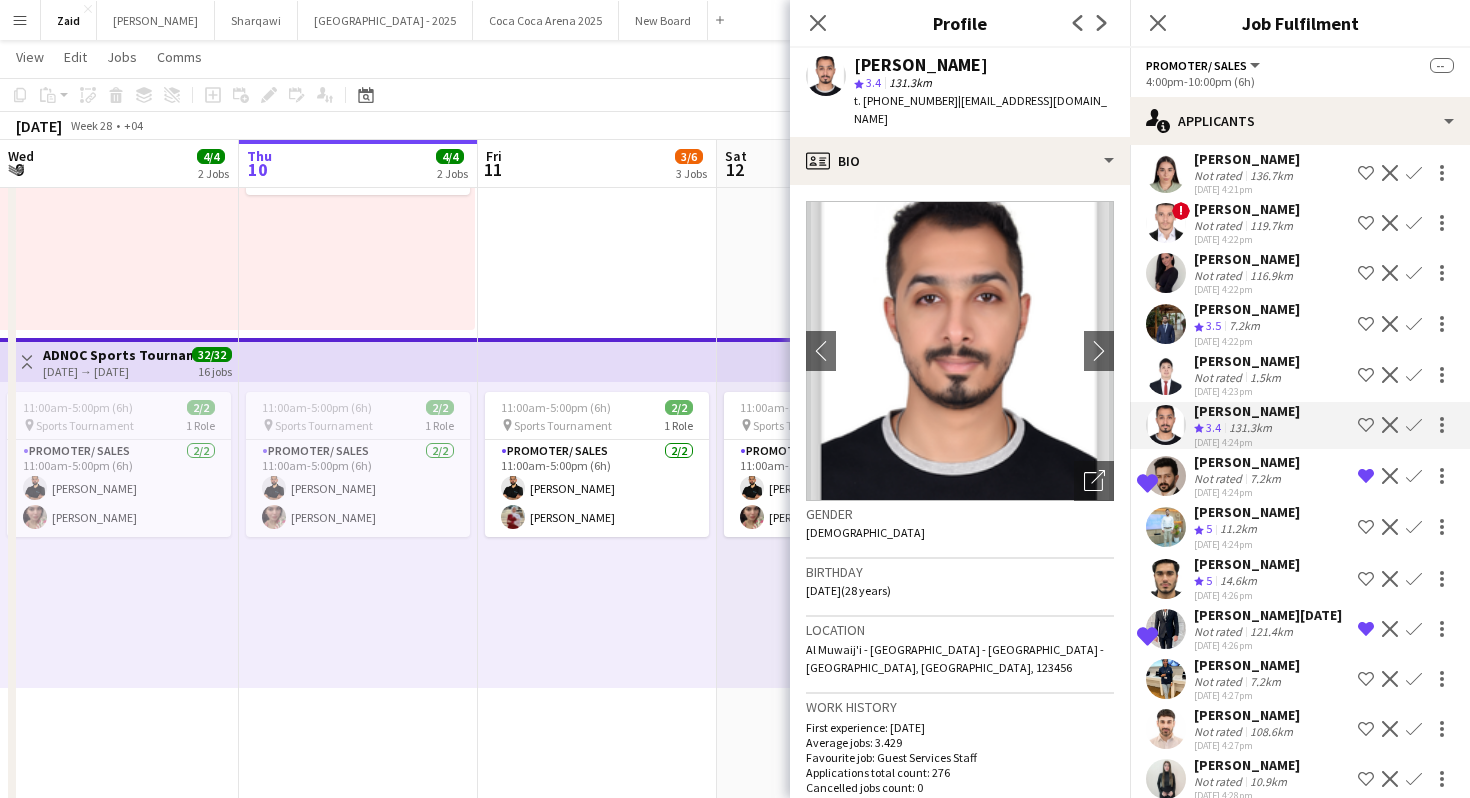 scroll, scrollTop: 601, scrollLeft: 0, axis: vertical 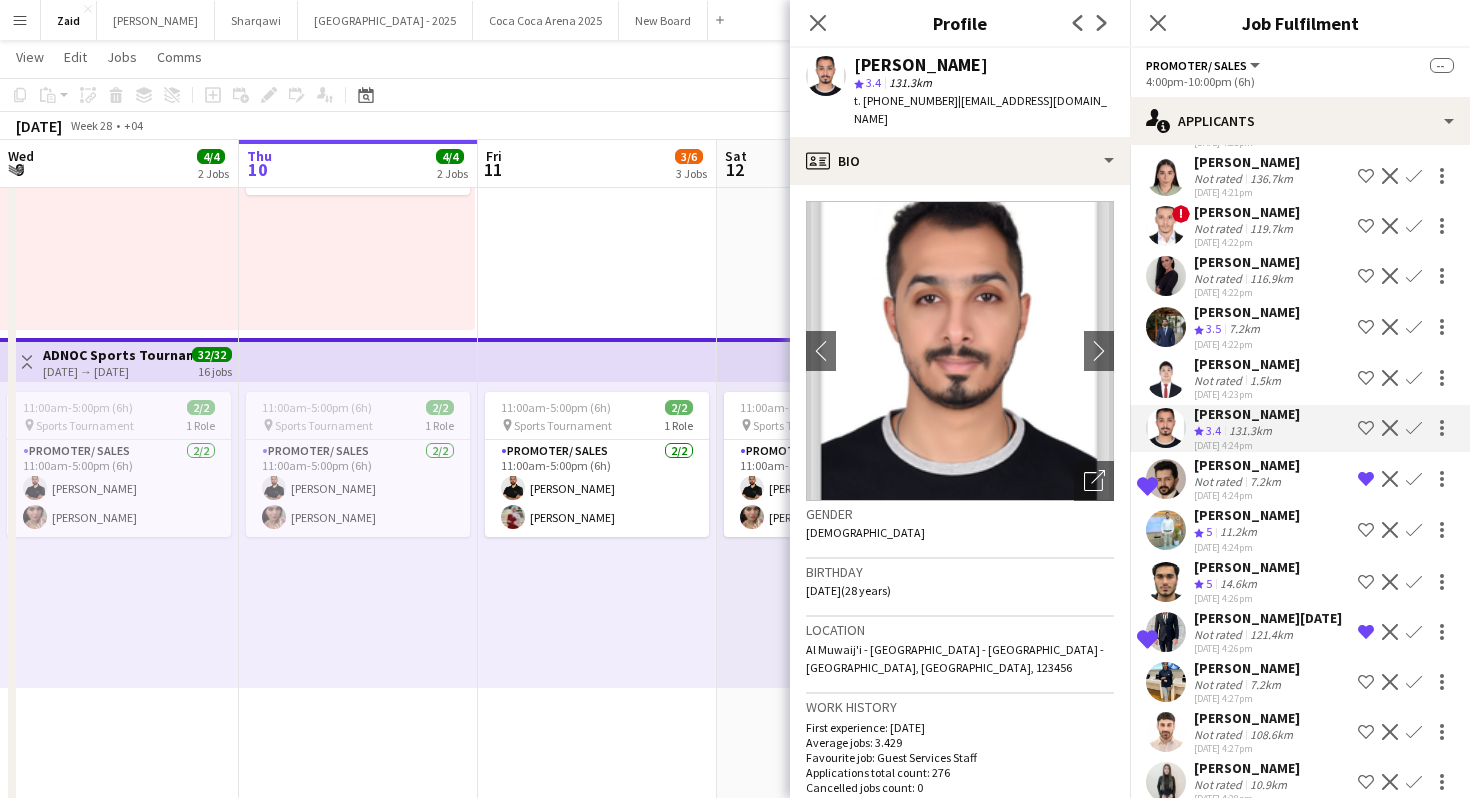 click on "[DATE] 4:22pm" at bounding box center [1247, 394] 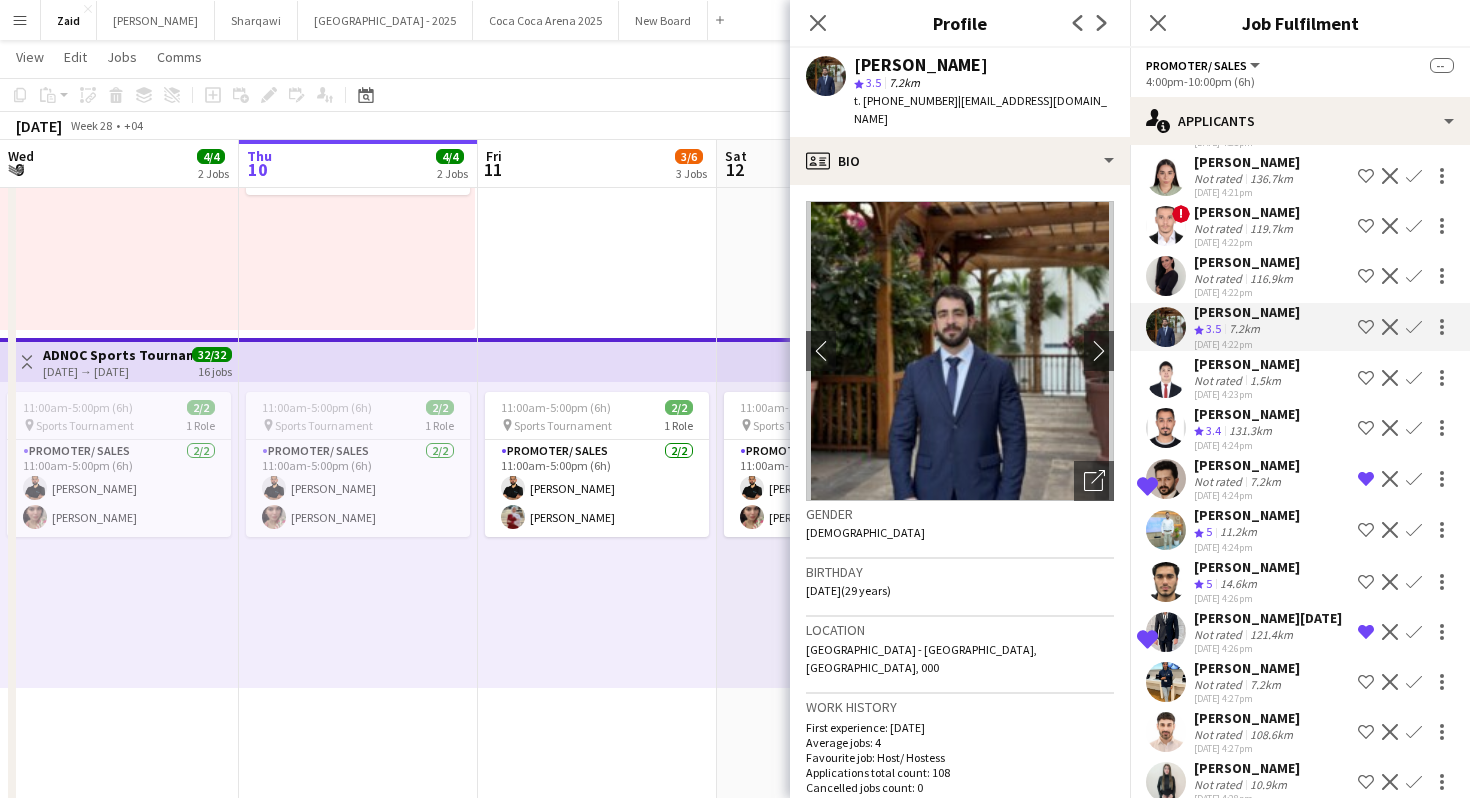 click on "[PERSON_NAME]" at bounding box center [1247, 414] 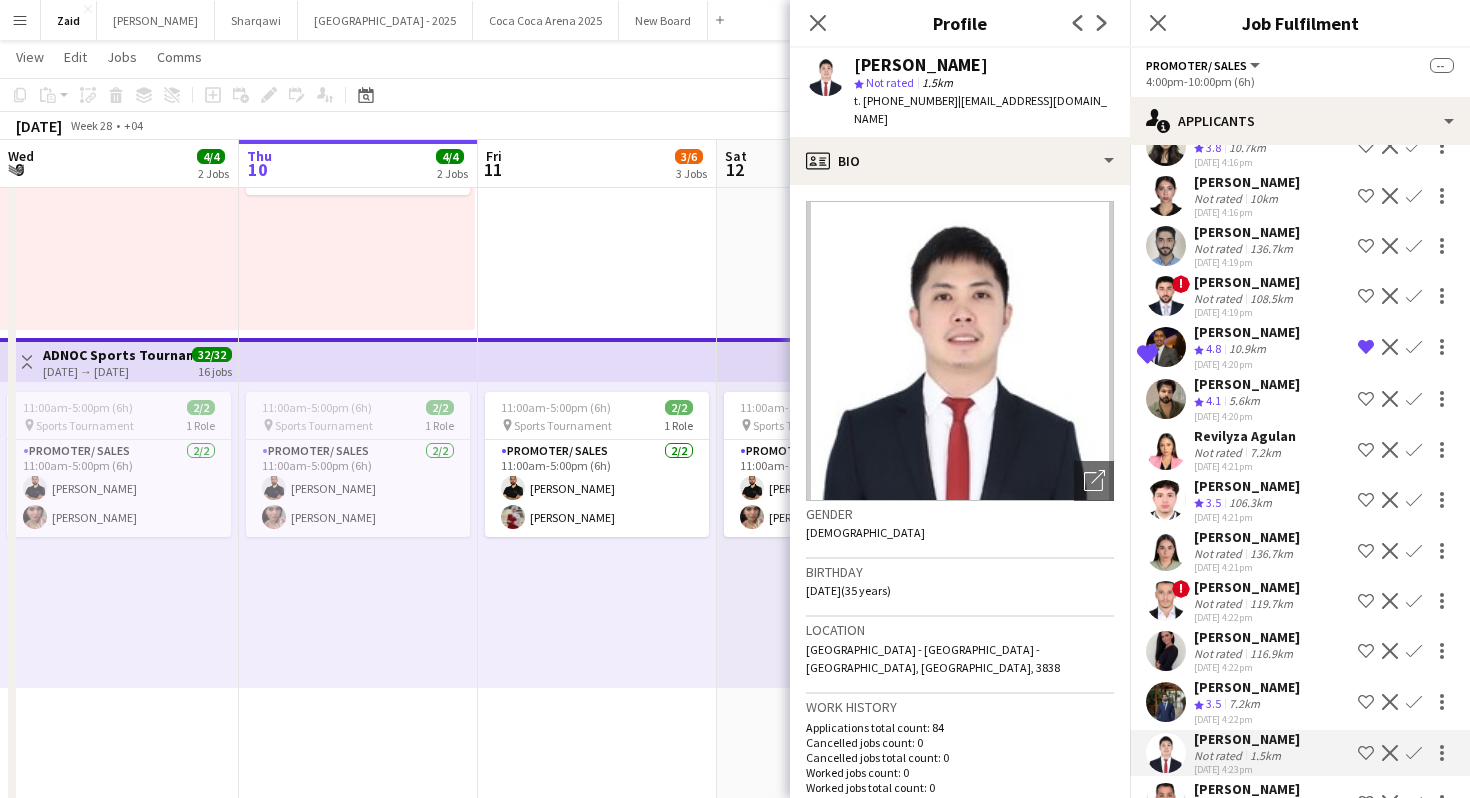 scroll, scrollTop: 223, scrollLeft: 0, axis: vertical 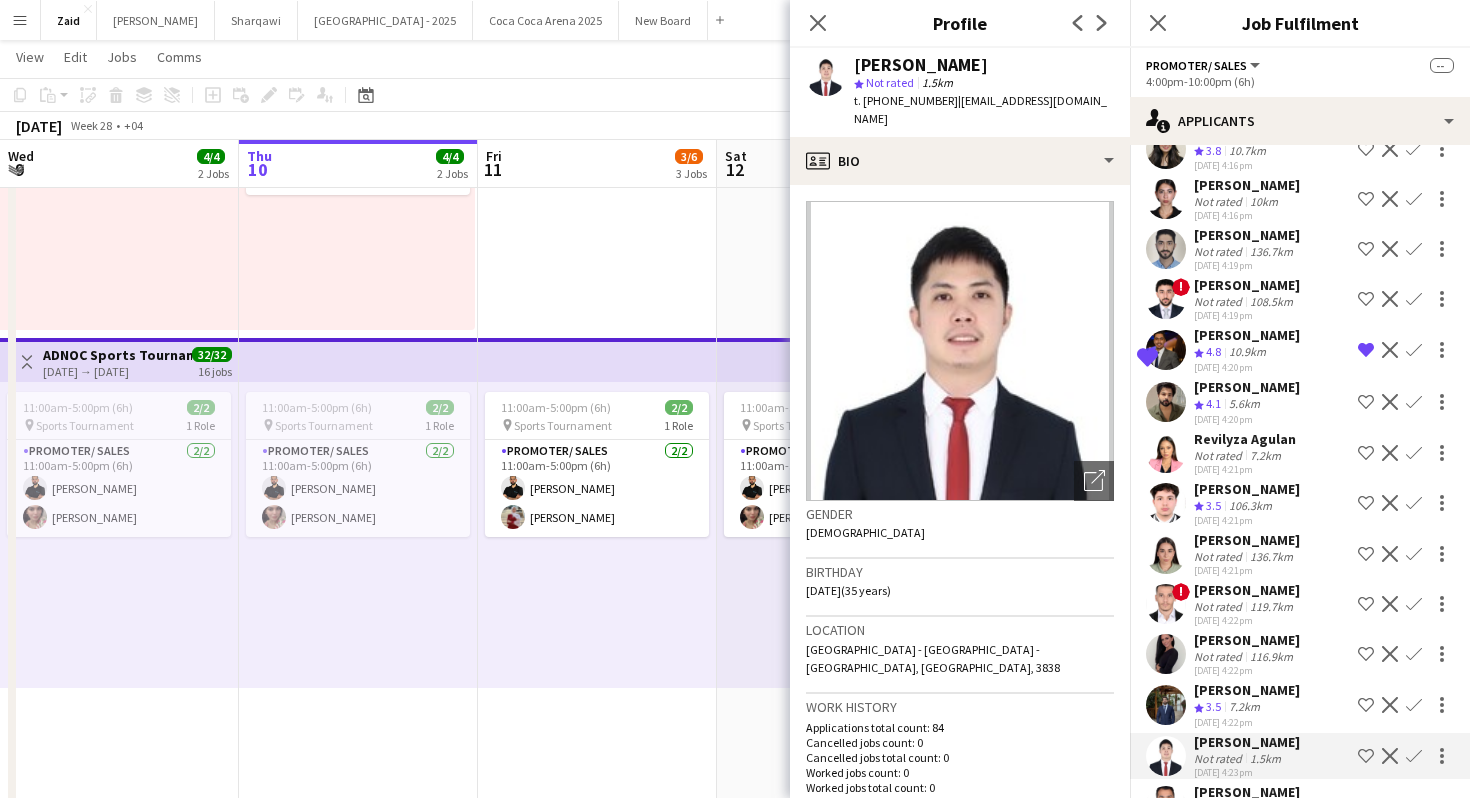 click on "108.5km" at bounding box center (1247, 352) 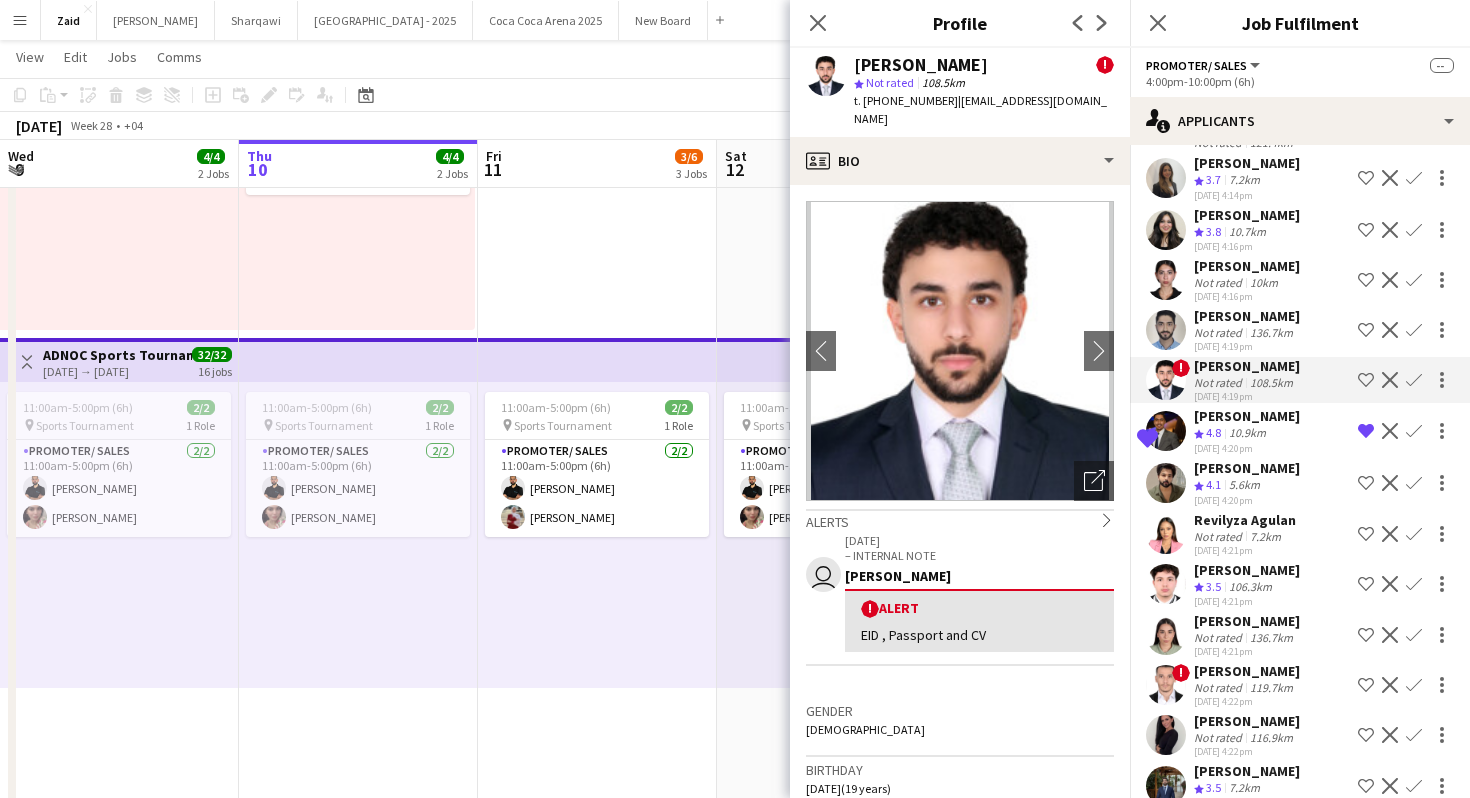 click on "10km" at bounding box center (1271, 332) 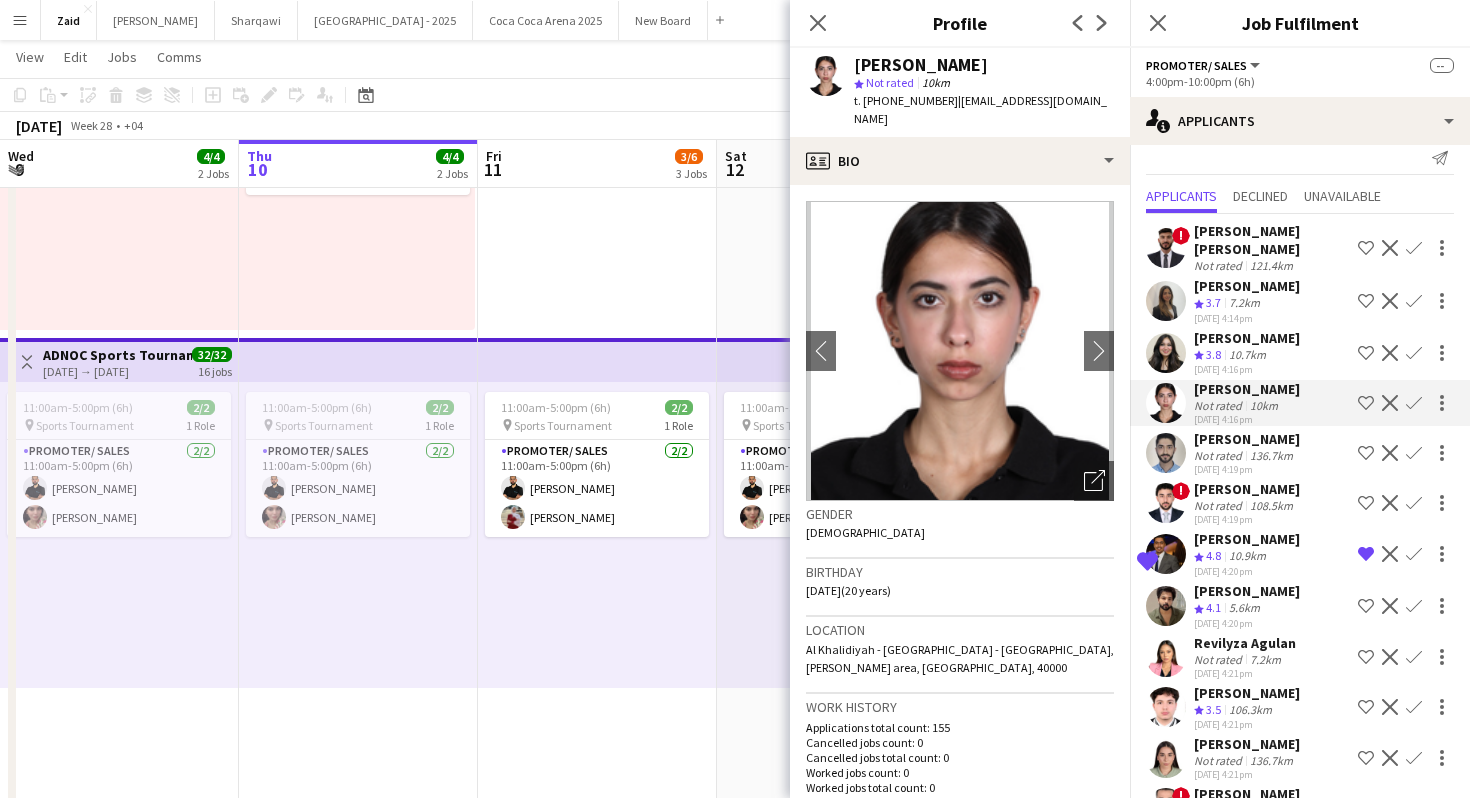 scroll, scrollTop: 0, scrollLeft: 0, axis: both 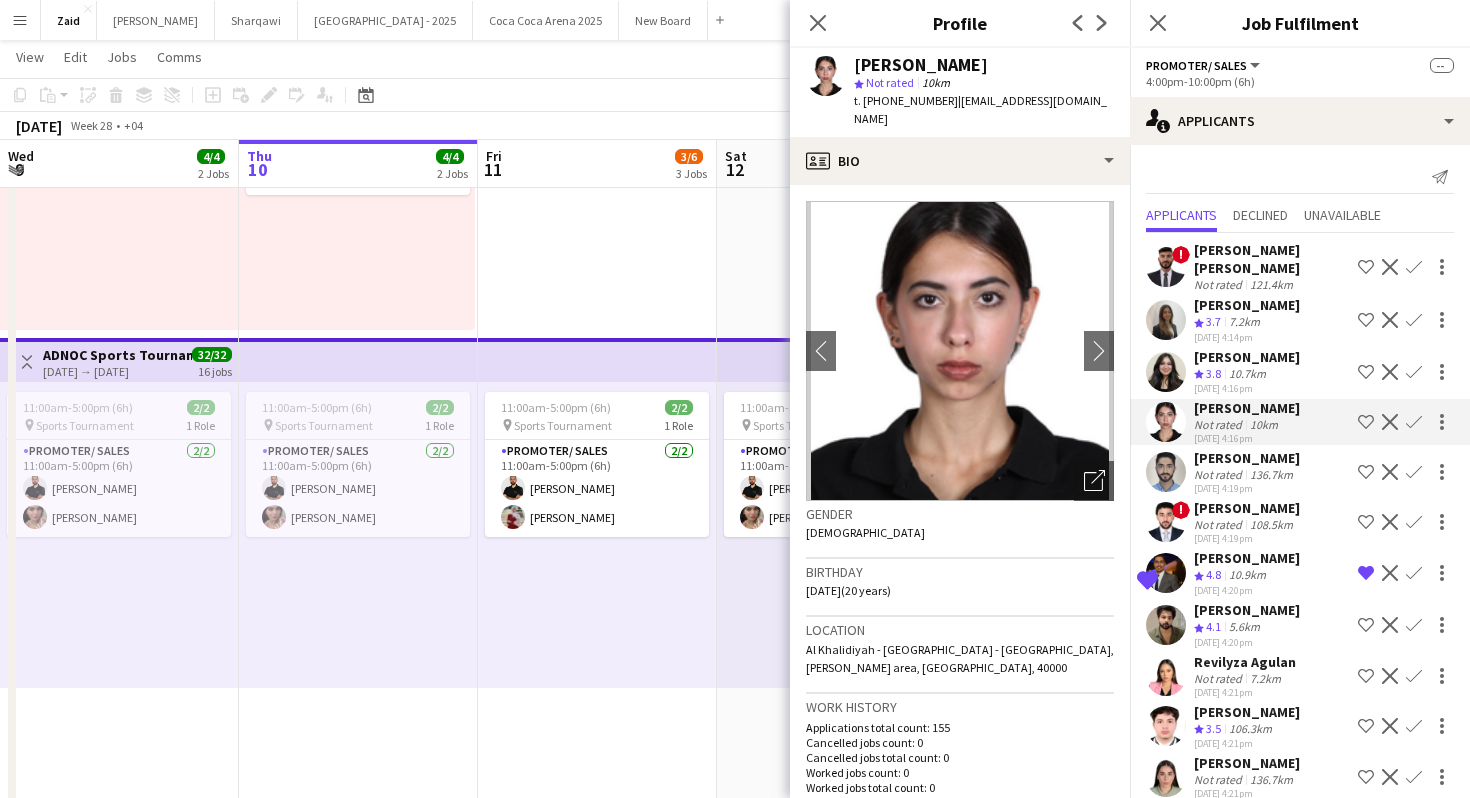 click on "!  [PERSON_NAME] [PERSON_NAME]   Not rated   121.4km
Shortlist crew
Decline
Confirm" at bounding box center [1300, 320] 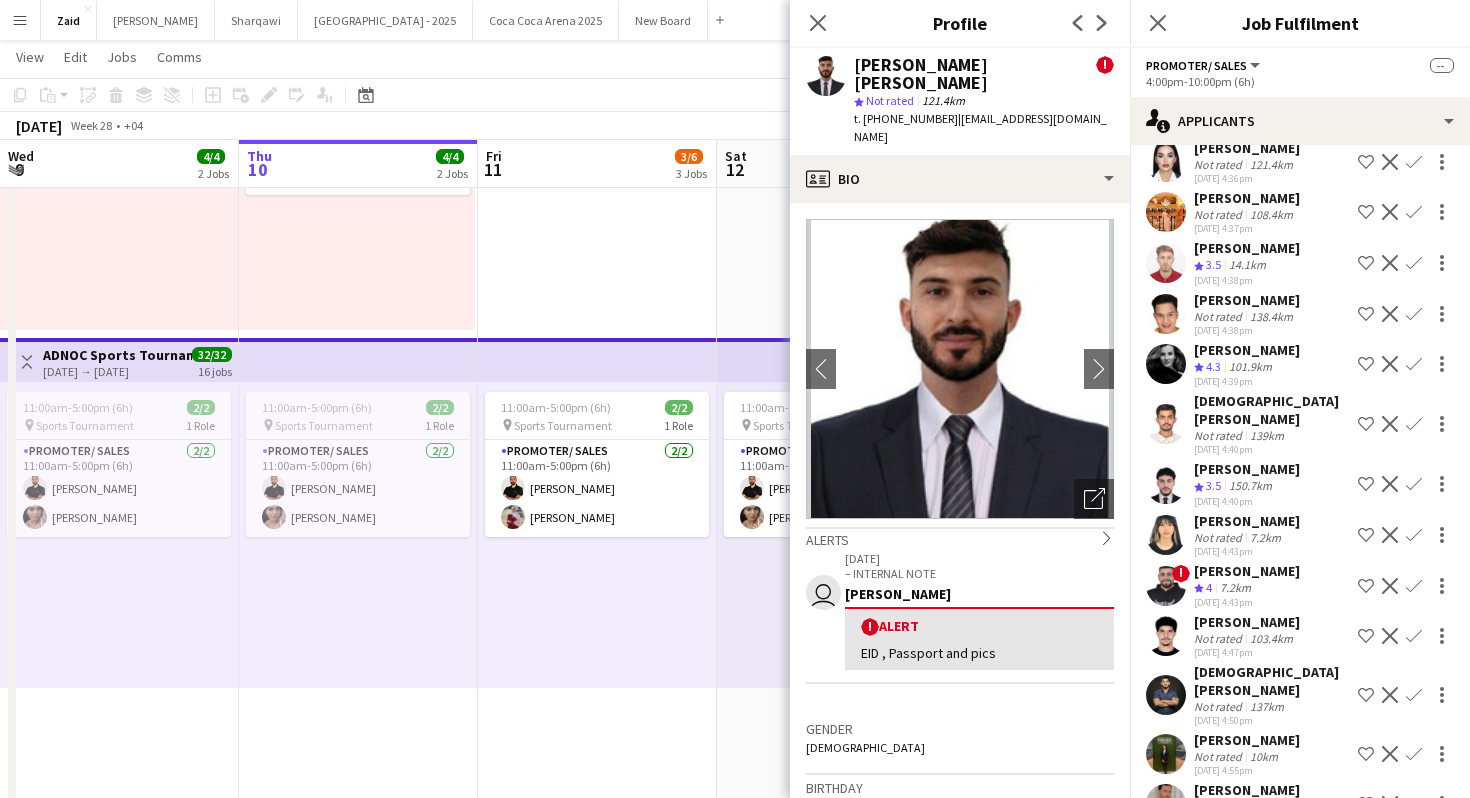 scroll, scrollTop: 1988, scrollLeft: 0, axis: vertical 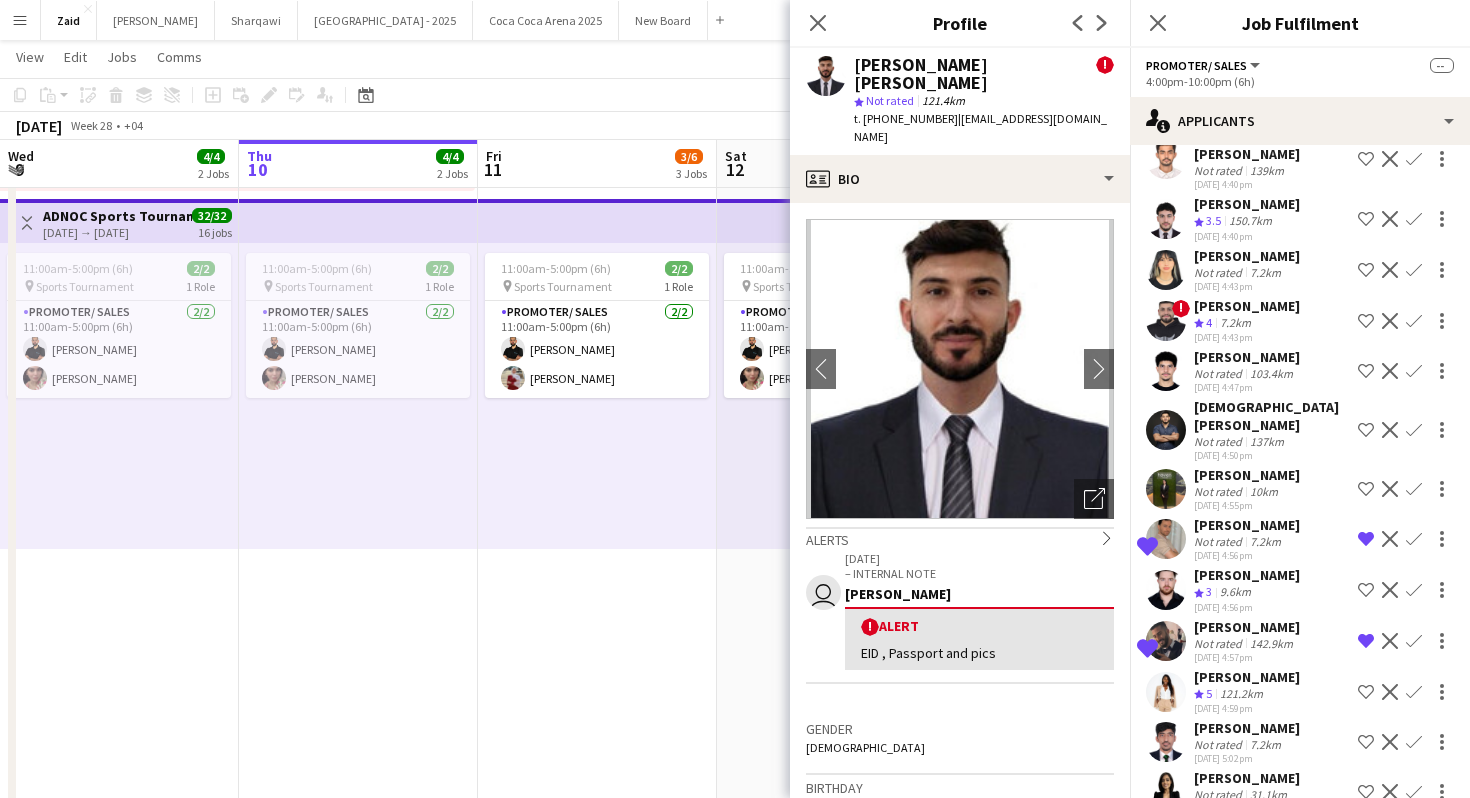 click on "[DATE] 4:59pm" at bounding box center [1247, 758] 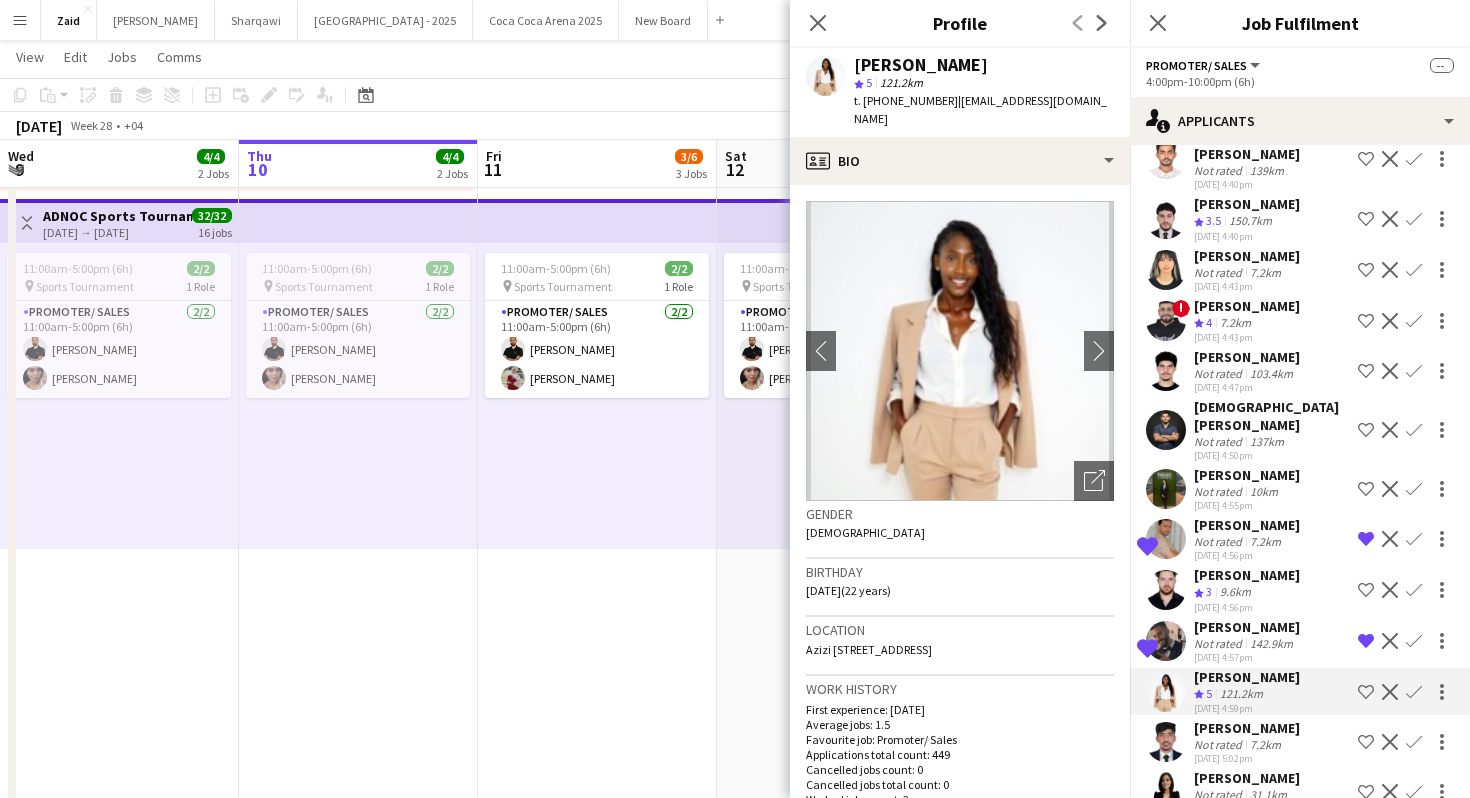 click on "7.2km" at bounding box center (1268, 794) 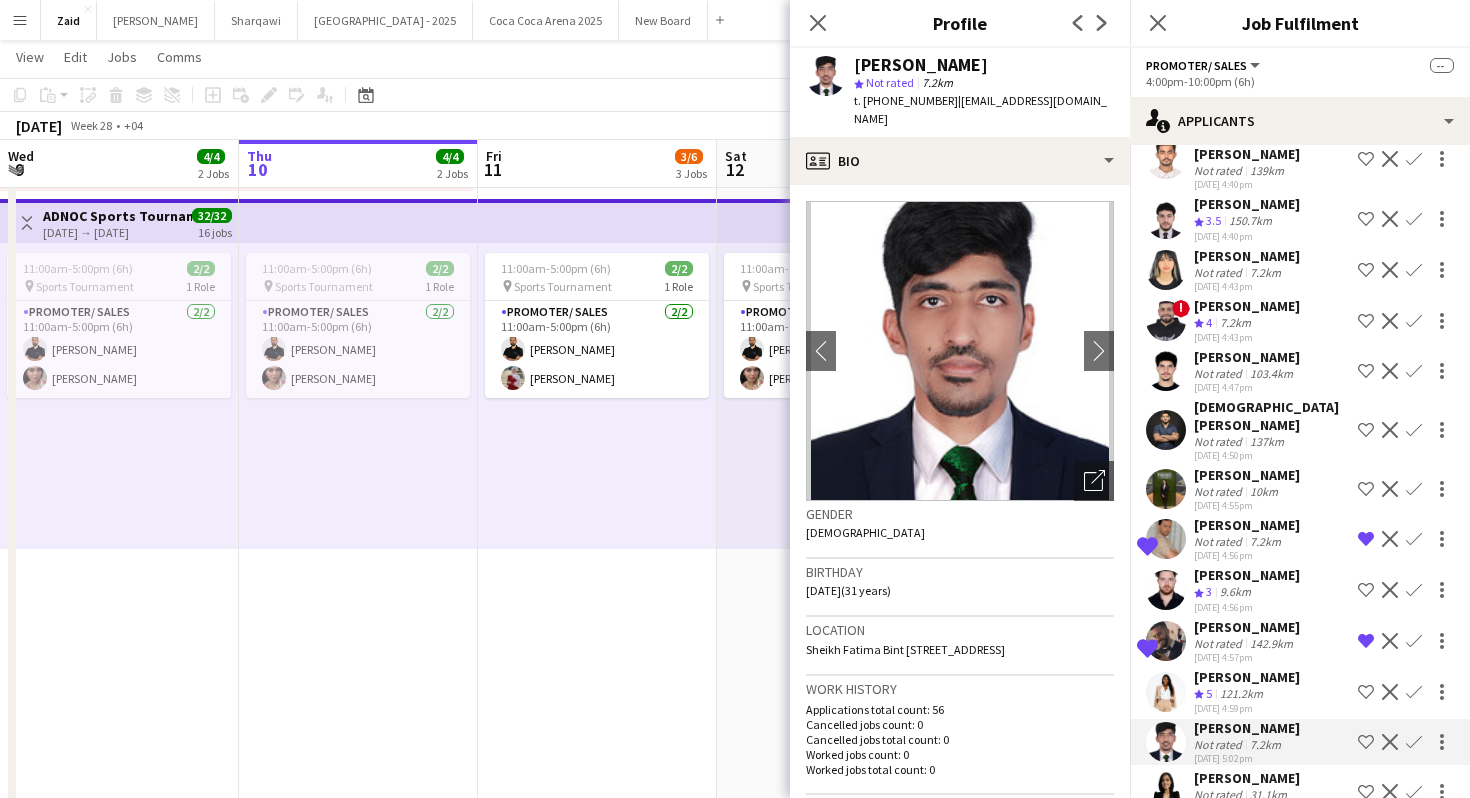 click on "[PERSON_NAME]" 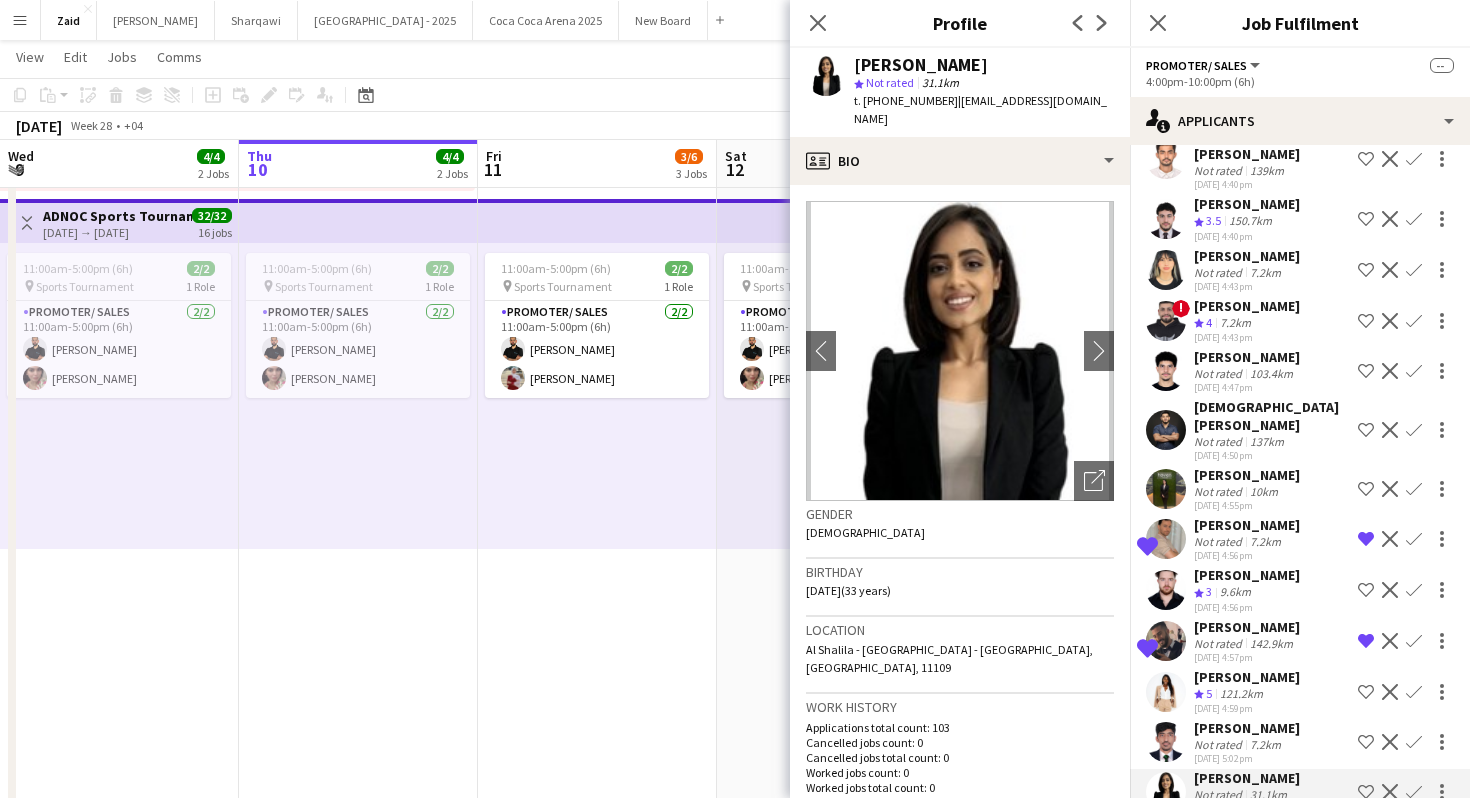 click on "Toggle View
Open Masters Games  [DATE] → [DATE]   0/78   39 jobs      2:00pm-10:00pm (8h)    0/2
pin
Sports Tournament   1 Role   Promoter/ Sales   34A   0/2   2:00pm-10:00pm (8h)
single-neutral-actions
single-neutral-actions
Toggle View
ADNOC Sports Tournament  [DATE] → [DATE]   6/78   39 jobs      4:00pm-10:00pm (6h)    1/2
pin
Sports Tournament   1 Role   Promoter/ Sales   50A   [DATE]   4:00pm-10:00pm (6h)
[PERSON_NAME]
single-neutral-actions
11:00am-5:00pm (6h)    2/2
pin
Sports Tournament   1 Role   Promoter/ Sales   [DATE]   11:00am-5:00pm (6h)
[PERSON_NAME] [PERSON_NAME]" at bounding box center [597, 158] 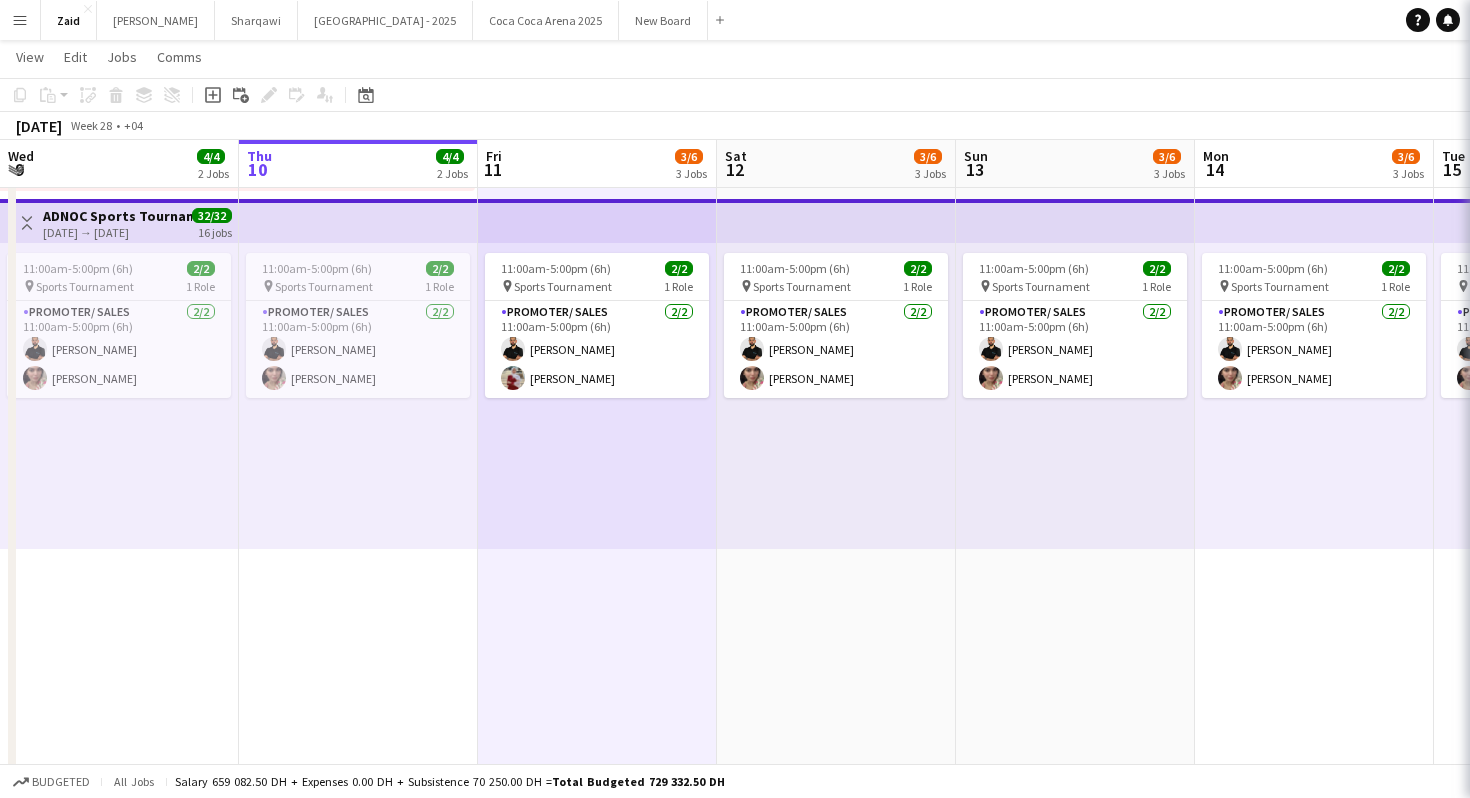 scroll, scrollTop: 0, scrollLeft: 0, axis: both 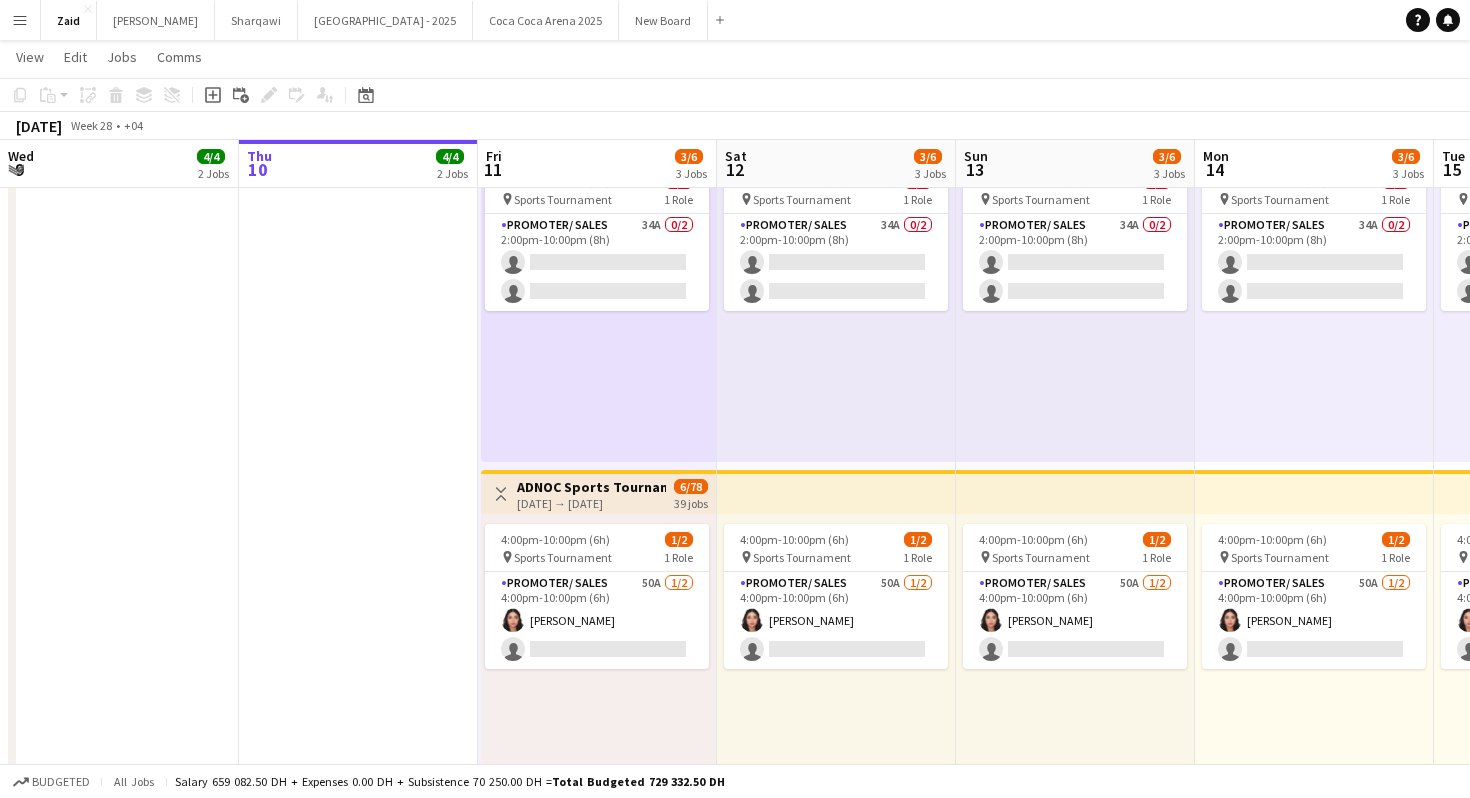 click on "4:00pm-10:00pm (6h)    1/2
pin
Sports Tournament   1 Role   Promoter/ Sales   50A   [DATE]   4:00pm-10:00pm (6h)
[PERSON_NAME]
single-neutral-actions" at bounding box center [598, 667] 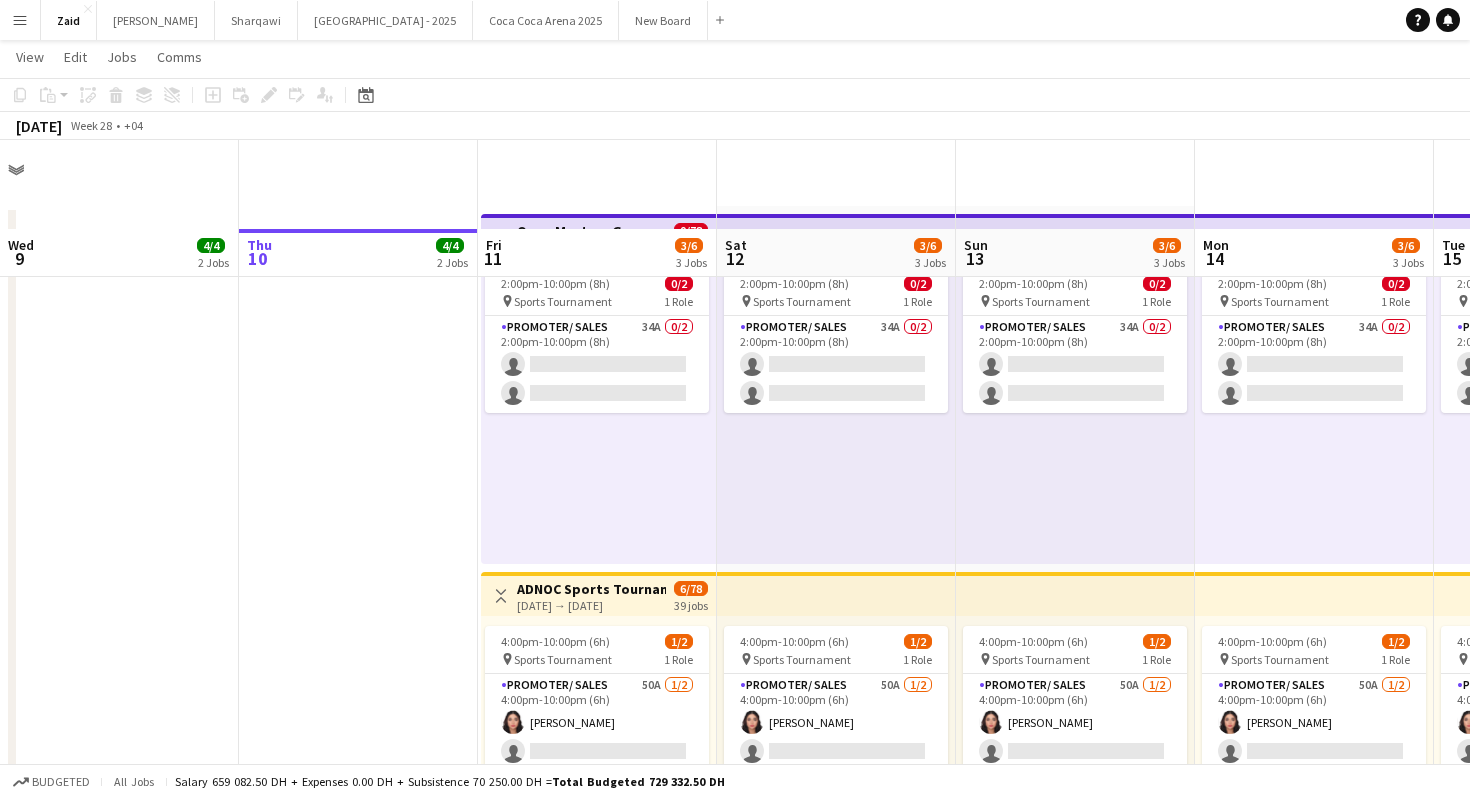 scroll, scrollTop: 0, scrollLeft: 0, axis: both 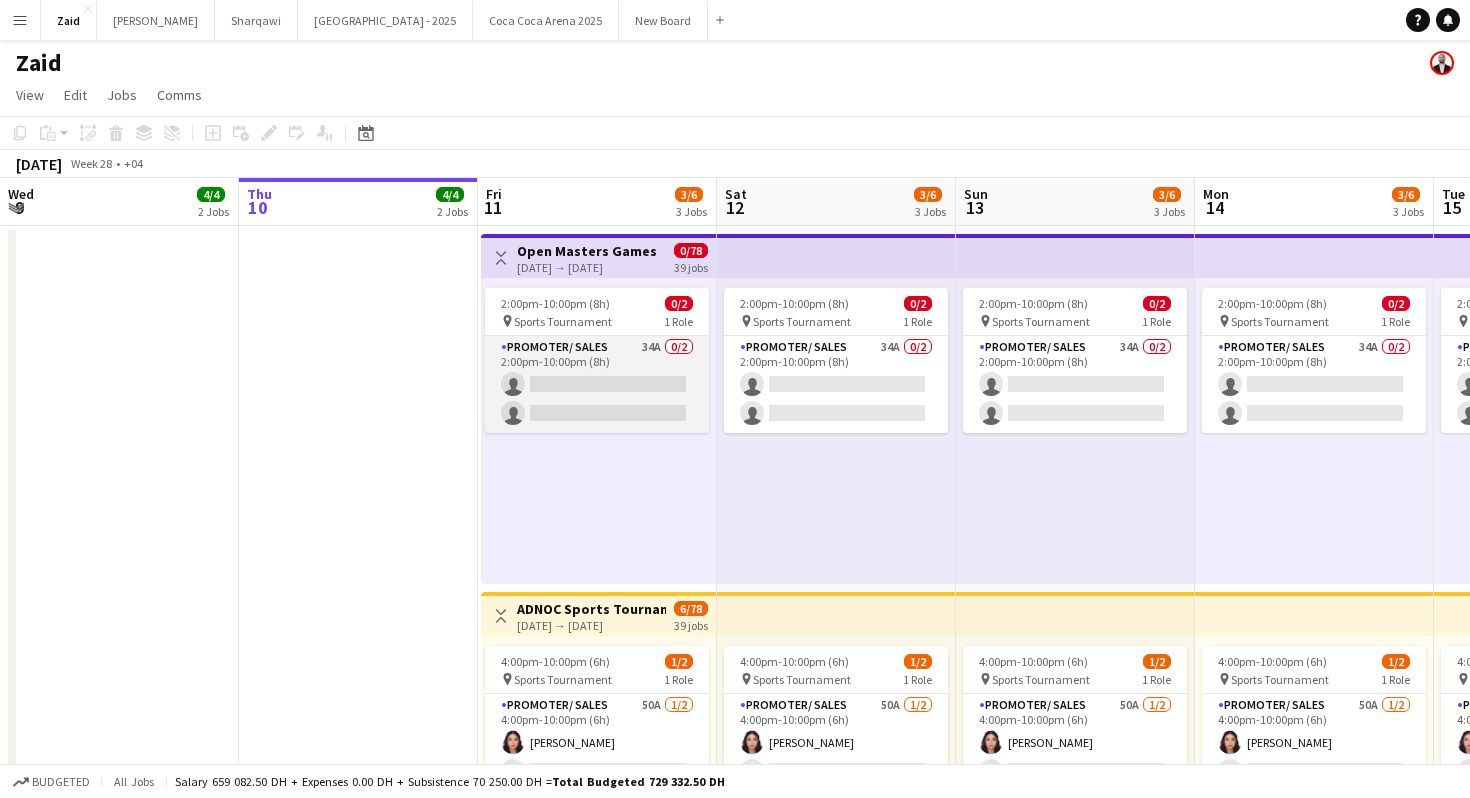 click on "Promoter/ Sales   34A   0/2   2:00pm-10:00pm (8h)
single-neutral-actions
single-neutral-actions" at bounding box center [597, 384] 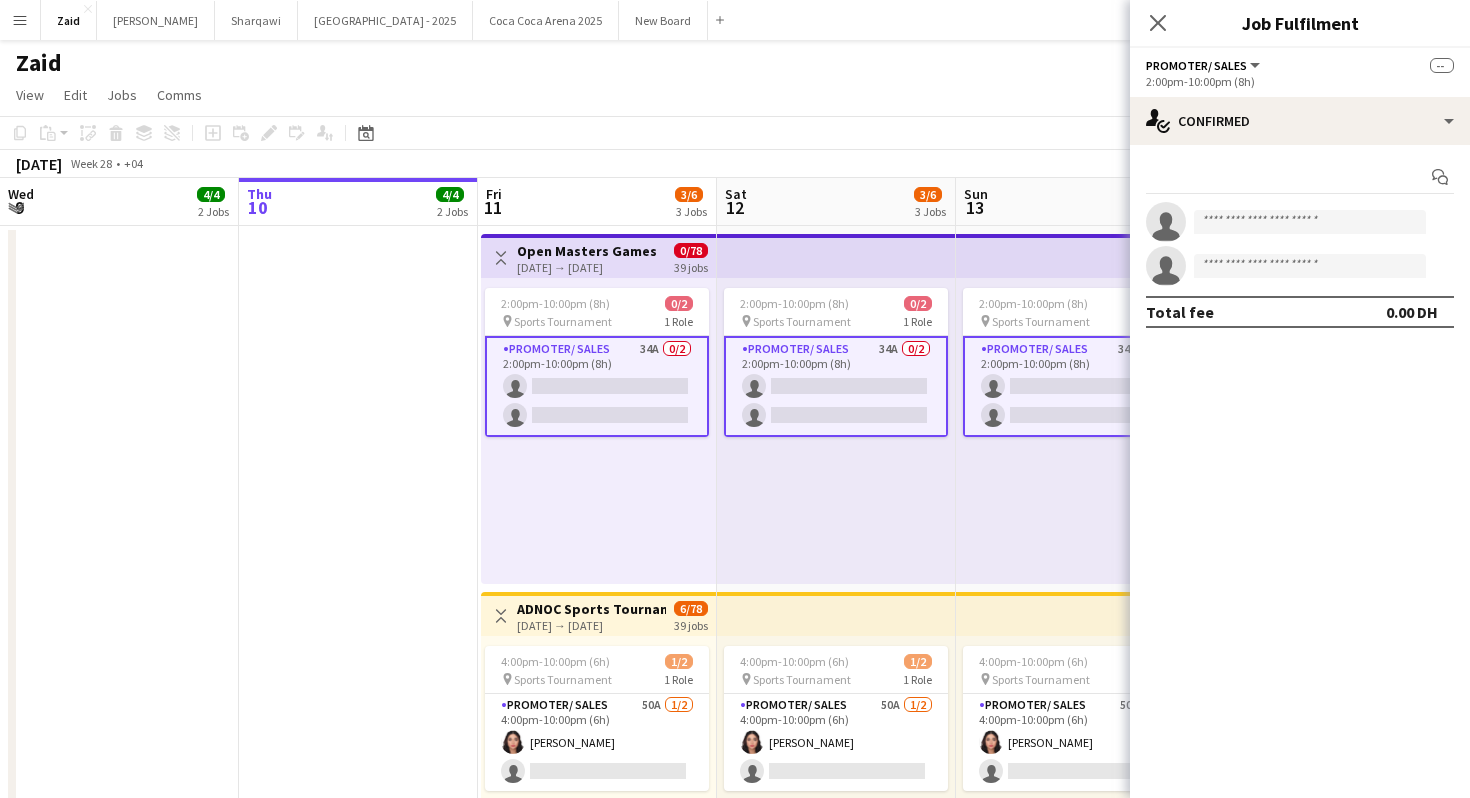 click on "Promoter/ Sales   34A   0/2   2:00pm-10:00pm (8h)
single-neutral-actions
single-neutral-actions" at bounding box center [597, 386] 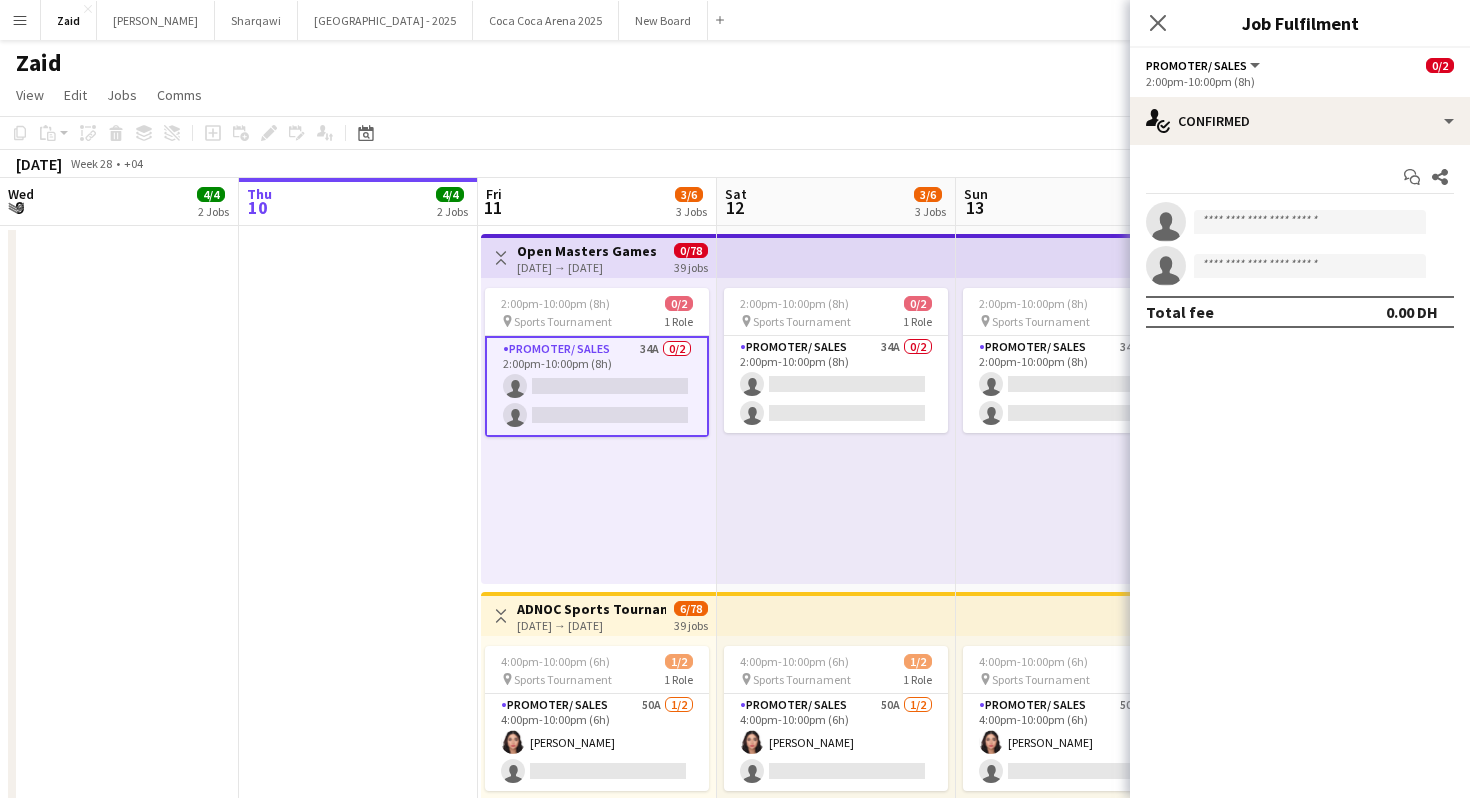 click on "Promoter/ Sales   34A   0/2   2:00pm-10:00pm (8h)
single-neutral-actions
single-neutral-actions" at bounding box center (597, 386) 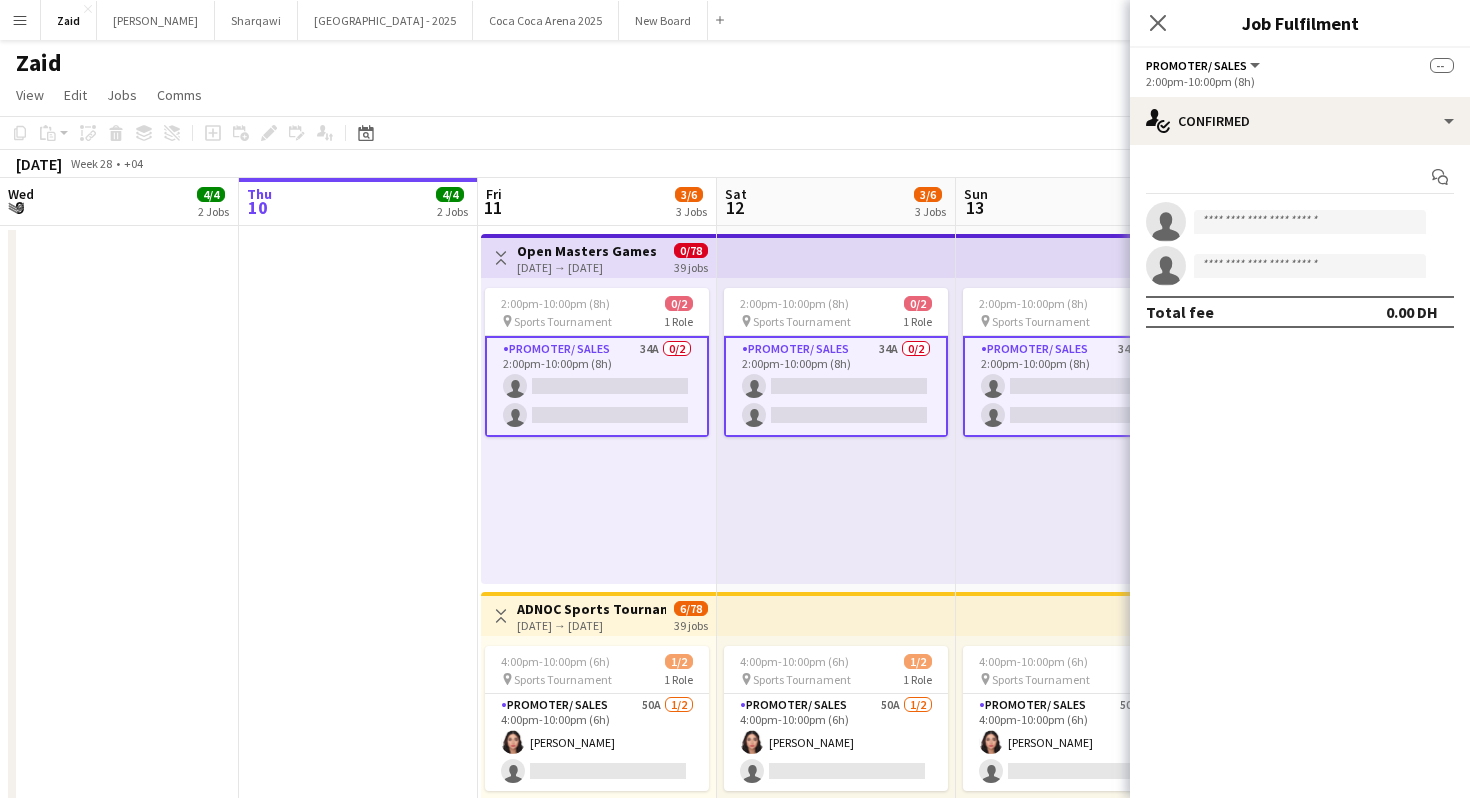 click on "2:00pm-10:00pm (8h)    0/2
pin
Sports Tournament   1 Role   Promoter/ Sales   34A   0/2   2:00pm-10:00pm (8h)
single-neutral-actions
single-neutral-actions" at bounding box center [598, 431] 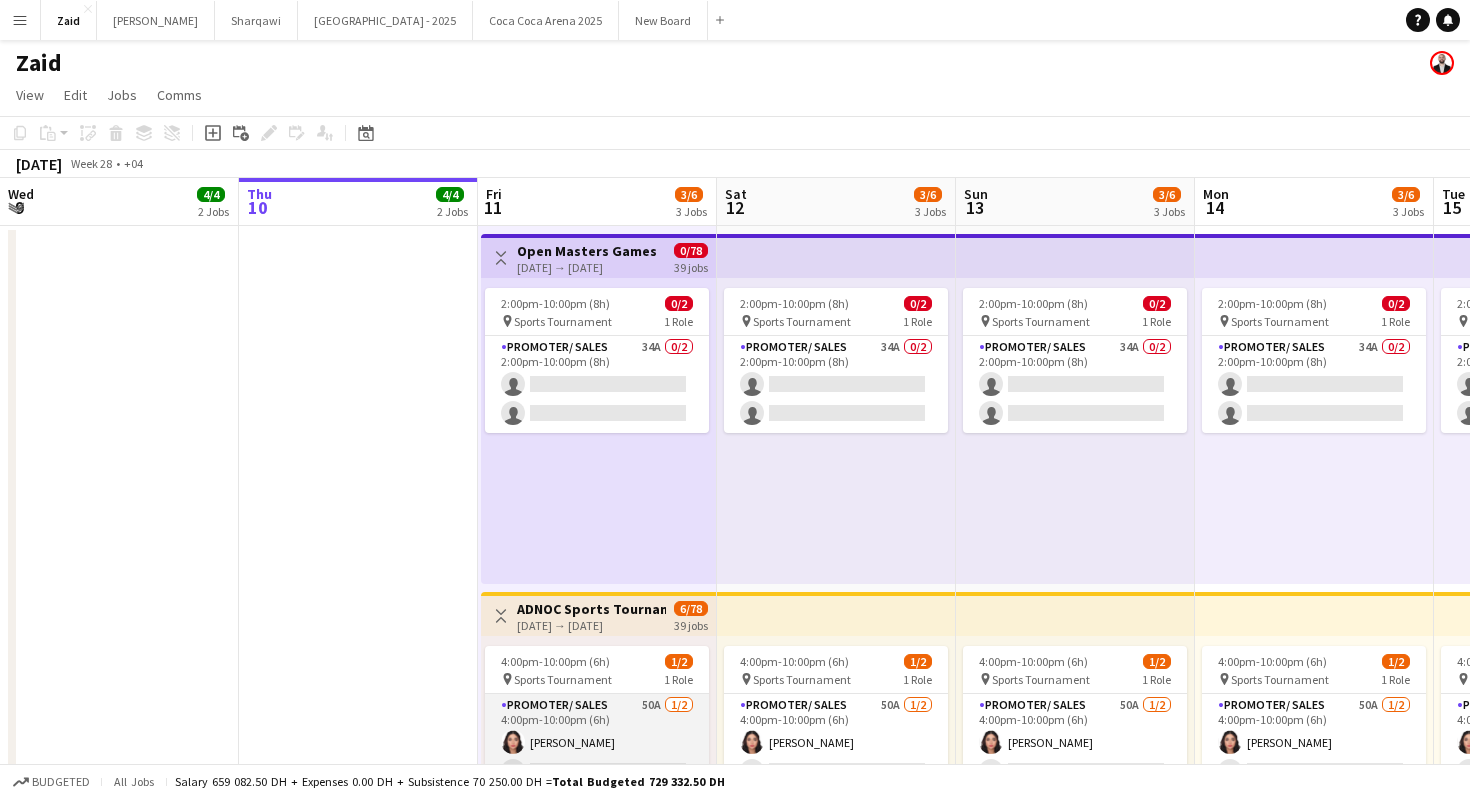 click on "Promoter/ Sales   50A   [DATE]   4:00pm-10:00pm (6h)
[PERSON_NAME]
single-neutral-actions" at bounding box center [597, 742] 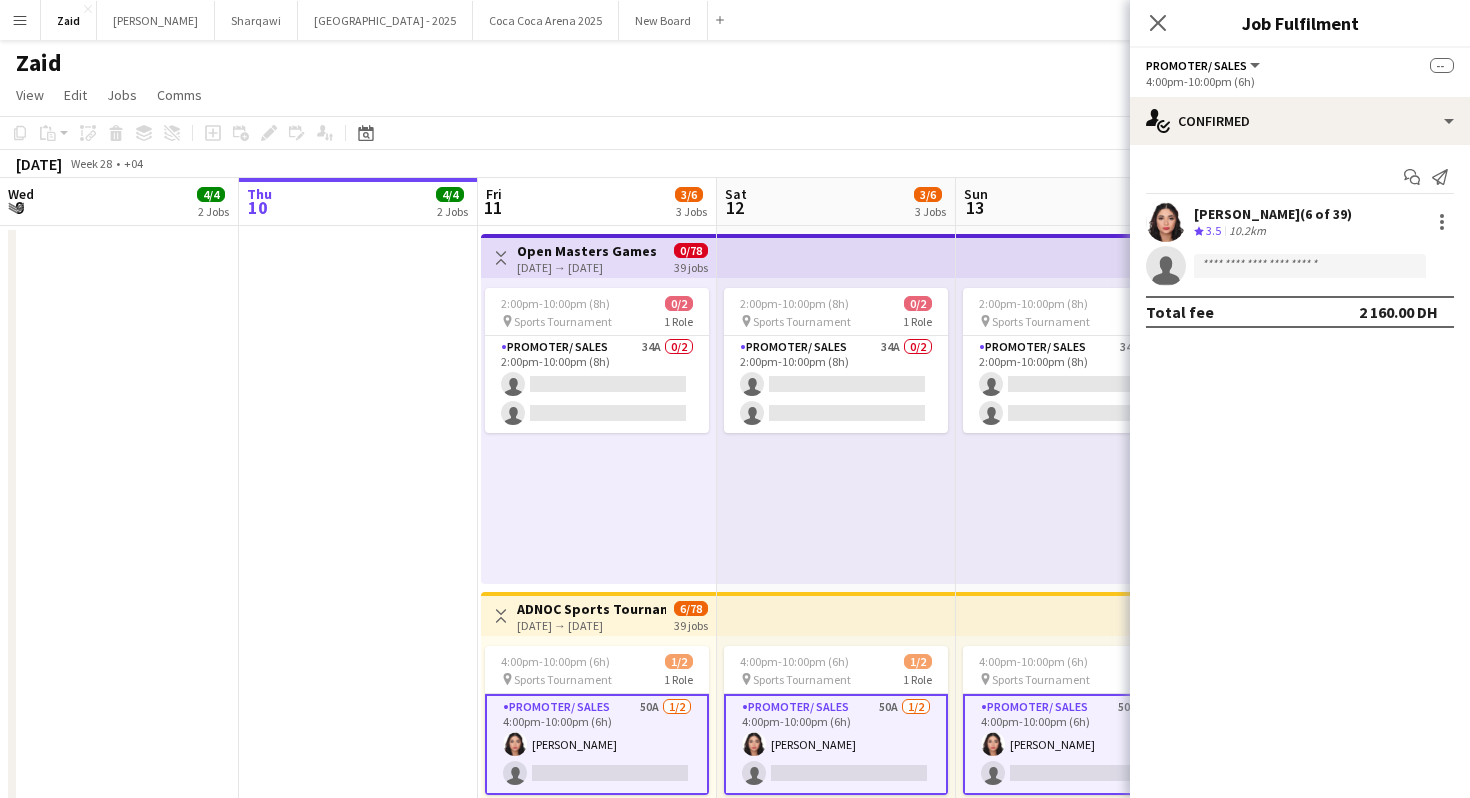 click on "Promoter/ Sales   50A   [DATE]   4:00pm-10:00pm (6h)
[PERSON_NAME]
single-neutral-actions" at bounding box center (597, 744) 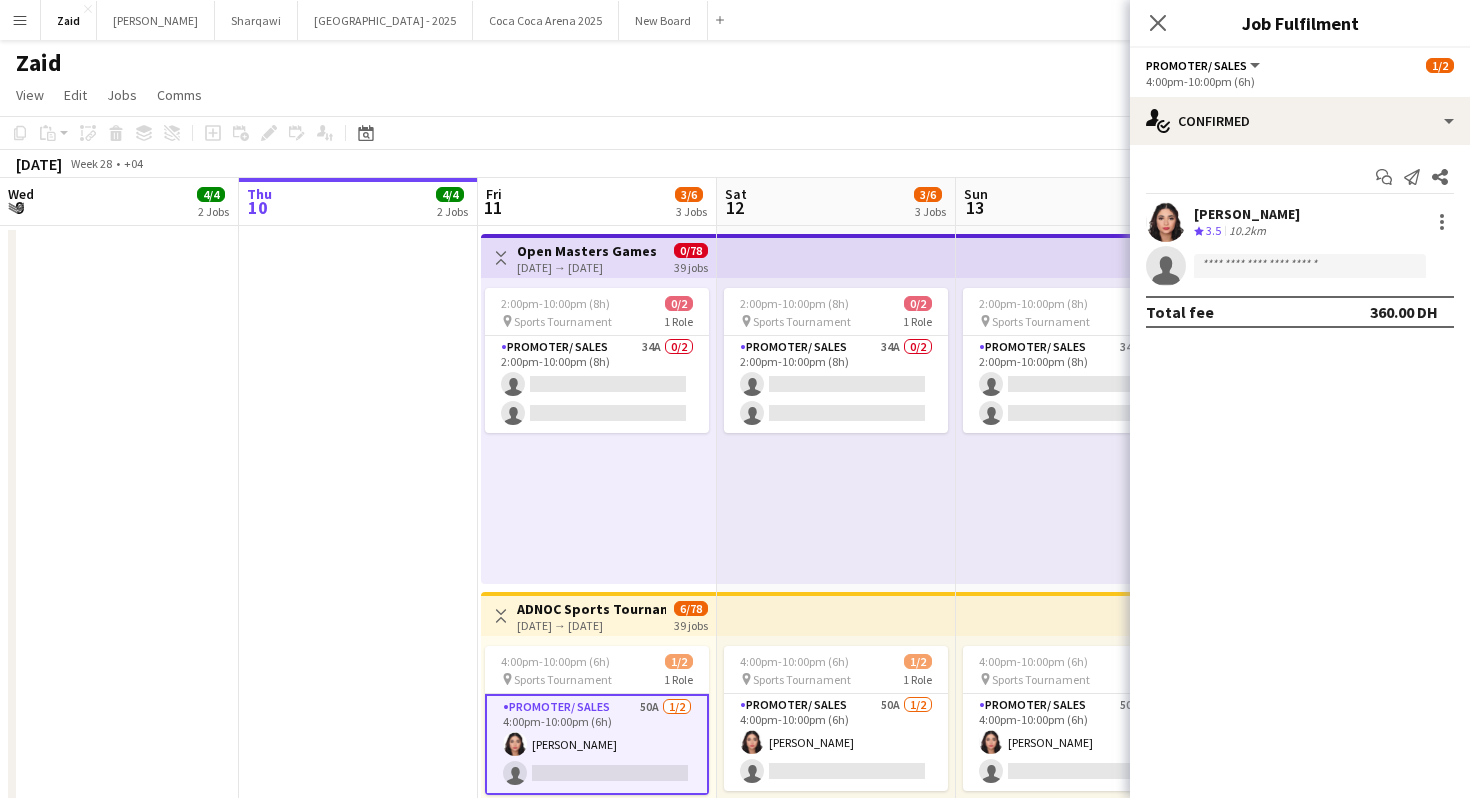 click on "2:00pm-10:00pm (8h)    0/2
pin
Sports Tournament   1 Role   Promoter/ Sales   34A   0/2   2:00pm-10:00pm (8h)
single-neutral-actions
single-neutral-actions" at bounding box center [836, 431] 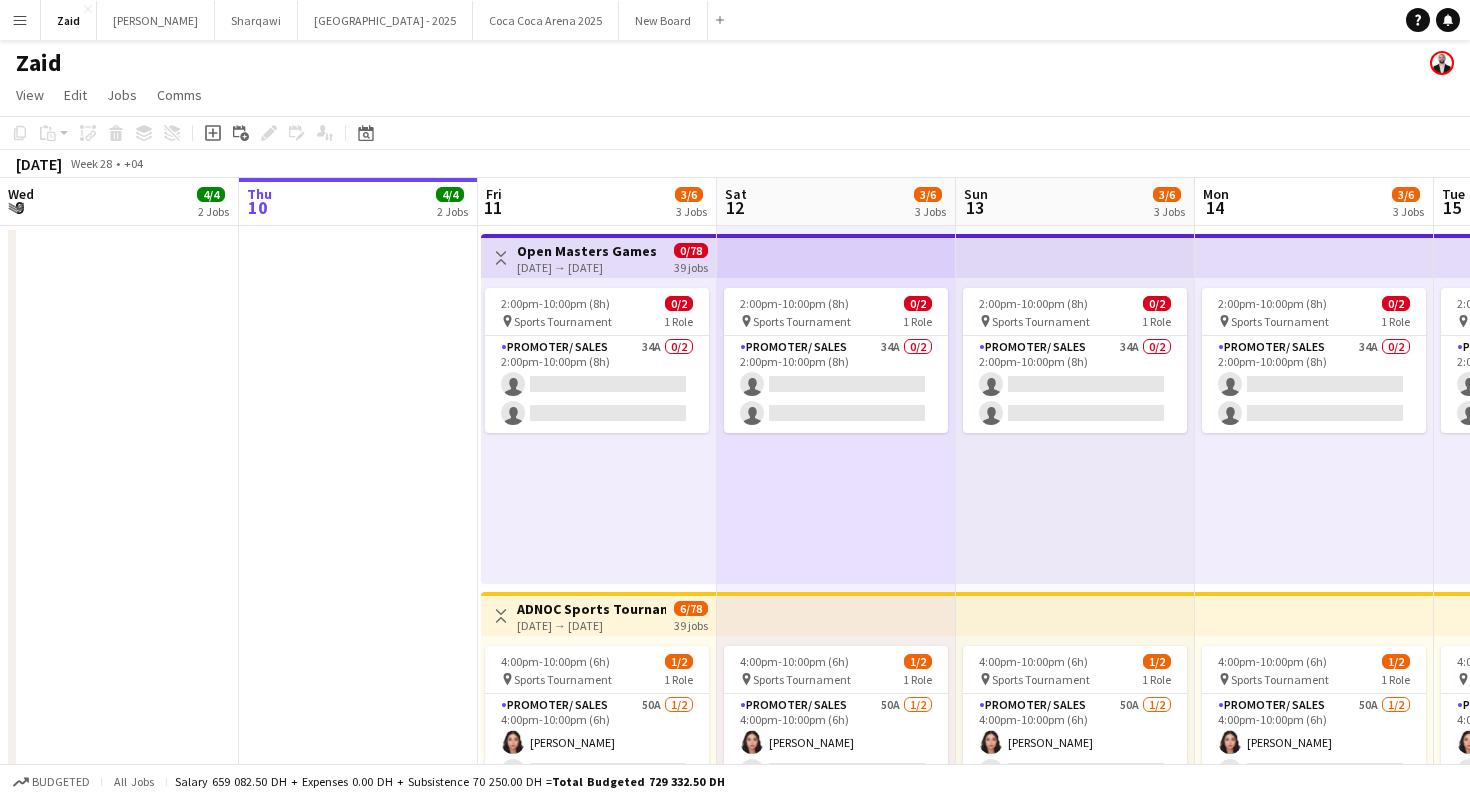 click on "Toggle View
Open Masters Games  [DATE] → [DATE]   0/78   39 jobs      2:00pm-10:00pm (8h)    0/2
pin
Sports Tournament   1 Role   Promoter/ Sales   34A   0/2   2:00pm-10:00pm (8h)
single-neutral-actions
single-neutral-actions
Toggle View
ADNOC Sports Tournament  [DATE] → [DATE]   6/78   39 jobs      4:00pm-10:00pm (6h)    1/2
pin
Sports Tournament   1 Role   Promoter/ Sales   50A   [DATE]   4:00pm-10:00pm (6h)
[PERSON_NAME]
single-neutral-actions
11:00am-5:00pm (6h)    2/2
pin
Sports Tournament   1 Role   Promoter/ Sales   [DATE]   11:00am-5:00pm (6h)
[PERSON_NAME] [PERSON_NAME]" at bounding box center [597, 1267] 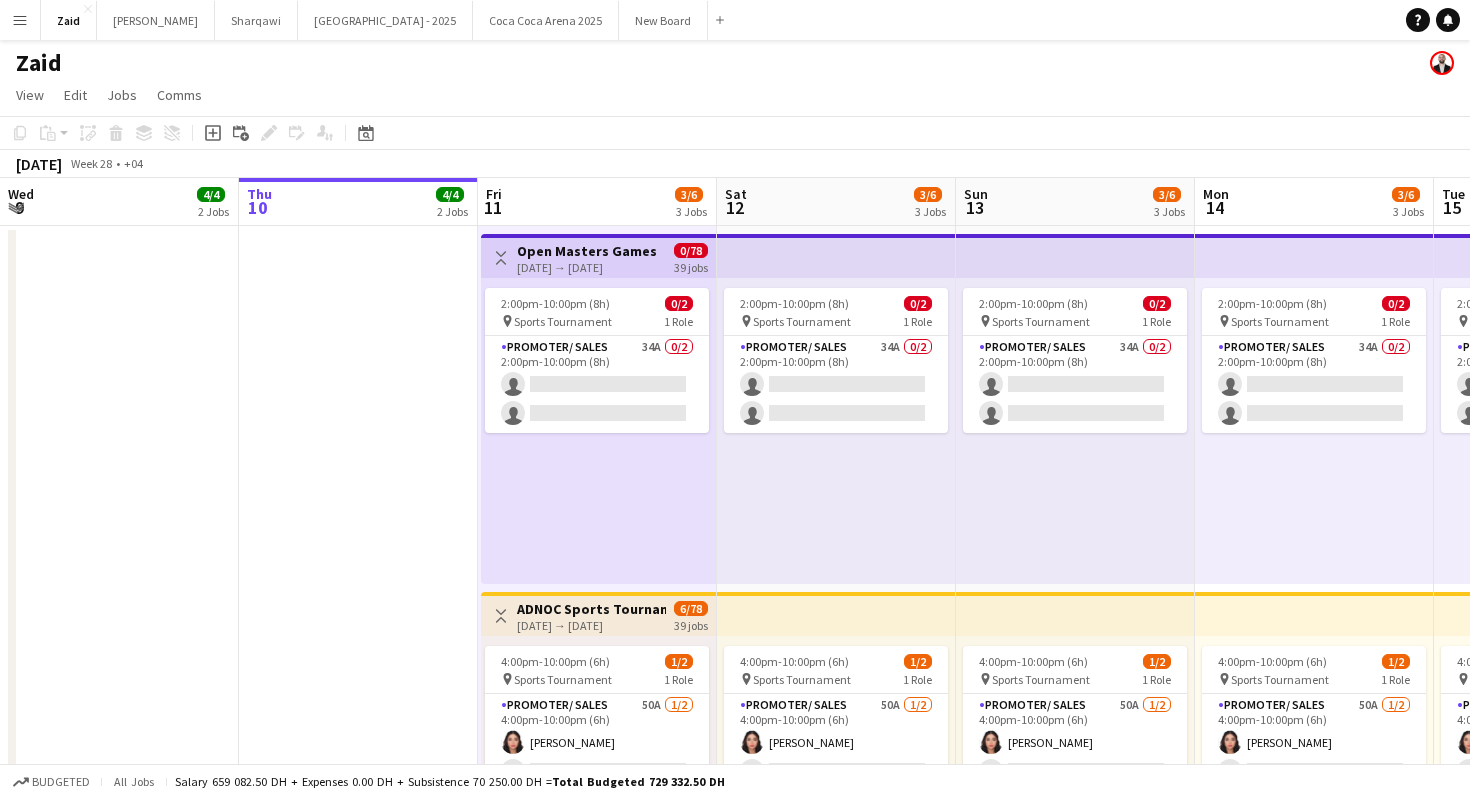click on "ADNOC Sports Tournament" at bounding box center [591, 609] 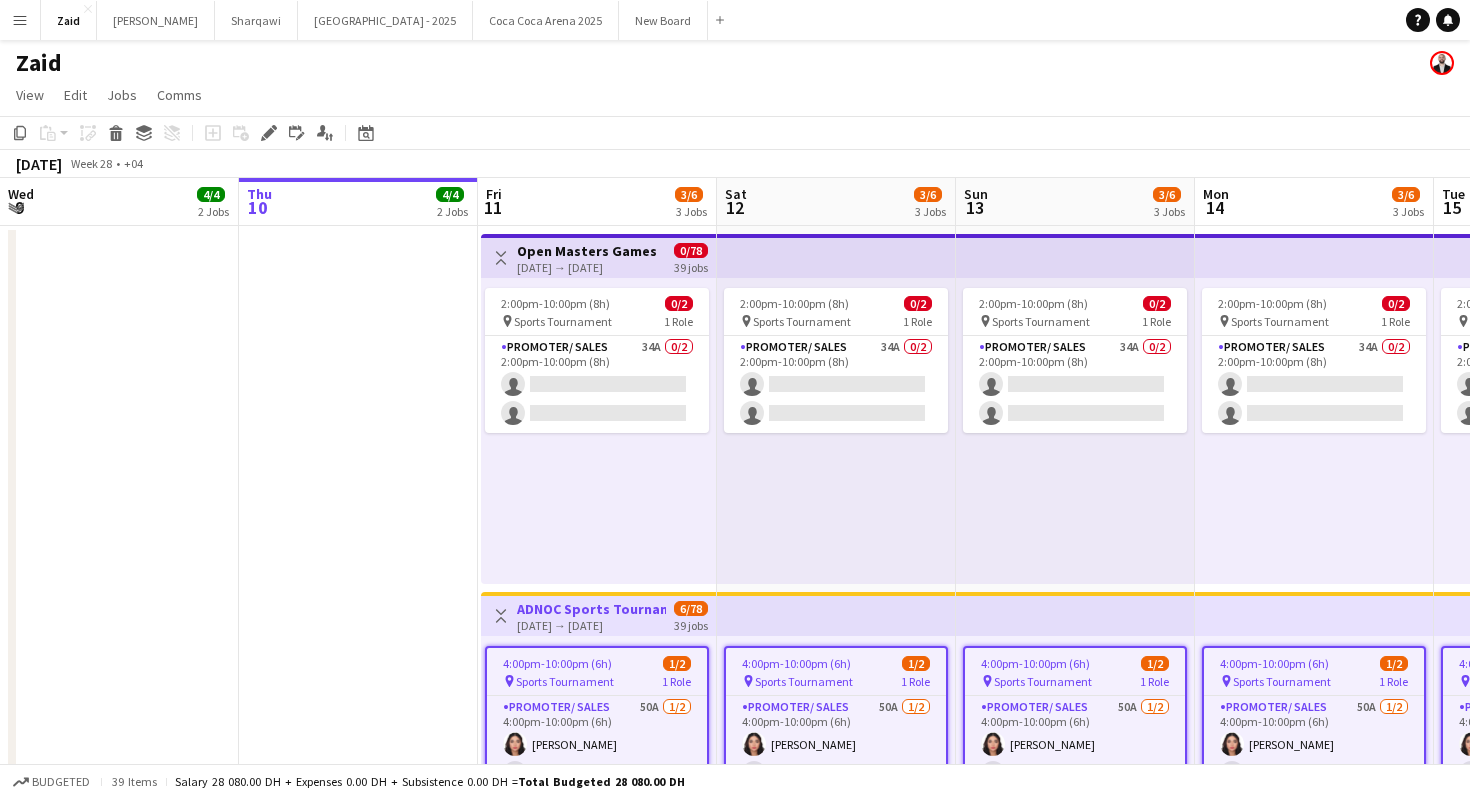 click on "4:00pm-10:00pm (6h)    1/2" at bounding box center [597, 663] 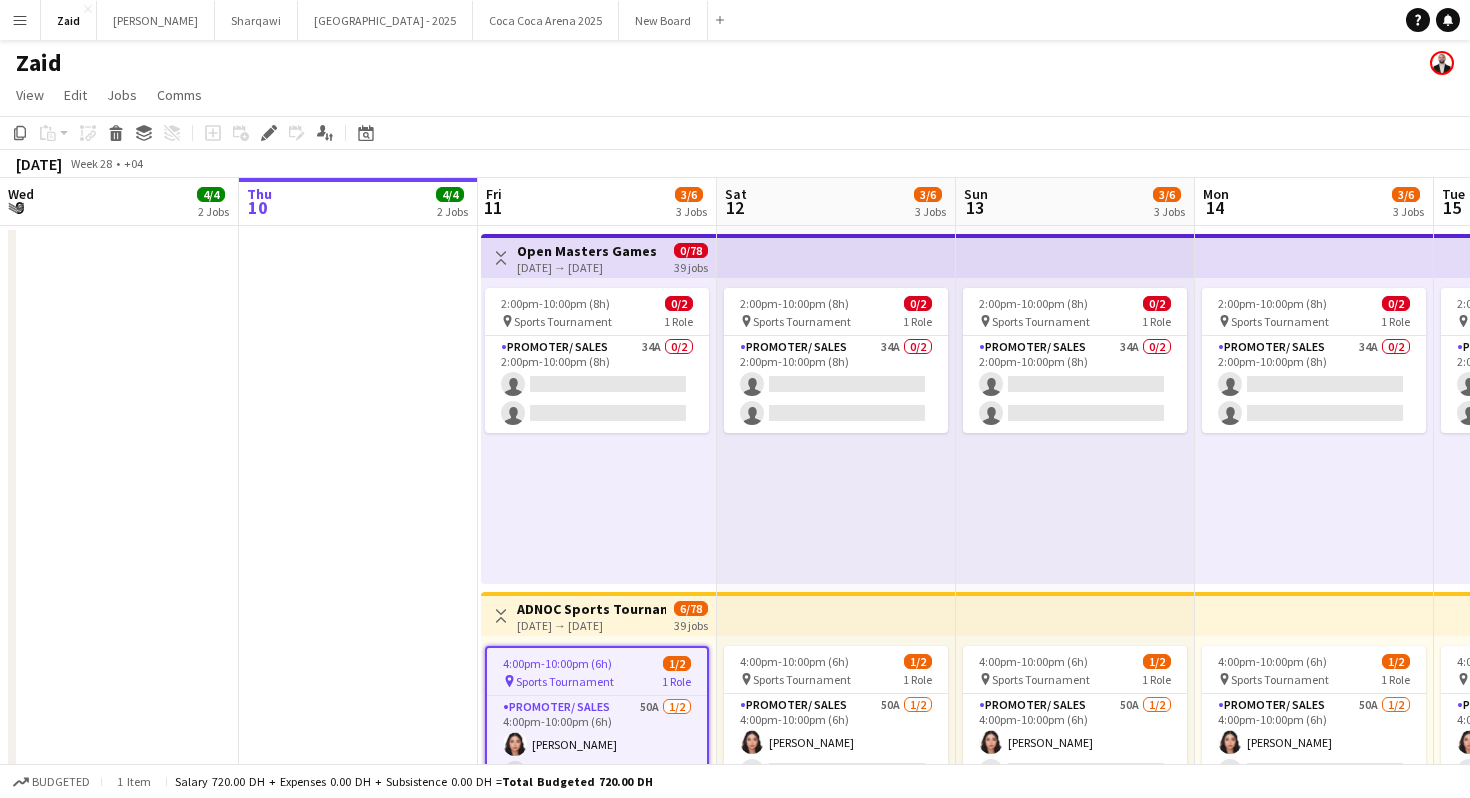 click on "[DATE] → [DATE]" at bounding box center [591, 625] 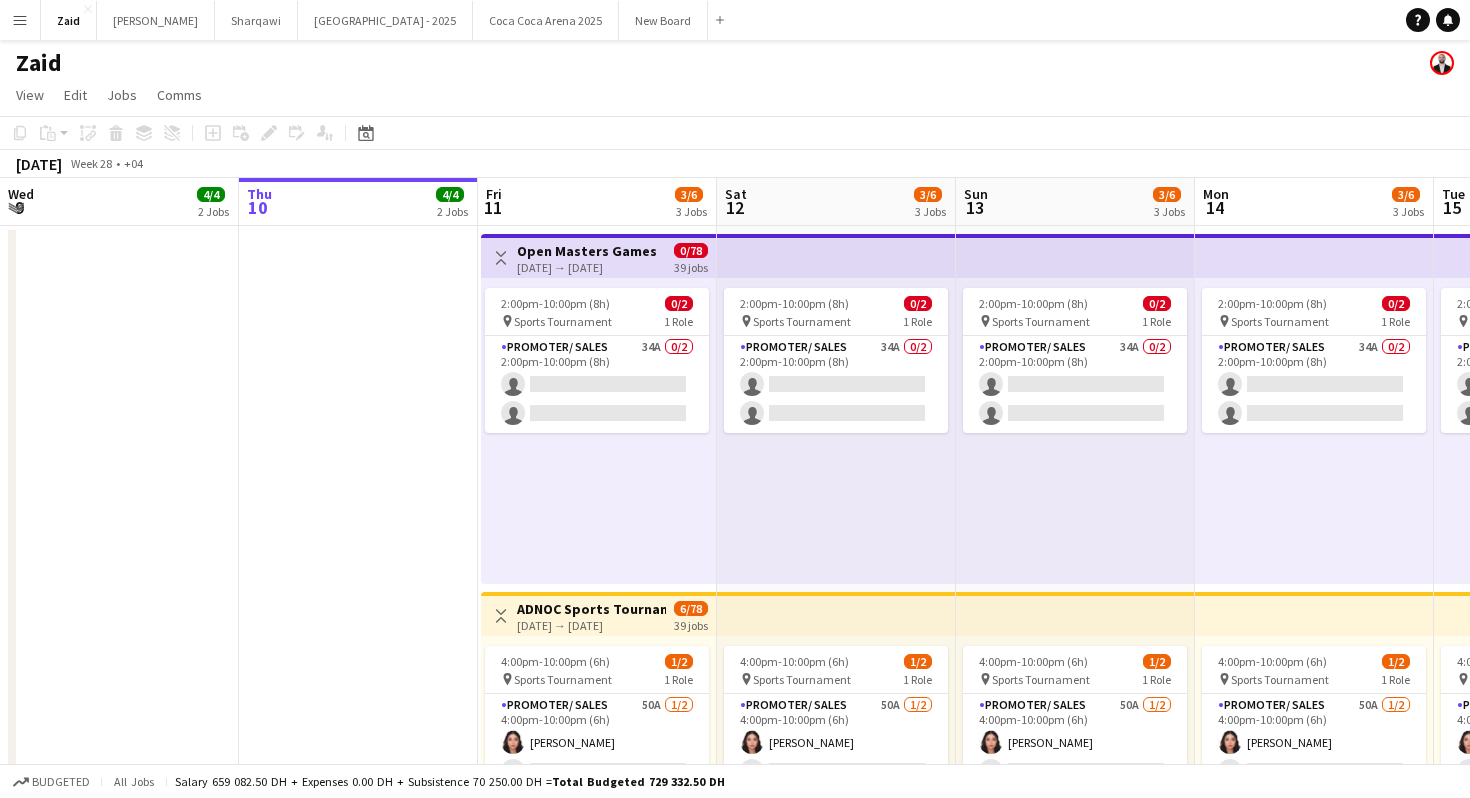 click on "[DATE] → [DATE]" at bounding box center [591, 625] 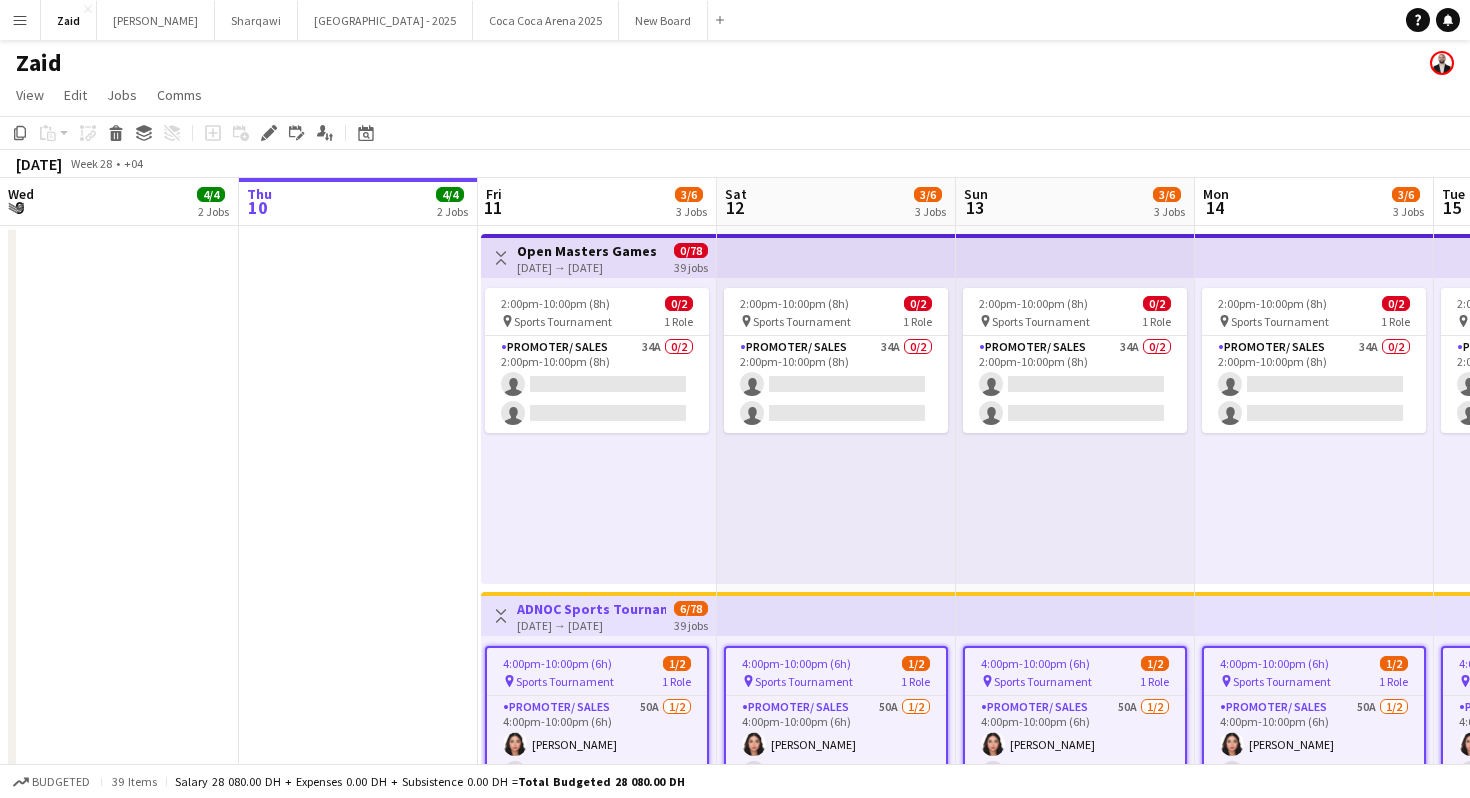 click on "[DATE] → [DATE]" at bounding box center [591, 625] 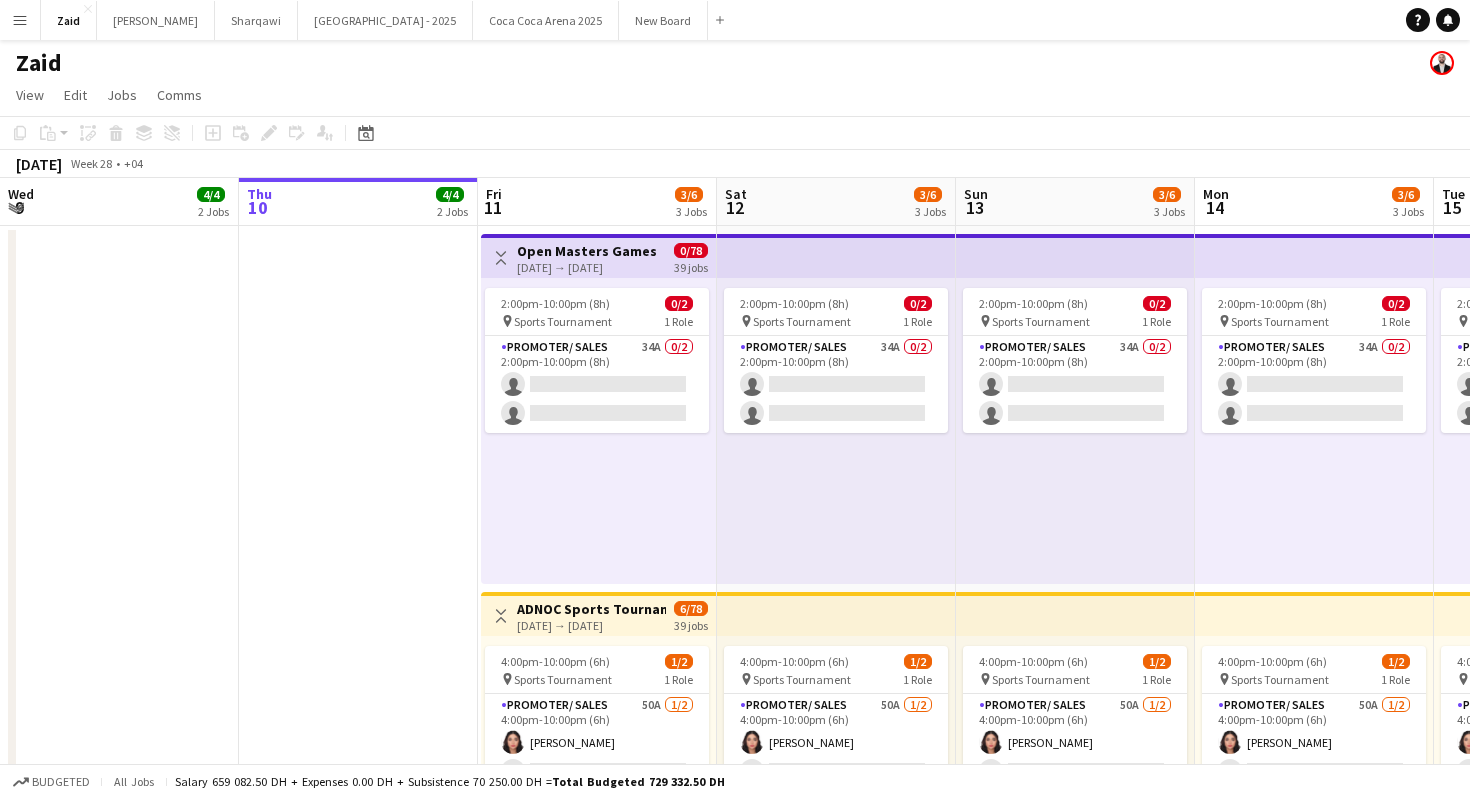 click on "Toggle View" at bounding box center (501, 616) 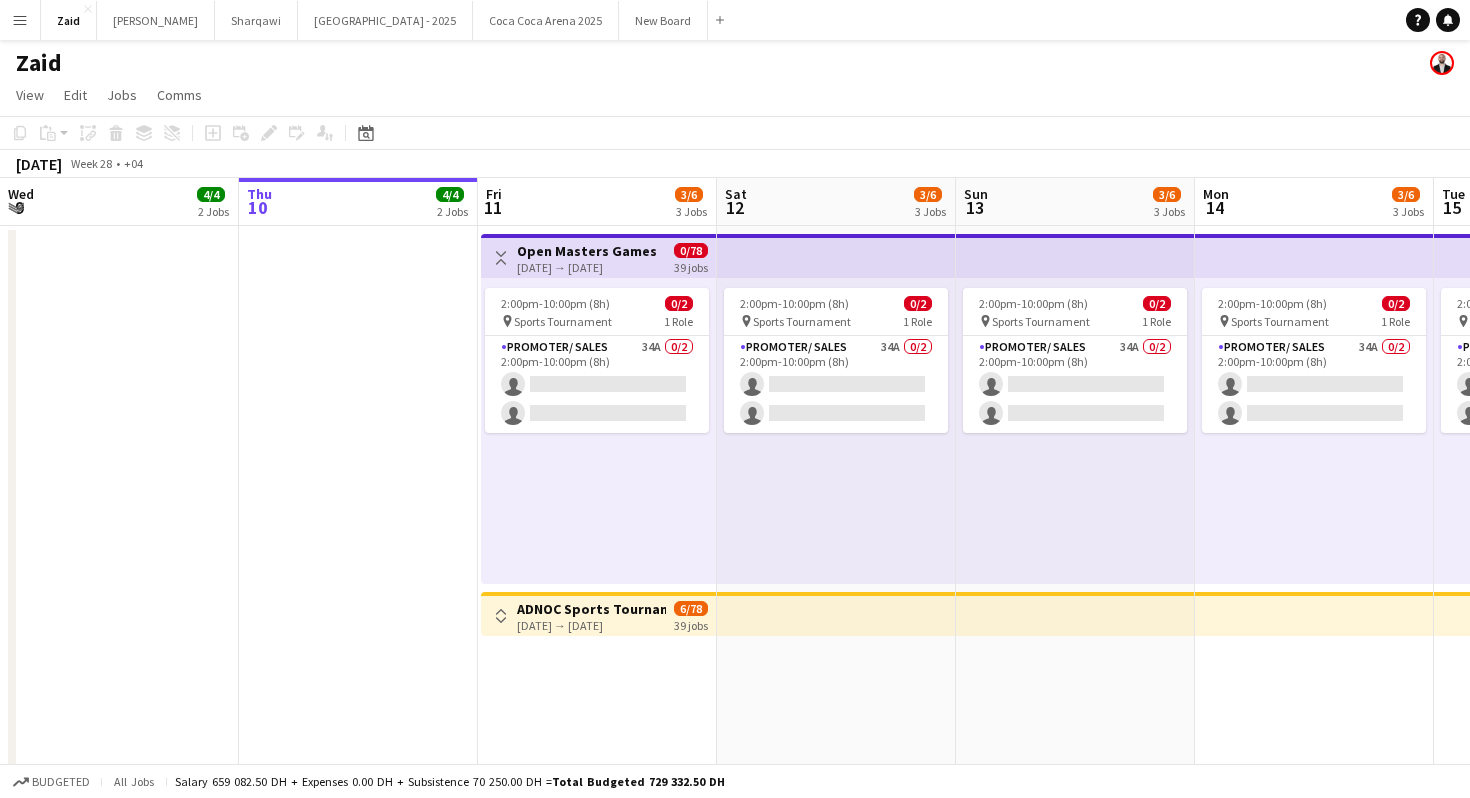 click on "Toggle View" at bounding box center [501, 616] 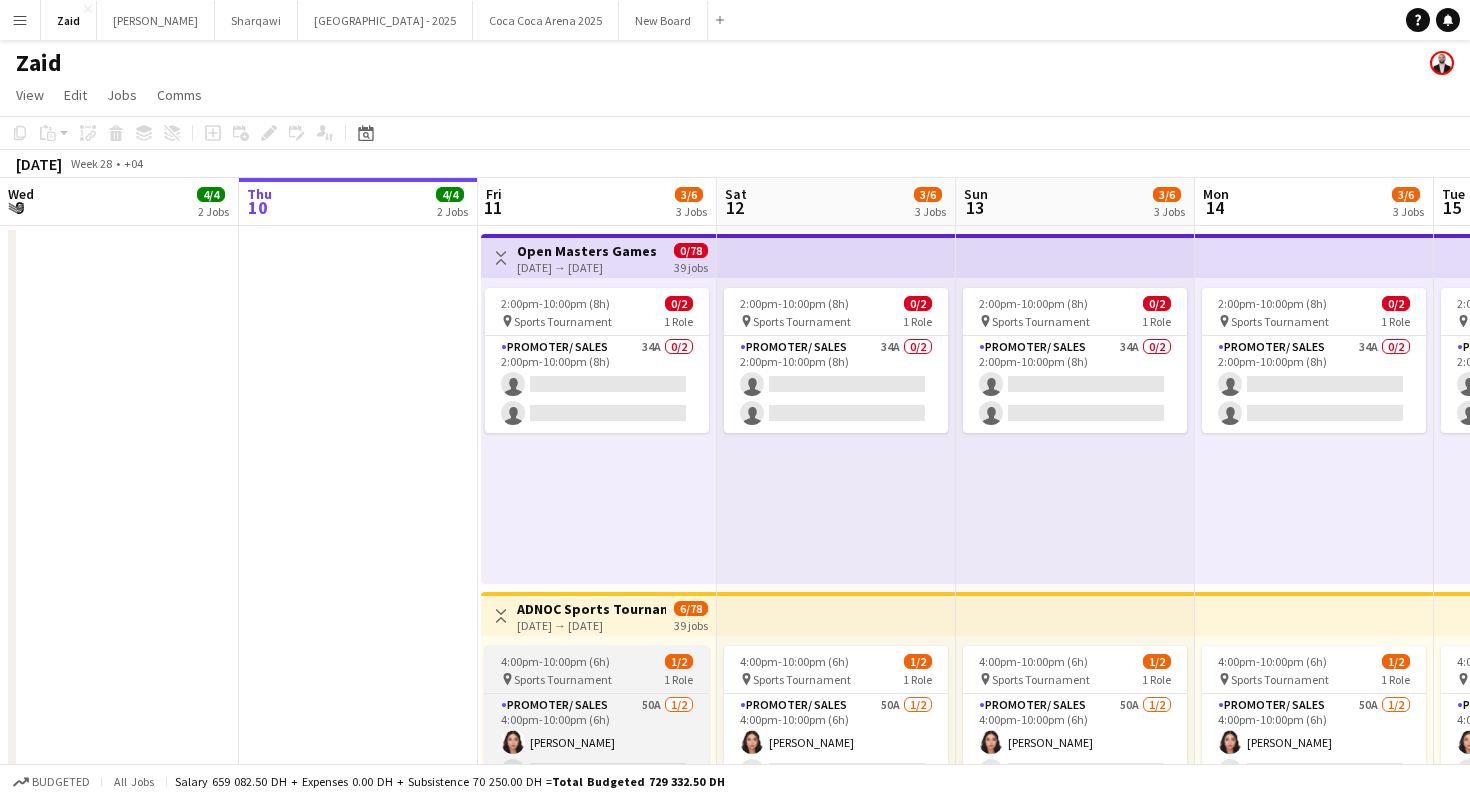 click on "4:00pm-10:00pm (6h)    1/2
pin
Sports Tournament   1 Role   Promoter/ Sales   50A   [DATE]   4:00pm-10:00pm (6h)
[PERSON_NAME]
single-neutral-actions" at bounding box center (597, 718) 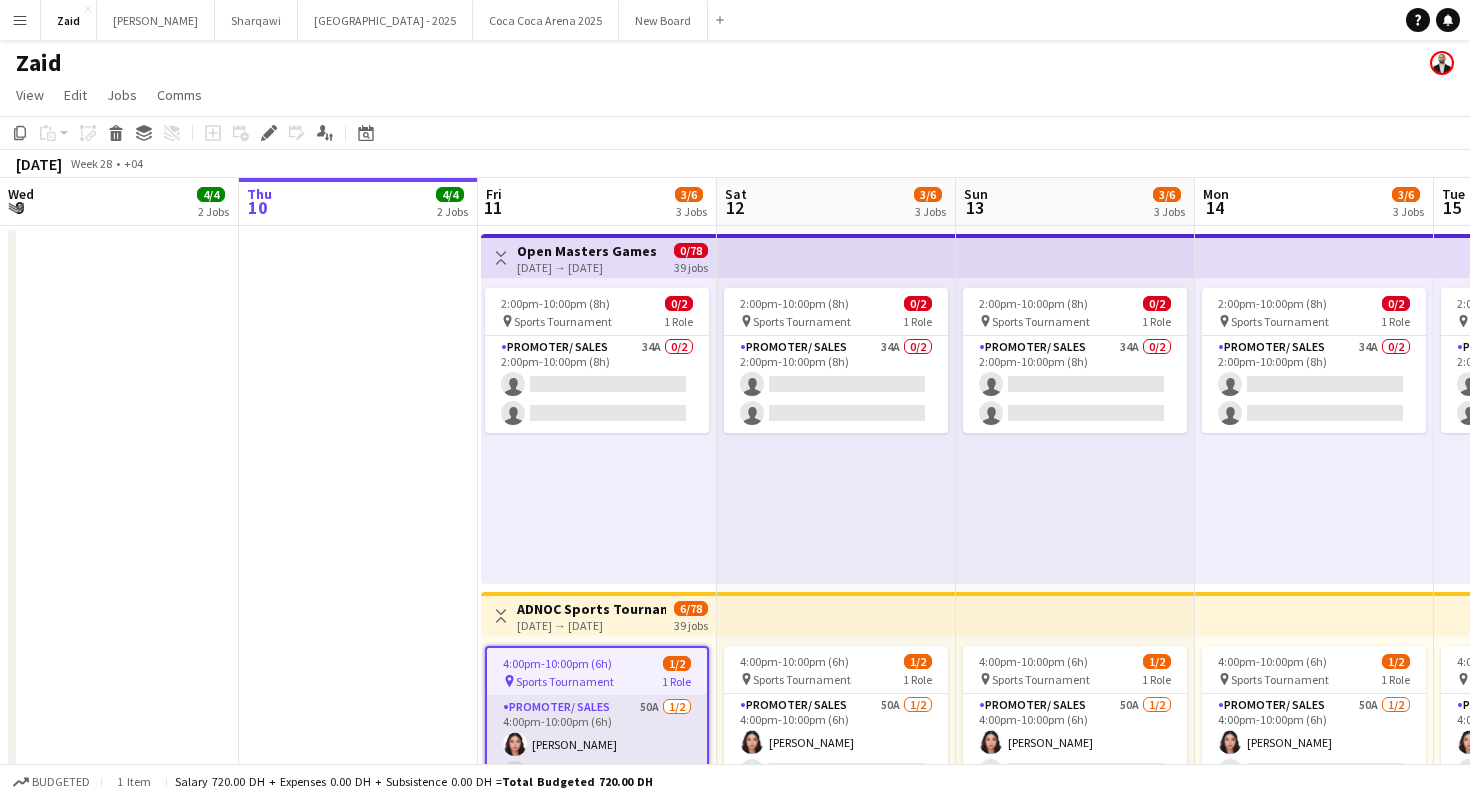 click on "Promoter/ Sales   50A   [DATE]   4:00pm-10:00pm (6h)
[PERSON_NAME]
single-neutral-actions" at bounding box center (597, 744) 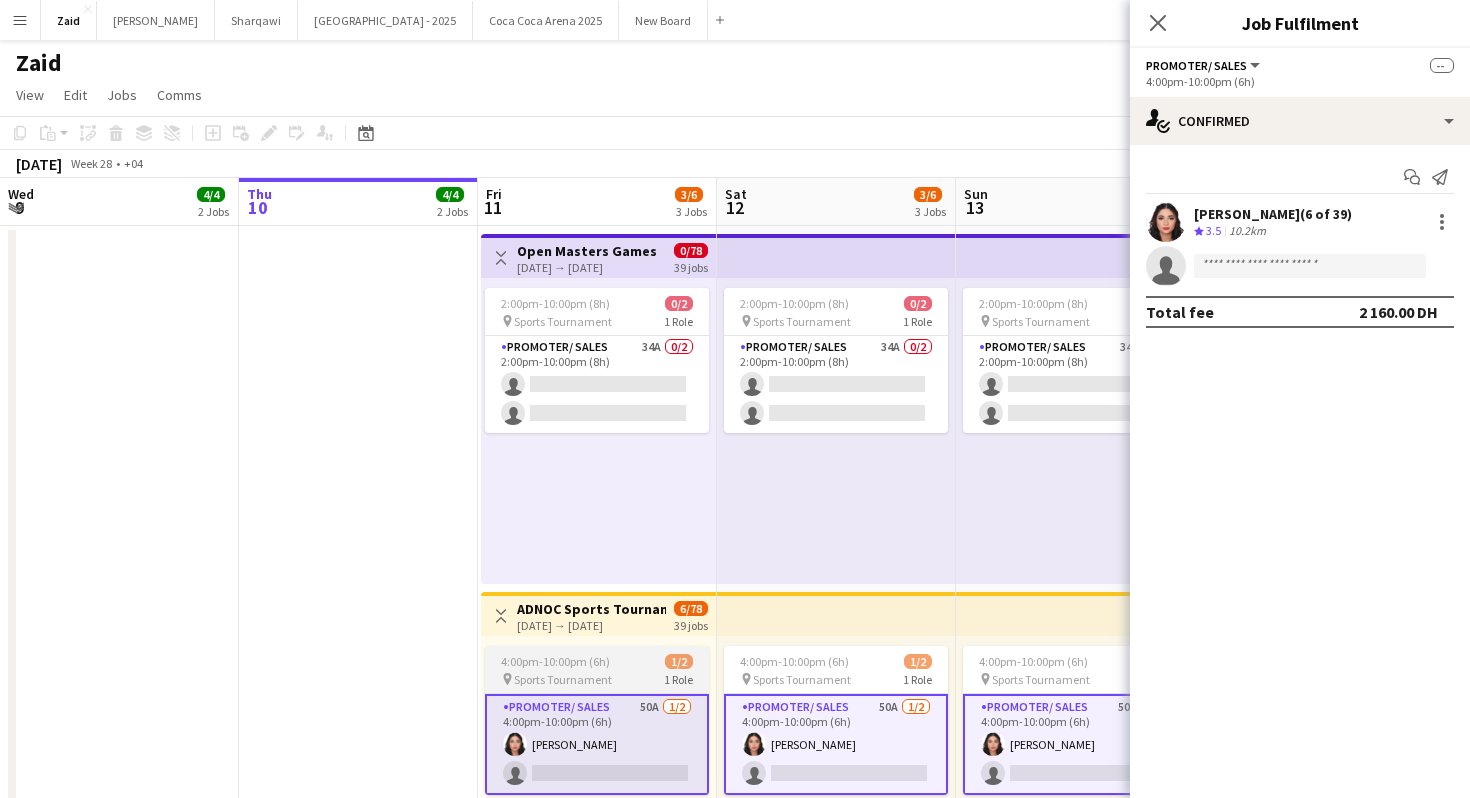click on "Sports Tournament" at bounding box center (563, 679) 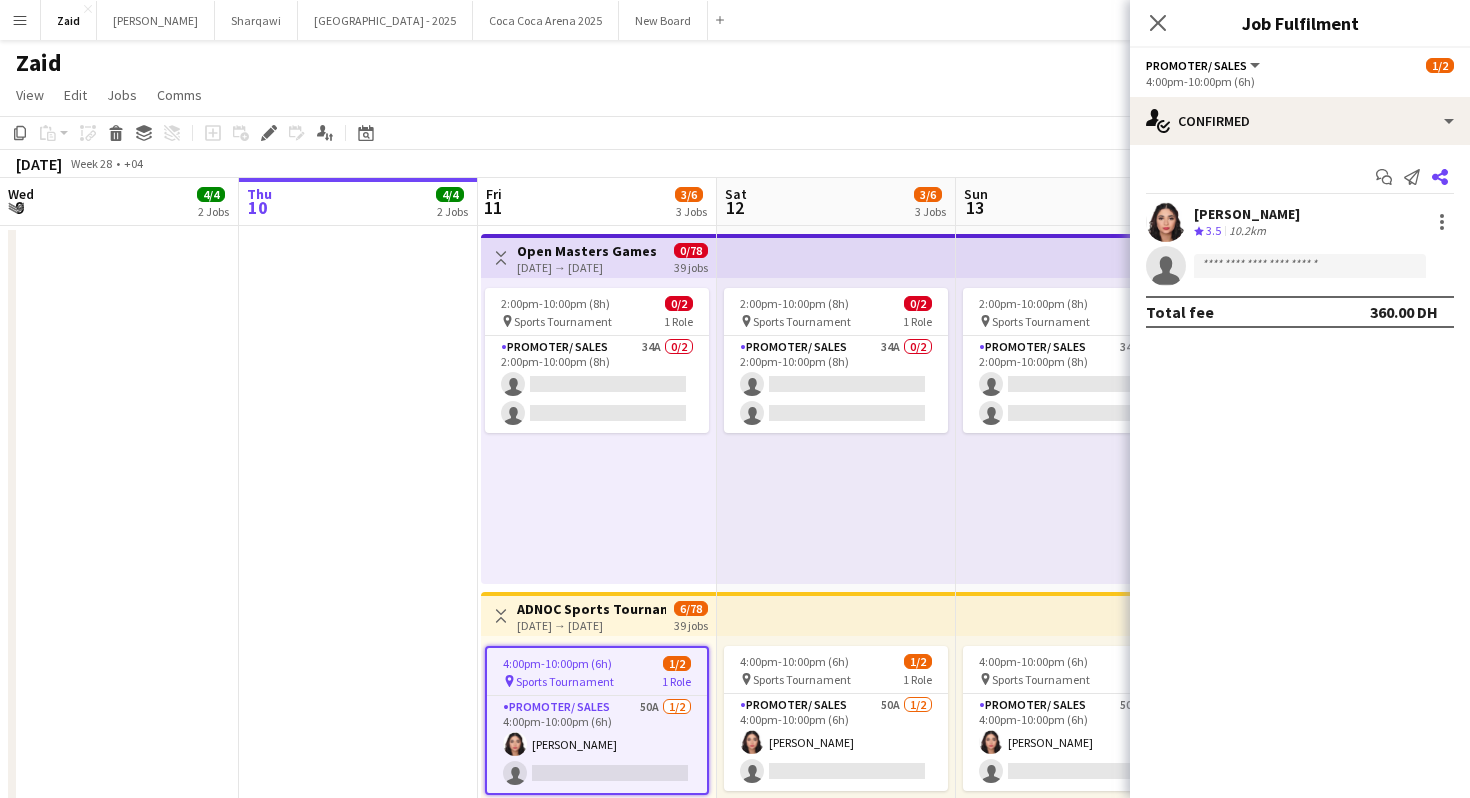 click on "Share" 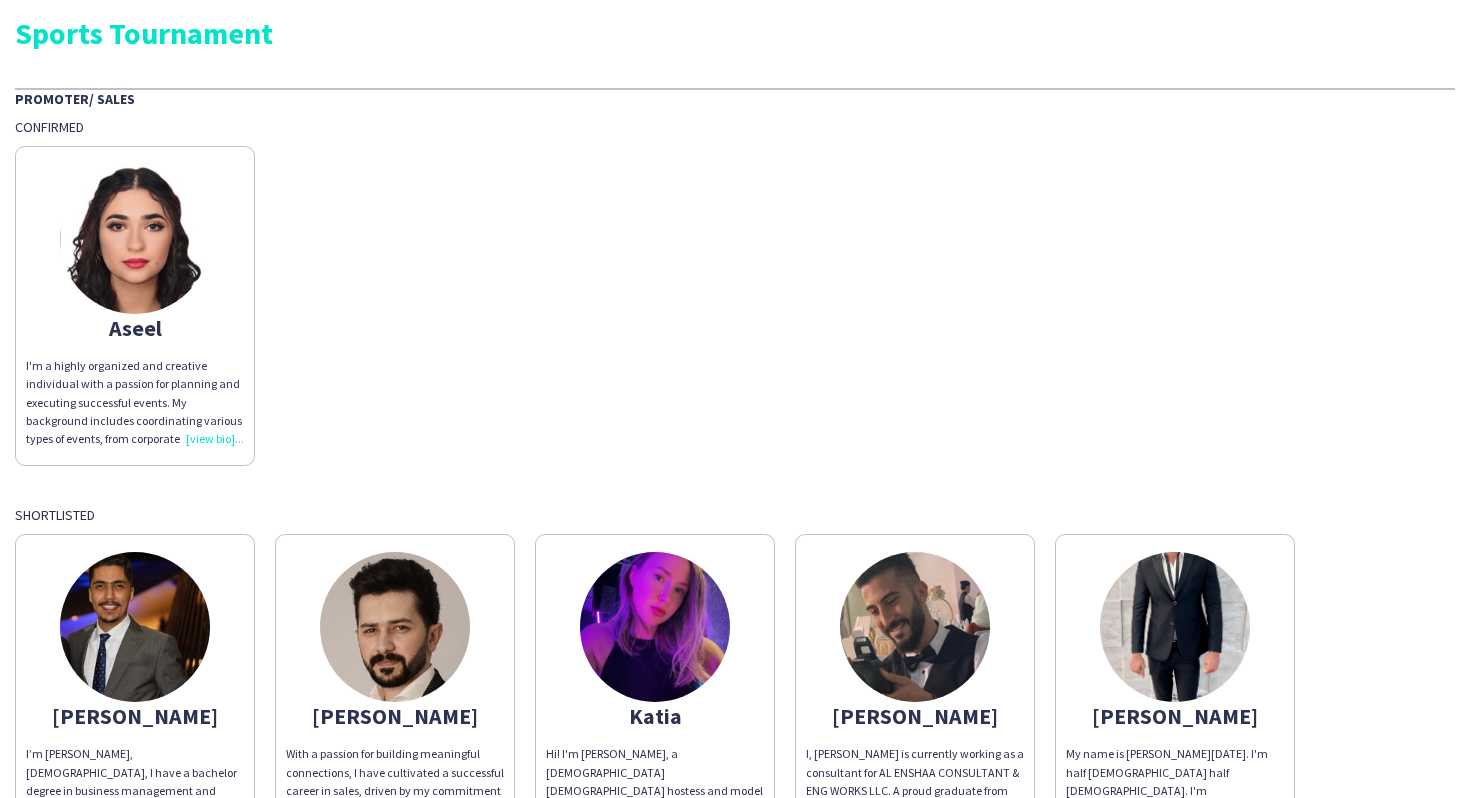 scroll, scrollTop: 0, scrollLeft: 0, axis: both 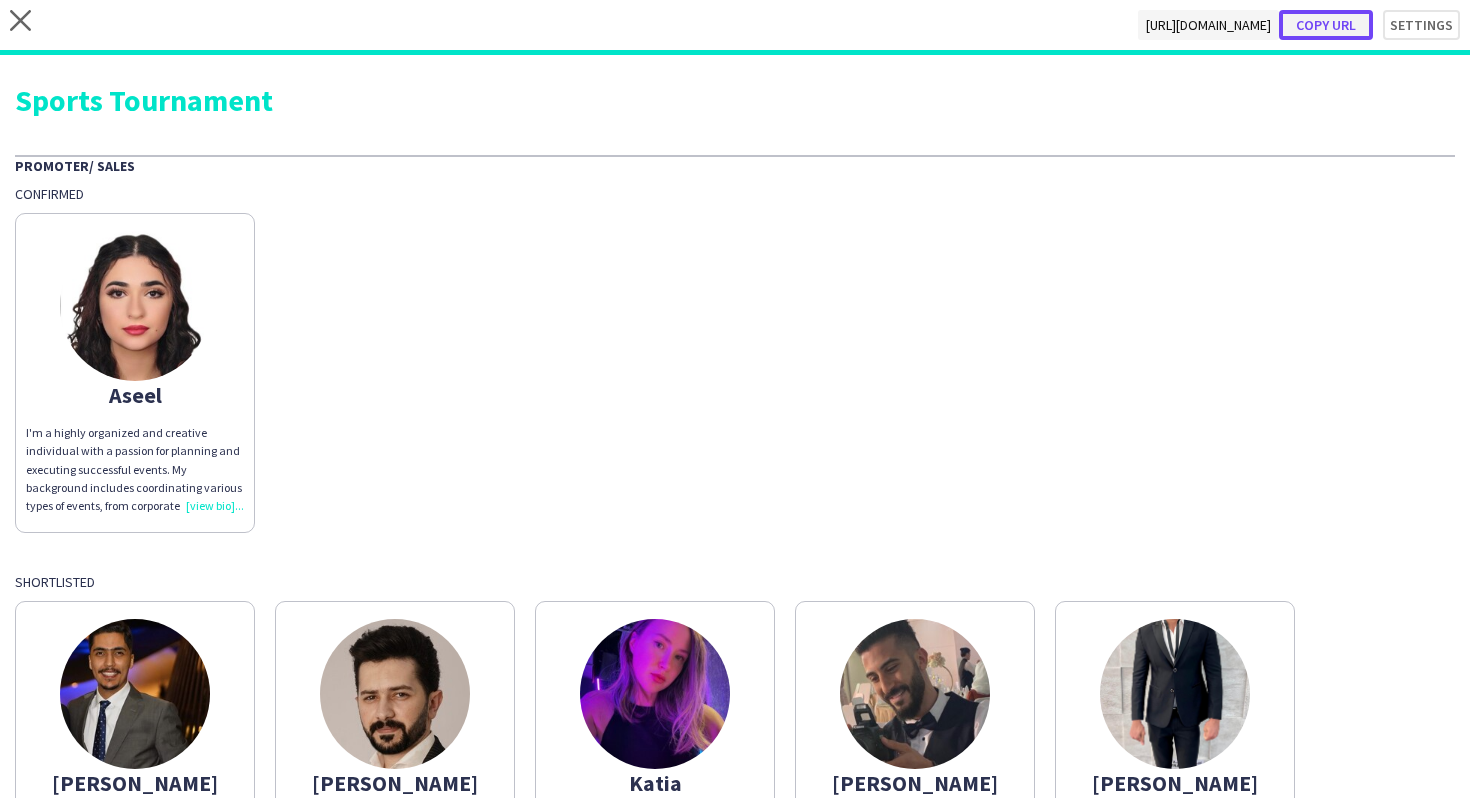 click on "Copy url" 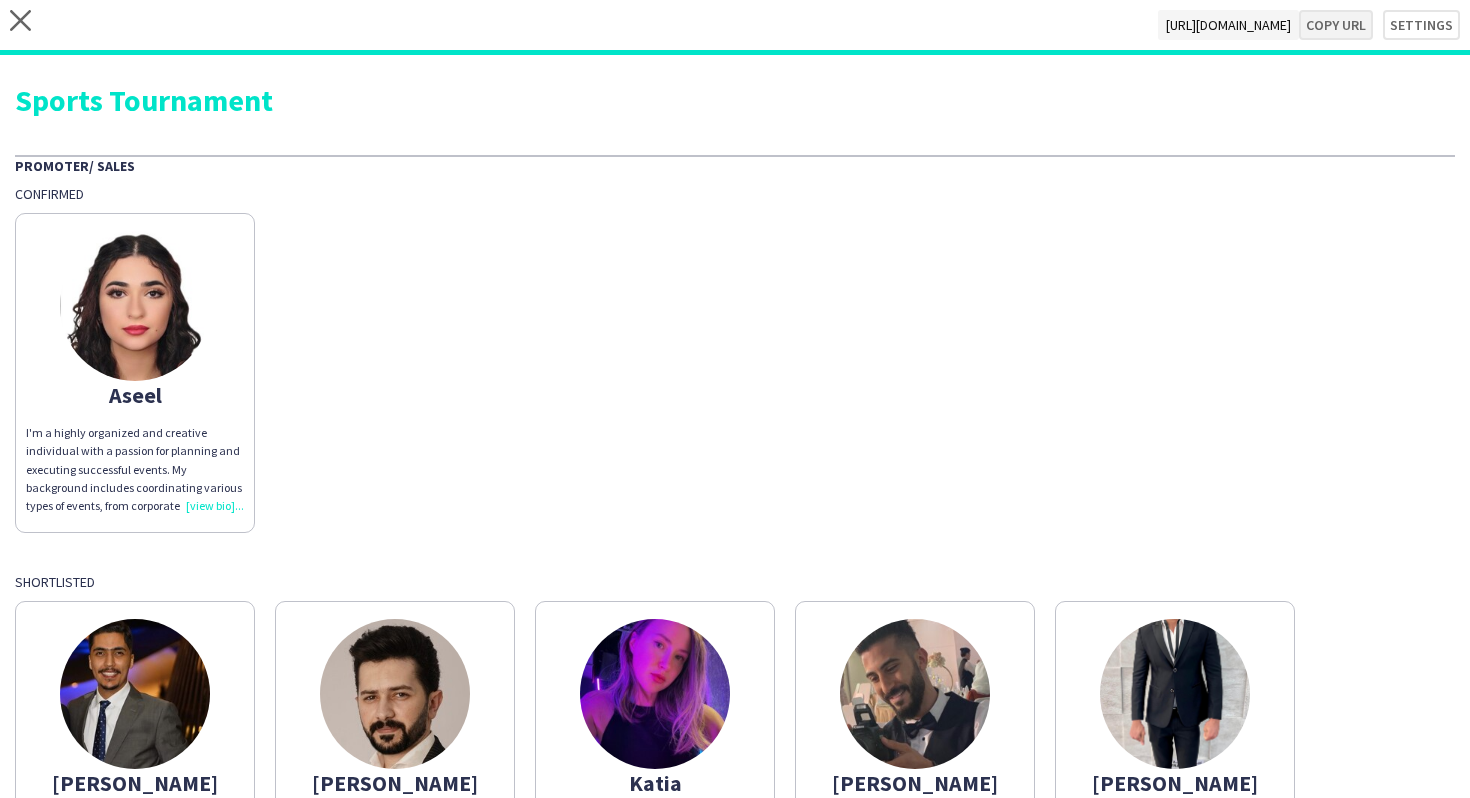 type on "**********" 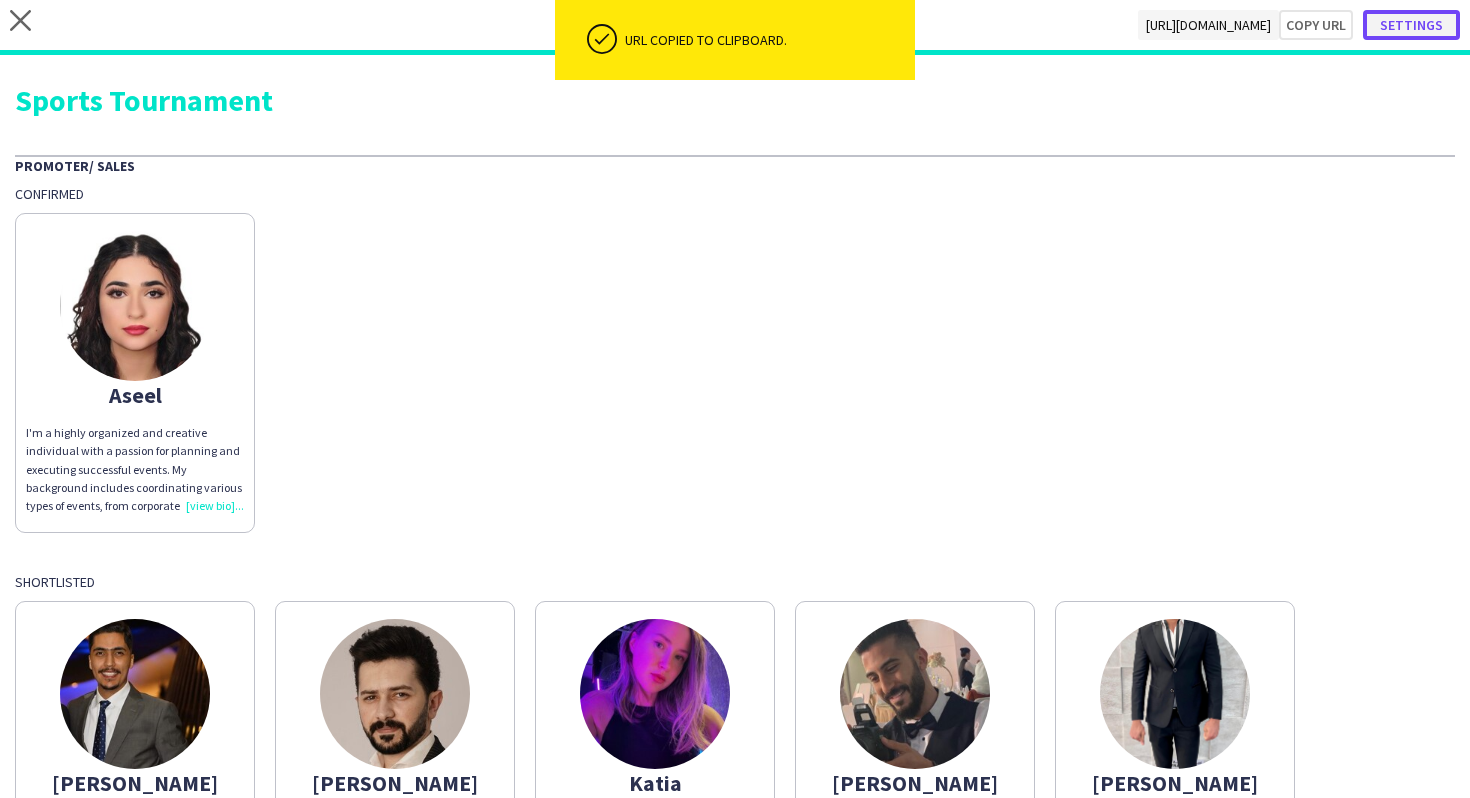 click on "Settings" 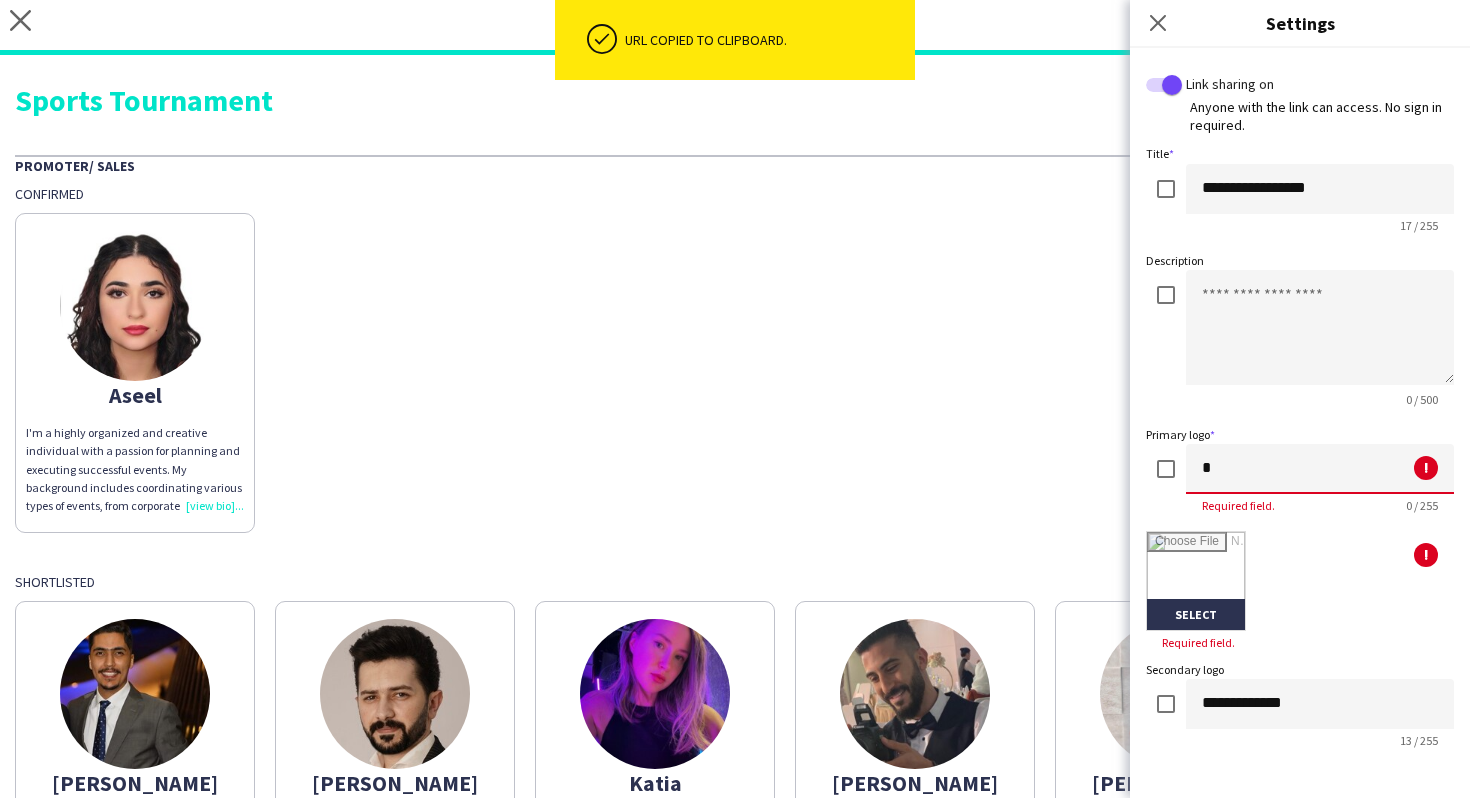 click on "*" 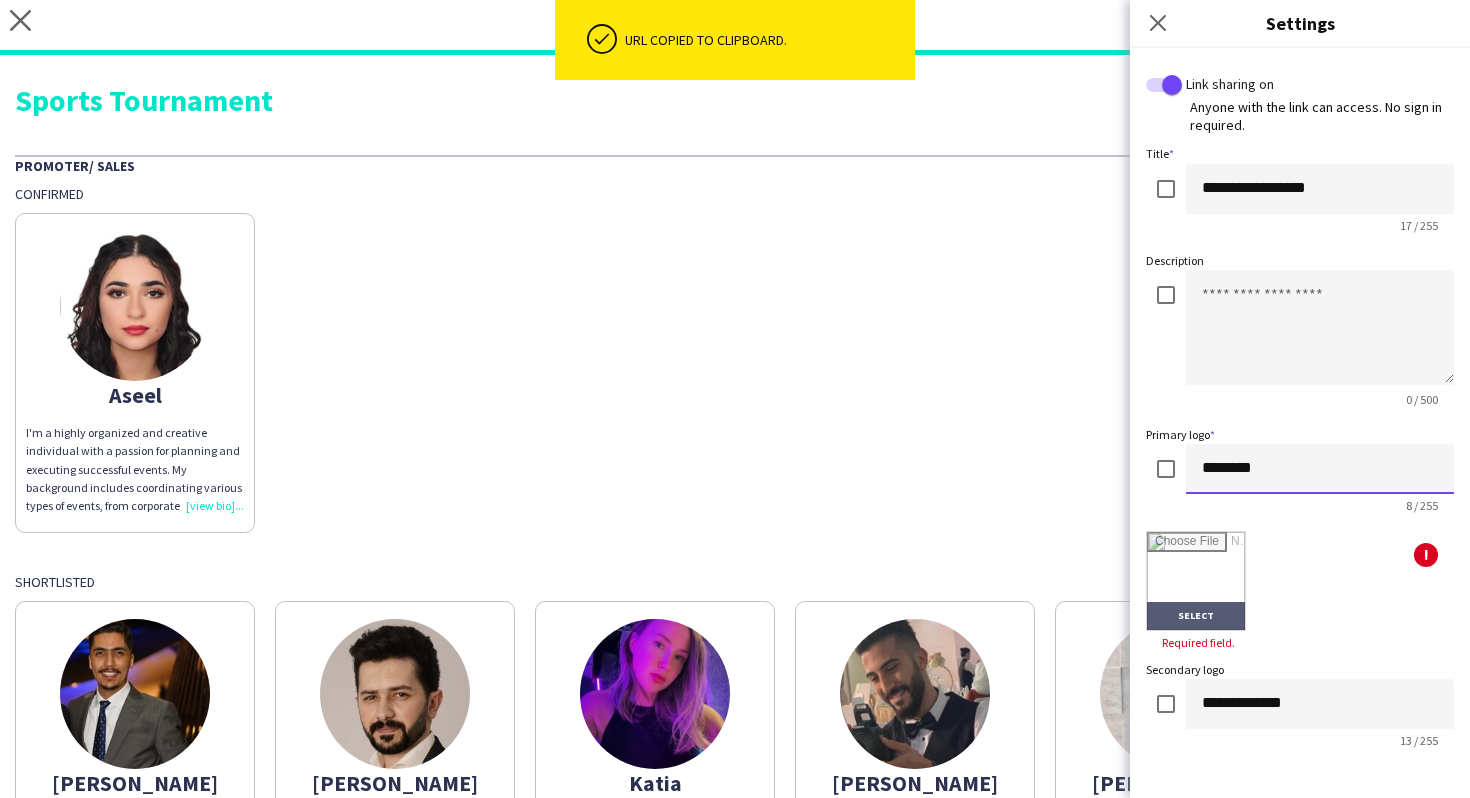 type on "********" 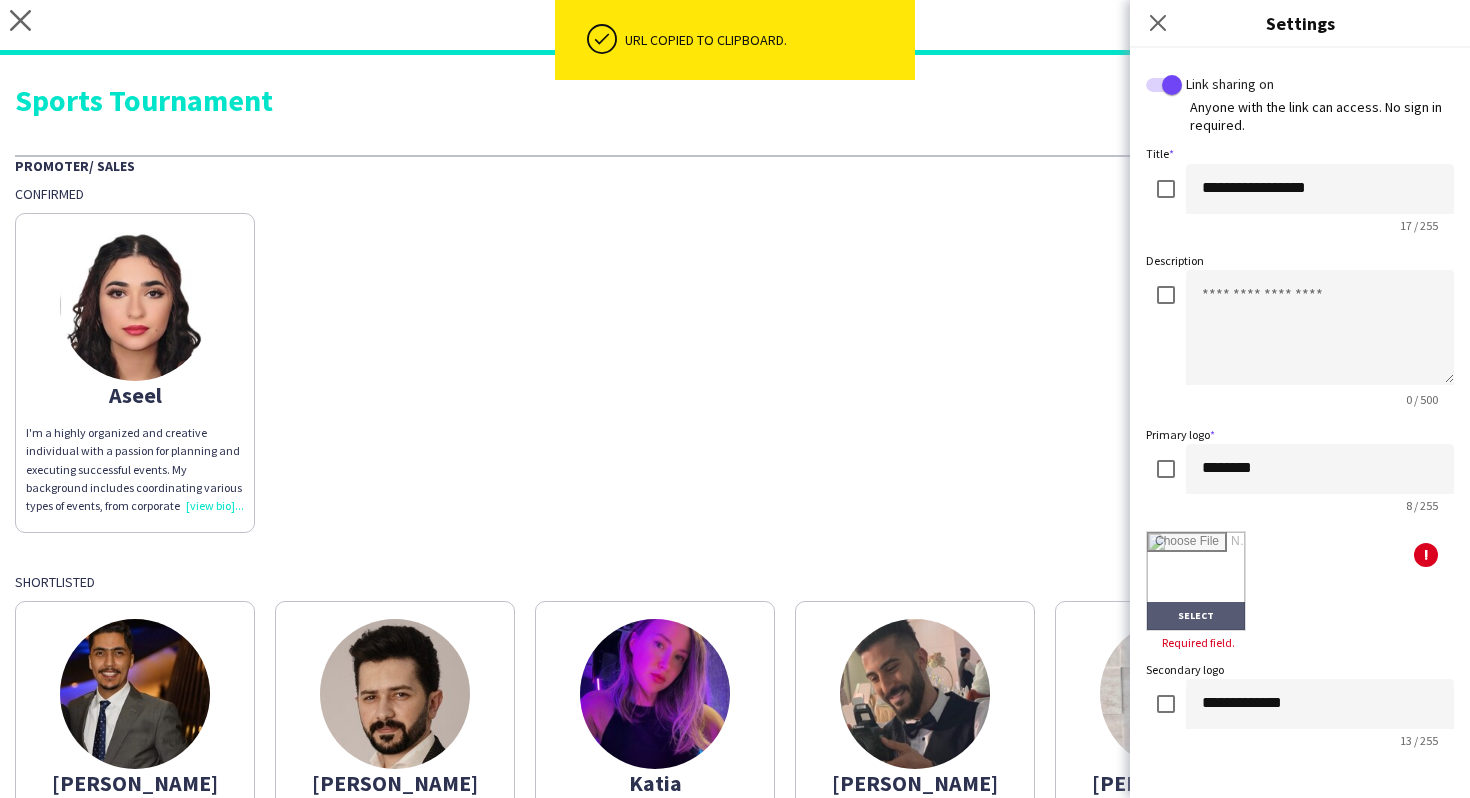 click 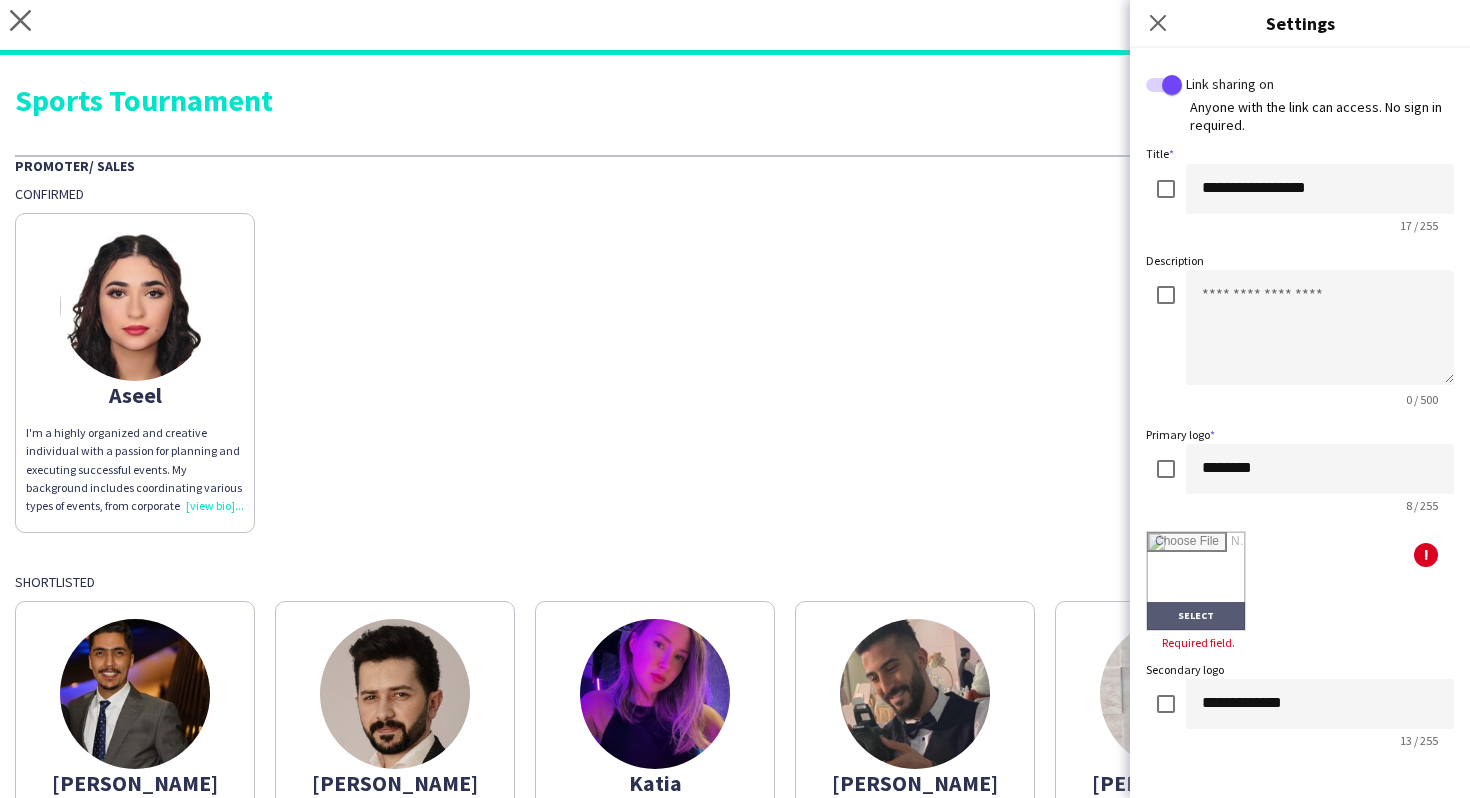 type on "**********" 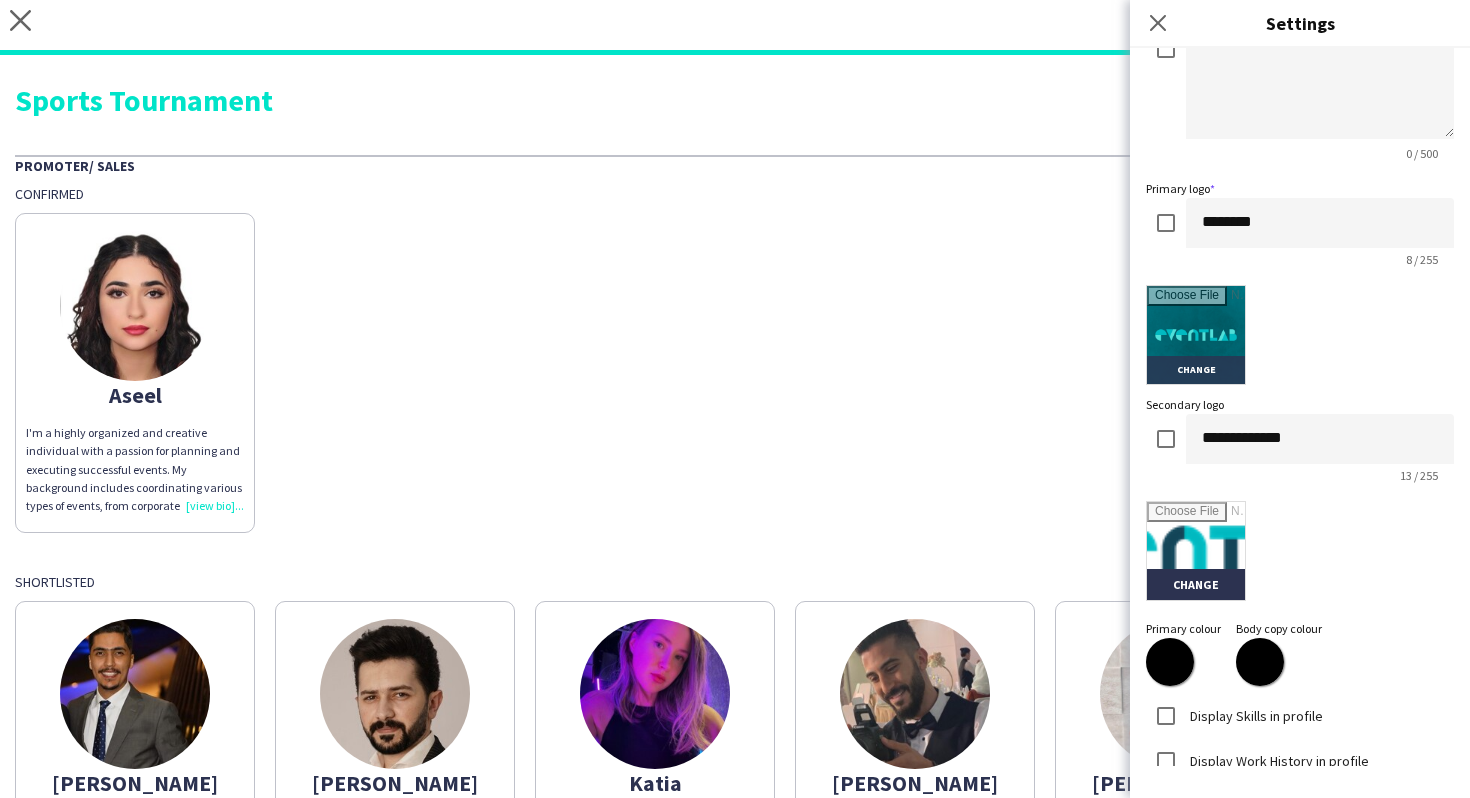 scroll, scrollTop: 380, scrollLeft: 0, axis: vertical 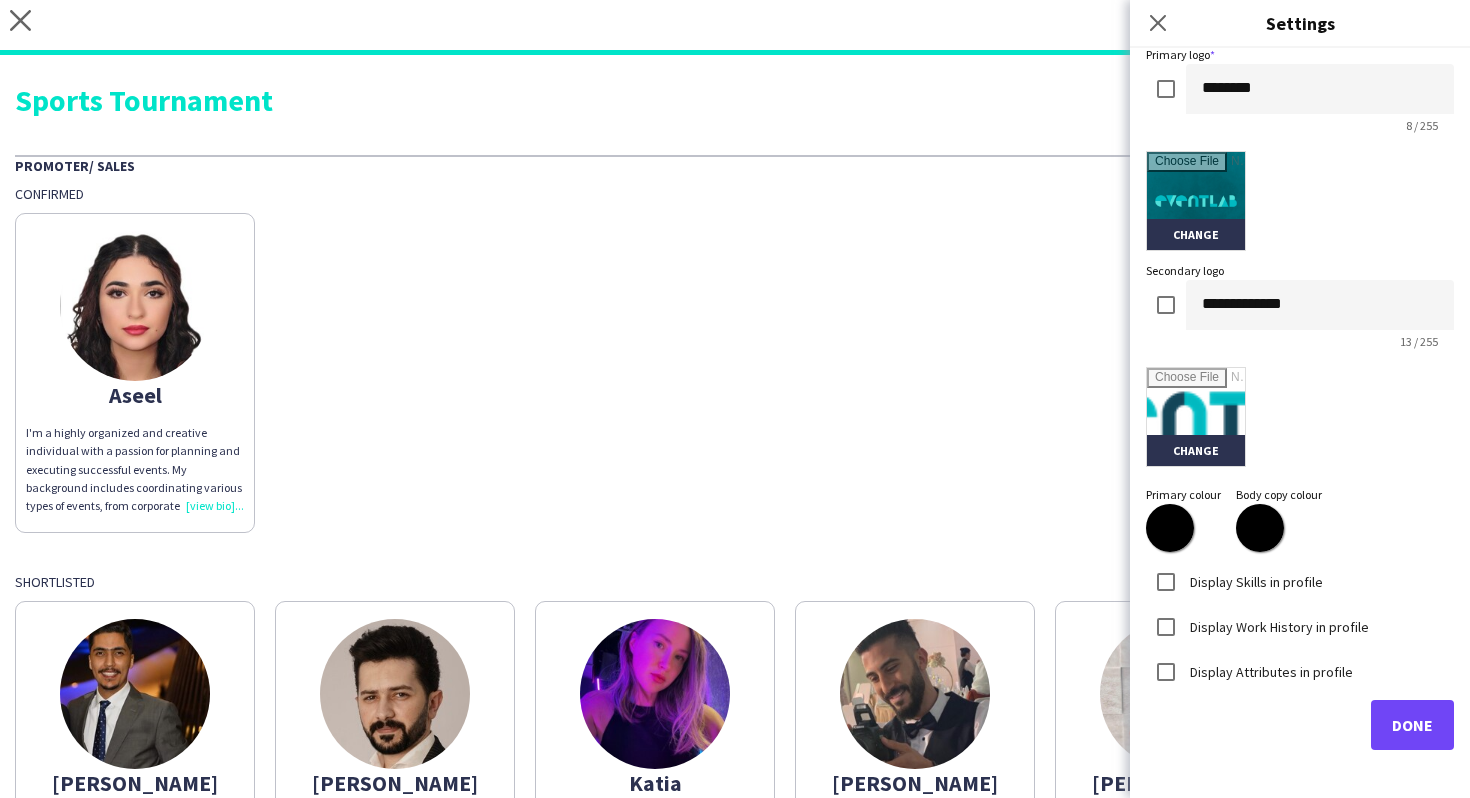 click on "Display Skills in profile" at bounding box center [1234, 582] 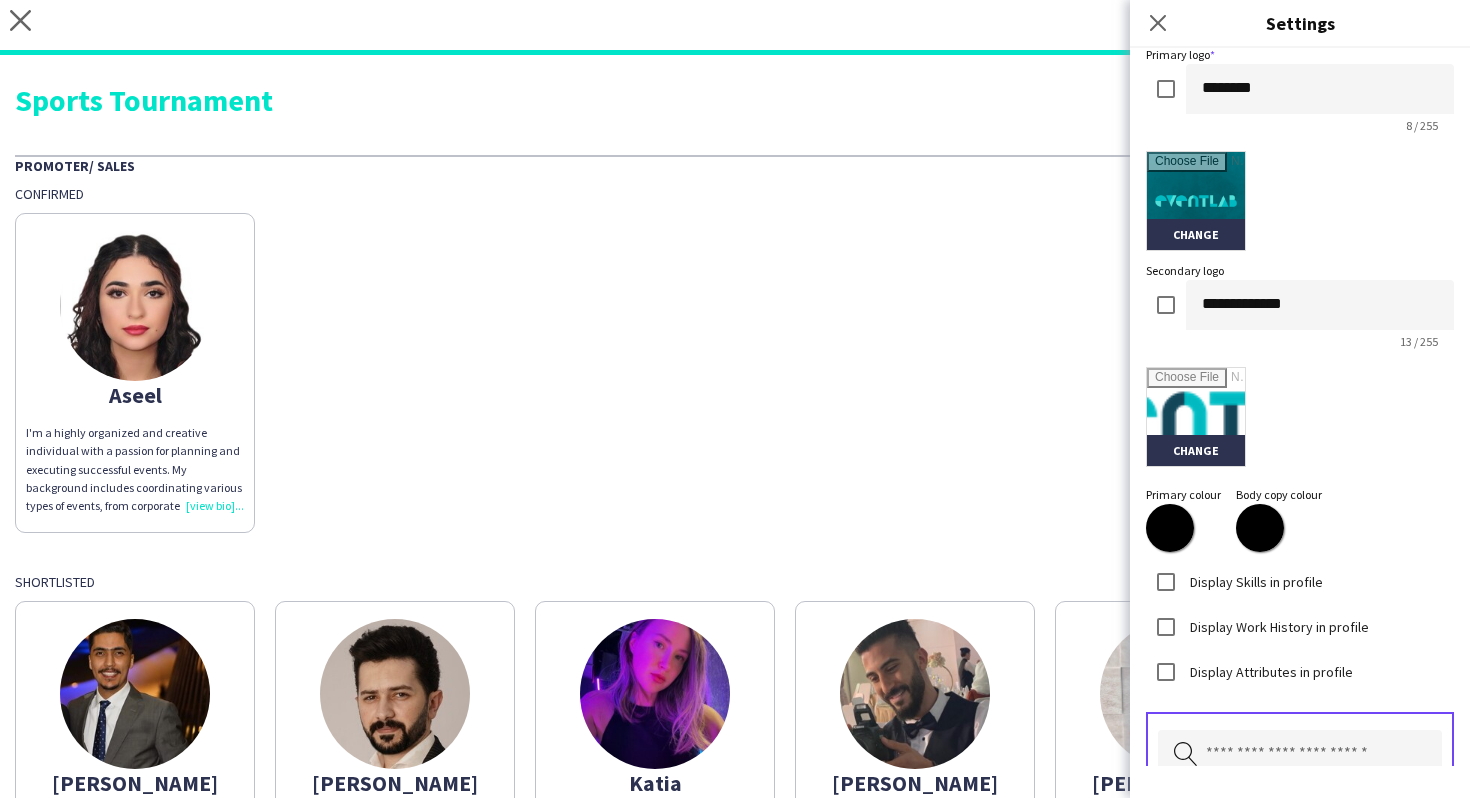 click at bounding box center [1300, 755] 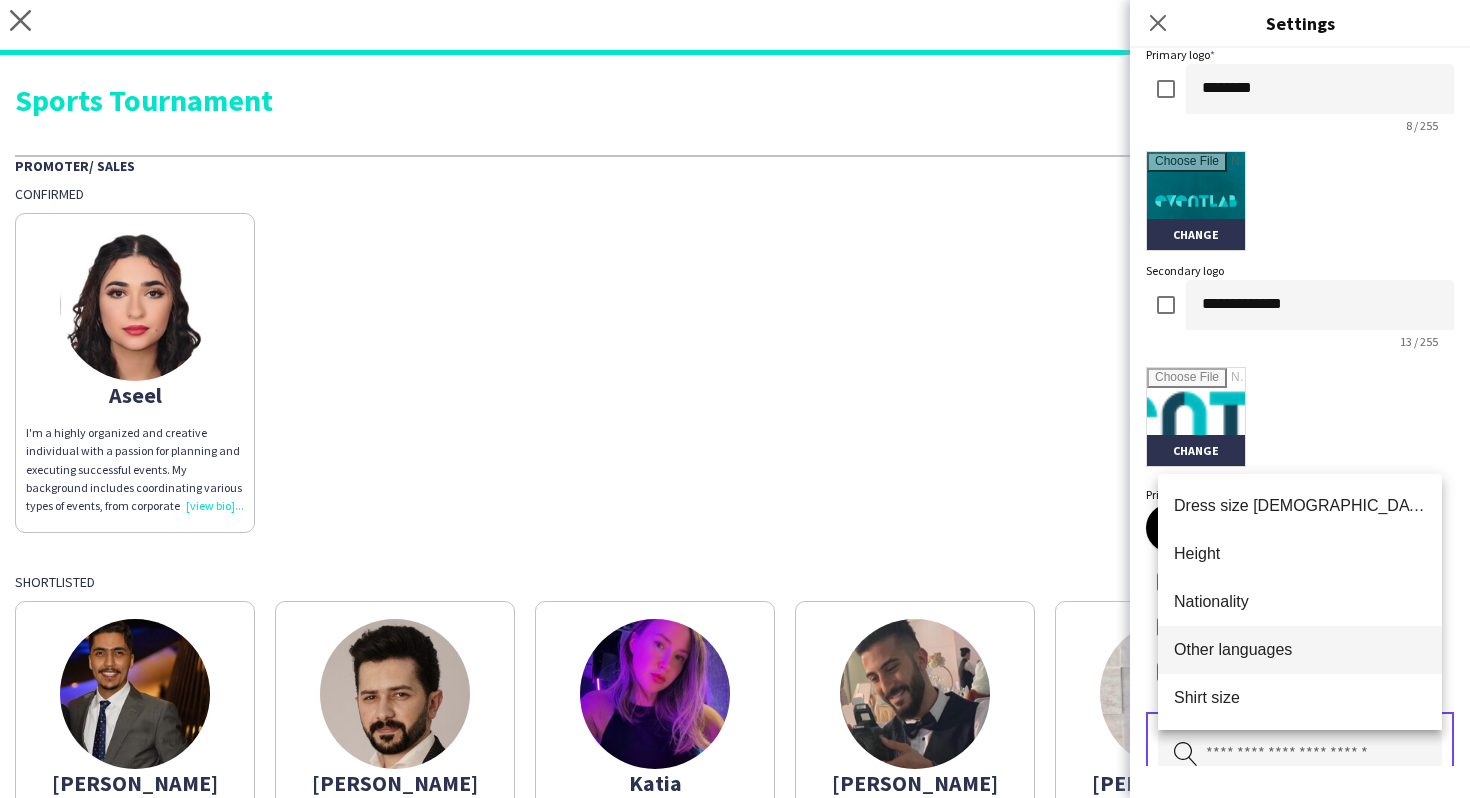 click on "Other languages" at bounding box center [1300, 650] 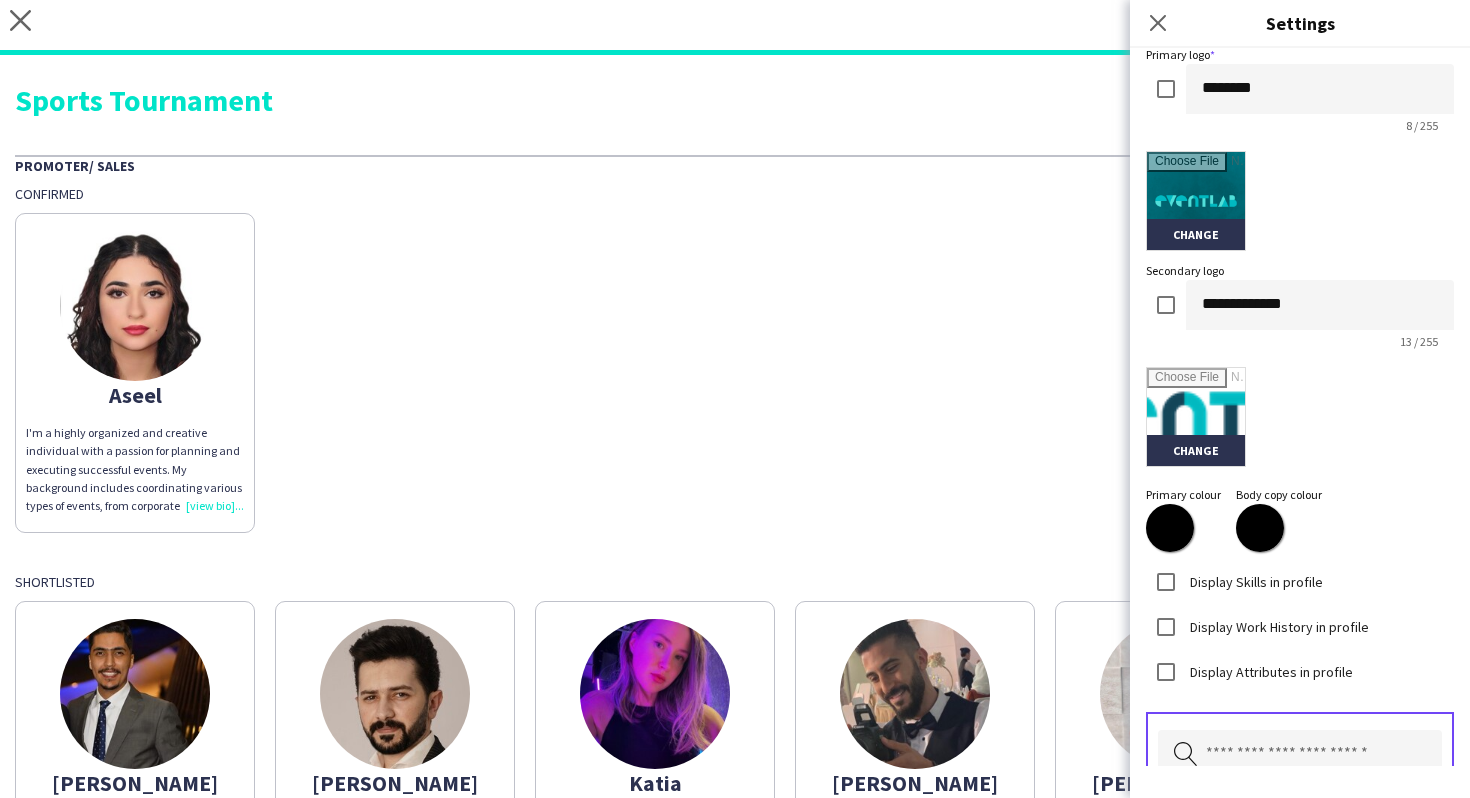 scroll, scrollTop: 394, scrollLeft: 0, axis: vertical 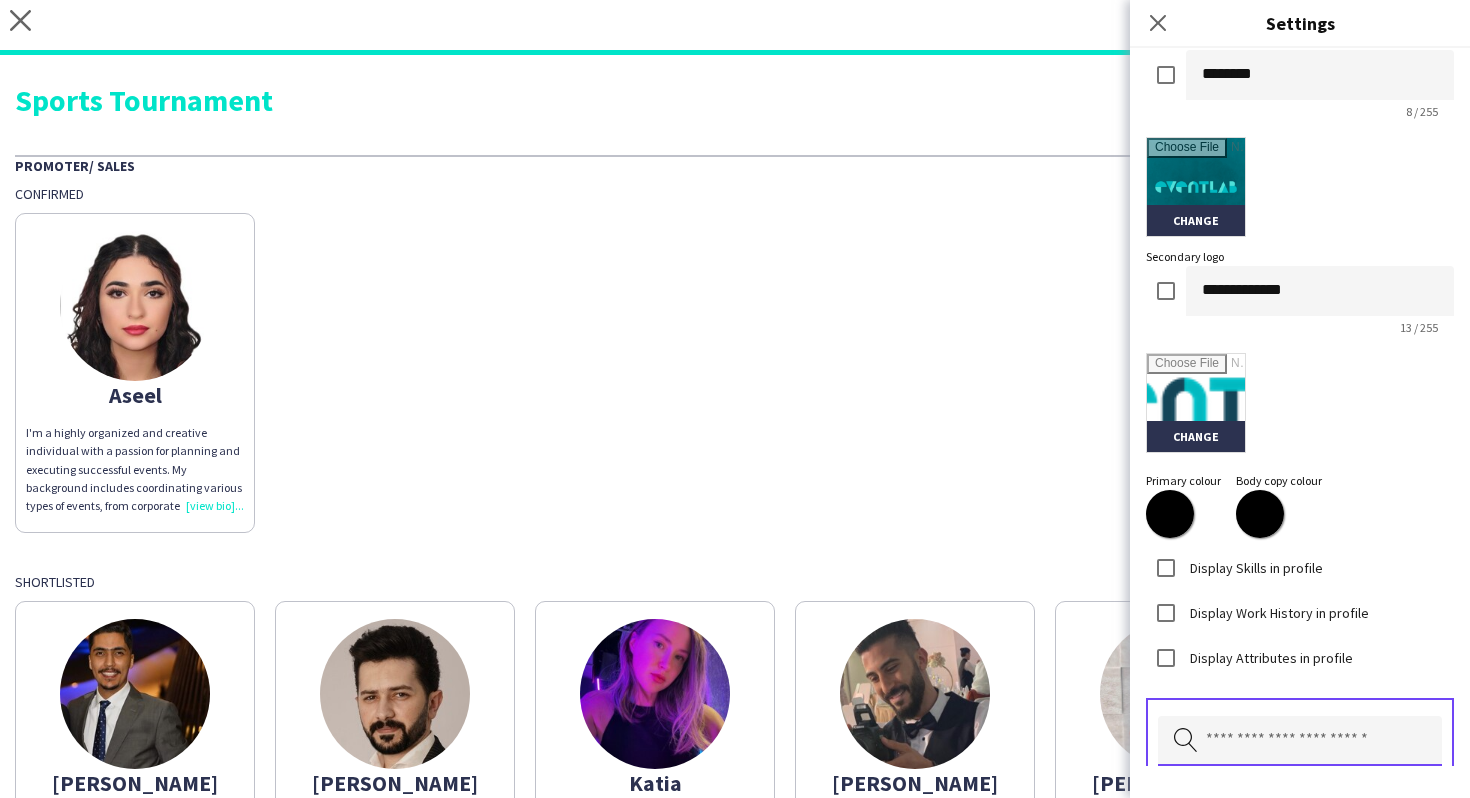 click at bounding box center [1300, 741] 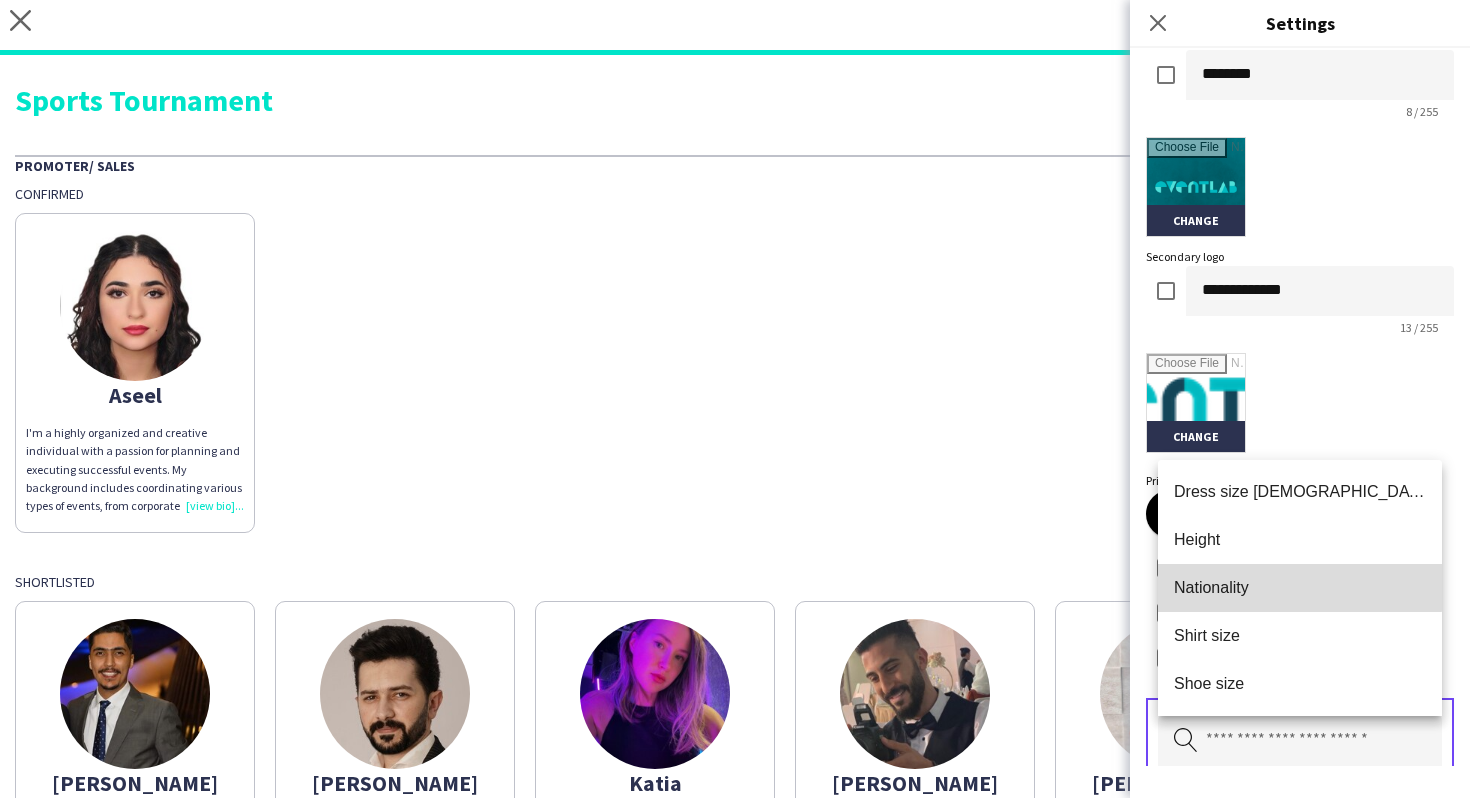 click on "Nationality" at bounding box center [1300, 588] 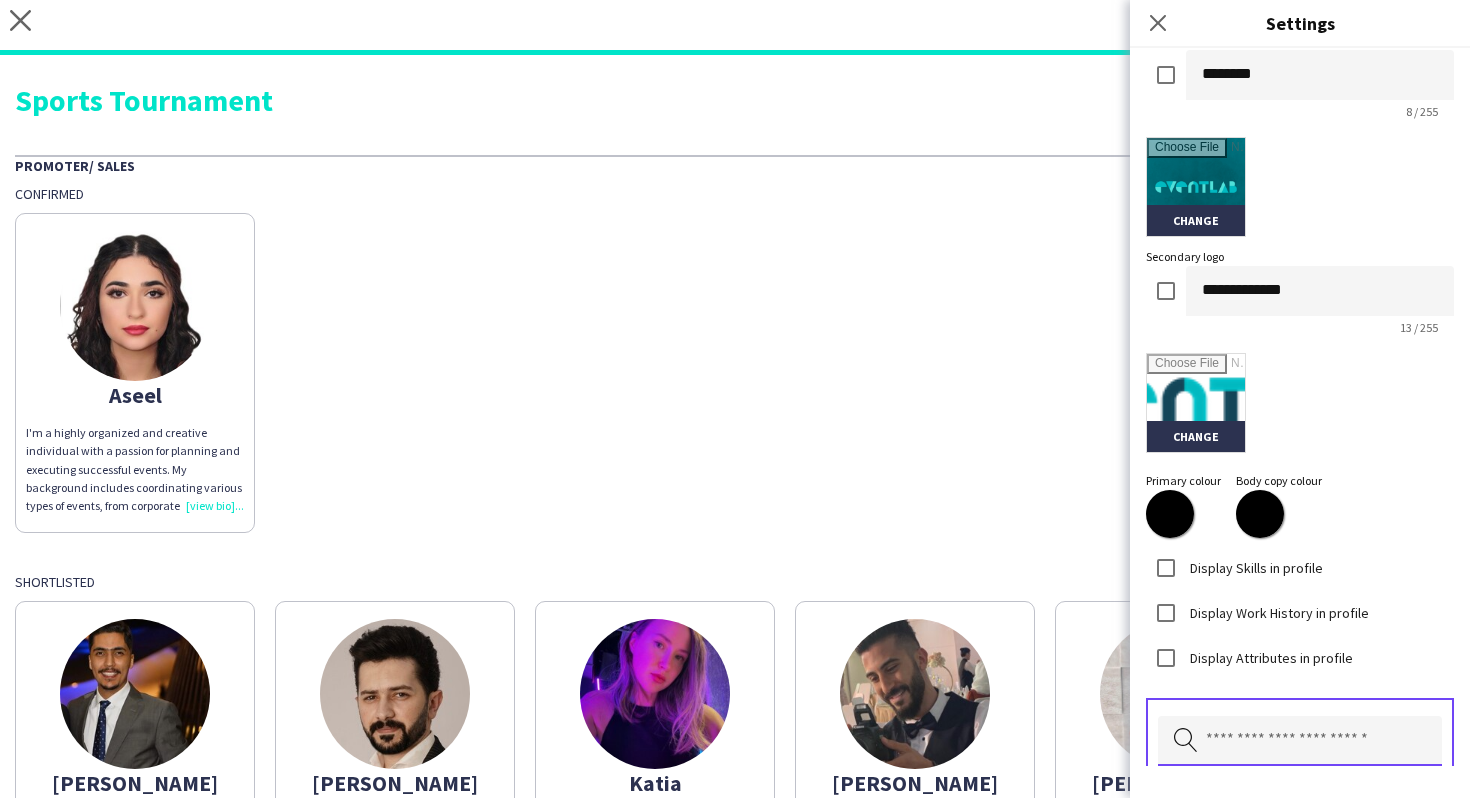 click at bounding box center (1300, 741) 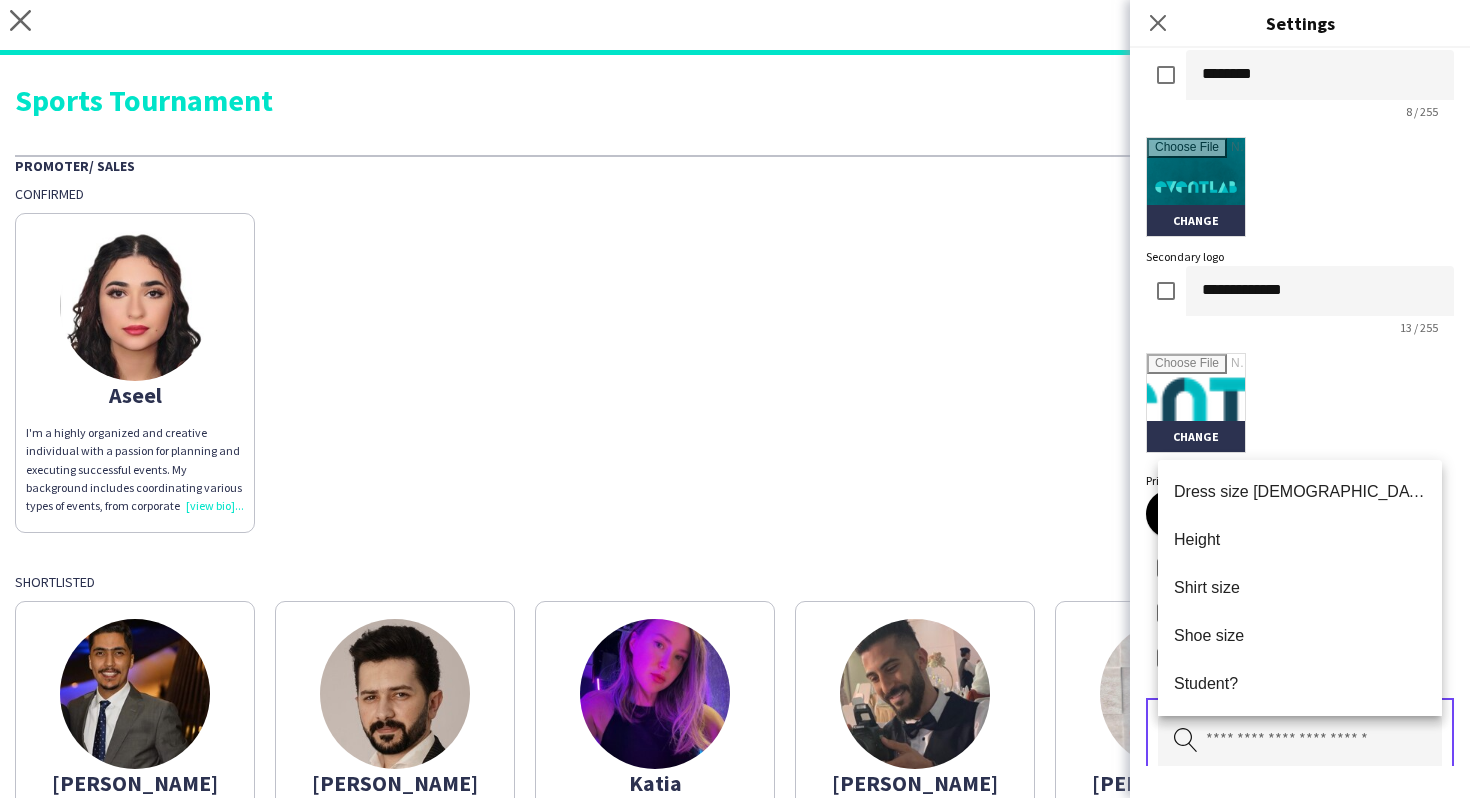 click on "Height" at bounding box center (1300, 540) 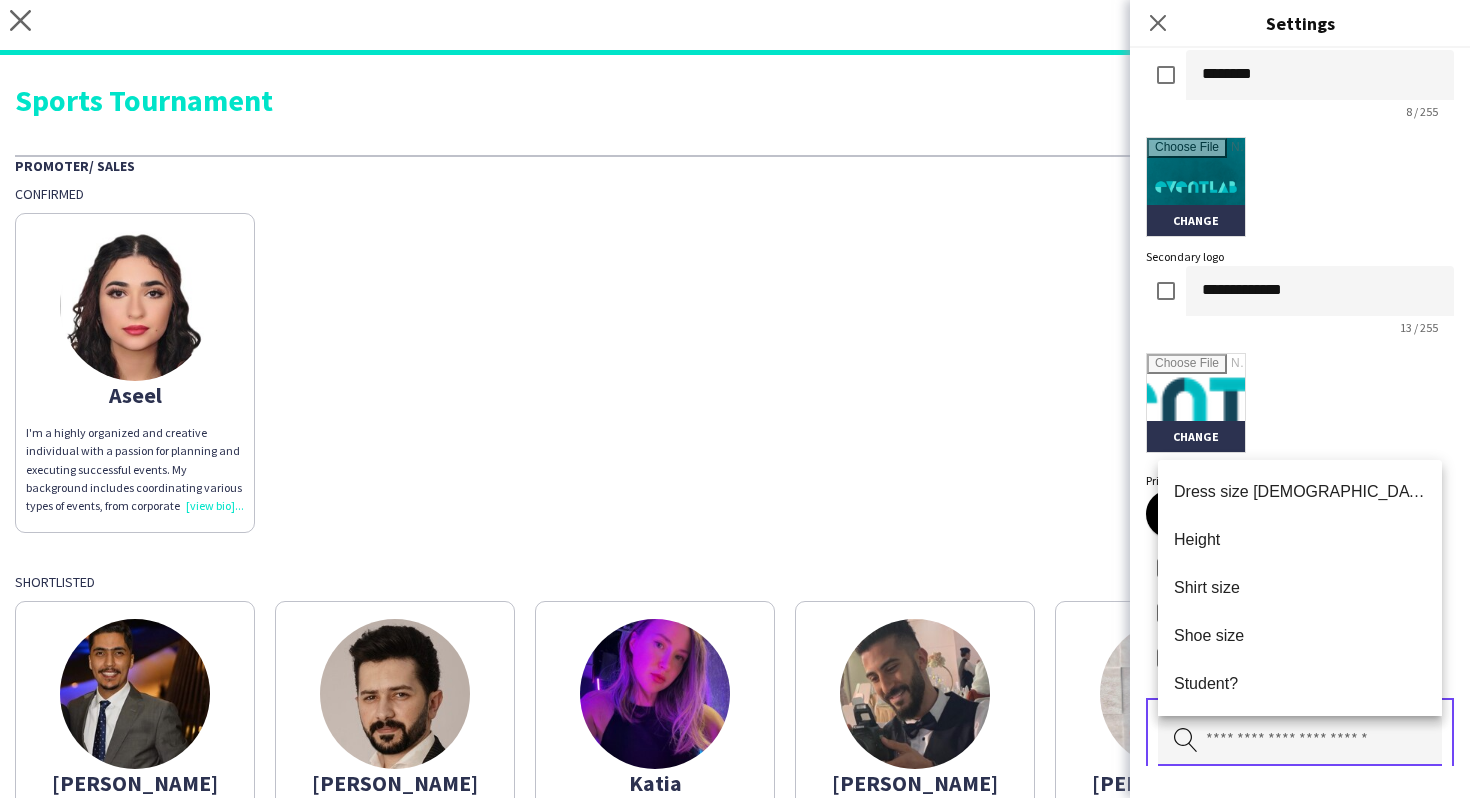 type 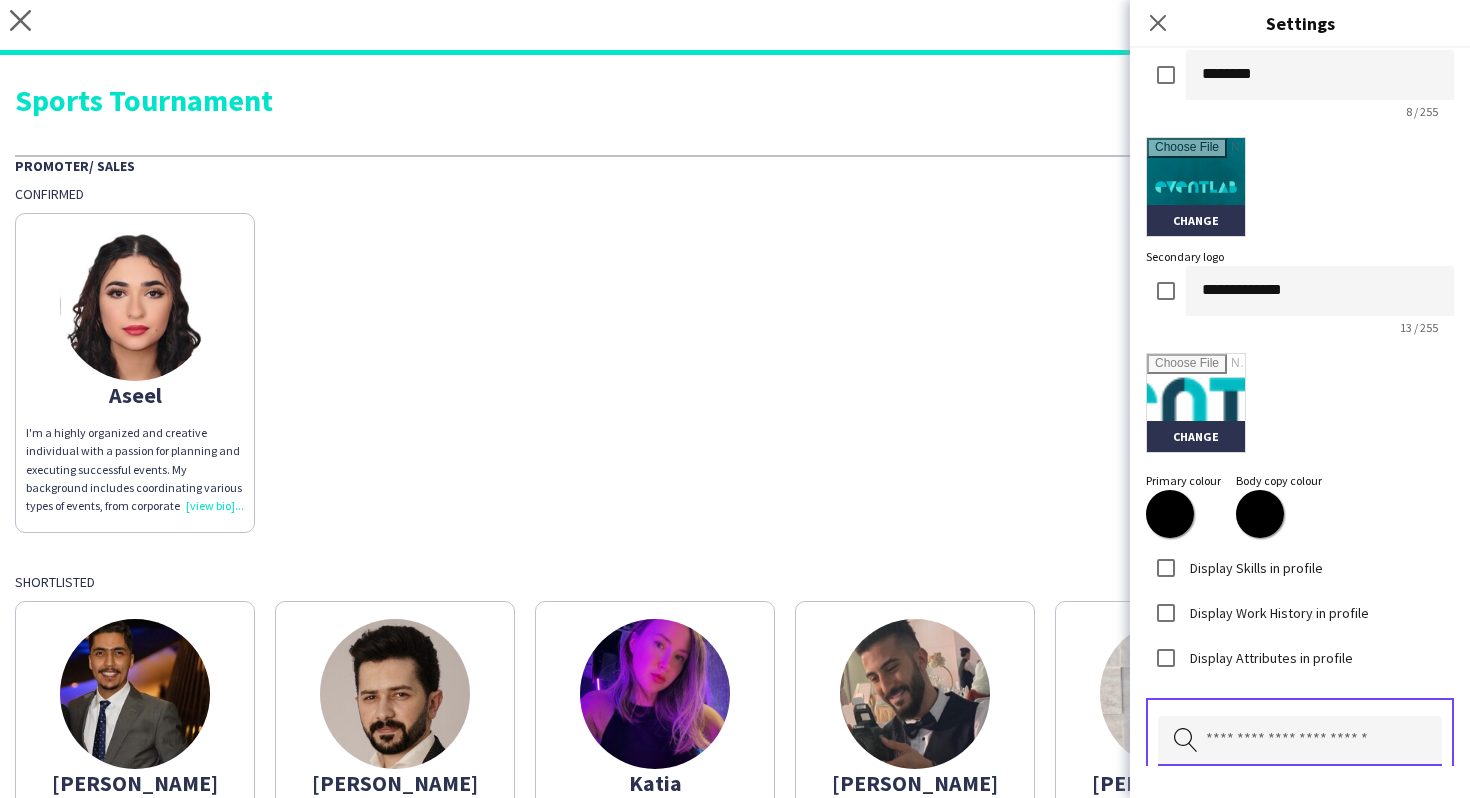 scroll, scrollTop: 570, scrollLeft: 0, axis: vertical 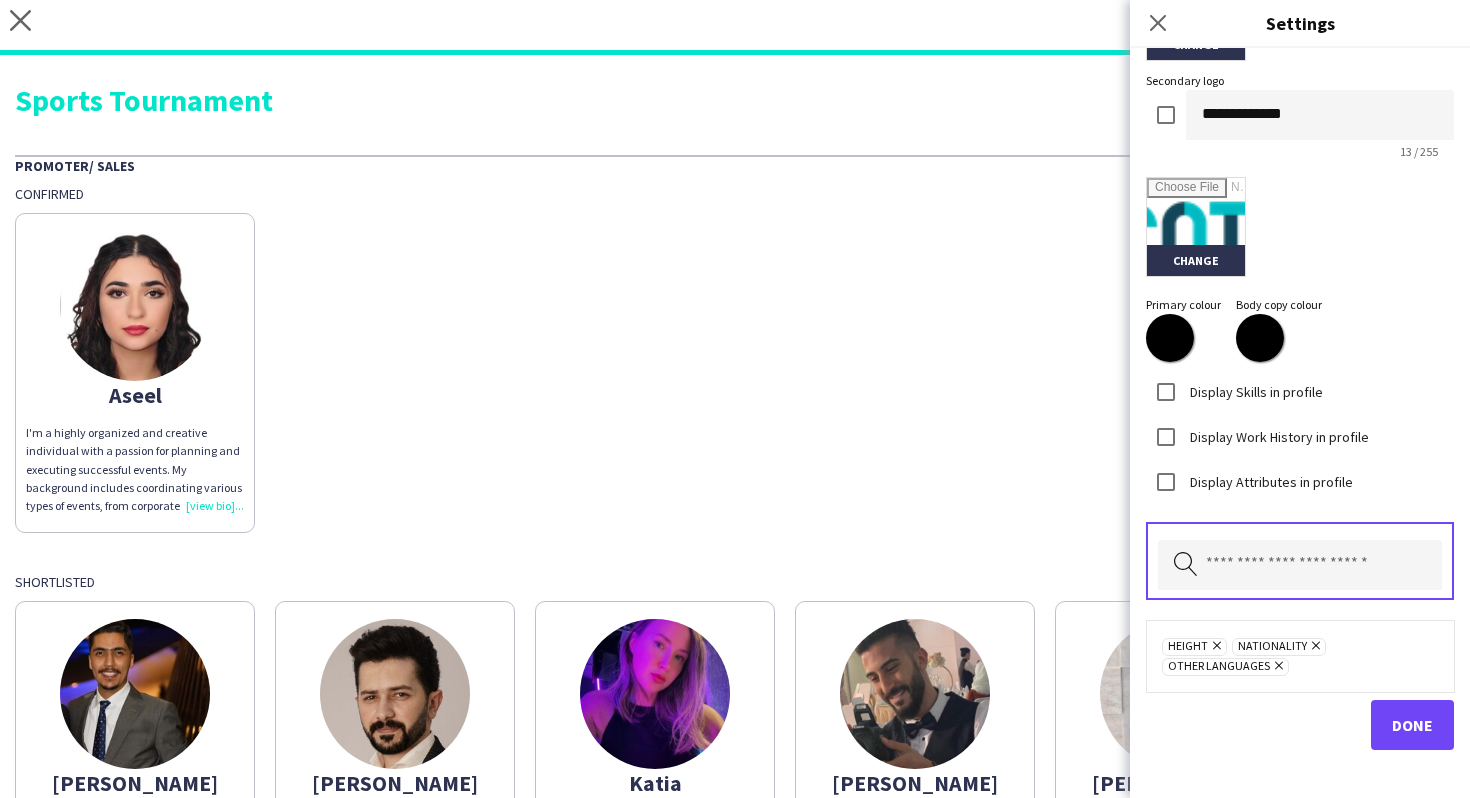 click on "**********" 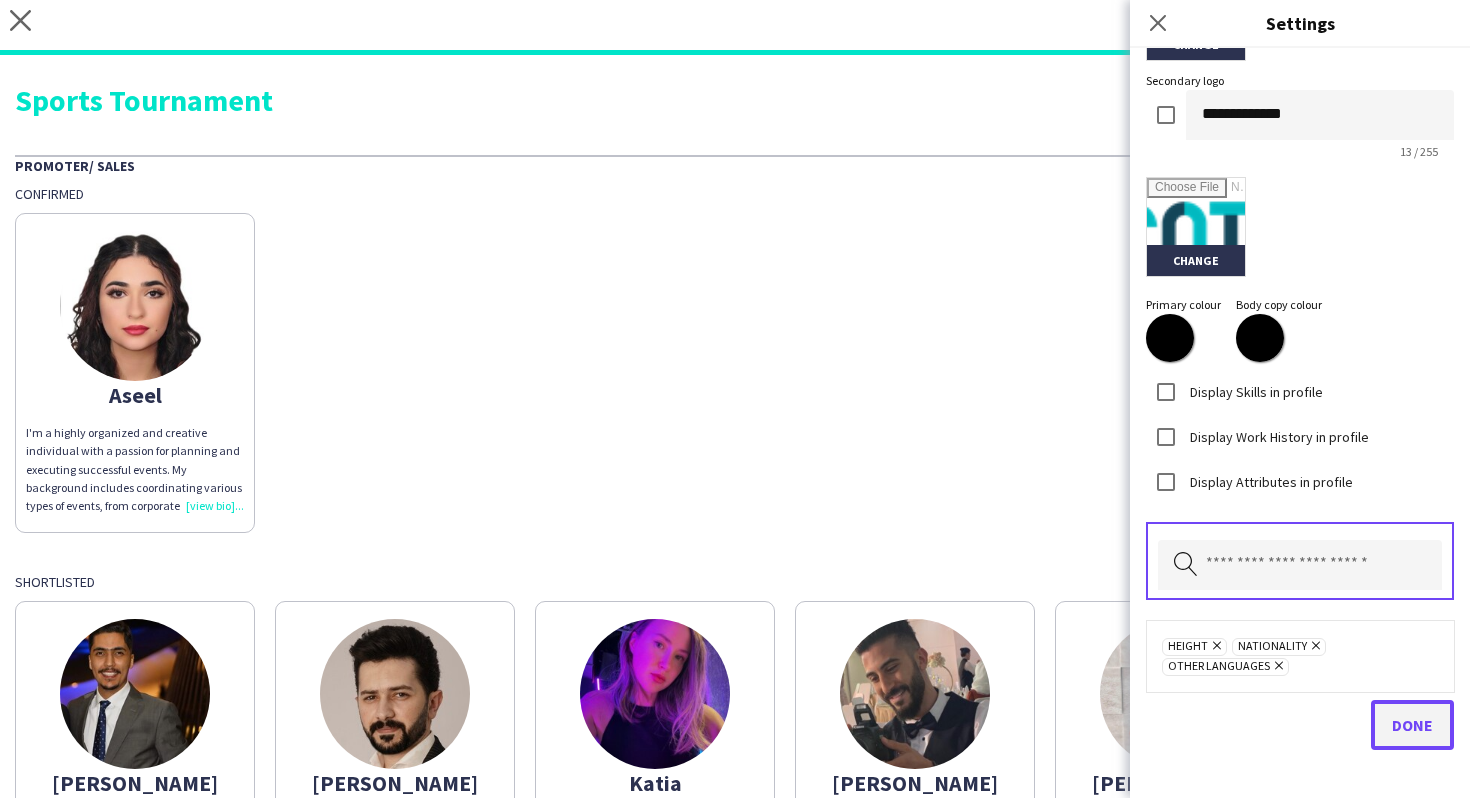 click on "Done" 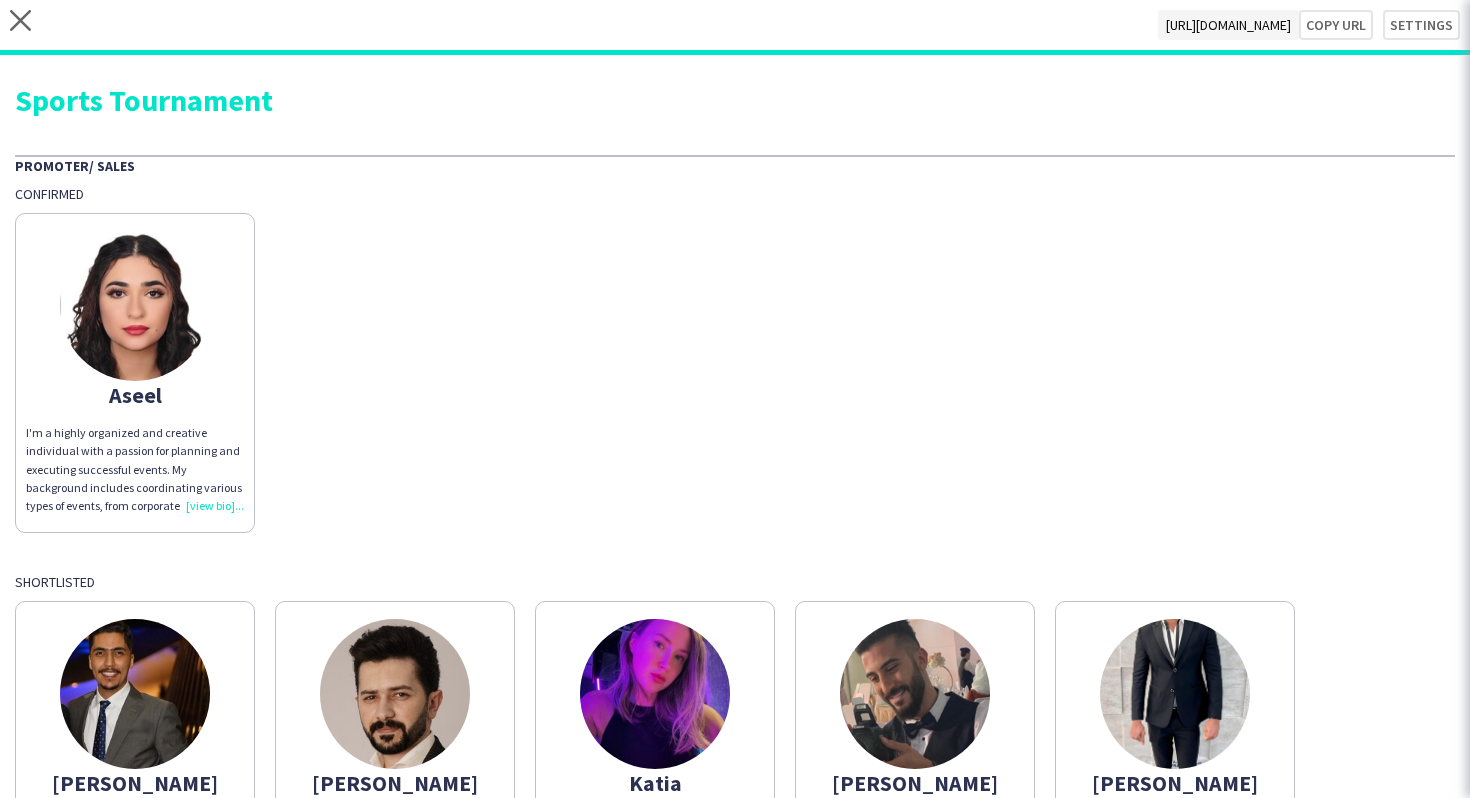 click on "[PERSON_NAME]
I'm a highly organized and creative individual with a passion for planning and executing successful events. My background includes coordinating various types of events, from corporate meetings to large-scale celebrations. I thrive in fast-paced environments, pay close attention to detail, and have strong problem-solving skills. What sets me apart is my ability to manage multiple tasks efficiently while ensuring that every event is memorable and runs smoothly" 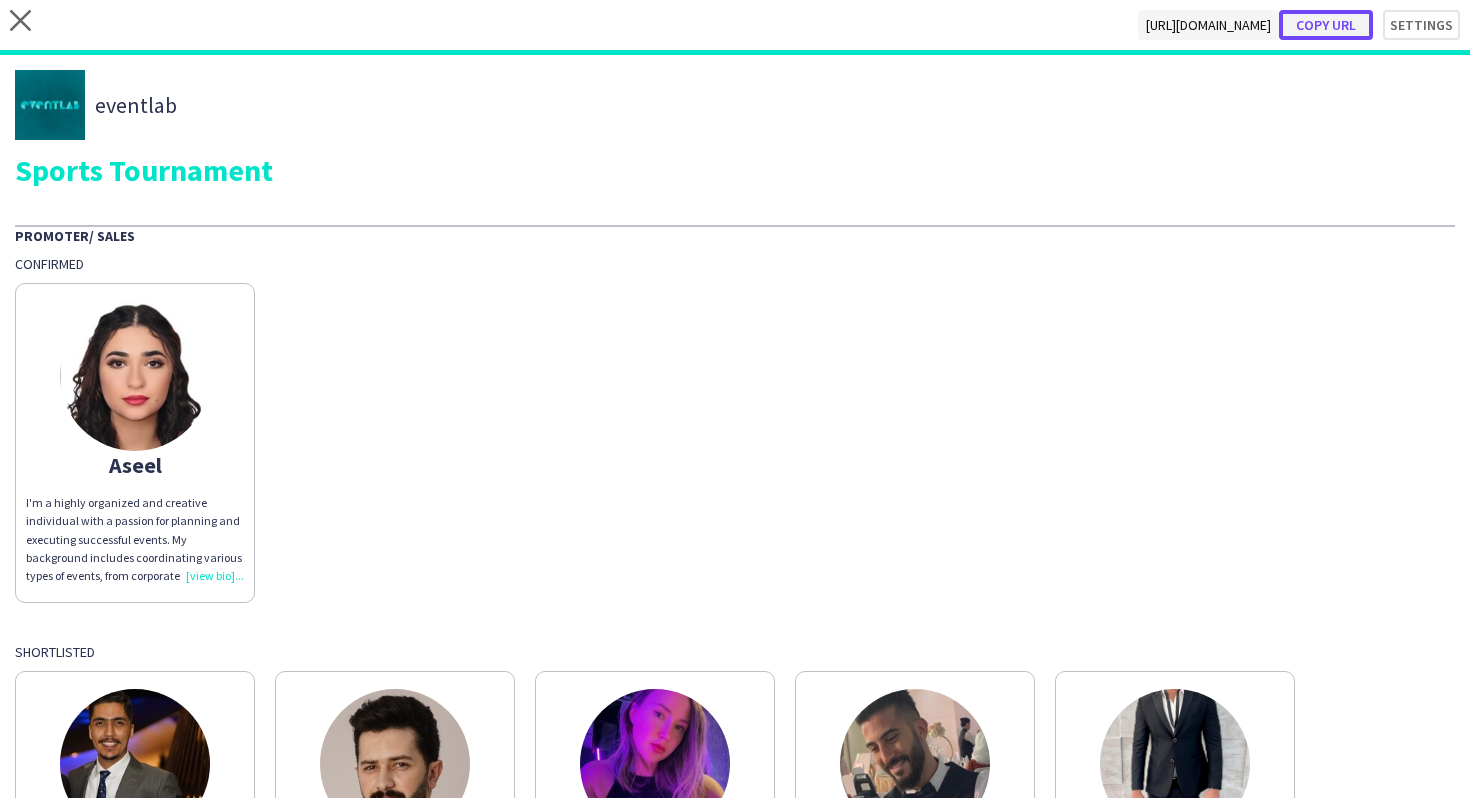 click on "Copy url" 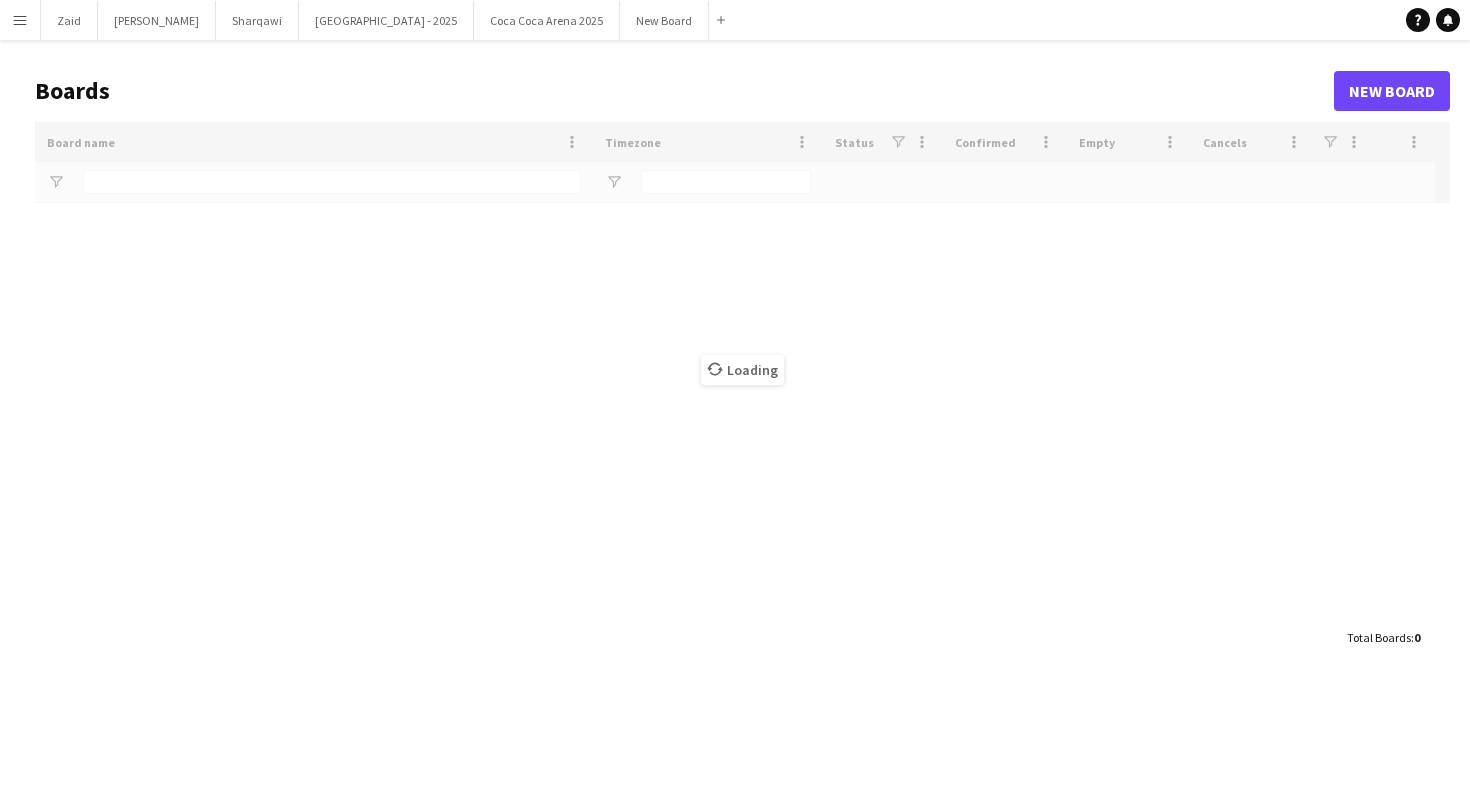 scroll, scrollTop: 0, scrollLeft: 0, axis: both 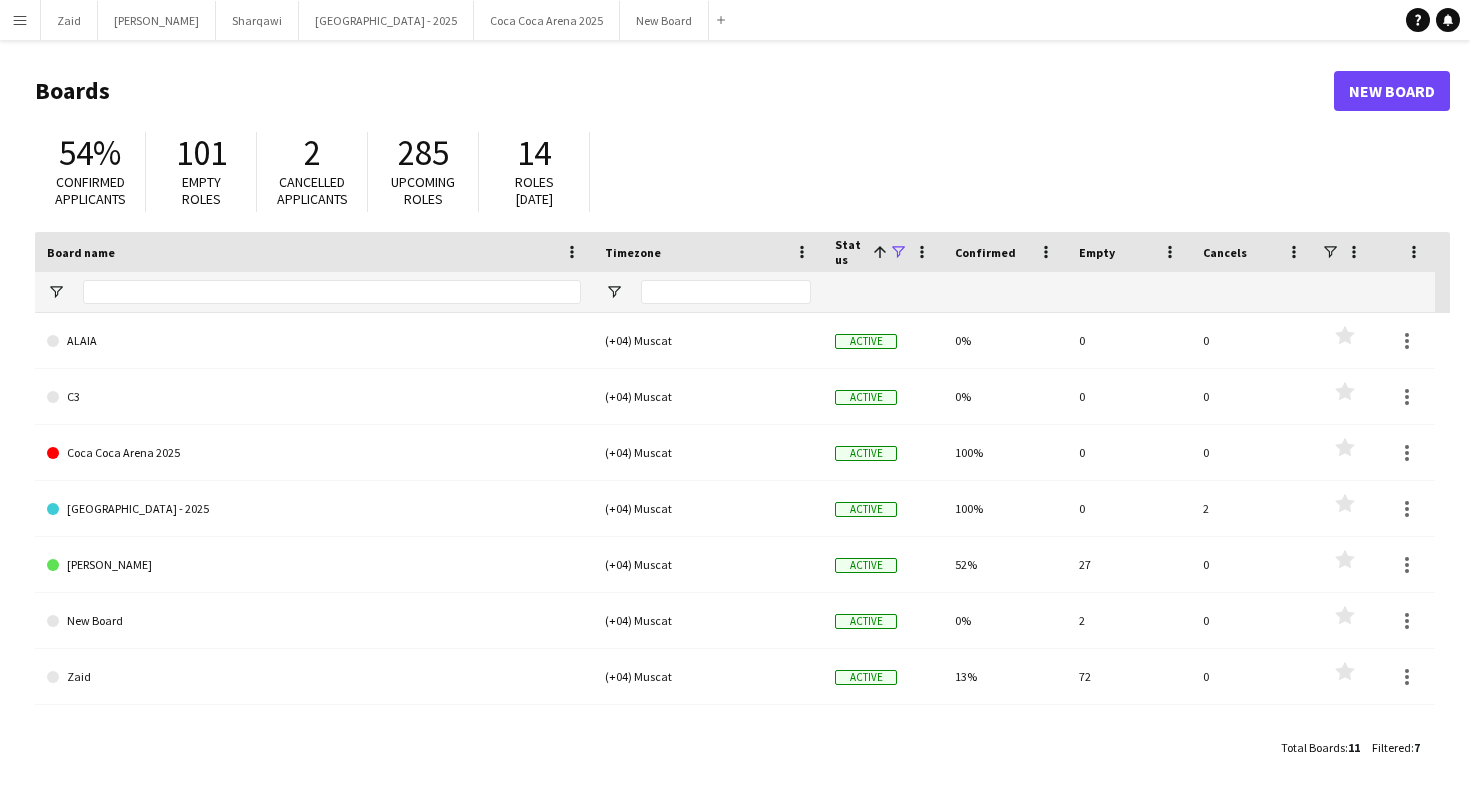 click on "Menu" at bounding box center (20, 20) 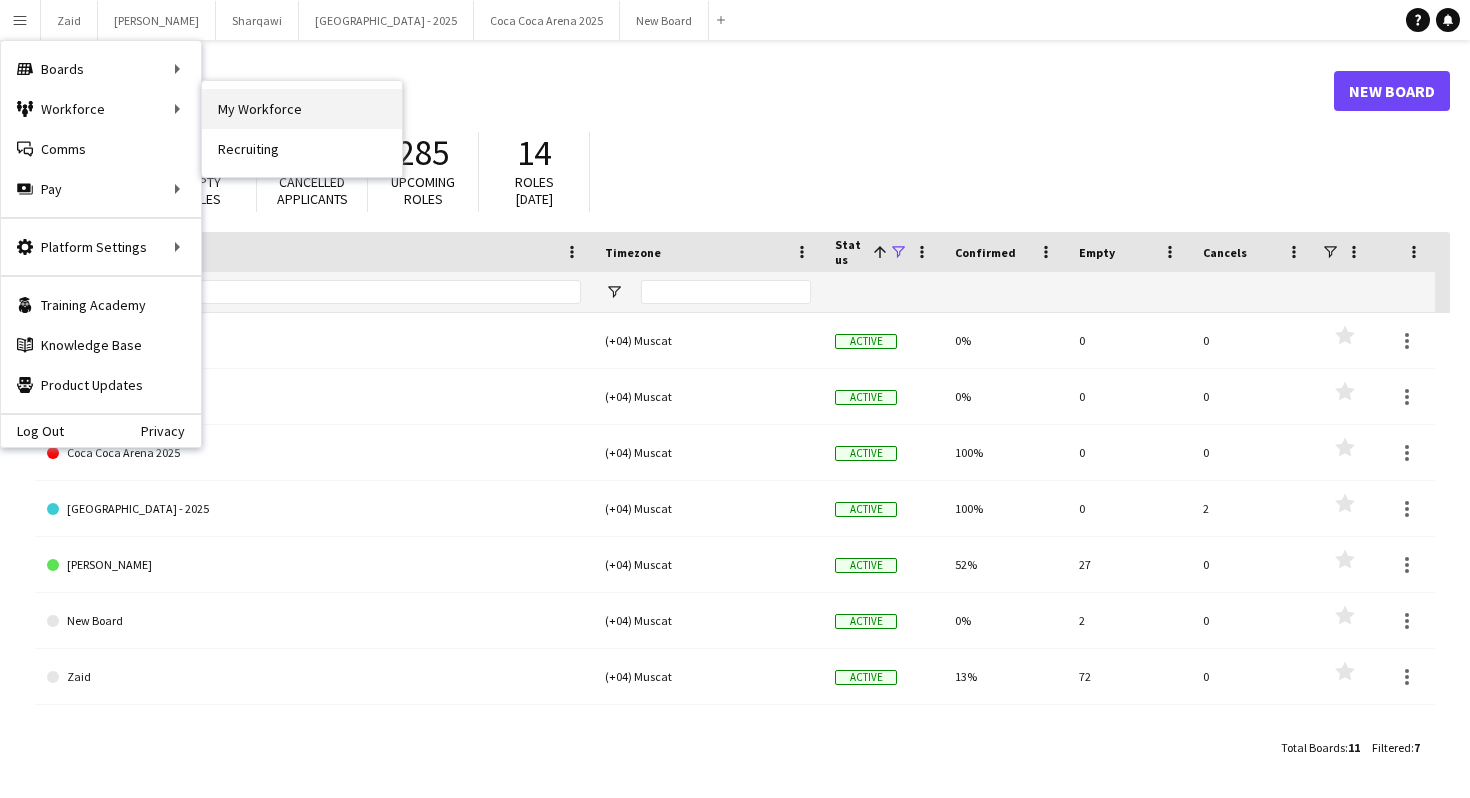 click on "My Workforce" at bounding box center [302, 109] 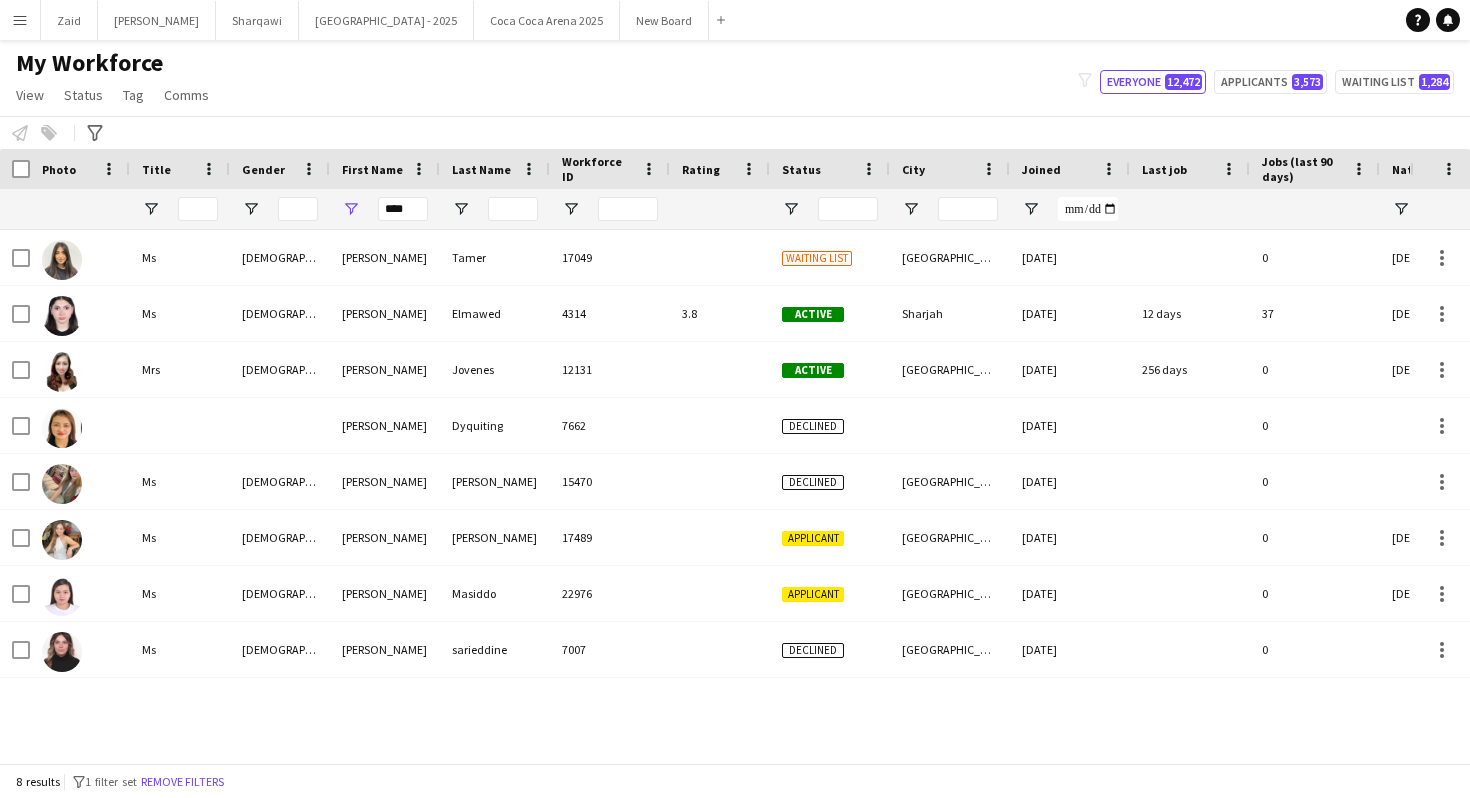 click on "Notify workforce
Add to tag
Select at least one crew to tag him or her.
Advanced filters
Advanced filters   Availability   Start Time   End Time   Skills   Role types   Worked with these clients...   Address
Address
Distance from address (km)   Clear   View results" 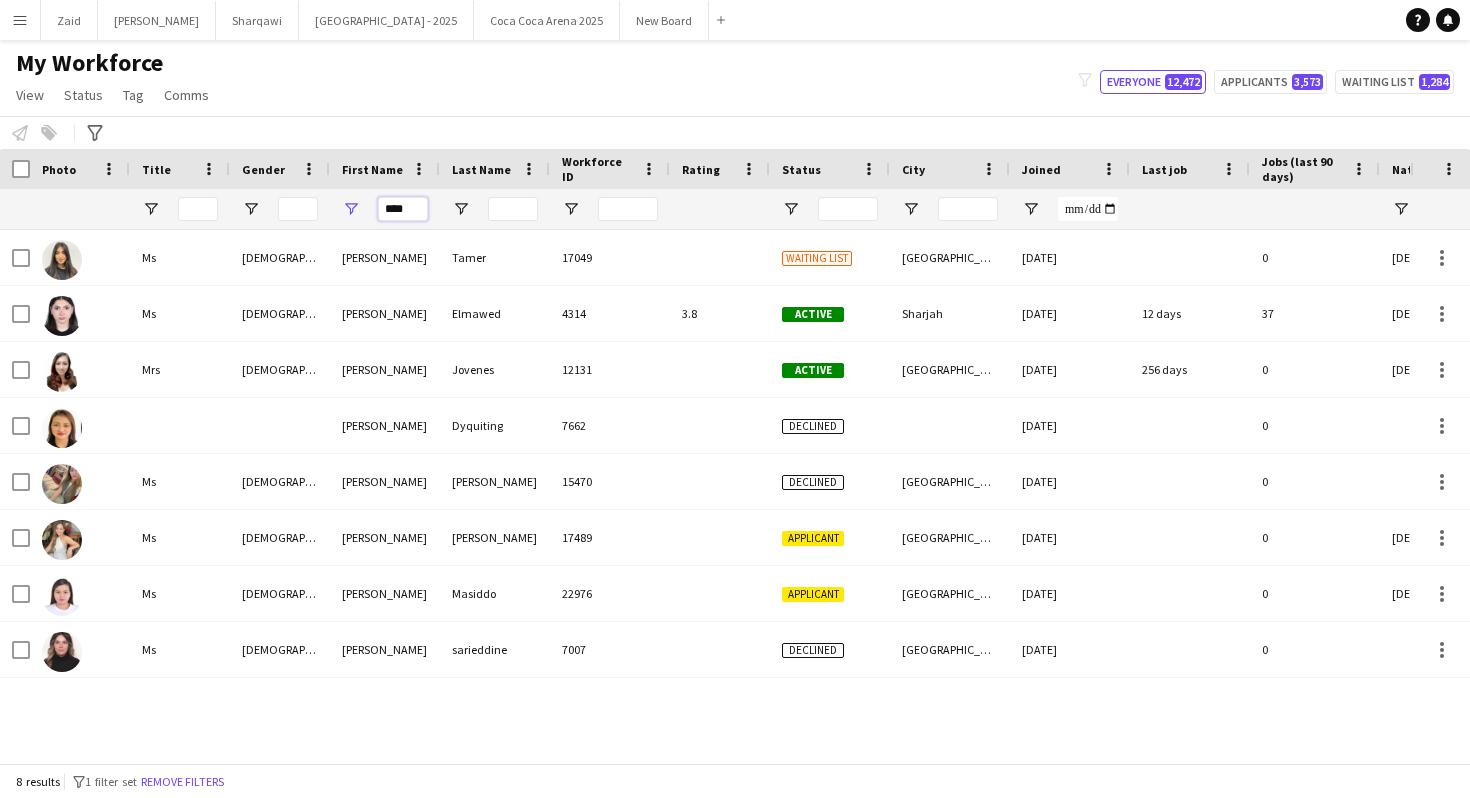 click on "****" at bounding box center [403, 209] 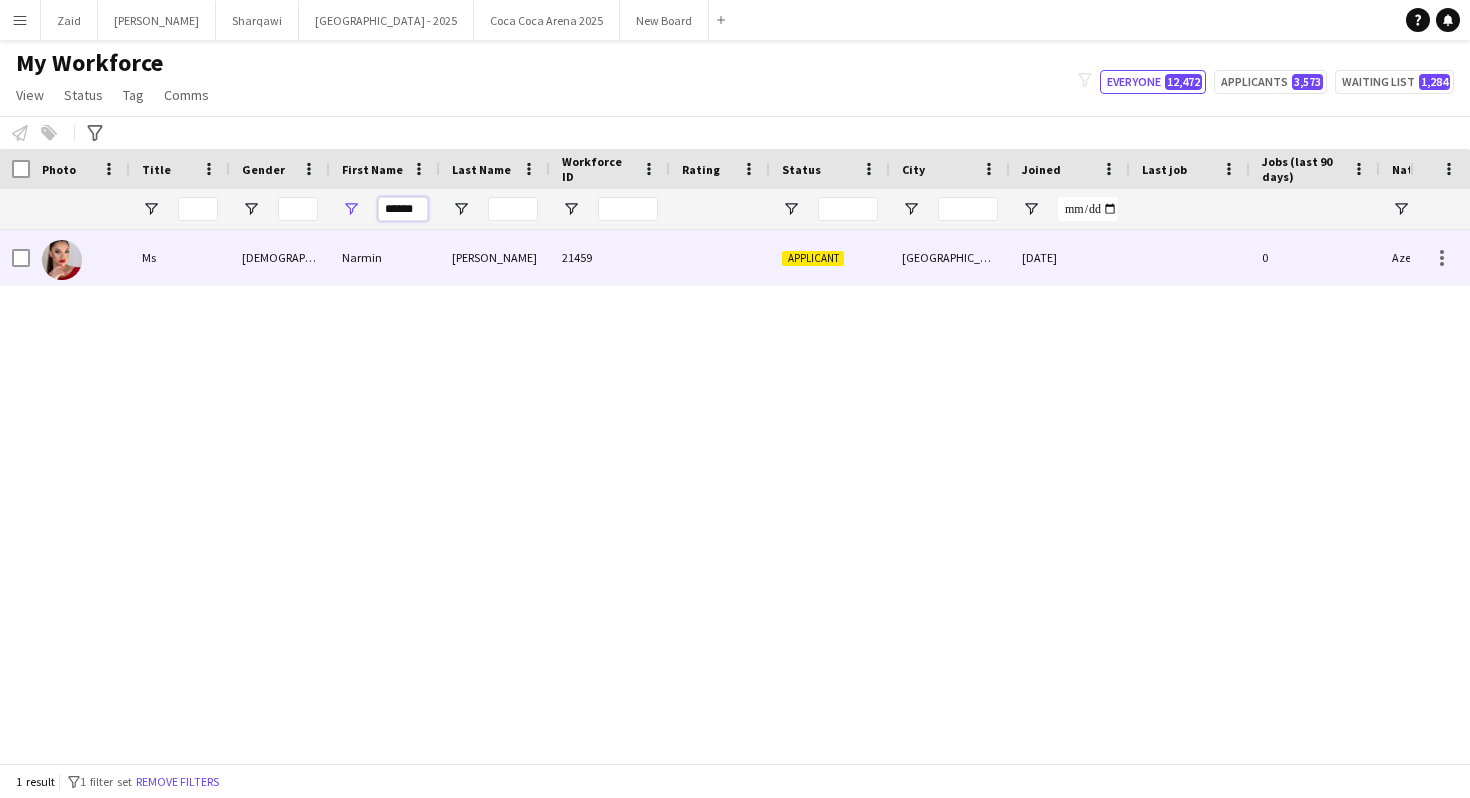 type on "******" 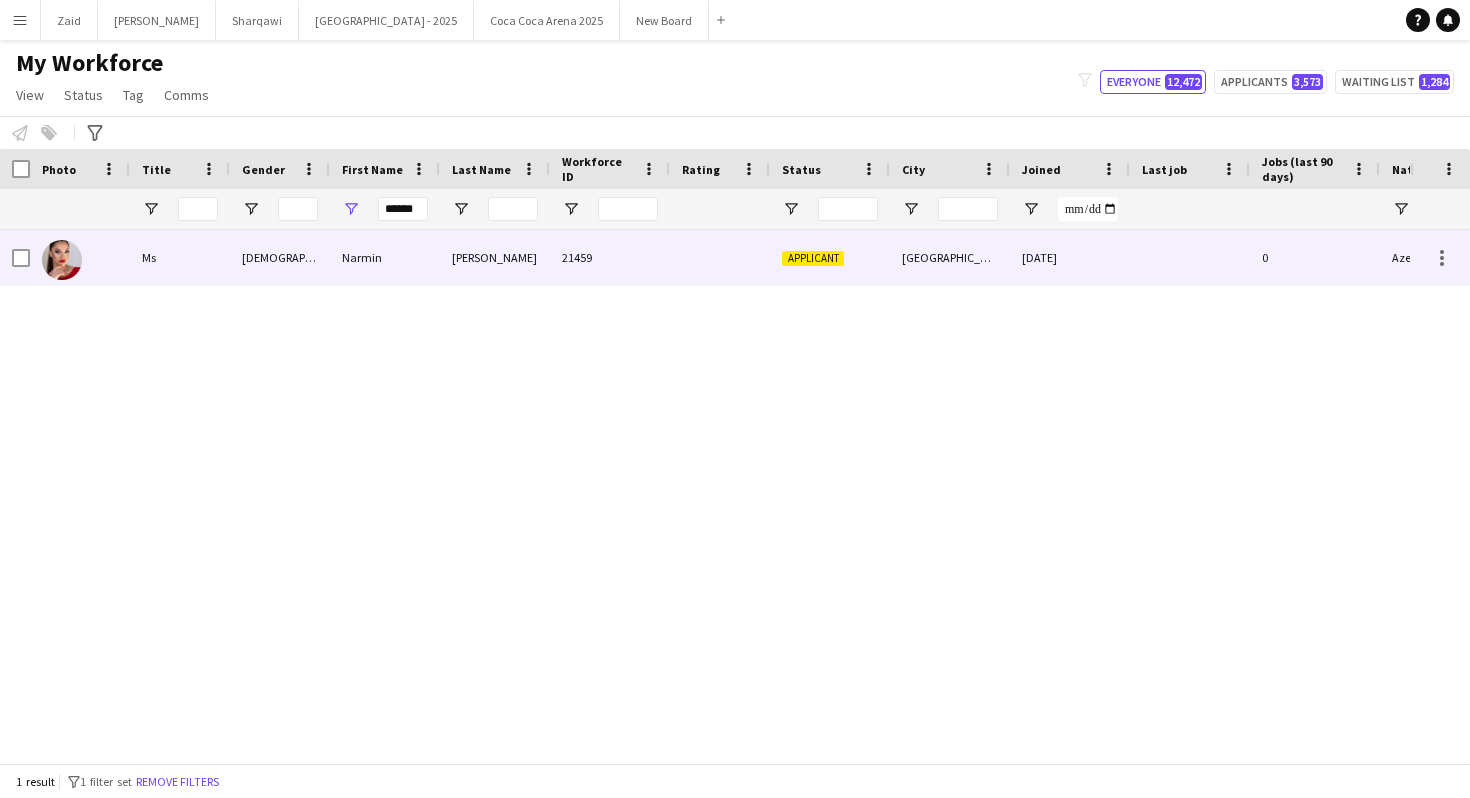 click on "Hajiyeva" at bounding box center [495, 257] 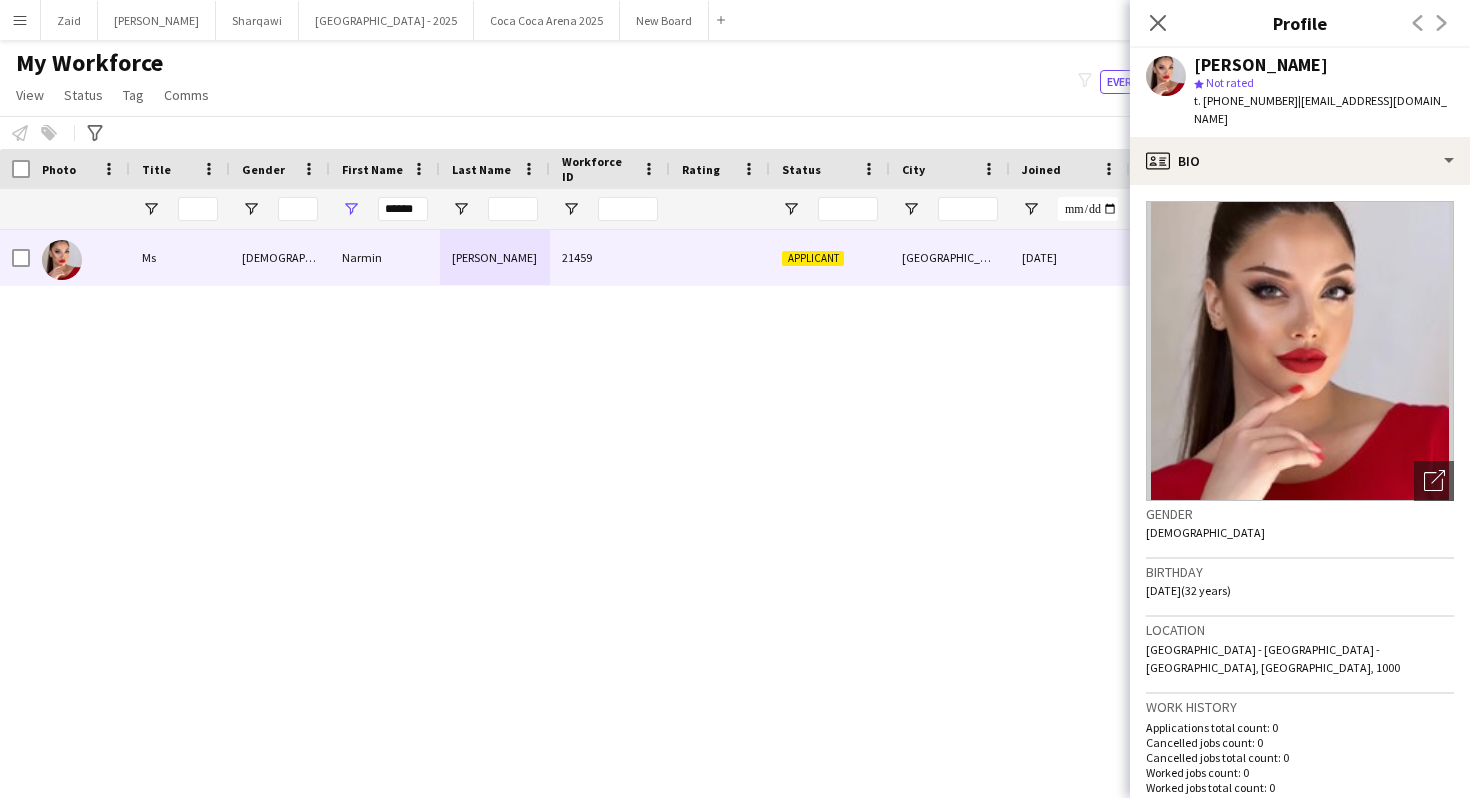 click 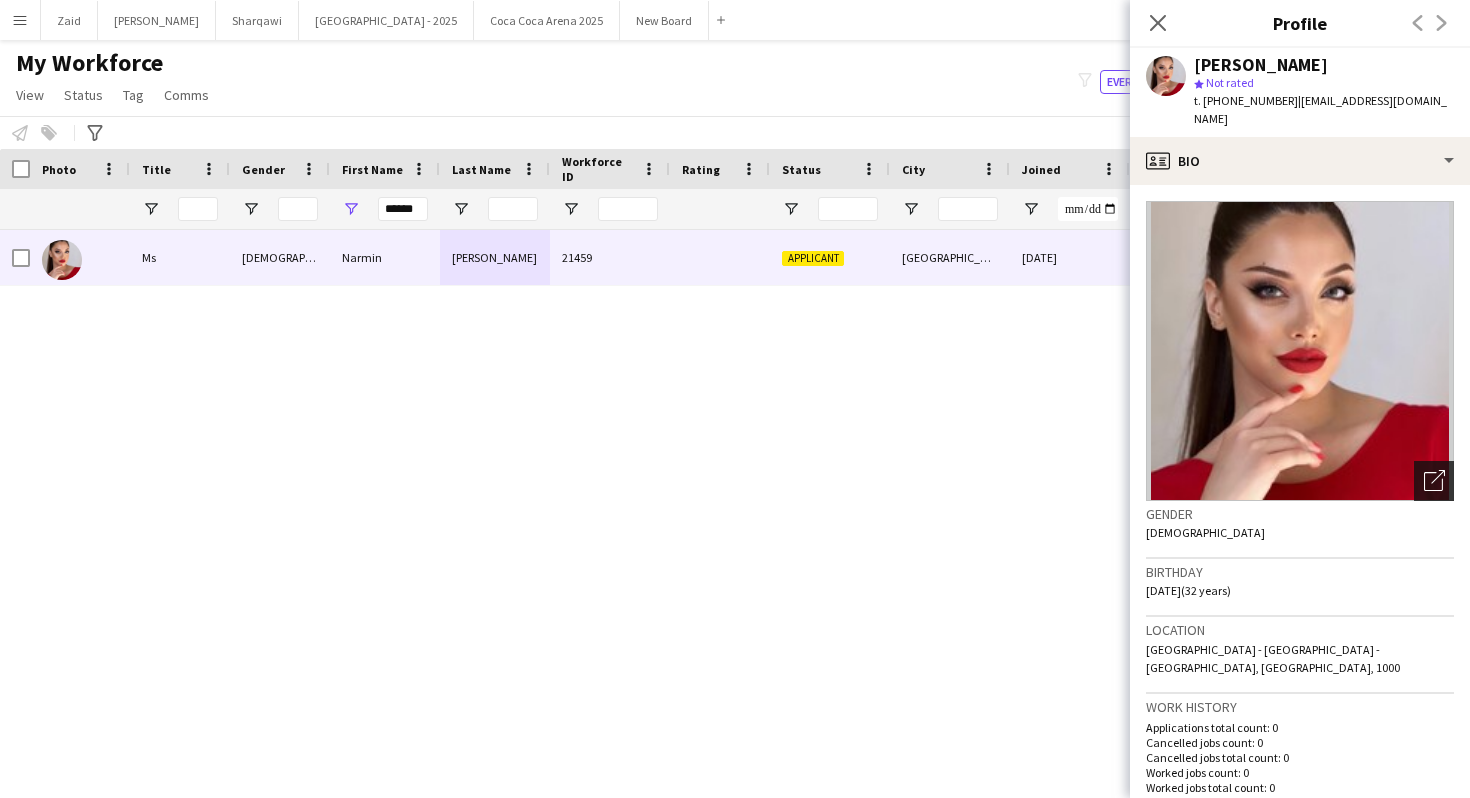 click on "Open photos pop-in" 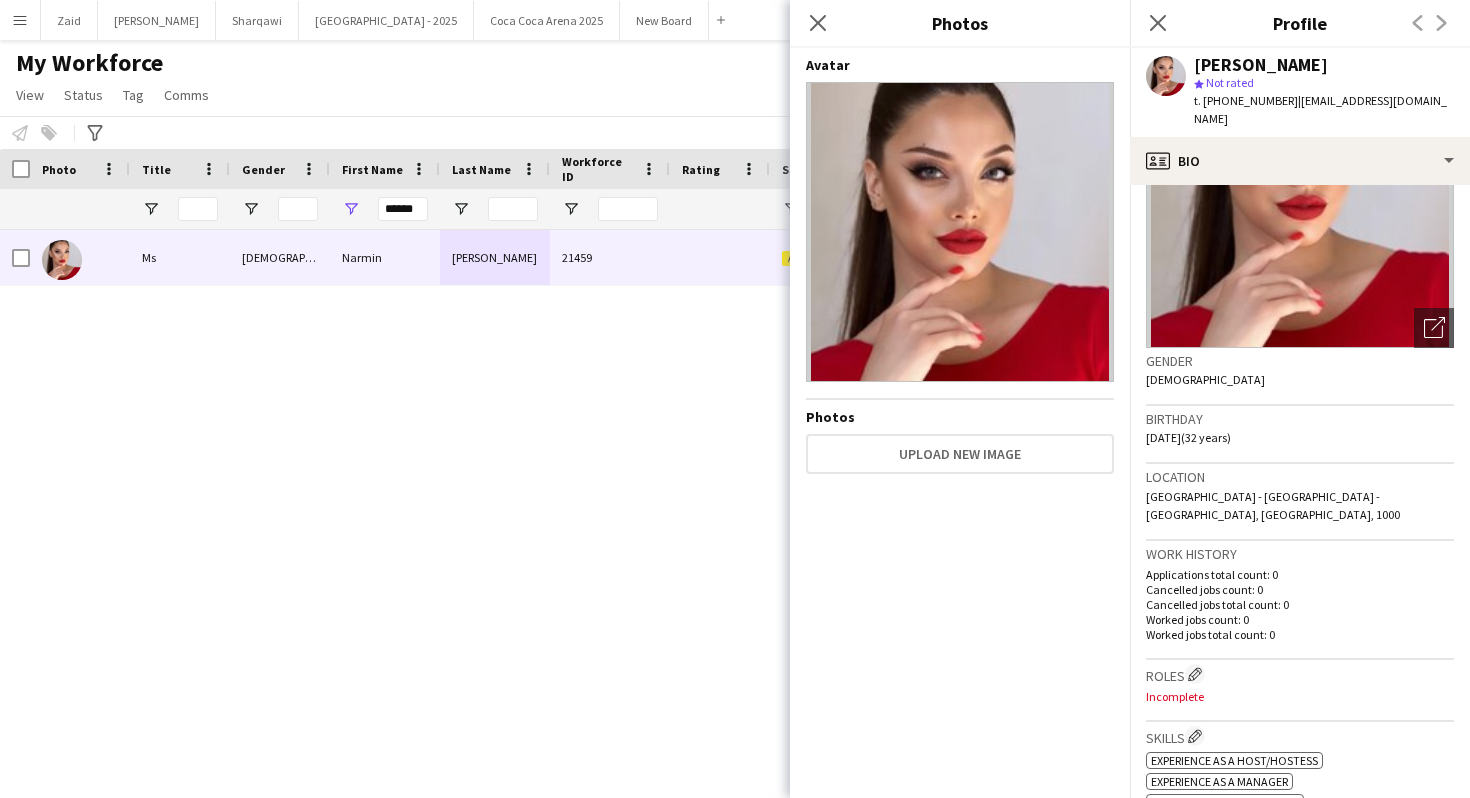 scroll, scrollTop: 194, scrollLeft: 0, axis: vertical 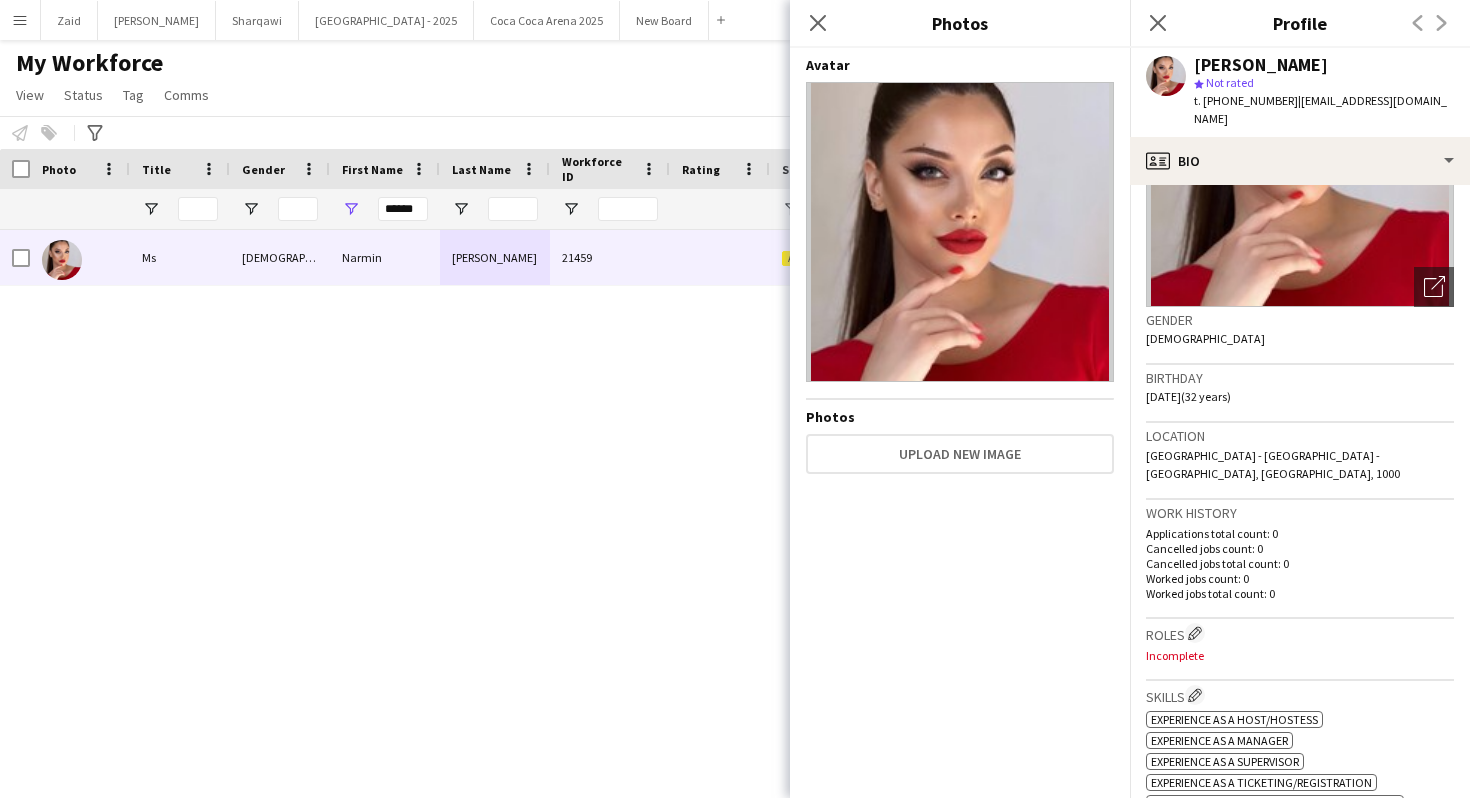 click on "Work history   Applications total count: 0   Cancelled jobs count: 0   Cancelled jobs total count: 0   Worked jobs count: 0   Worked jobs total count: 0" 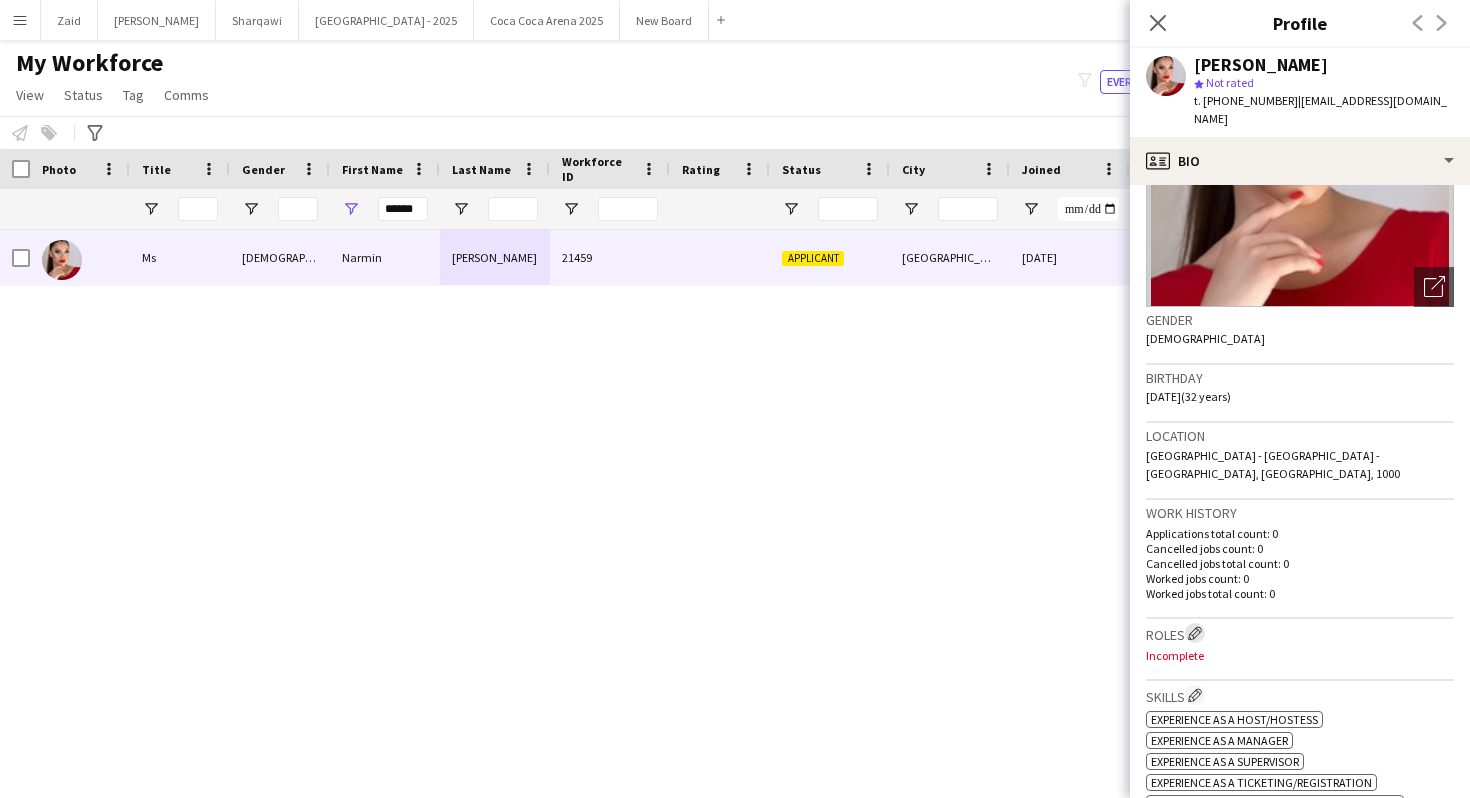 click on "Edit crew company roles" 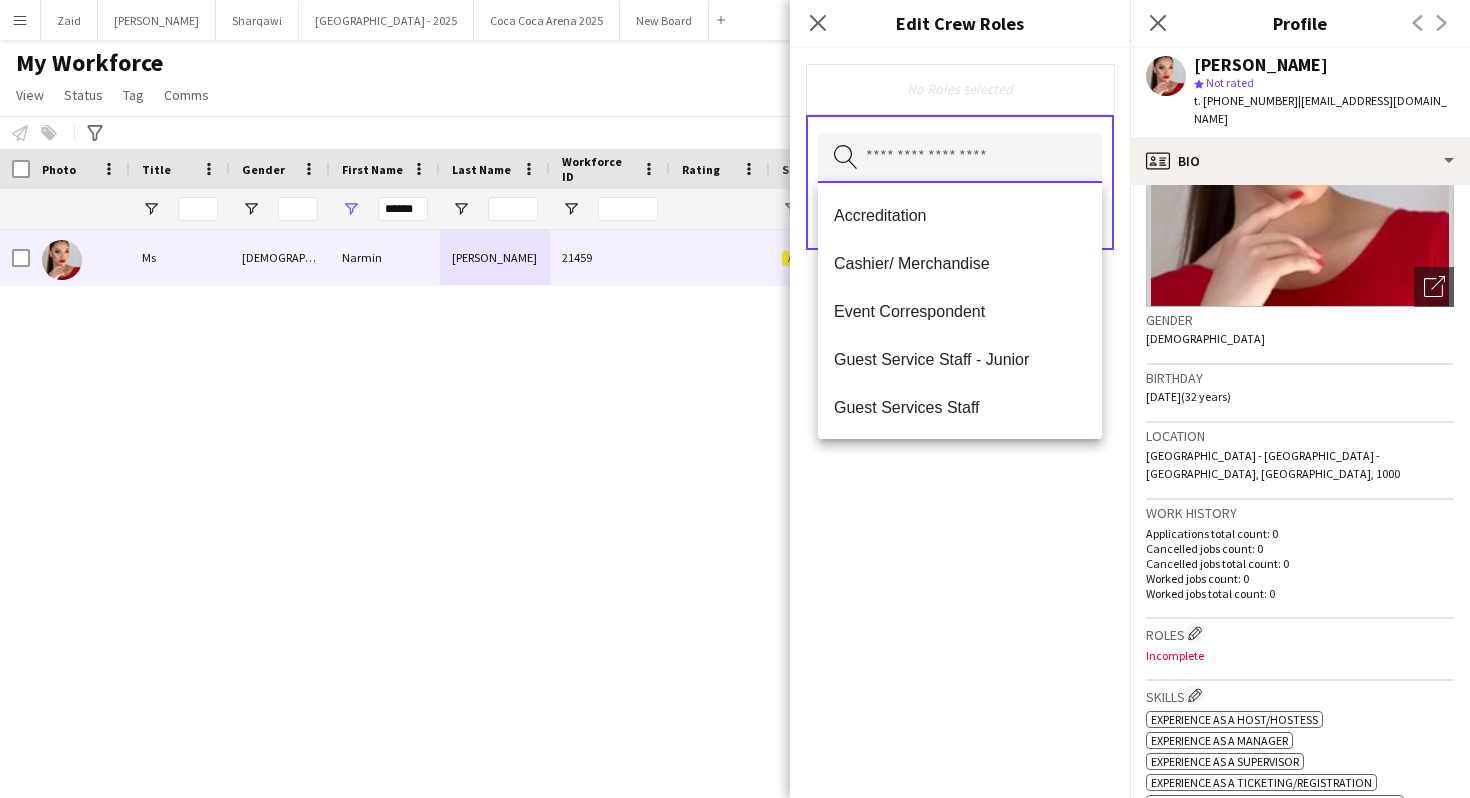 click at bounding box center [960, 158] 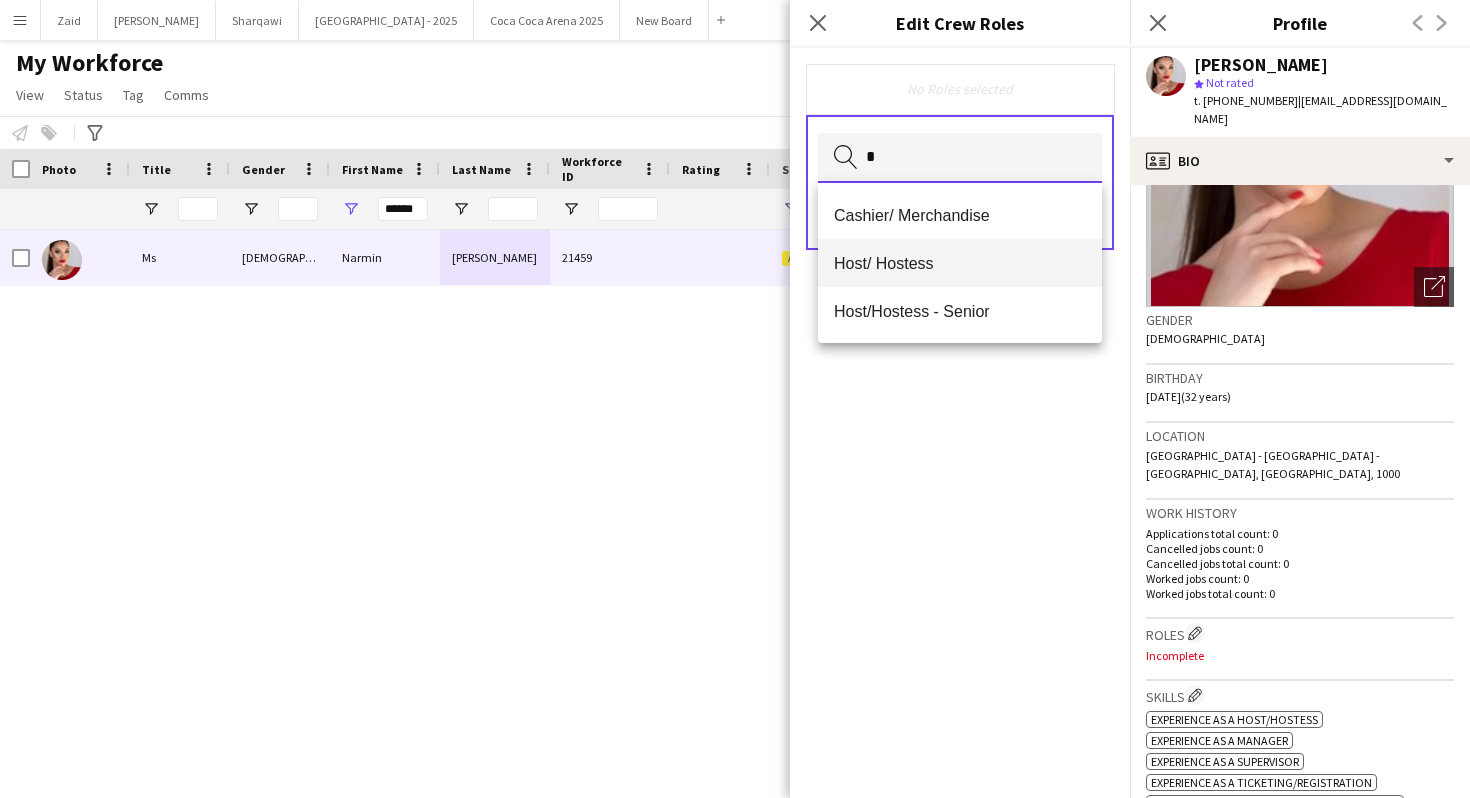 type on "*" 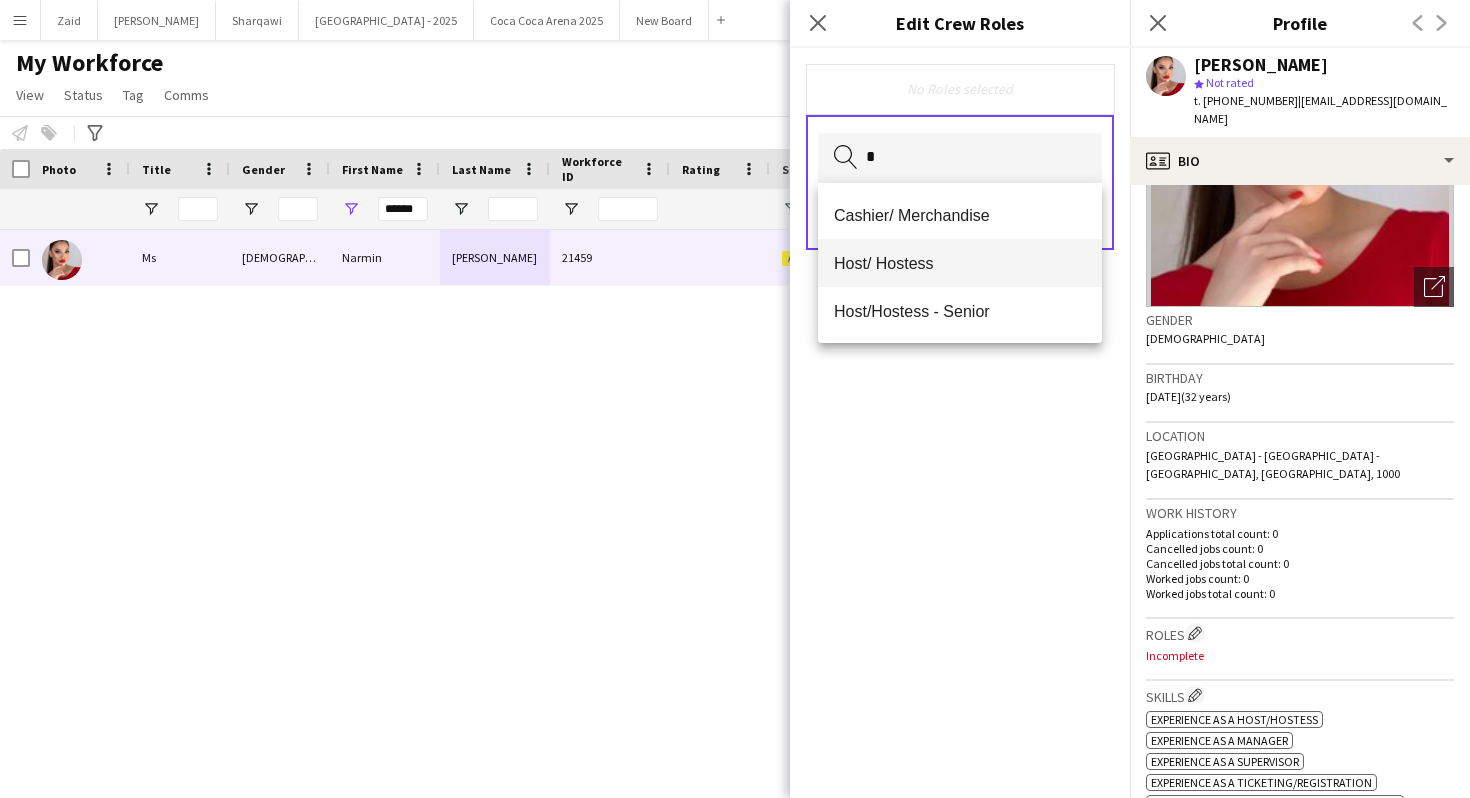 click on "Host/ Hostess" at bounding box center [960, 263] 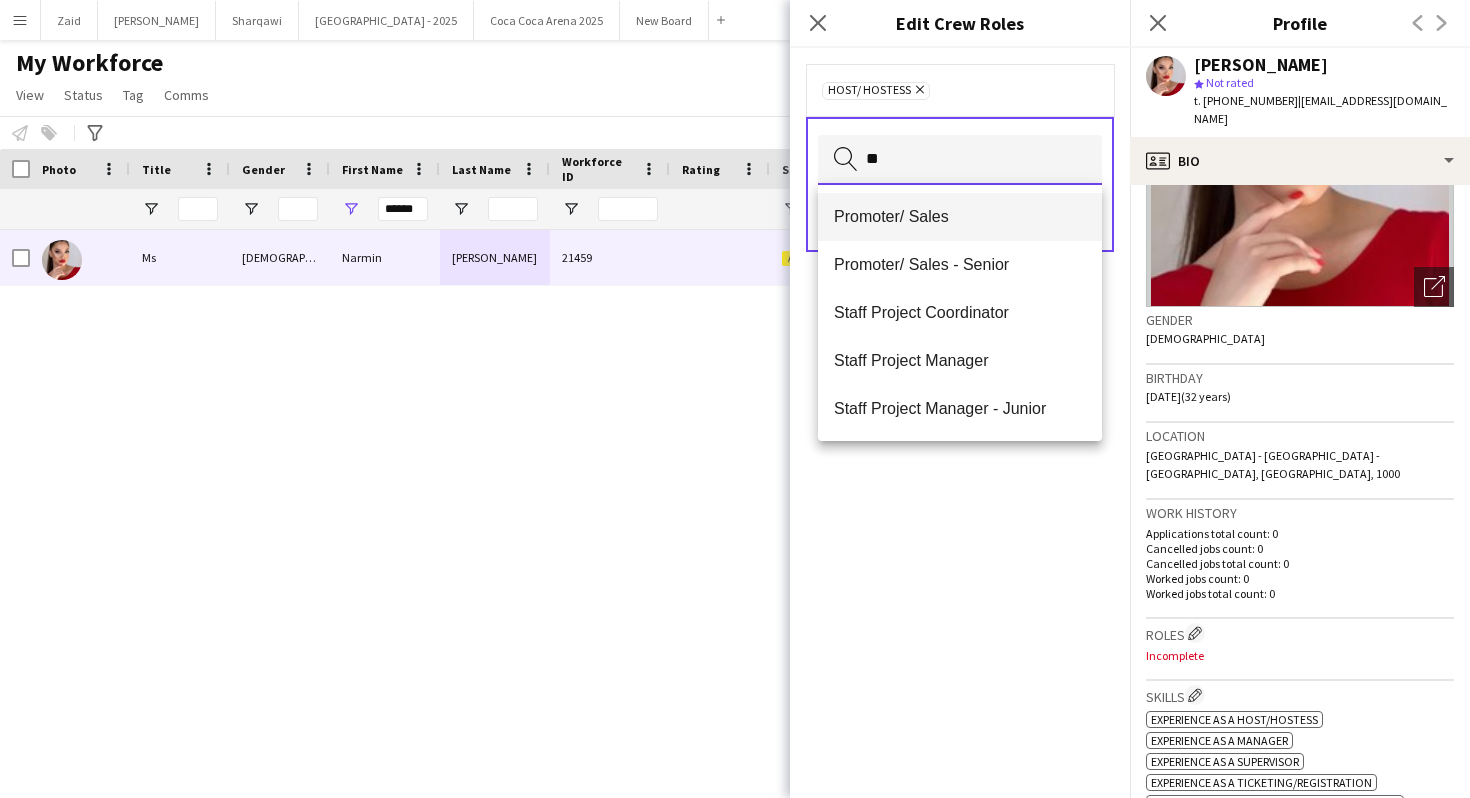 type on "**" 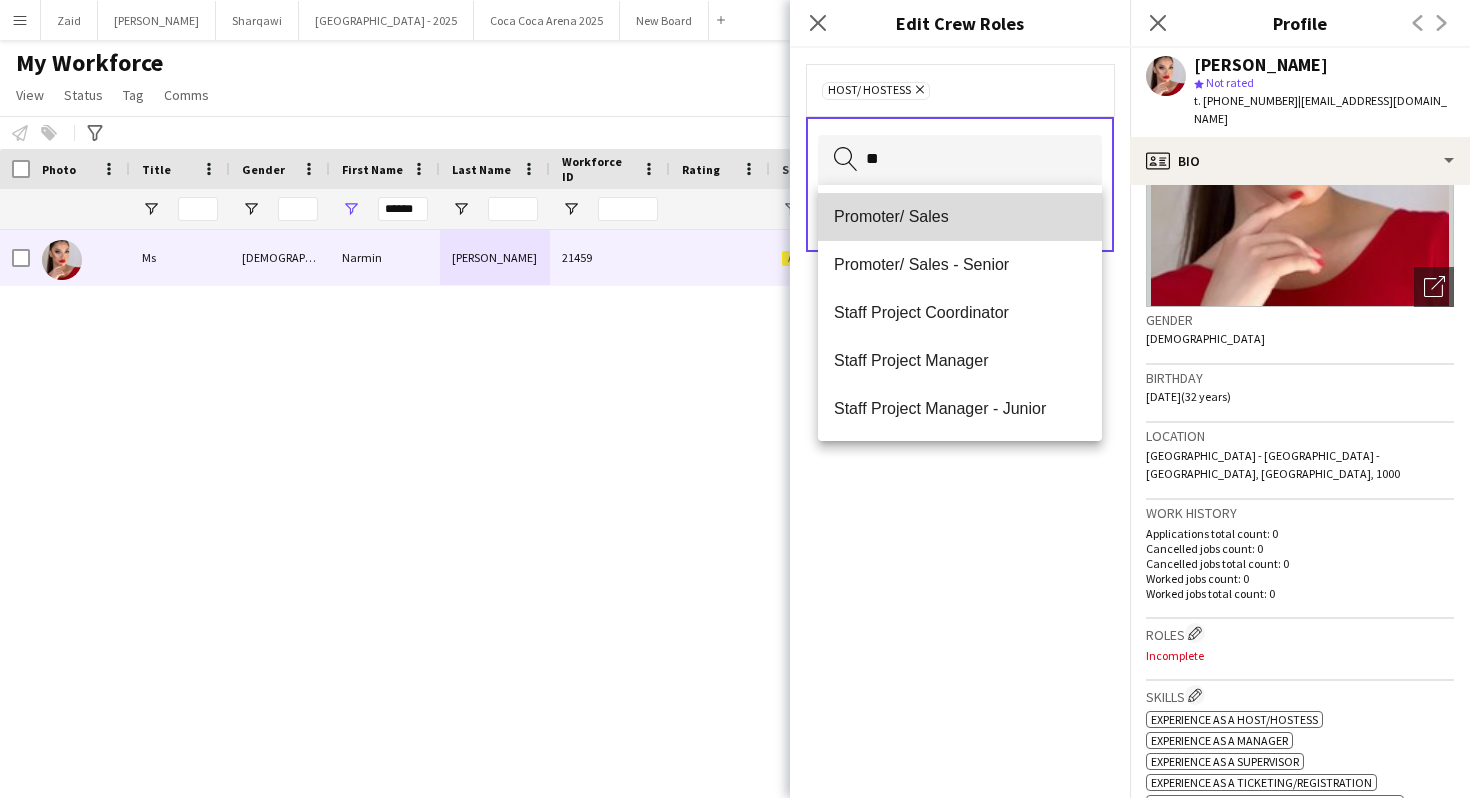 click on "Promoter/ Sales" at bounding box center [960, 217] 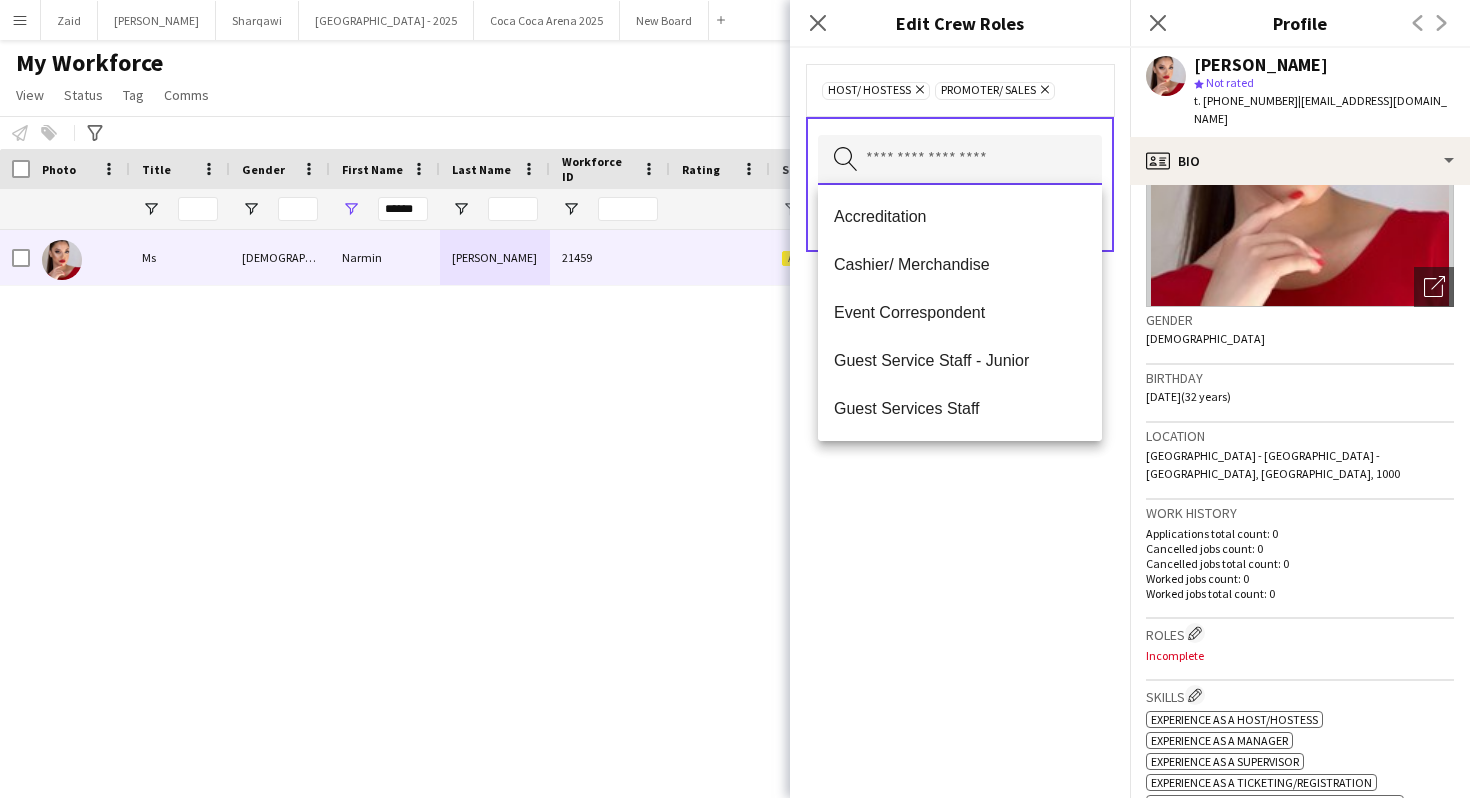click at bounding box center (960, 160) 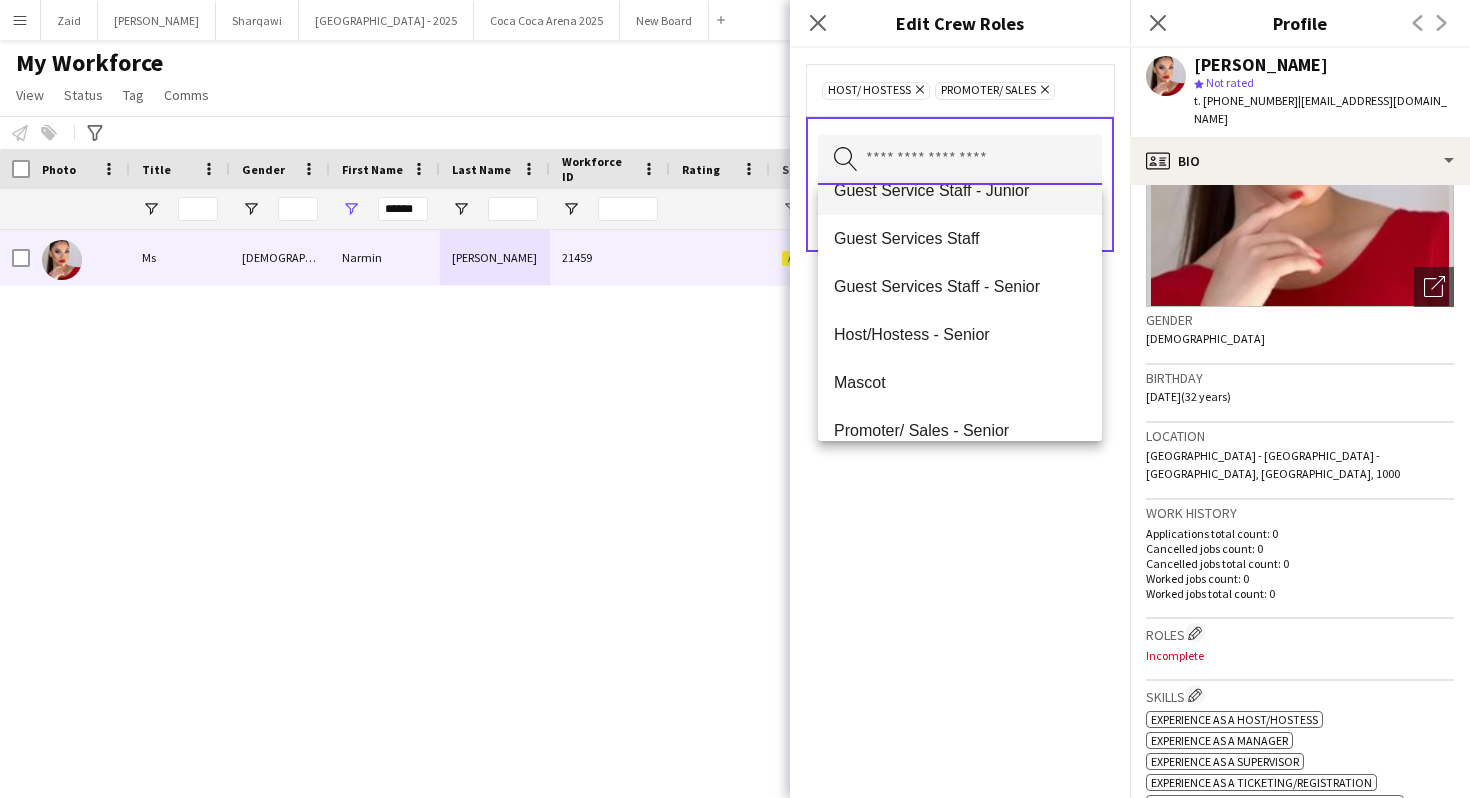 scroll, scrollTop: 197, scrollLeft: 0, axis: vertical 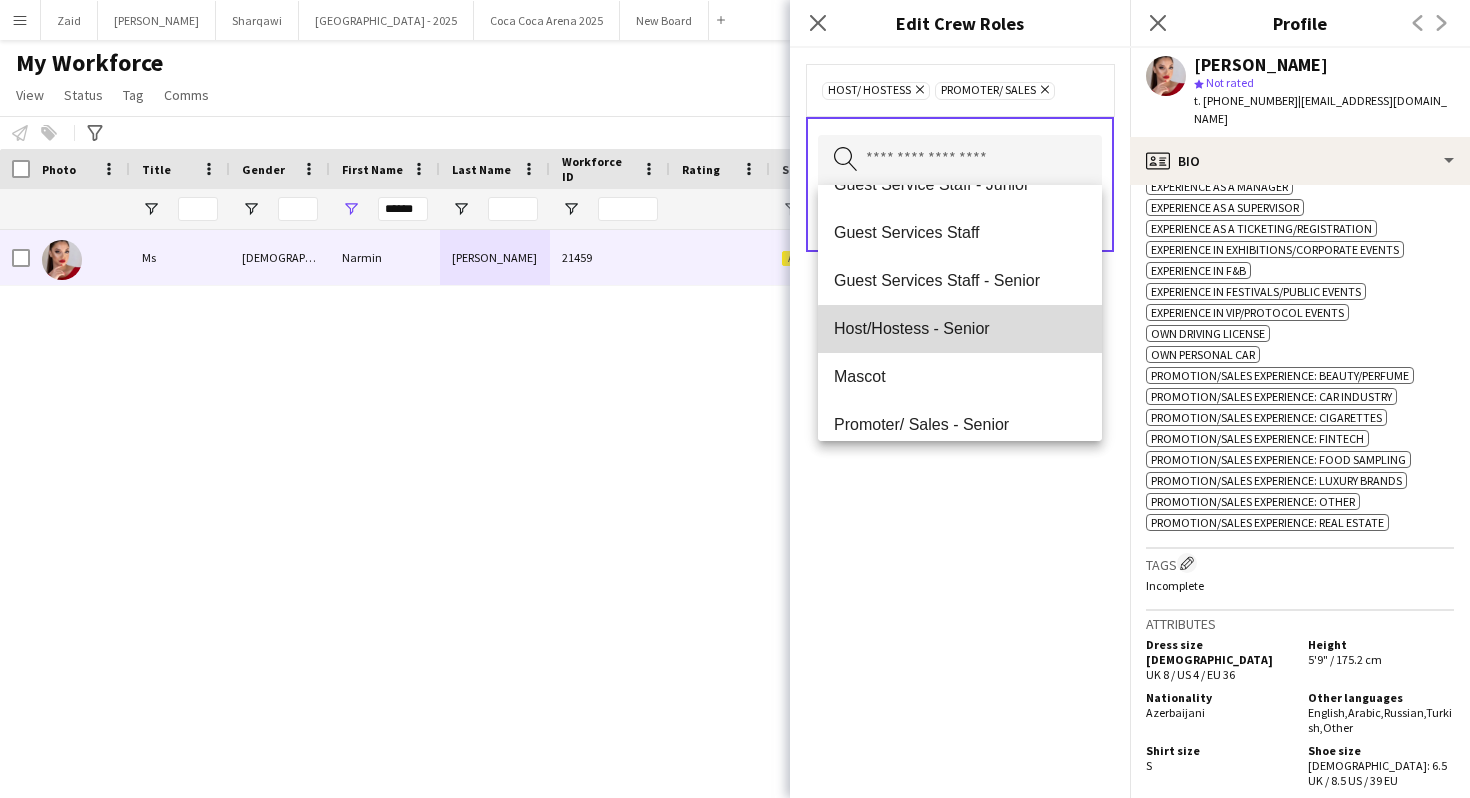 click on "Host/Hostess - Senior" at bounding box center [960, 329] 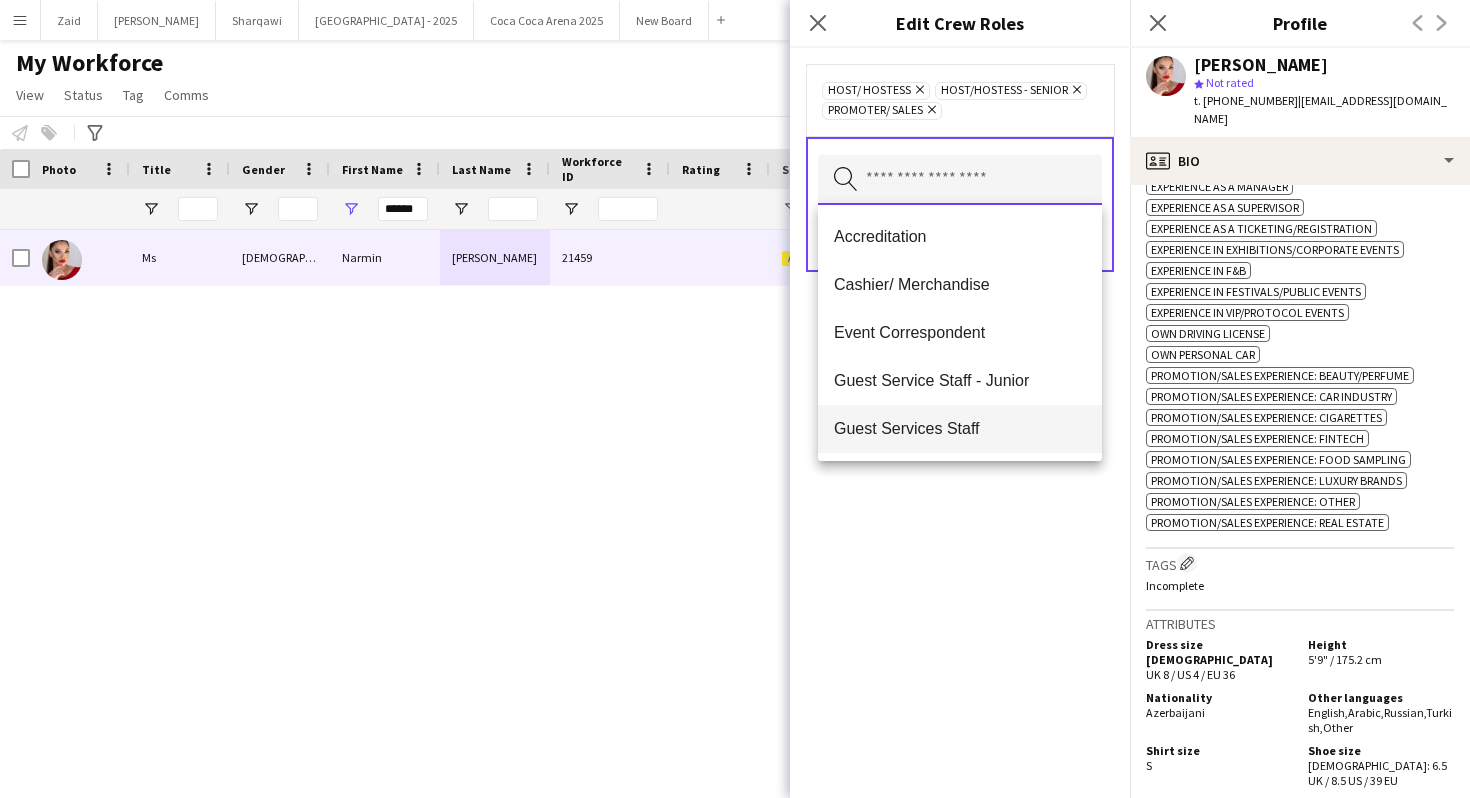 scroll, scrollTop: 87, scrollLeft: 0, axis: vertical 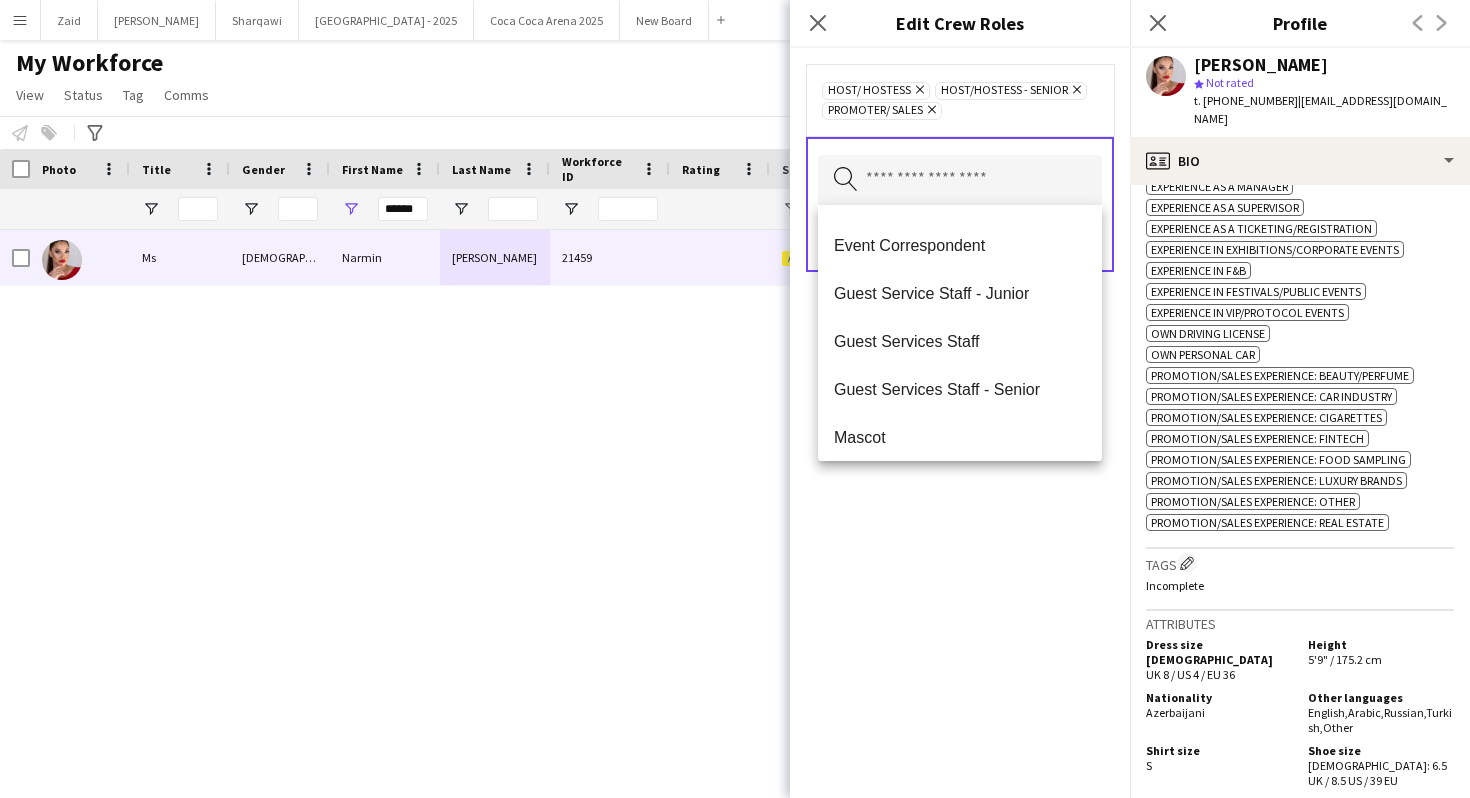 drag, startPoint x: 1000, startPoint y: 393, endPoint x: 989, endPoint y: 472, distance: 79.762146 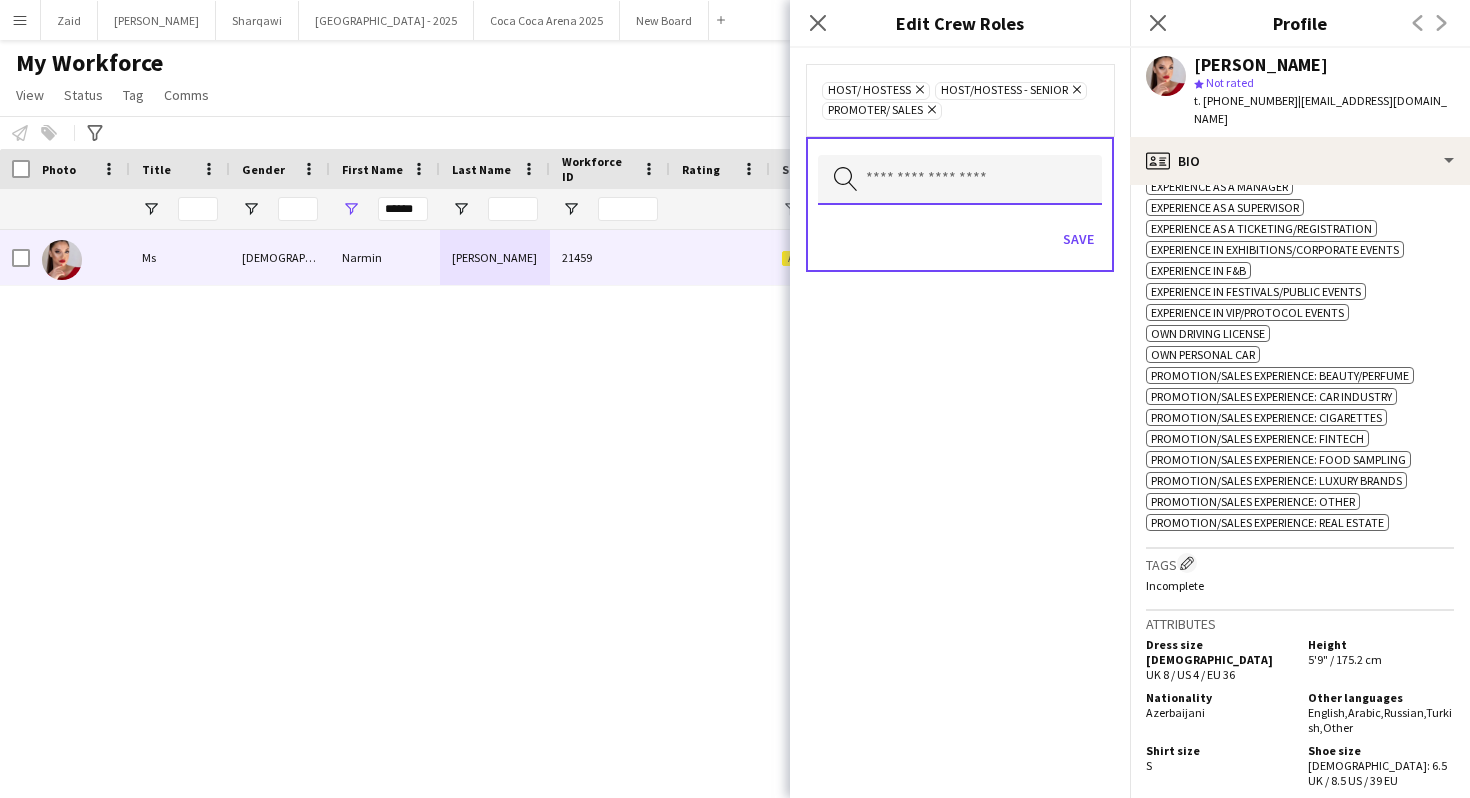 click at bounding box center [960, 180] 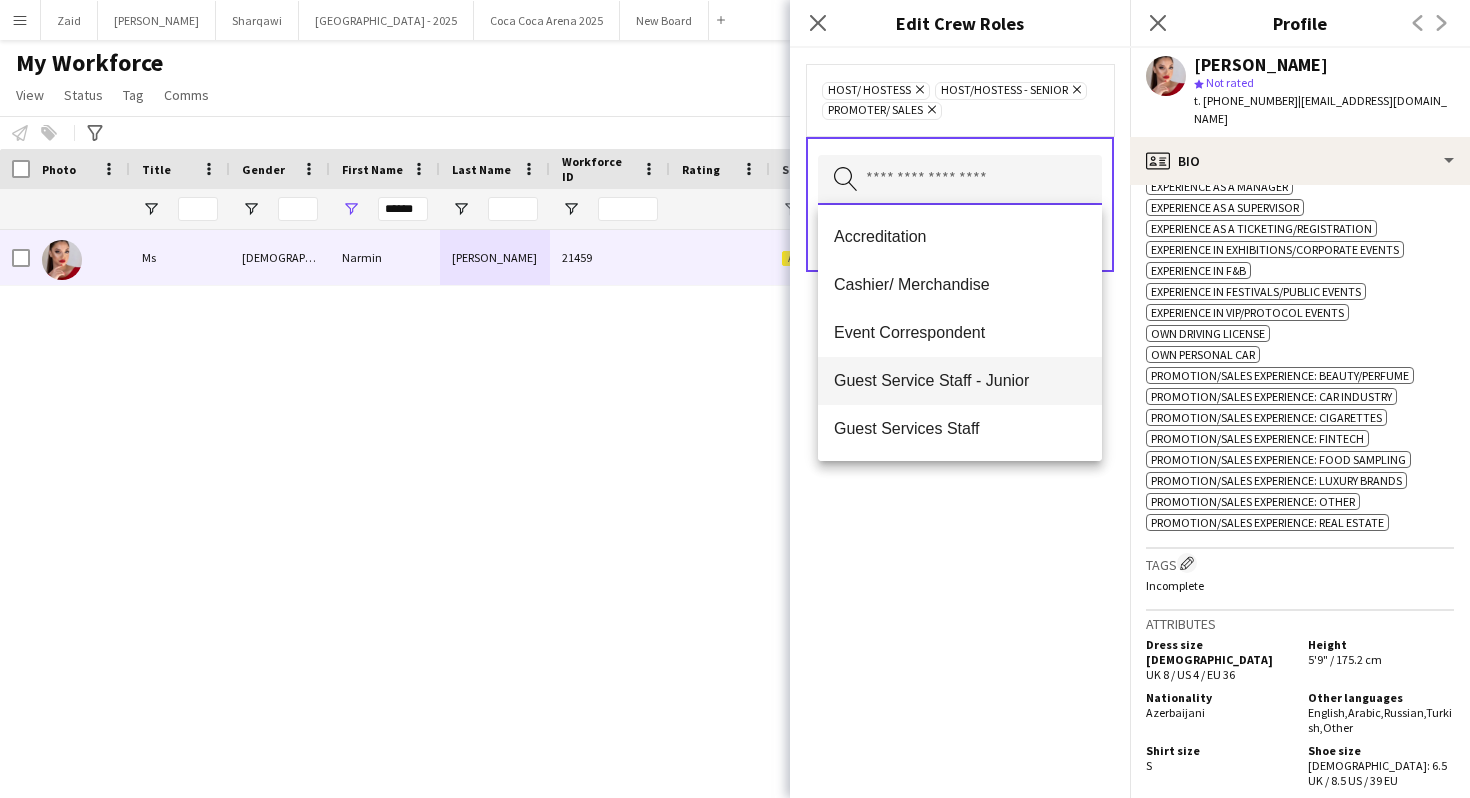 scroll, scrollTop: 177, scrollLeft: 0, axis: vertical 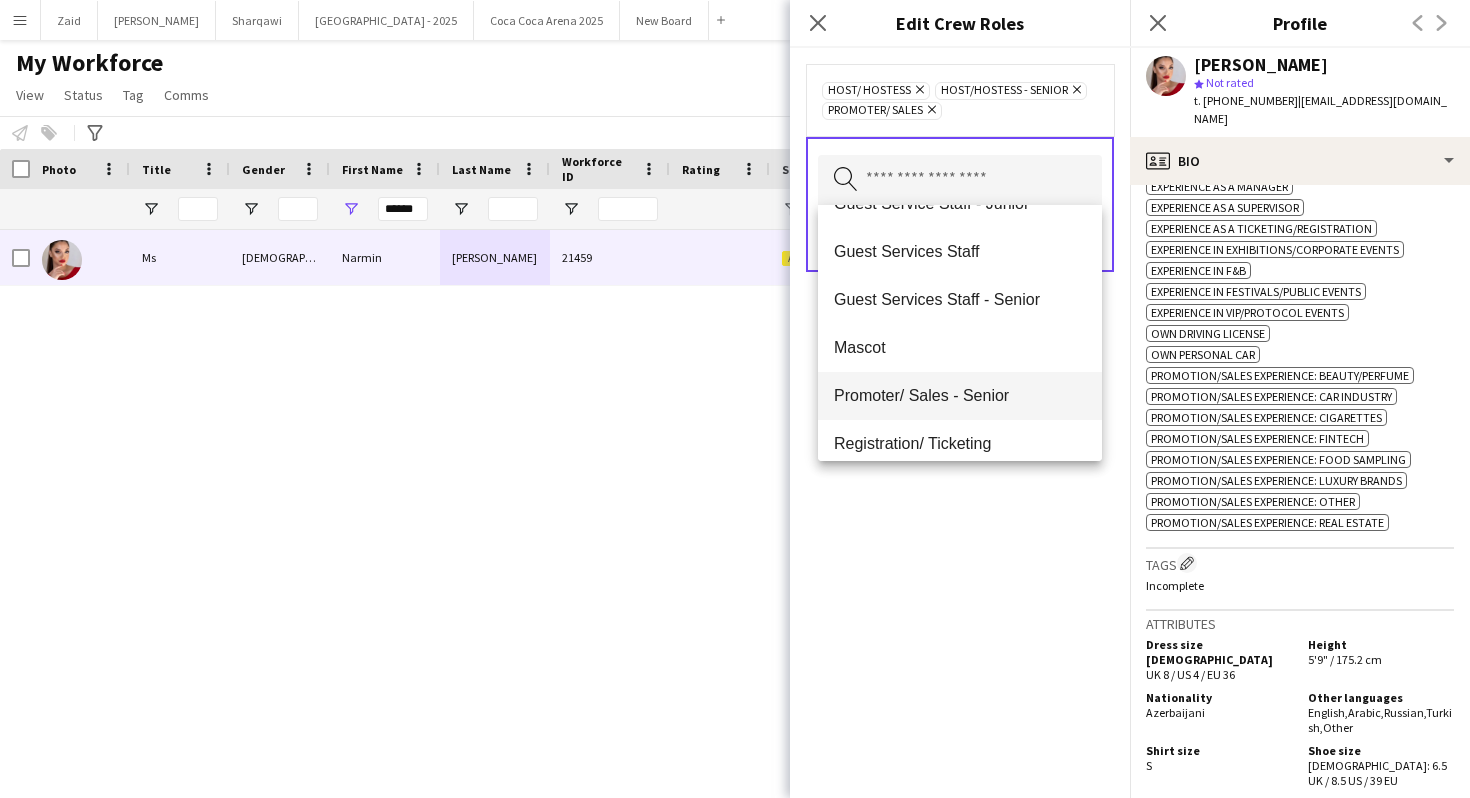 click on "Promoter/ Sales - Senior" at bounding box center [960, 396] 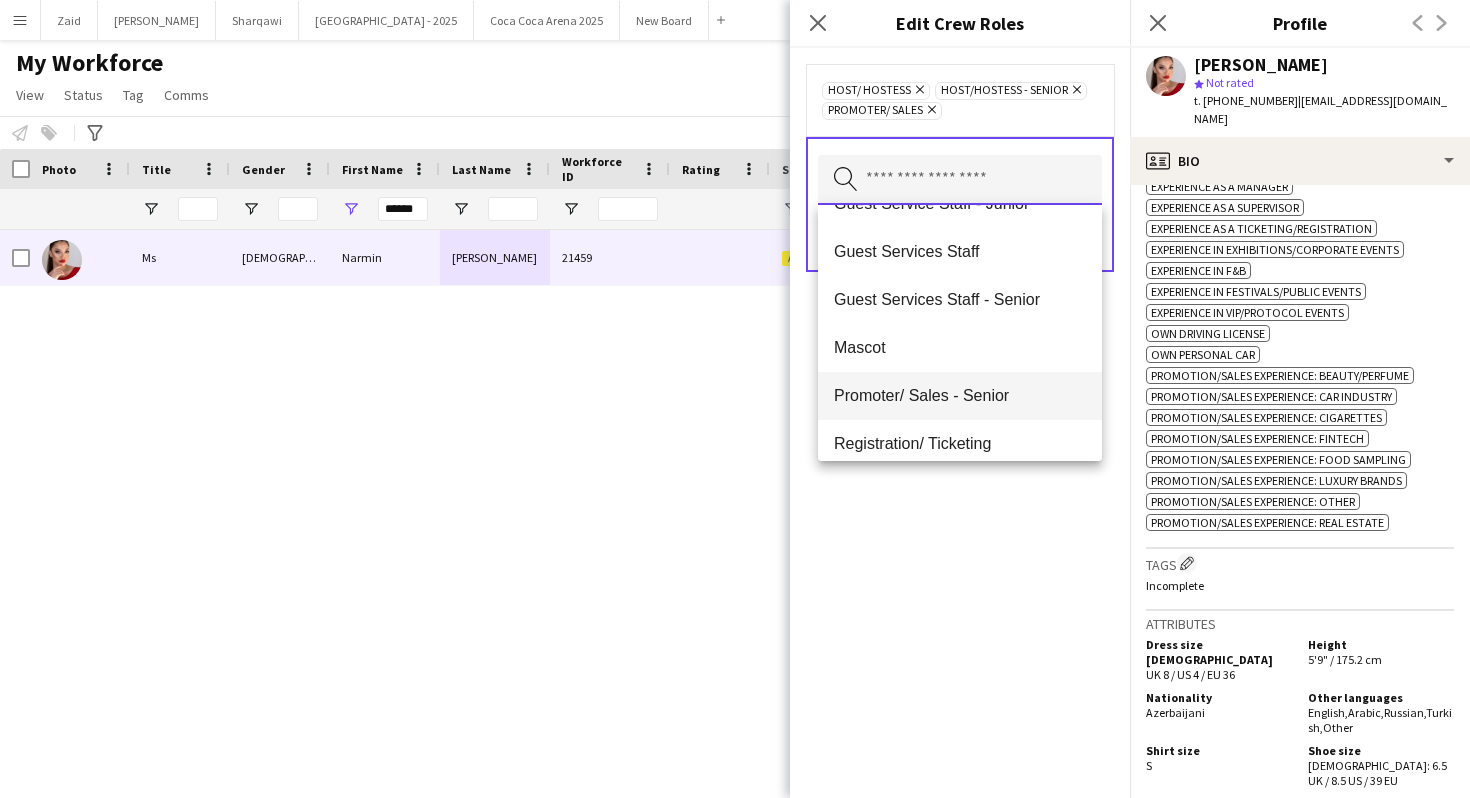 type 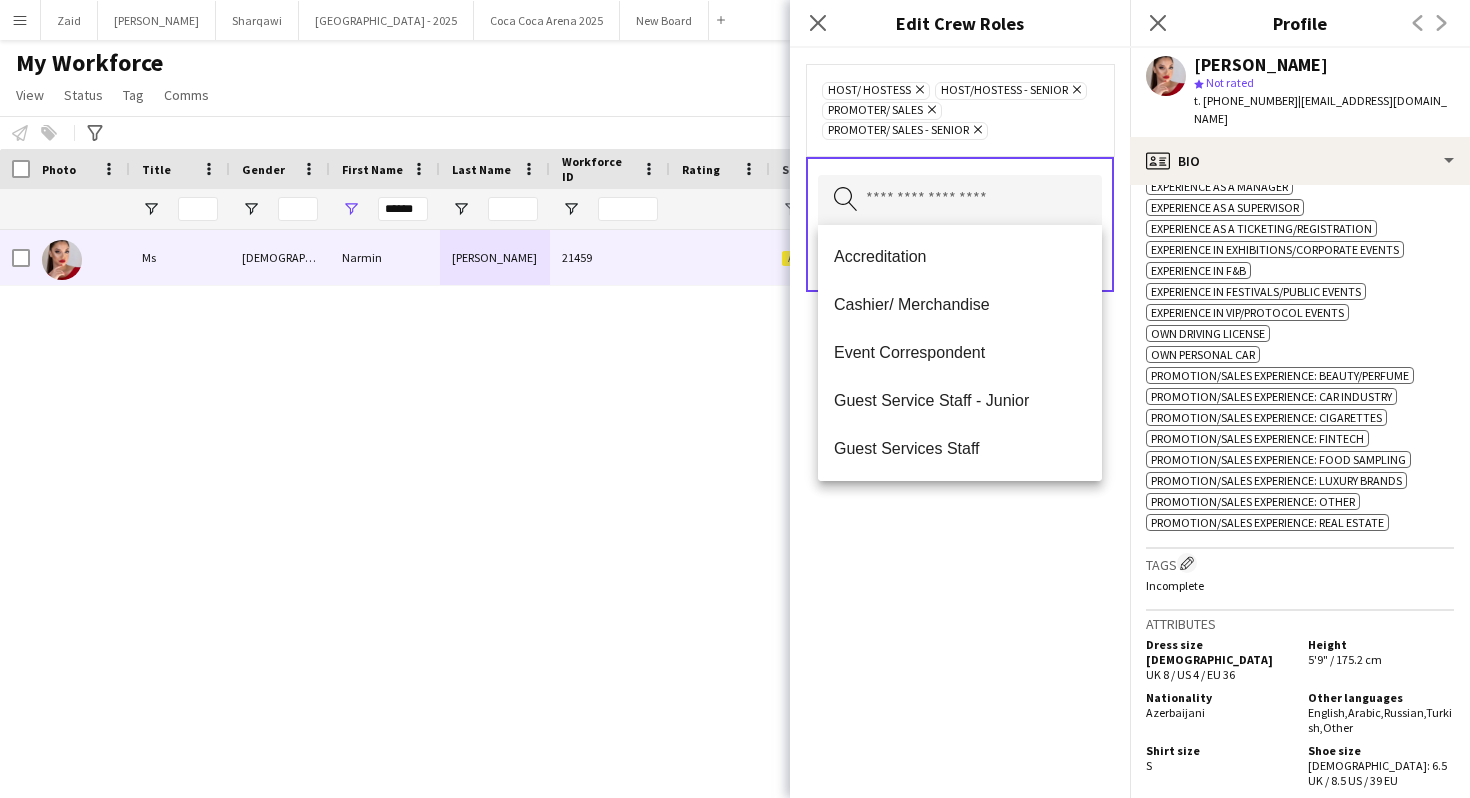 click on "Host/ Hostess
Remove
Host/Hostess - Senior
Remove
Promoter/ Sales
Remove
Promoter/ Sales - Senior
Remove
Search by role type
Save" 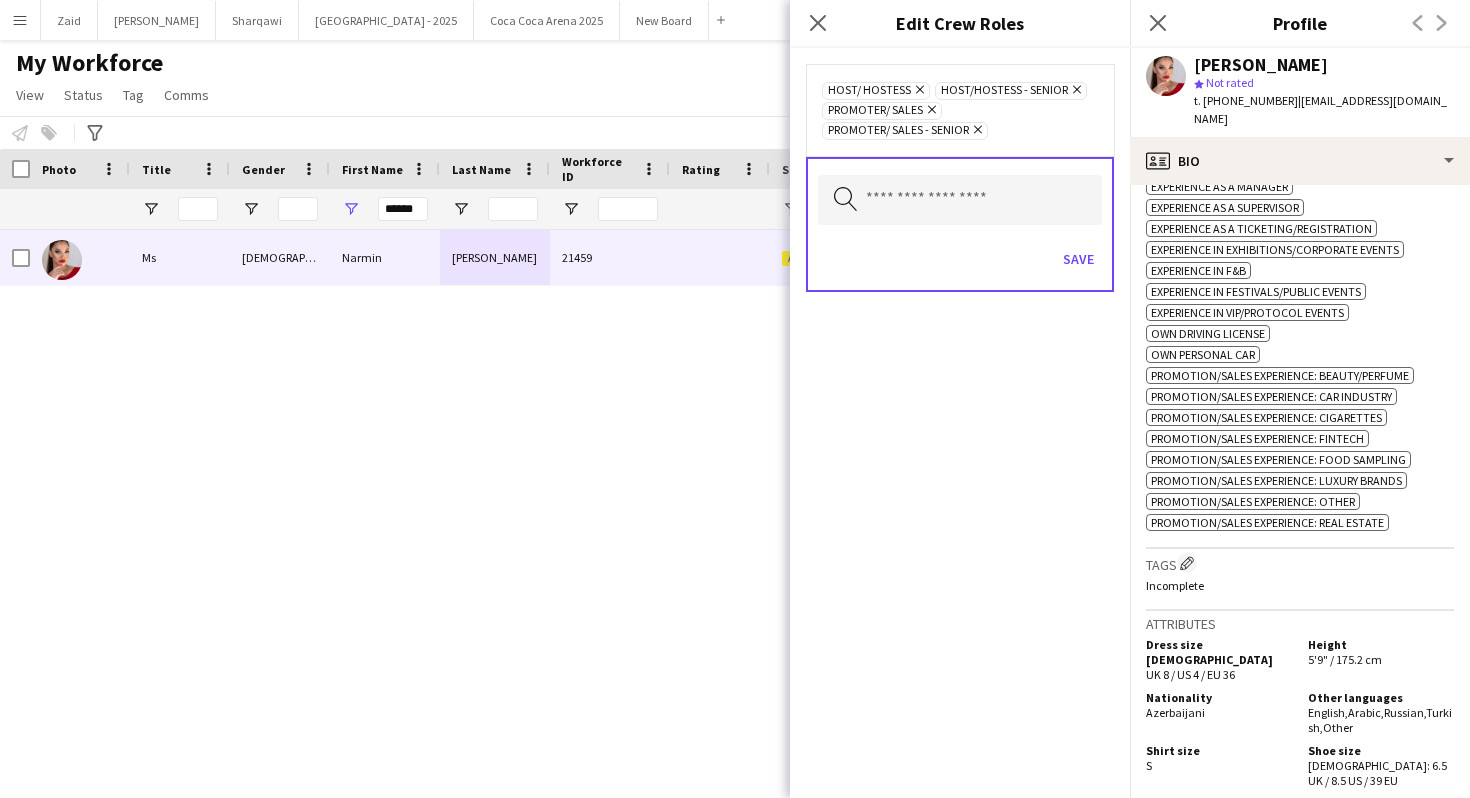 click on "Save" 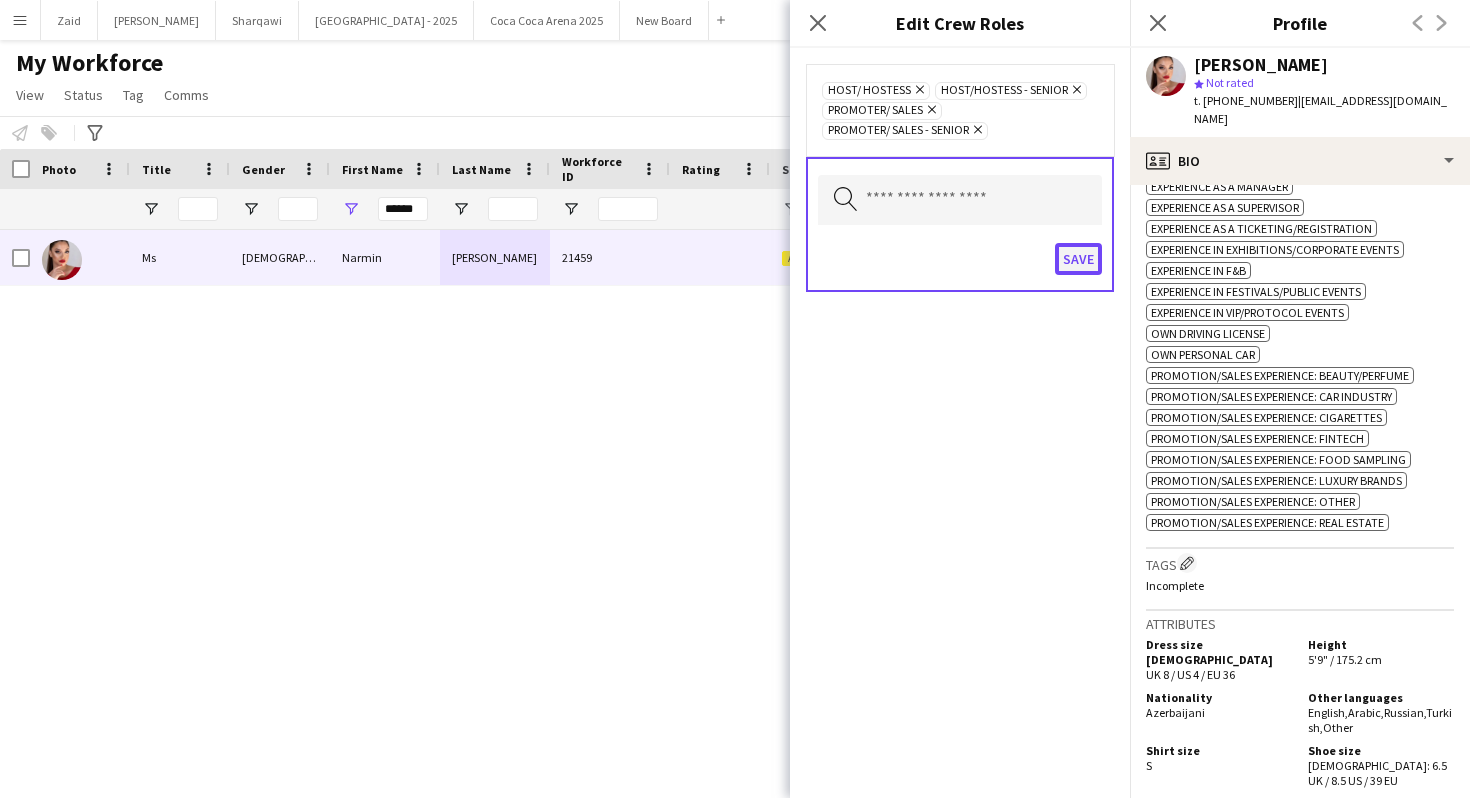 click on "Save" 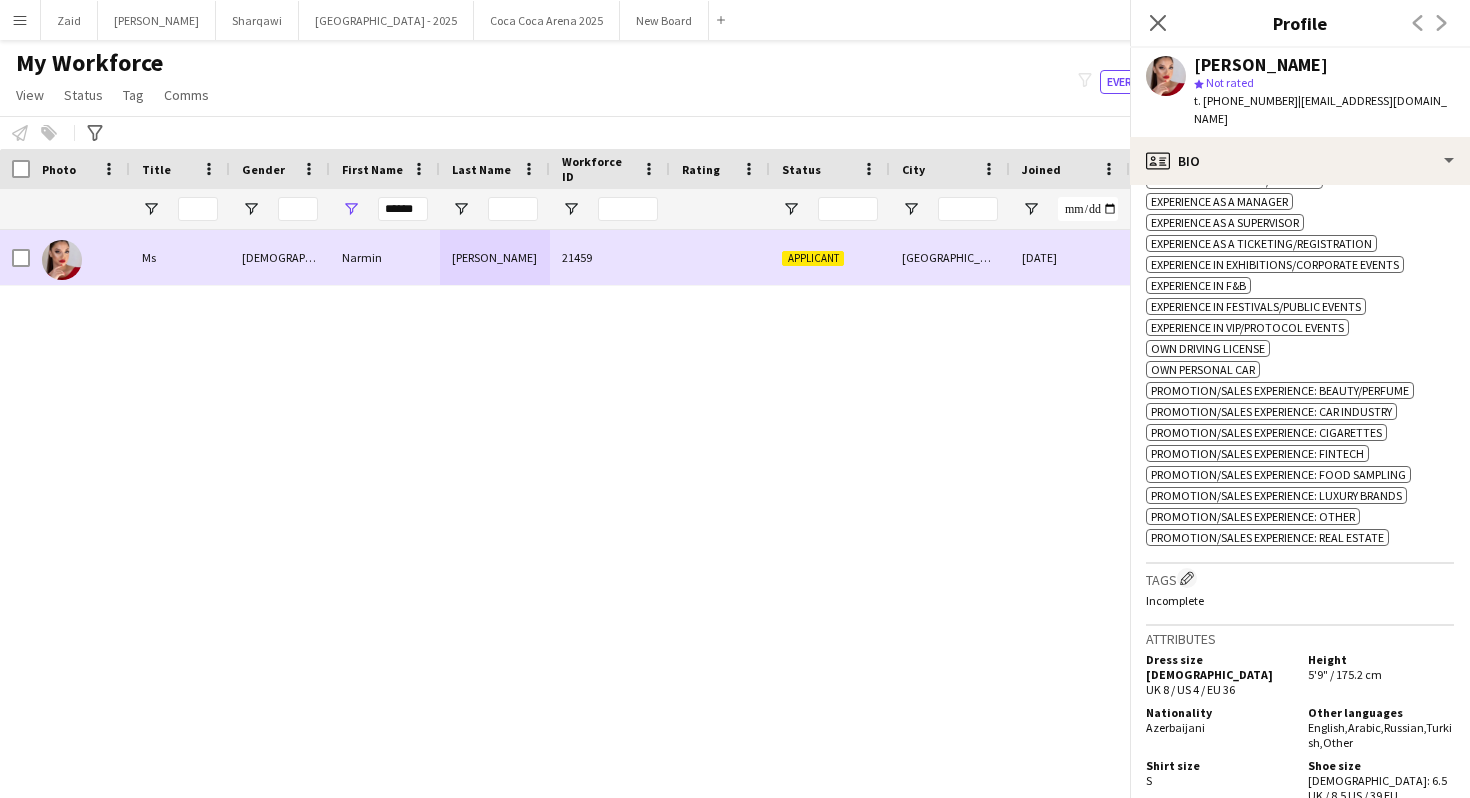 scroll, scrollTop: 763, scrollLeft: 0, axis: vertical 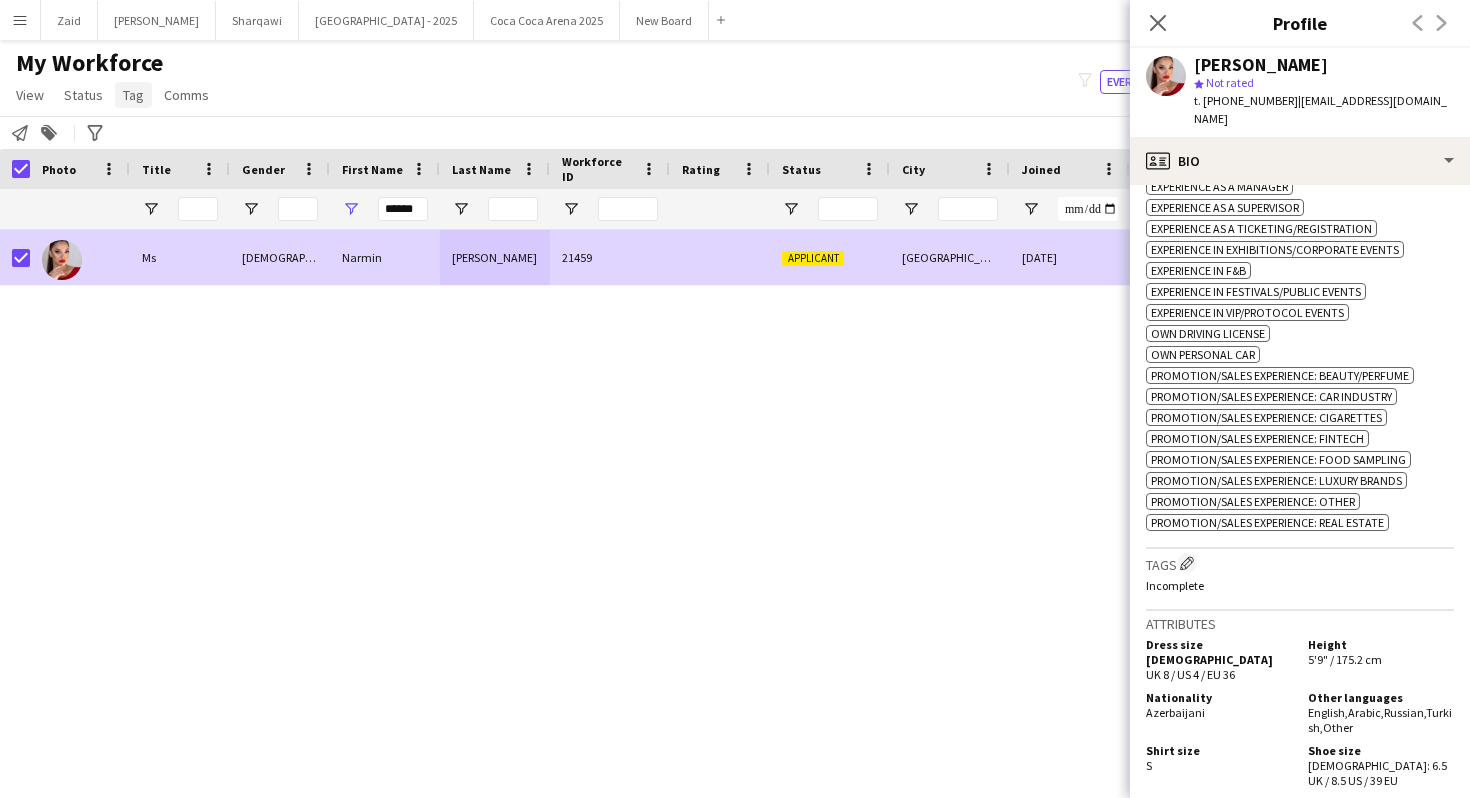click on "Tag" 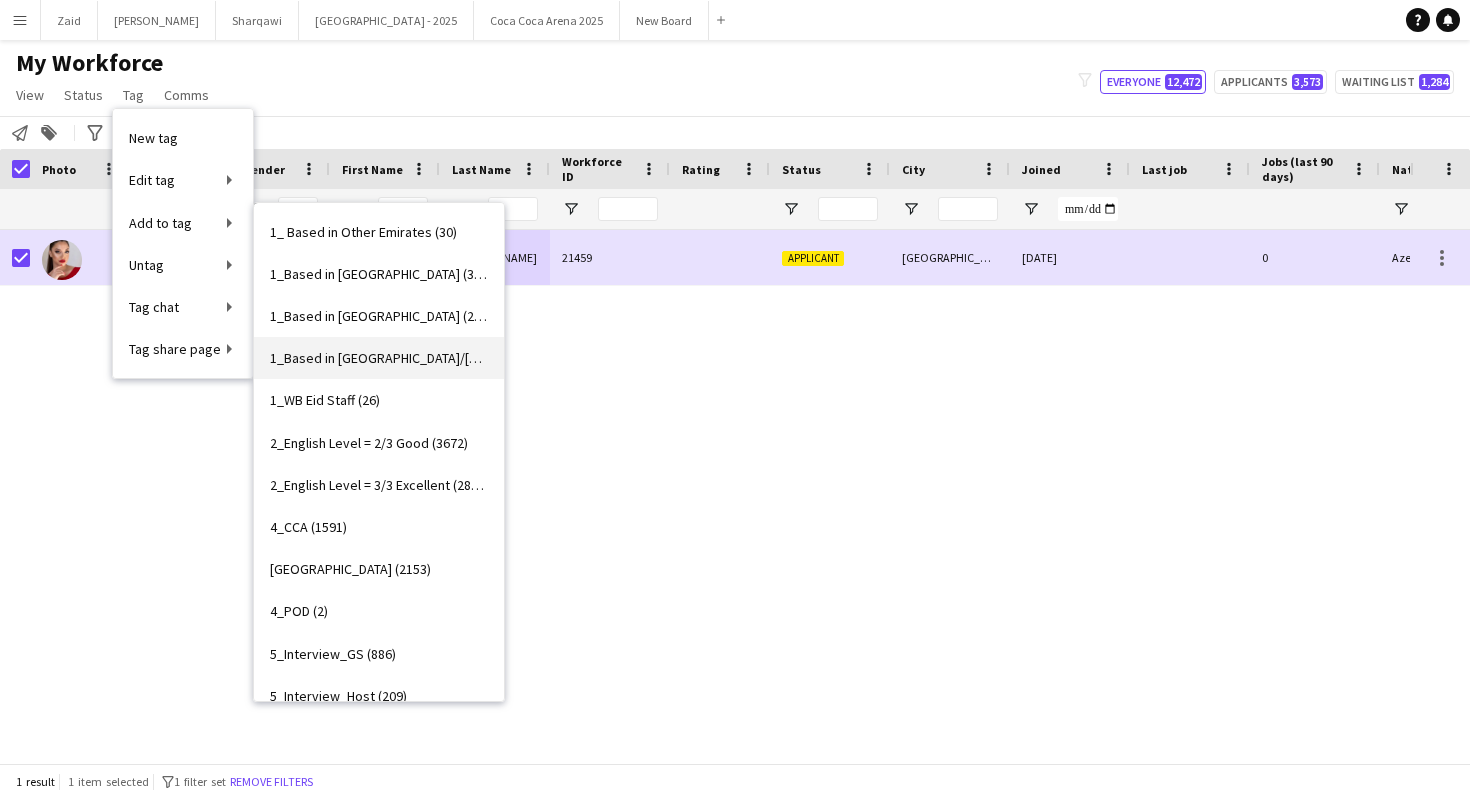 click on "1_Based in Dubai/Sharjah/Ajman (2992)" at bounding box center [379, 358] 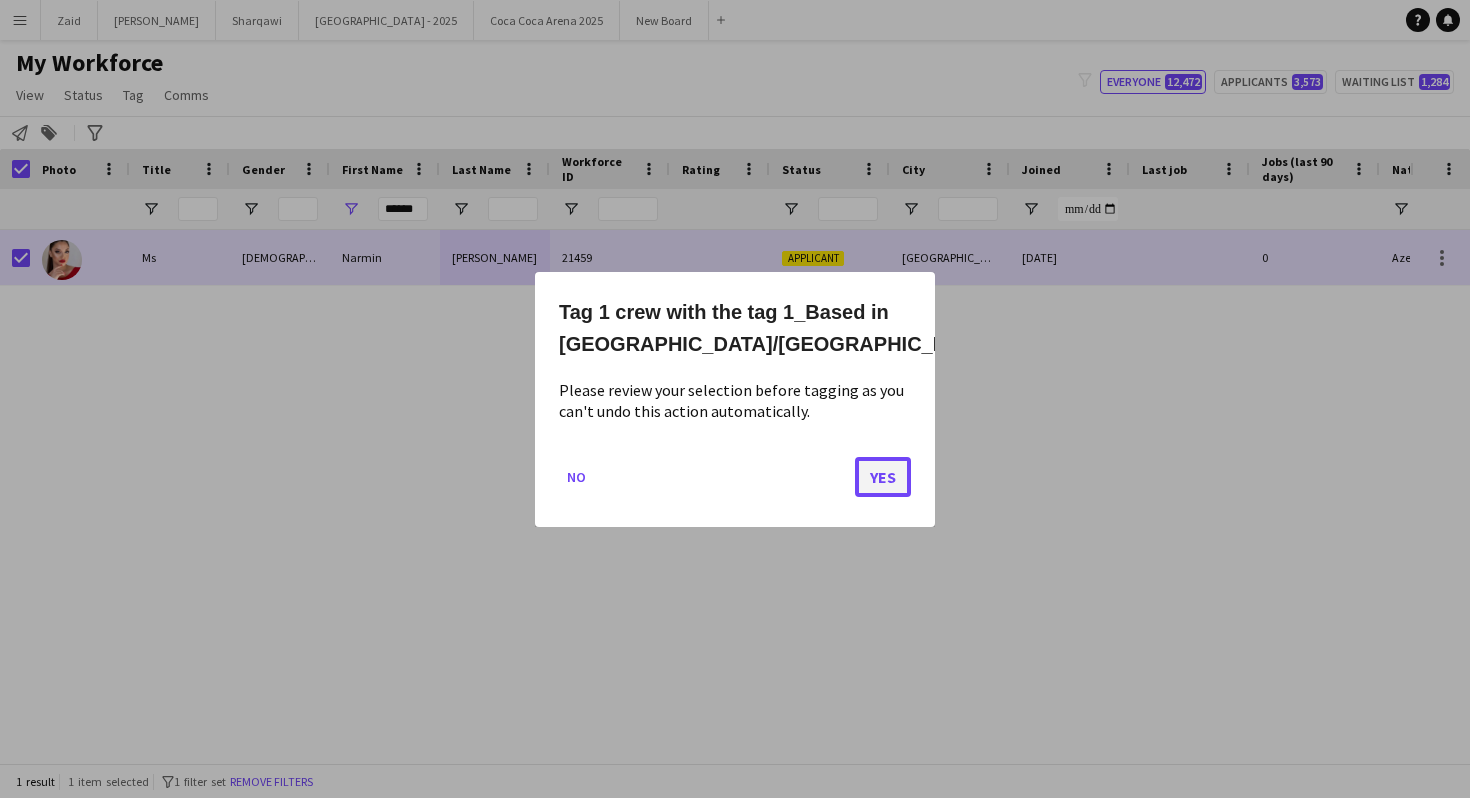 click on "Yes" 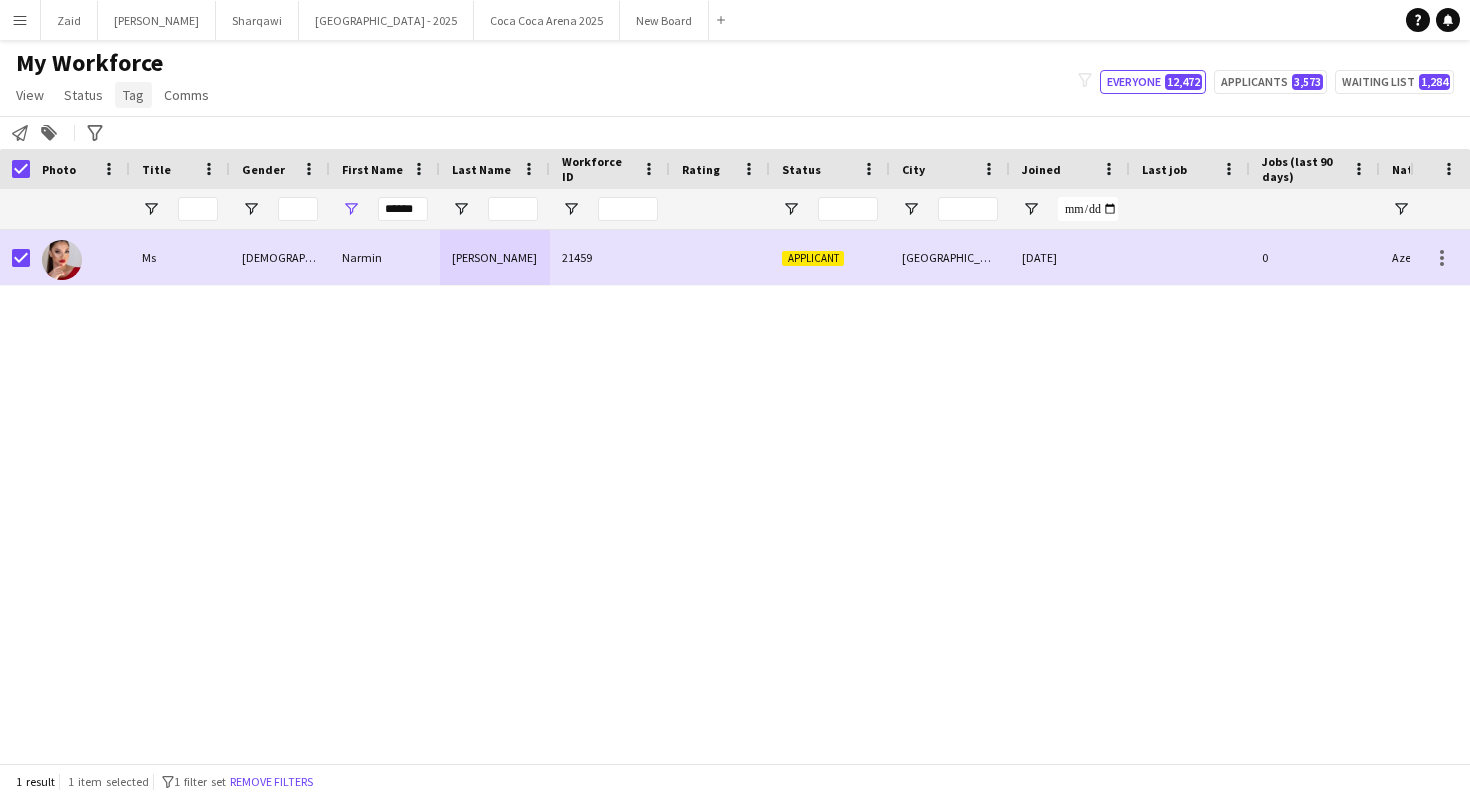click on "Tag" 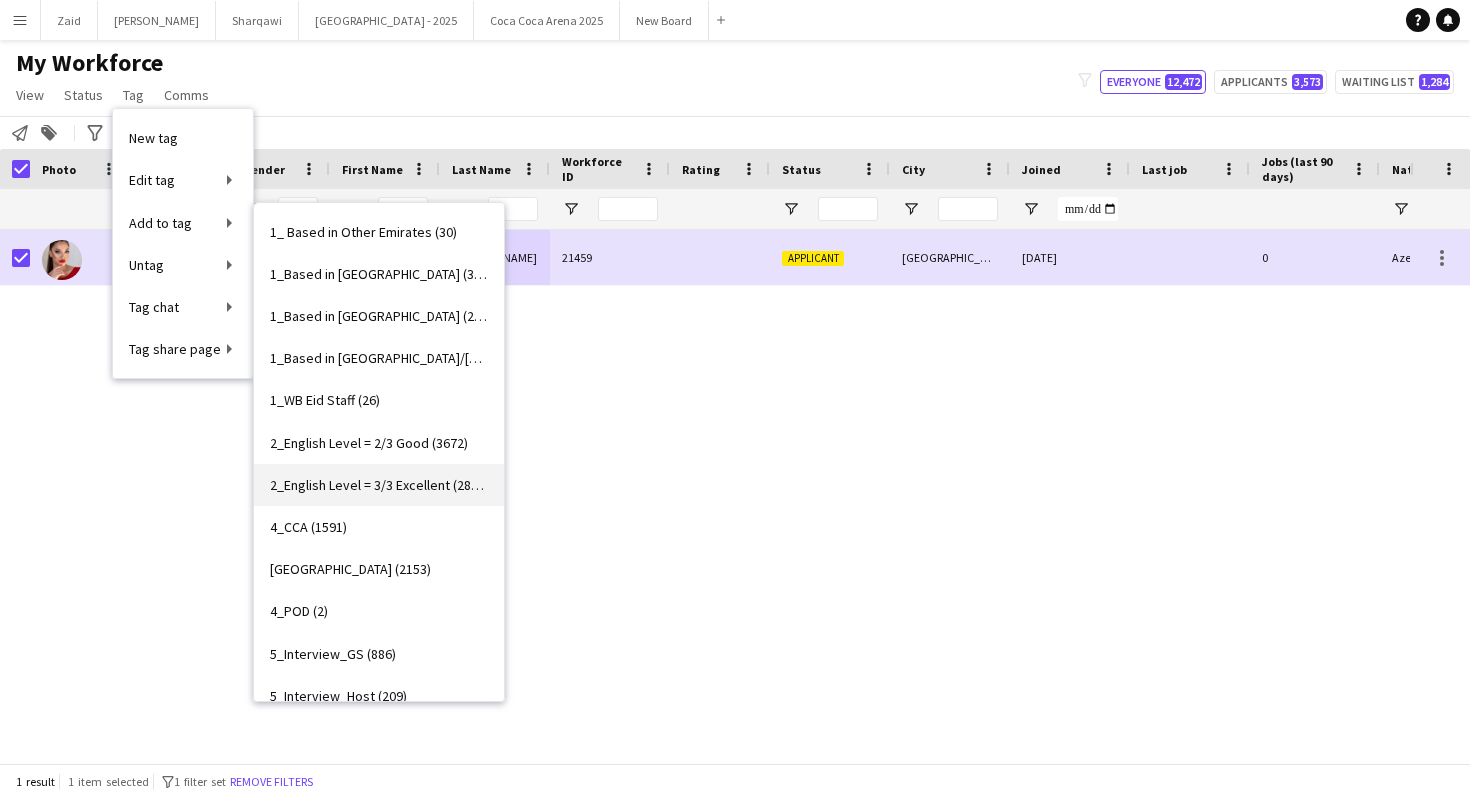 click on "2_English Level = 3/3 Excellent (2805)" at bounding box center [379, 485] 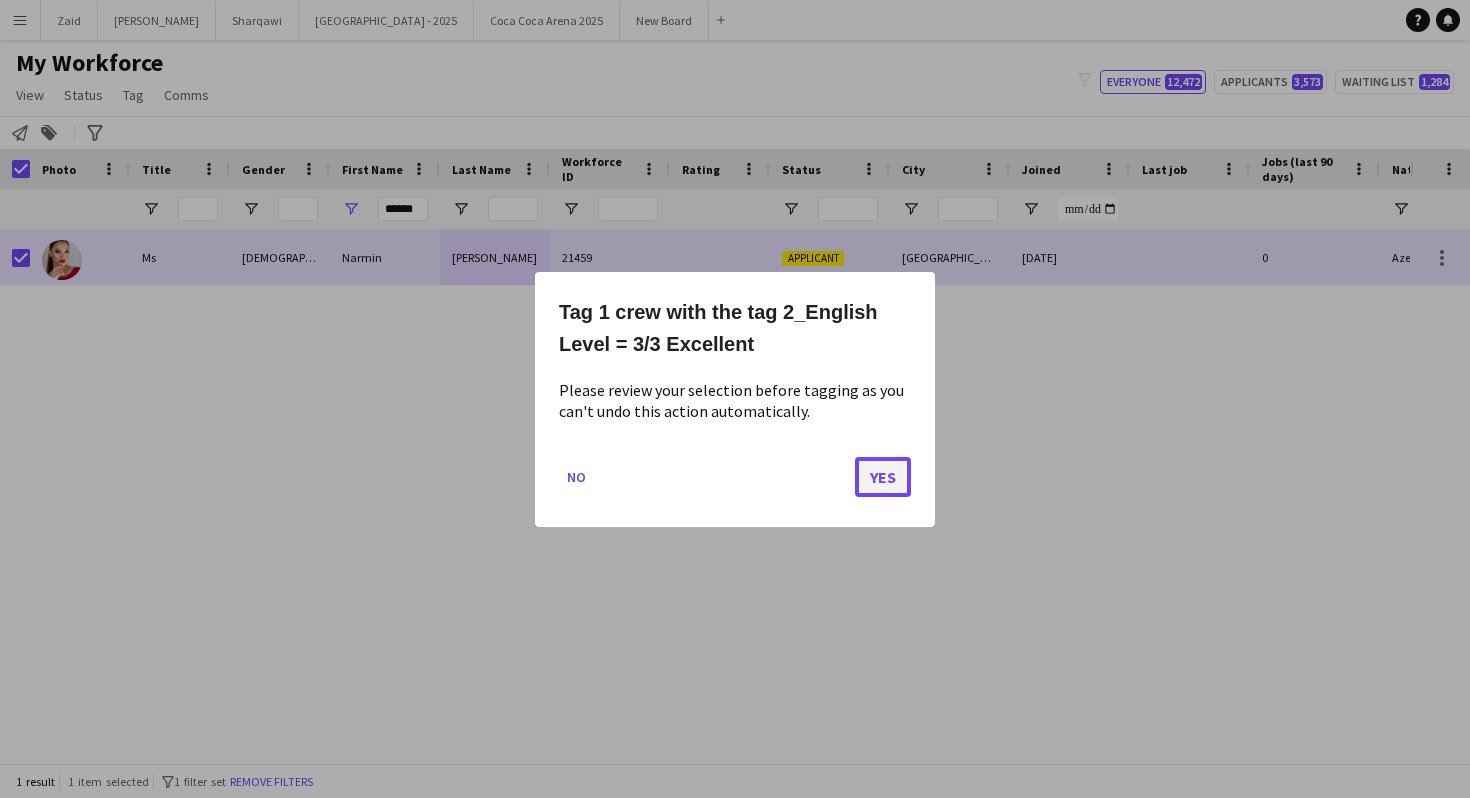 click on "Yes" 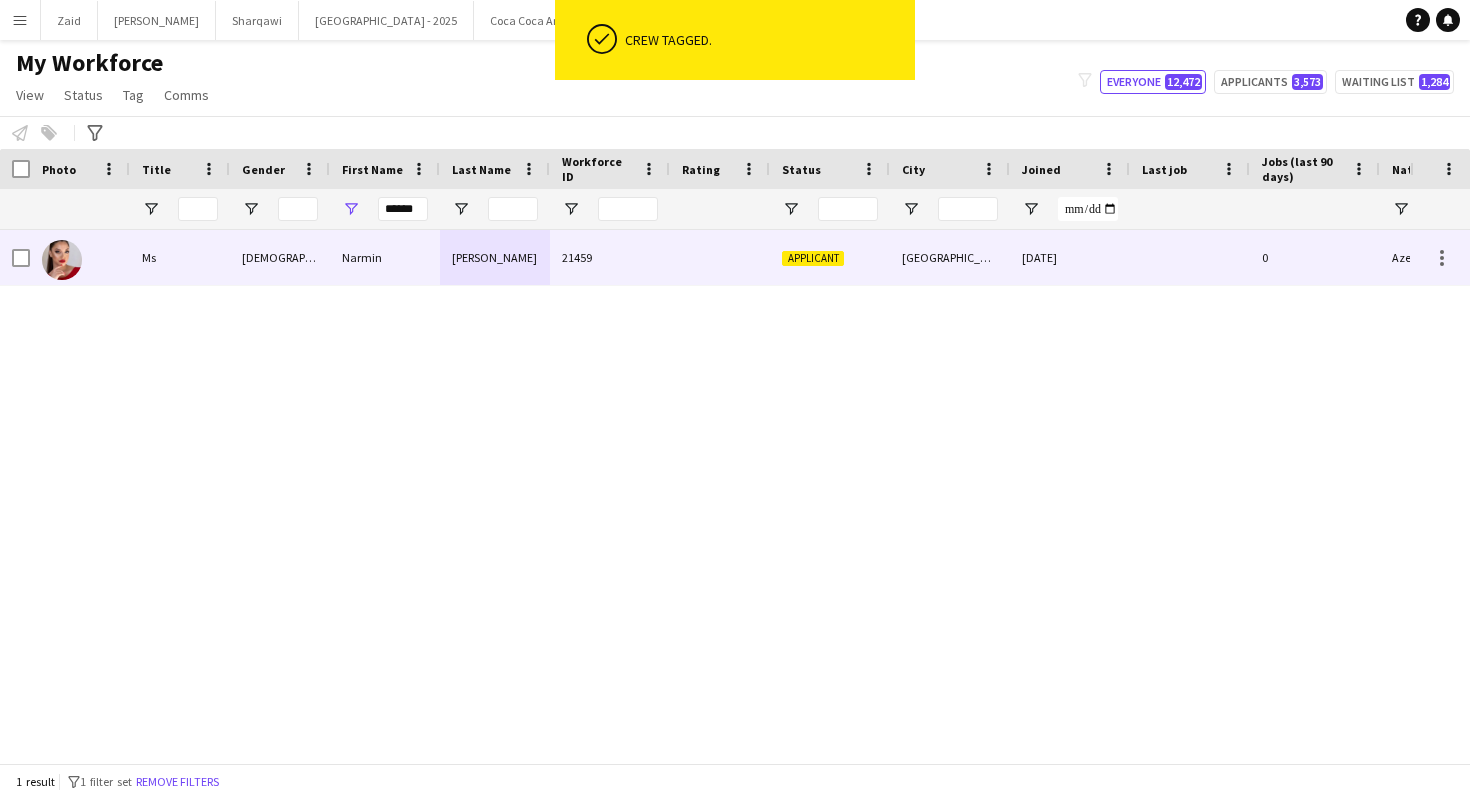 click at bounding box center [15, 257] 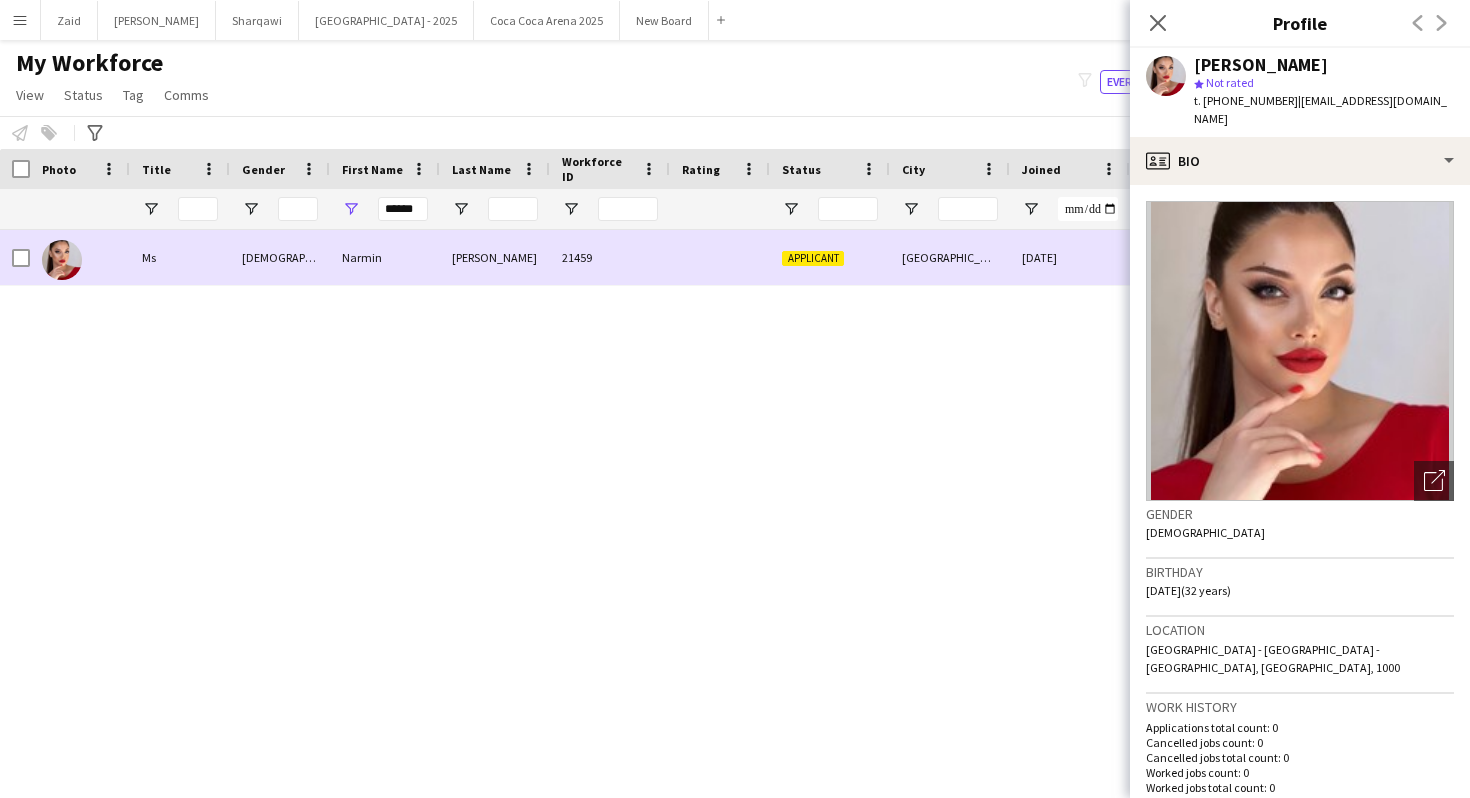 click at bounding box center (15, 257) 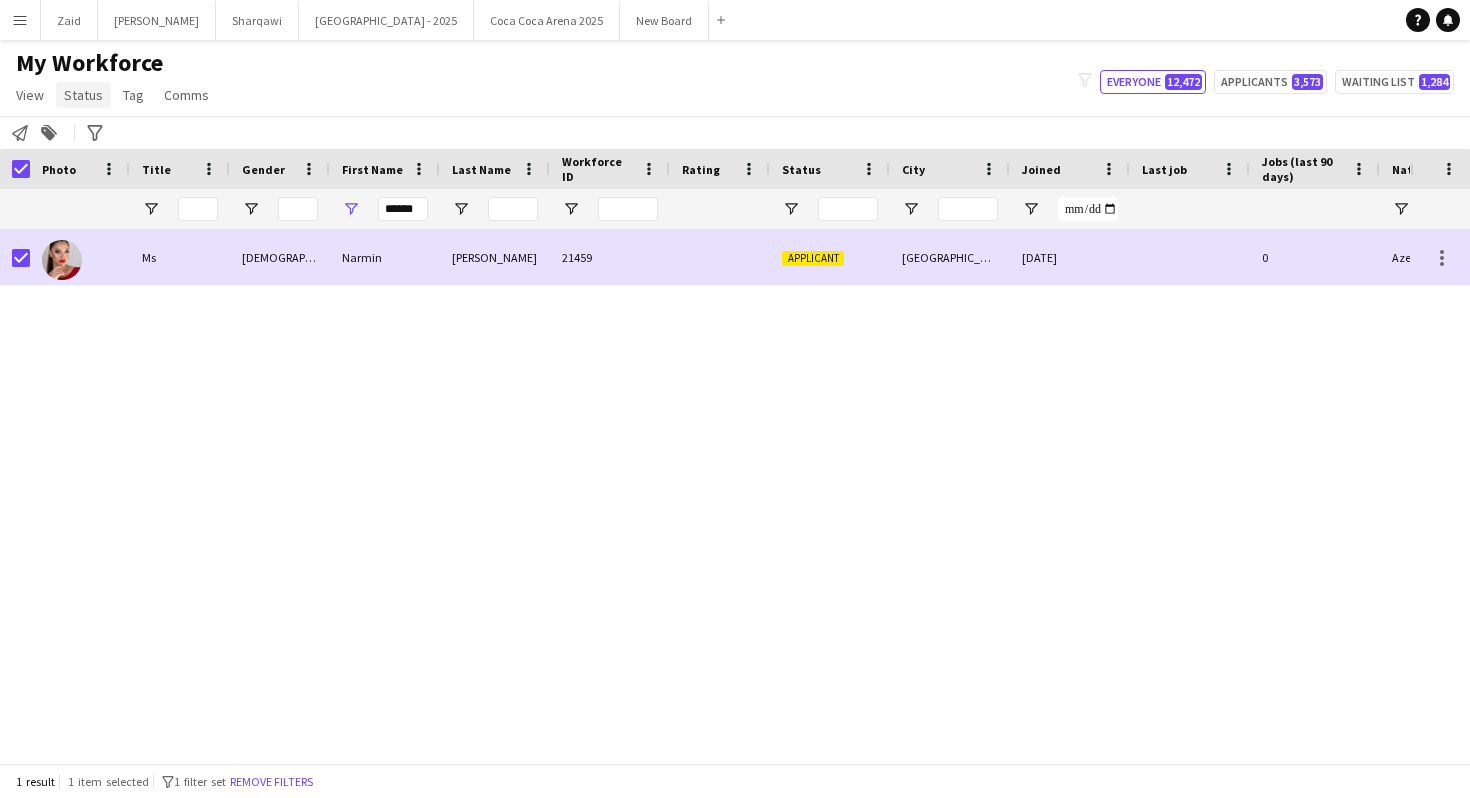 click on "Status" 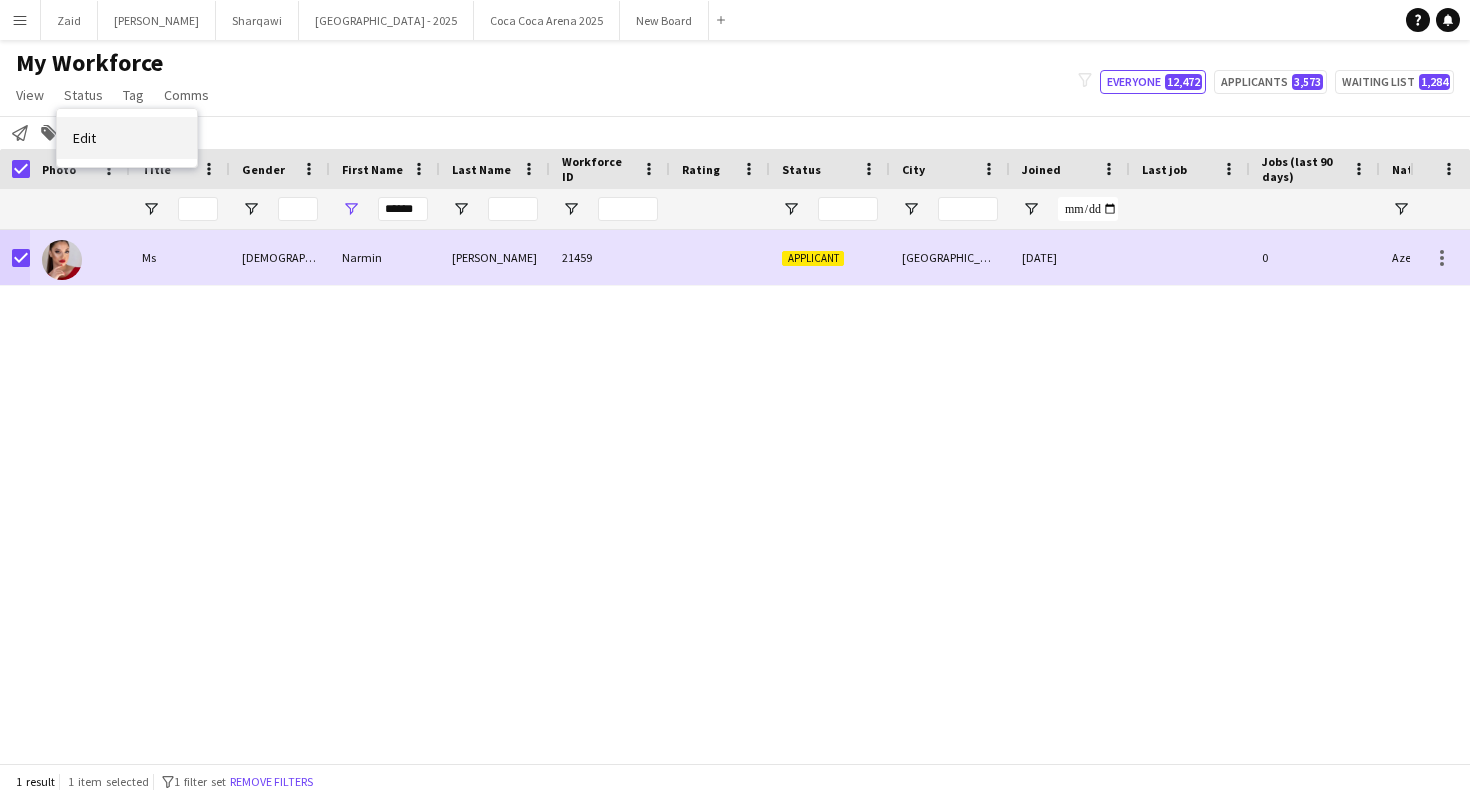 click on "Edit" at bounding box center (127, 138) 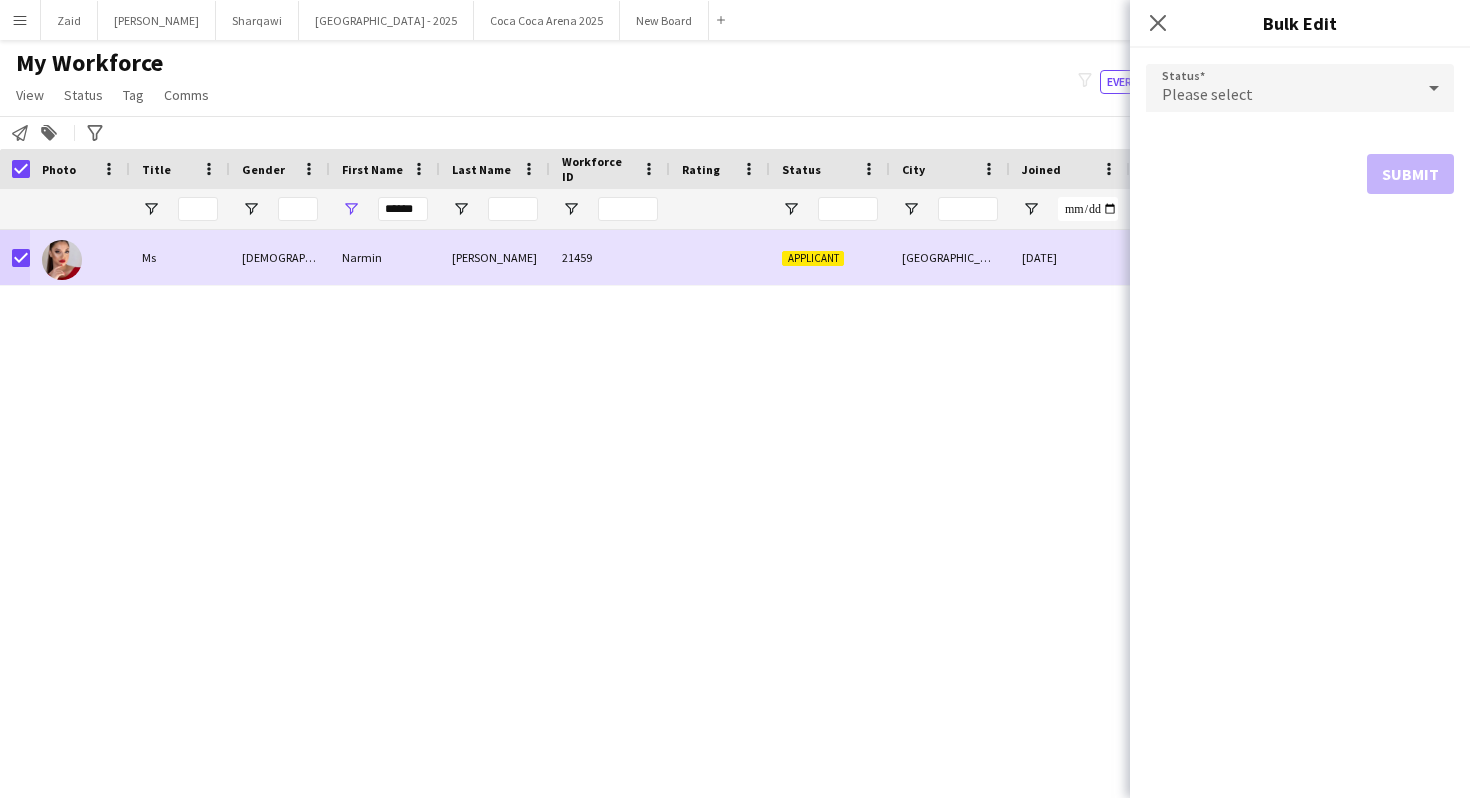 click on "Status  Please select  Submit" 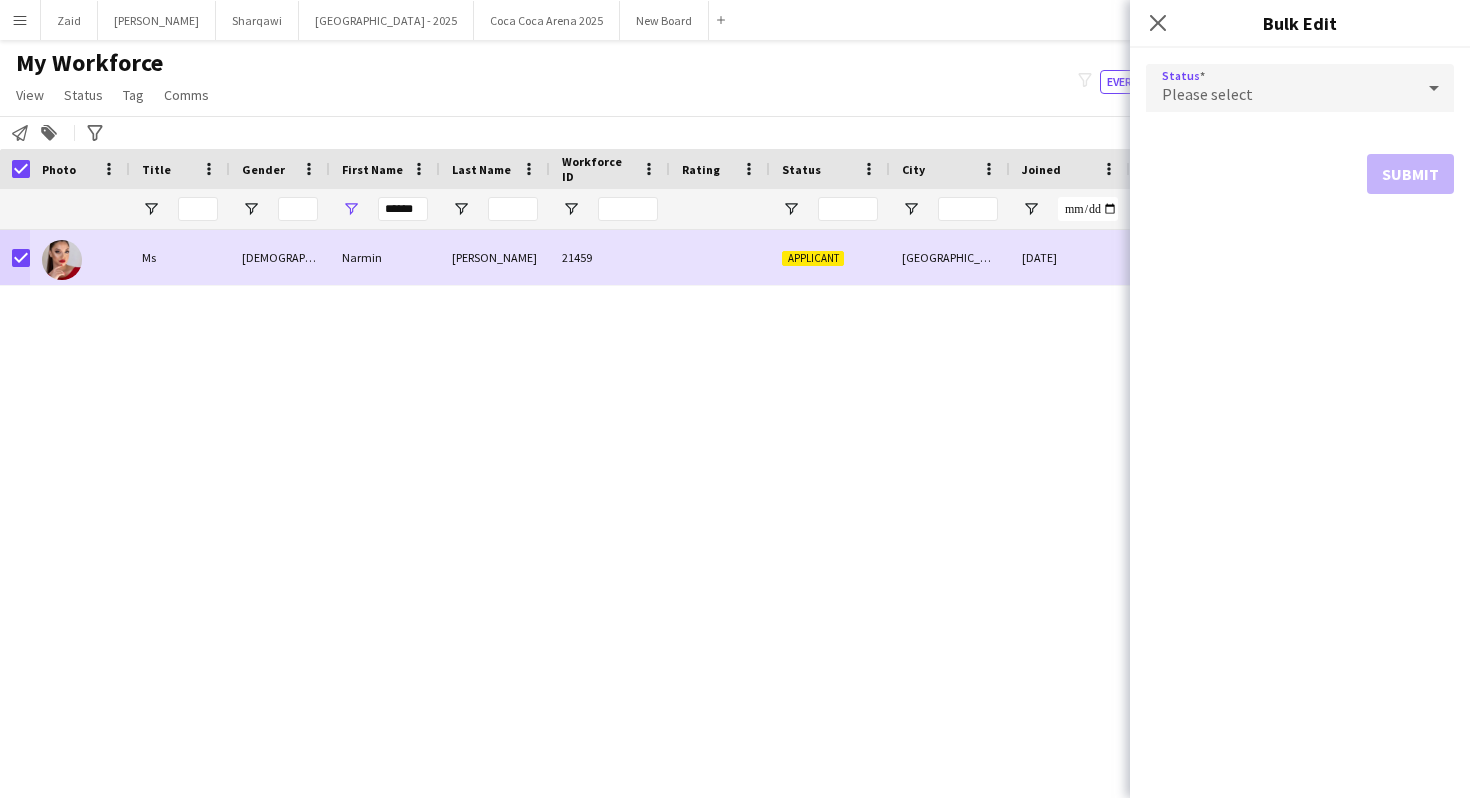 click on "Please select" at bounding box center [1207, 94] 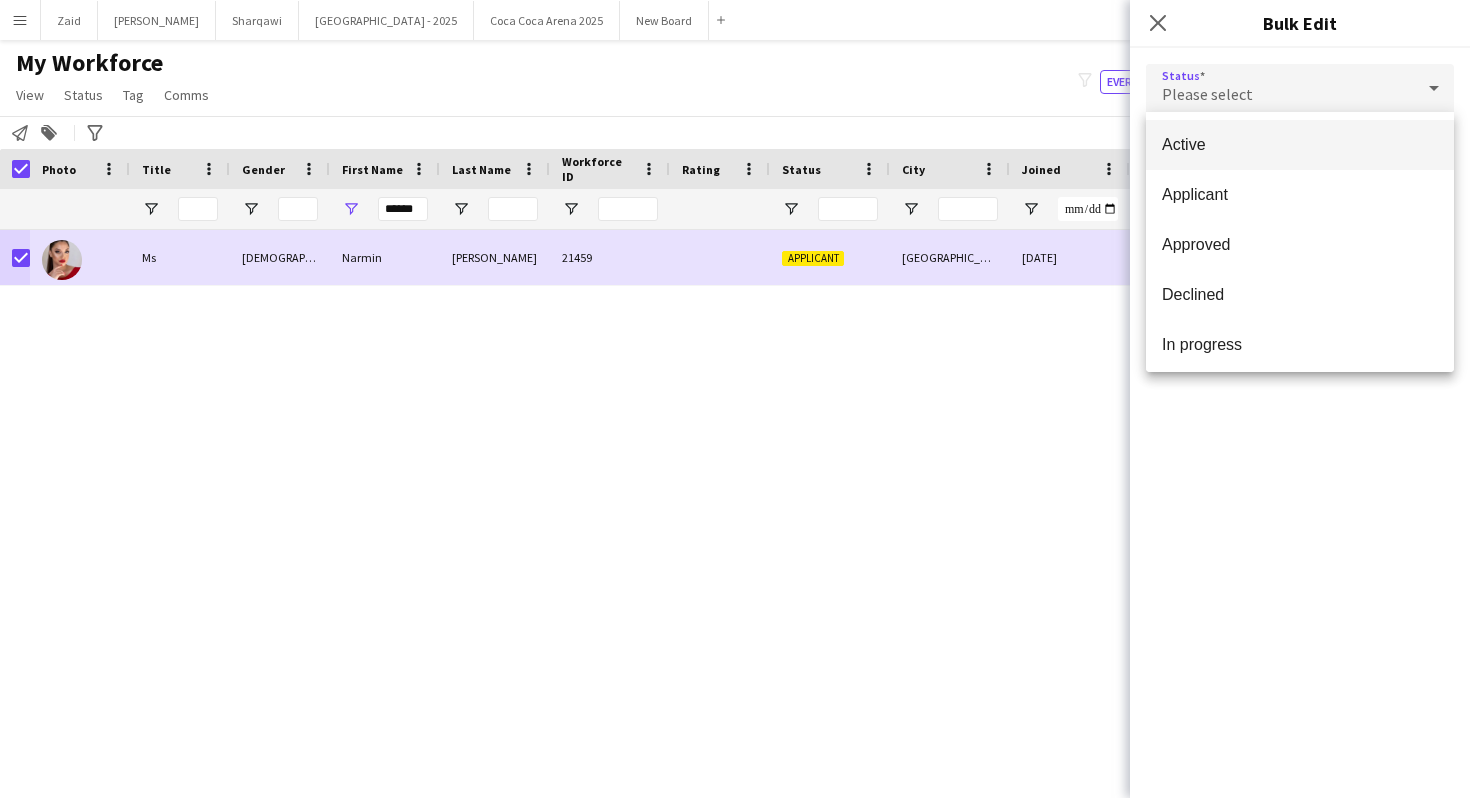 click on "Active" at bounding box center [1300, 145] 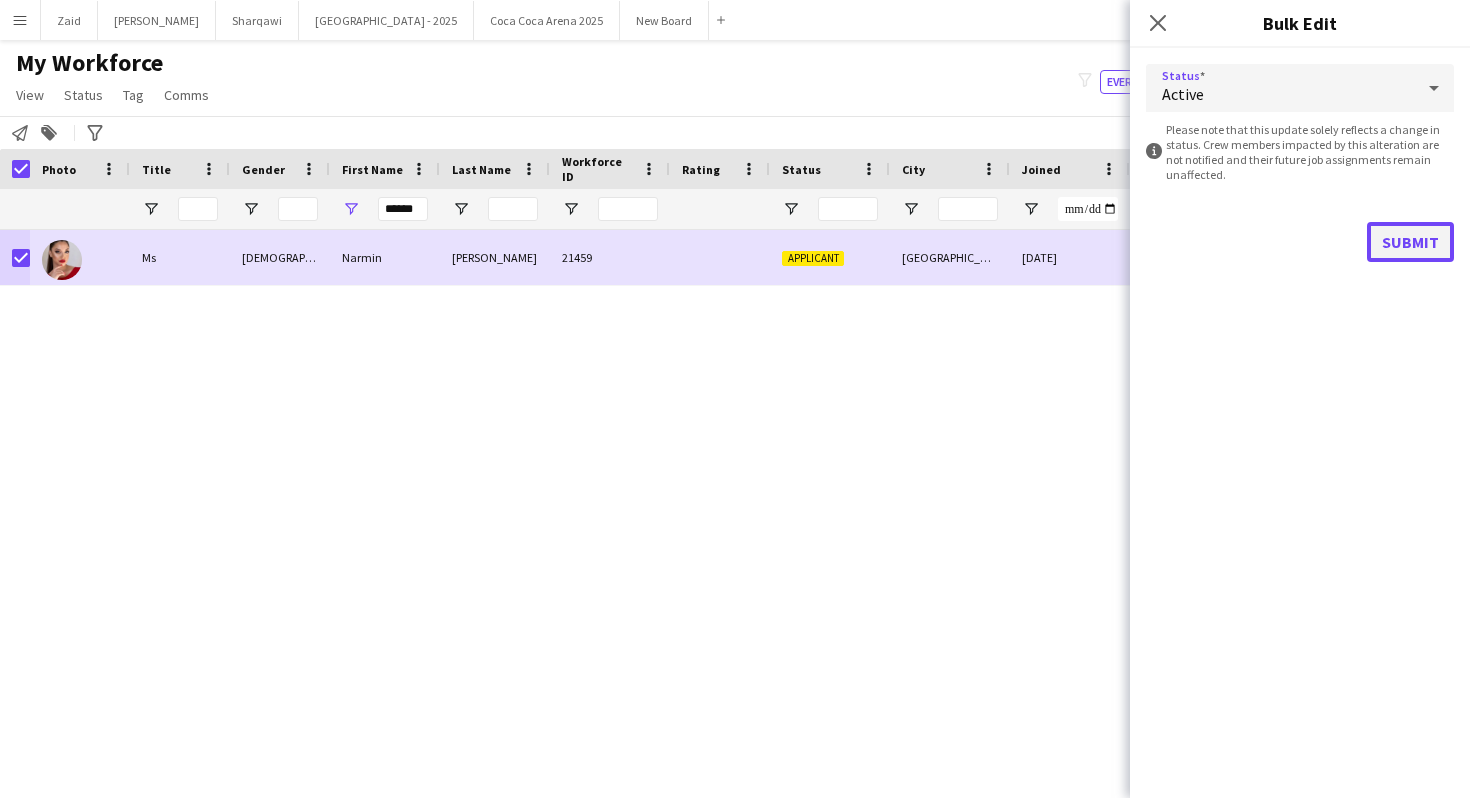 click on "Submit" 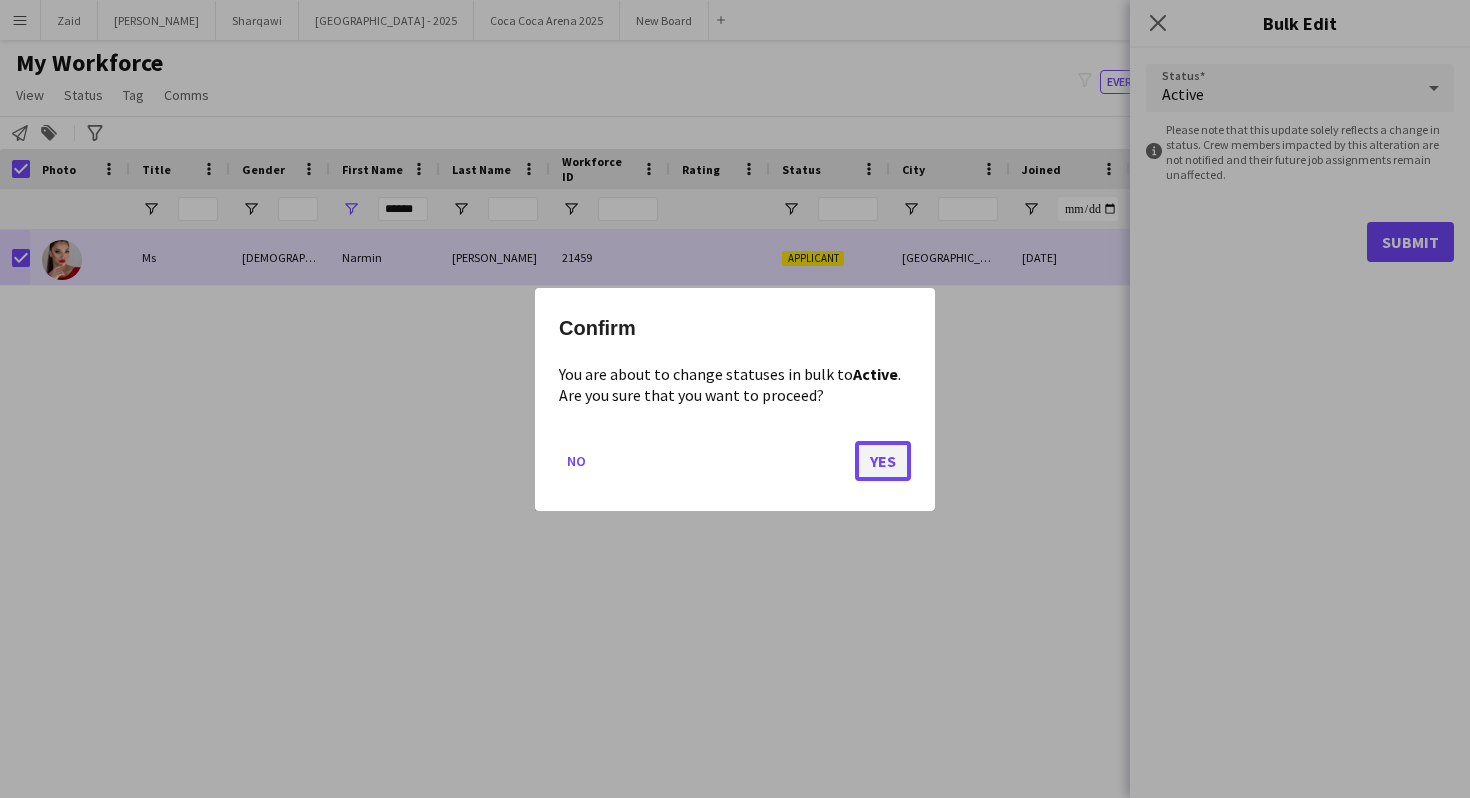 click on "Yes" 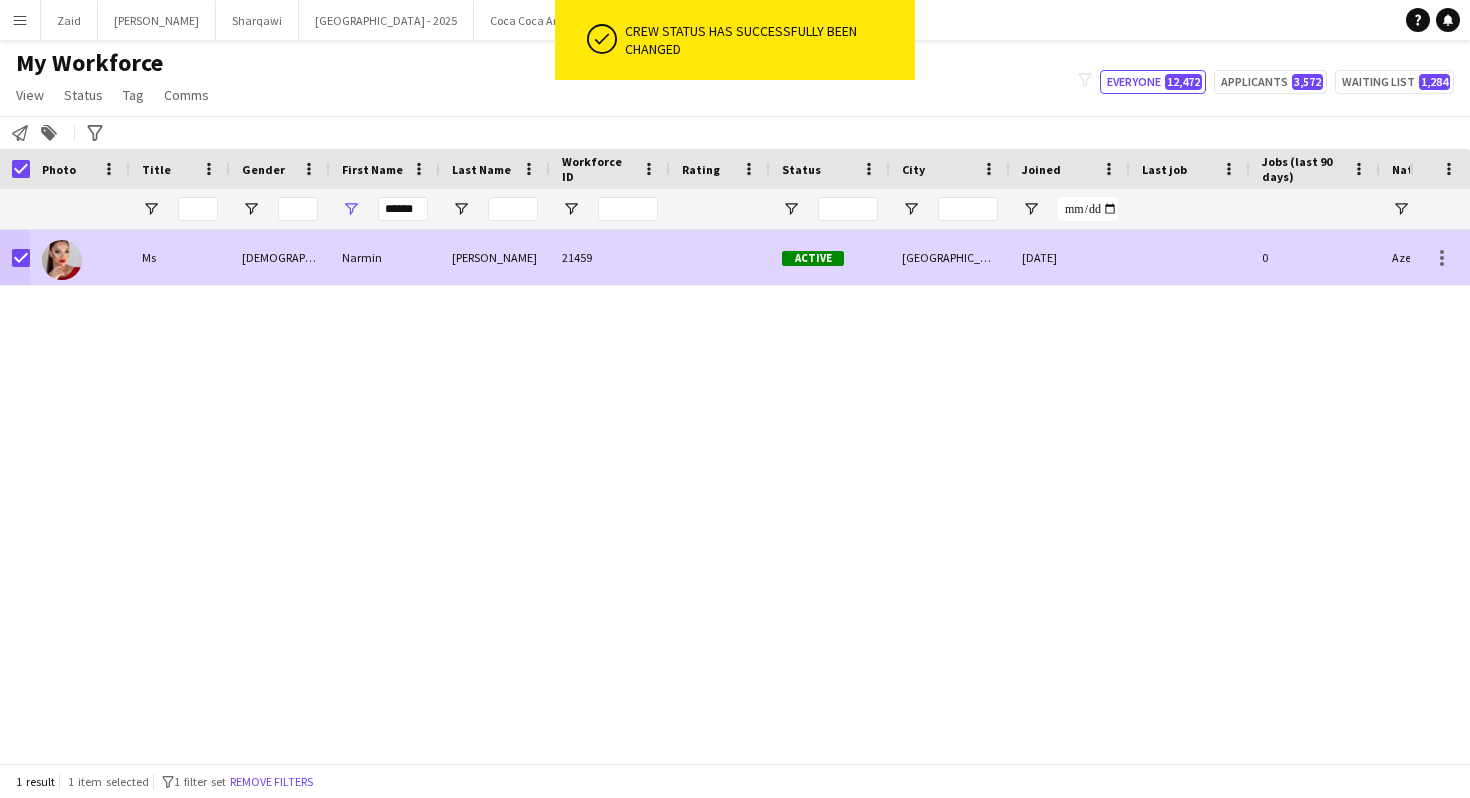 click on "[GEOGRAPHIC_DATA]" at bounding box center [950, 257] 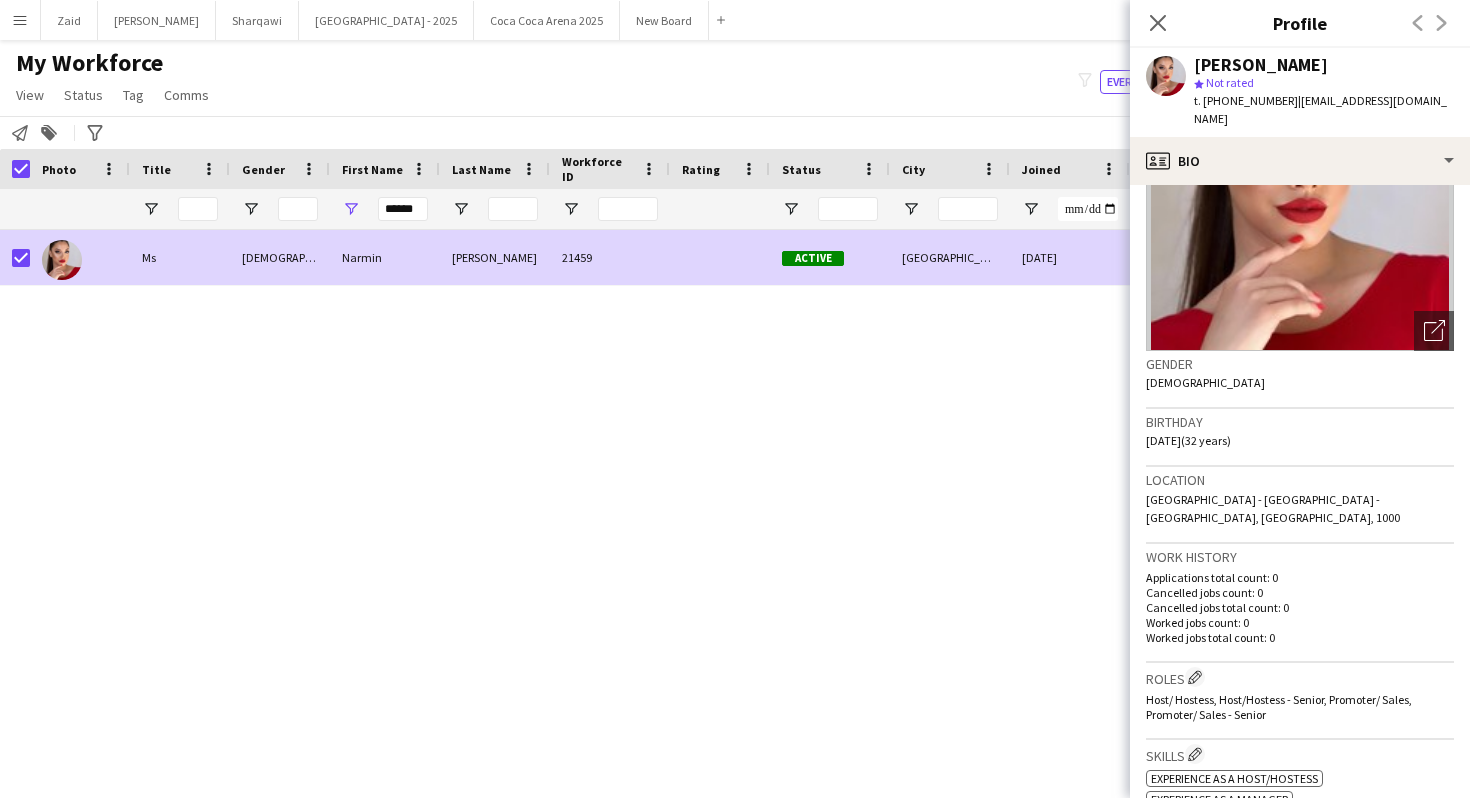 scroll, scrollTop: 0, scrollLeft: 0, axis: both 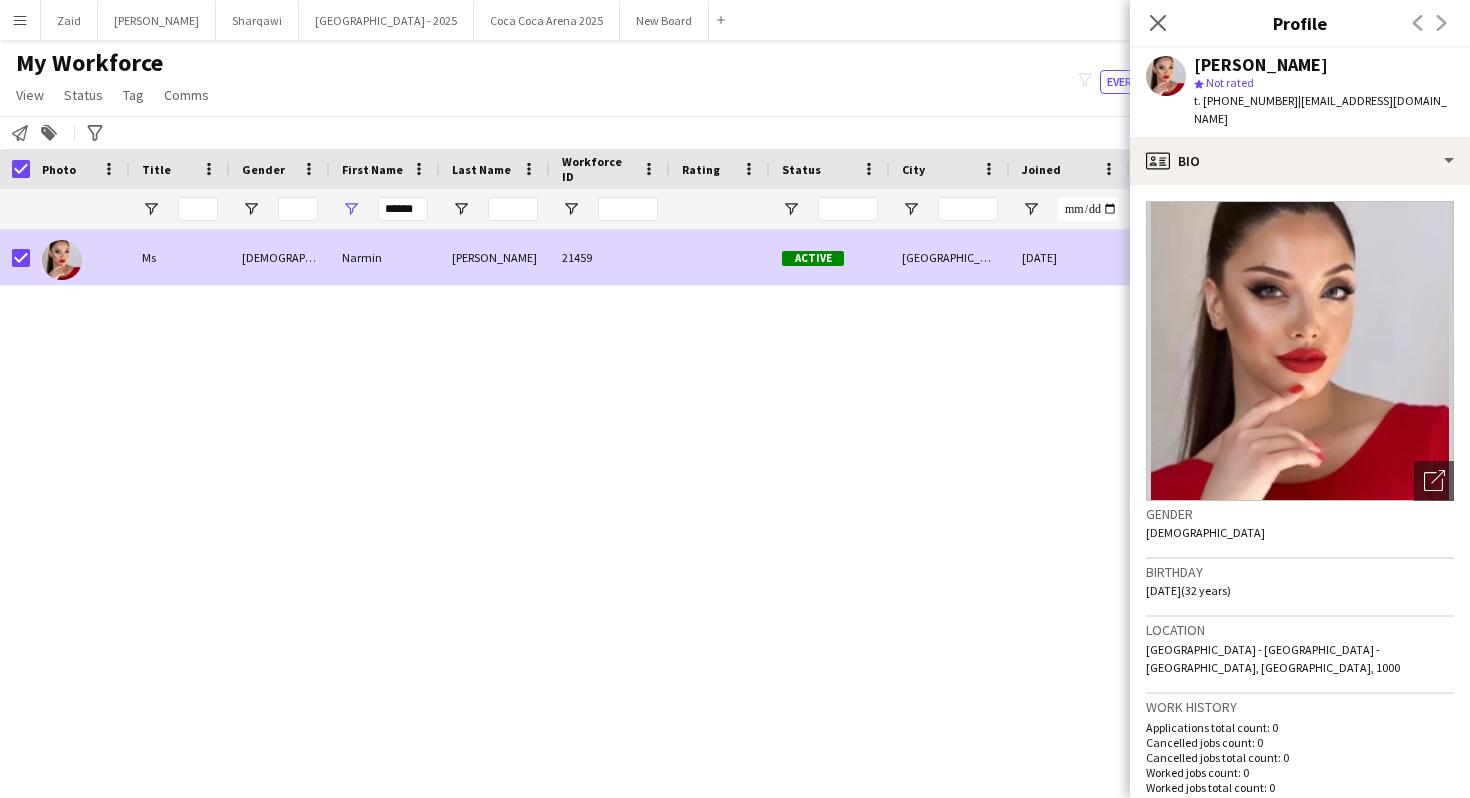 click on "Ms Female Narmin Hajiyeva 21459 Active Dubai 08-05-2025 0 Azerbaijani Guest Services Team" at bounding box center (705, 496) 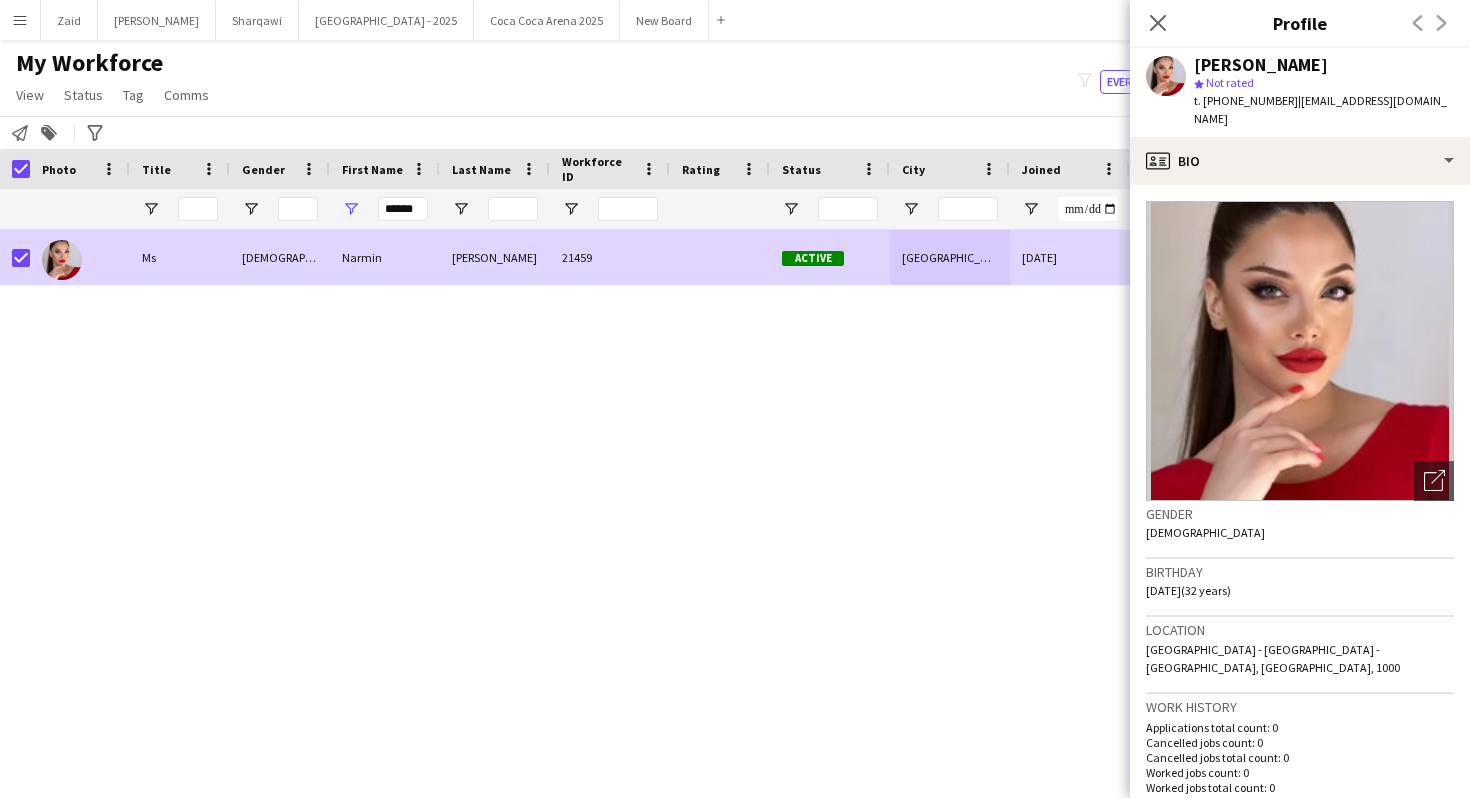 click on "My Workforce   View   Views  Default view New view Update view Delete view Edit name Customise view Customise filters Reset Filters Reset View Reset All  Status  Edit  Tag  New tag  Edit tag  1_ Based in Other Emirates (30) 1_Based in Abu Dhabi (3561) 1_Based in Al Ain (214) 1_Based in Dubai/Sharjah/Ajman (2993) 1_WB Eid Staff (26) 2_English Level = 2/3 Good  (3672) 2_English Level = 3/3 Excellent (2806) 4_CCA (1591) 4_Etihad Arena  (2153) 4_POD (2) 5_Interview_GS (886) 5_Interview_Host (209) ADNOC Sports Tournament (2) ADSS Sponsorship (10) ALAIA (14) Arabic Promoter - OMGAD (4) Interview now  (0) Liwa Date Festival Ground - FAB (4) M42/ADQCC - LIWA DATES FESTIVAL - Promoter (4) Missing Information (204) Mubadala - Host/Hostess (31) Mubadala - Host/Hostess Supervisors (15) Mubadala - Senior Host/Hostess (44) OMGAD_AD (2) OMGAD_GCC (2) Photoshoot  (49) Supervisor - Arabic Theater Performance - DXBLIVE (3) TEAM (10) TeamLab  (25) TeamLab Relievers  (5) Usher Staff - Arabic Theater Performance - DXBLIVE (6)" 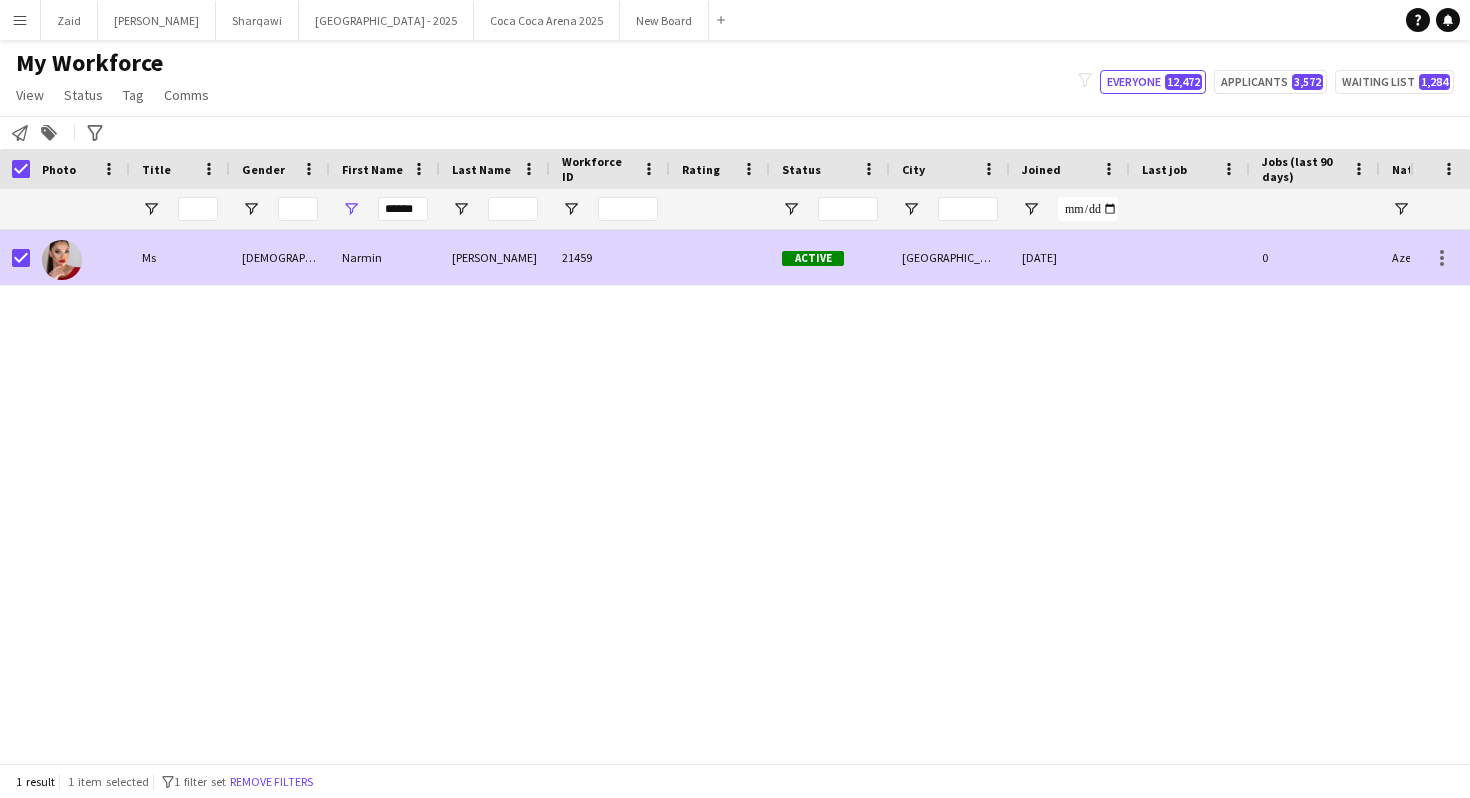 click at bounding box center [720, 257] 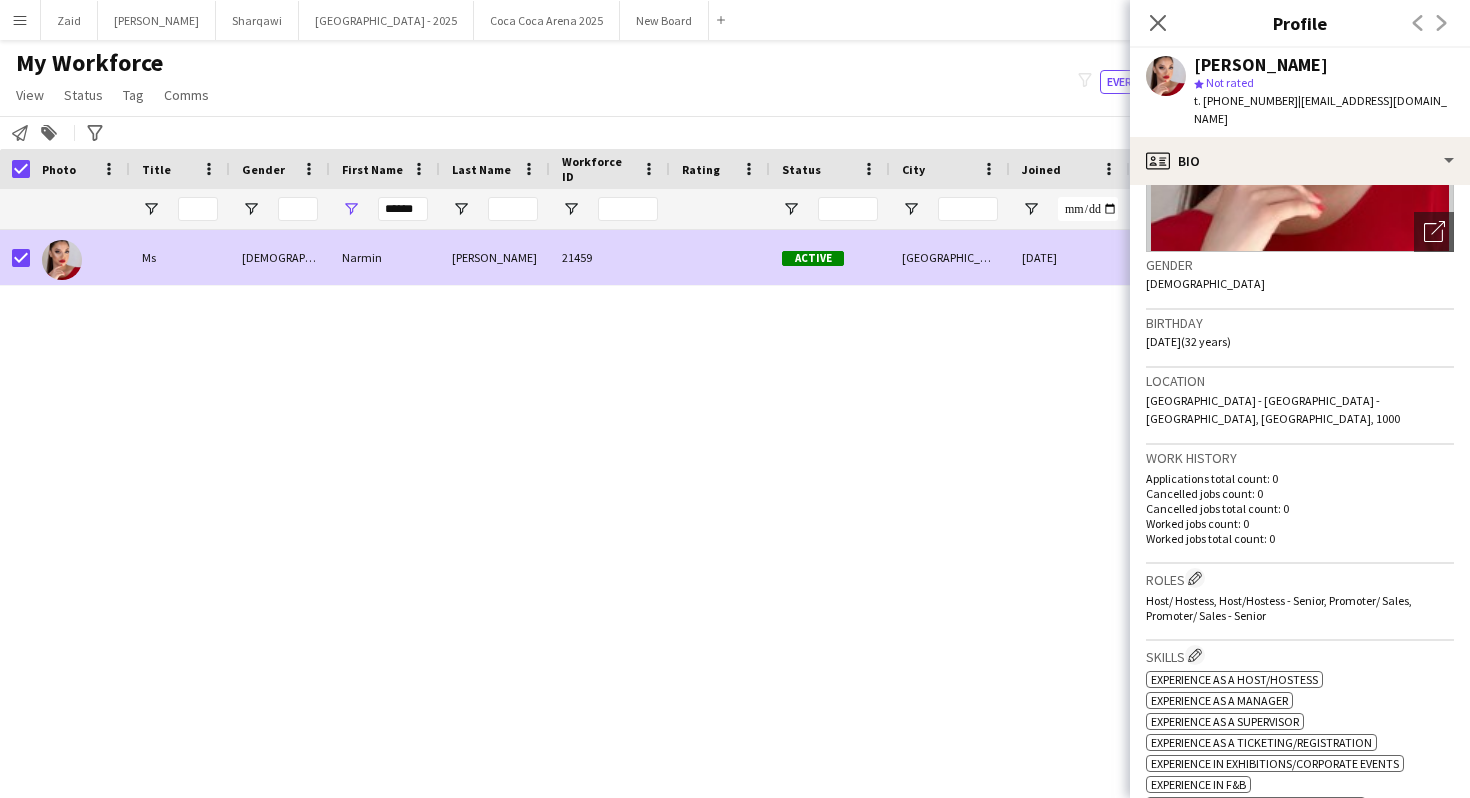 scroll, scrollTop: 100, scrollLeft: 0, axis: vertical 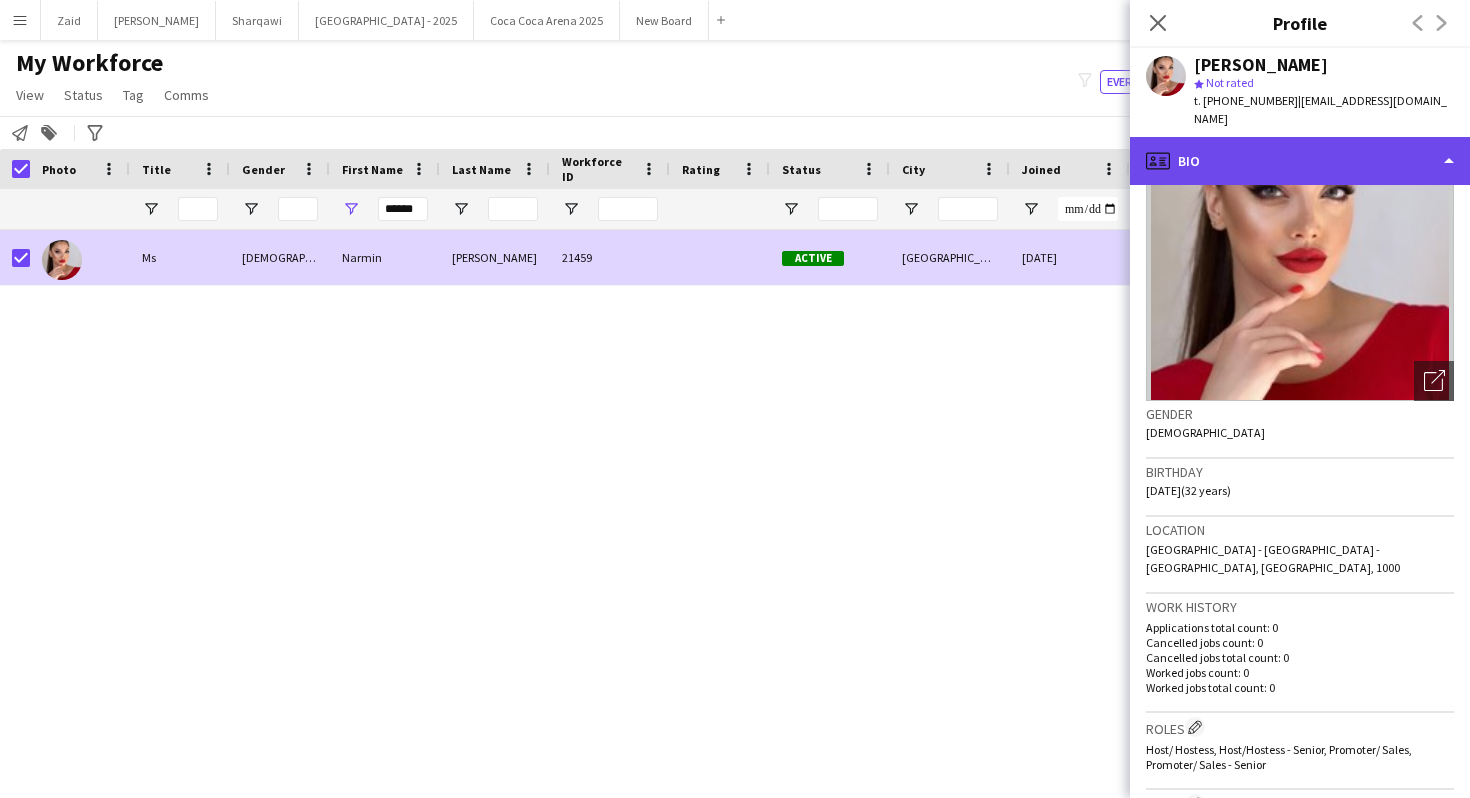 click on "profile
Bio" 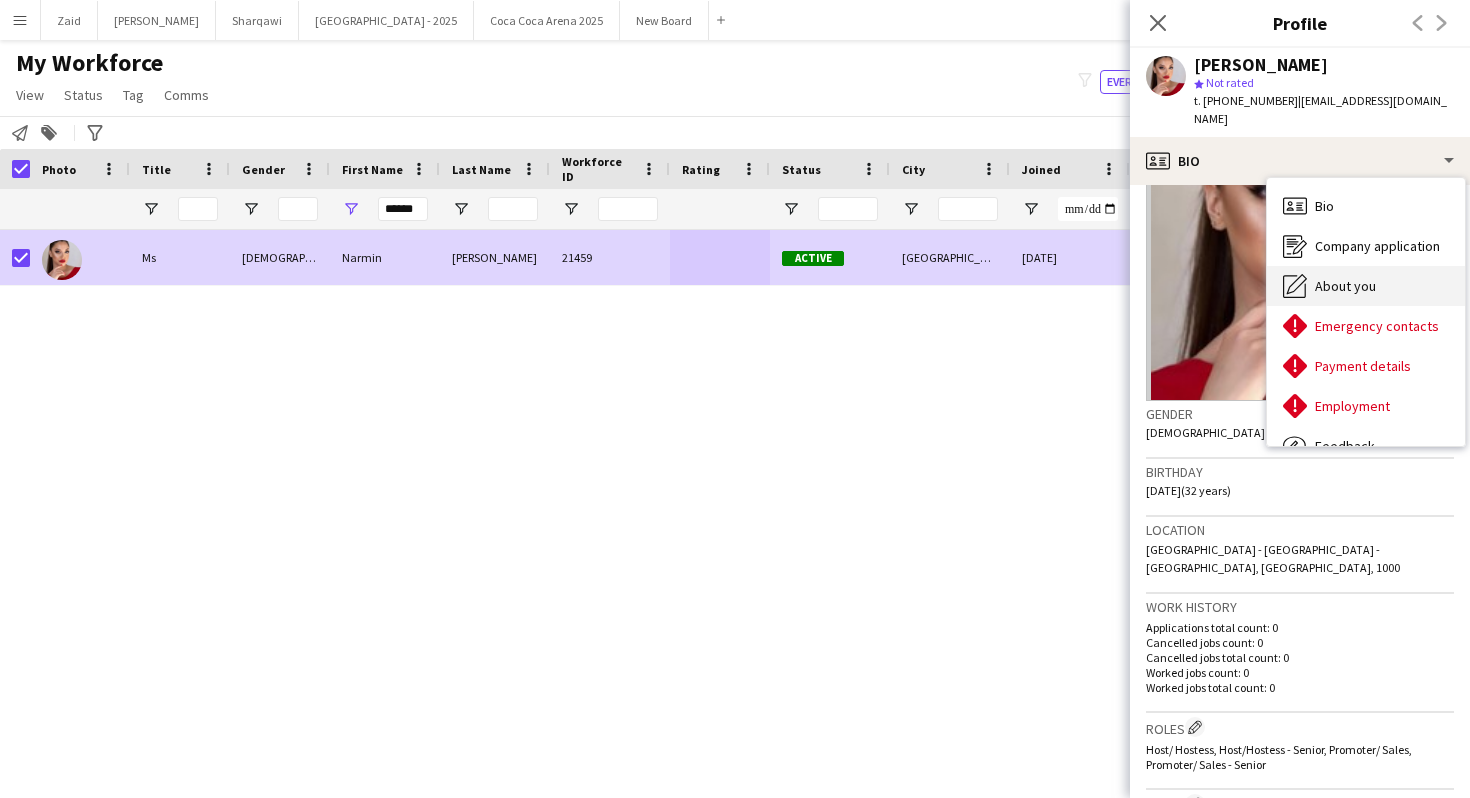click on "About you
About you" at bounding box center [1366, 286] 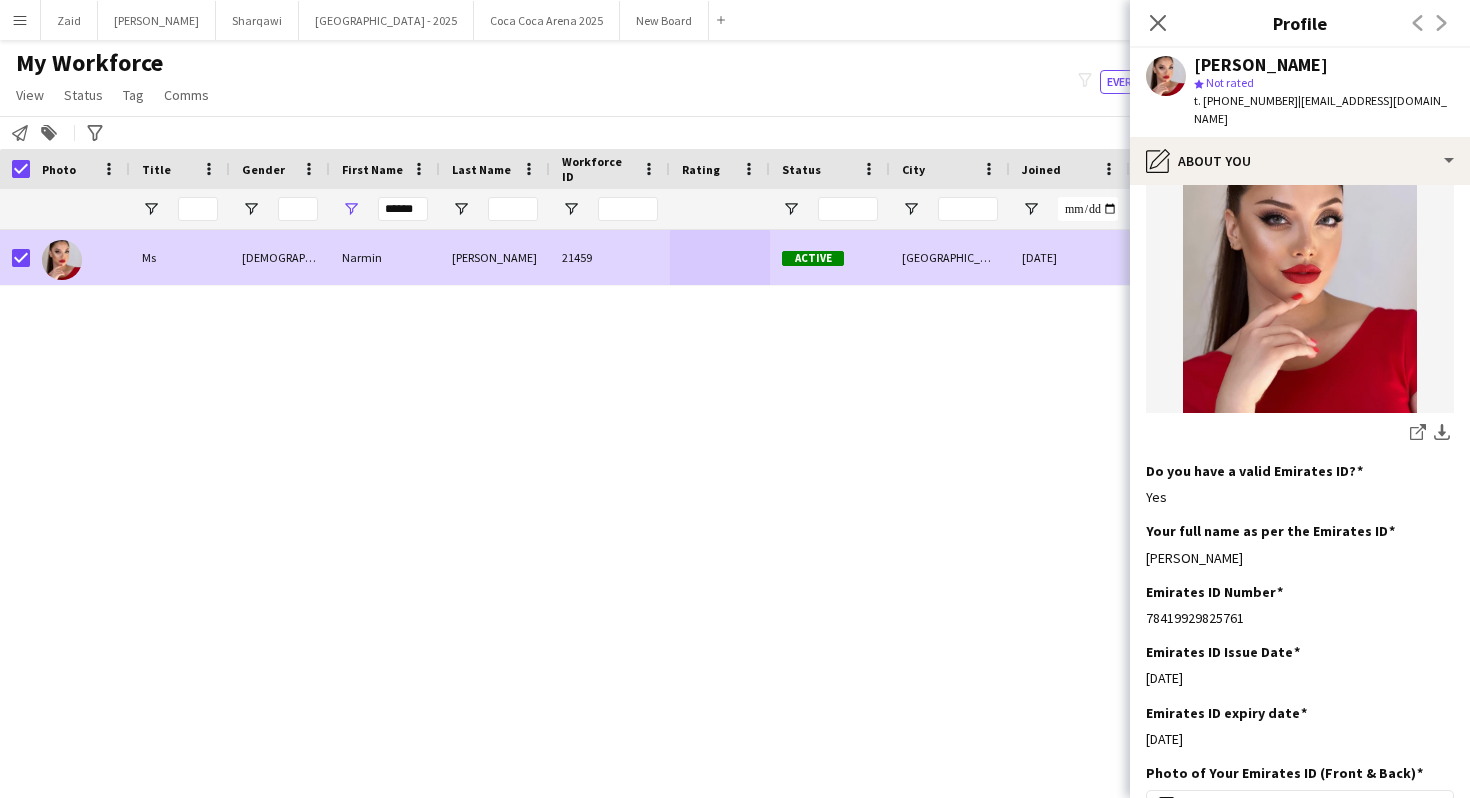 scroll, scrollTop: 531, scrollLeft: 0, axis: vertical 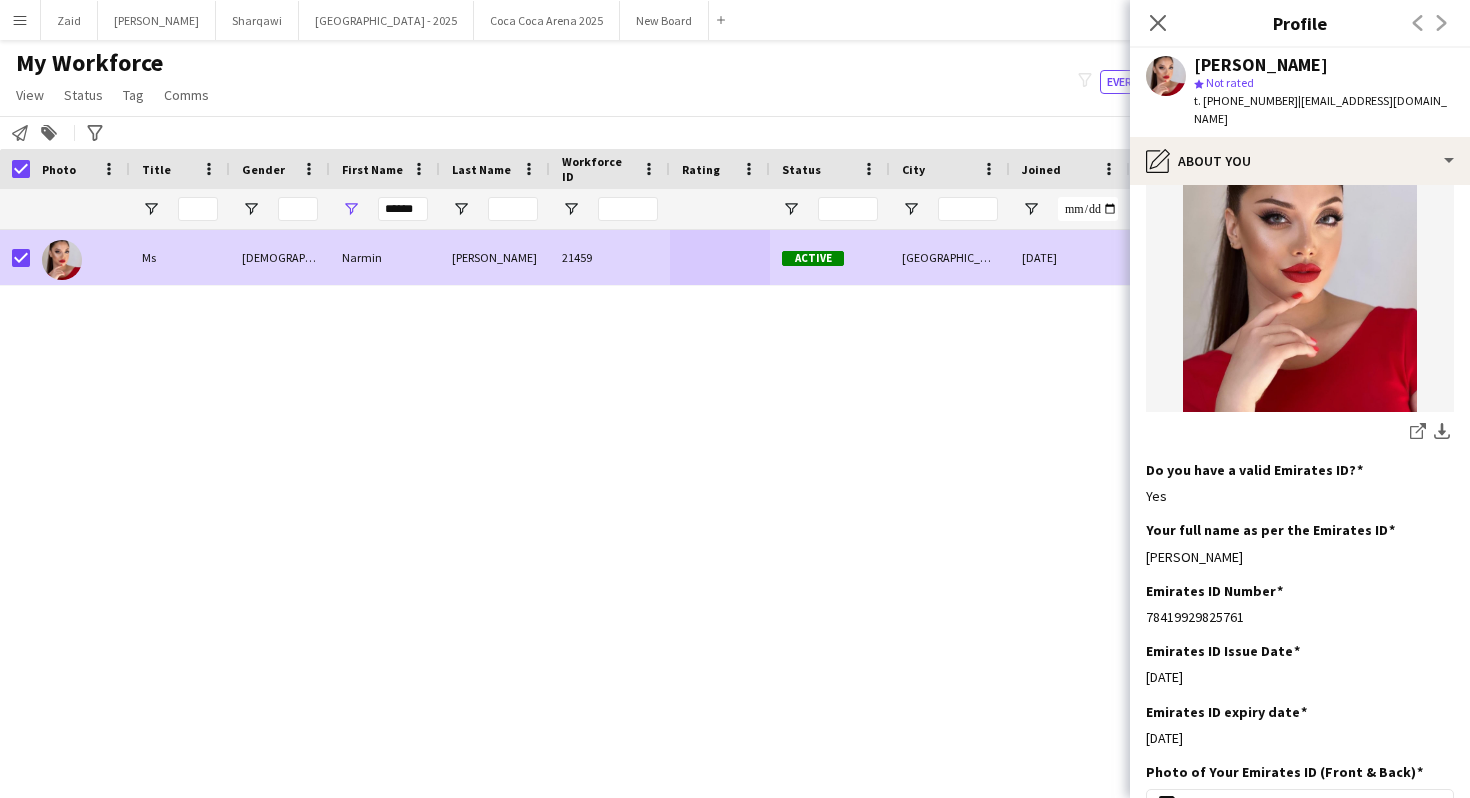 click on "Ms Female Narmin Hajiyeva 21459 Active Dubai 08-05-2025 0 Azerbaijani Guest Services Team" at bounding box center [705, 496] 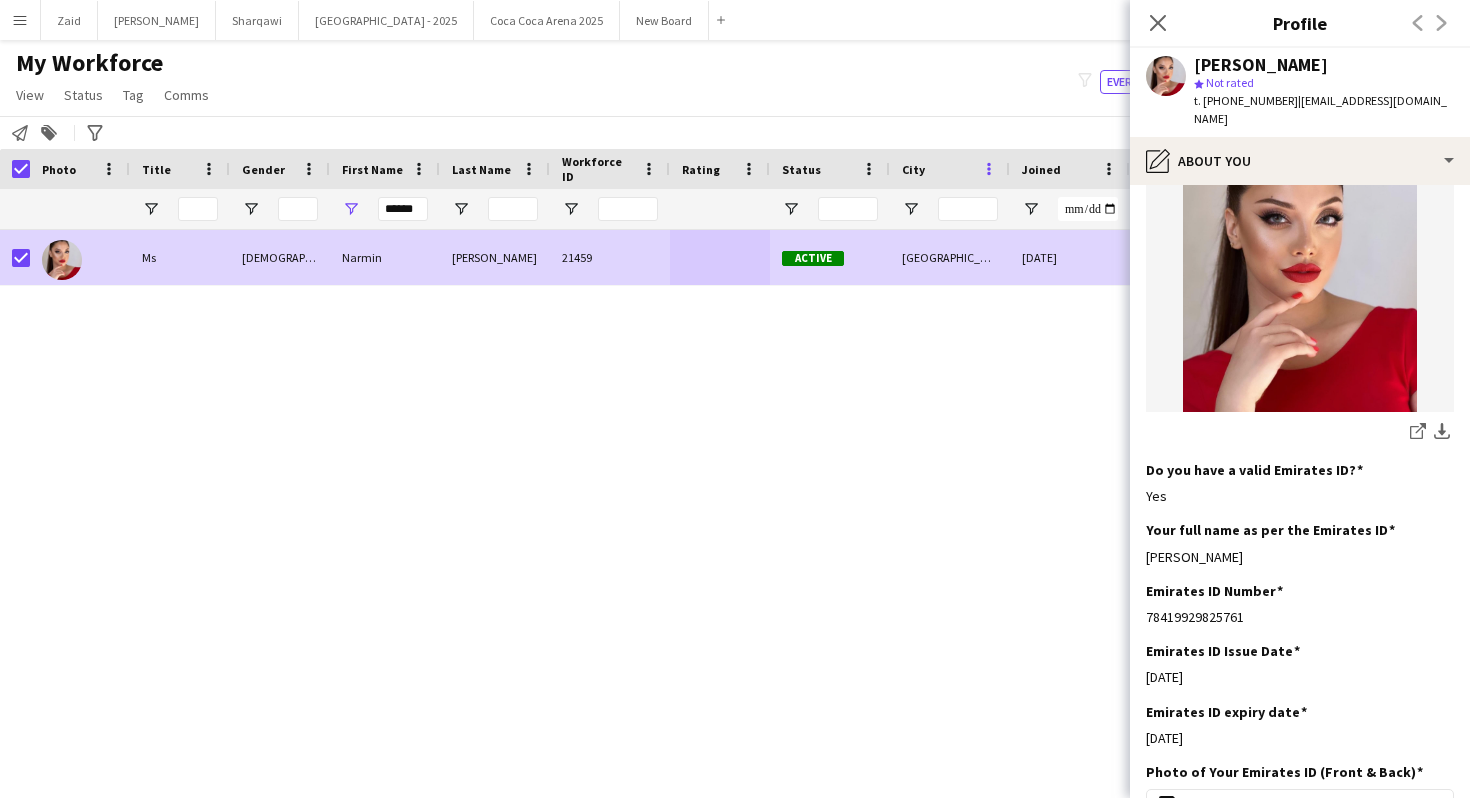 click at bounding box center [989, 169] 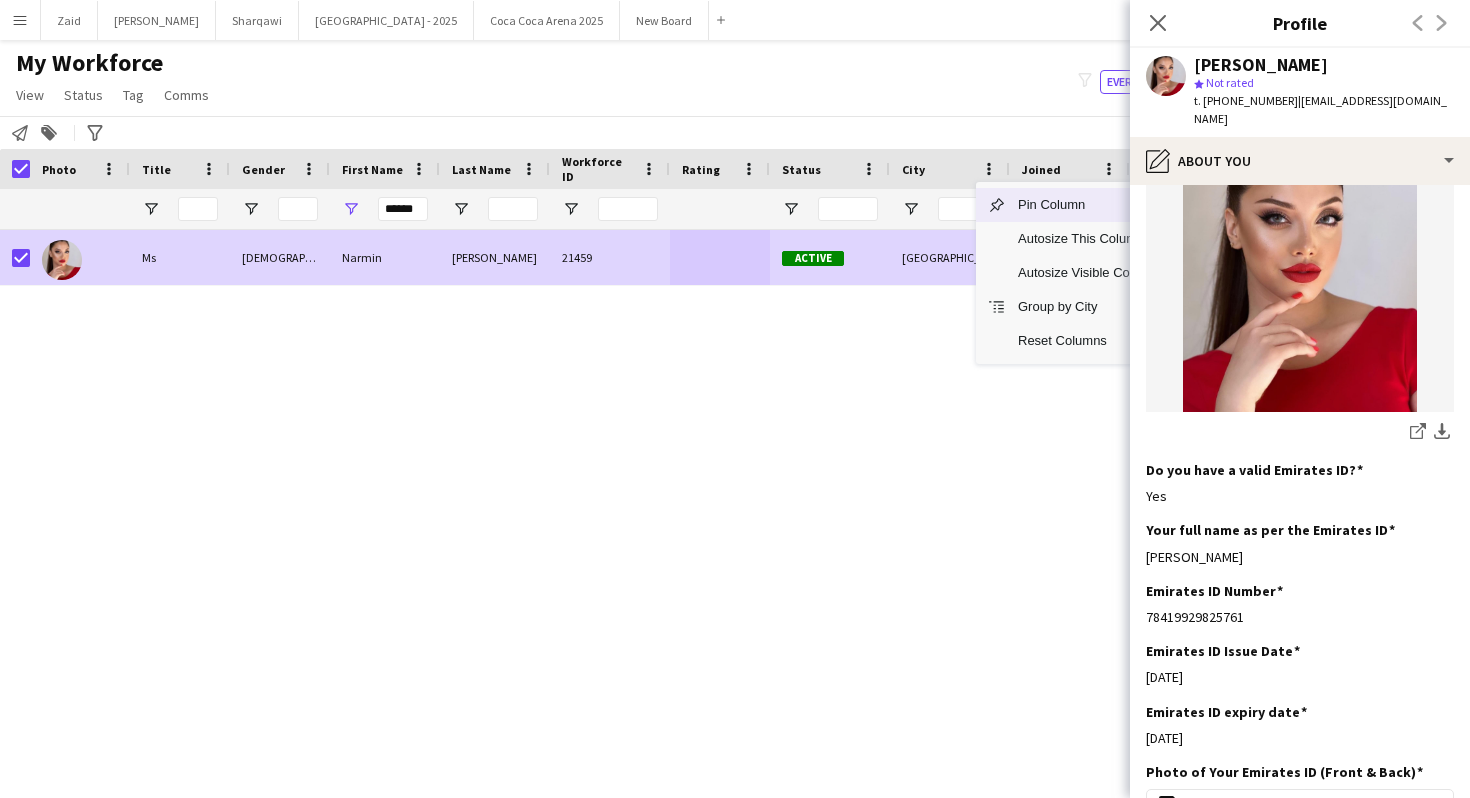 click on "My Workforce   View   Views  Default view New view Update view Delete view Edit name Customise view Customise filters Reset Filters Reset View Reset All  Status  Edit  Tag  New tag  Edit tag  1_ Based in Other Emirates (30) 1_Based in Abu Dhabi (3561) 1_Based in Al Ain (214) 1_Based in Dubai/Sharjah/Ajman (2993) 1_WB Eid Staff (26) 2_English Level = 2/3 Good  (3672) 2_English Level = 3/3 Excellent (2806) 4_CCA (1591) 4_Etihad Arena  (2153) 4_POD (2) 5_Interview_GS (886) 5_Interview_Host (209) ADNOC Sports Tournament (2) ADSS Sponsorship (10) ALAIA (14) Arabic Promoter - OMGAD (4) Interview now  (0) Liwa Date Festival Ground - FAB (4) M42/ADQCC - LIWA DATES FESTIVAL - Promoter (4) Missing Information (204) Mubadala - Host/Hostess (31) Mubadala - Host/Hostess Supervisors (15) Mubadala - Senior Host/Hostess (44) OMGAD_AD (2) OMGAD_GCC (2) Photoshoot  (49) Supervisor - Arabic Theater Performance - DXBLIVE (3) TEAM (10) TeamLab  (25) TeamLab Relievers  (5) Usher Staff - Arabic Theater Performance - DXBLIVE (6)" 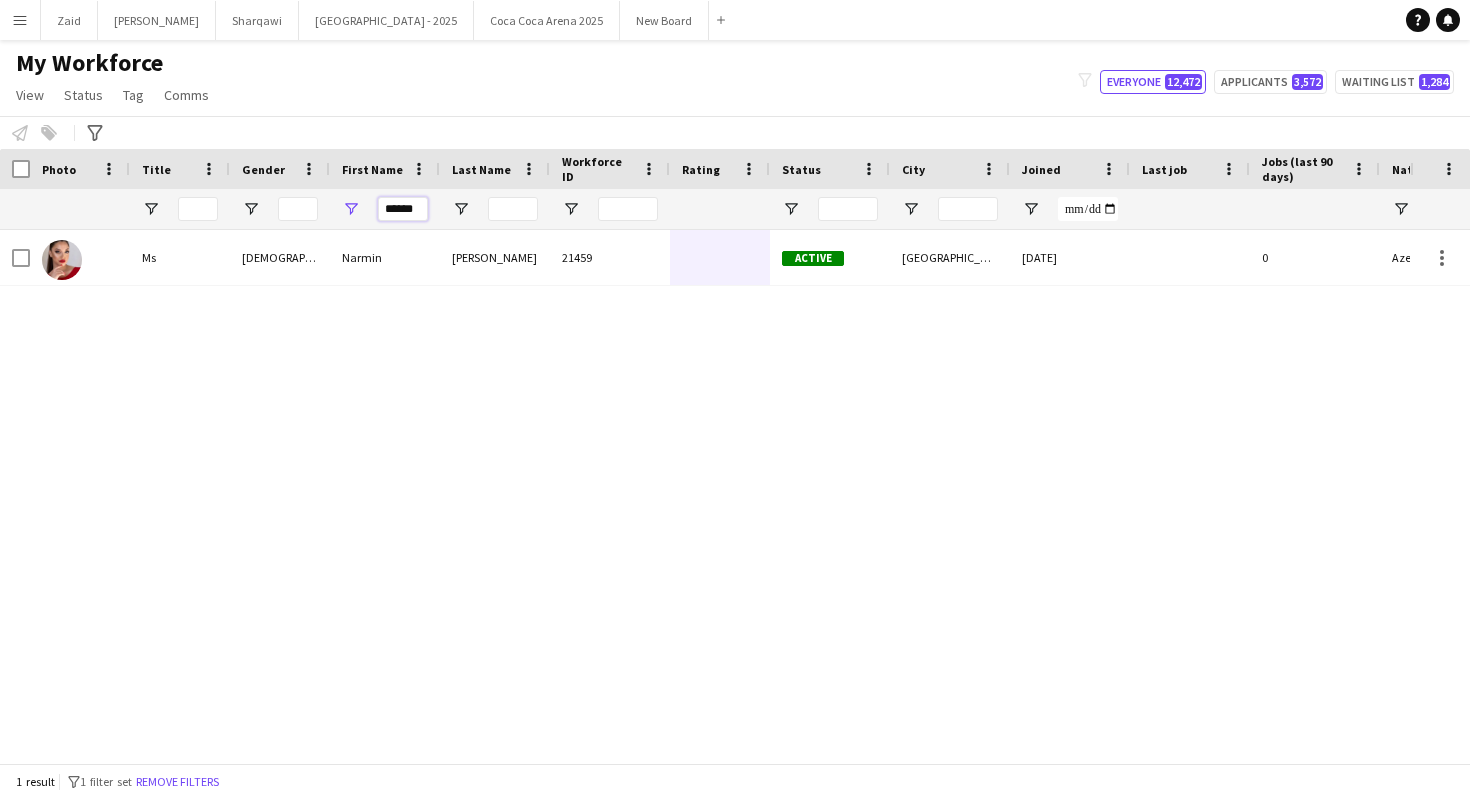 click on "******" at bounding box center [403, 209] 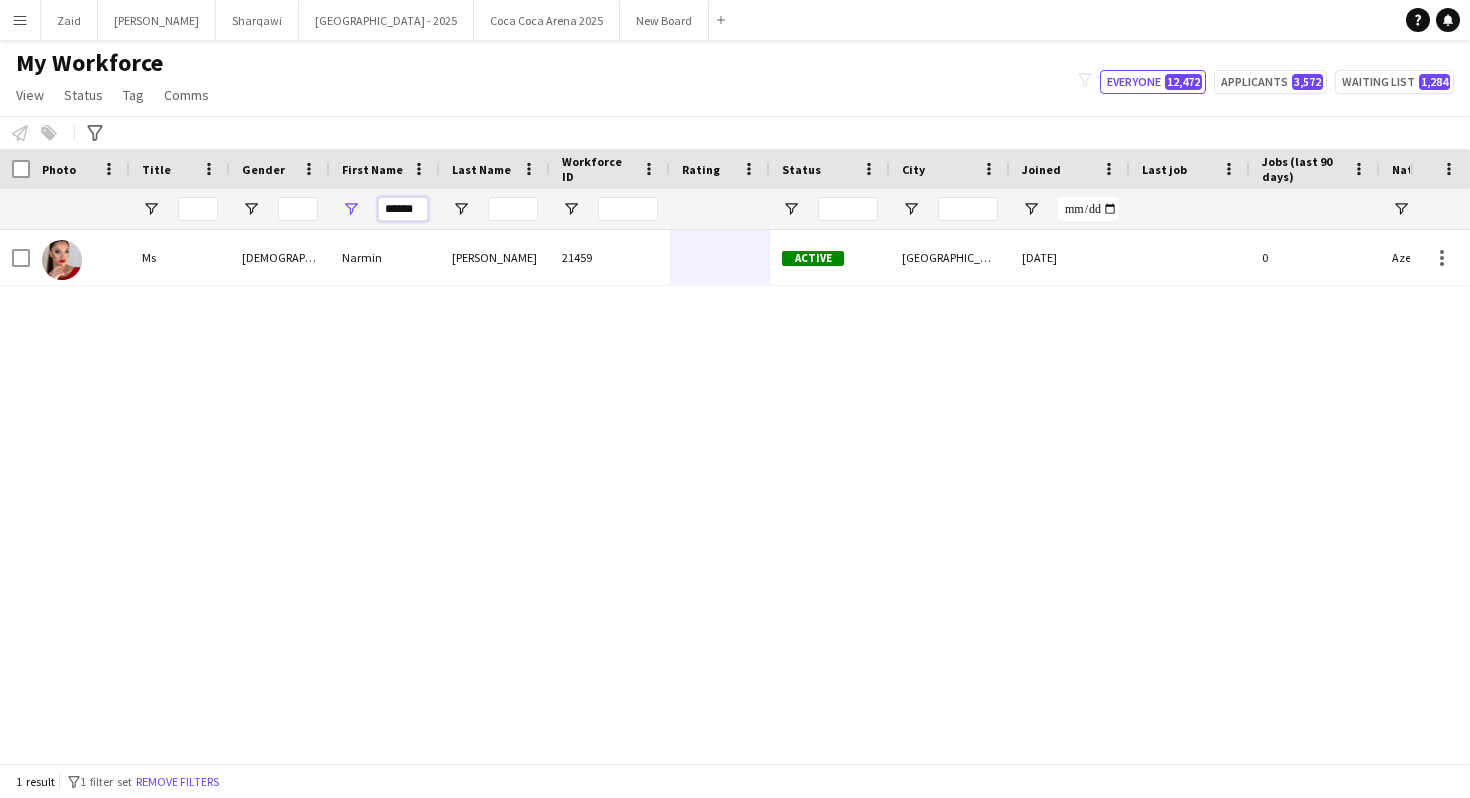 type on "******" 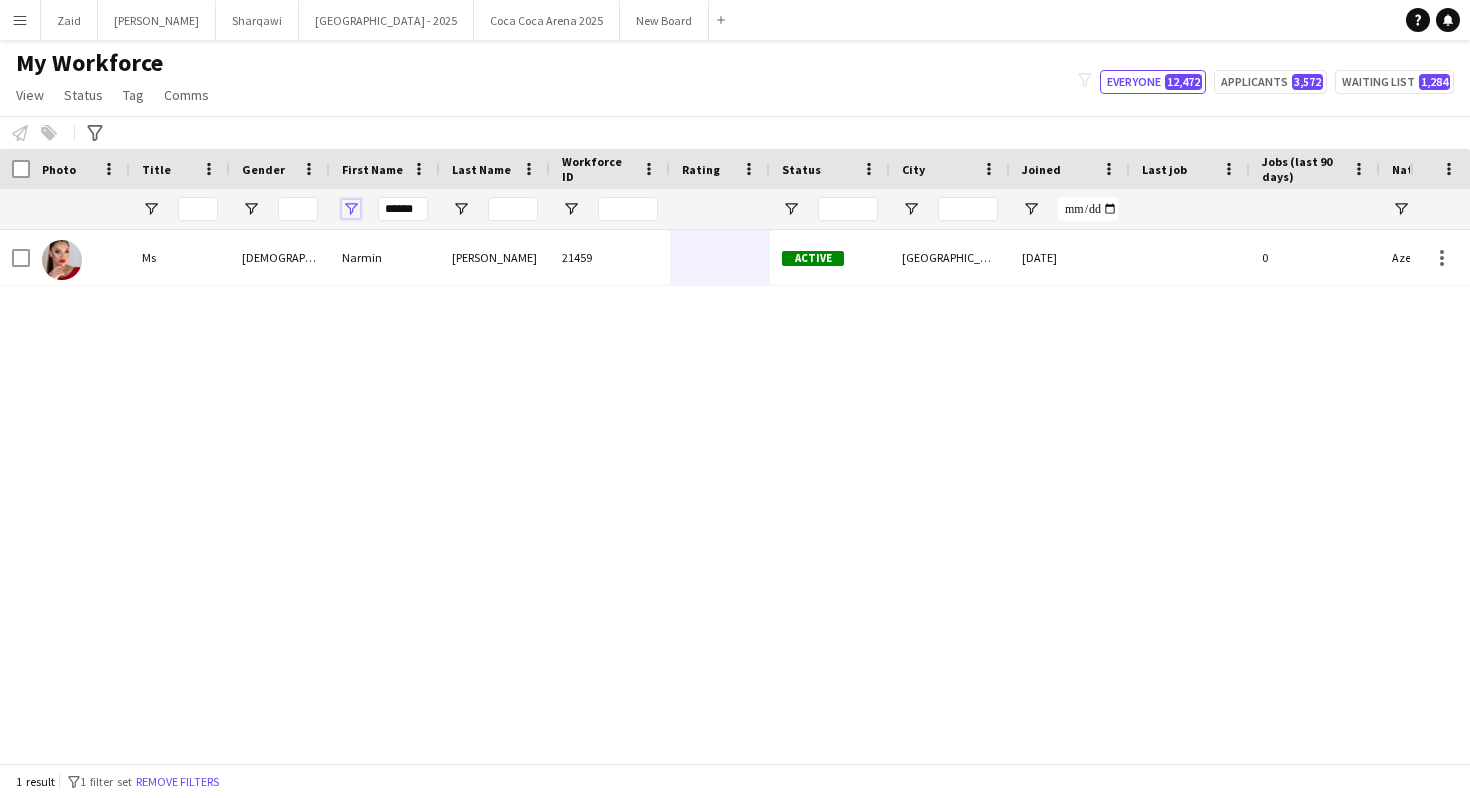 type 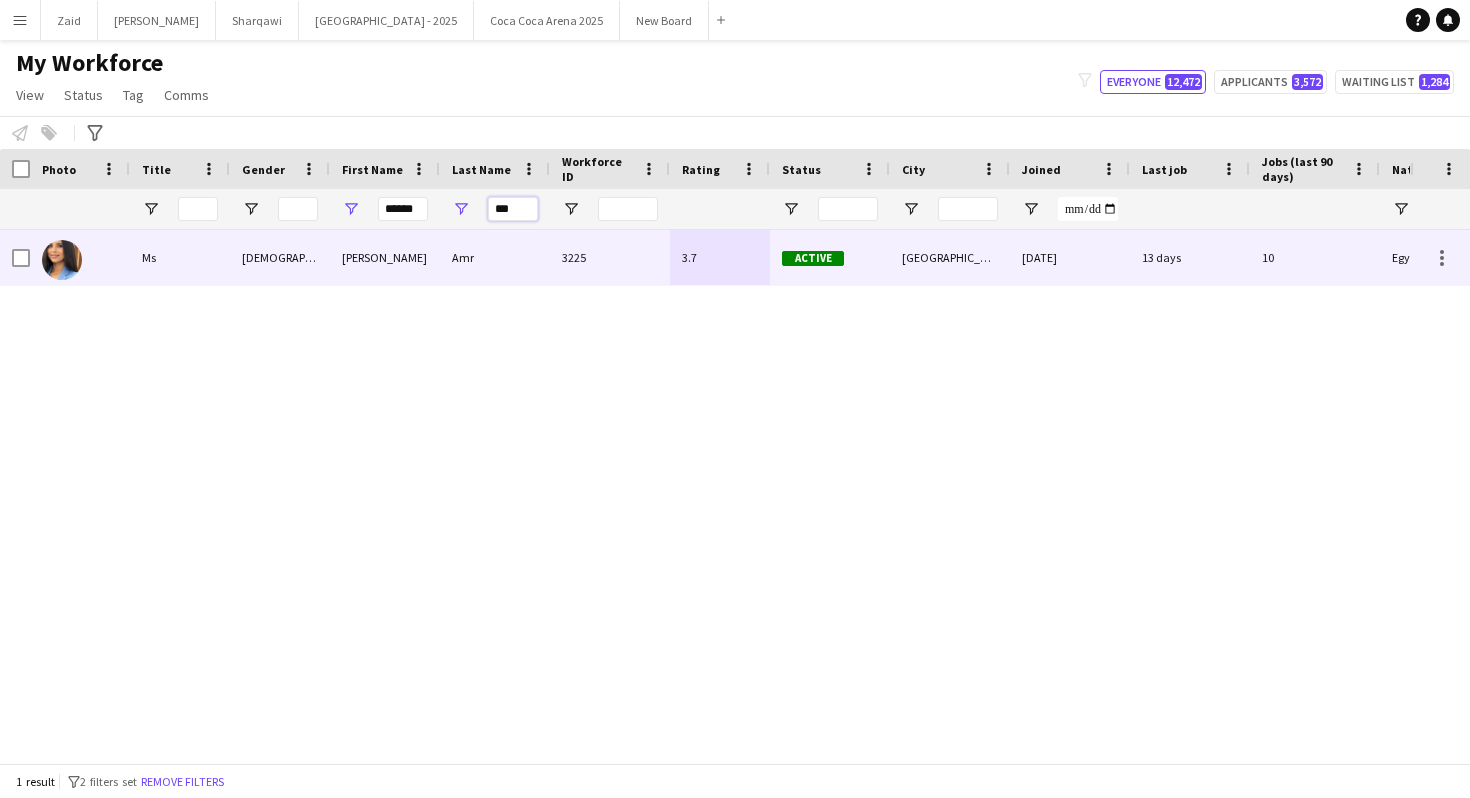 type on "***" 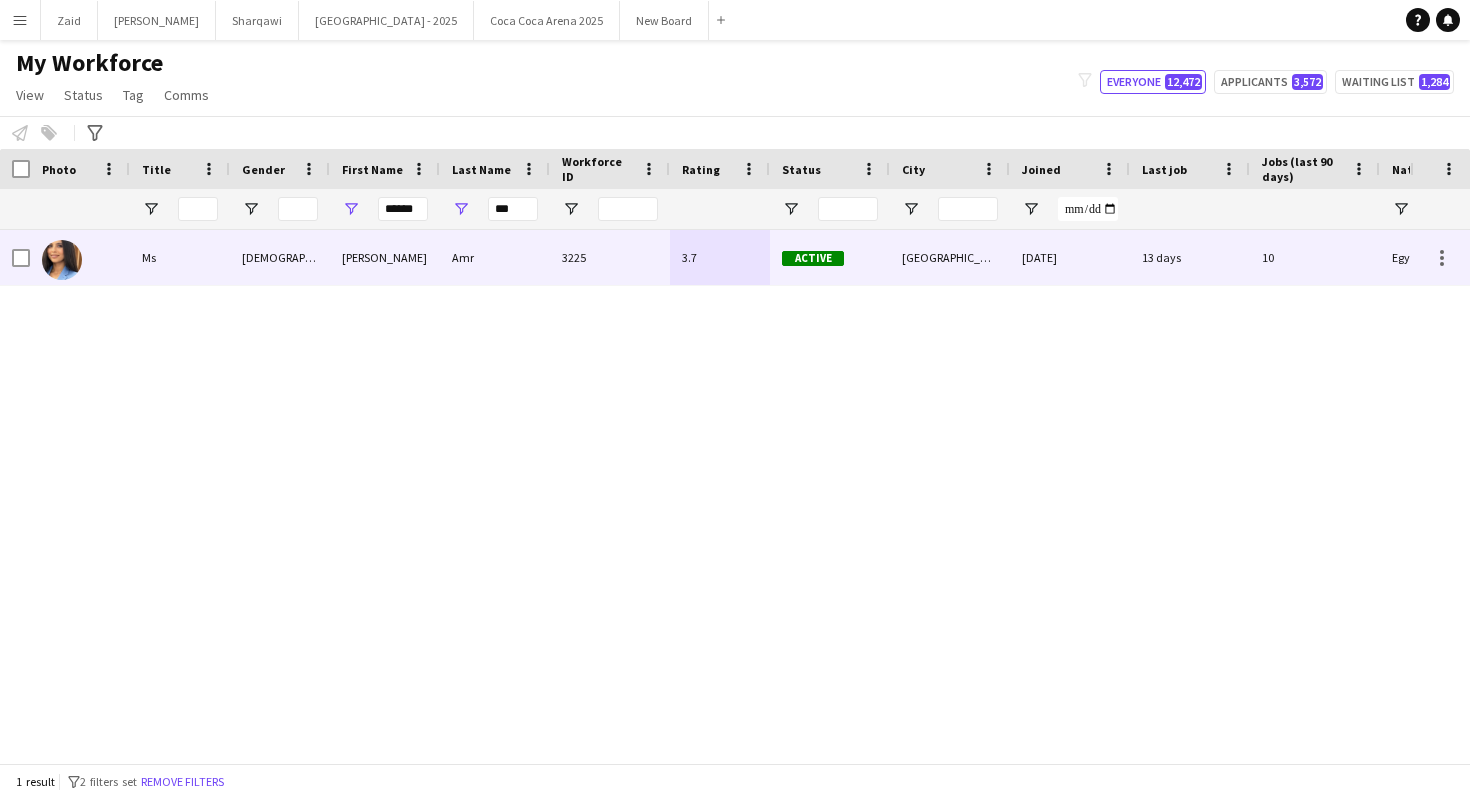 click on "Amr" at bounding box center (495, 257) 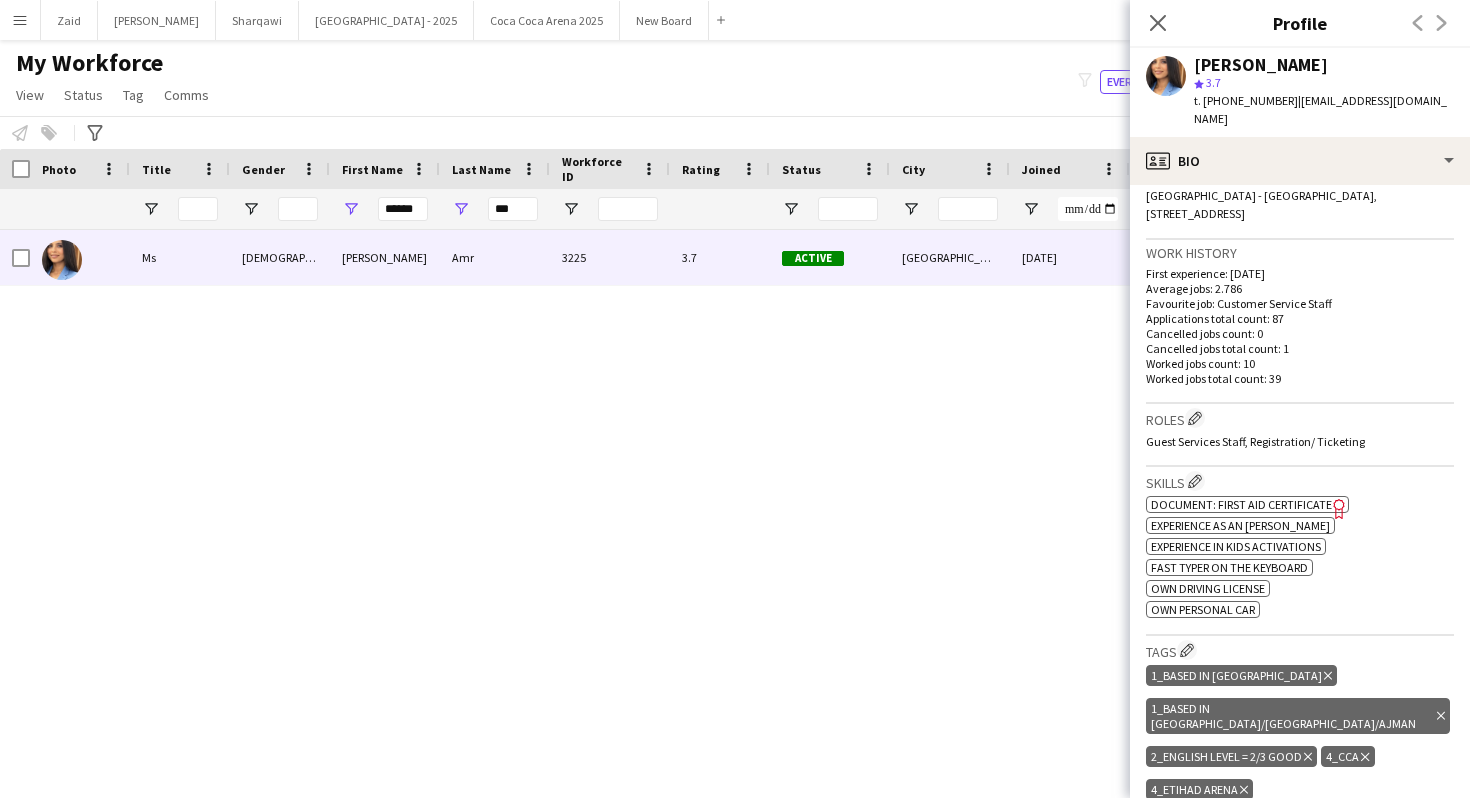 scroll, scrollTop: 499, scrollLeft: 0, axis: vertical 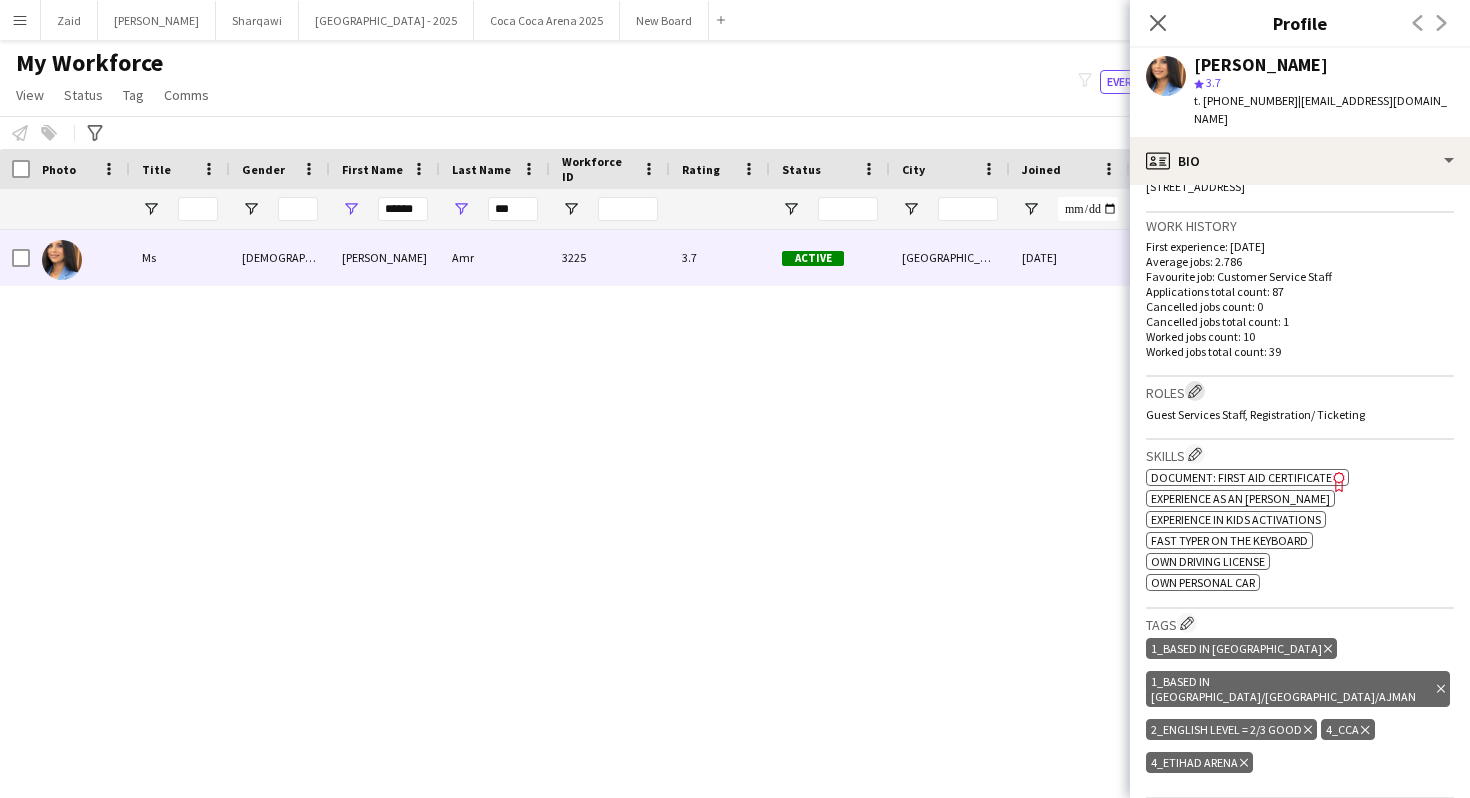 click on "Edit crew company roles" 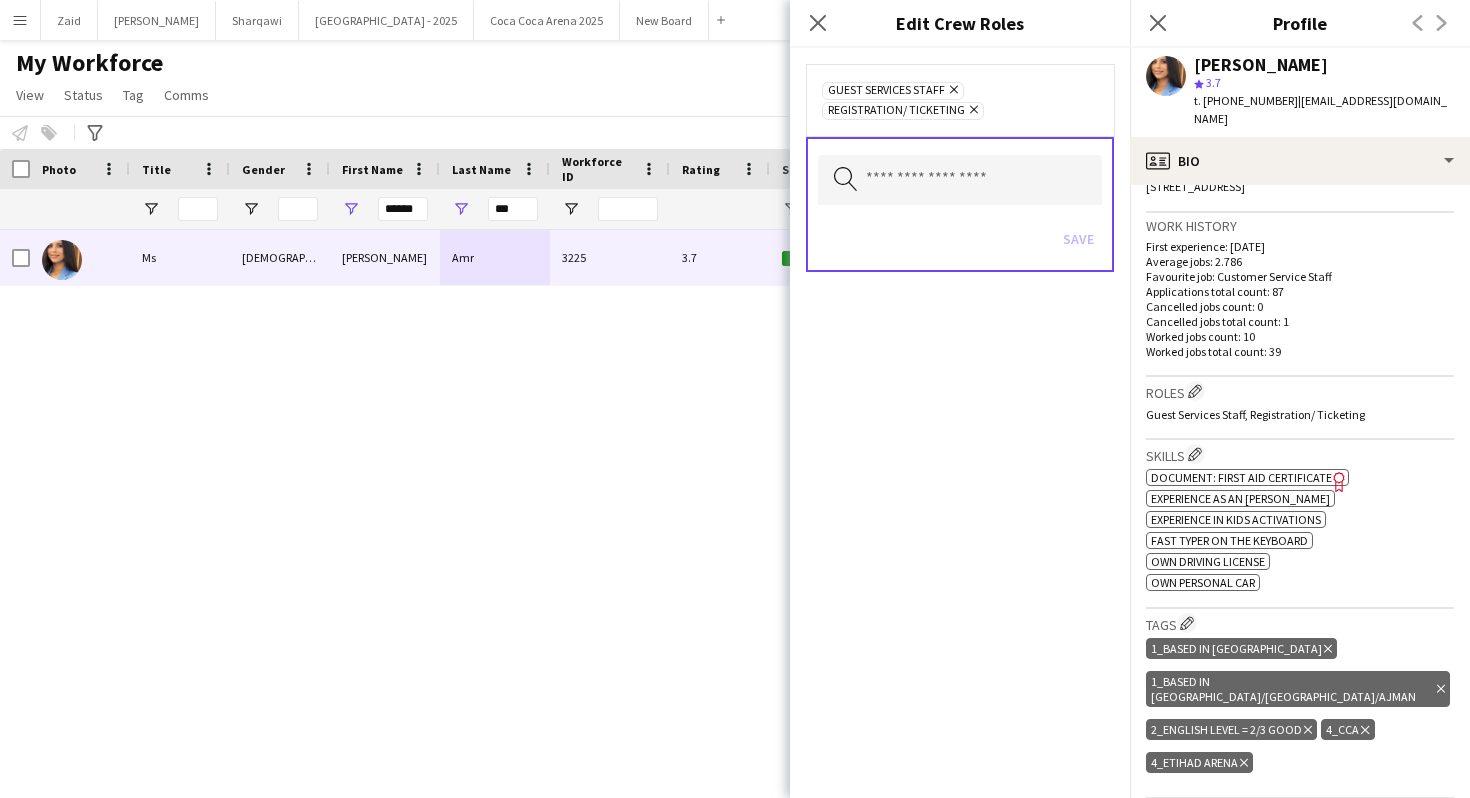 click on "Search by role type
Save" 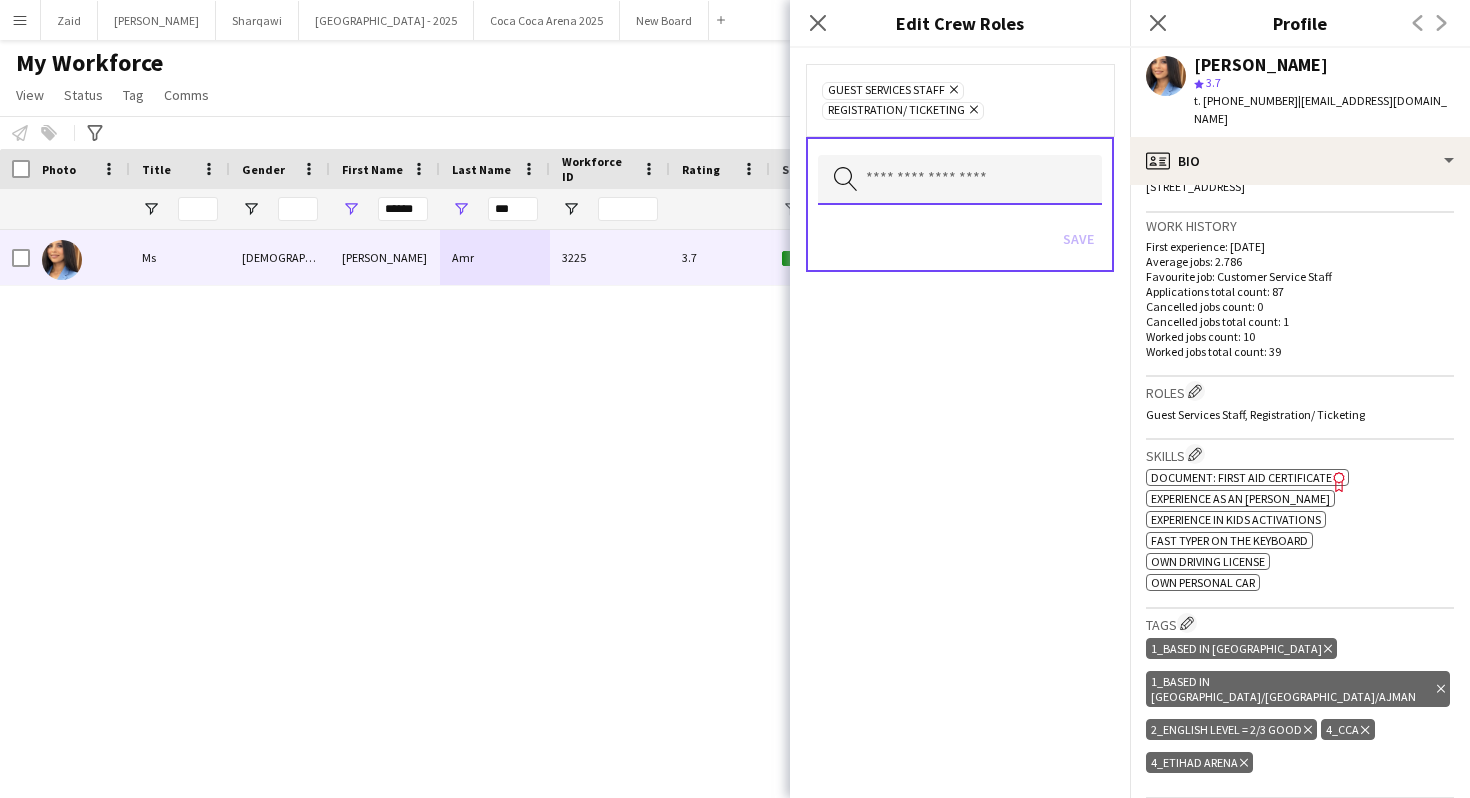 click at bounding box center (960, 180) 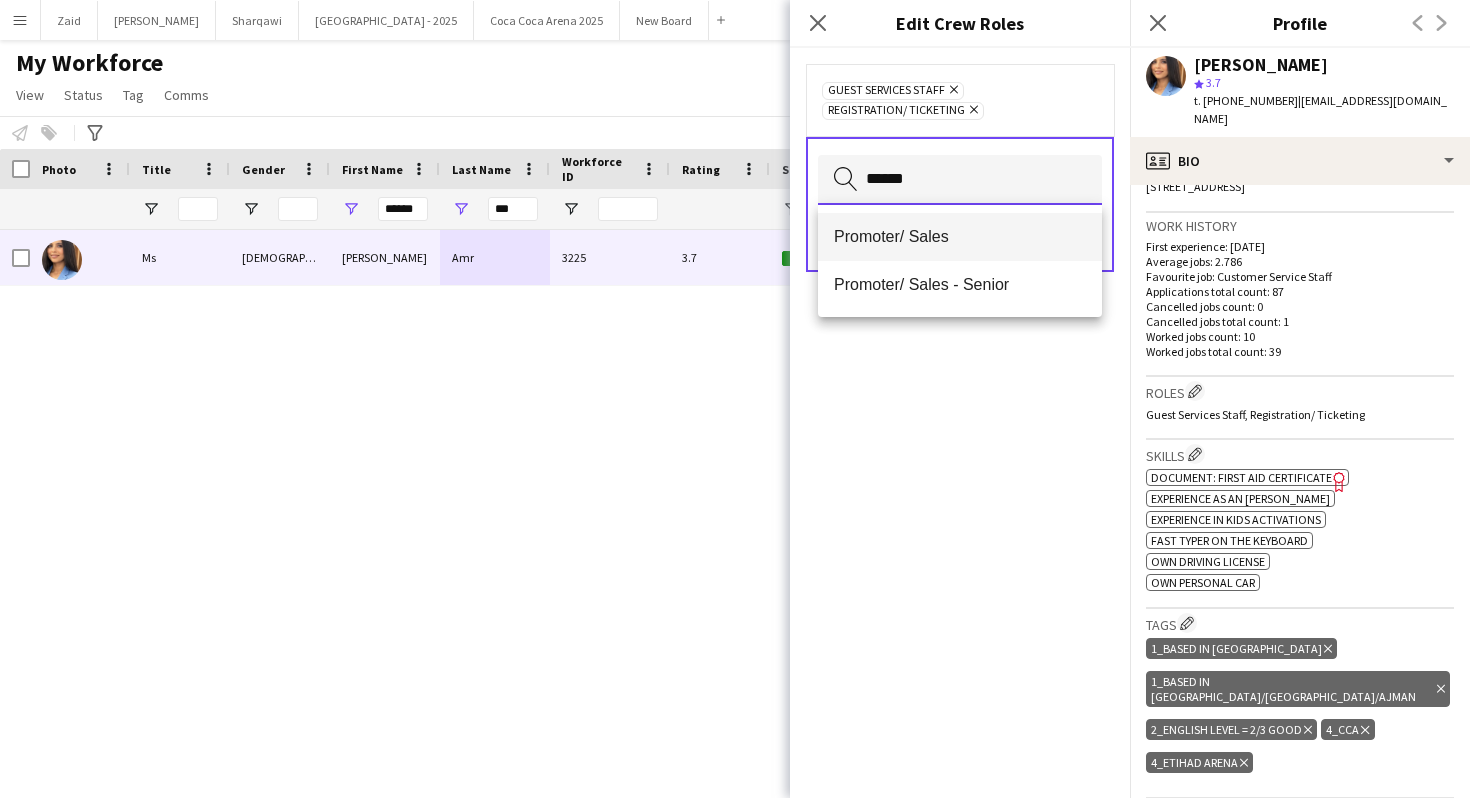 type on "******" 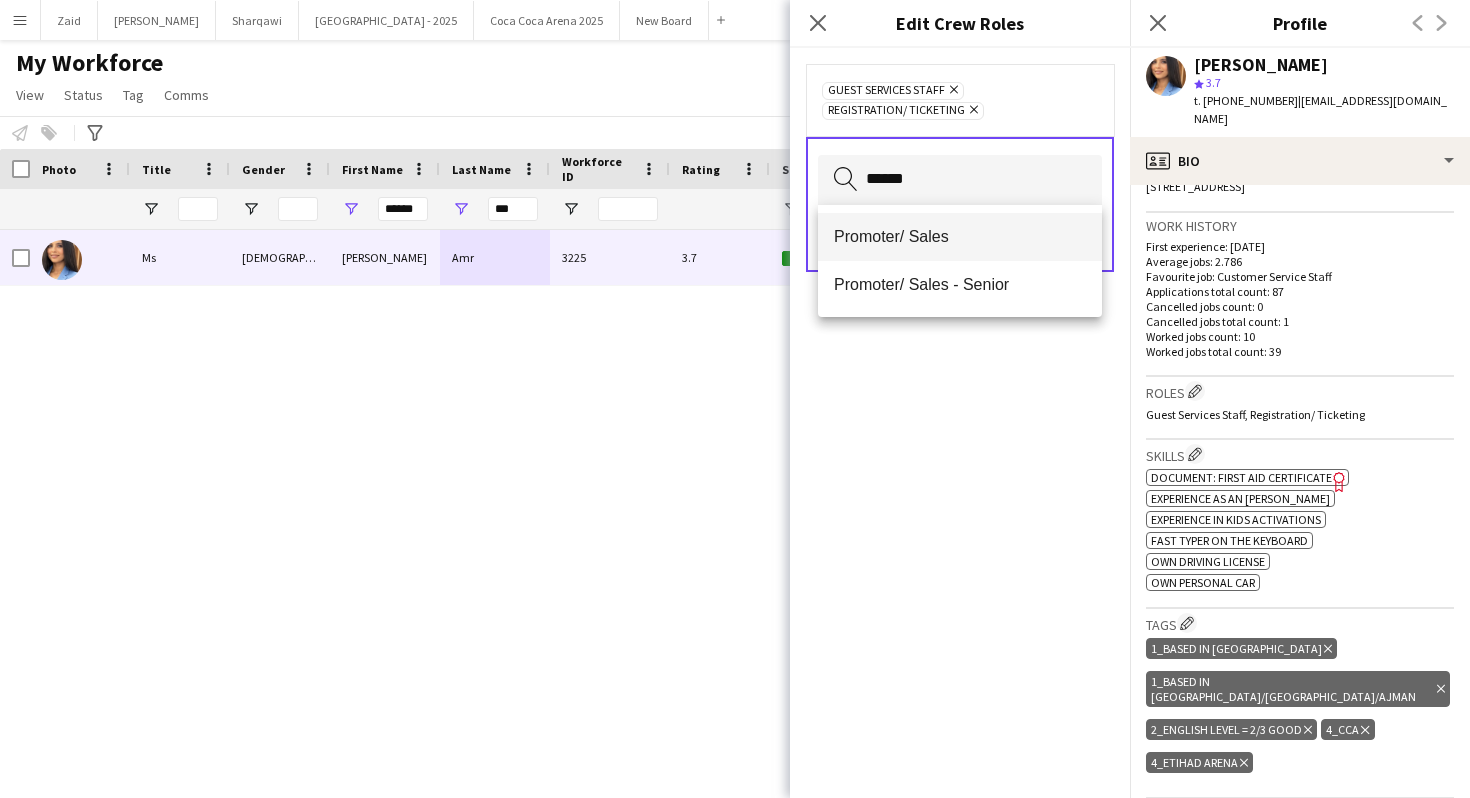 click on "Promoter/ Sales" at bounding box center [960, 237] 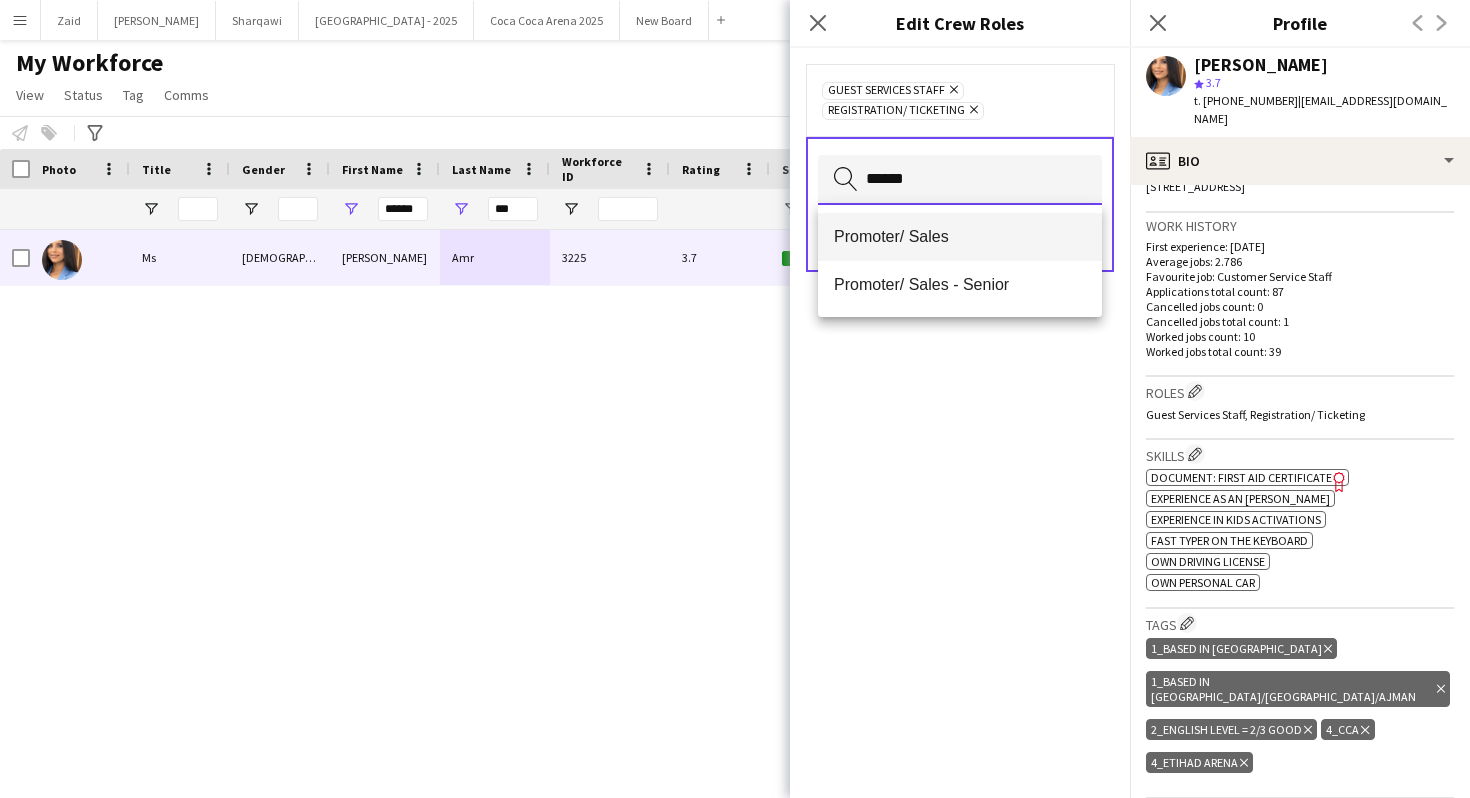 type 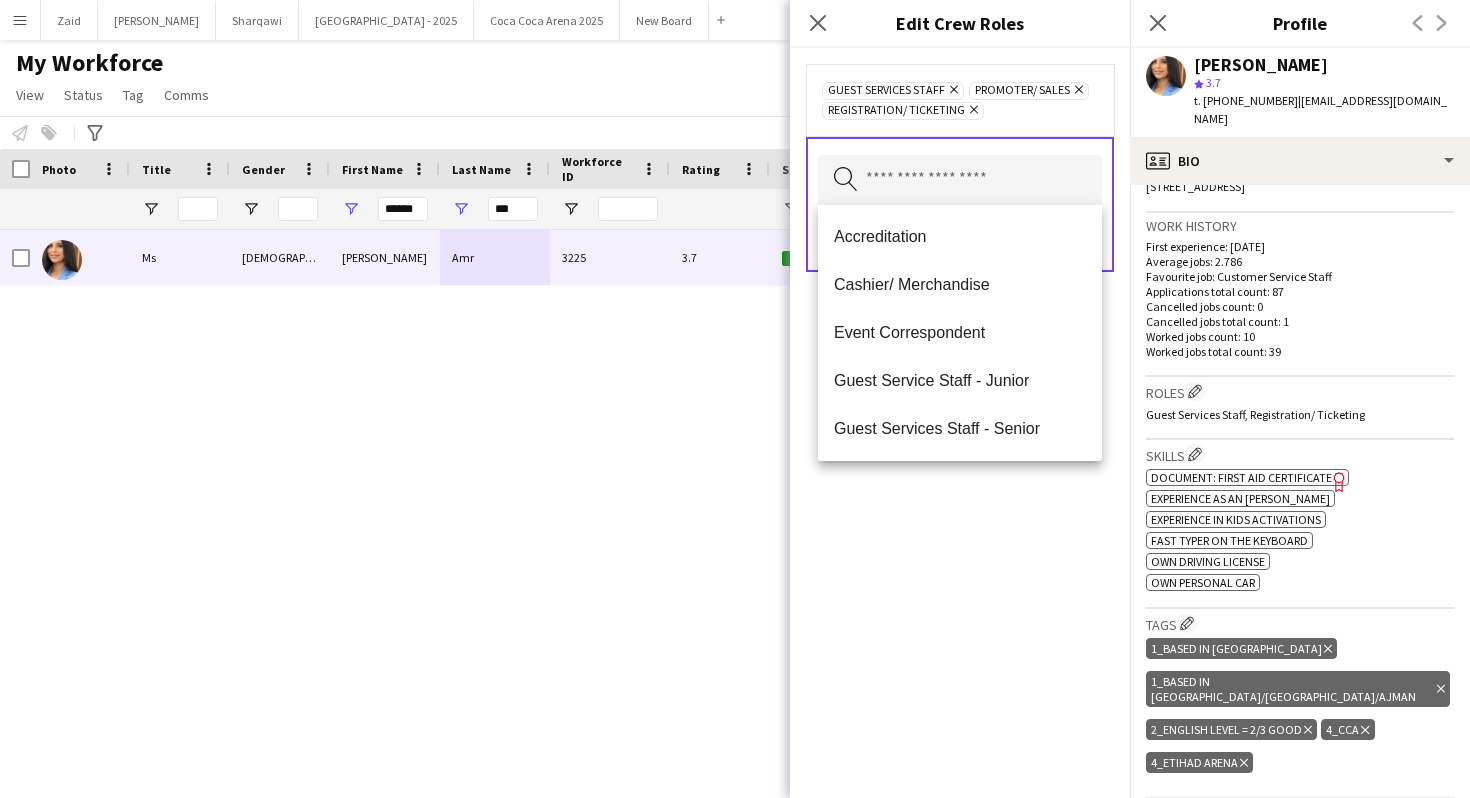 click on "Guest Services Staff
Remove
Promoter/ Sales
Remove
Registration/ Ticketing
Remove
Search by role type
Save" 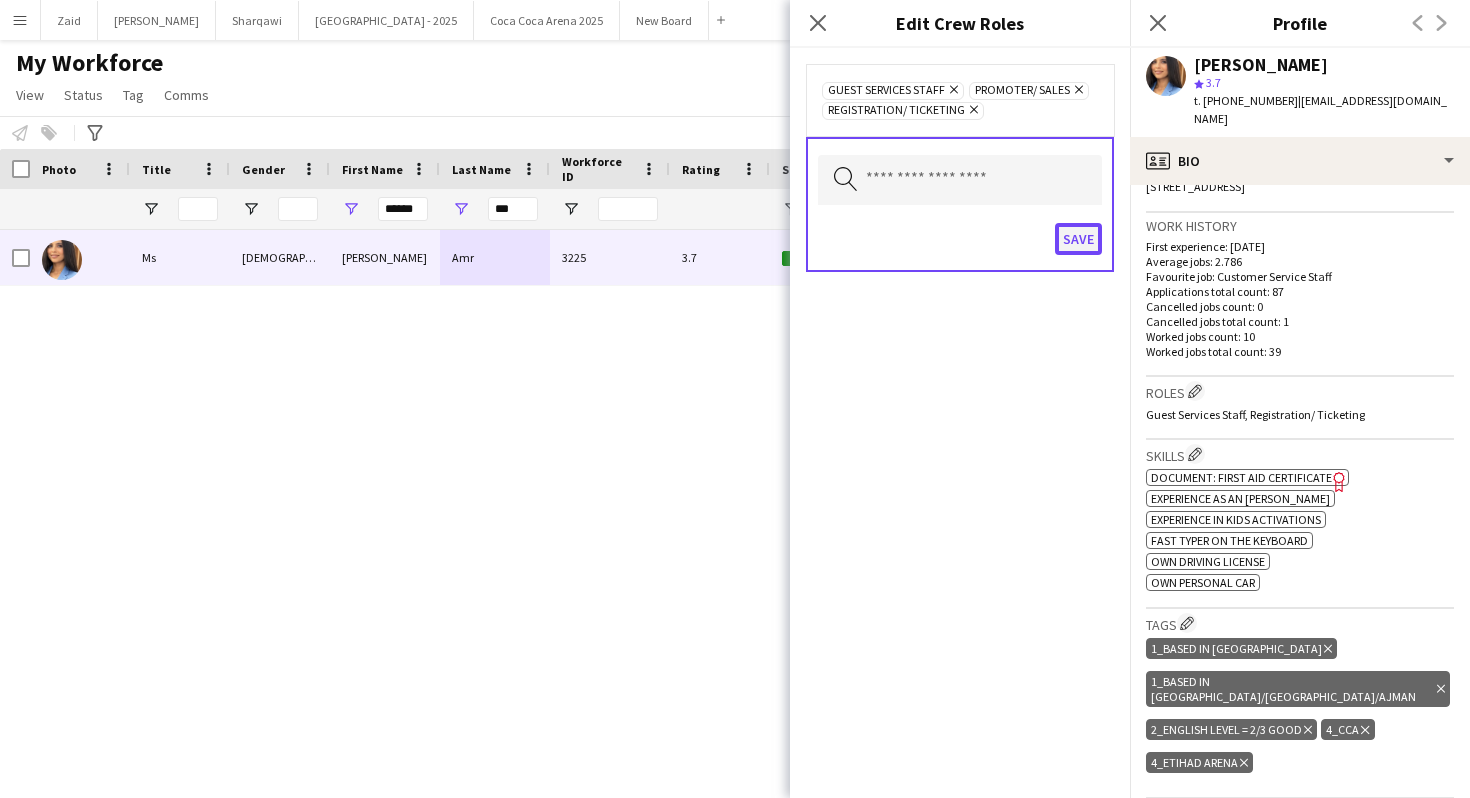 click on "Save" 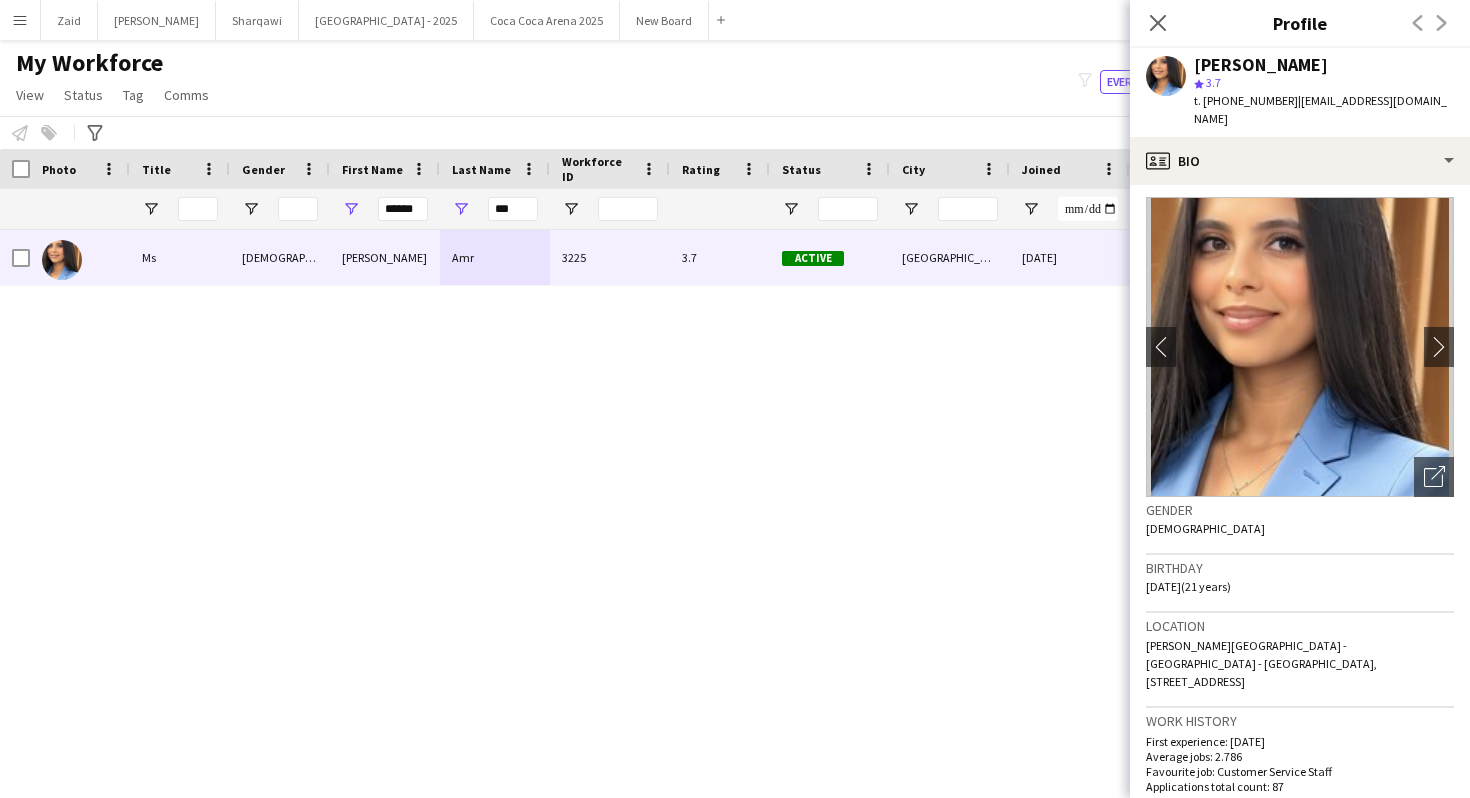 scroll, scrollTop: 0, scrollLeft: 0, axis: both 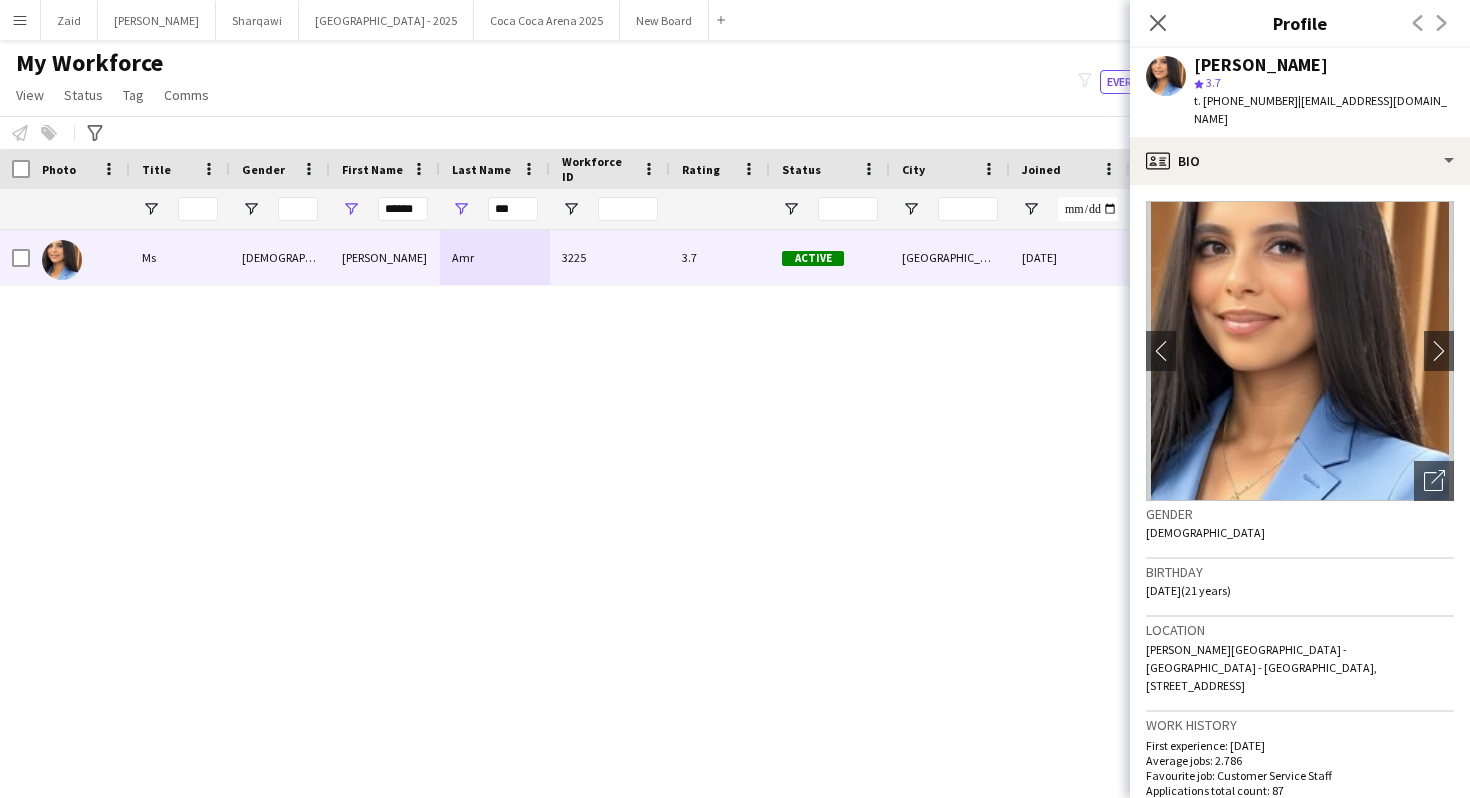 click on "Ms Female Mariam Amr 3225 3.7 Active Abu Dhabi 14-05-2024 13 days 10 Egyptian Guest Services Team" at bounding box center (705, 496) 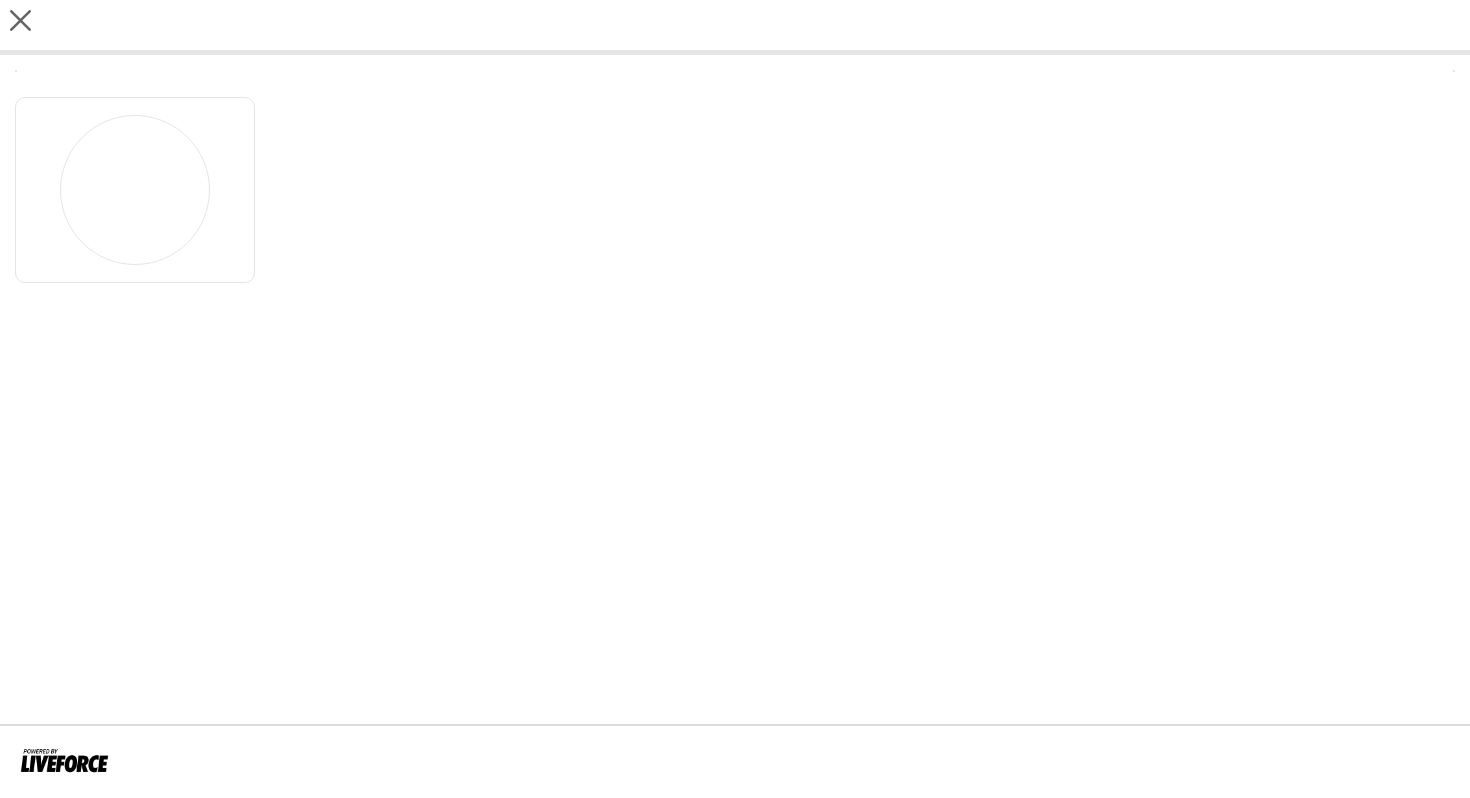 scroll, scrollTop: 0, scrollLeft: 0, axis: both 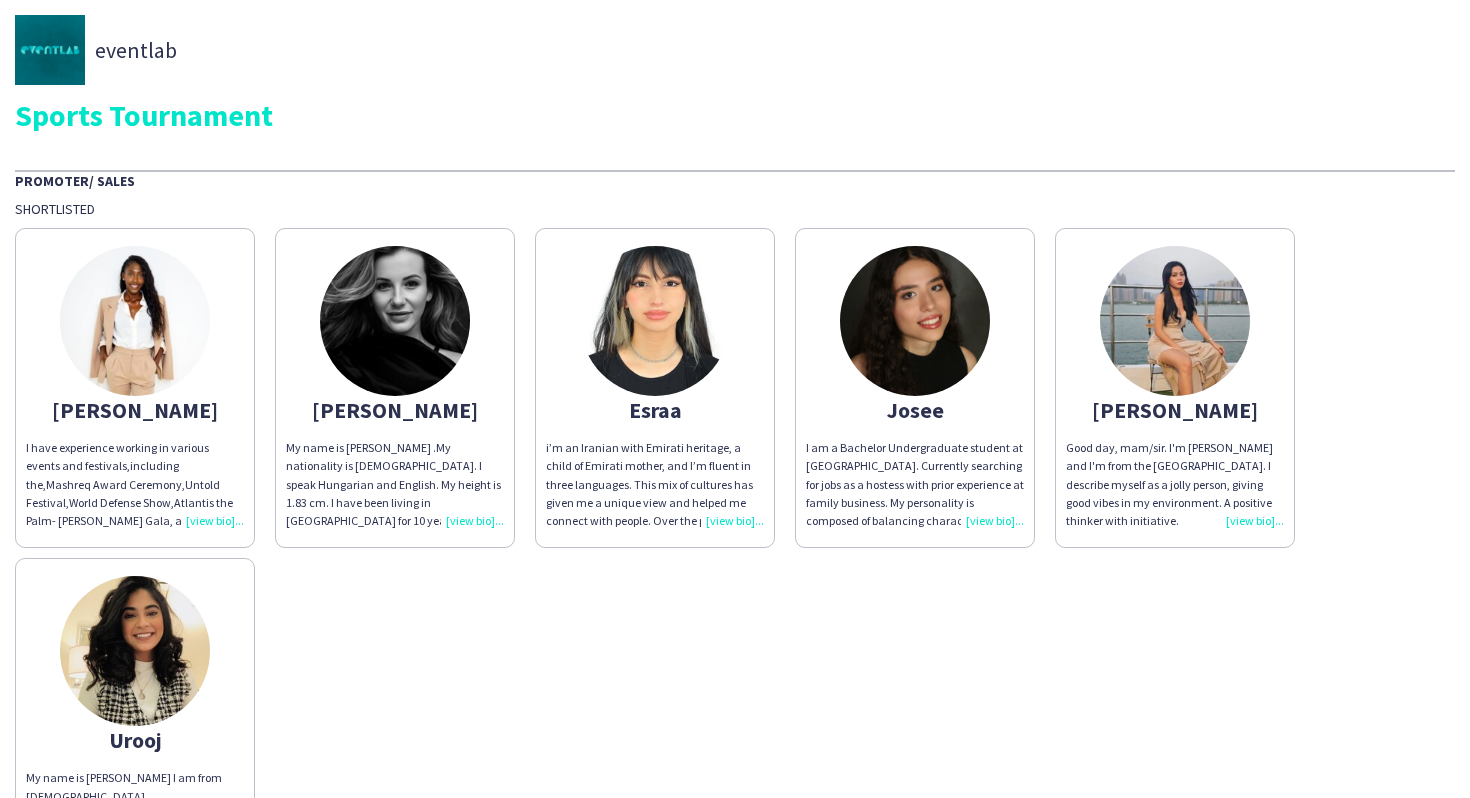 click on "eventlab   Sports Tournament" 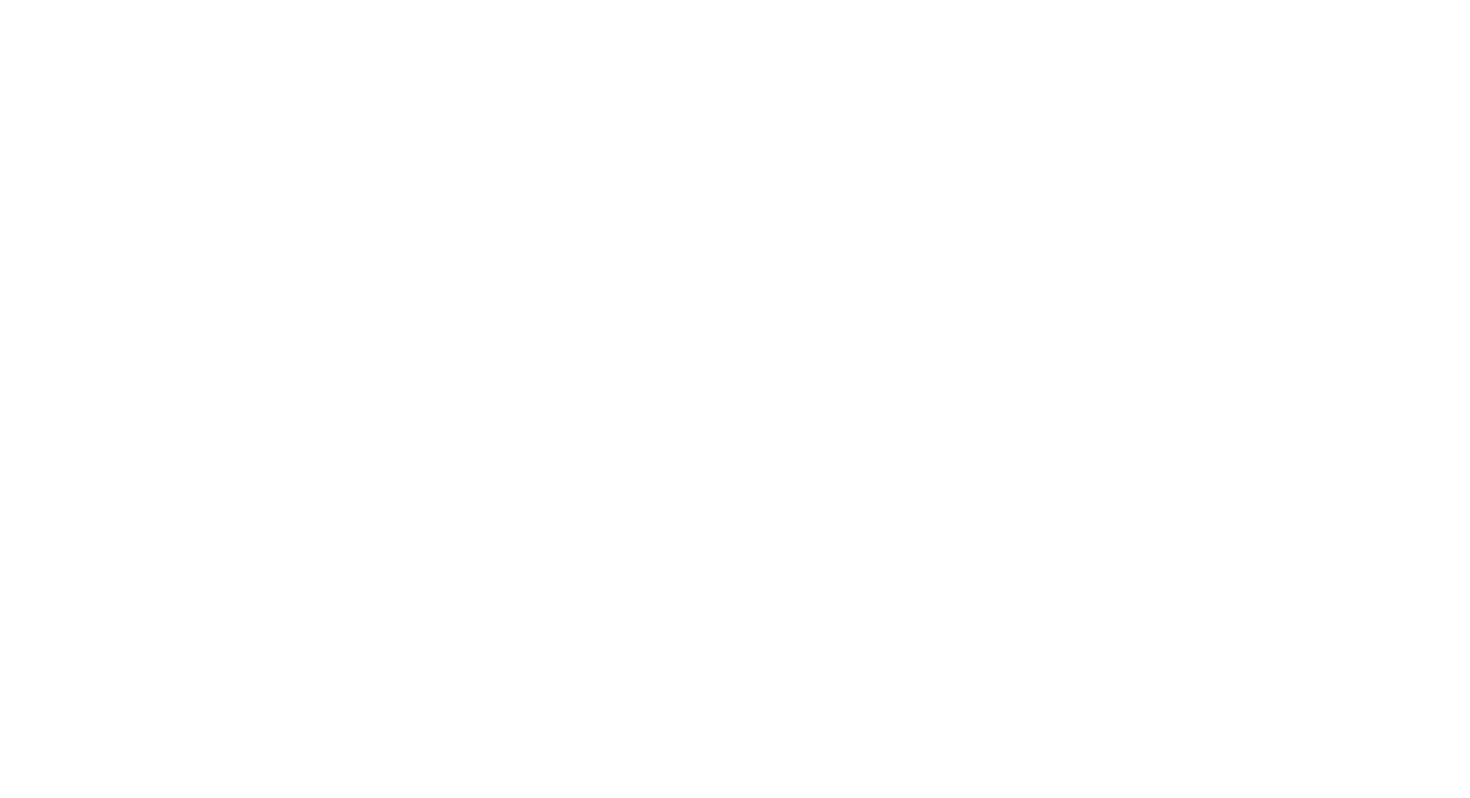 scroll, scrollTop: 0, scrollLeft: 0, axis: both 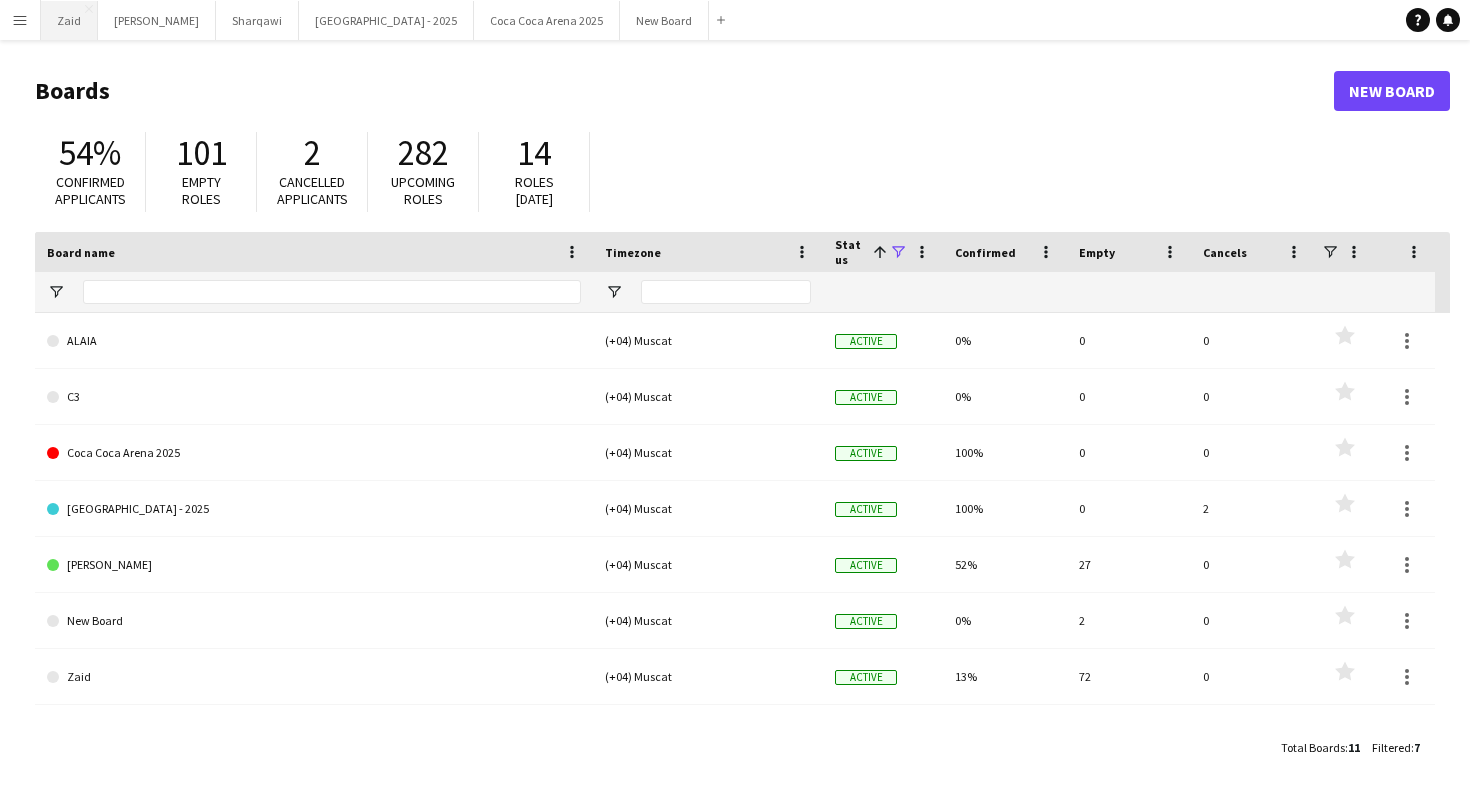 click on "Zaid
Close" at bounding box center [69, 20] 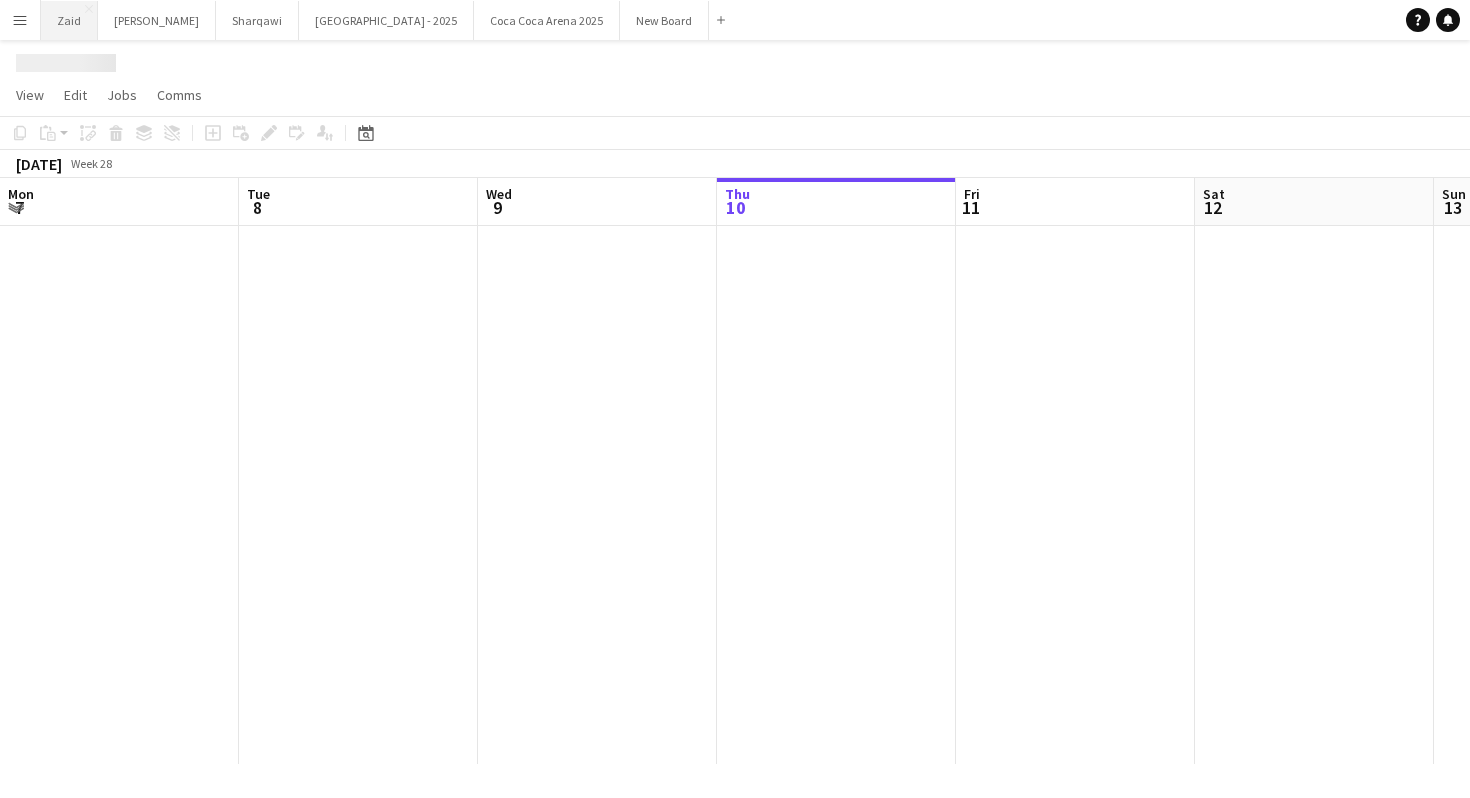scroll, scrollTop: 0, scrollLeft: 478, axis: horizontal 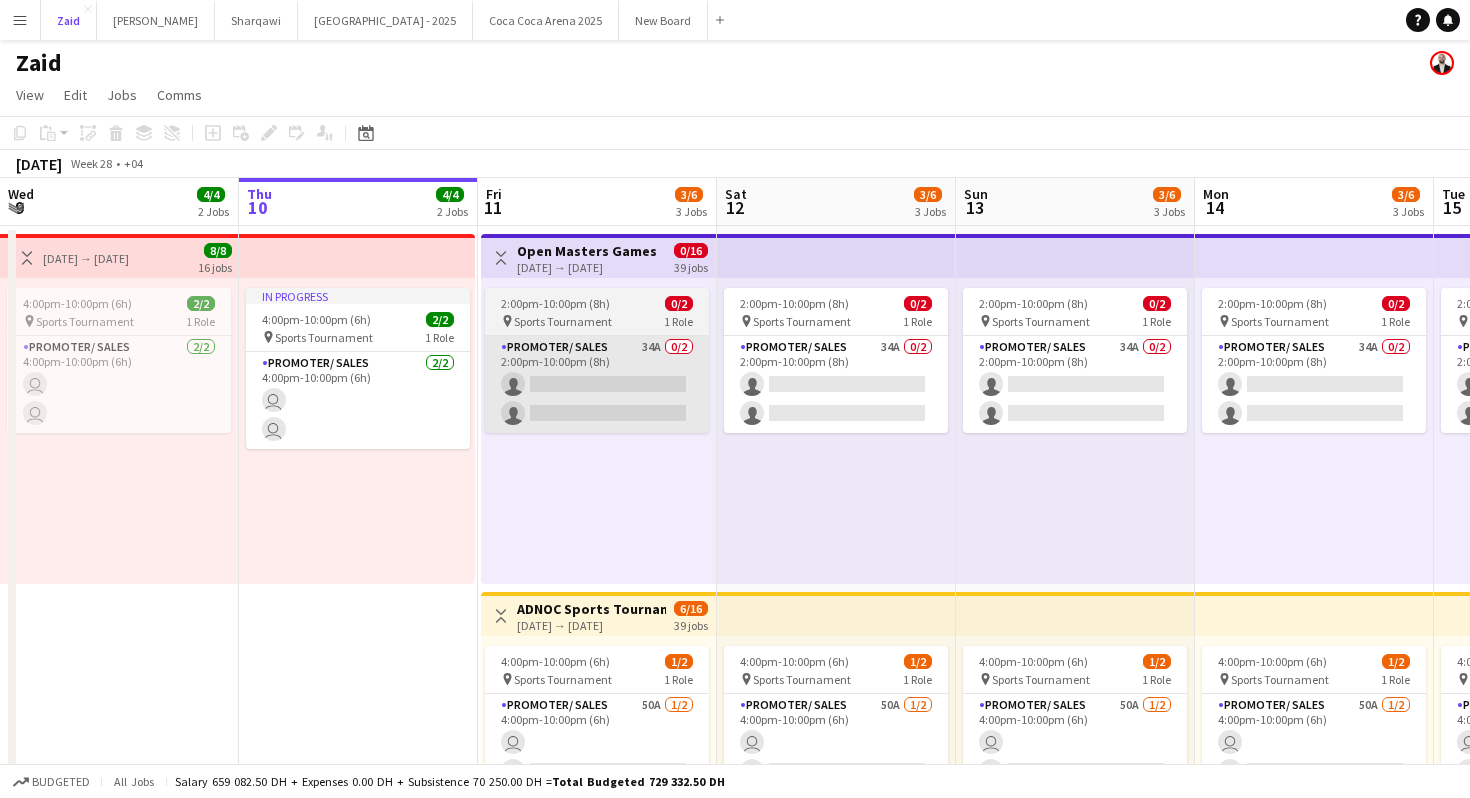 click on "Promoter/ Sales   34A   0/2   2:00pm-10:00pm (8h)
single-neutral-actions
single-neutral-actions" at bounding box center (597, 384) 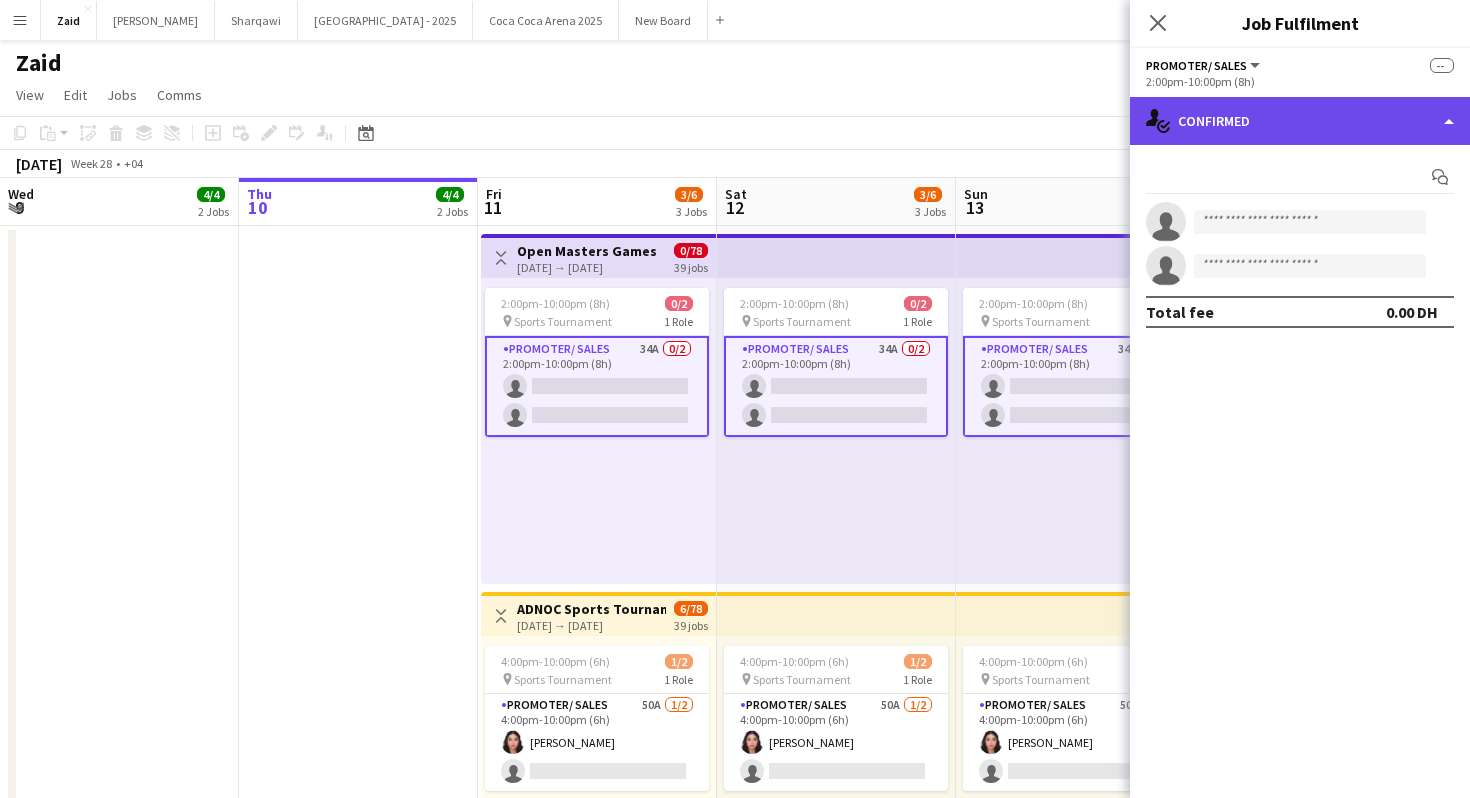 click on "single-neutral-actions-check-2
Confirmed" 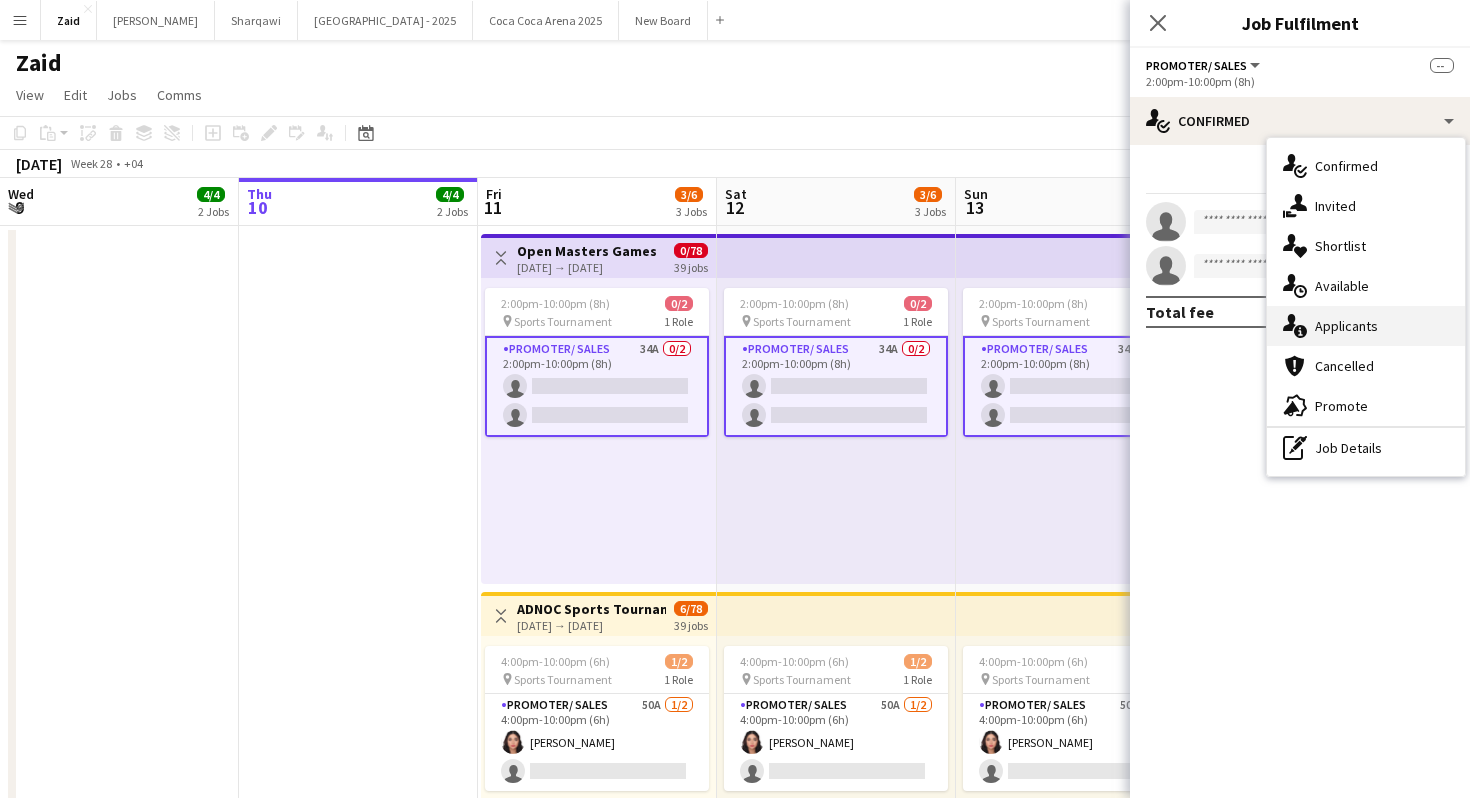 click on "single-neutral-actions-information
Applicants" at bounding box center [1366, 326] 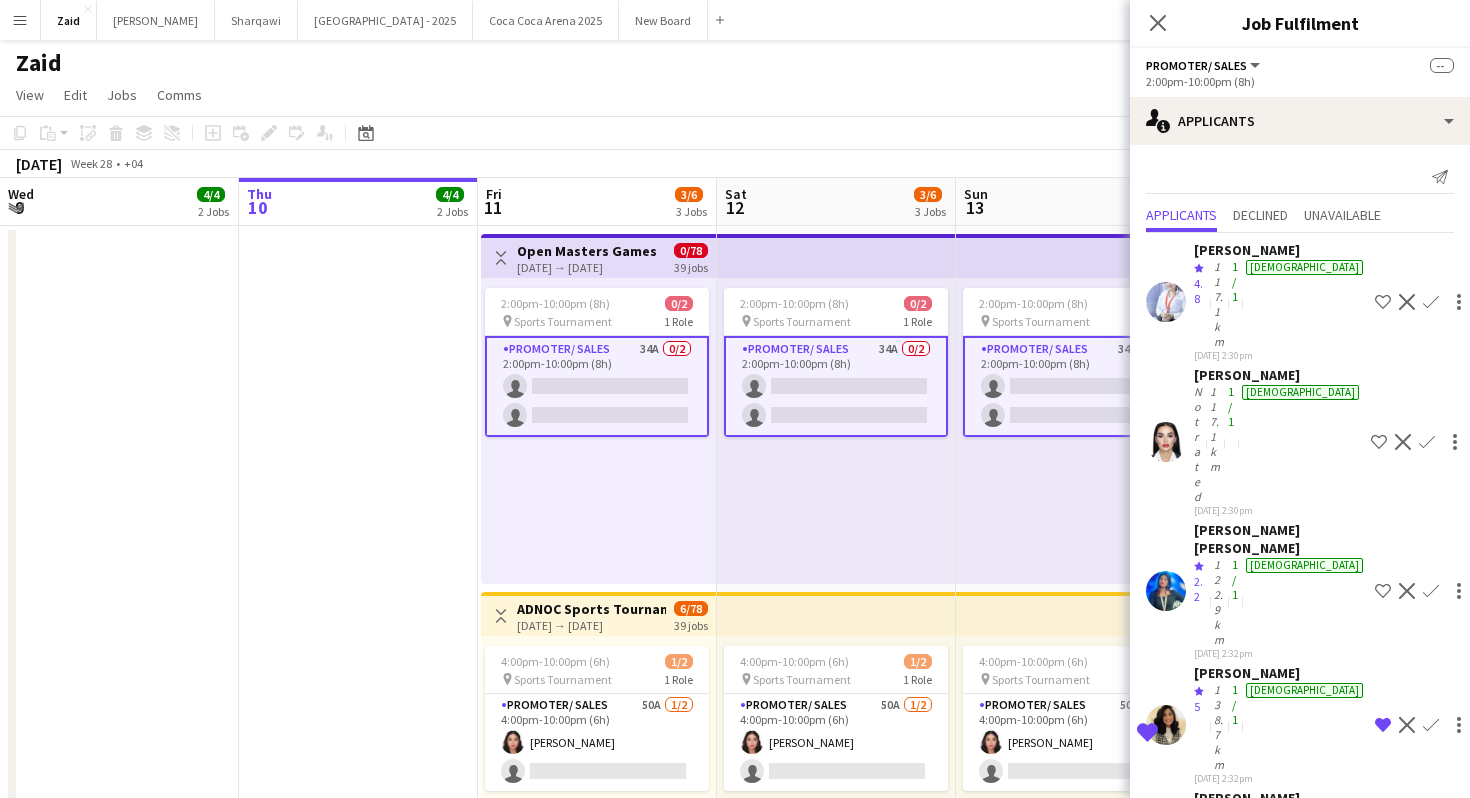 scroll, scrollTop: 1653, scrollLeft: 0, axis: vertical 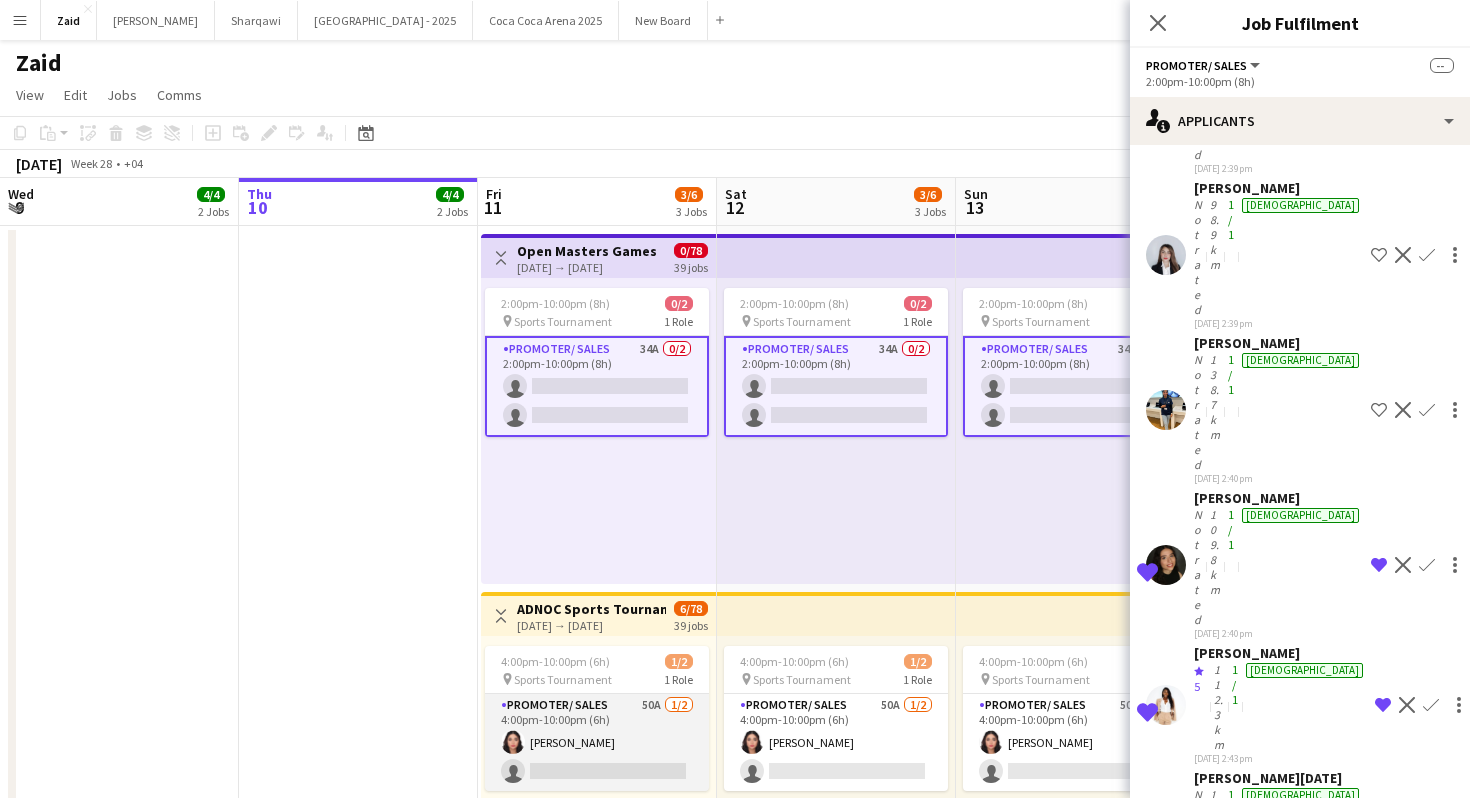 click on "Promoter/ Sales   50A   [DATE]   4:00pm-10:00pm (6h)
[PERSON_NAME]
single-neutral-actions" at bounding box center (597, 742) 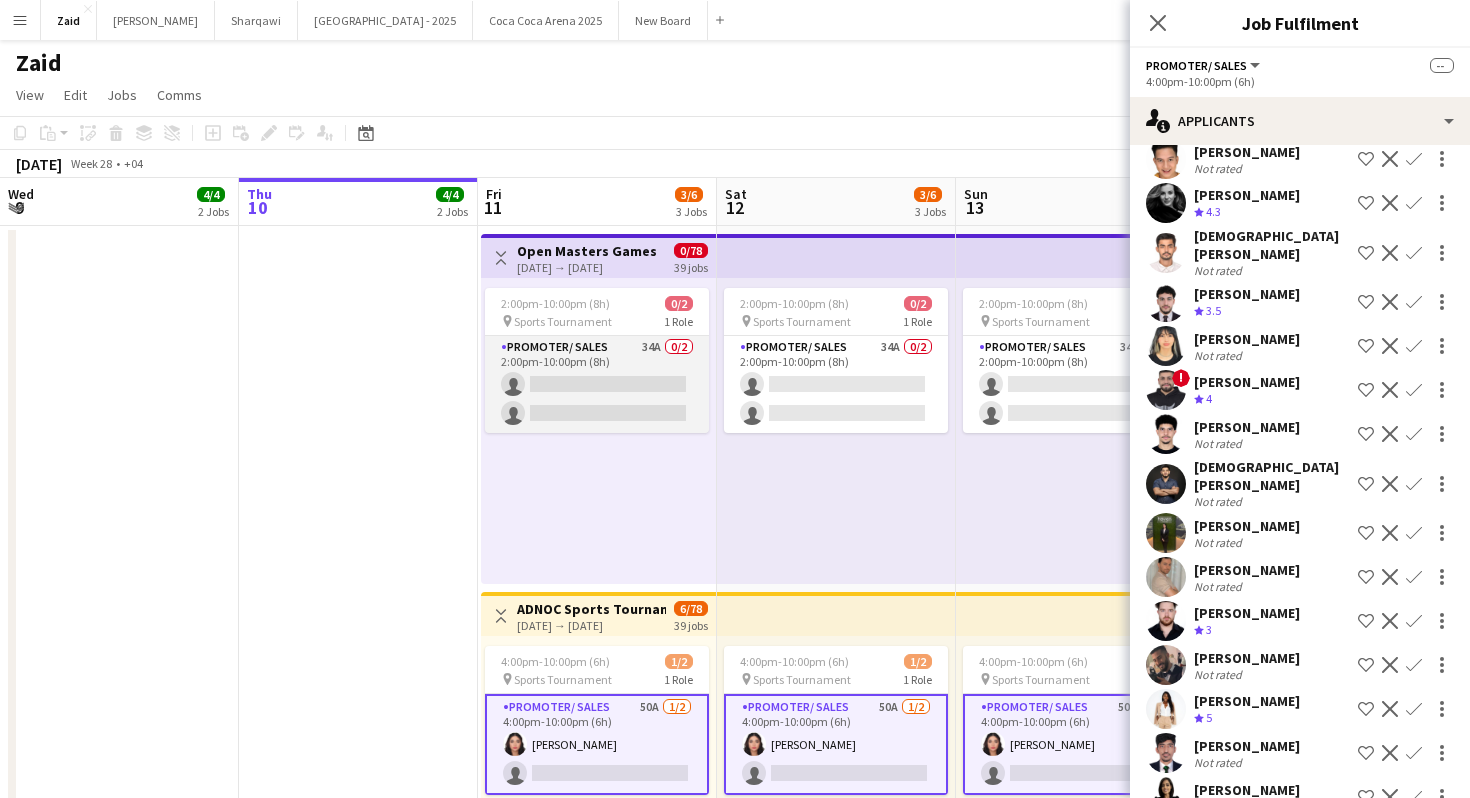 click on "Promoter/ Sales   34A   0/2   2:00pm-10:00pm (8h)
single-neutral-actions
single-neutral-actions" at bounding box center [597, 384] 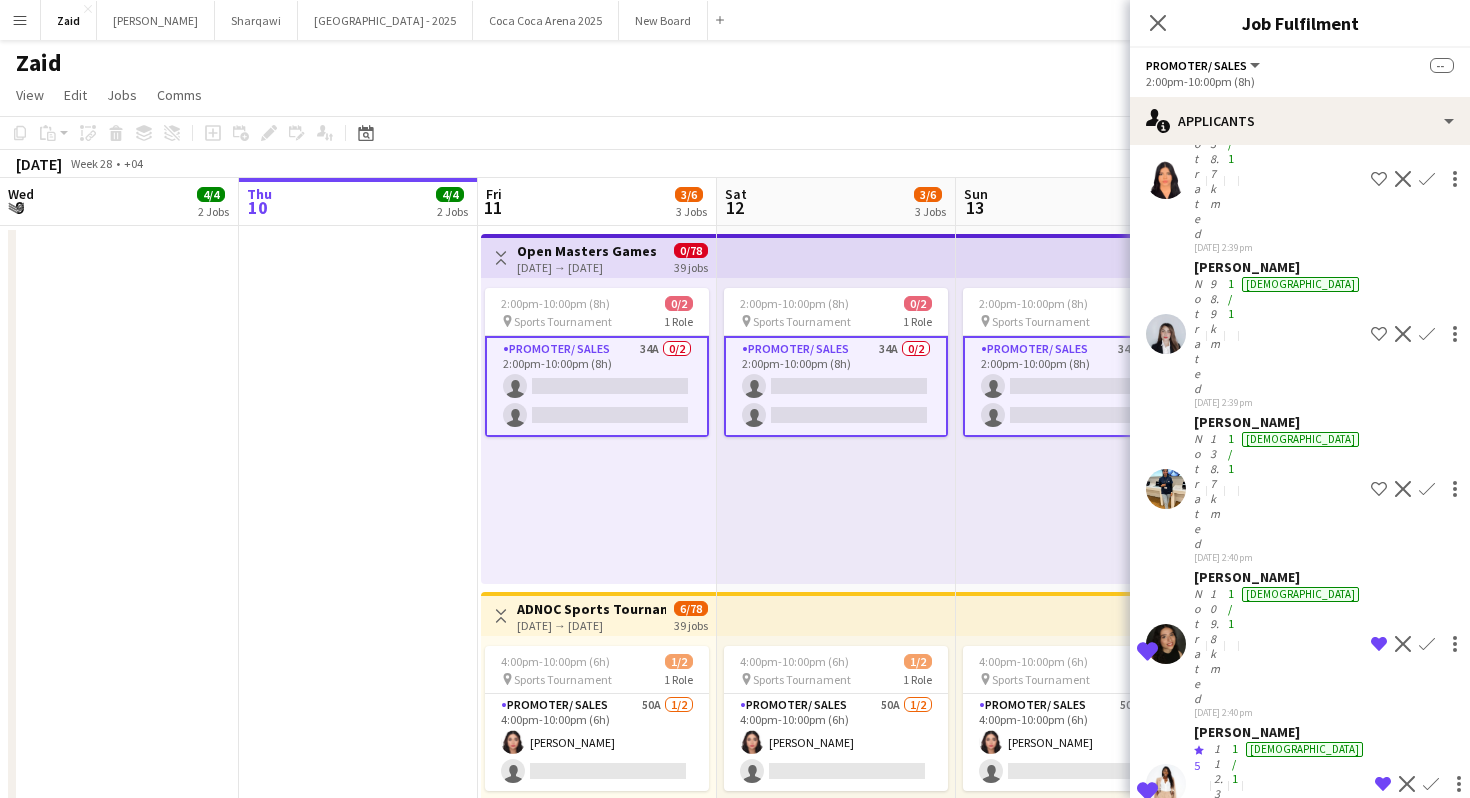 scroll, scrollTop: 1570, scrollLeft: 0, axis: vertical 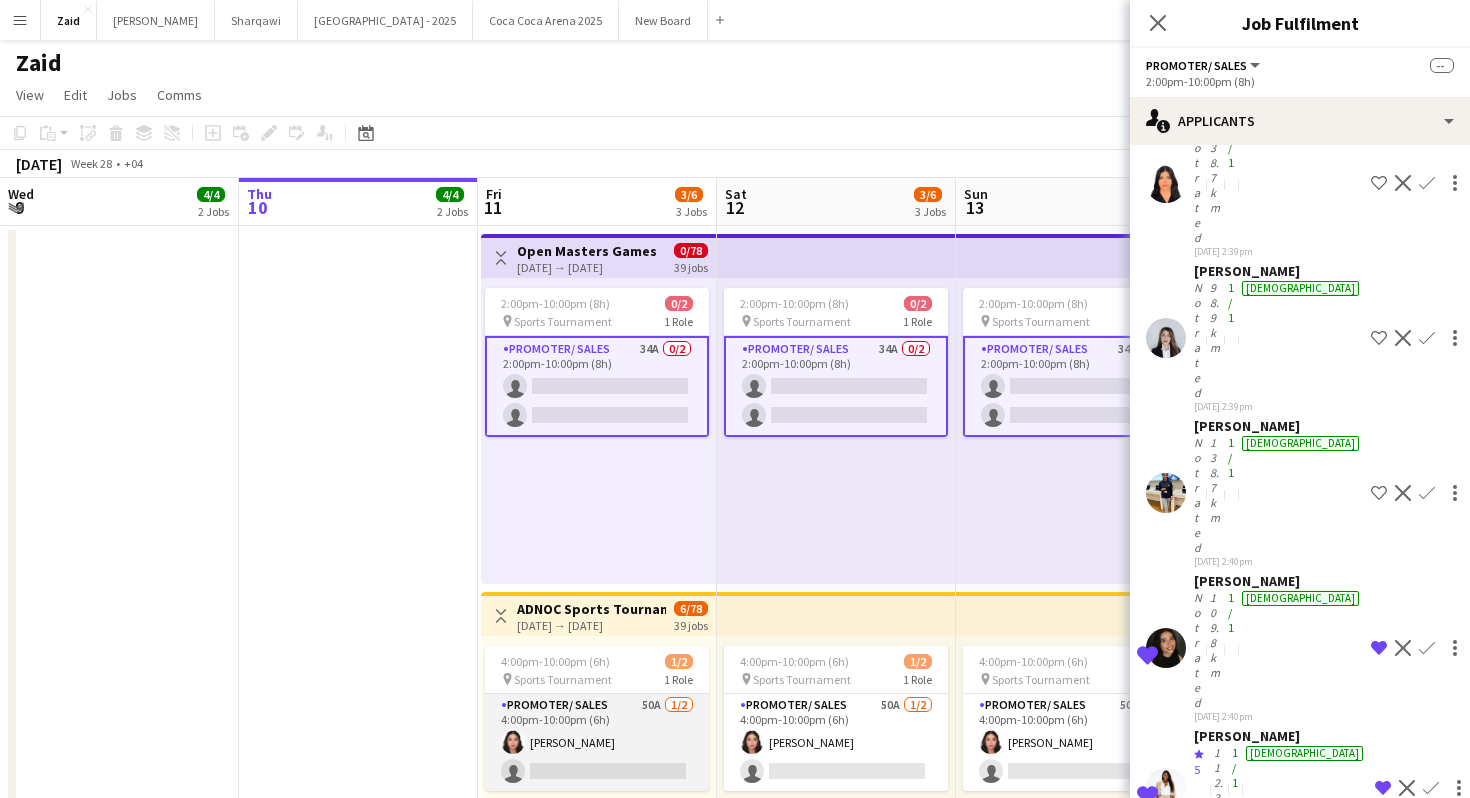 click on "Promoter/ Sales   50A   [DATE]   4:00pm-10:00pm (6h)
[PERSON_NAME]
single-neutral-actions" at bounding box center [597, 742] 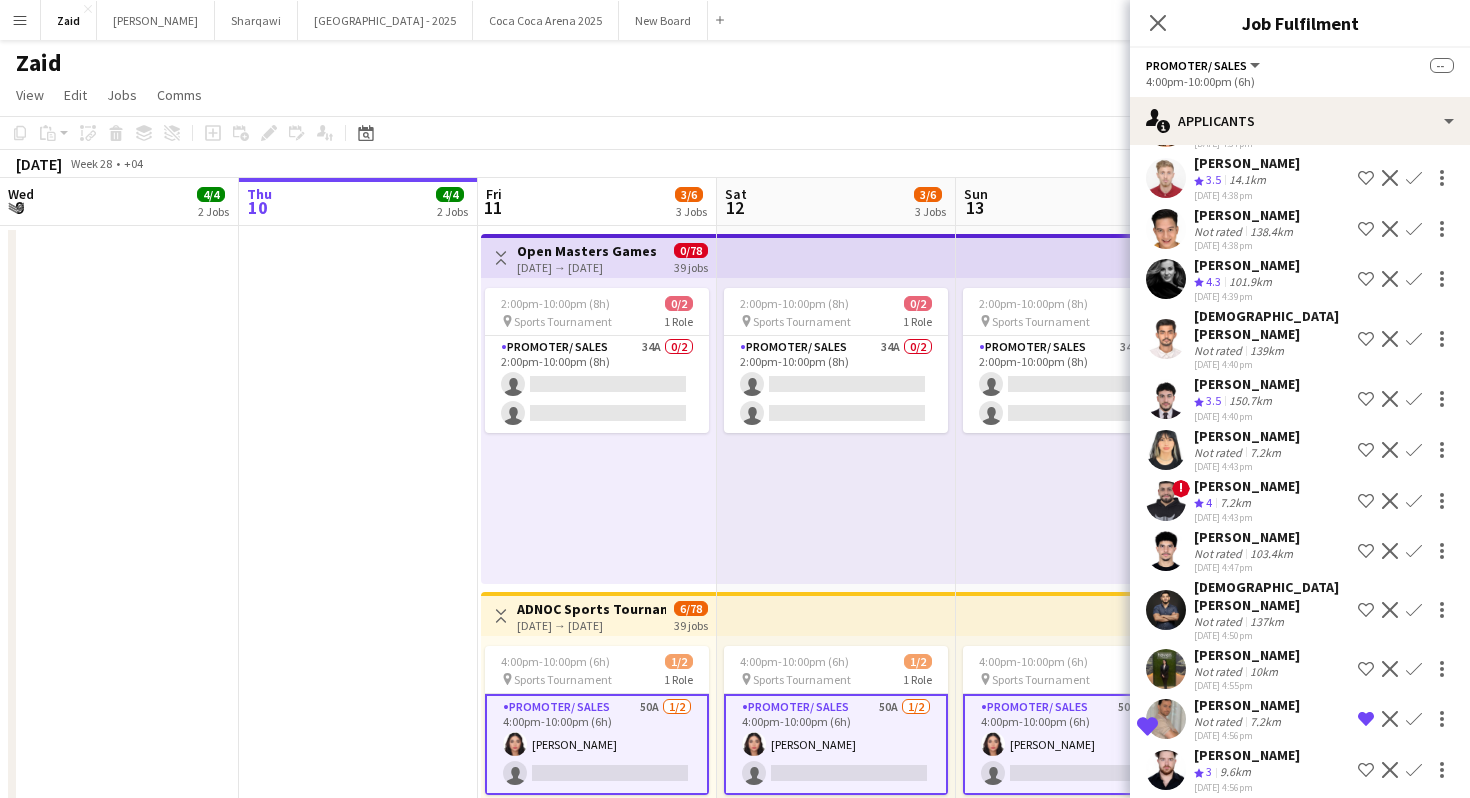 scroll, scrollTop: 1988, scrollLeft: 0, axis: vertical 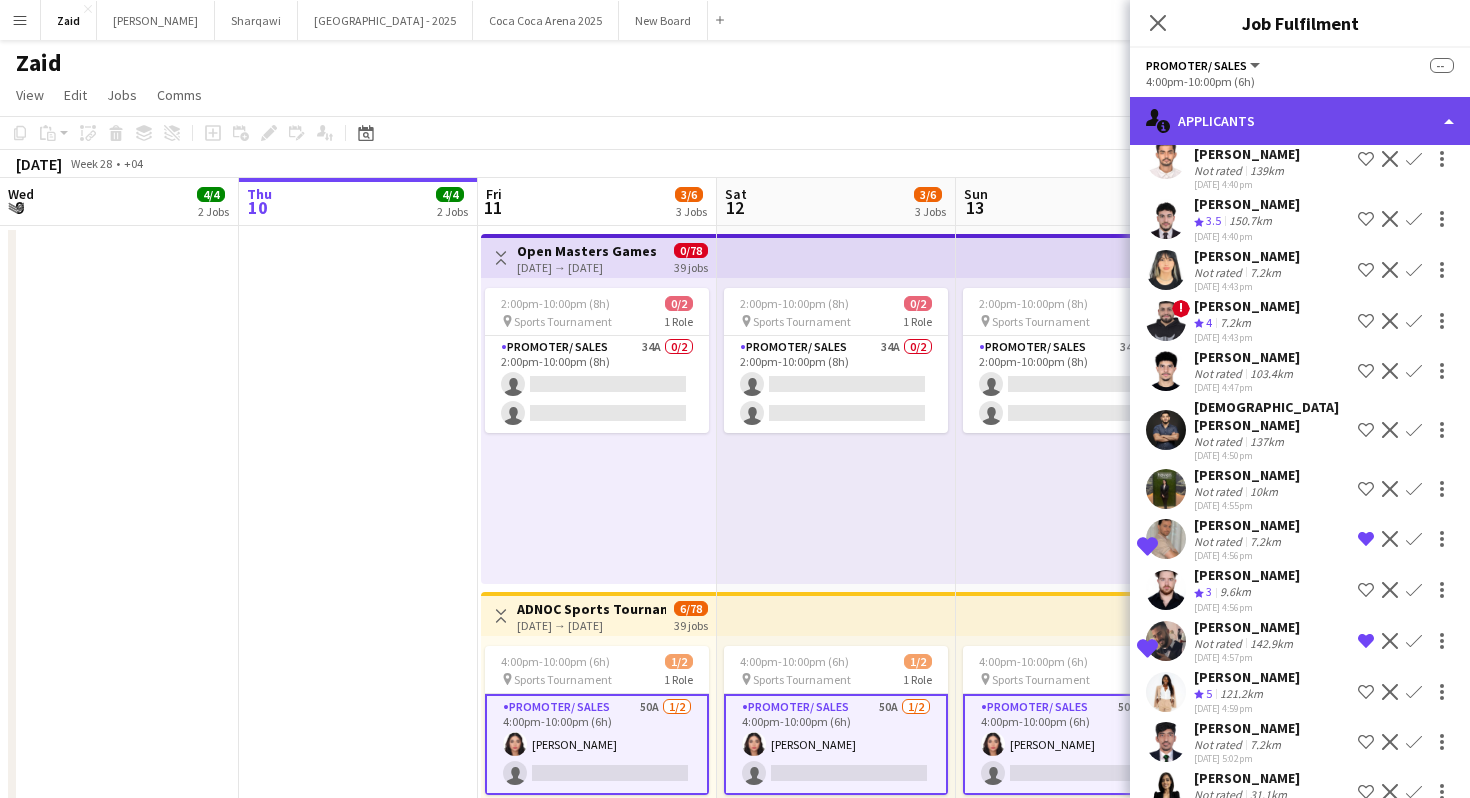 click on "single-neutral-actions-information
Applicants" 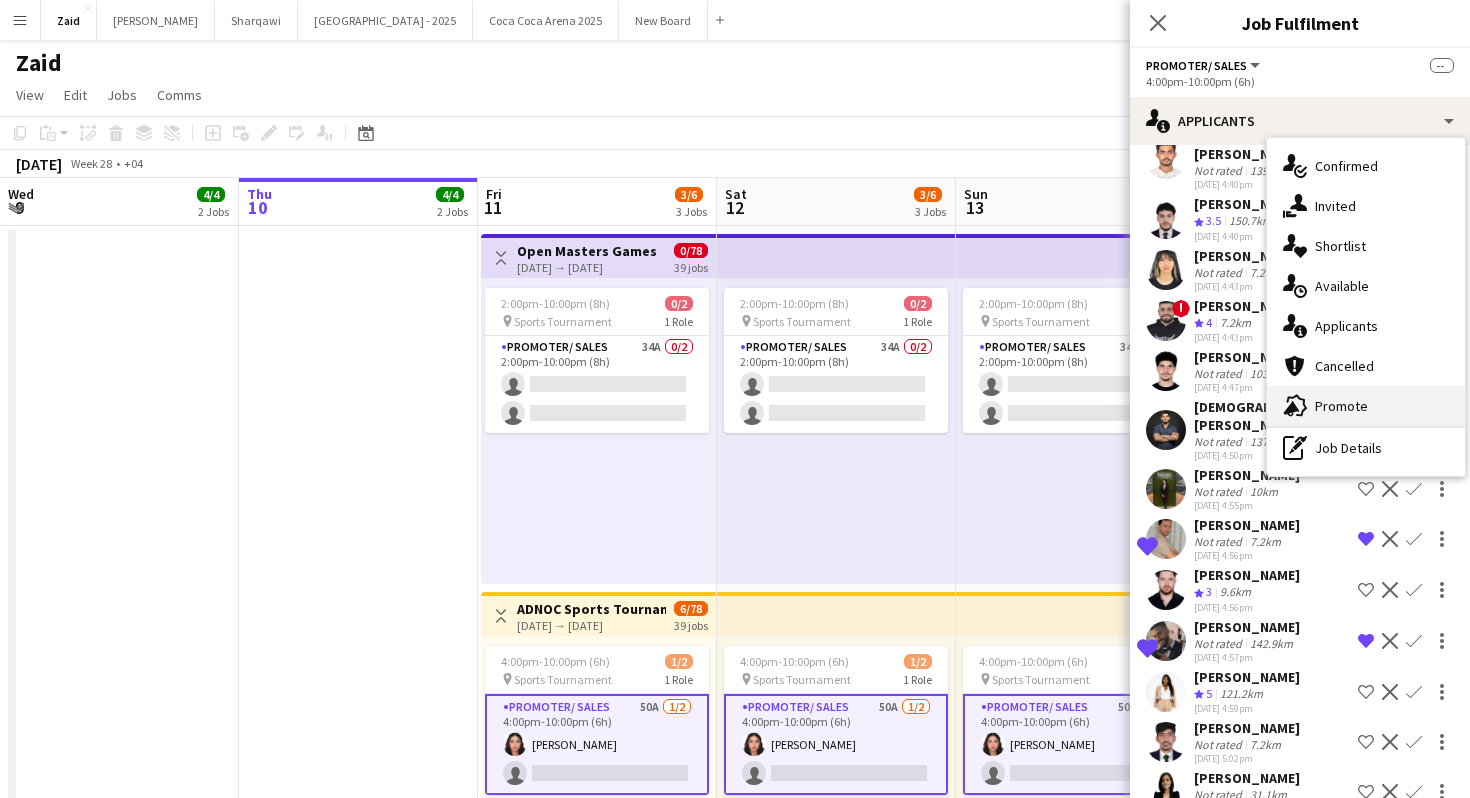 click on "advertising-megaphone
Promote" at bounding box center [1366, 406] 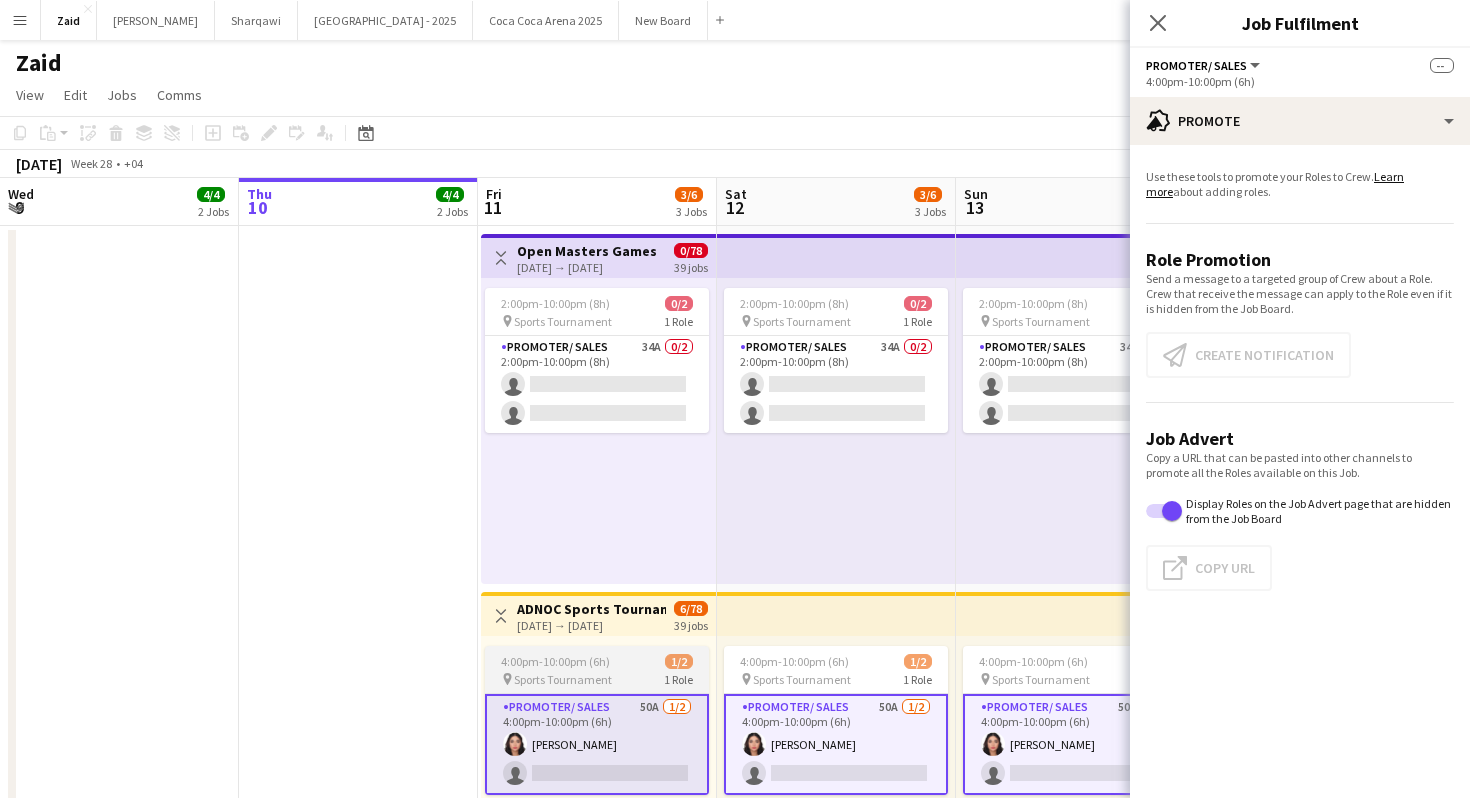 click on "4:00pm-10:00pm (6h)    1/2" at bounding box center [597, 661] 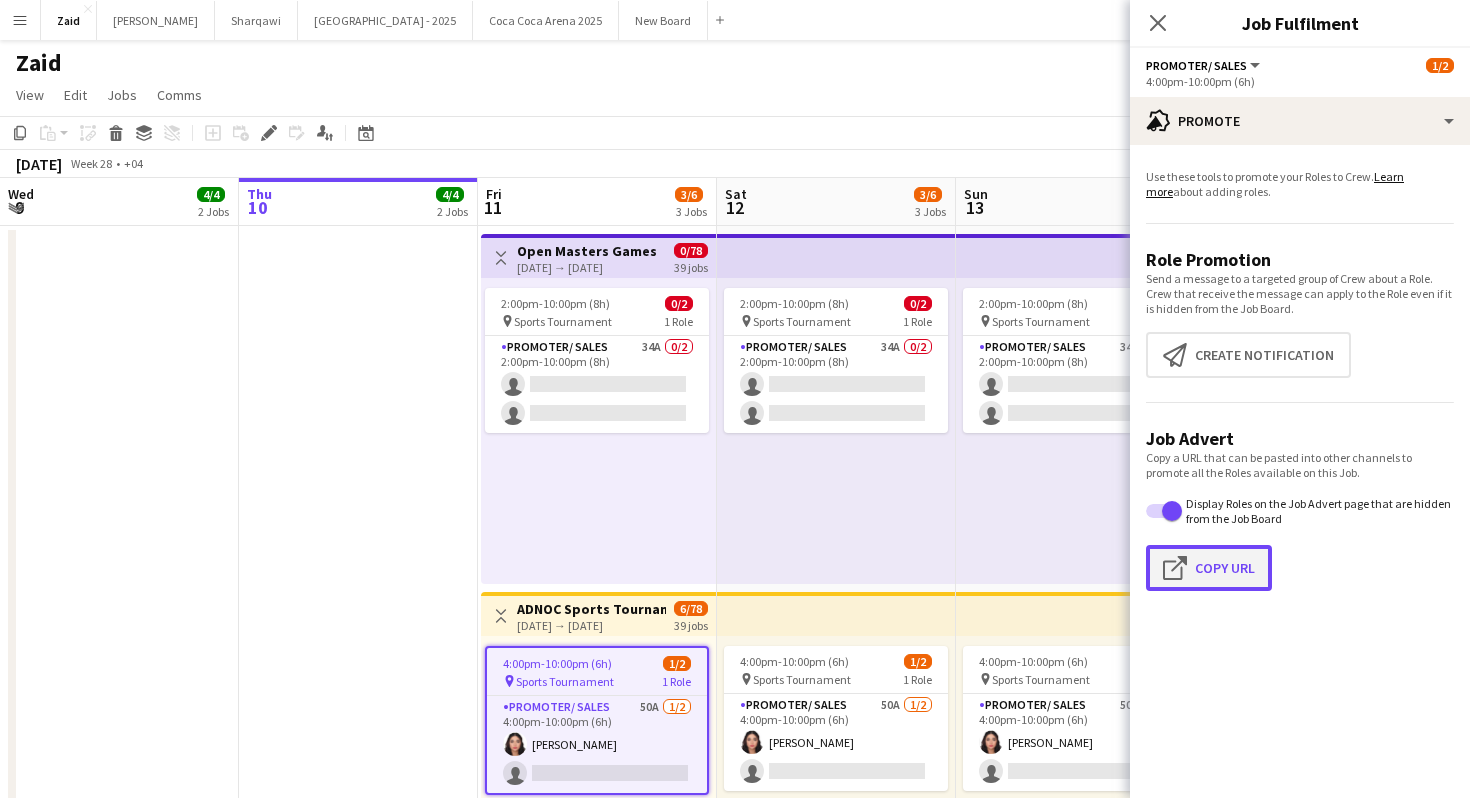 click on "Click to copy URL" at bounding box center [1179, 568] 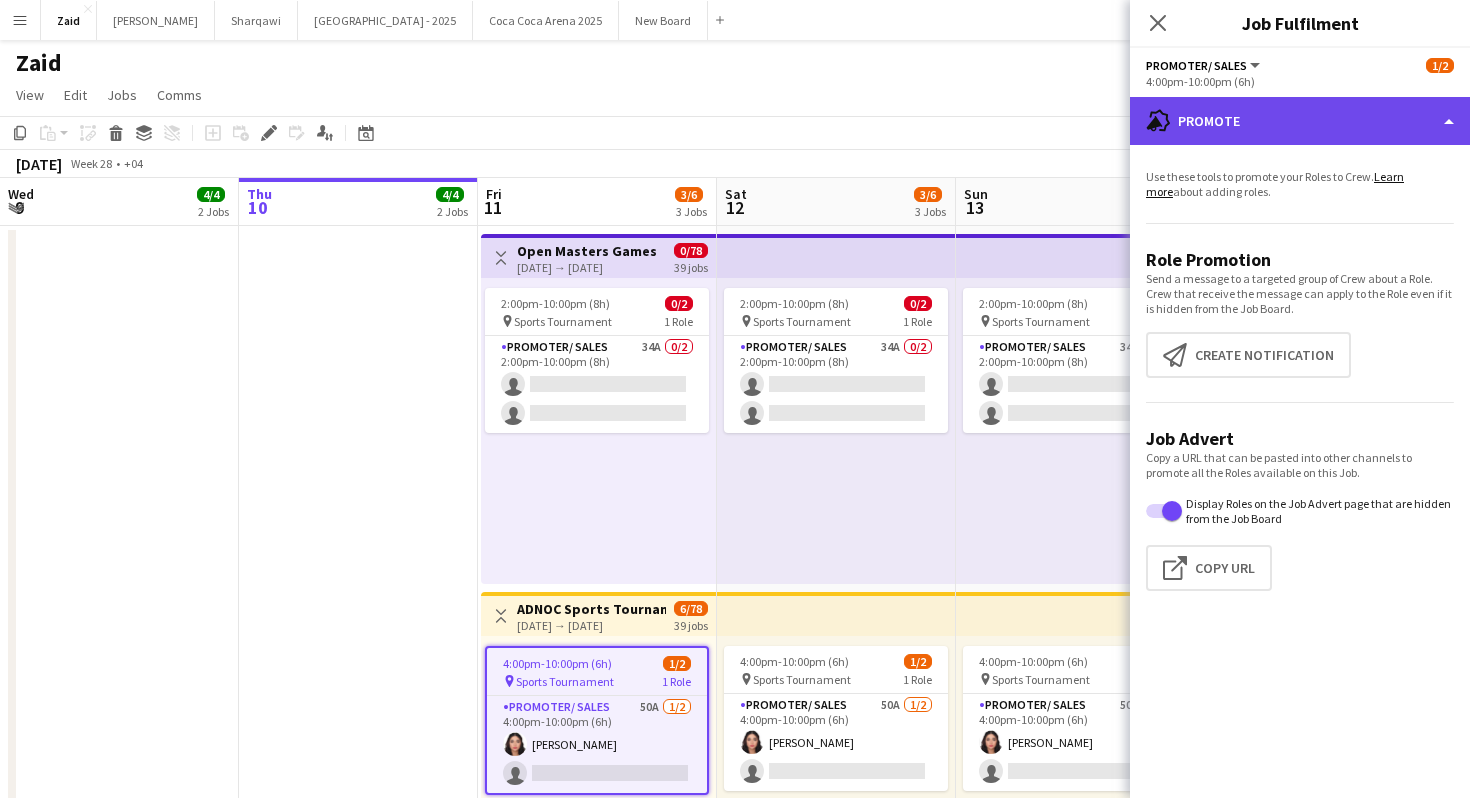 click on "advertising-megaphone
Promote" 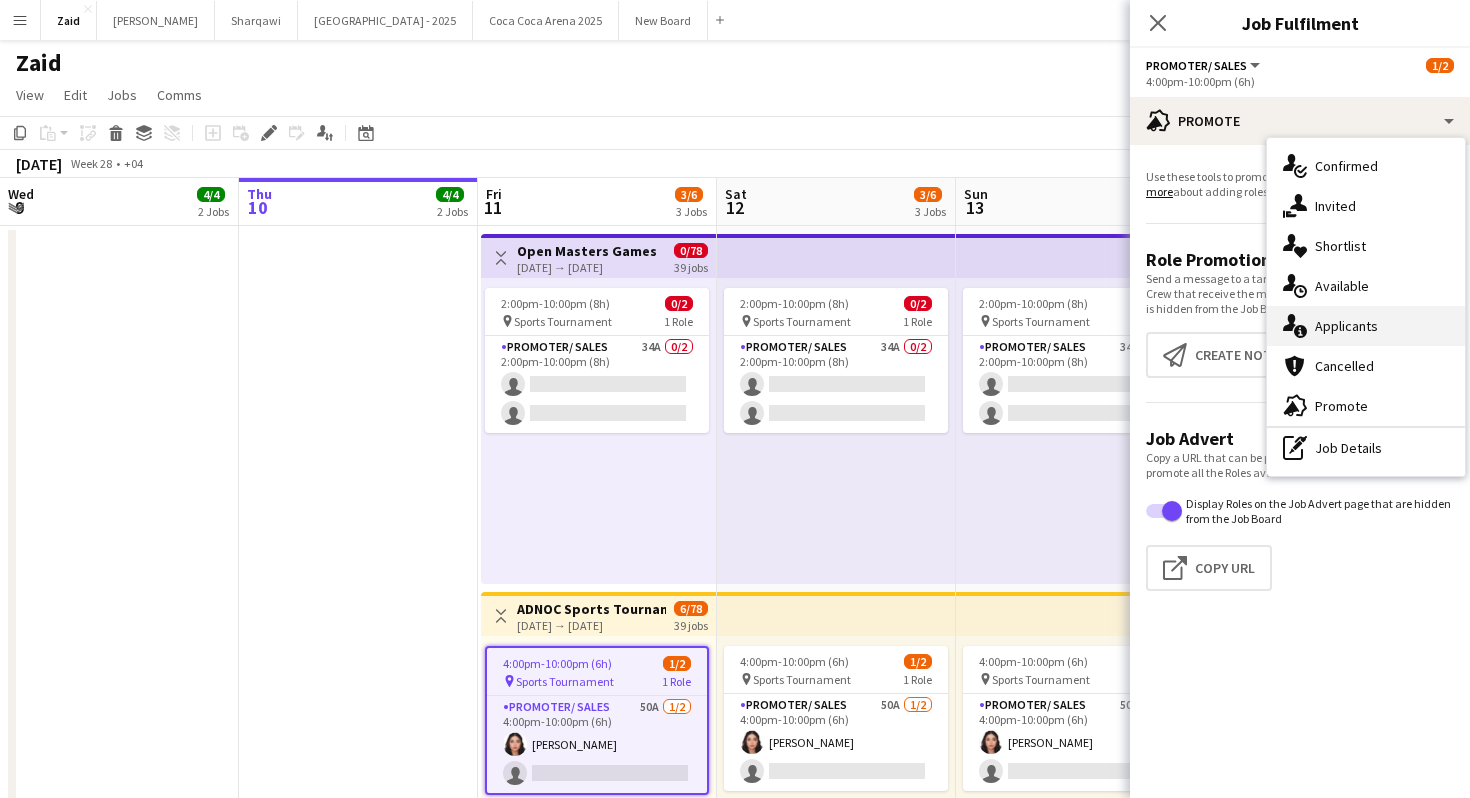 click on "single-neutral-actions-information
Applicants" at bounding box center [1366, 326] 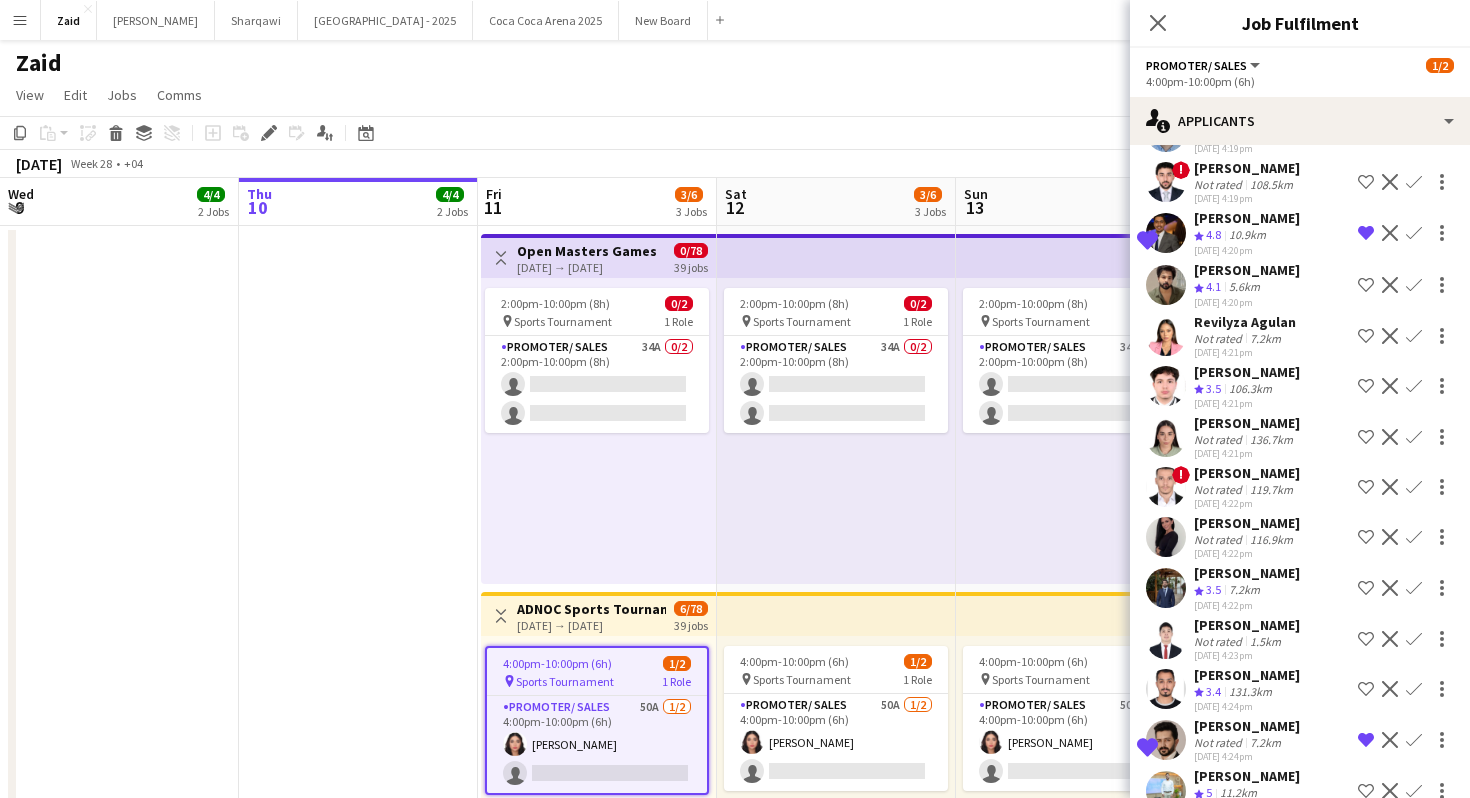 scroll, scrollTop: 404, scrollLeft: 0, axis: vertical 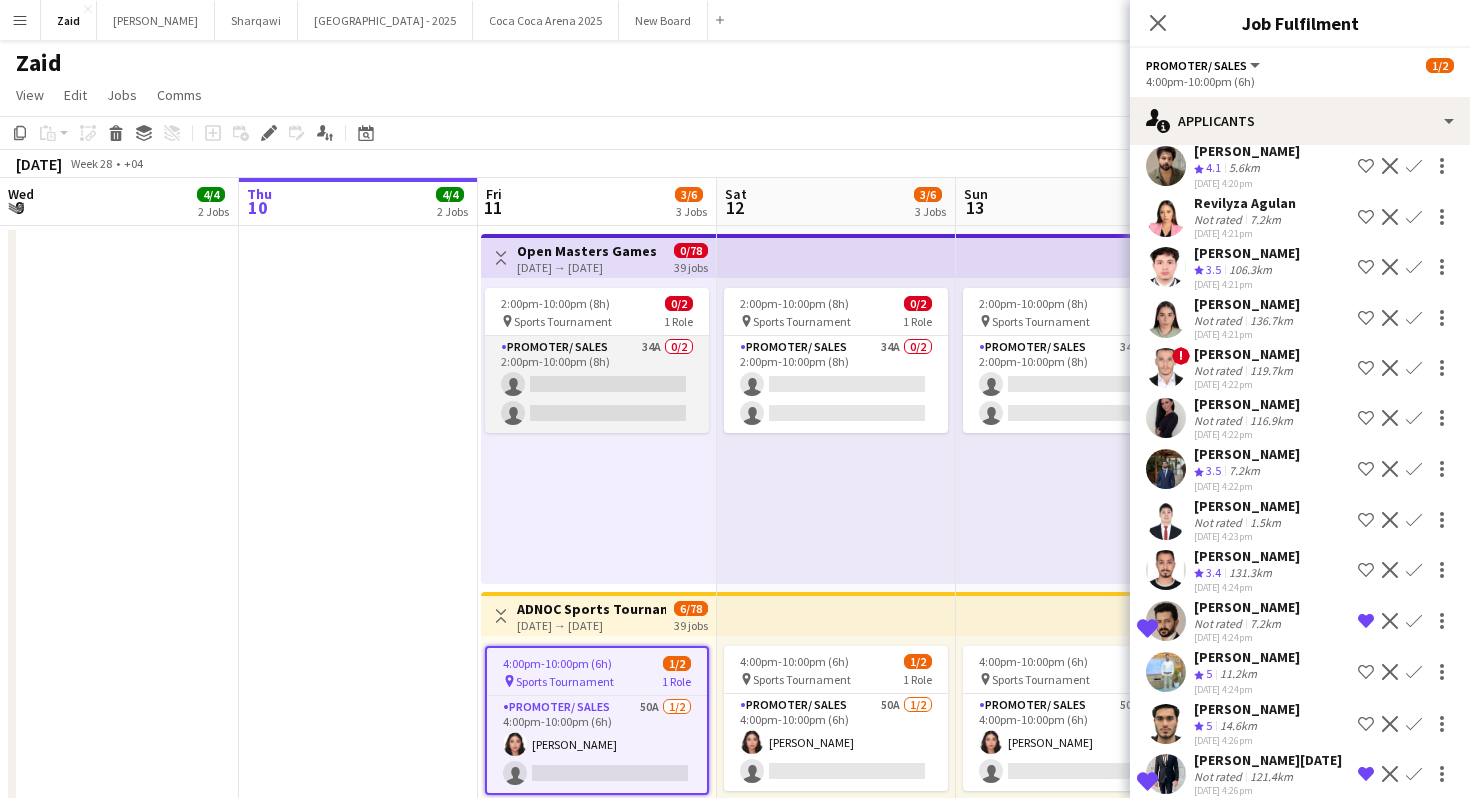 click on "Promoter/ Sales   34A   0/2   2:00pm-10:00pm (8h)
single-neutral-actions
single-neutral-actions" at bounding box center [597, 384] 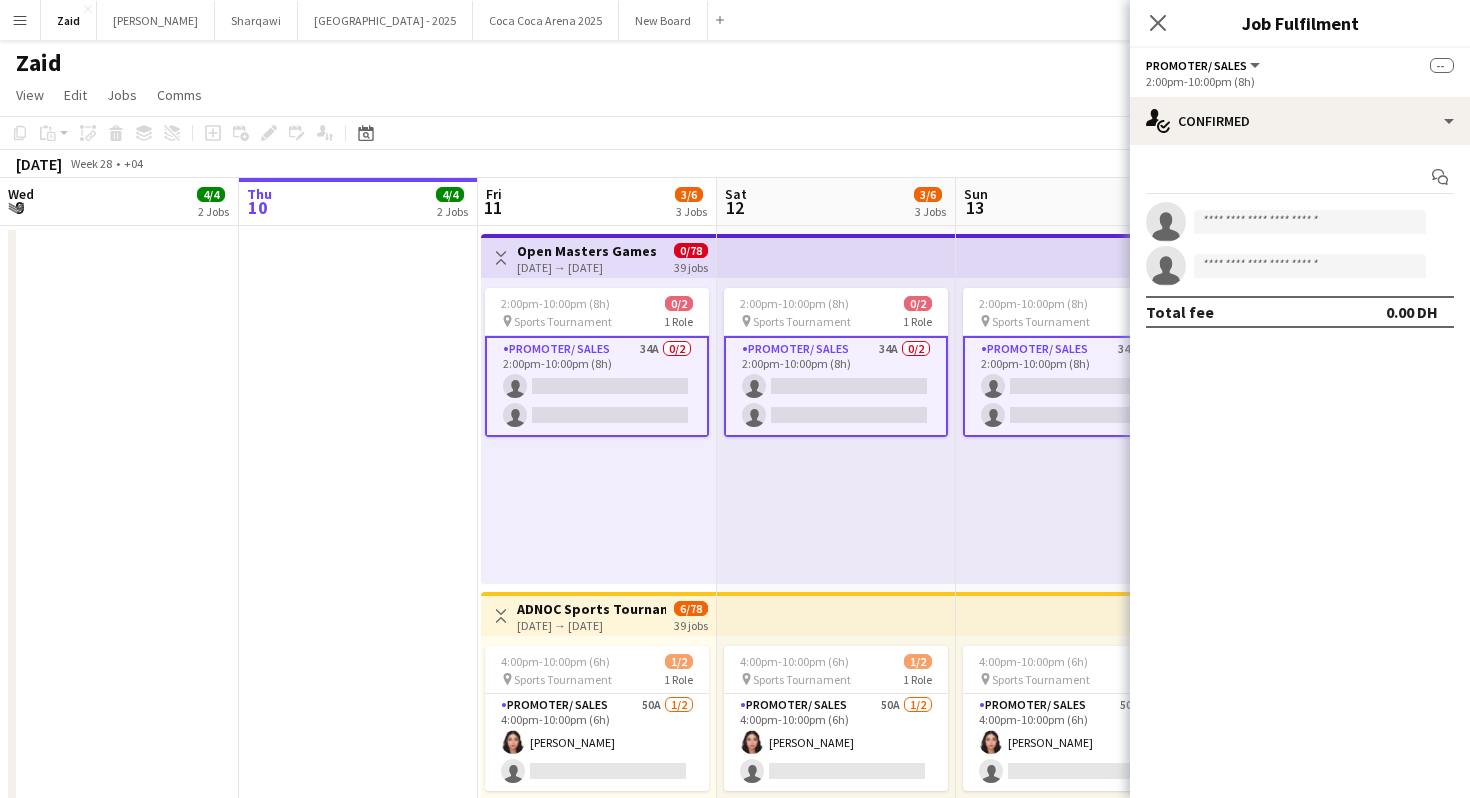 click on "Start chat
single-neutral-actions
single-neutral-actions
Total fee   0.00 DH" at bounding box center [1300, 244] 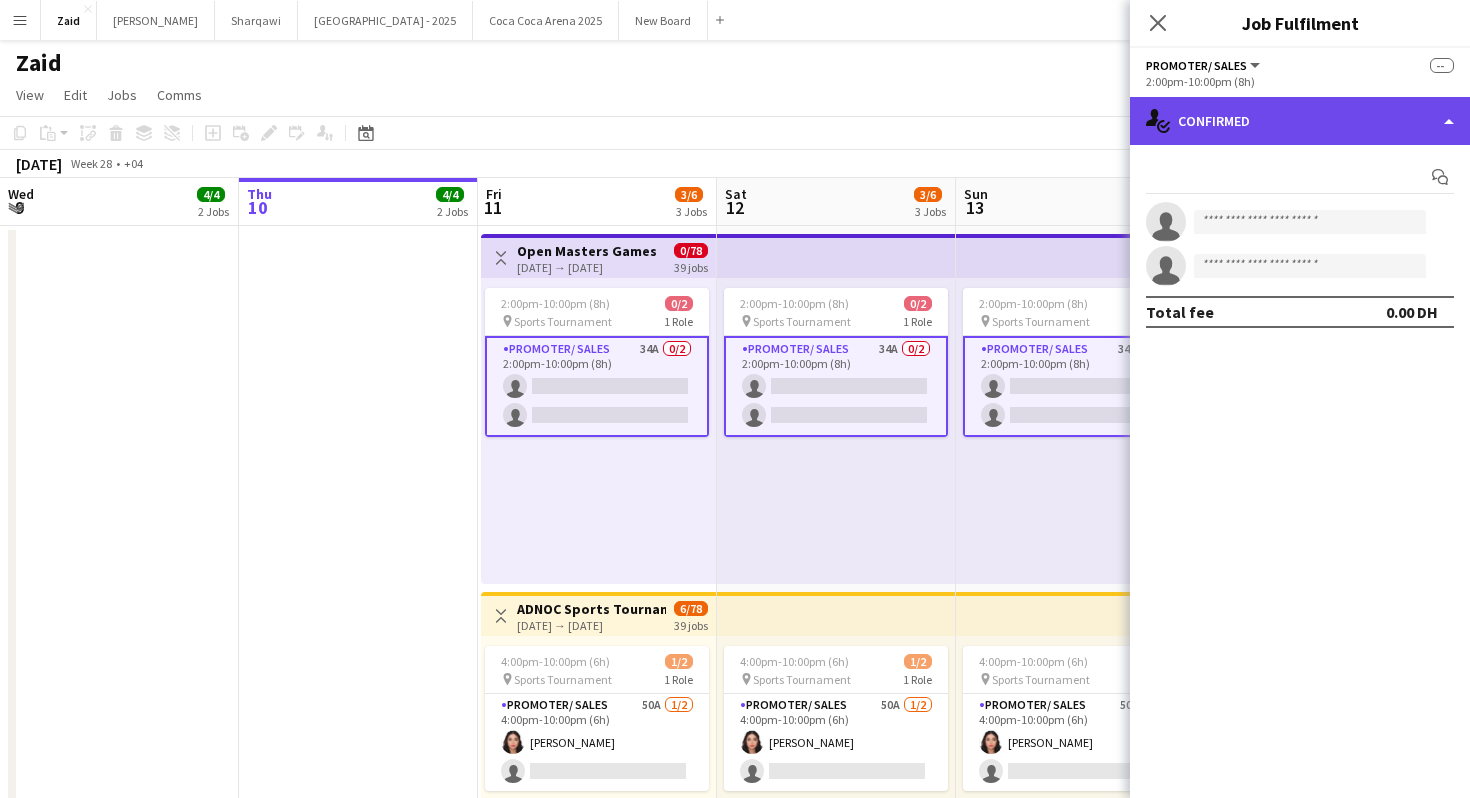 click on "single-neutral-actions-check-2
Confirmed" 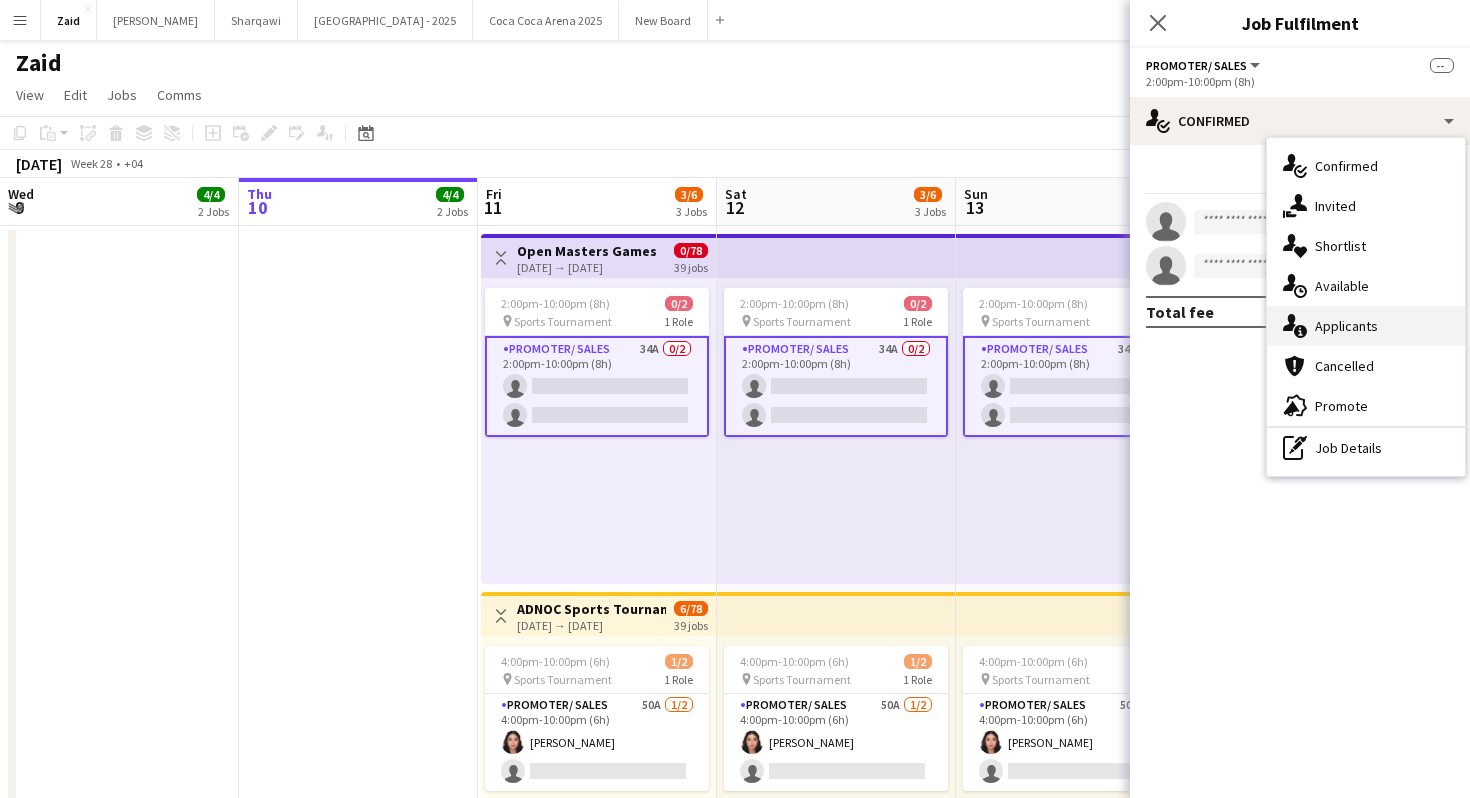 click on "single-neutral-actions-information
Applicants" at bounding box center (1366, 326) 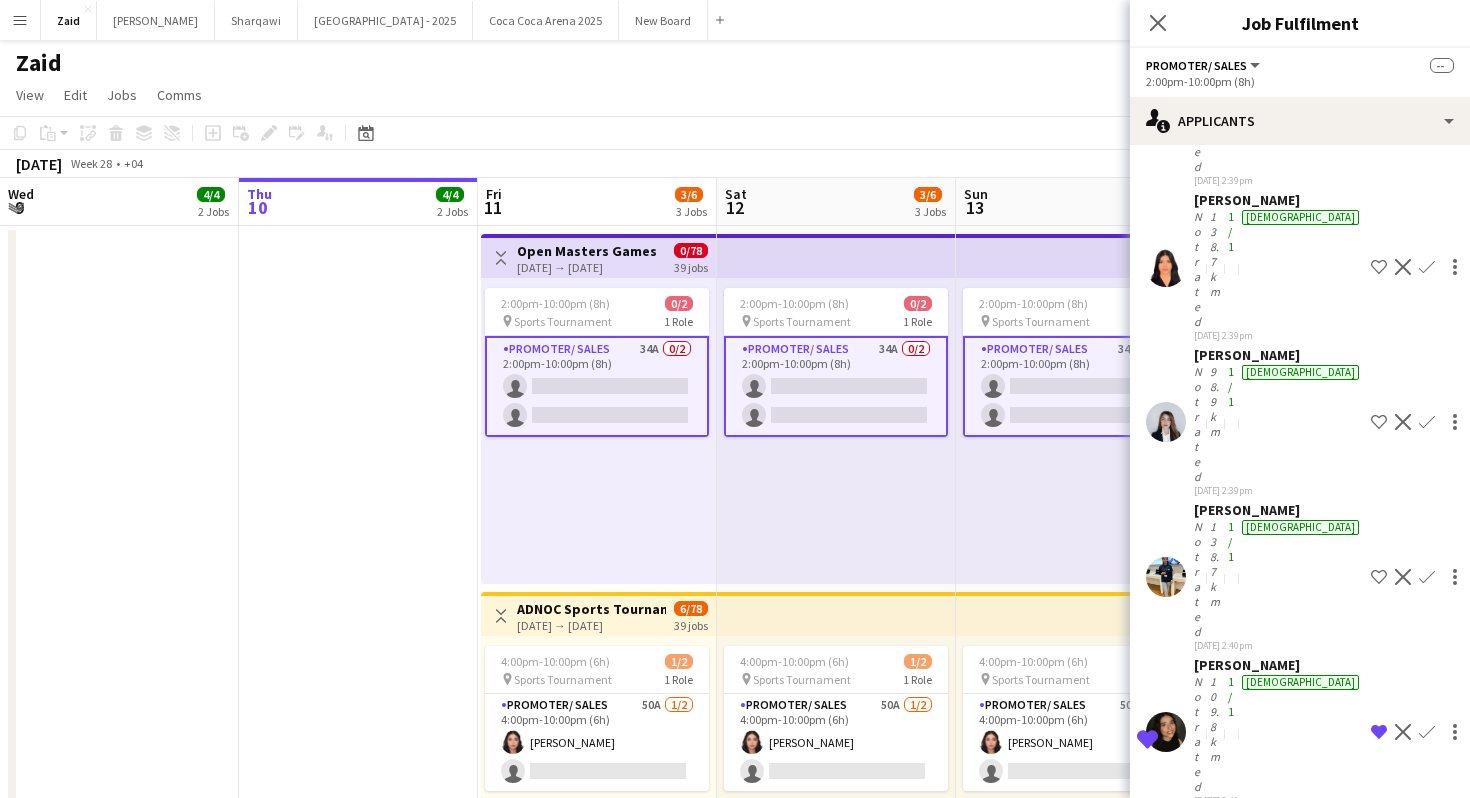 scroll, scrollTop: 1653, scrollLeft: 0, axis: vertical 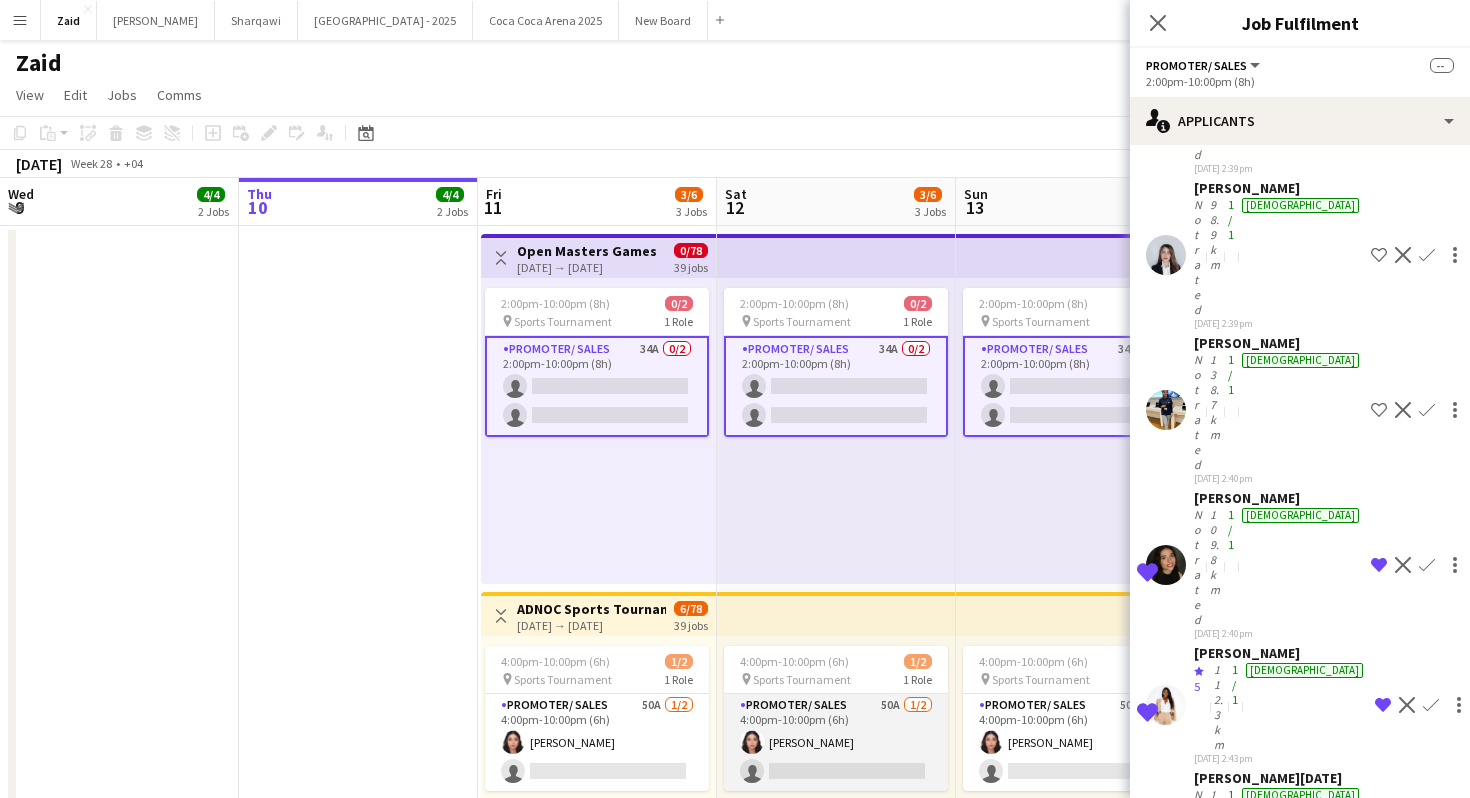 click on "Promoter/ Sales   50A   [DATE]   4:00pm-10:00pm (6h)
[PERSON_NAME]
single-neutral-actions" at bounding box center [836, 742] 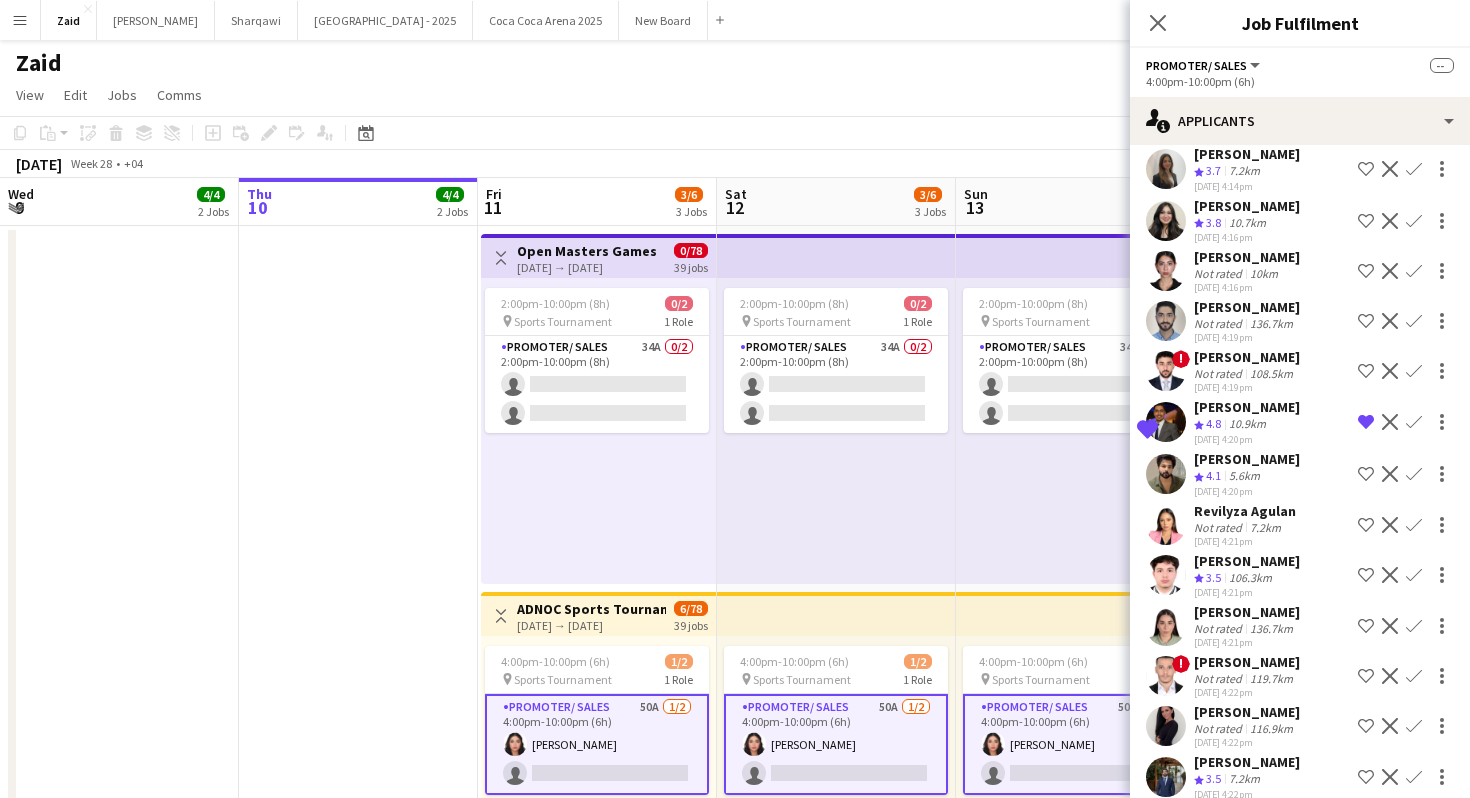 scroll, scrollTop: 173, scrollLeft: 0, axis: vertical 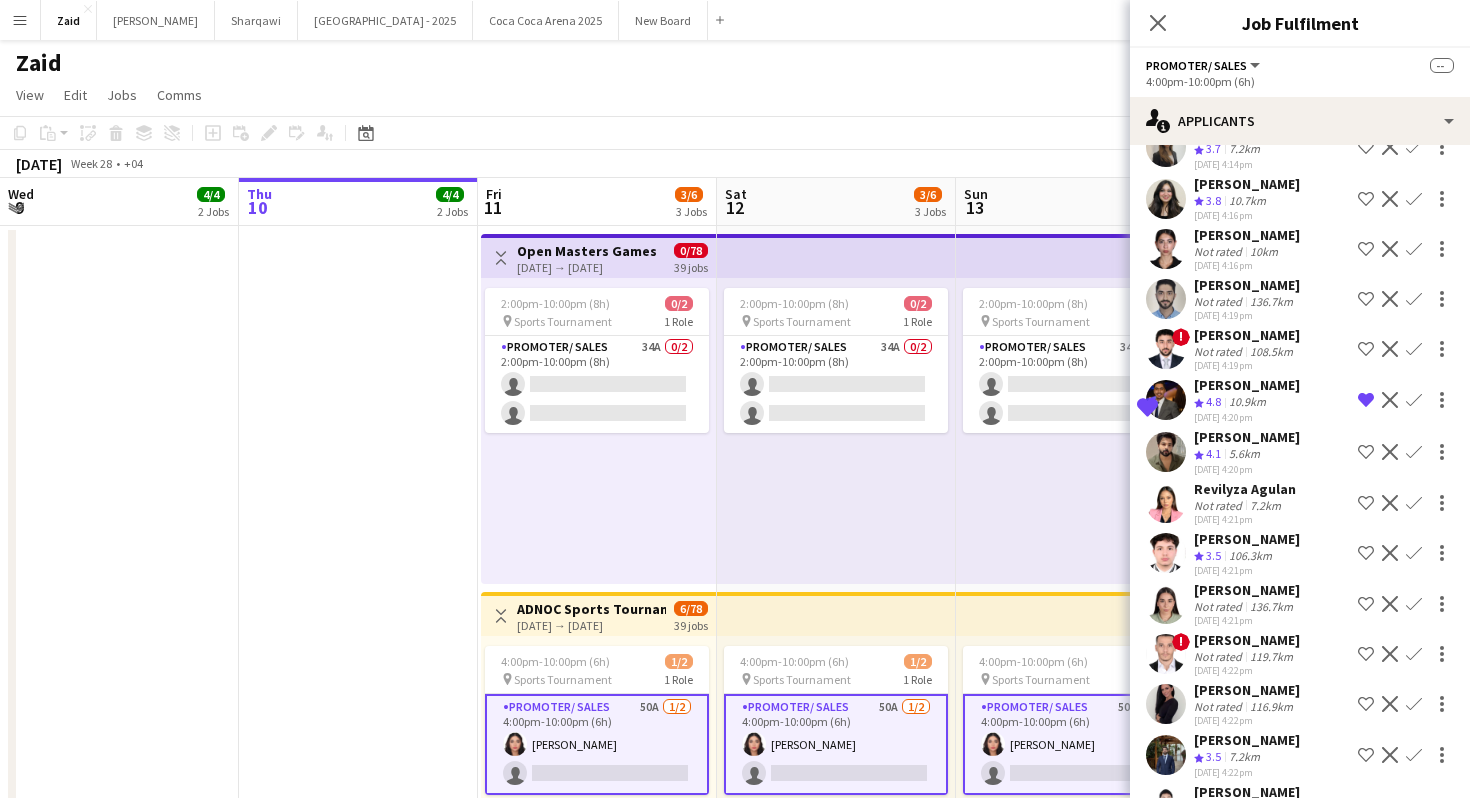 click on "[PERSON_NAME]" 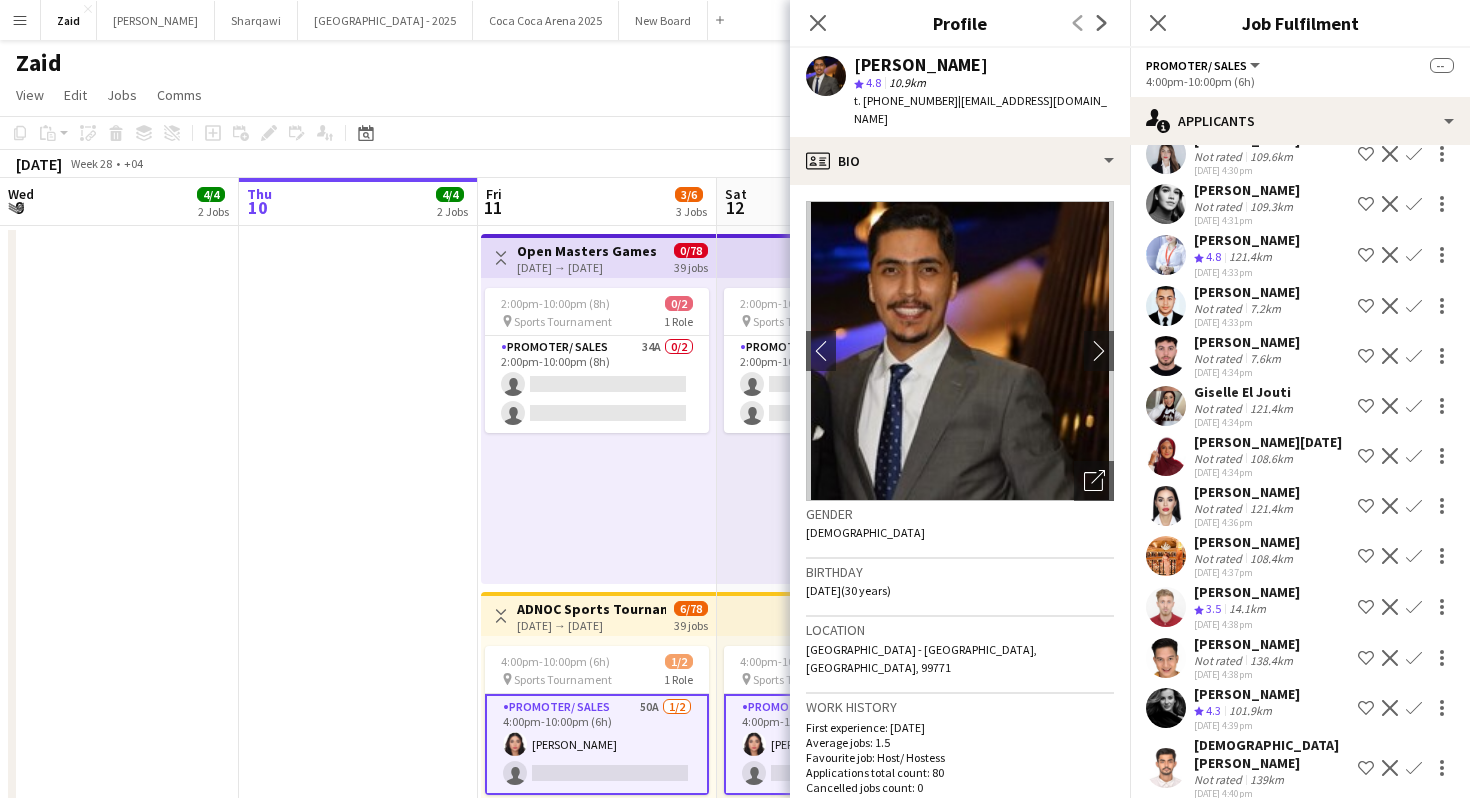 scroll, scrollTop: 1382, scrollLeft: 0, axis: vertical 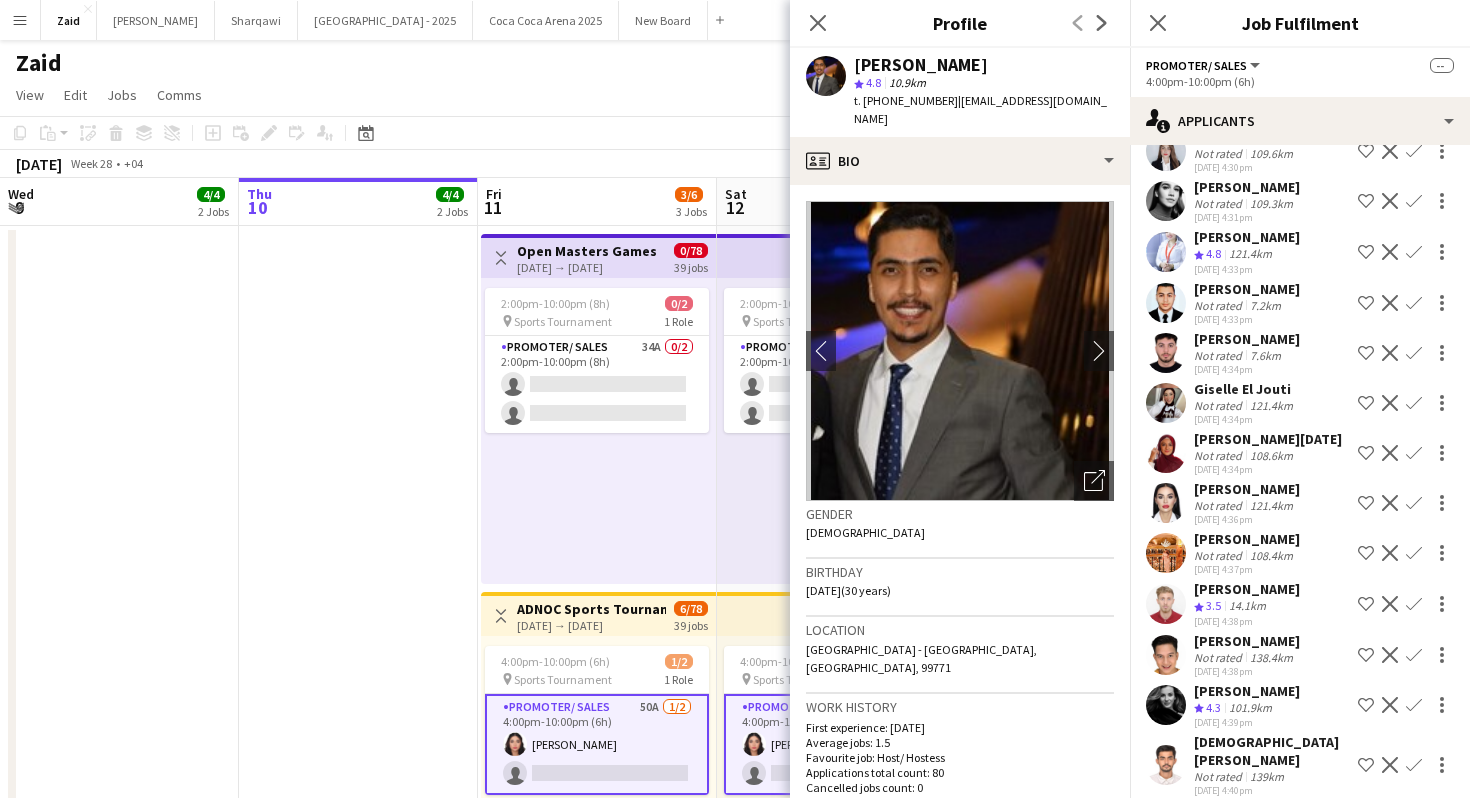 click on "Giselle El Jouti" at bounding box center (1268, 439) 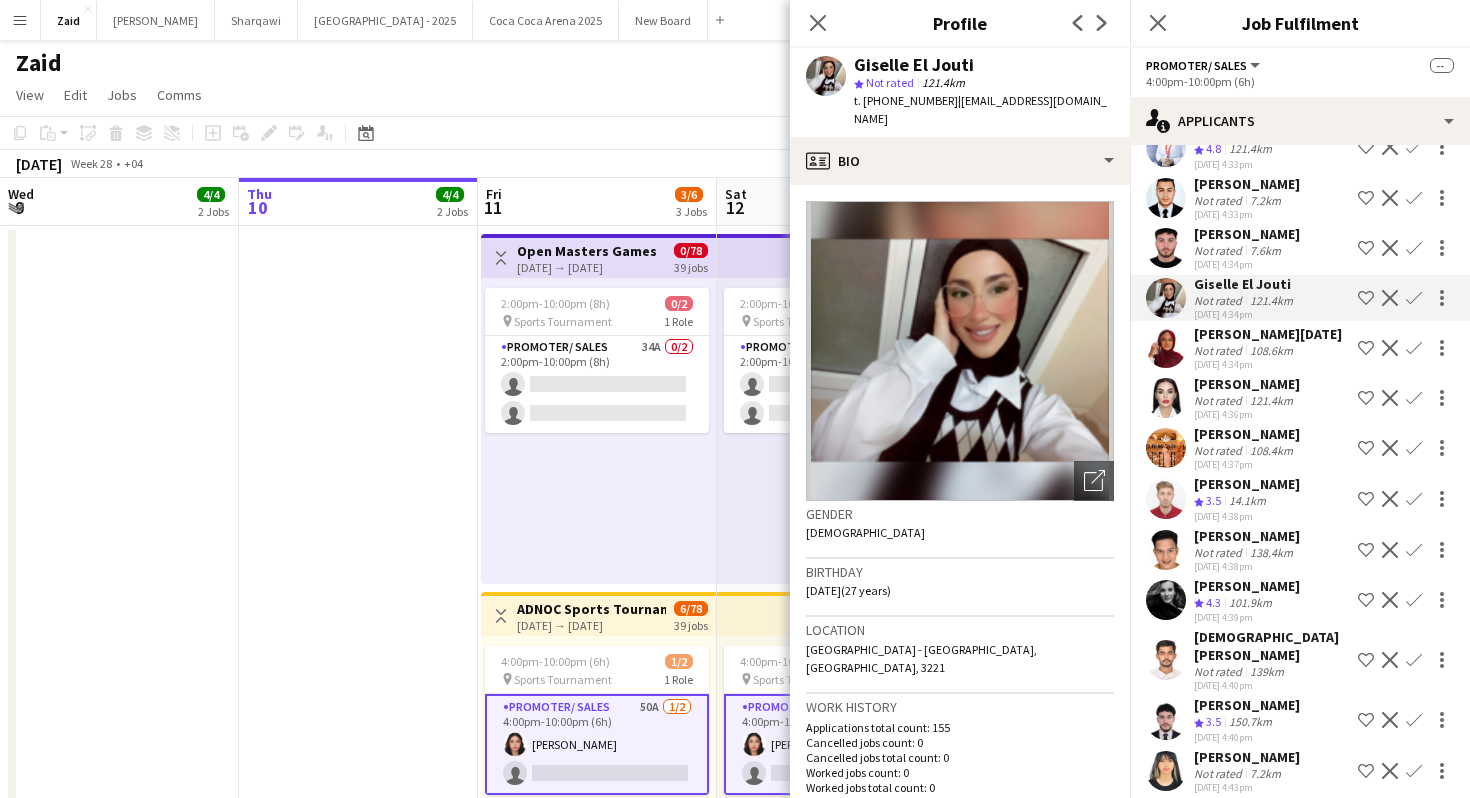 scroll, scrollTop: 1492, scrollLeft: 0, axis: vertical 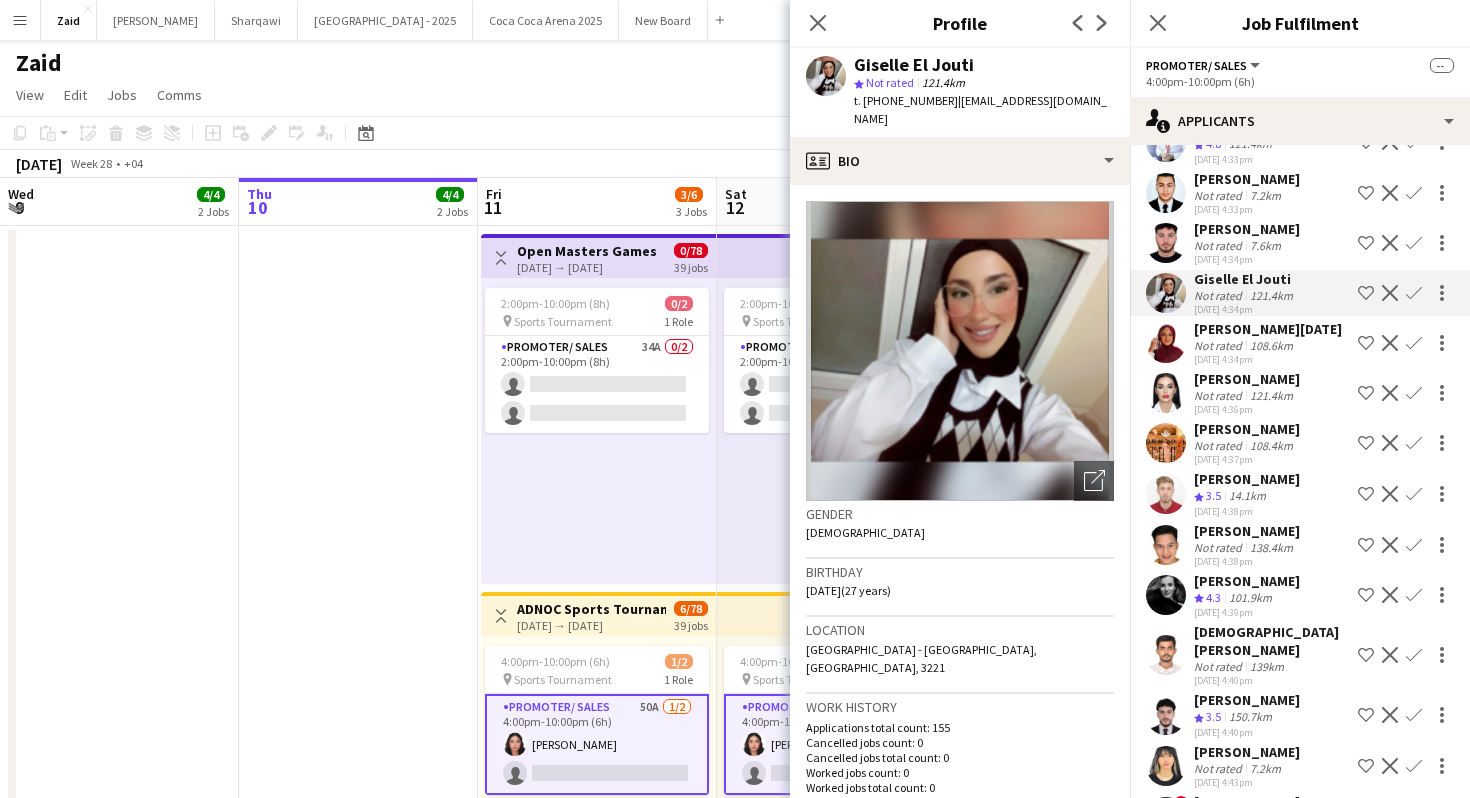 click on "14.1km" at bounding box center [1271, 547] 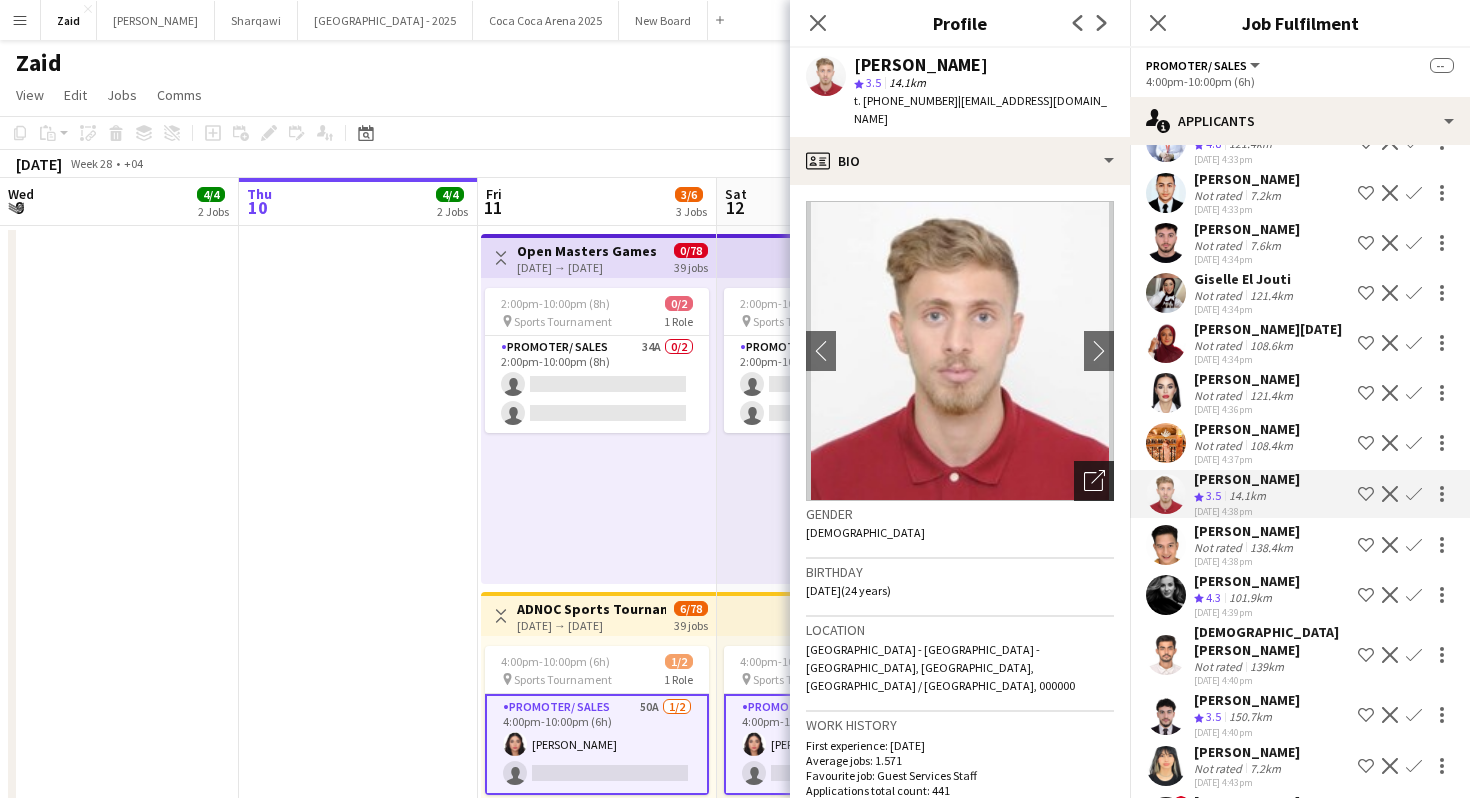 click on "Open photos pop-in" 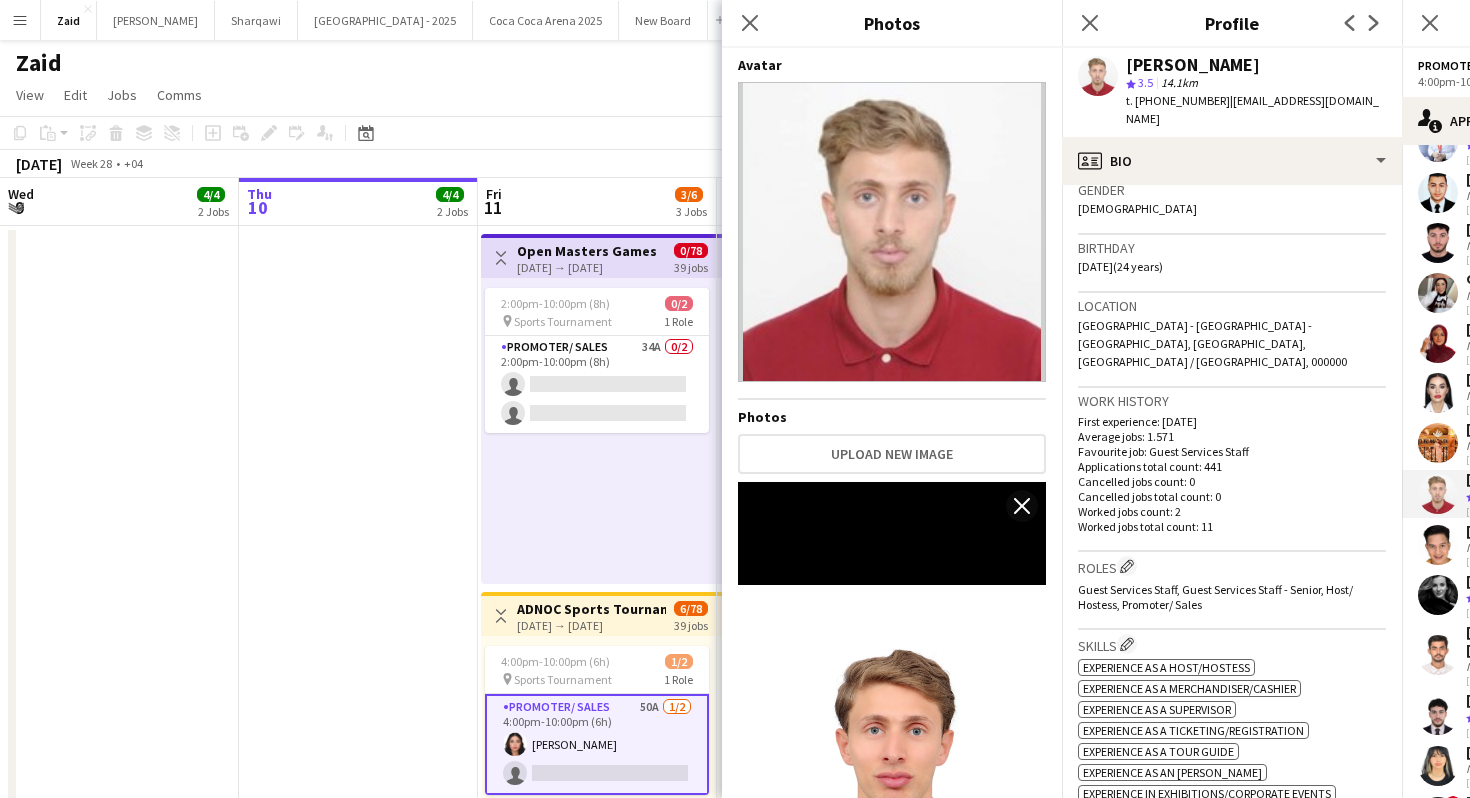 scroll, scrollTop: 380, scrollLeft: 0, axis: vertical 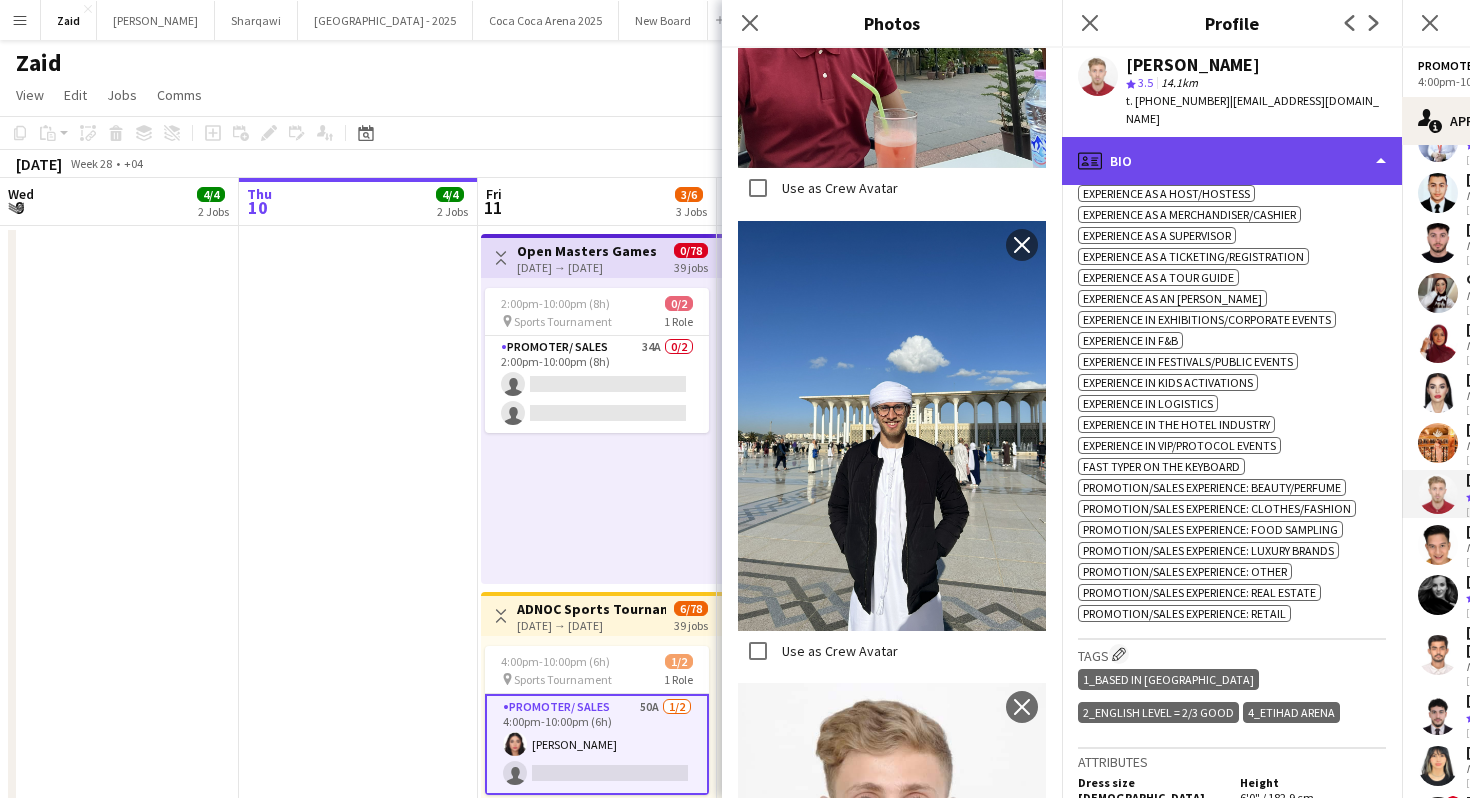 click on "profile
Bio" 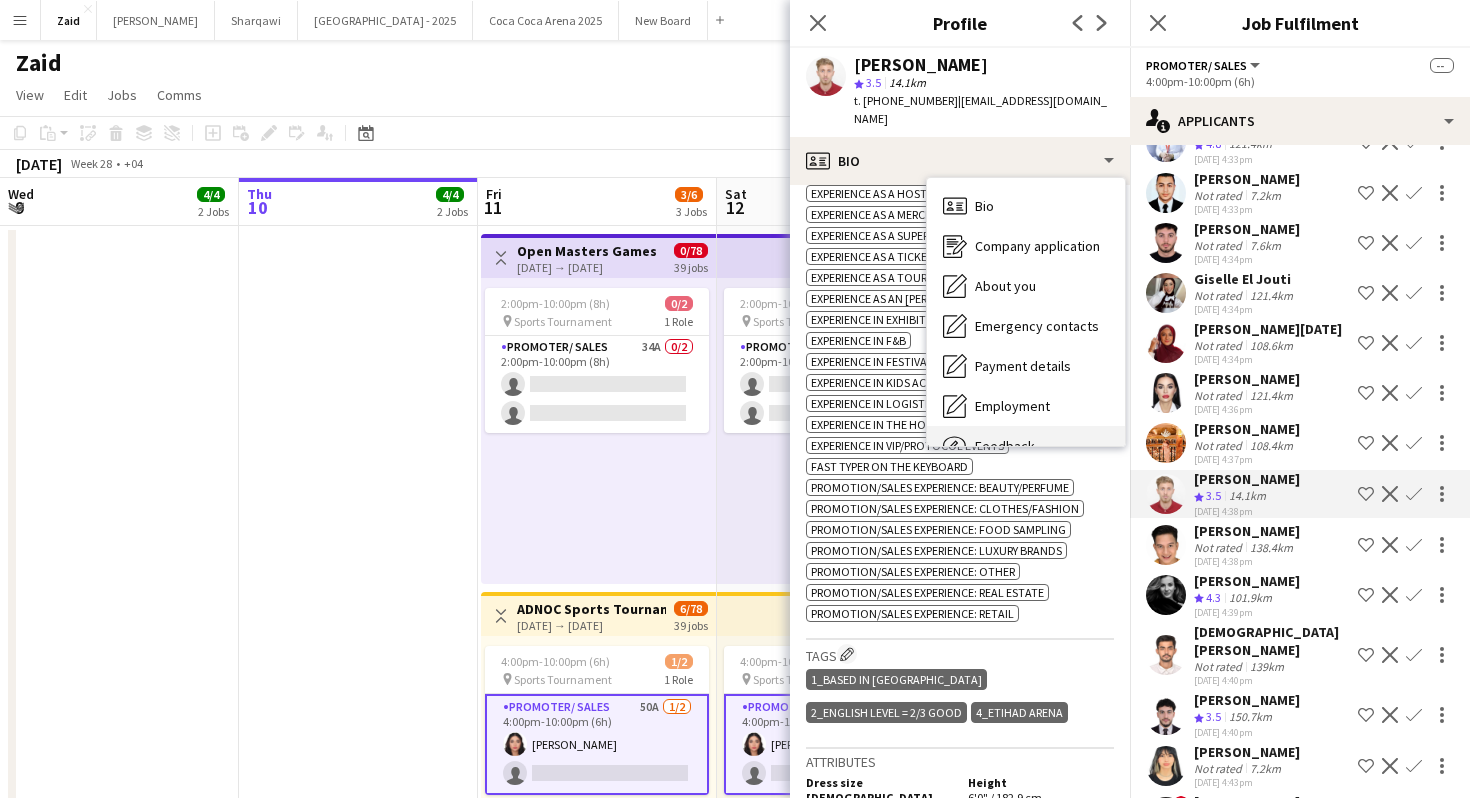 click on "Feedback
Feedback" at bounding box center [1026, 446] 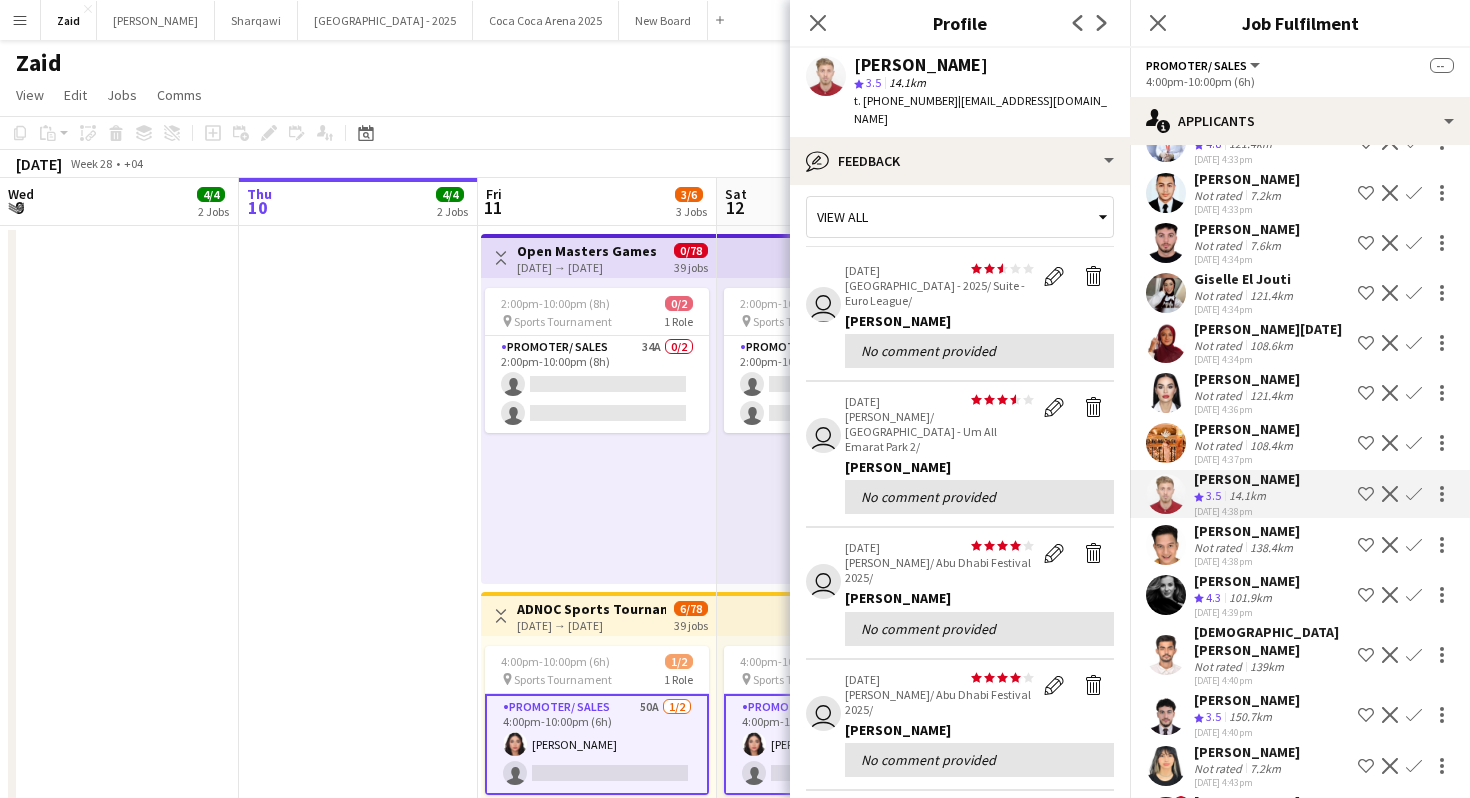 scroll, scrollTop: 0, scrollLeft: 0, axis: both 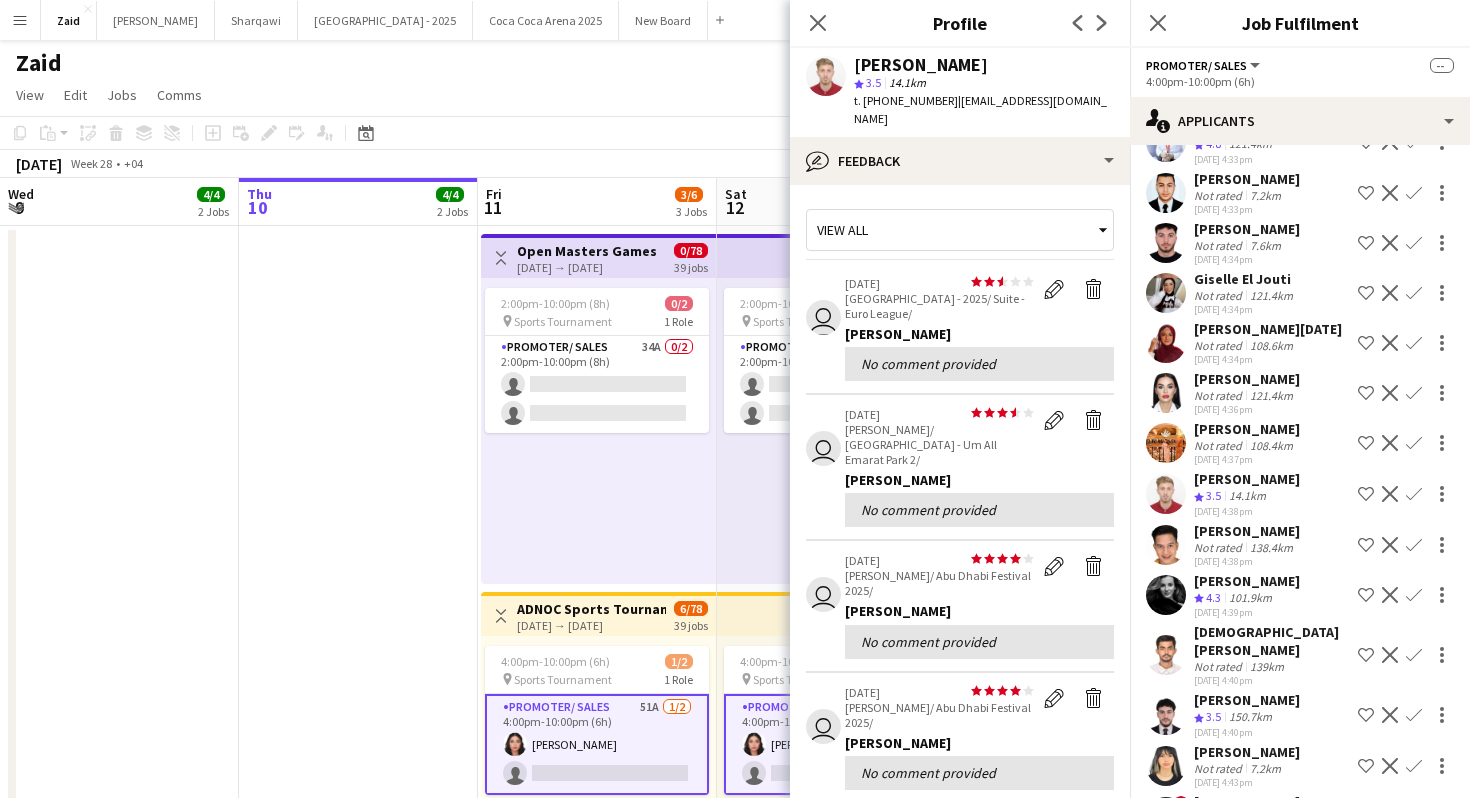 click on "Promoter/ Sales   All roles   Promoter/ Sales   --   4:00pm-10:00pm (6h)" 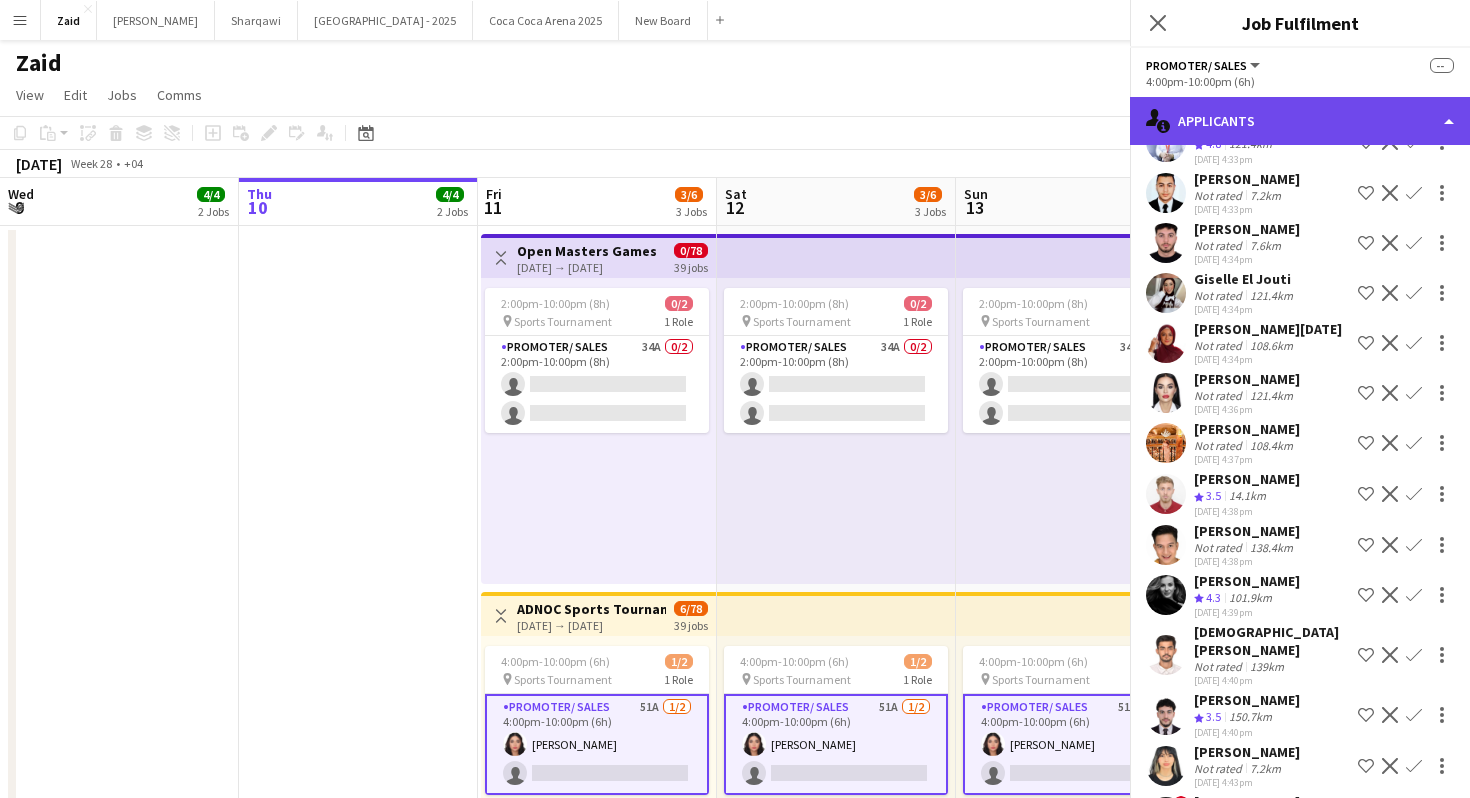 click on "single-neutral-actions-information
Applicants" 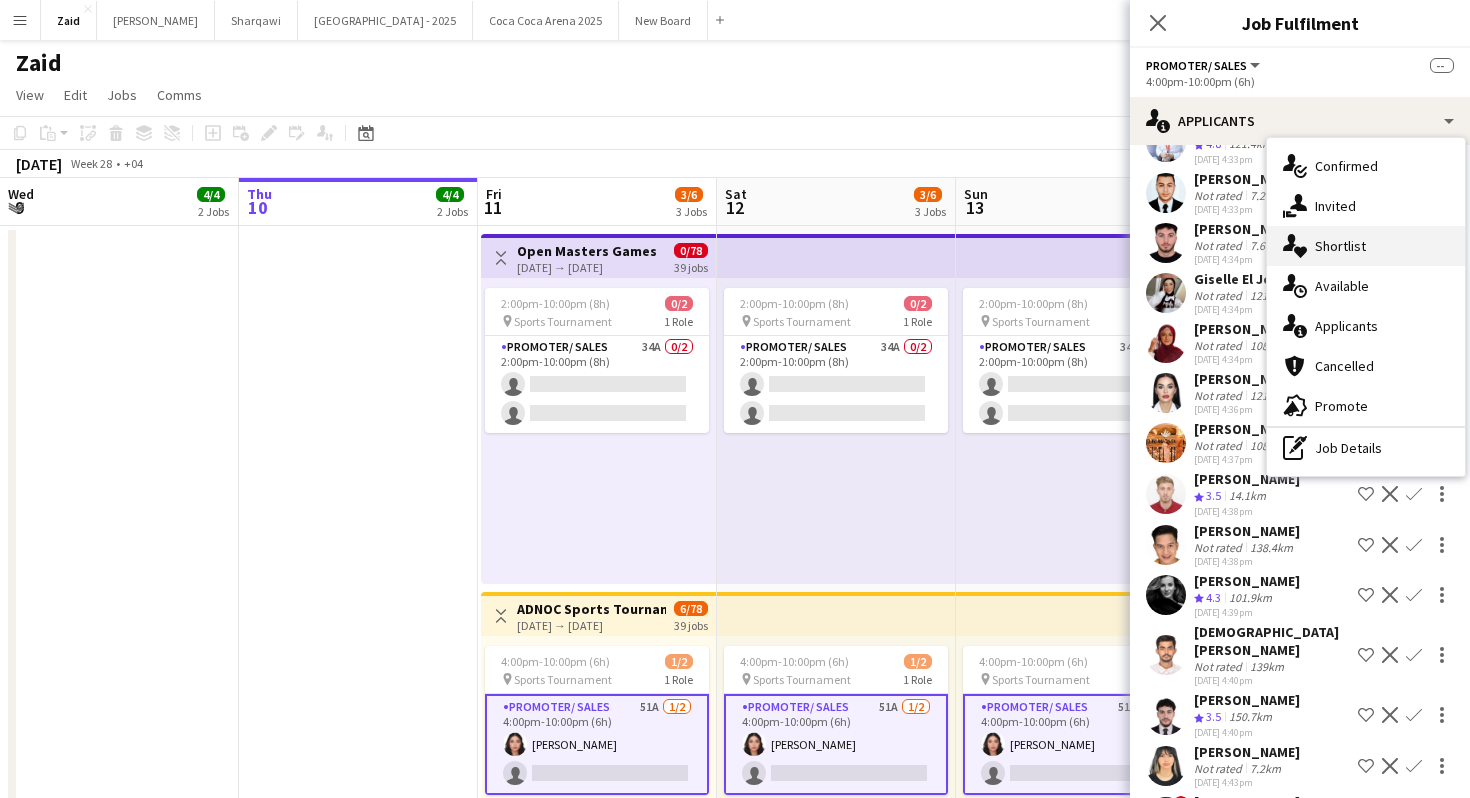 click on "single-neutral-actions-heart
Shortlist" at bounding box center [1366, 246] 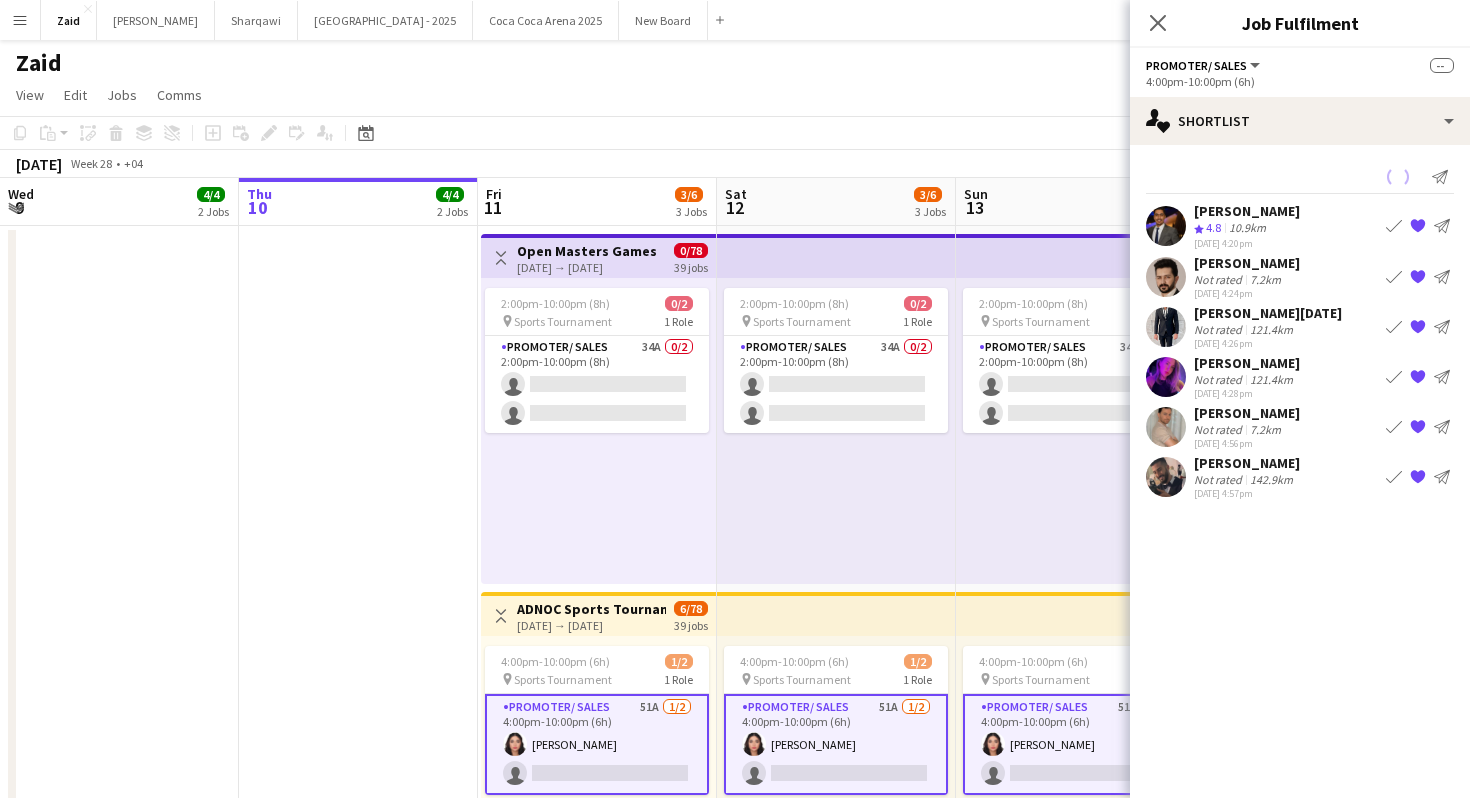 scroll, scrollTop: 0, scrollLeft: 0, axis: both 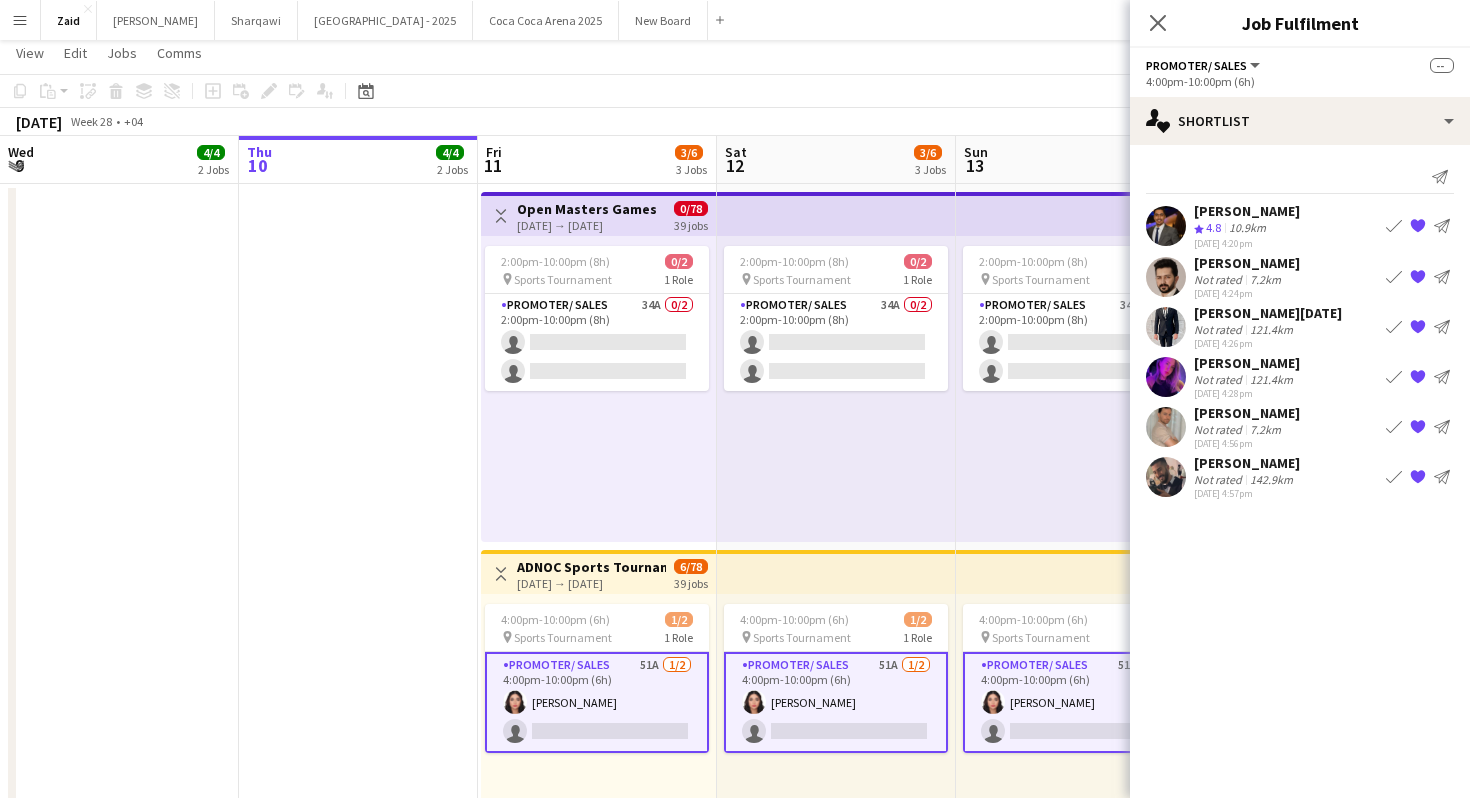 click on "[PERSON_NAME]" at bounding box center (1247, 363) 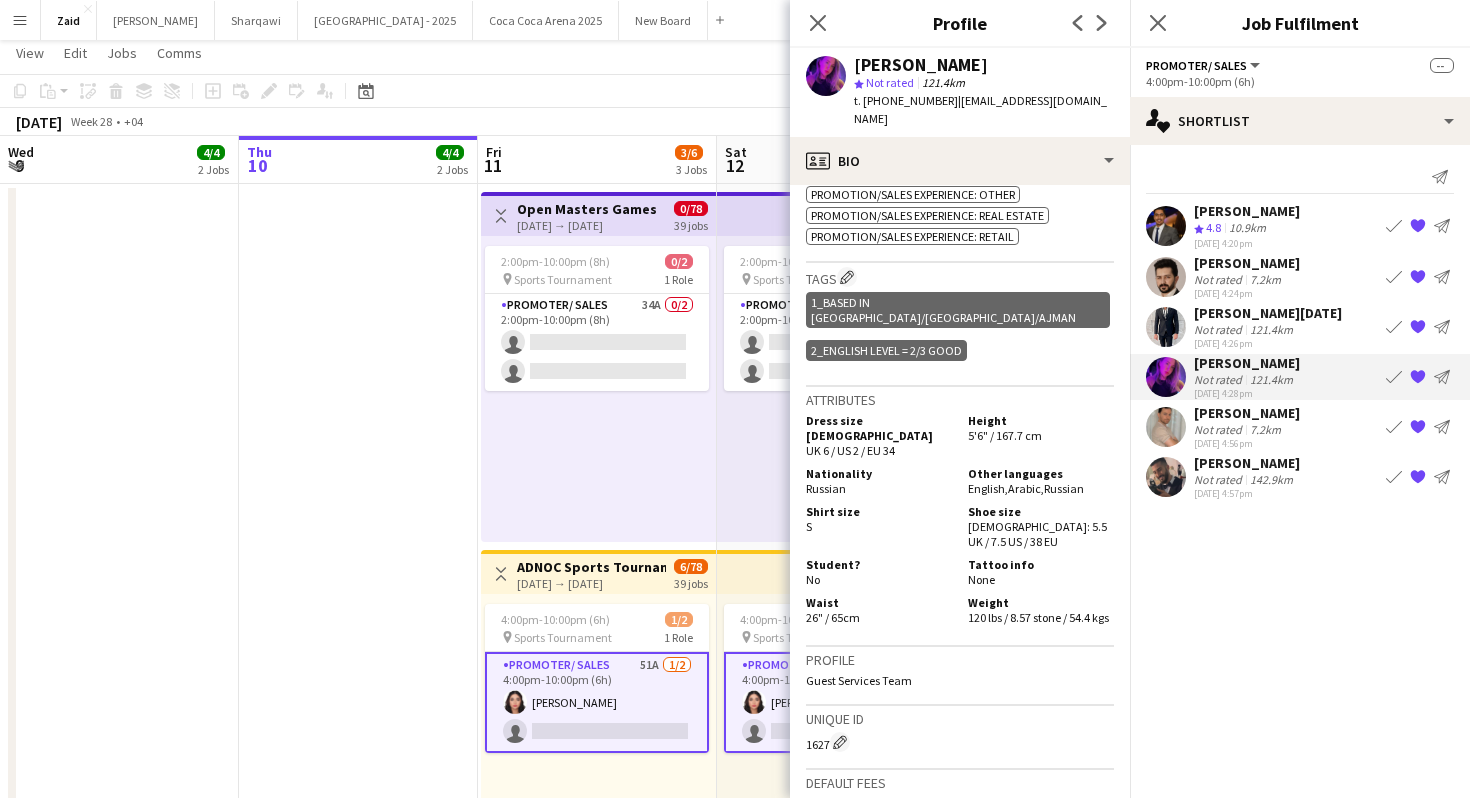 scroll, scrollTop: 1192, scrollLeft: 0, axis: vertical 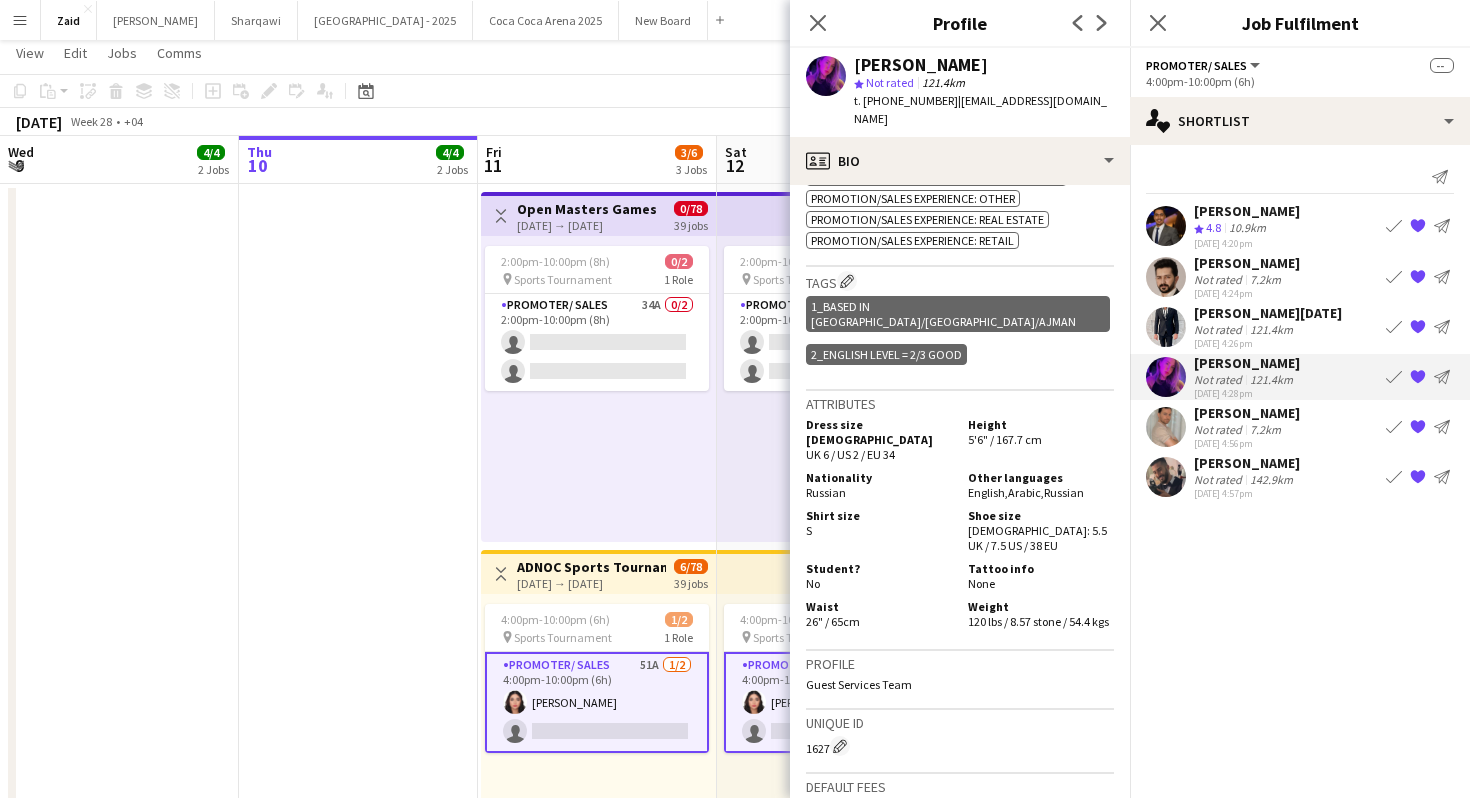click on "2:00pm-10:00pm (8h)    0/2
pin
Sports Tournament   1 Role   Promoter/ Sales   34A   0/2   2:00pm-10:00pm (8h)
single-neutral-actions
single-neutral-actions" at bounding box center (836, 389) 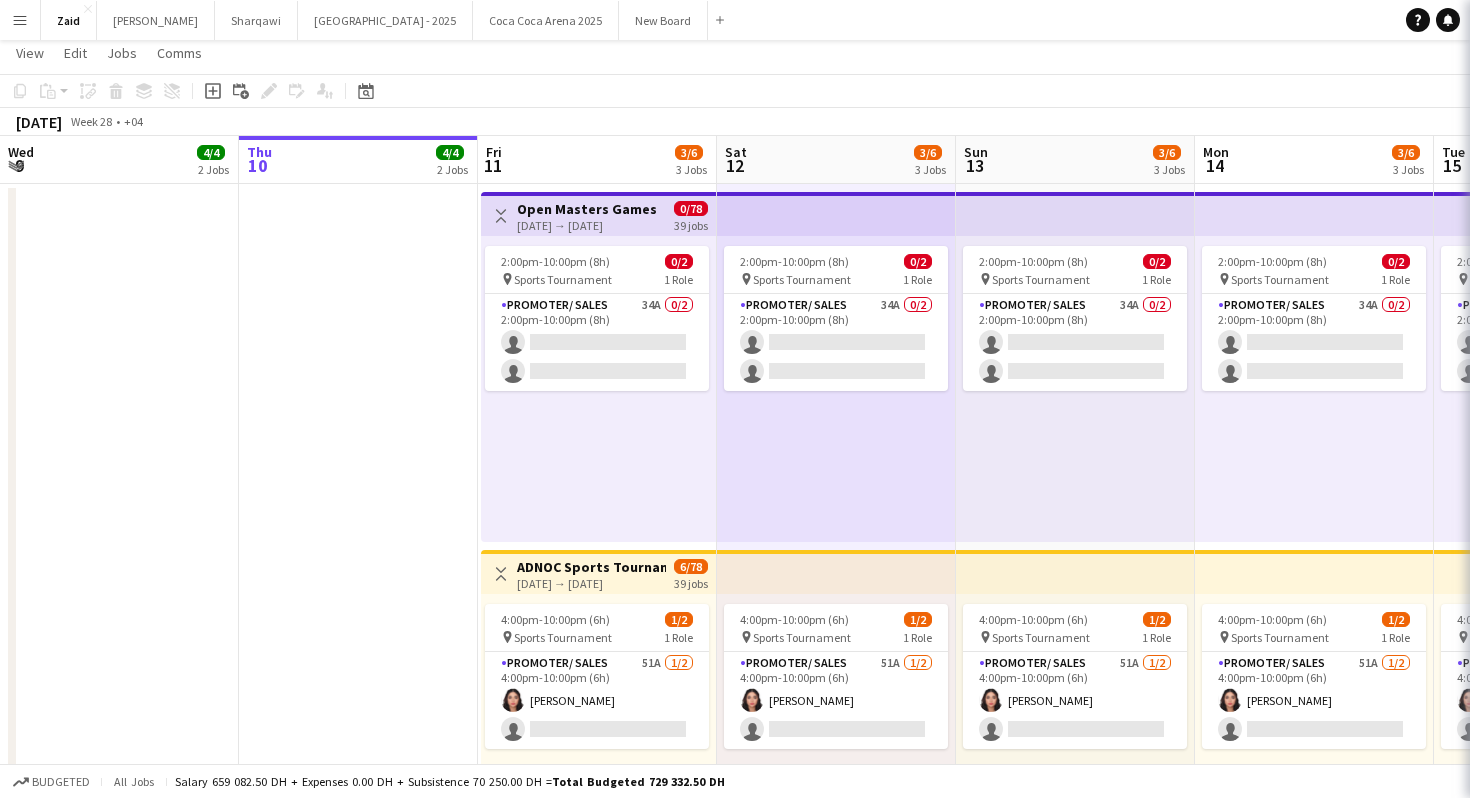 scroll, scrollTop: 0, scrollLeft: 0, axis: both 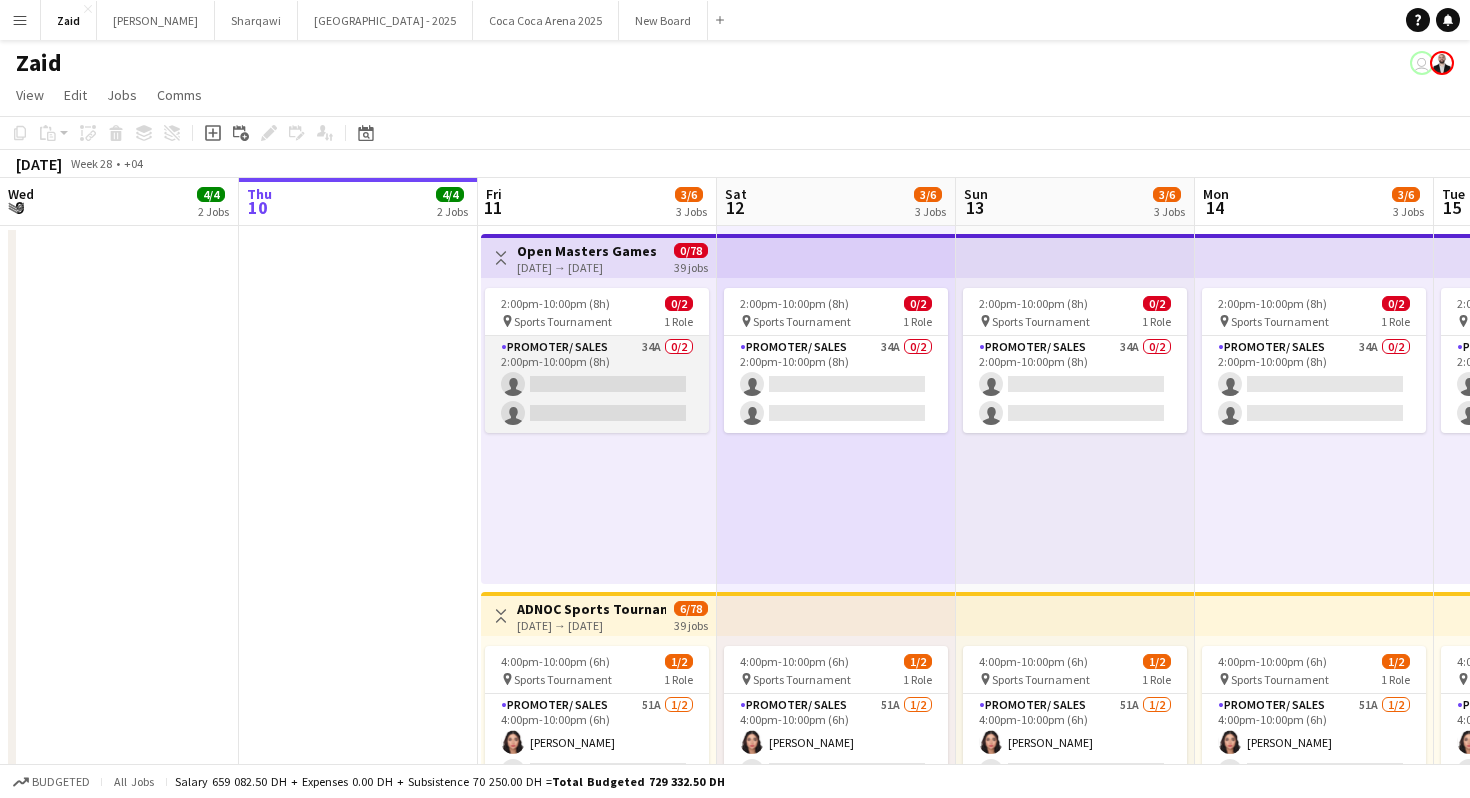 click on "Promoter/ Sales   34A   0/2   2:00pm-10:00pm (8h)
single-neutral-actions
single-neutral-actions" at bounding box center [597, 384] 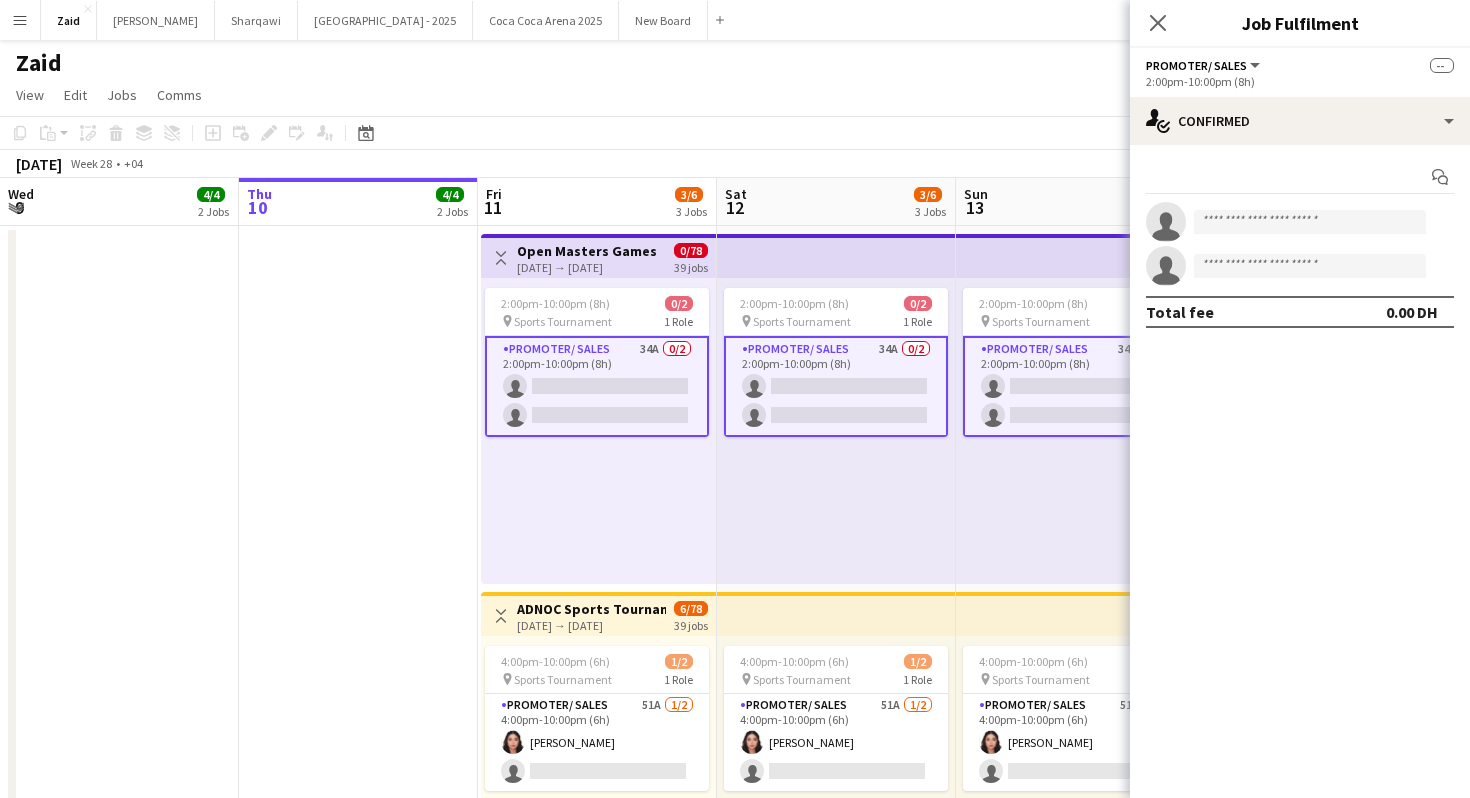 click on "Start chat
single-neutral-actions
single-neutral-actions
Total fee   0.00 DH" at bounding box center (1300, 244) 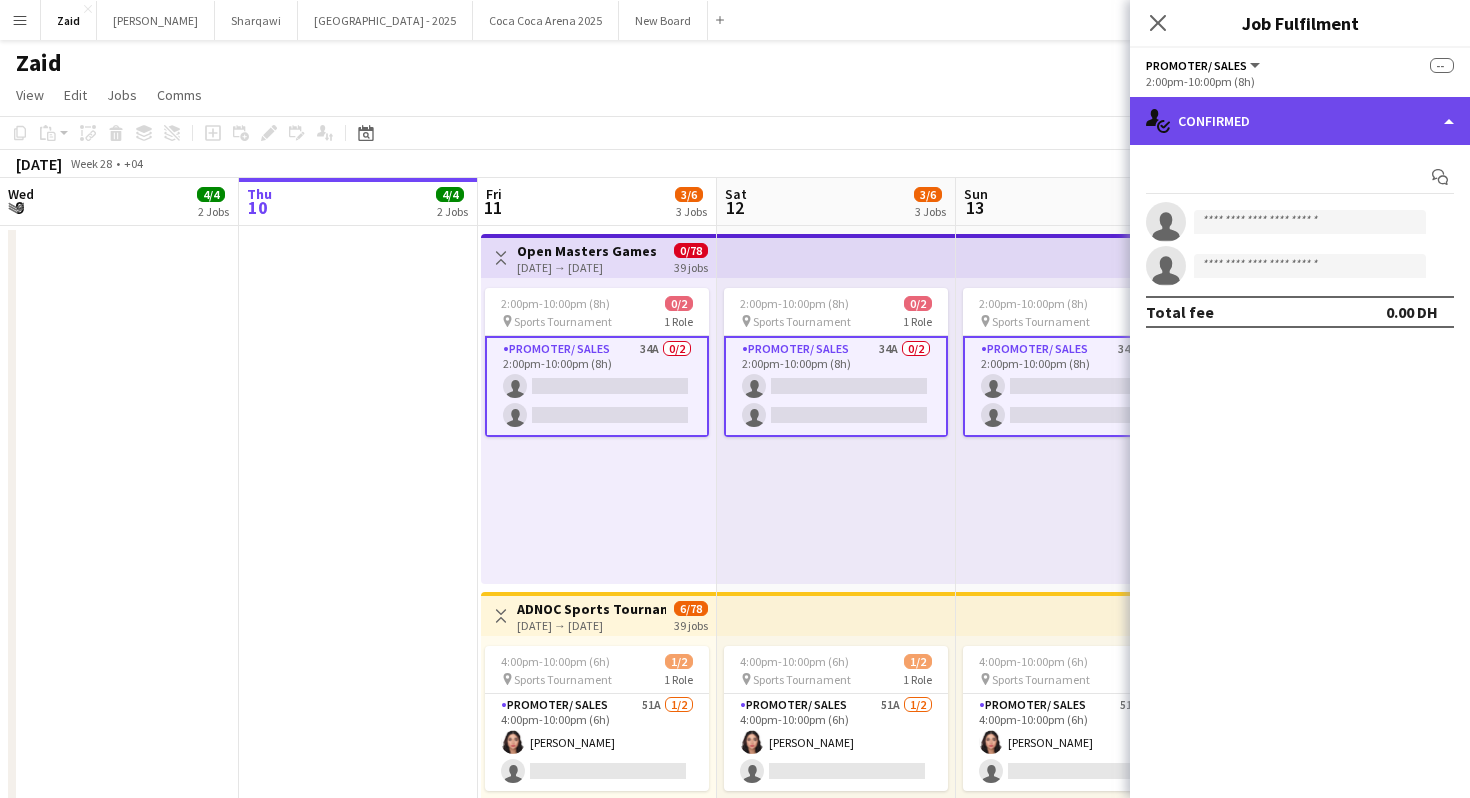 click on "single-neutral-actions-check-2
Confirmed" 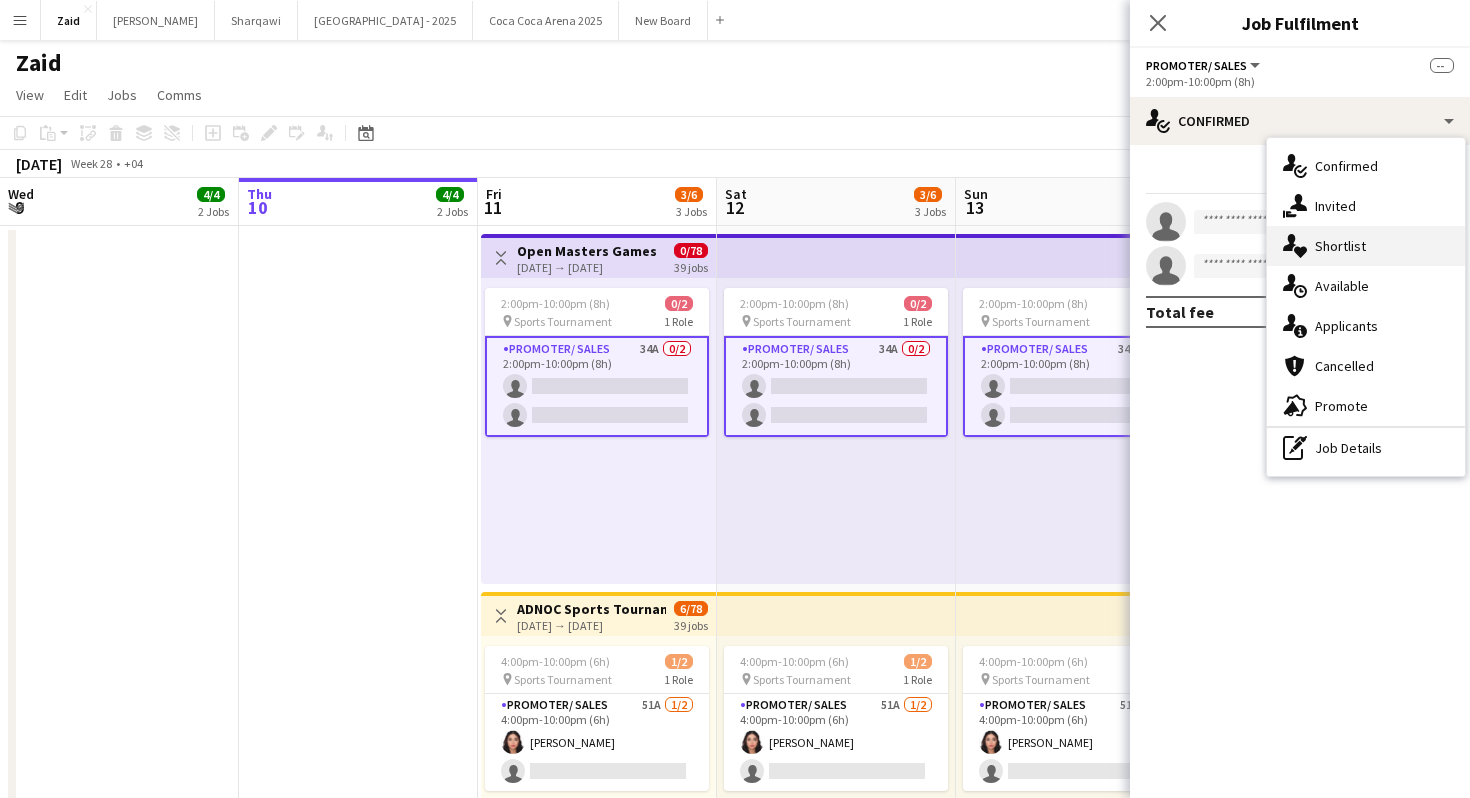 click on "single-neutral-actions-heart
Shortlist" at bounding box center (1366, 246) 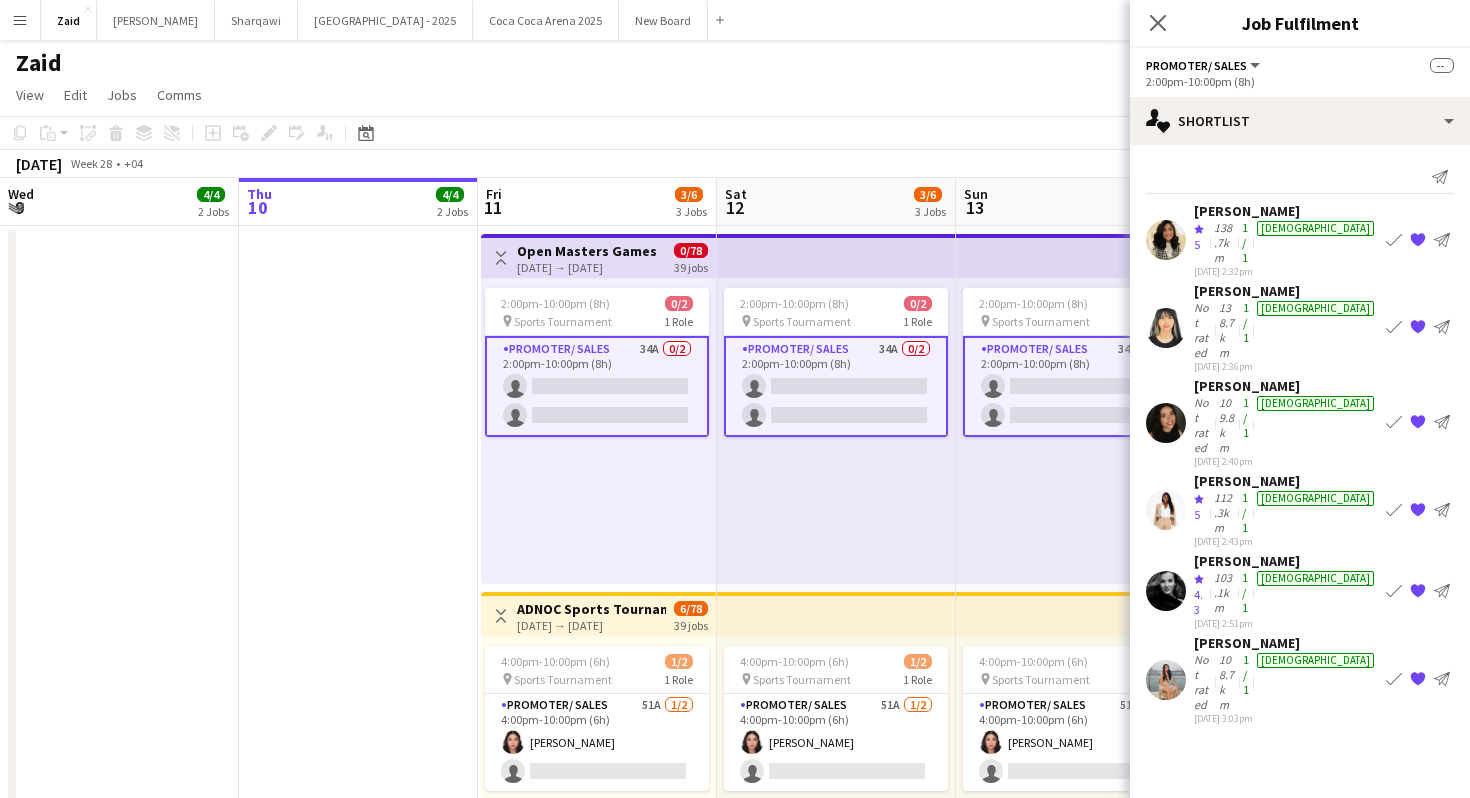 click on "[DATE] 3:03pm" at bounding box center [1286, 718] 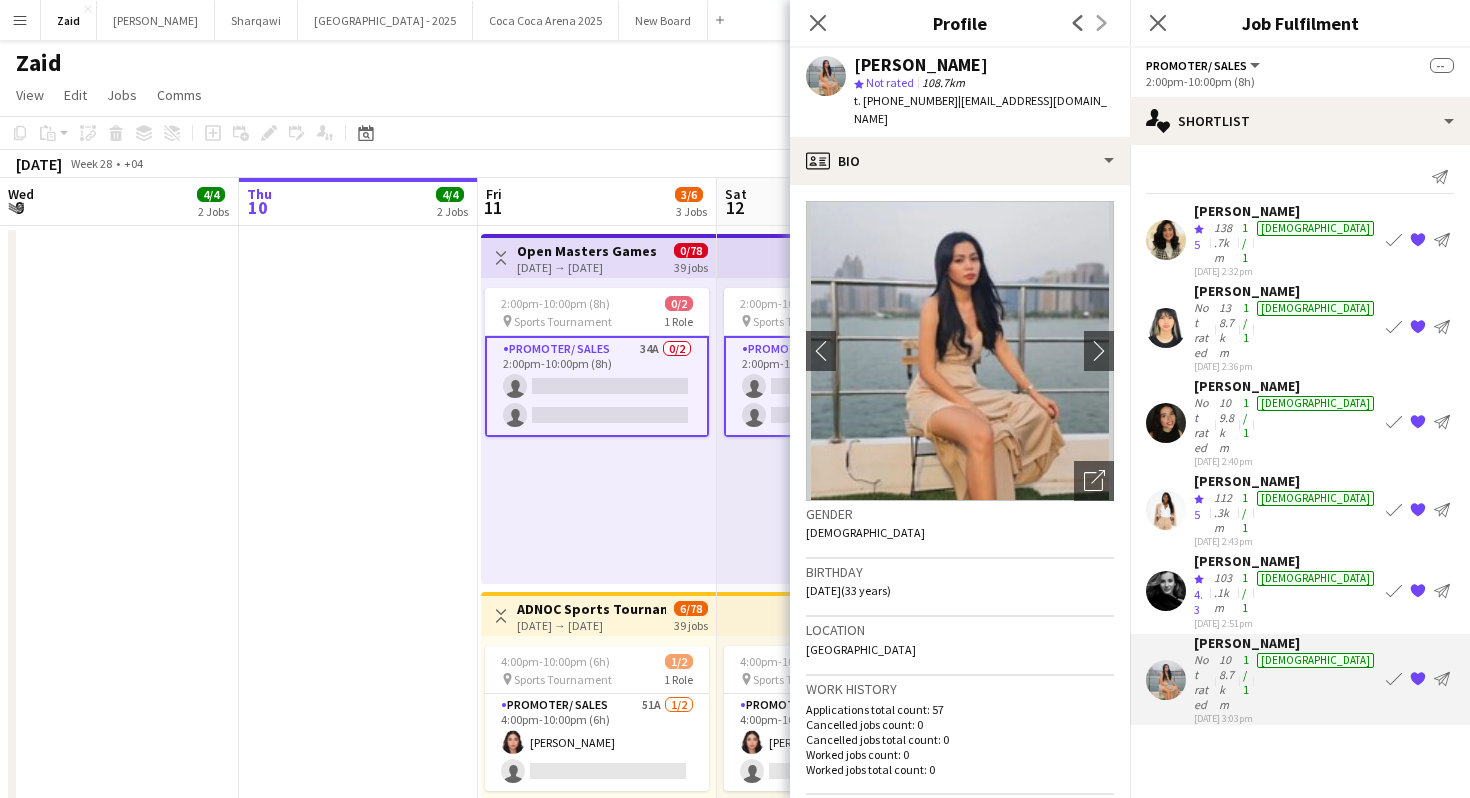 click on "103.1km" at bounding box center [1224, 593] 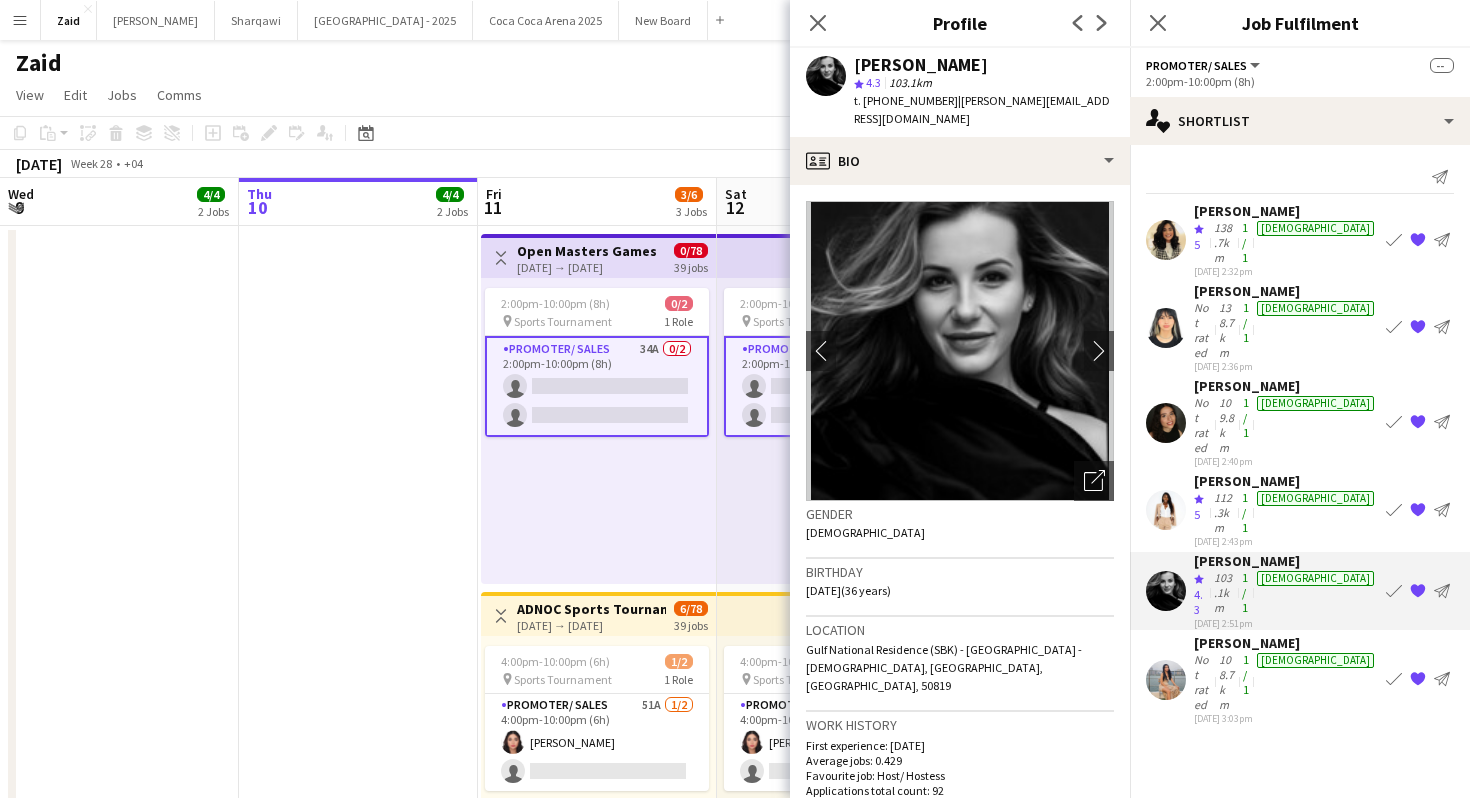 click on "[DATE] 2:43pm" at bounding box center (1286, 541) 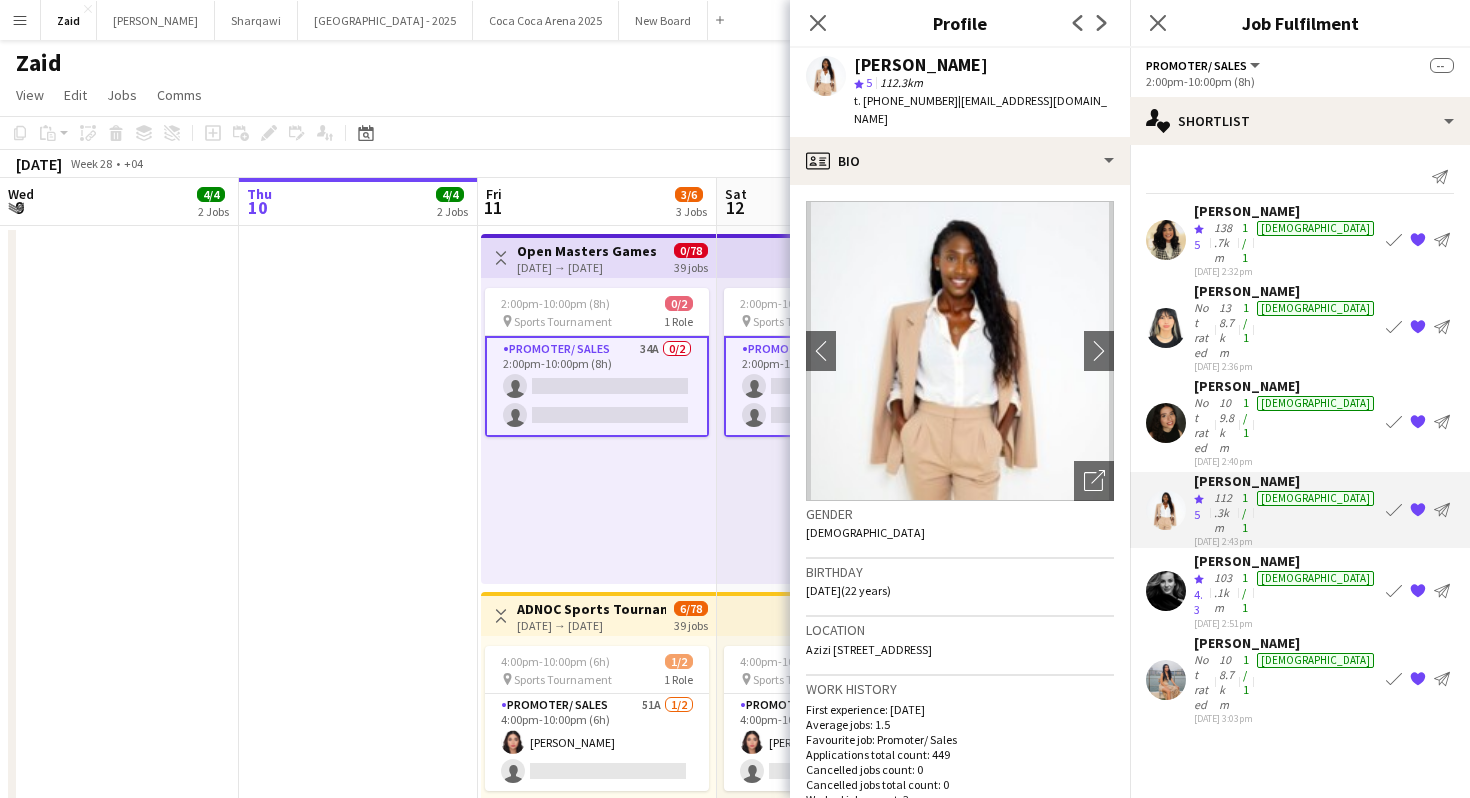 click on "[DATE] 2:40pm" at bounding box center [1286, 461] 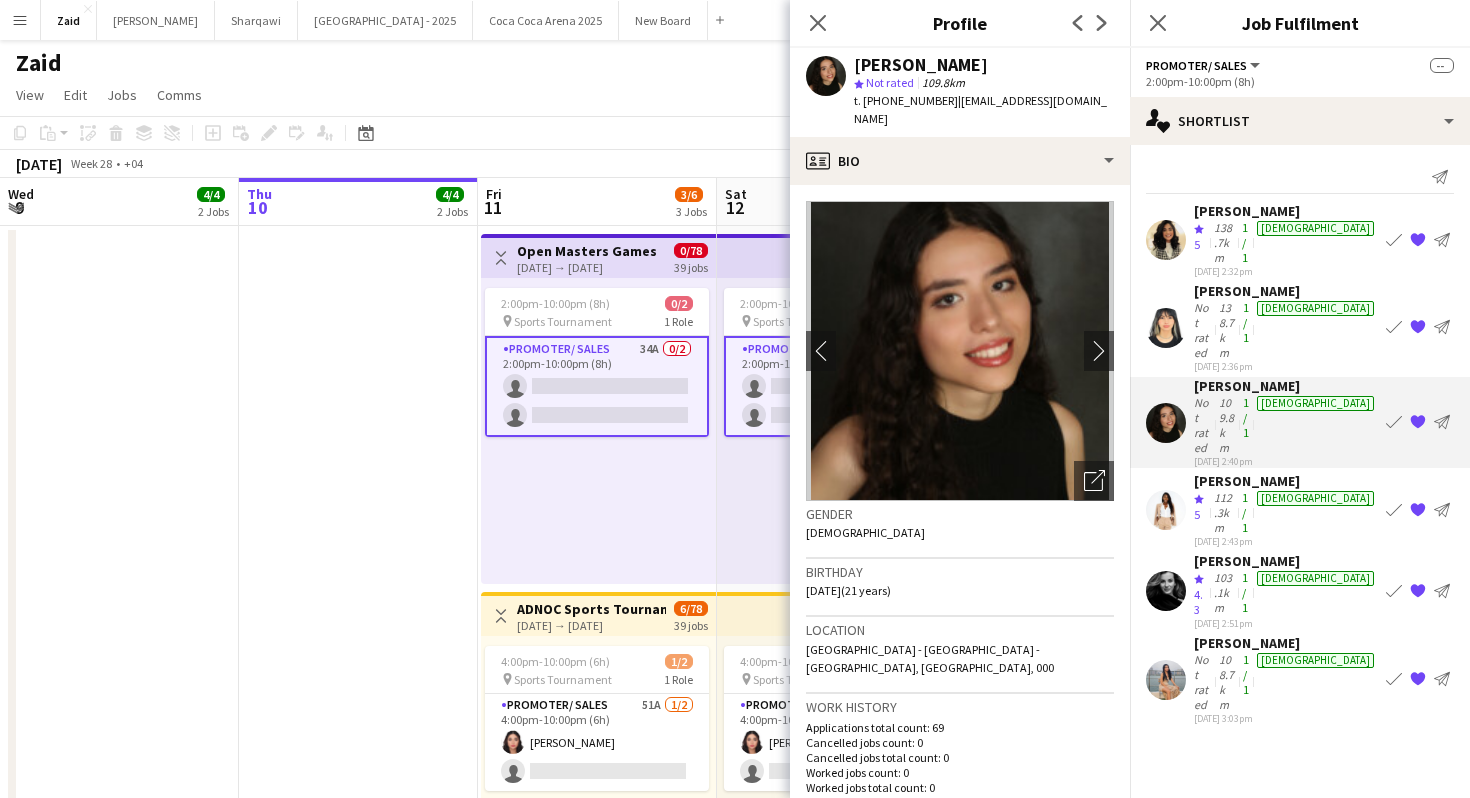 click on "[PERSON_NAME]" at bounding box center (1286, 291) 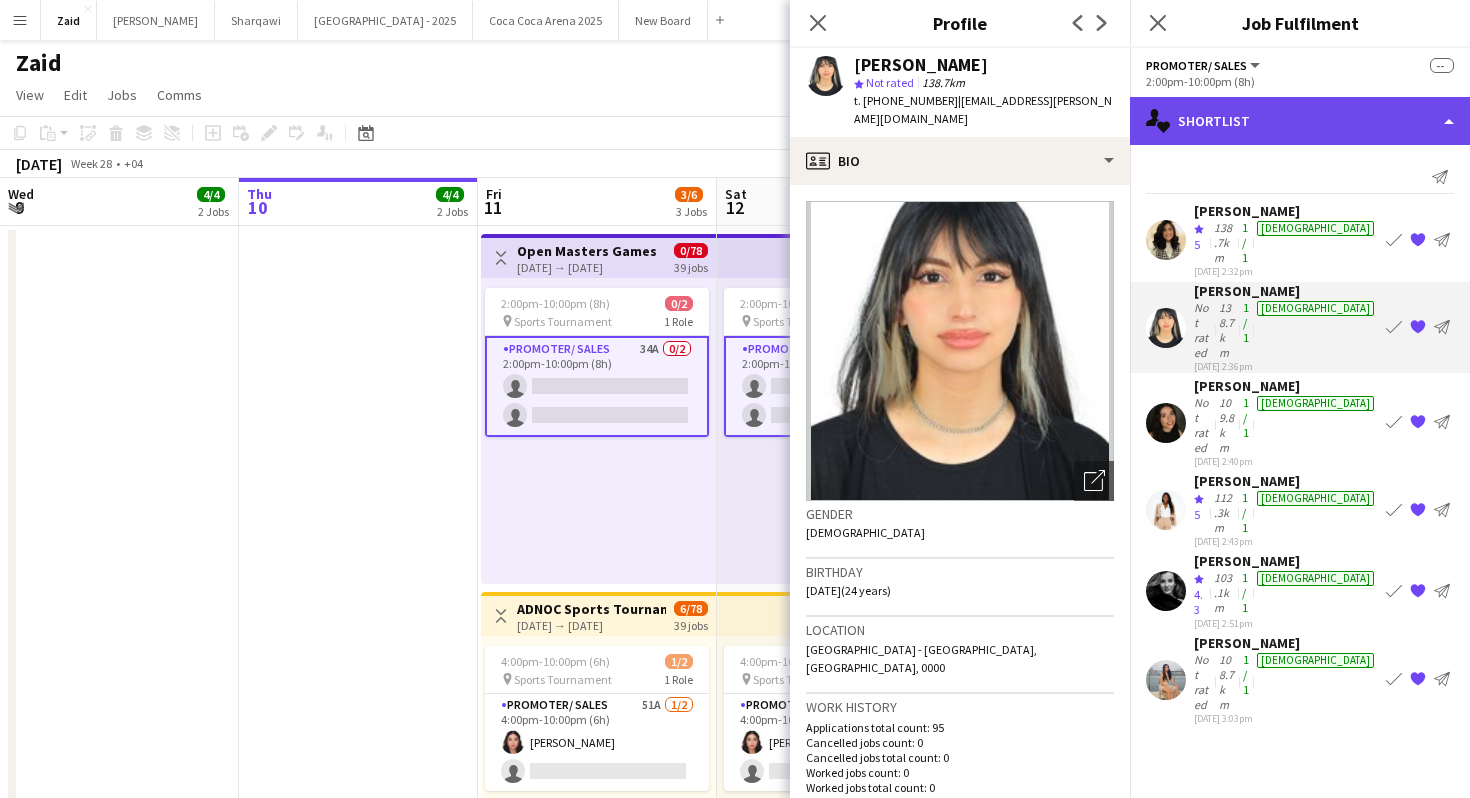click on "single-neutral-actions-heart
Shortlist" 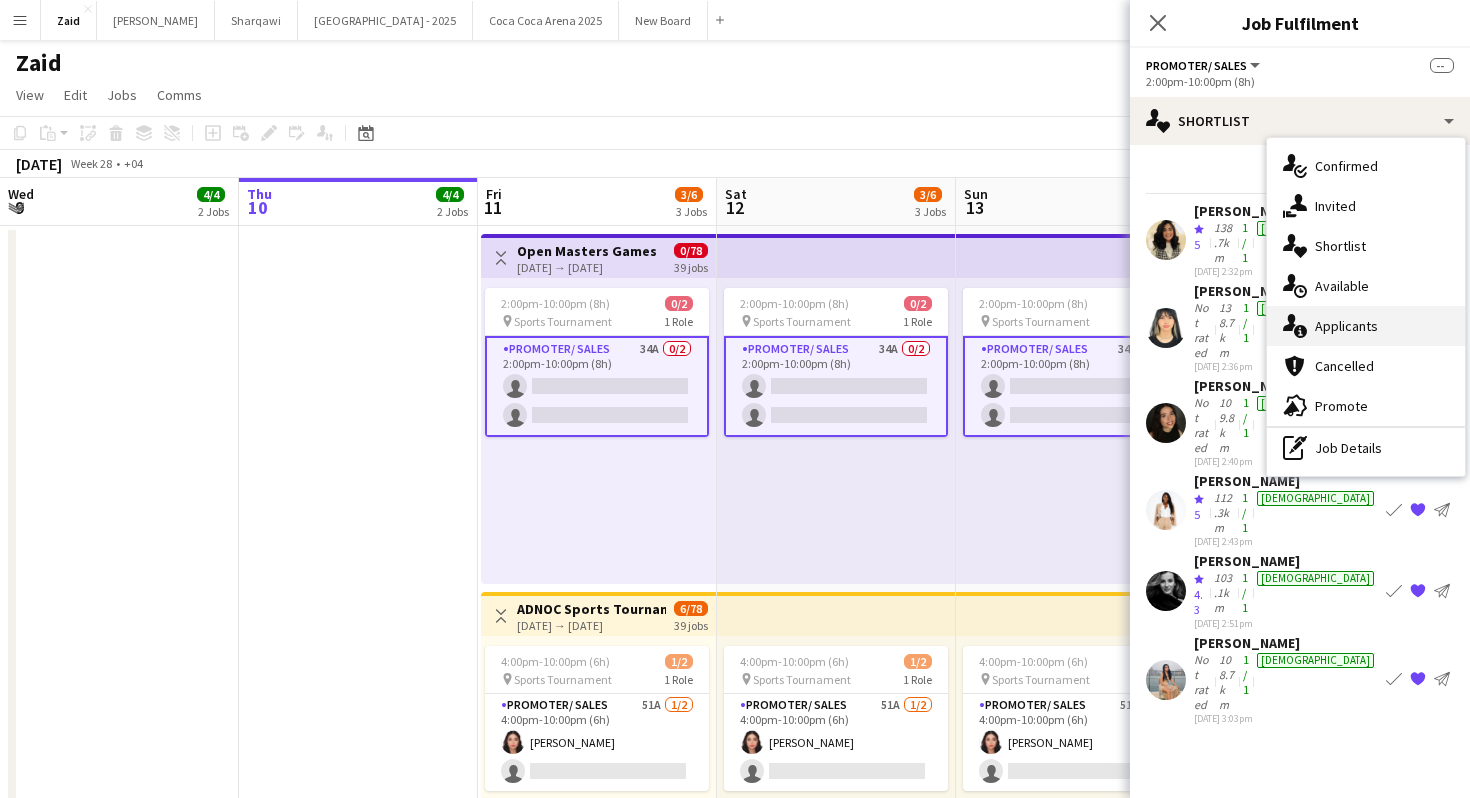 click on "single-neutral-actions-information
Applicants" at bounding box center (1366, 326) 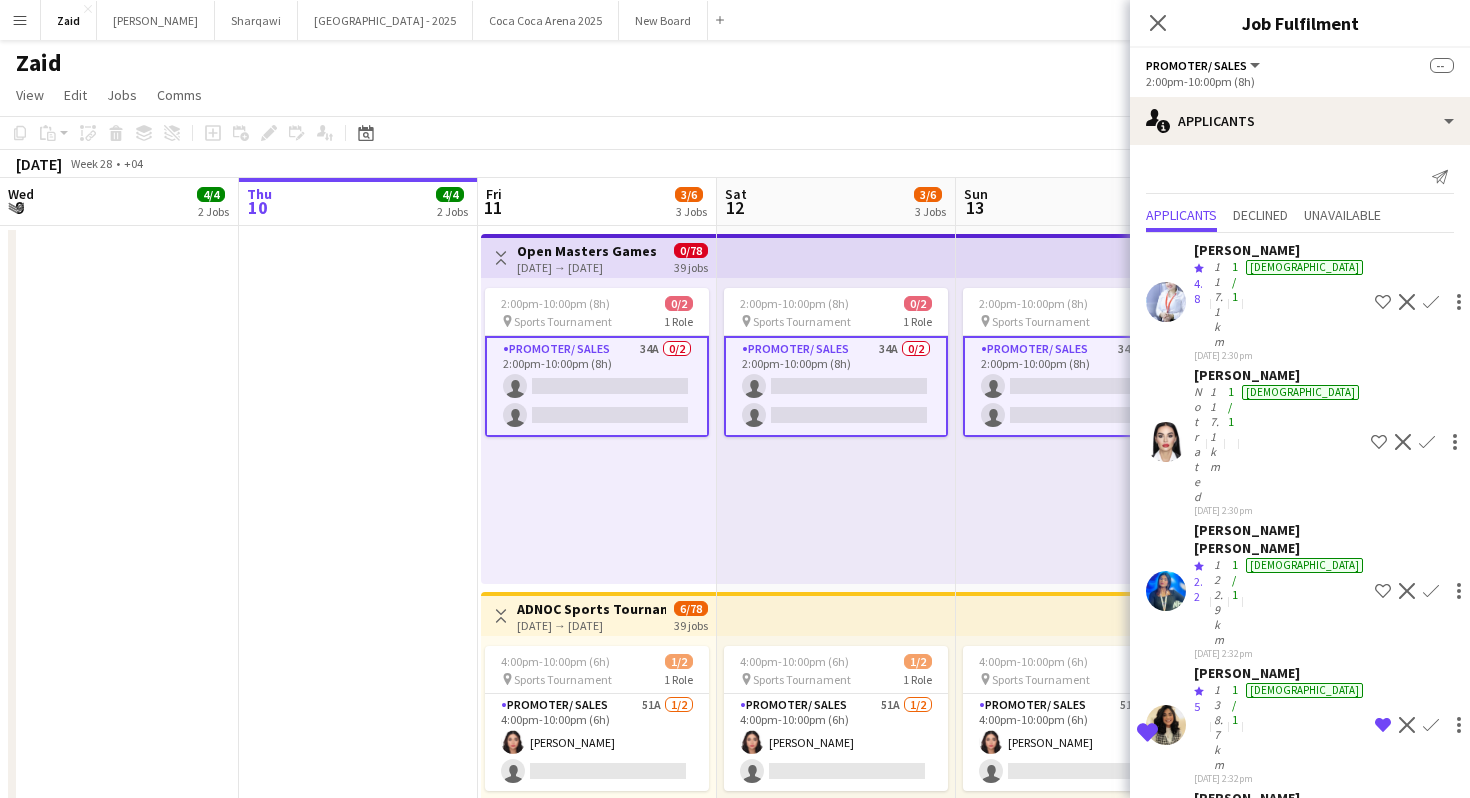 scroll, scrollTop: 1653, scrollLeft: 0, axis: vertical 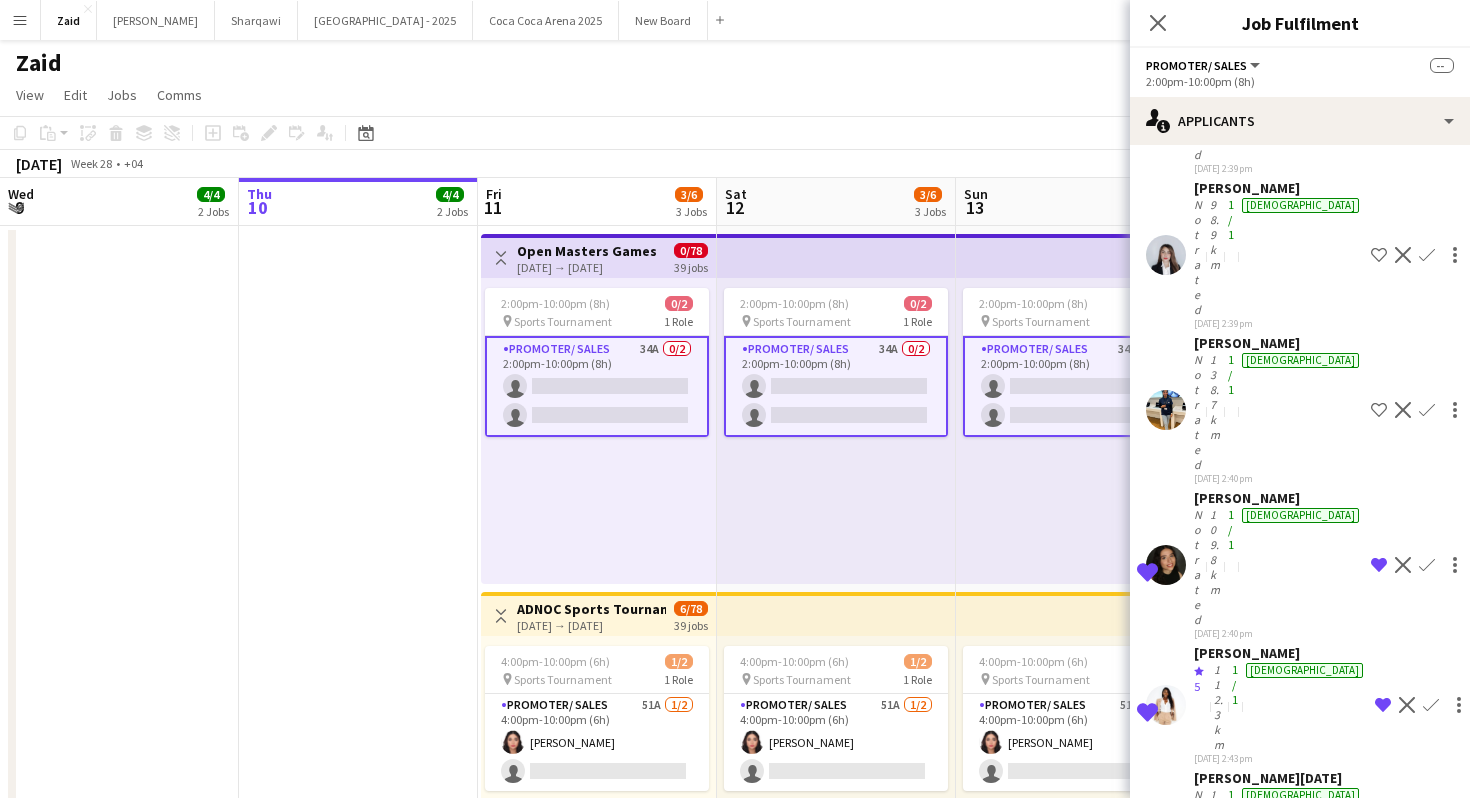 click on "Shortlist crew" at bounding box center (1379, 3524) 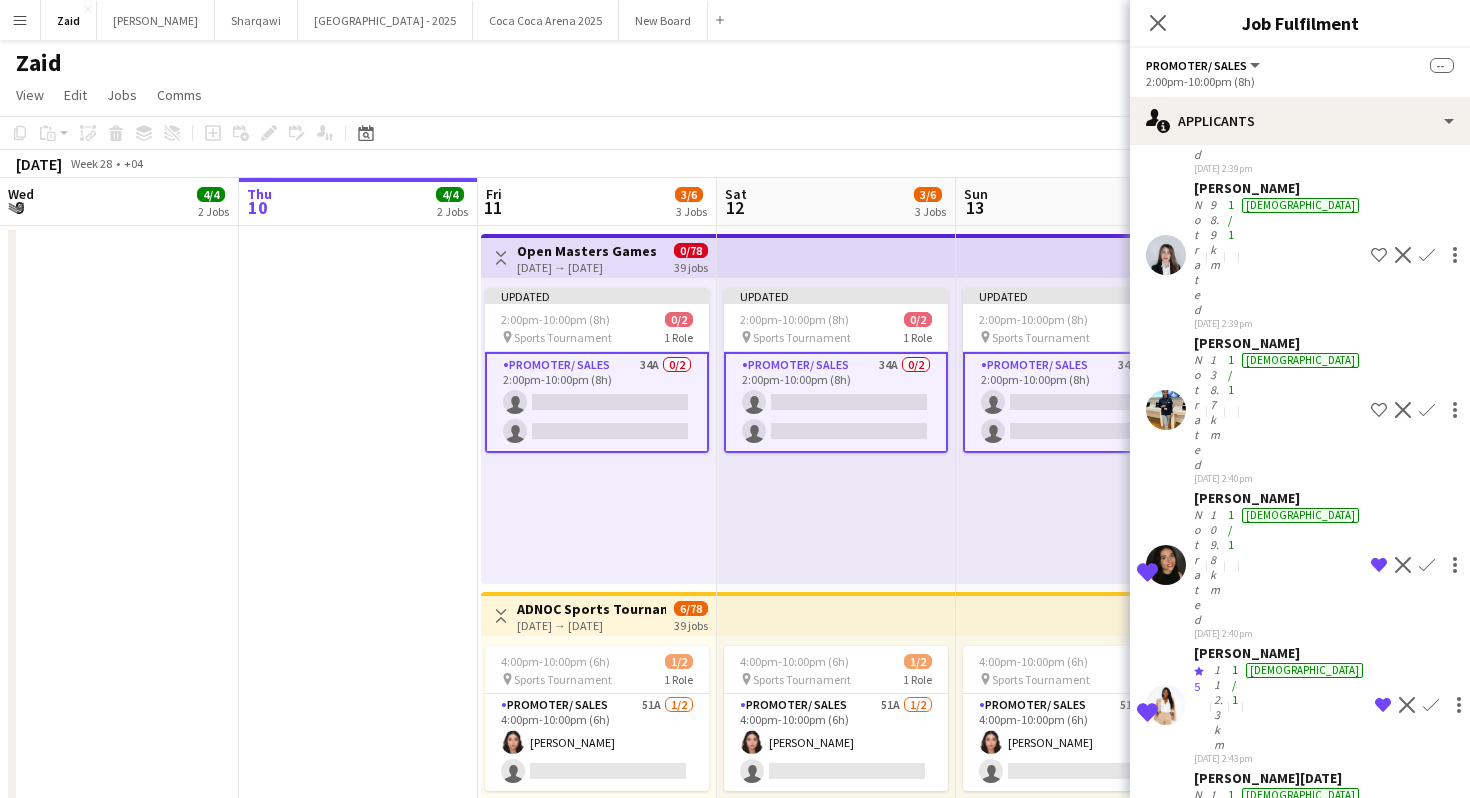 click on "Shortlist crew" at bounding box center (1379, 3360) 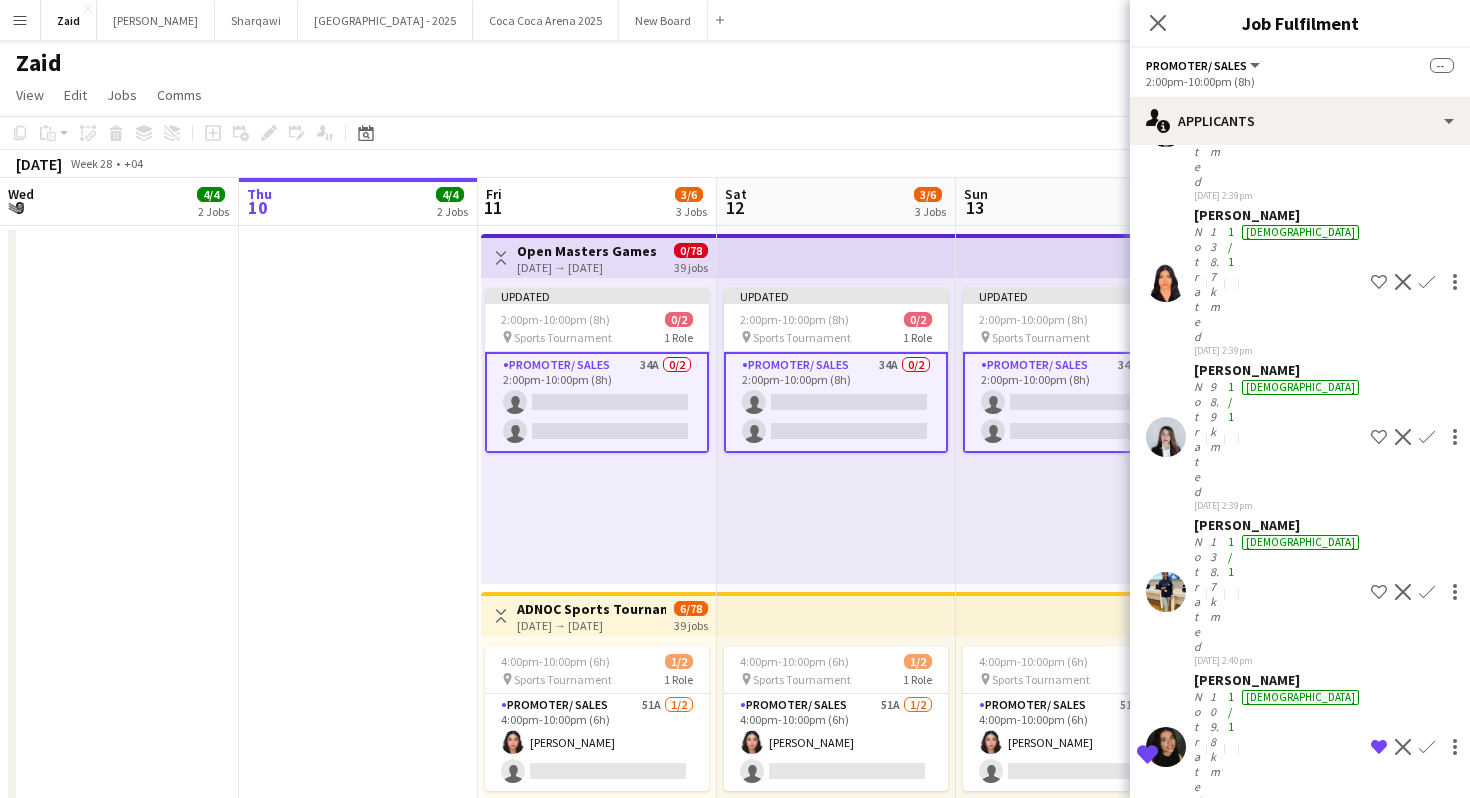 click on "[PERSON_NAME]" at bounding box center (1280, 2760) 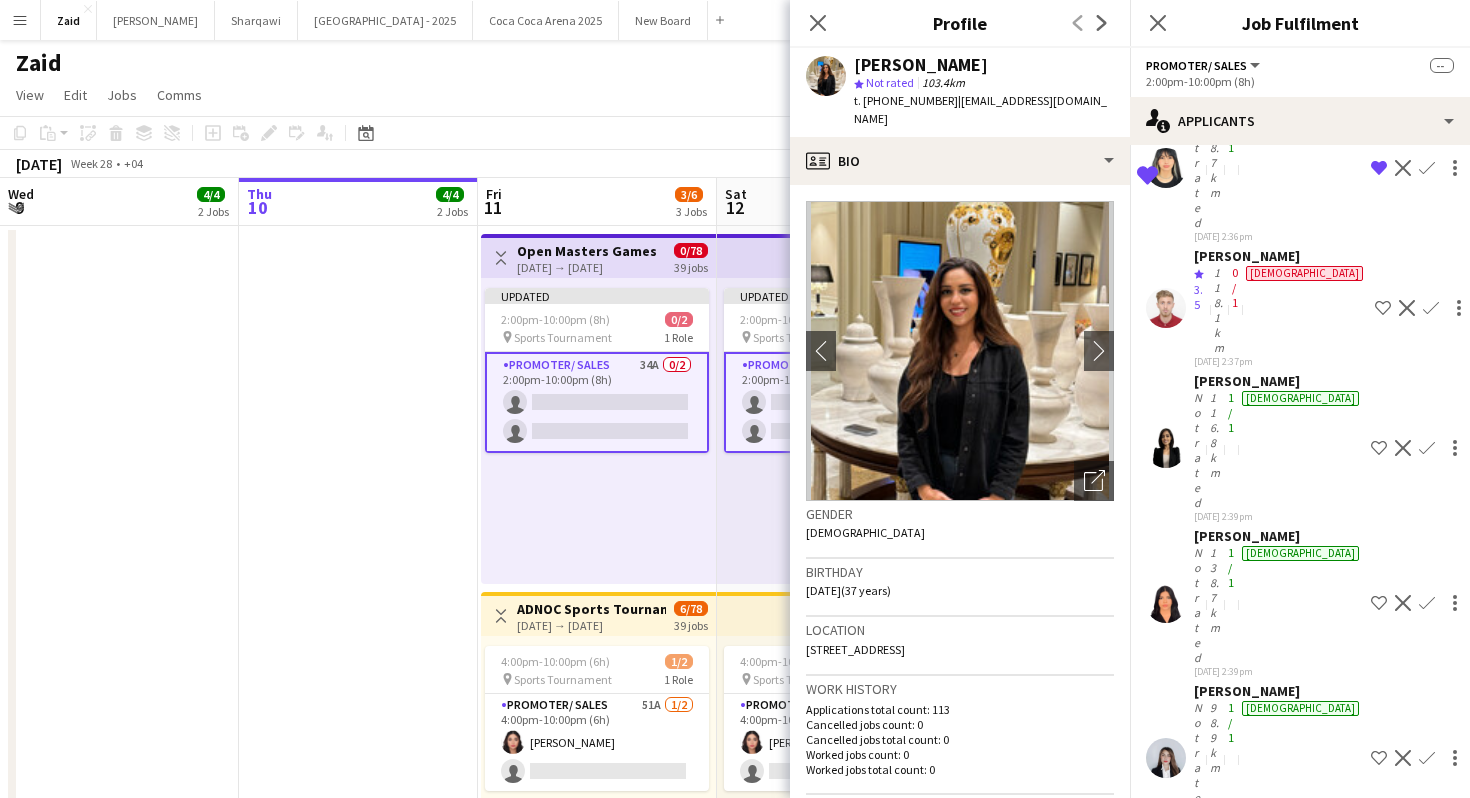 scroll, scrollTop: 1144, scrollLeft: 0, axis: vertical 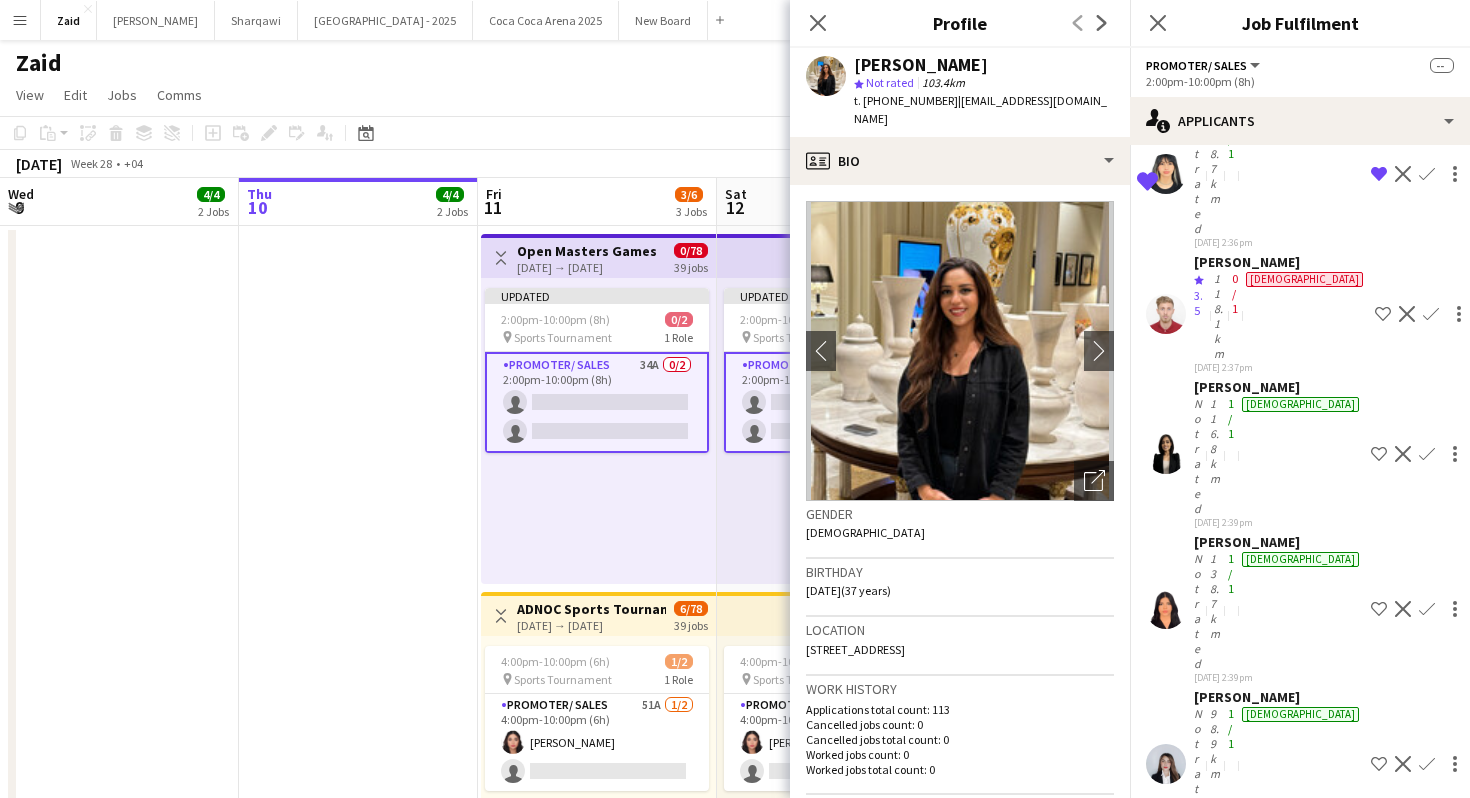 click on "[DATE] 3:06pm" at bounding box center (1278, 2167) 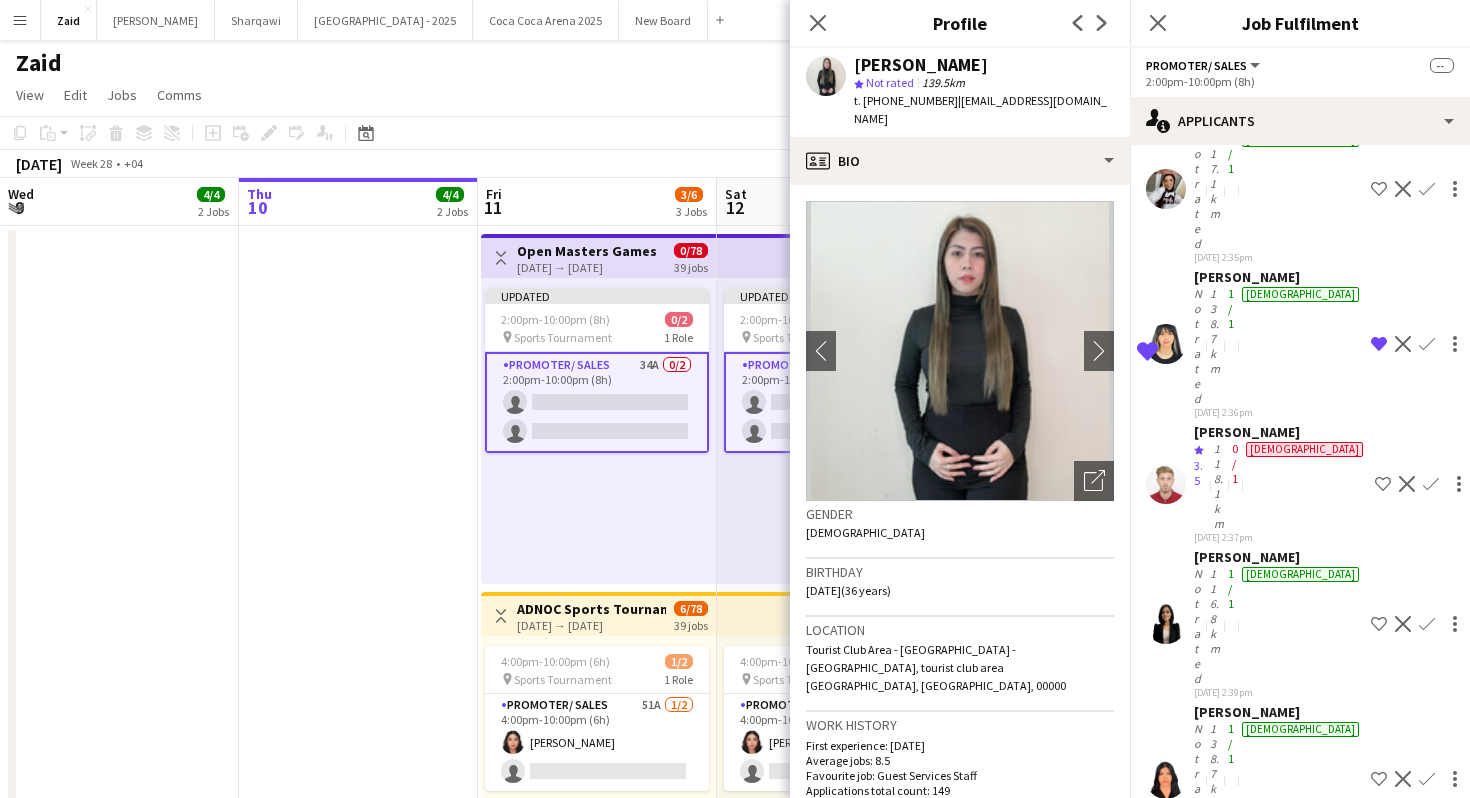 scroll, scrollTop: 967, scrollLeft: 0, axis: vertical 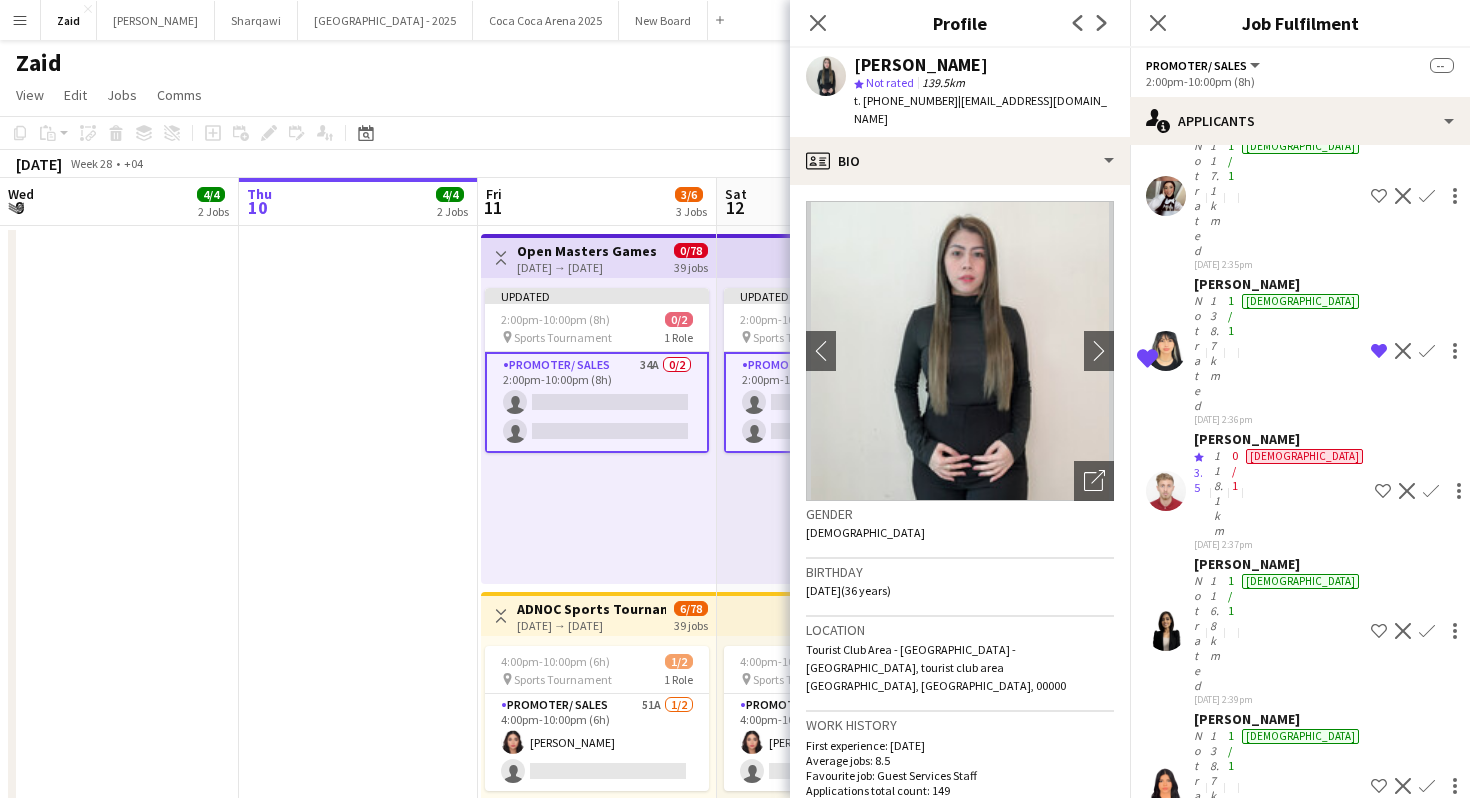 click on "Updated   2:00pm-10:00pm (8h)    0/2
pin
Sports Tournament   1 Role   Promoter/ Sales   34A   0/2   2:00pm-10:00pm (8h)
single-neutral-actions
single-neutral-actions" at bounding box center (836, 431) 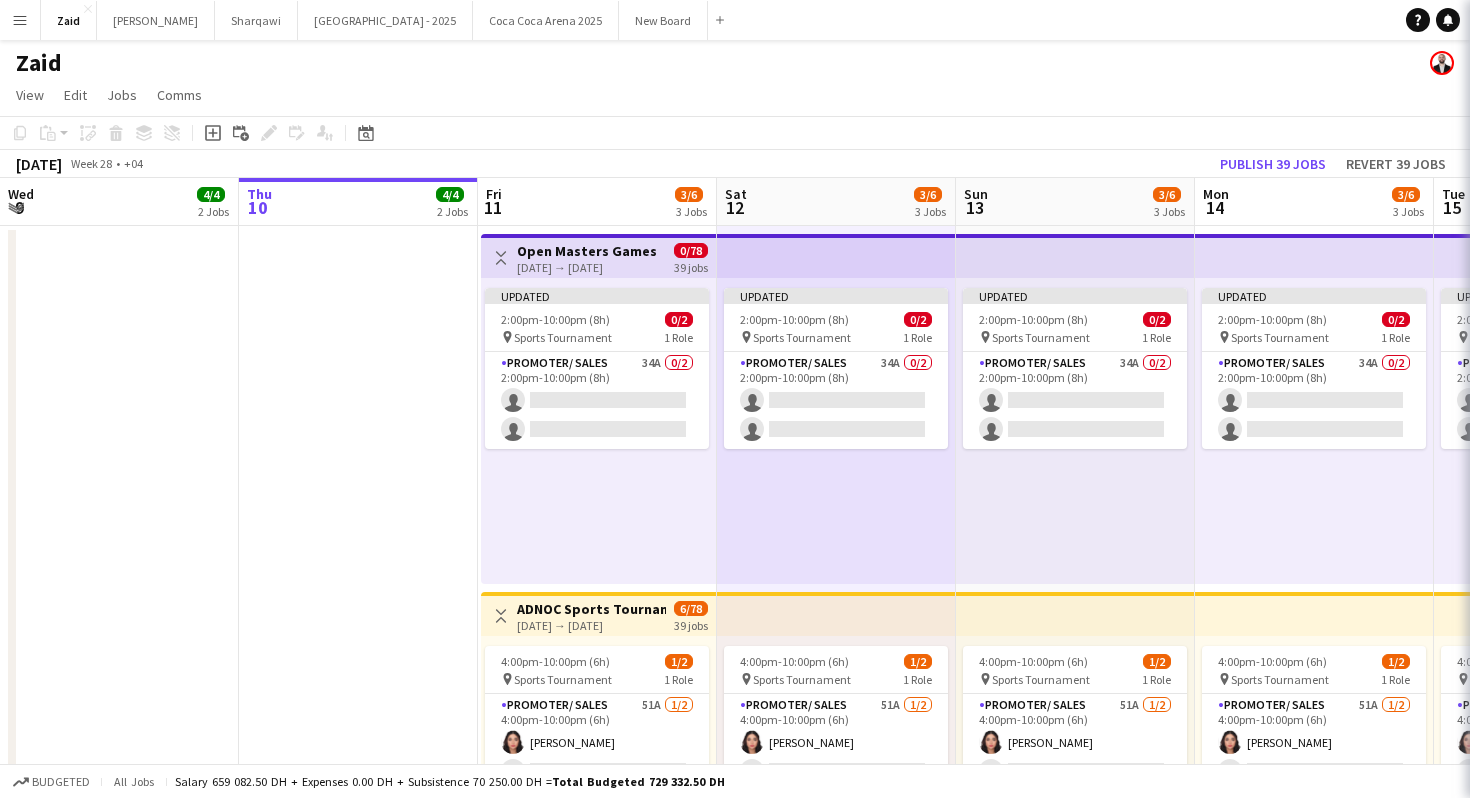 scroll, scrollTop: 0, scrollLeft: 0, axis: both 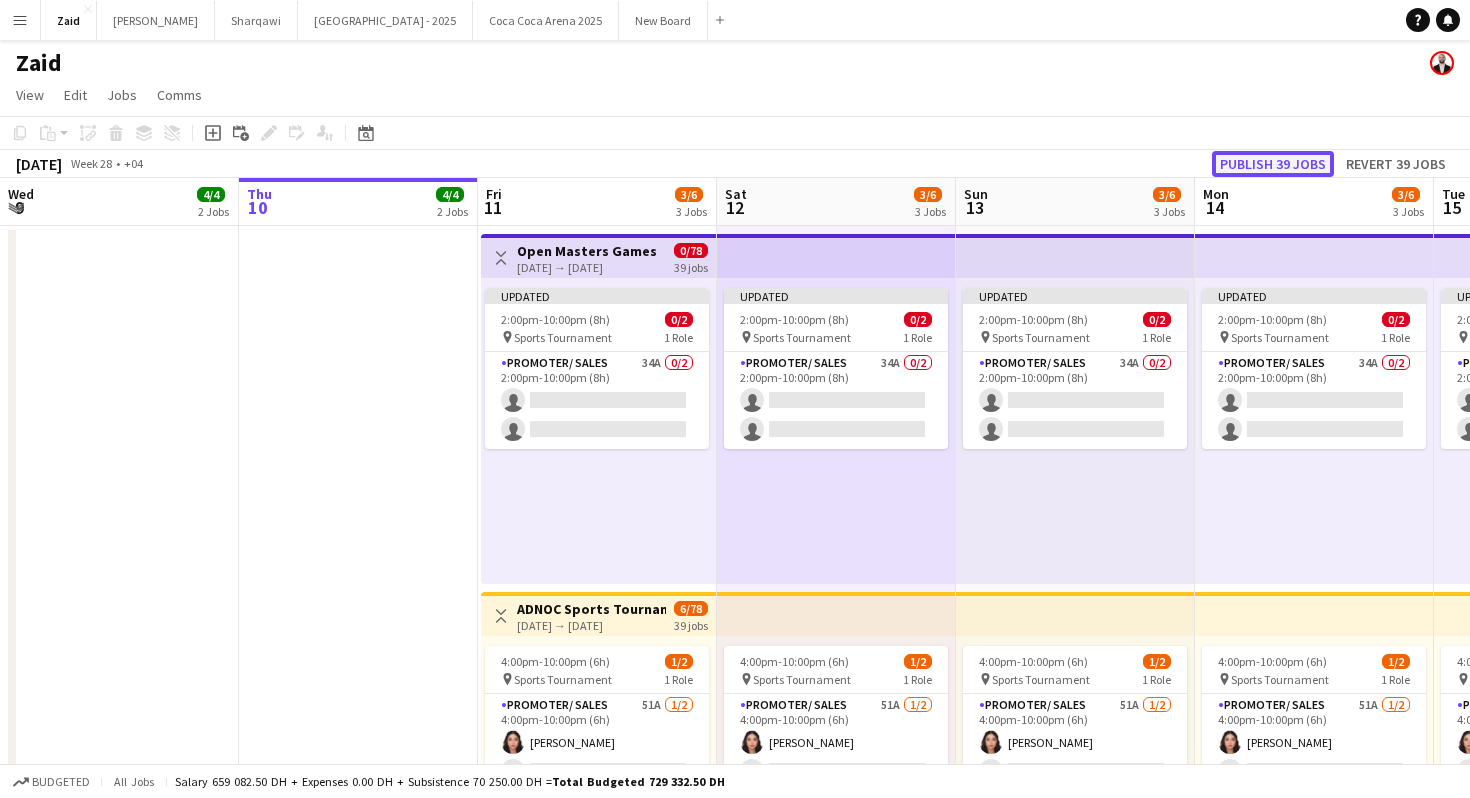 click on "Publish 39 jobs" 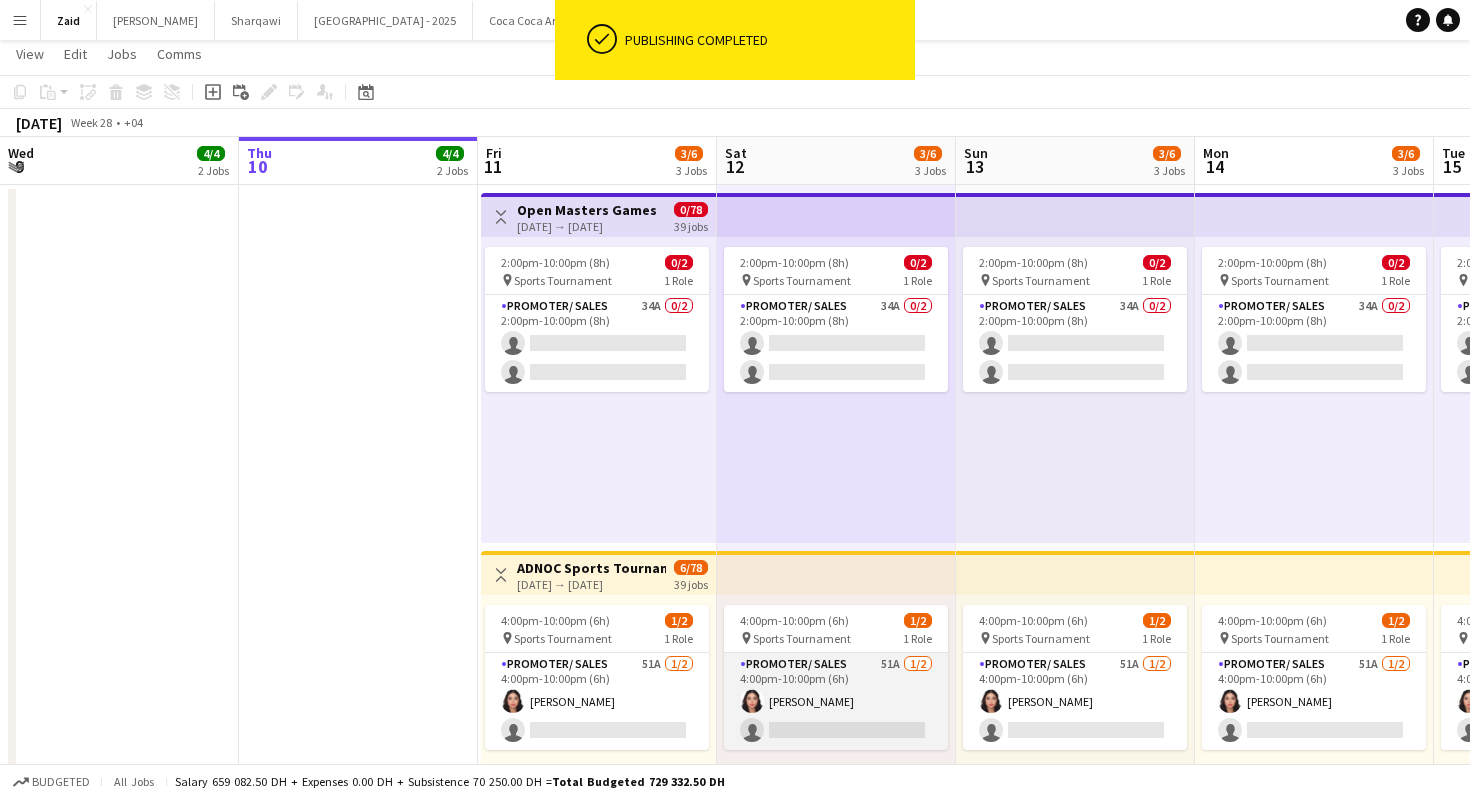 scroll, scrollTop: 43, scrollLeft: 0, axis: vertical 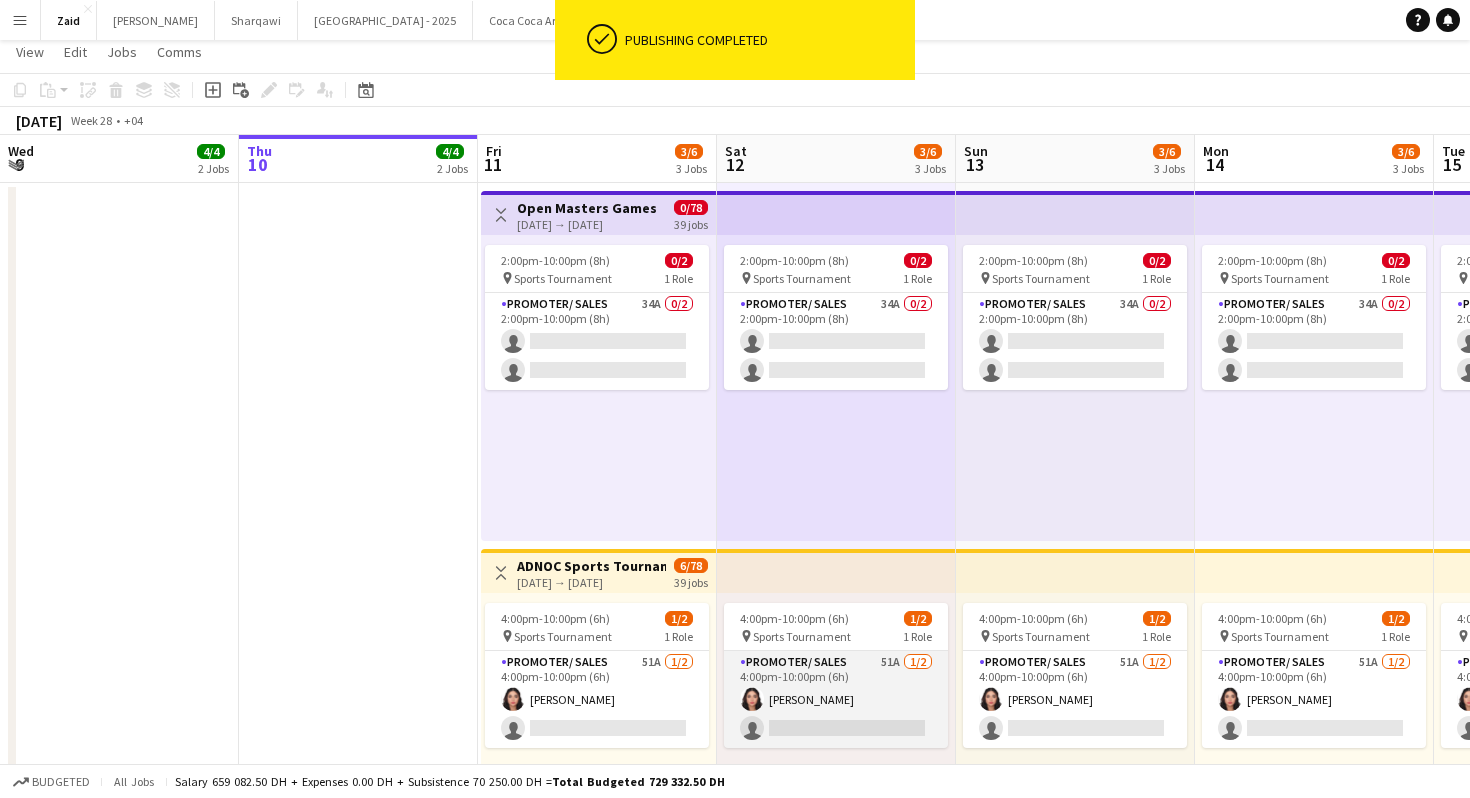 click on "Promoter/ Sales   51A   1/2   4:00pm-10:00pm (6h)
Aseel Hassan
single-neutral-actions" at bounding box center (836, 699) 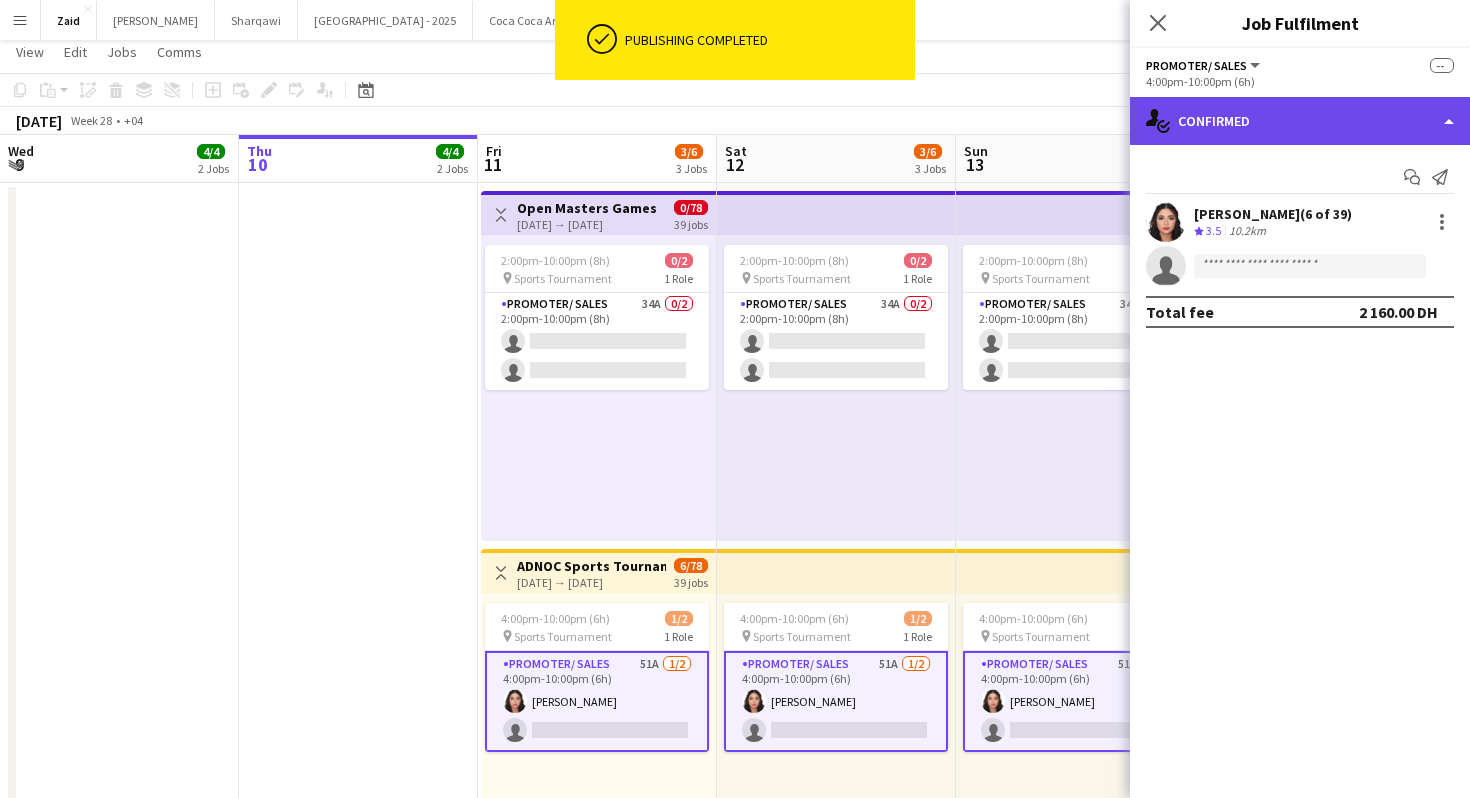 click on "single-neutral-actions-check-2
Confirmed" 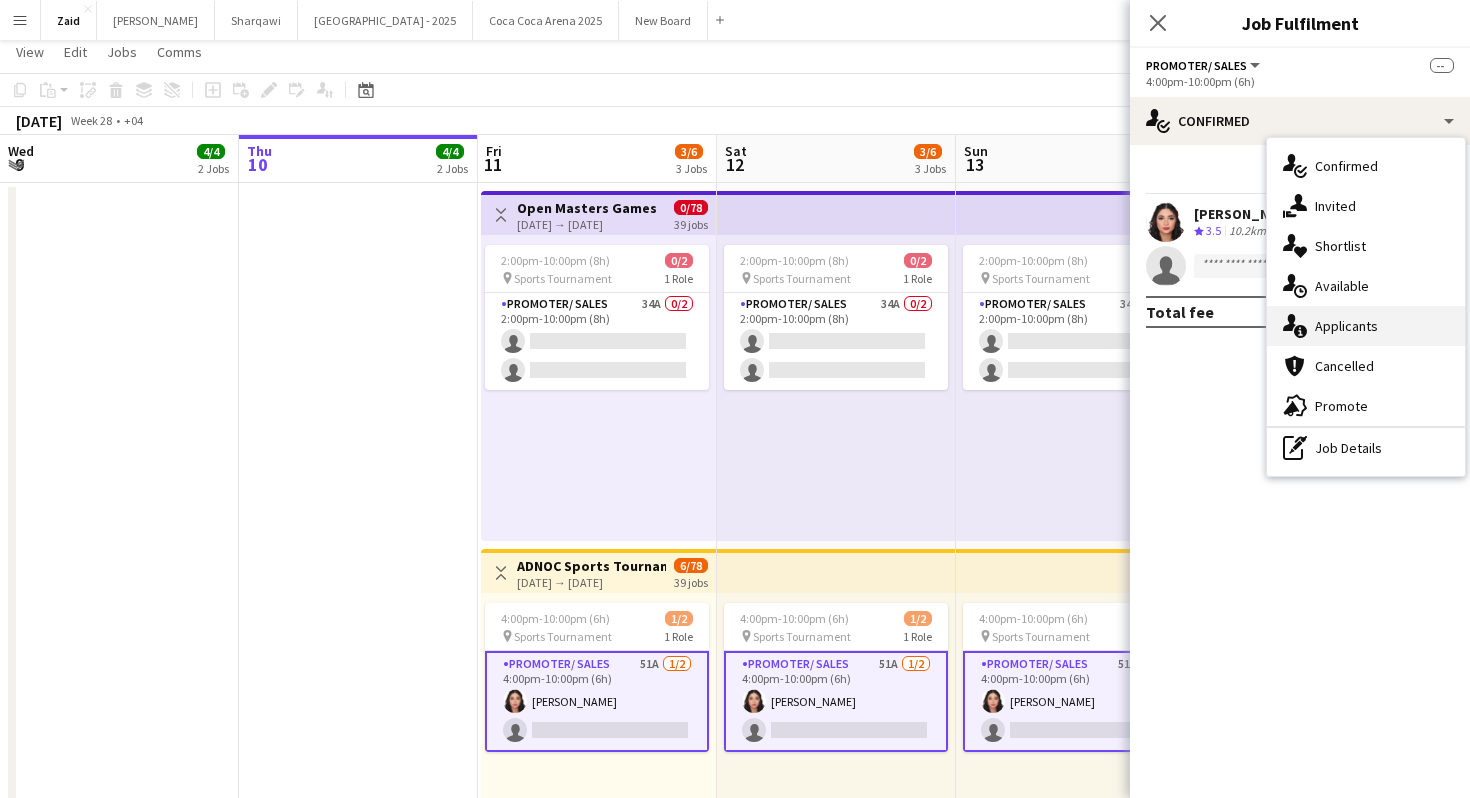 click on "single-neutral-actions-information
Applicants" at bounding box center (1366, 326) 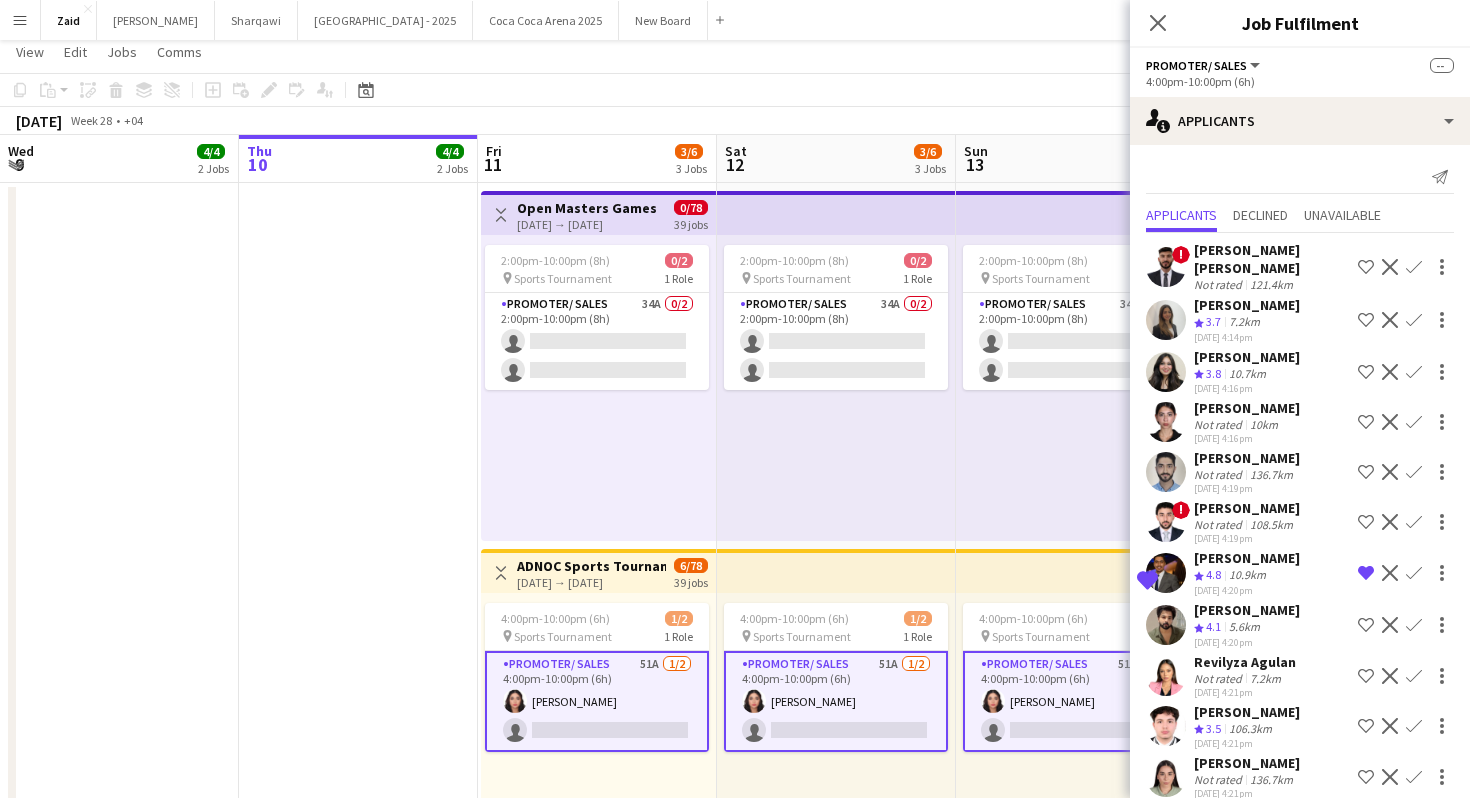scroll, scrollTop: 2039, scrollLeft: 0, axis: vertical 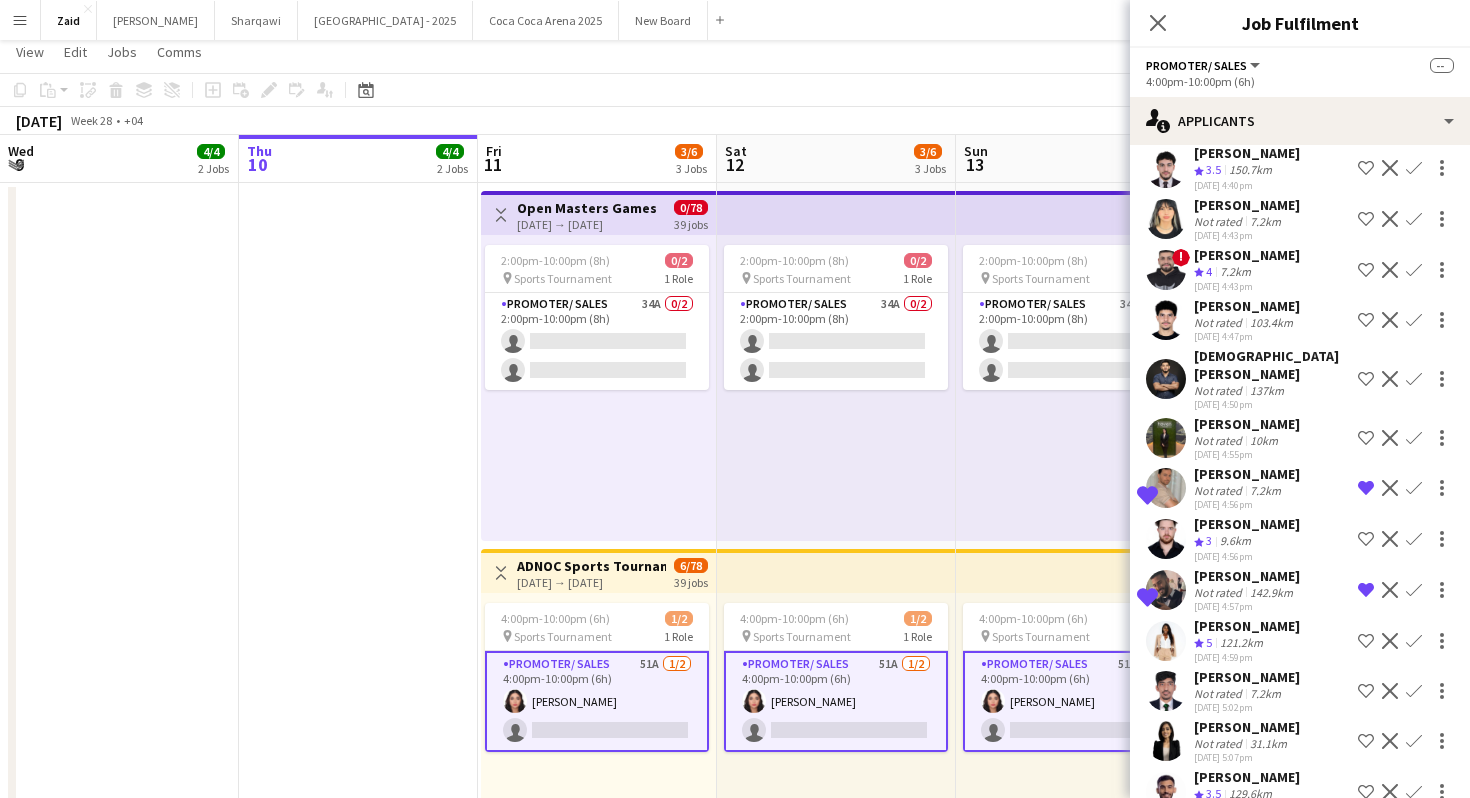 click on "[DATE] 4:59pm" at bounding box center (1247, 707) 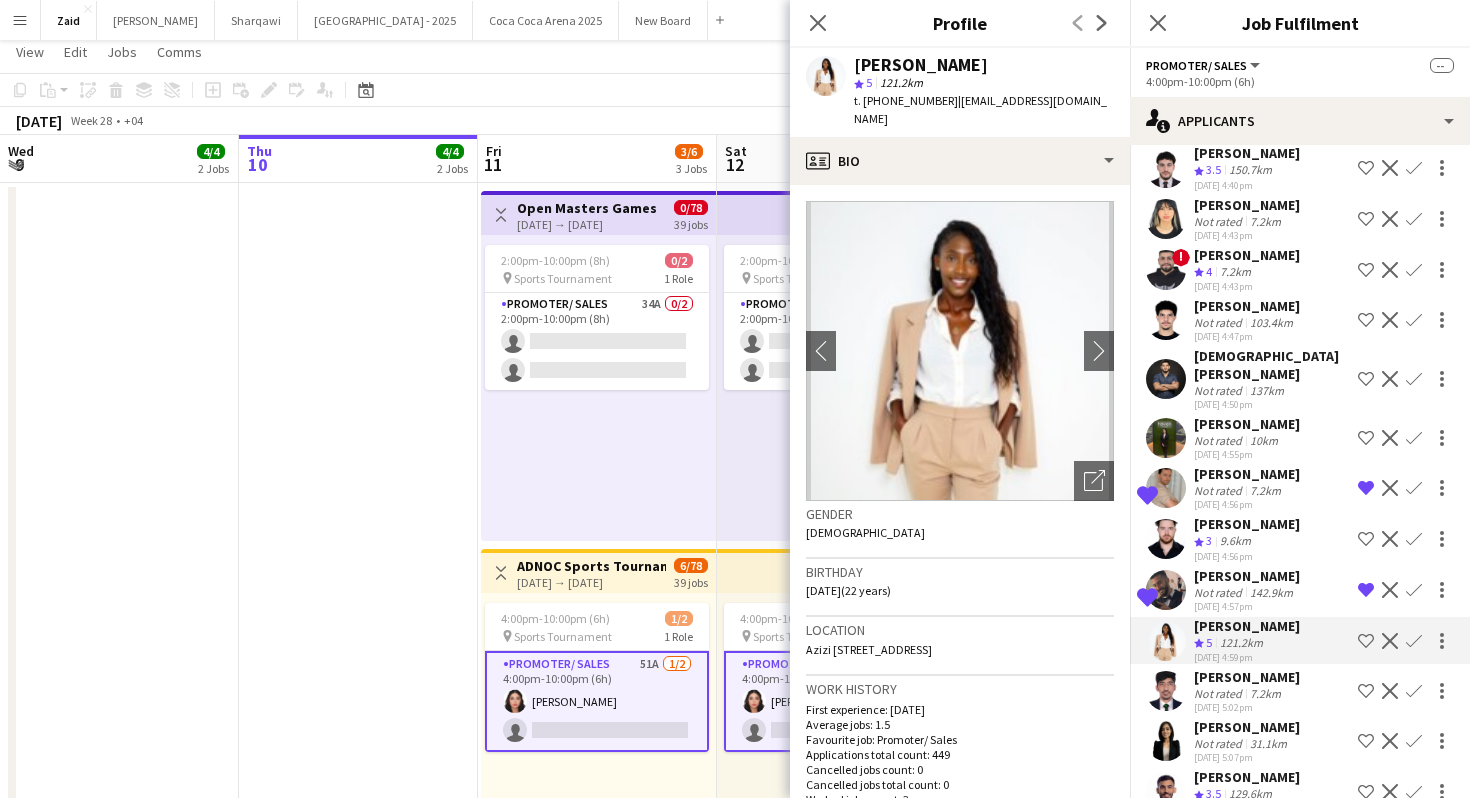 click on "Not rated   31.1km" at bounding box center [1247, 794] 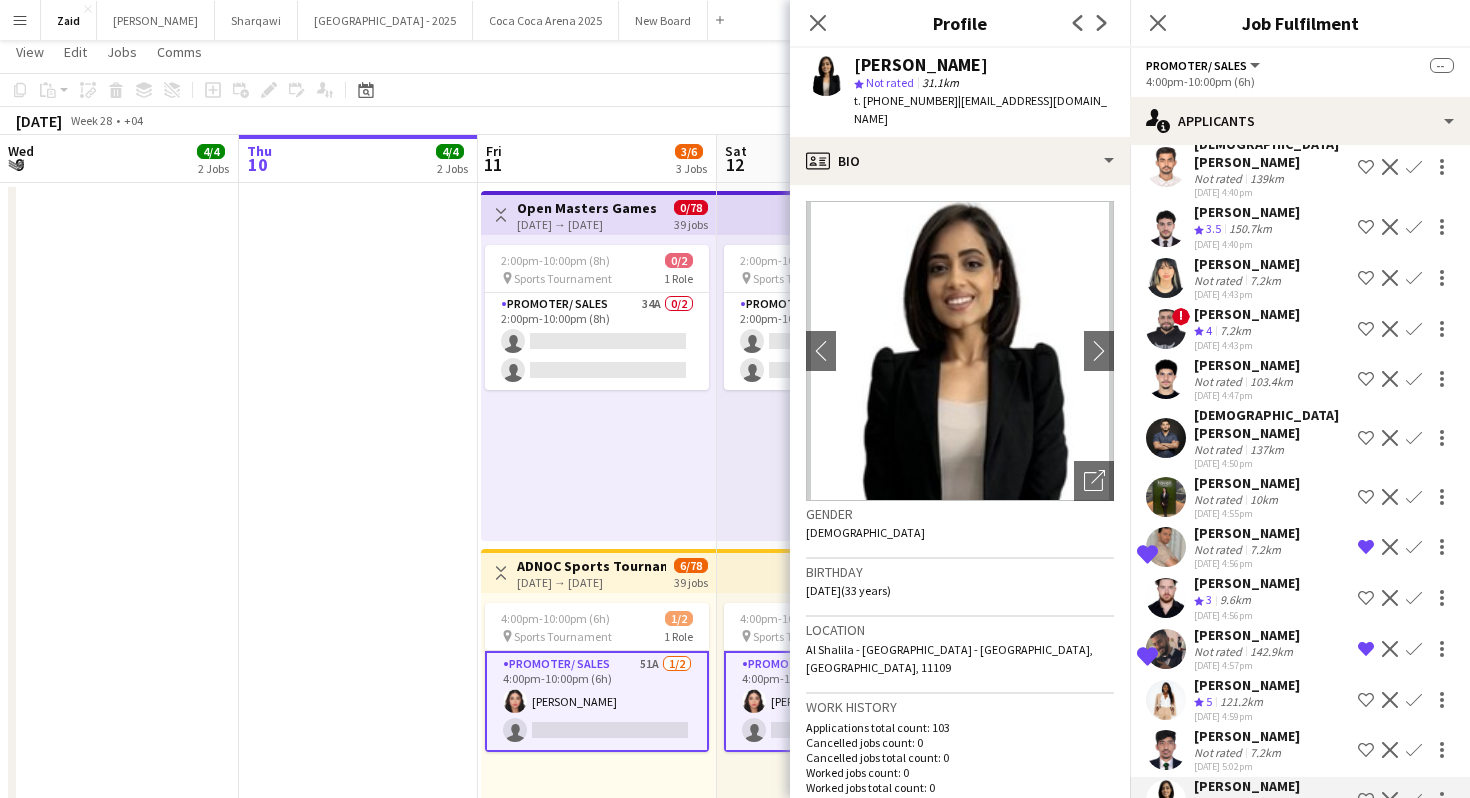scroll, scrollTop: 1968, scrollLeft: 0, axis: vertical 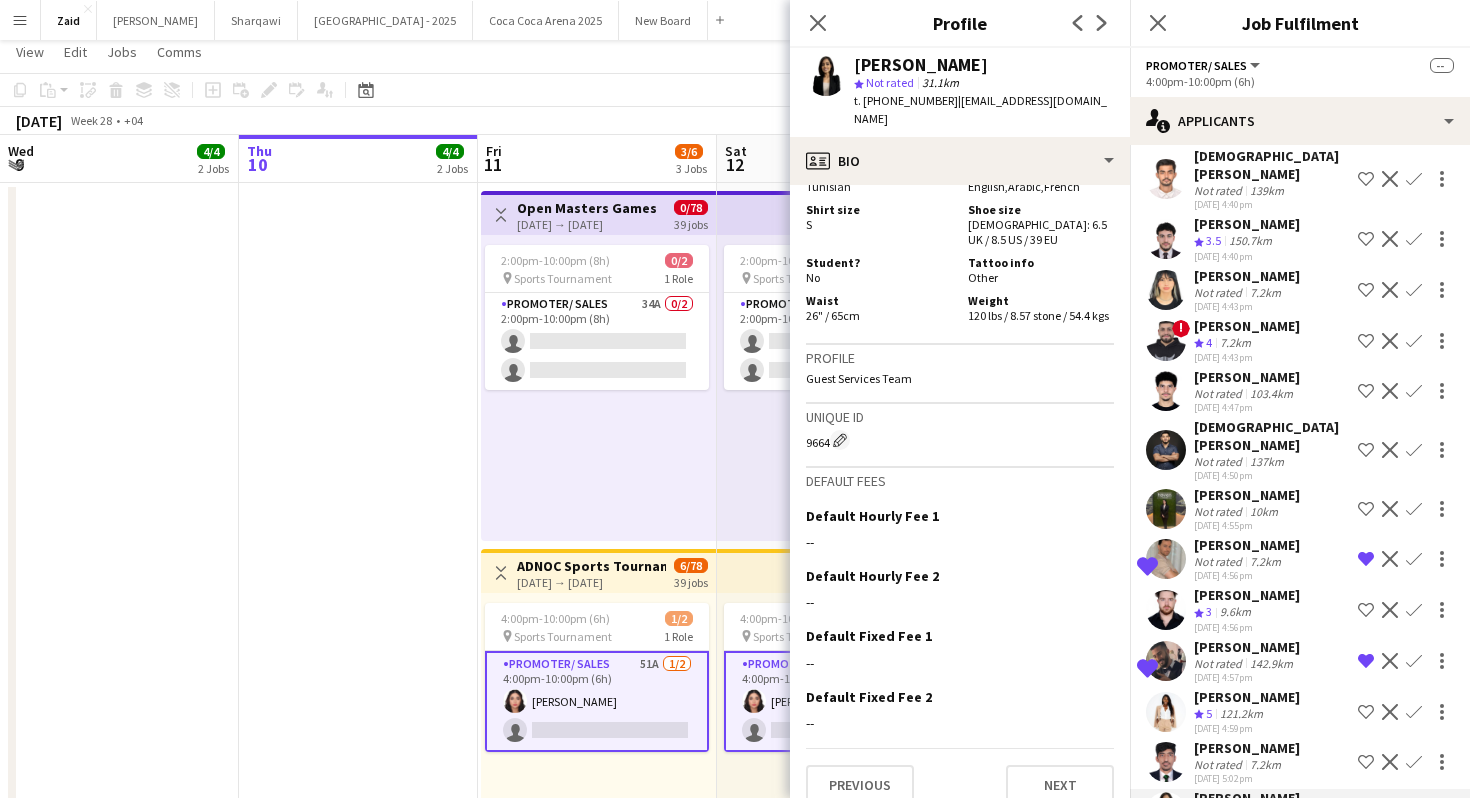 click on "2:00pm-10:00pm (8h)    0/2
pin
Sports Tournament   1 Role   Promoter/ Sales   34A   0/2   2:00pm-10:00pm (8h)
single-neutral-actions
single-neutral-actions" at bounding box center (598, 388) 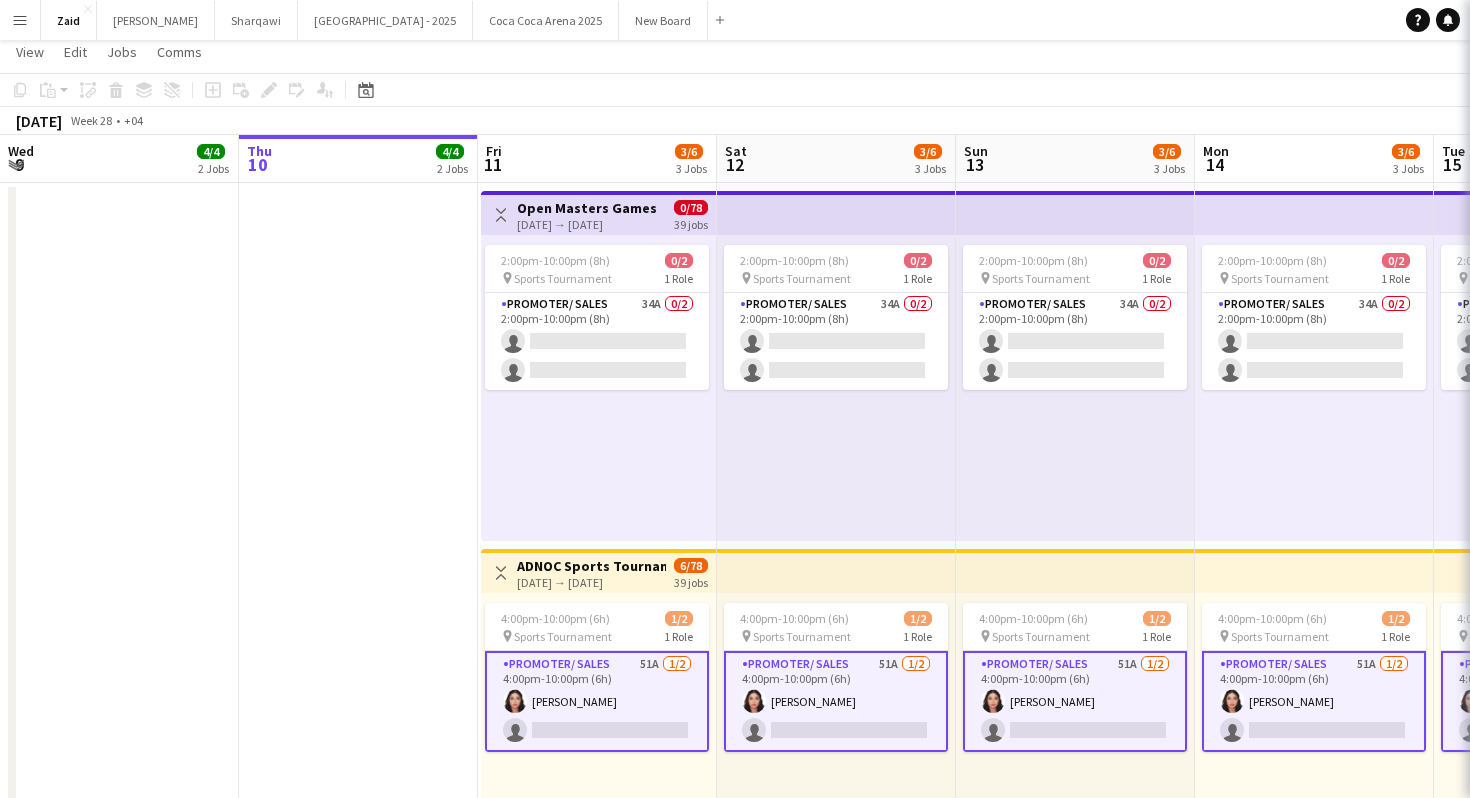 scroll, scrollTop: 0, scrollLeft: 0, axis: both 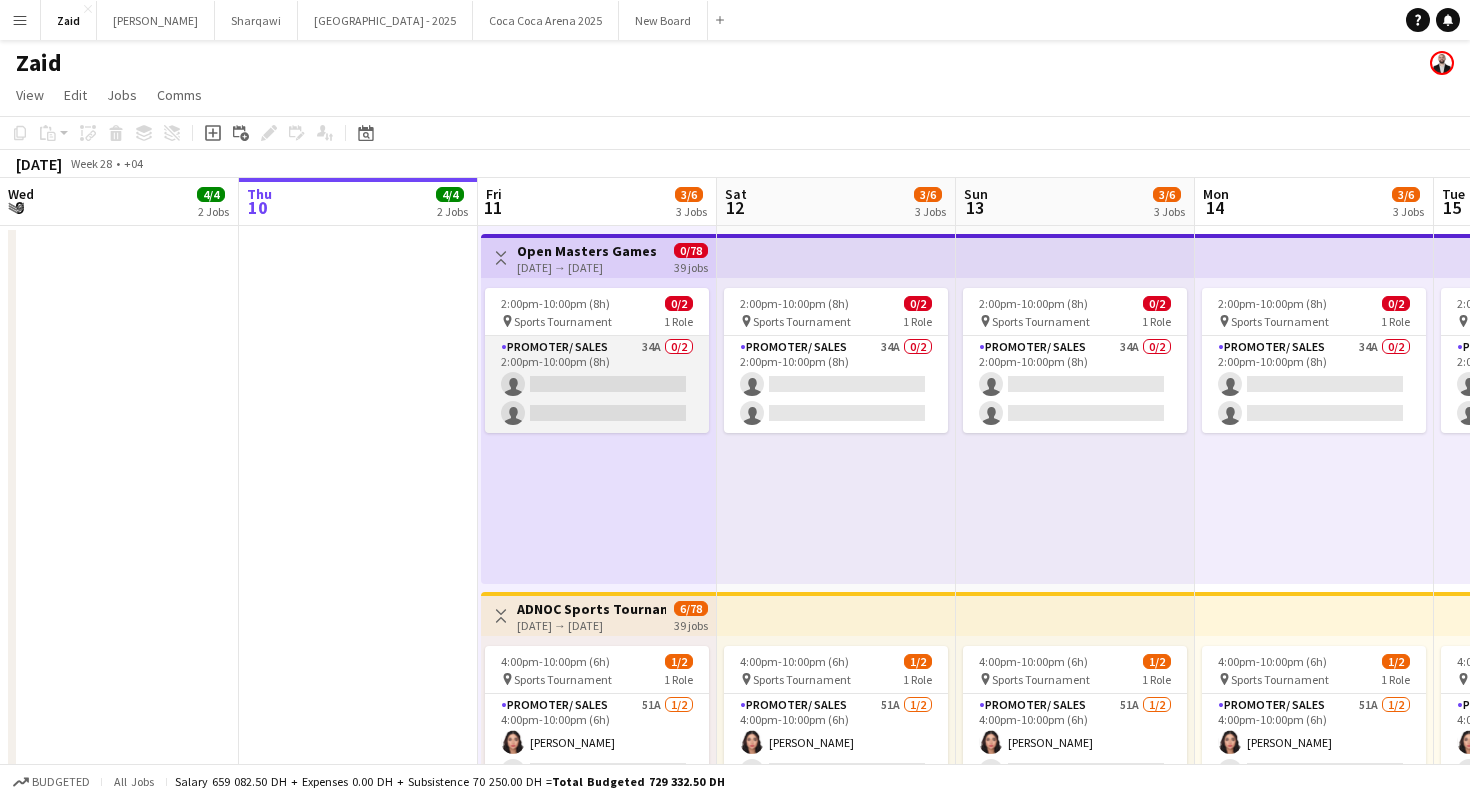 click on "Promoter/ Sales   34A   0/2   2:00pm-10:00pm (8h)
single-neutral-actions
single-neutral-actions" at bounding box center [597, 384] 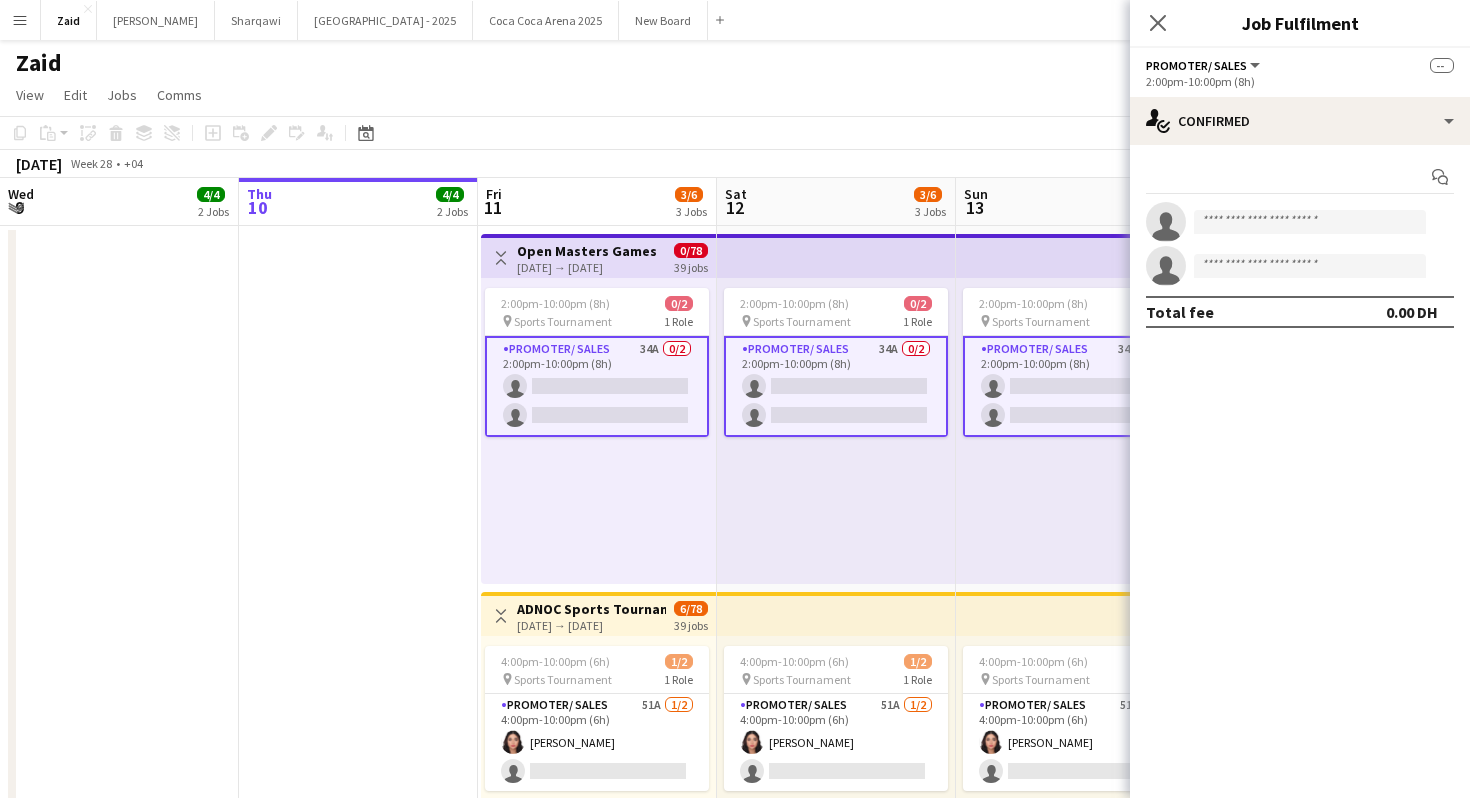 click on "Start chat
single-neutral-actions
single-neutral-actions
Total fee   0.00 DH" at bounding box center (1300, 244) 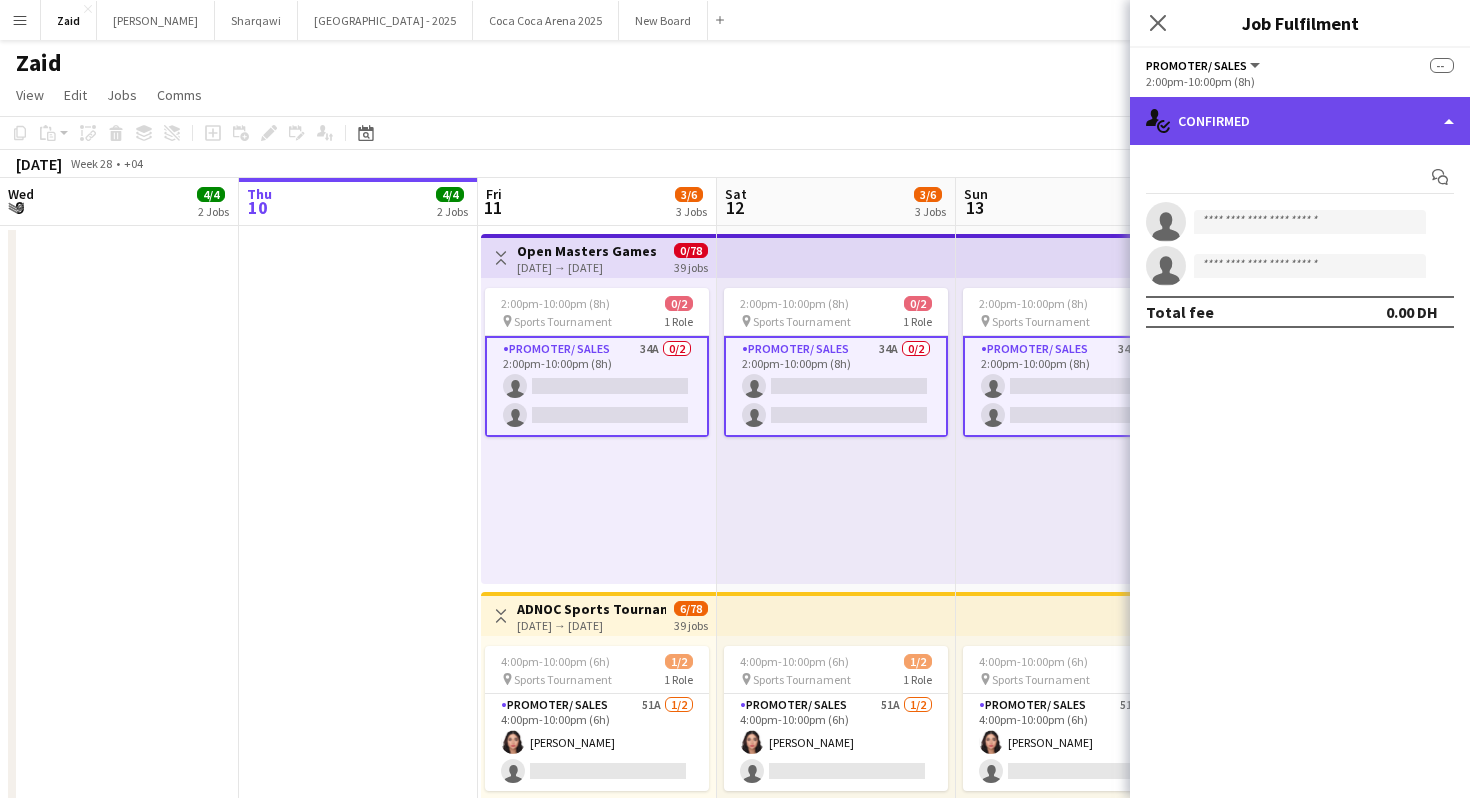 click on "single-neutral-actions-check-2
Confirmed" 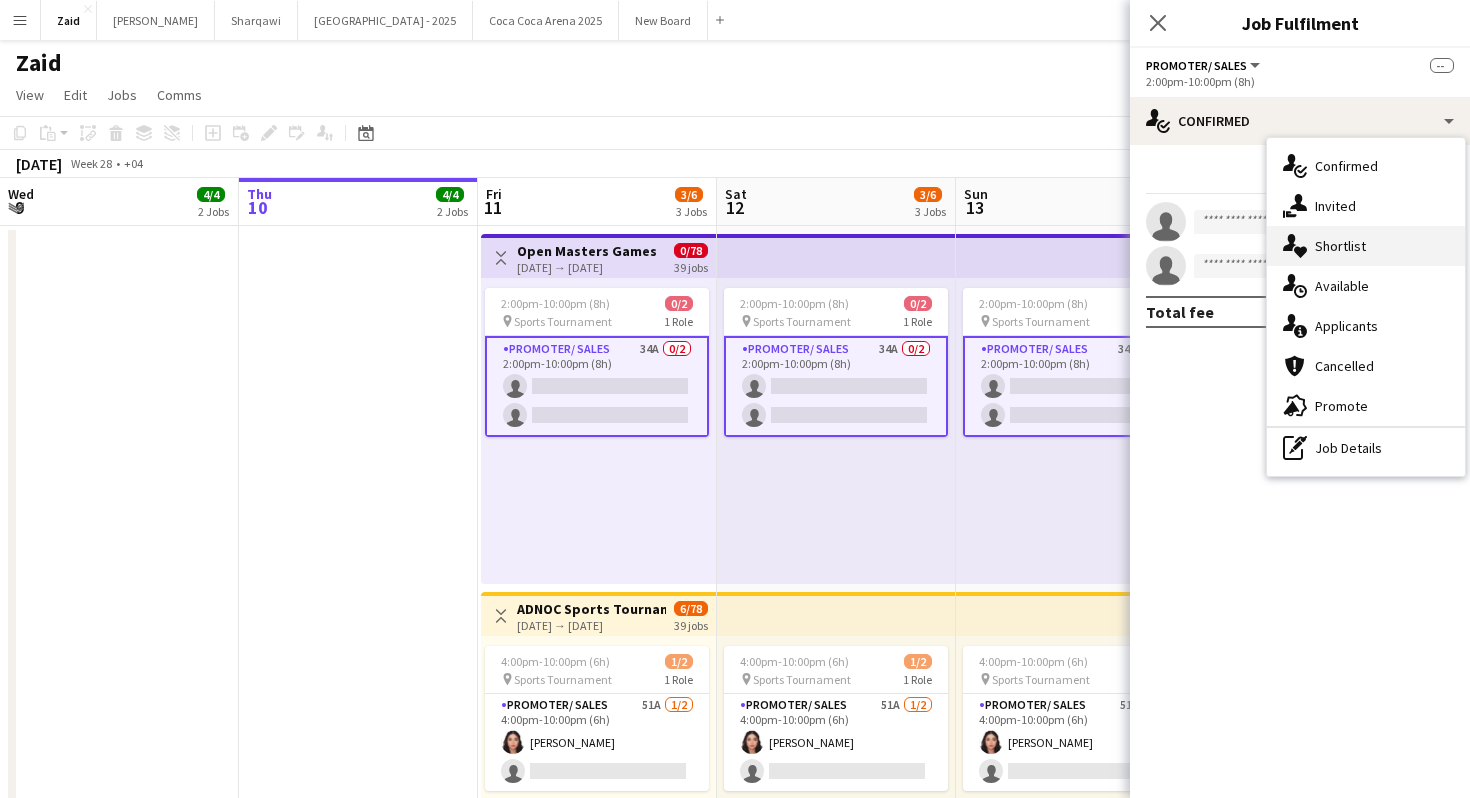 click on "single-neutral-actions-heart
Shortlist" at bounding box center (1366, 246) 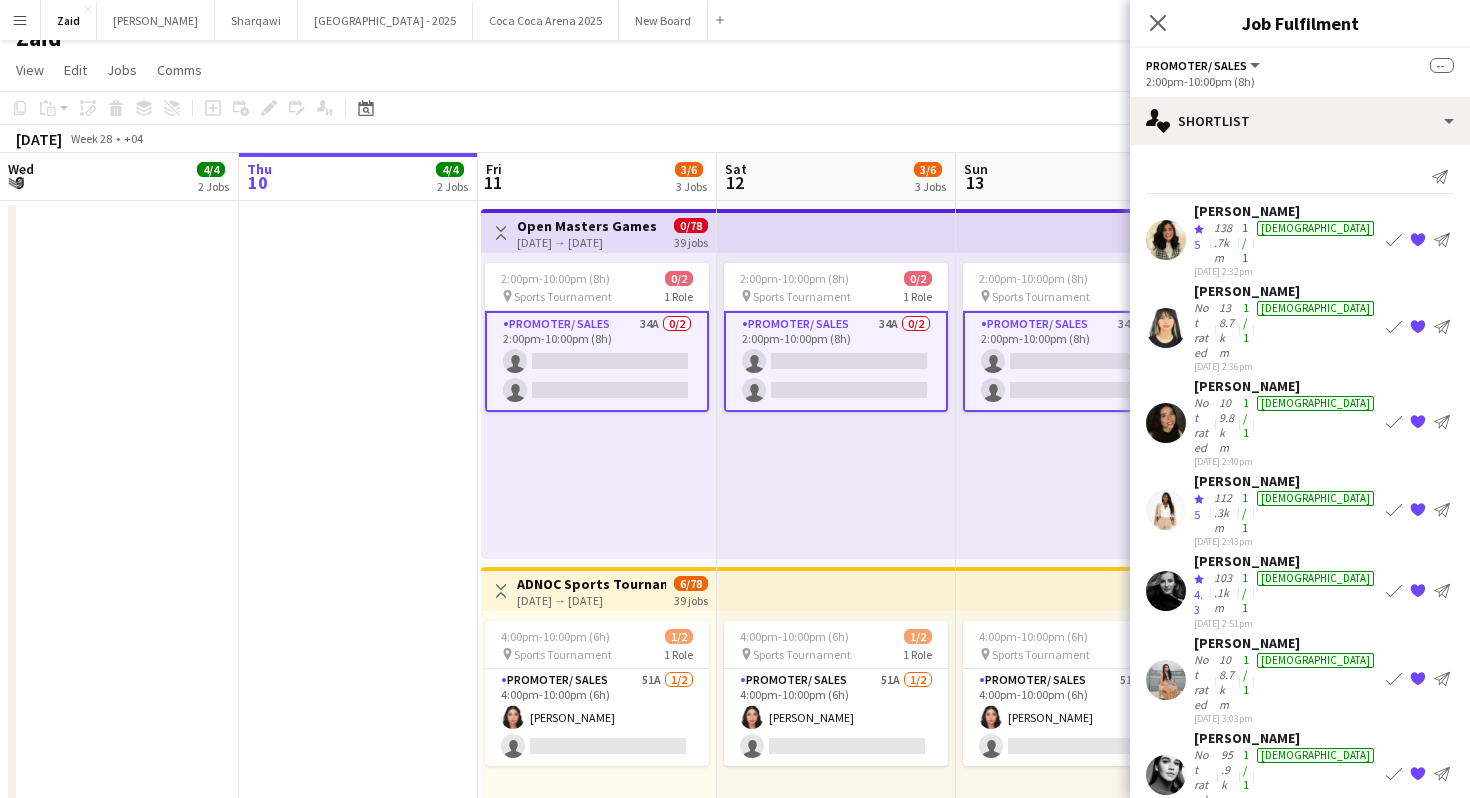 scroll, scrollTop: 21, scrollLeft: 0, axis: vertical 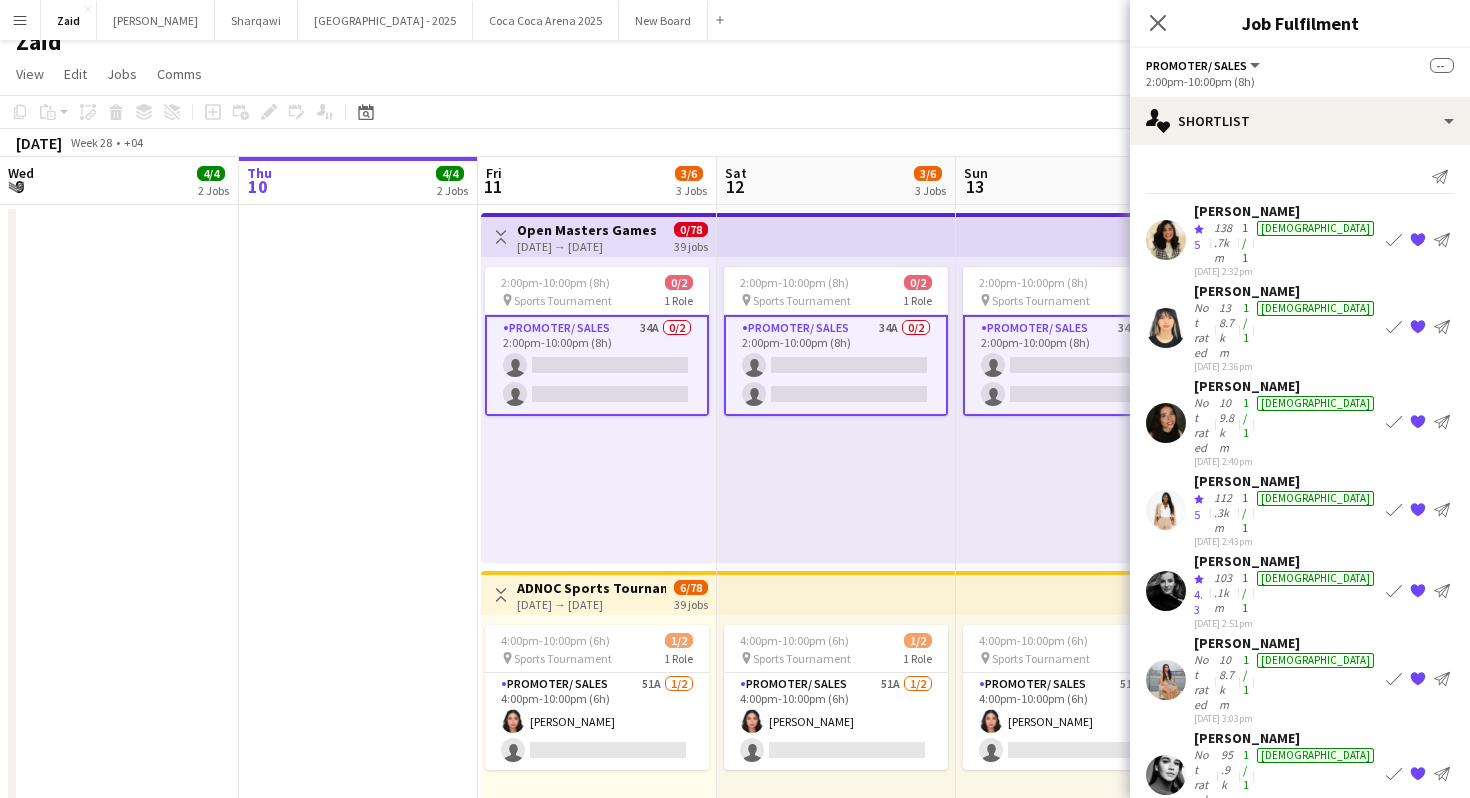 click on "[DATE] 2:51pm" at bounding box center (1286, 623) 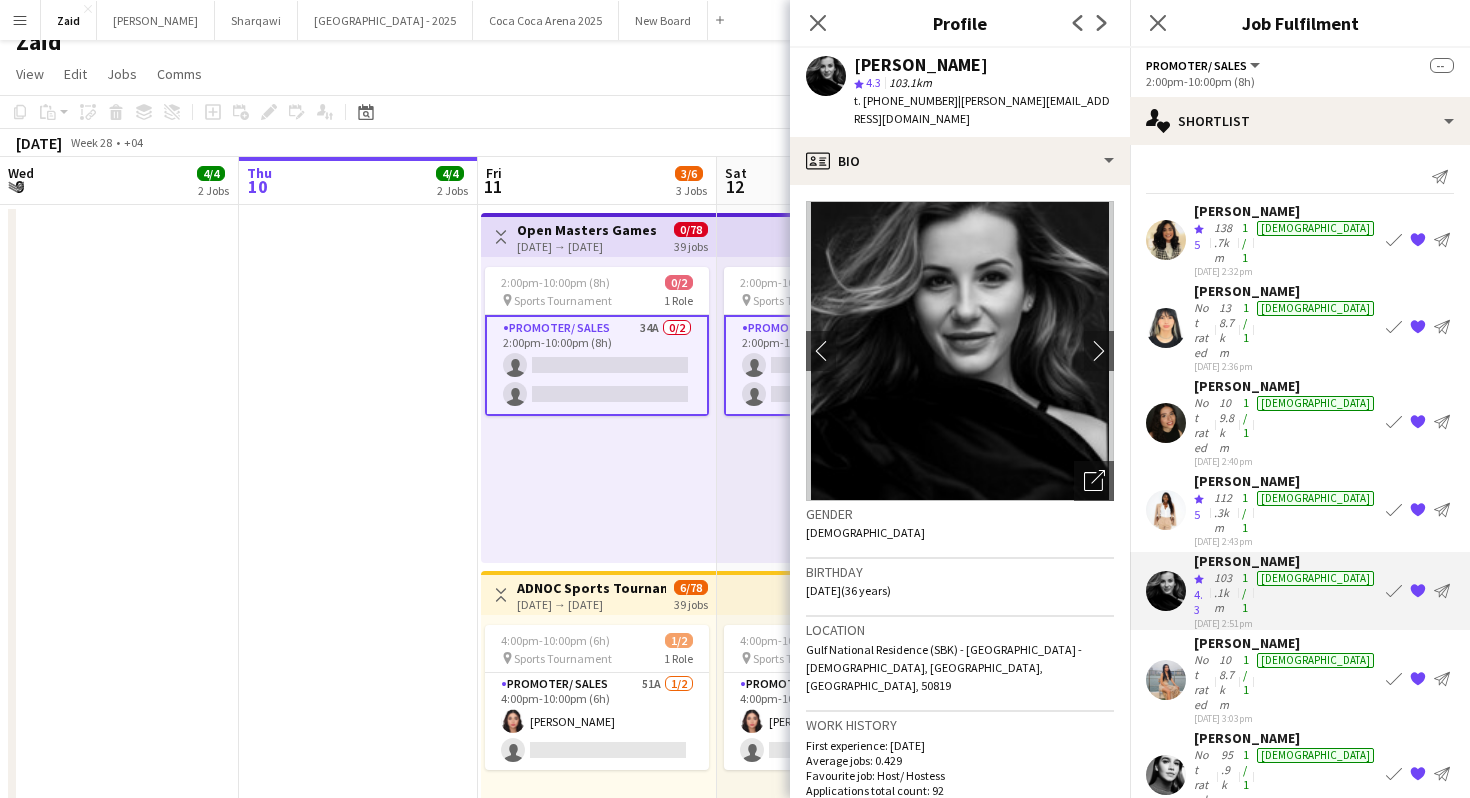 click on "1/1" at bounding box center [1246, 777] 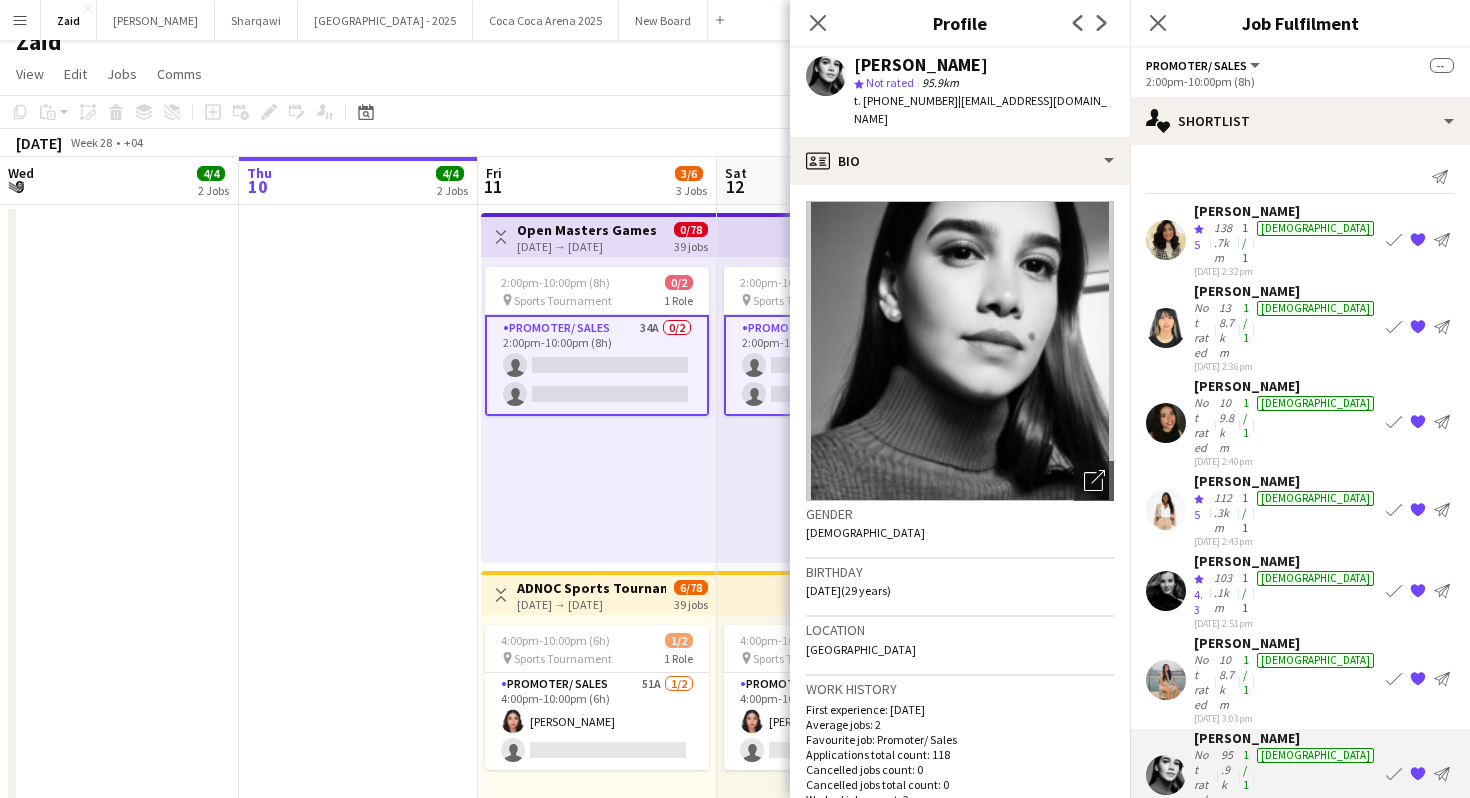 click at bounding box center (1166, 869) 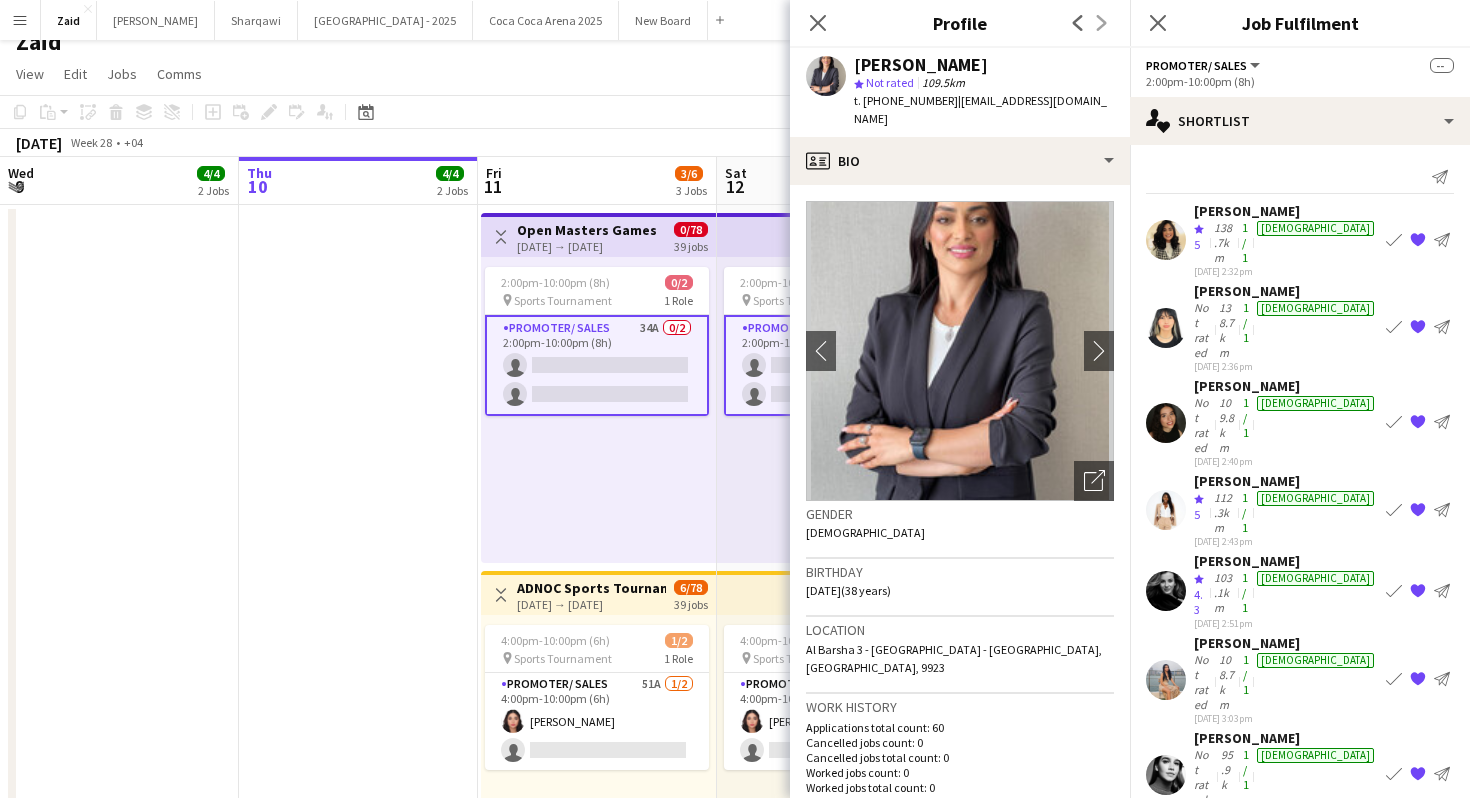 click on "2:00pm-10:00pm (8h)    0/2
pin
Sports Tournament   1 Role   Promoter/ Sales   34A   0/2   2:00pm-10:00pm (8h)
single-neutral-actions
single-neutral-actions" at bounding box center (836, 410) 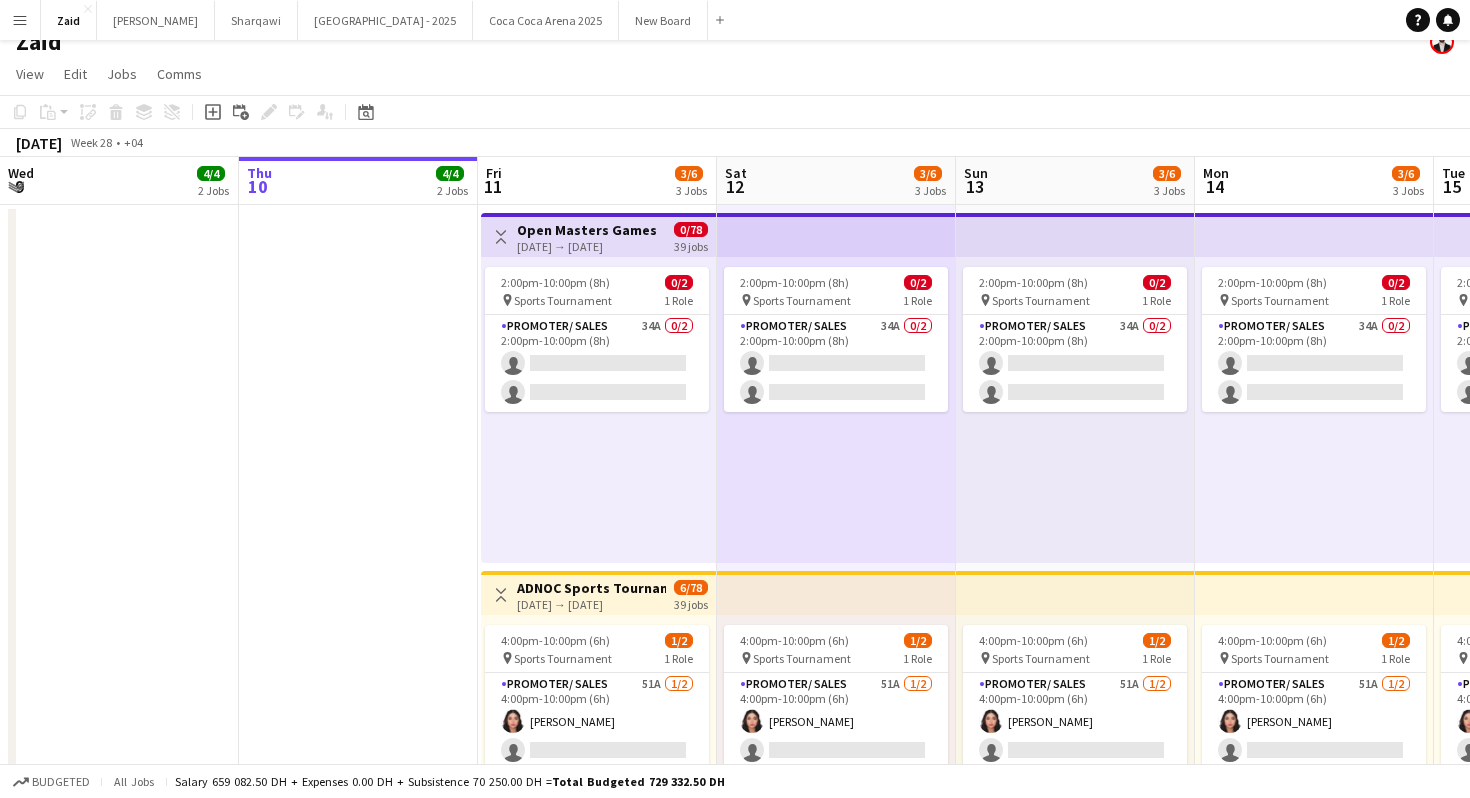 scroll, scrollTop: 0, scrollLeft: 478, axis: horizontal 